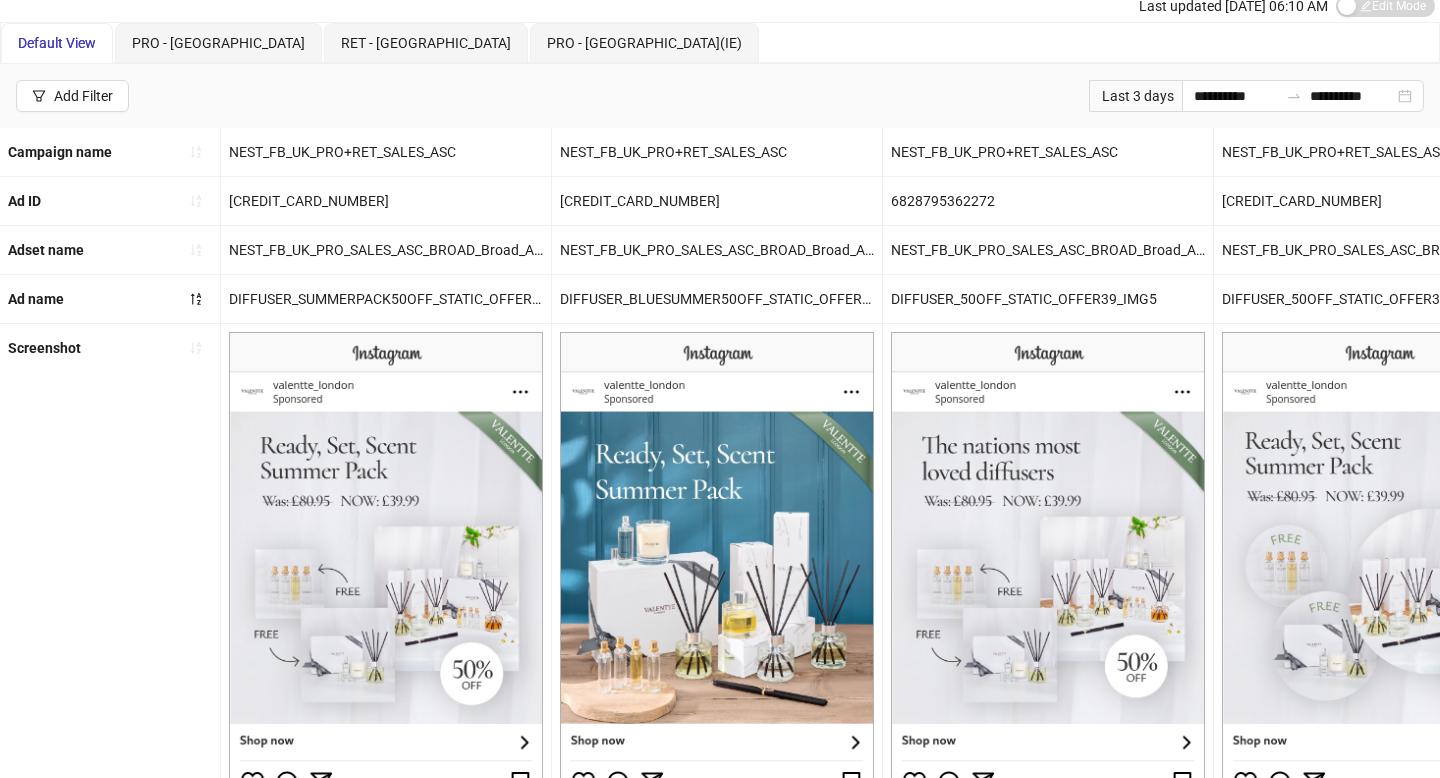 scroll, scrollTop: 0, scrollLeft: 0, axis: both 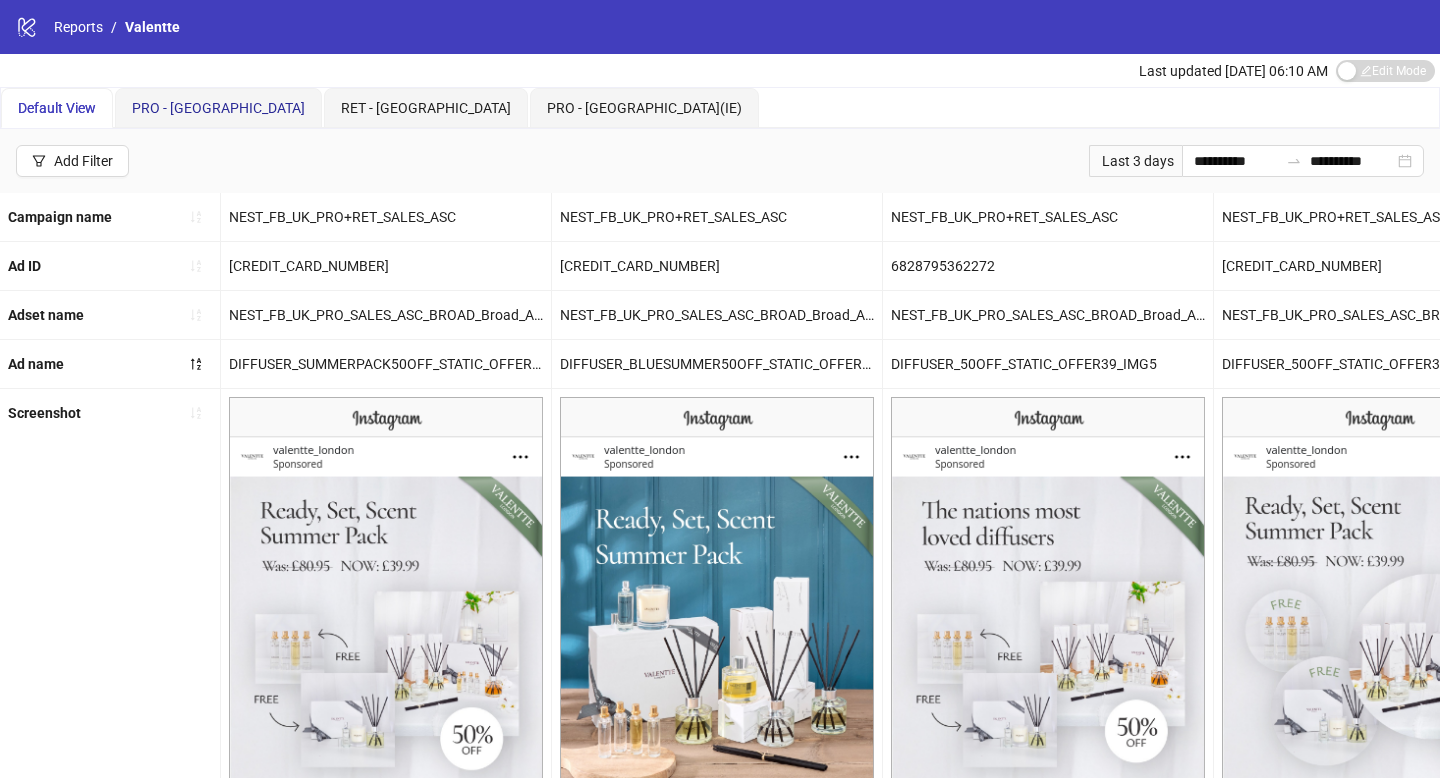 click on "PRO - UK" at bounding box center [218, 108] 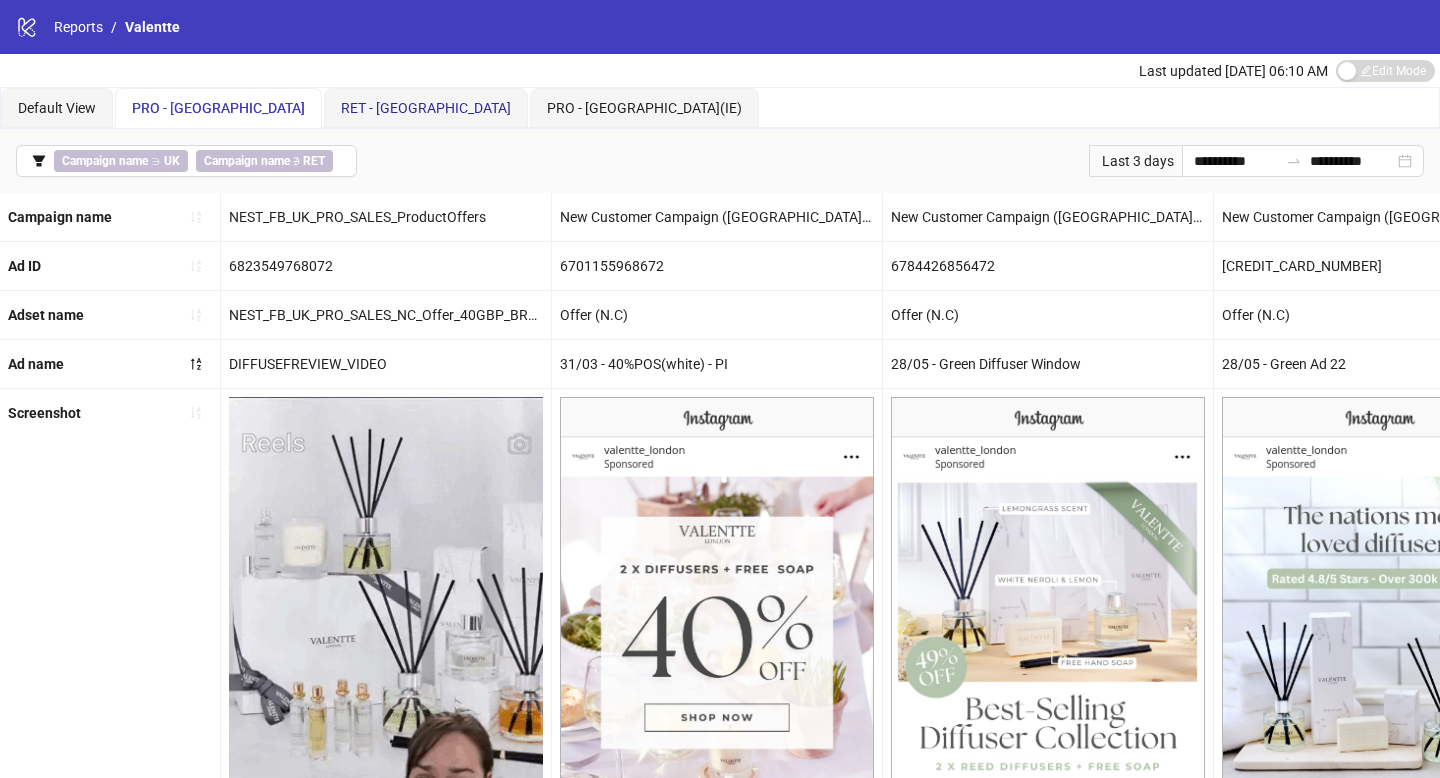 click on "RET - UK" at bounding box center (426, 108) 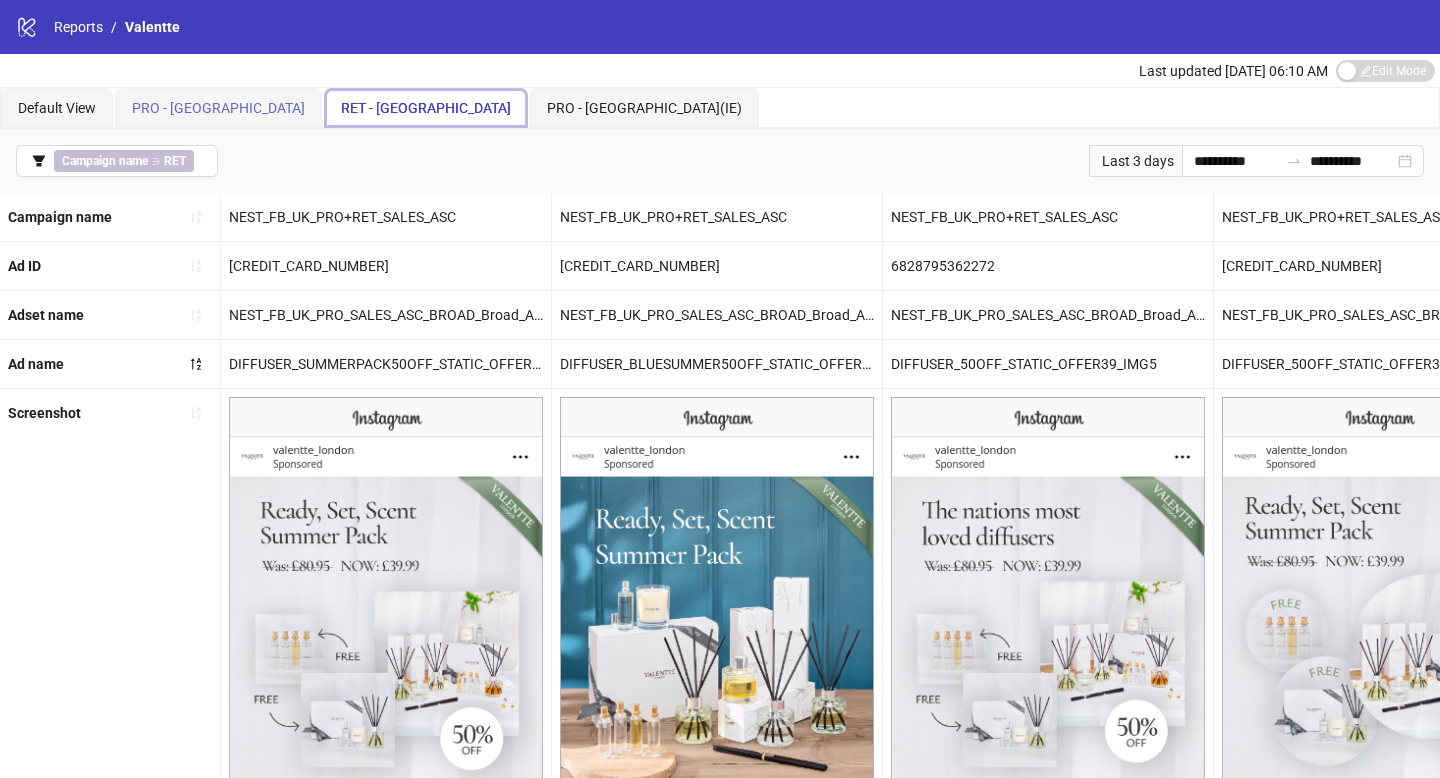 click on "PRO - UK" at bounding box center [218, 108] 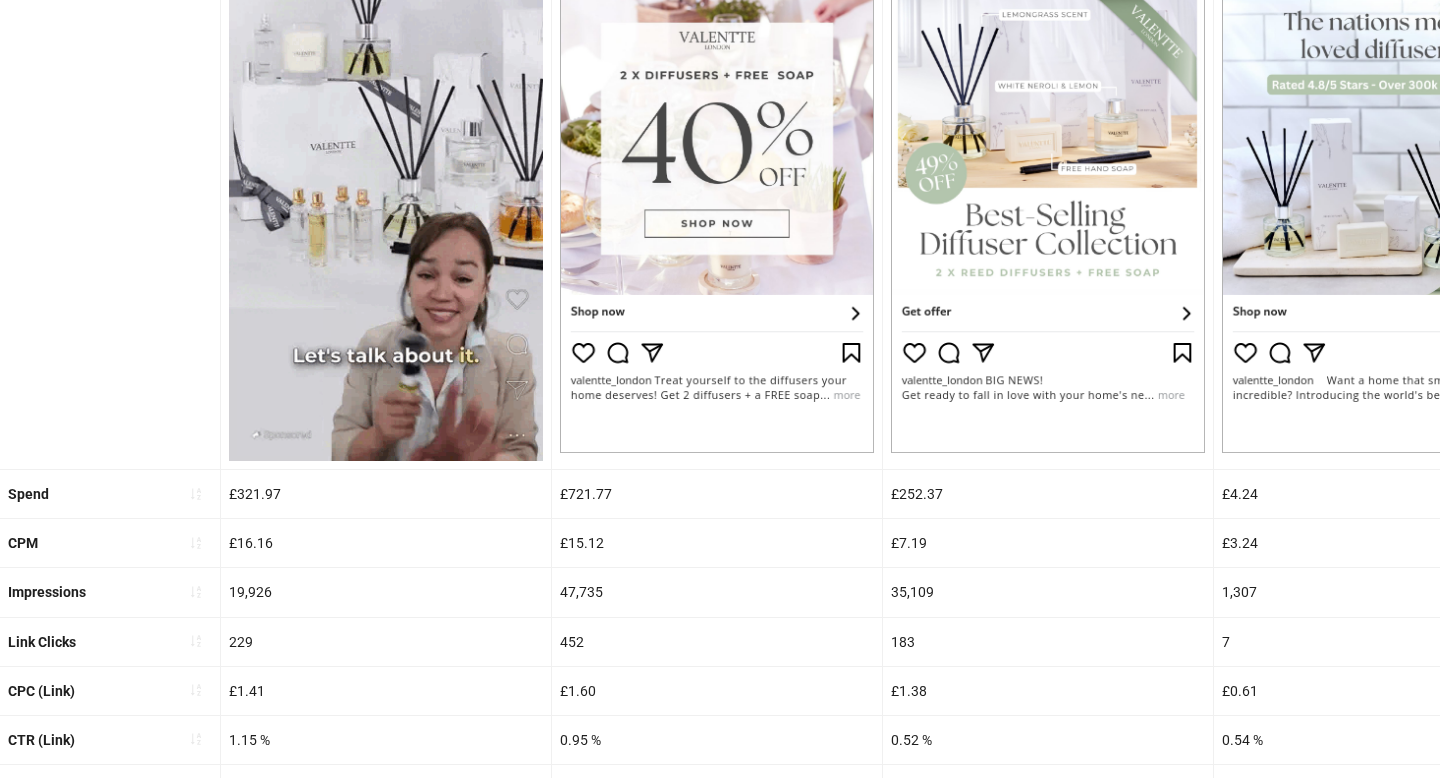 scroll, scrollTop: 584, scrollLeft: 0, axis: vertical 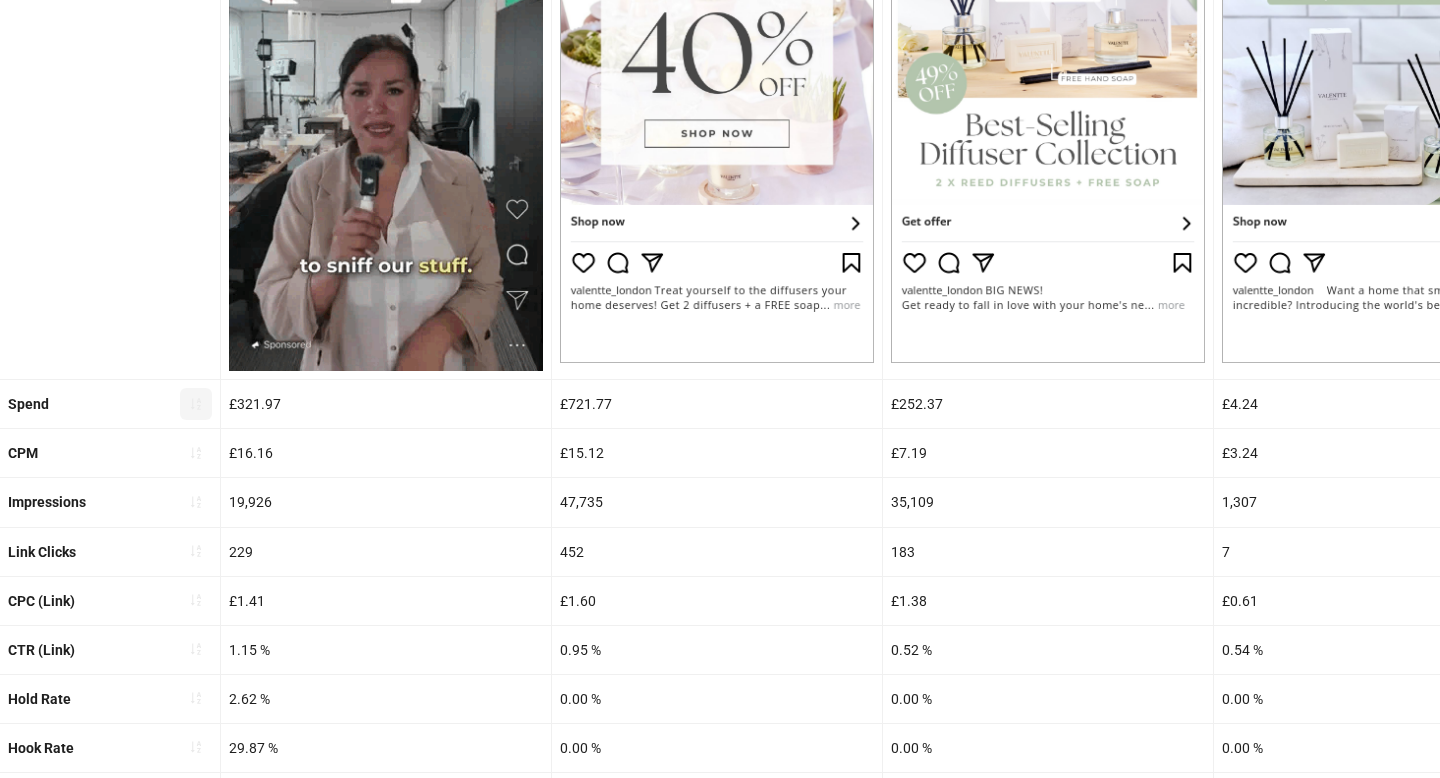 click 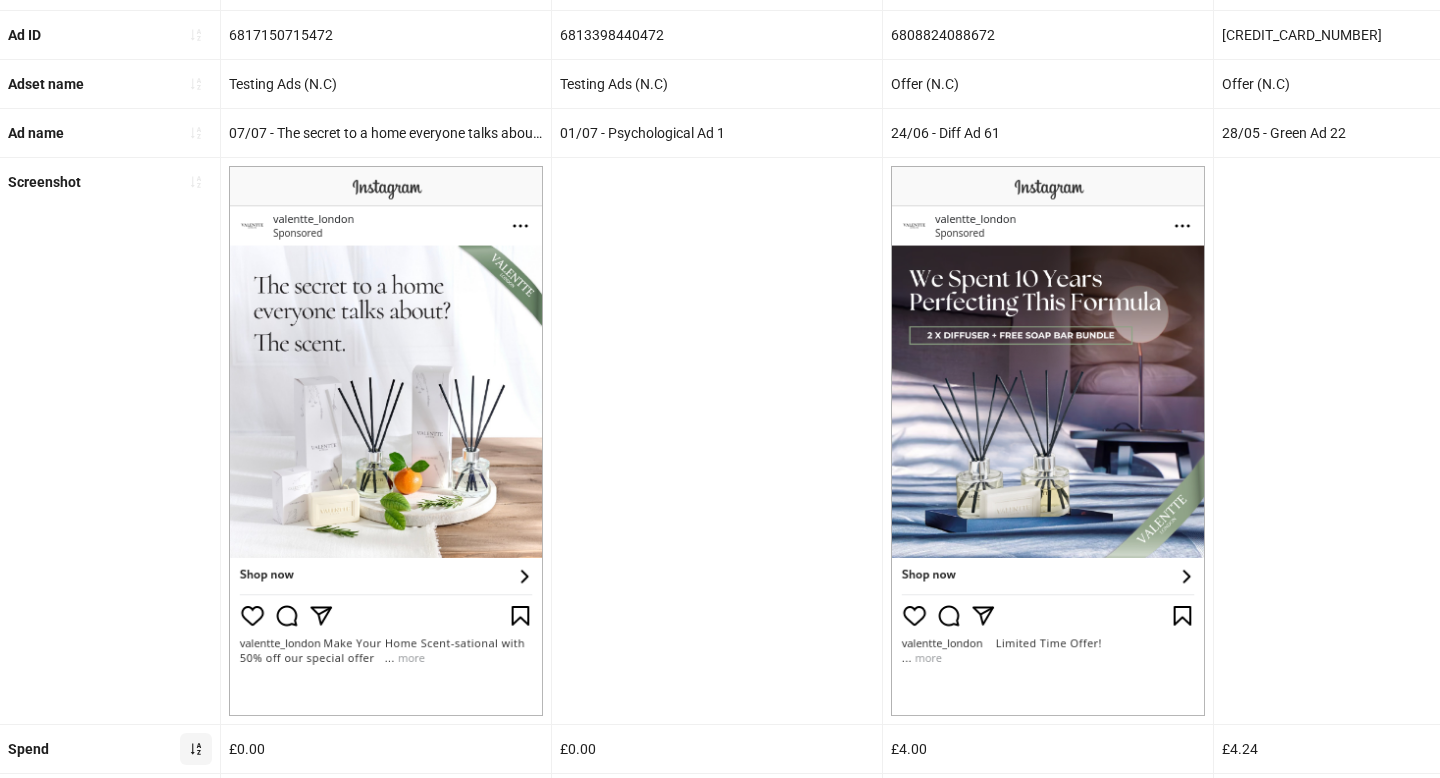 scroll, scrollTop: 584, scrollLeft: 0, axis: vertical 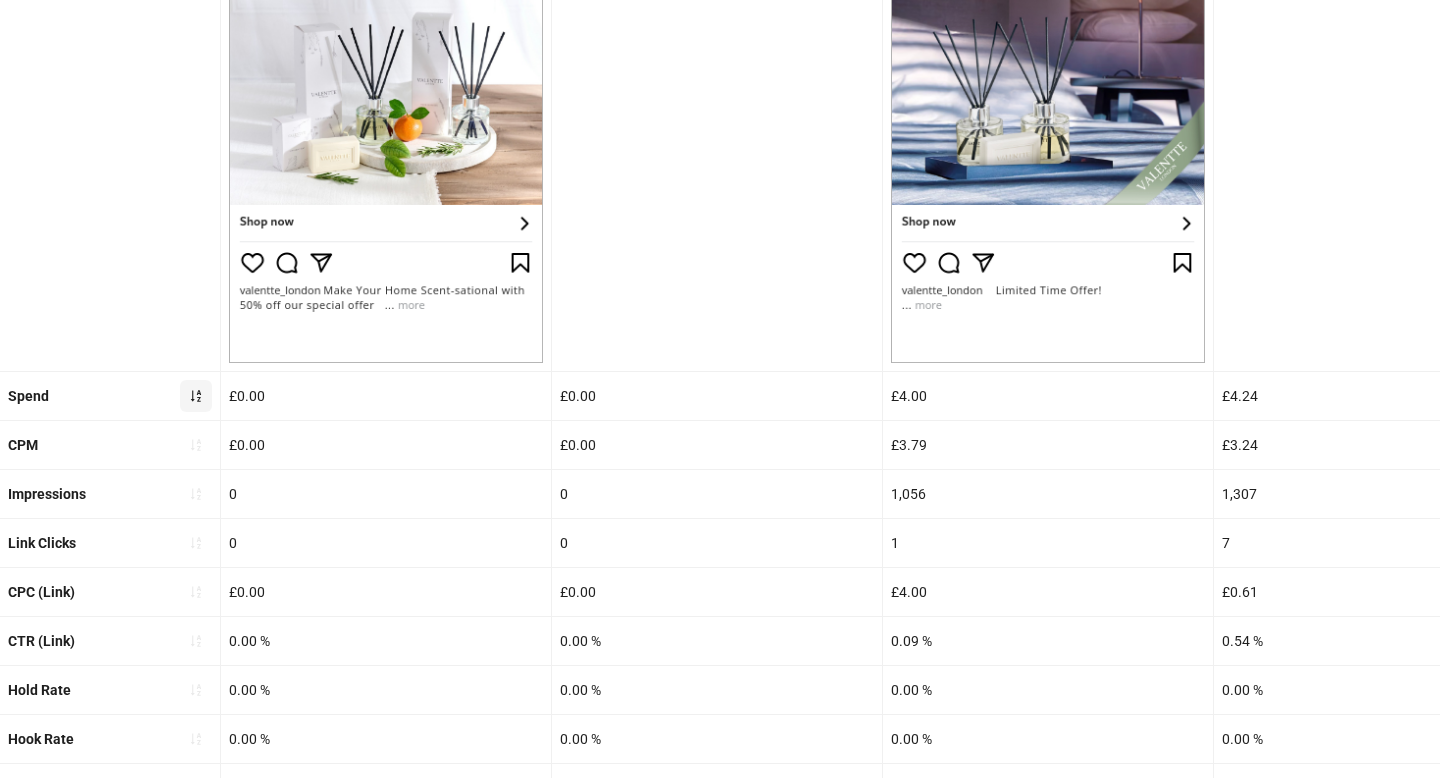 click 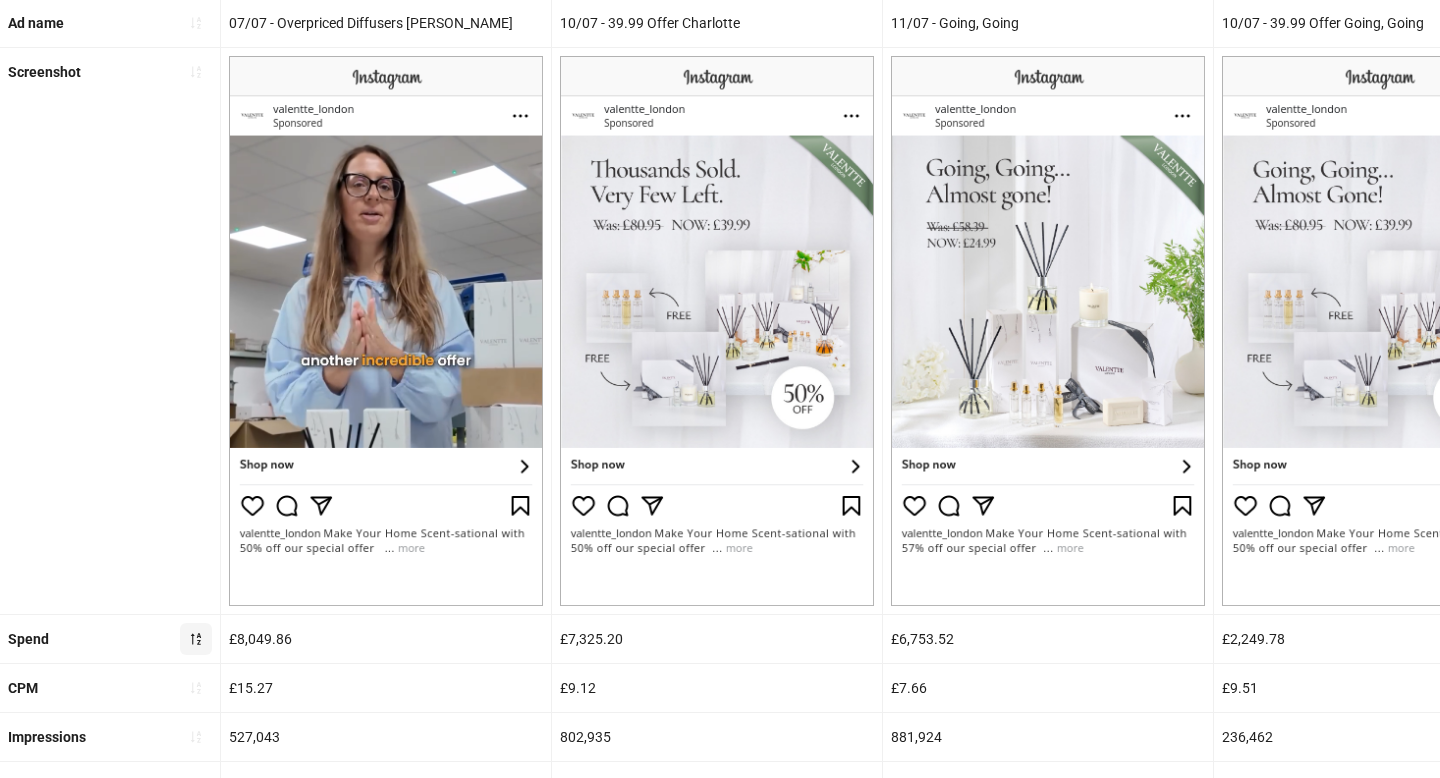 scroll, scrollTop: 328, scrollLeft: 0, axis: vertical 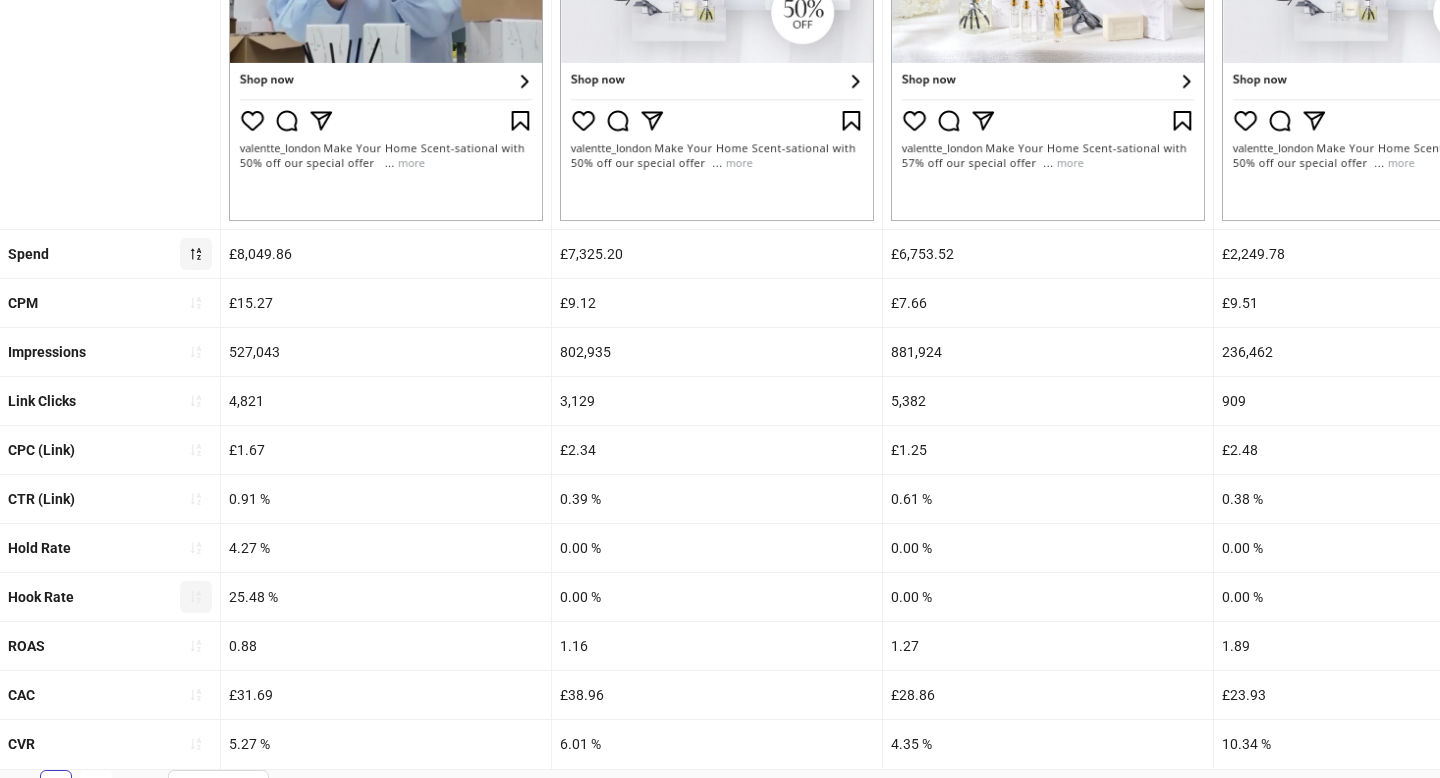 click 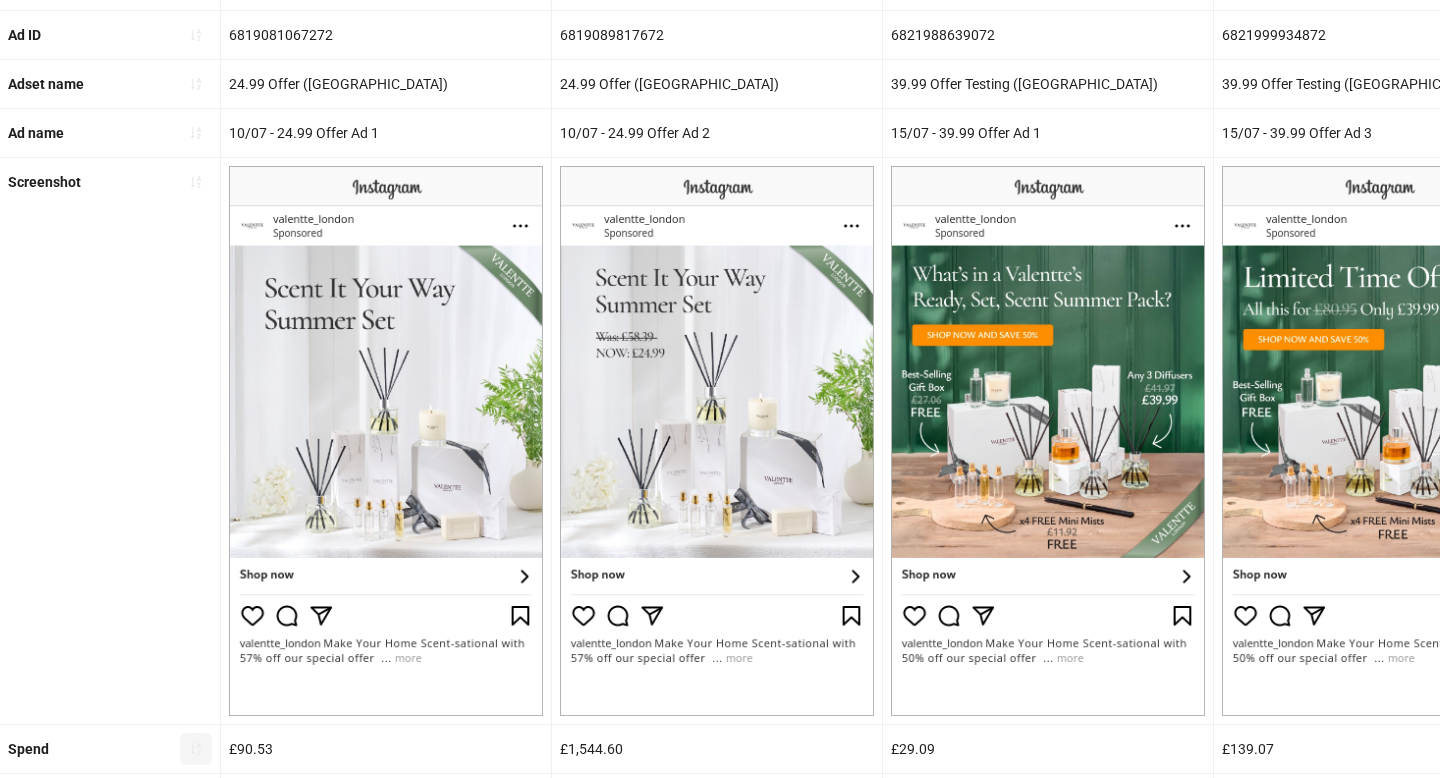 scroll, scrollTop: 726, scrollLeft: 0, axis: vertical 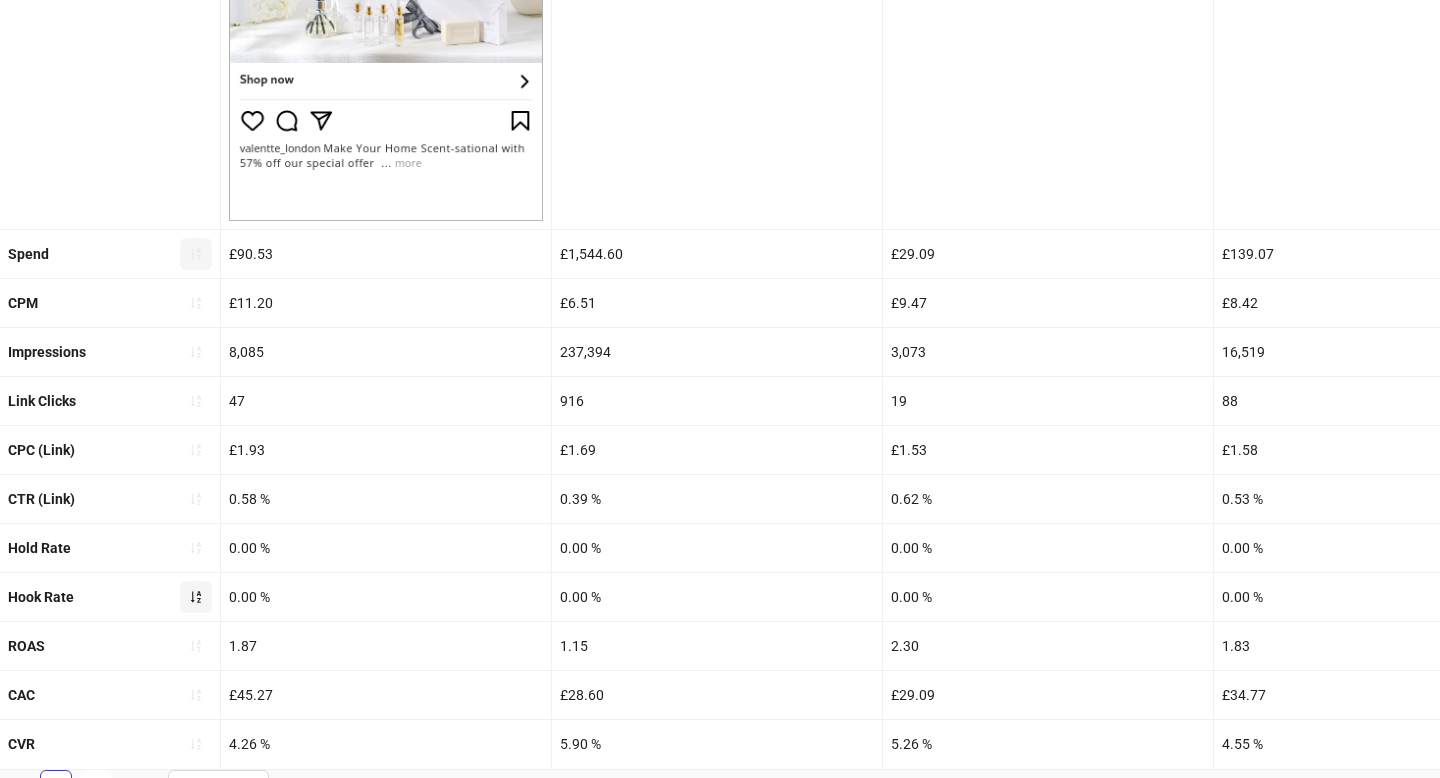 click 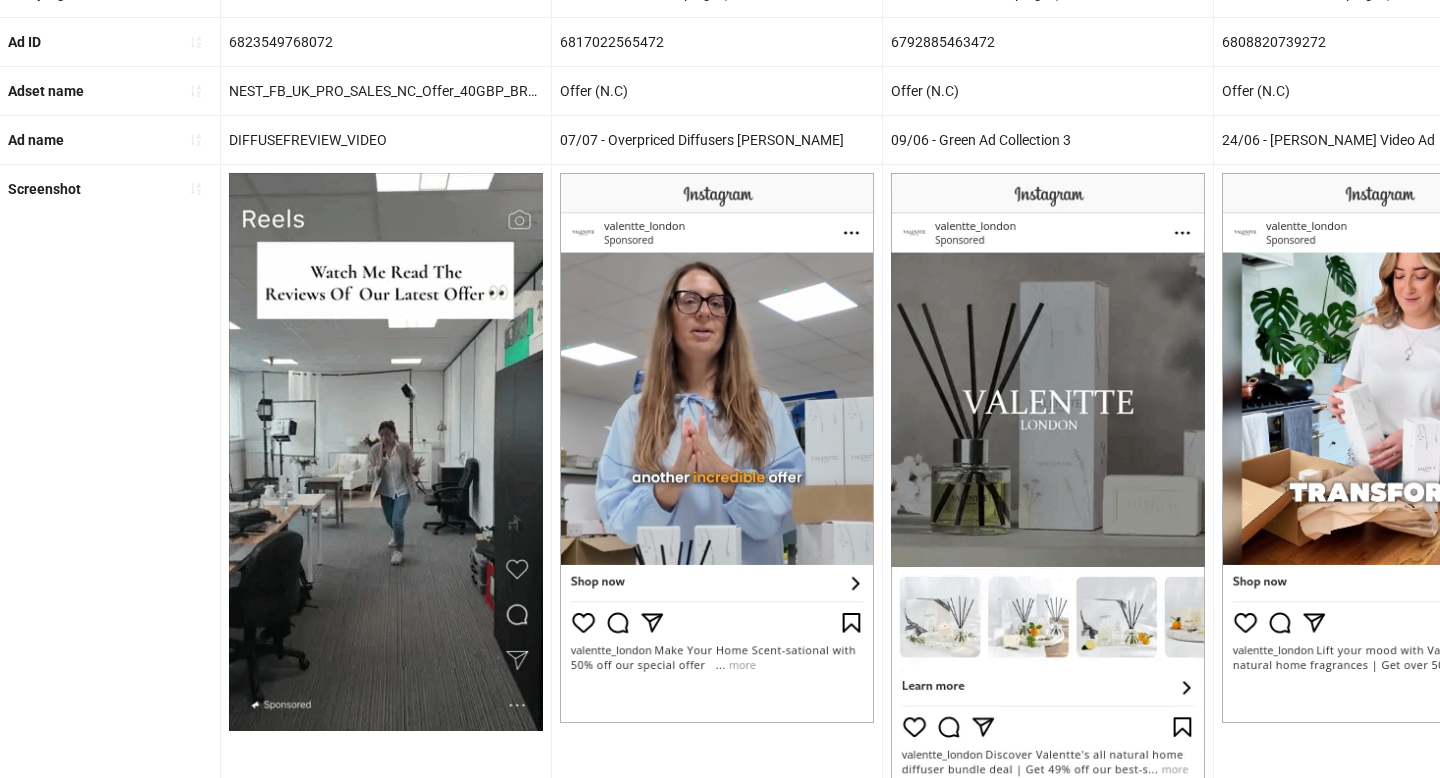 scroll, scrollTop: 226, scrollLeft: 0, axis: vertical 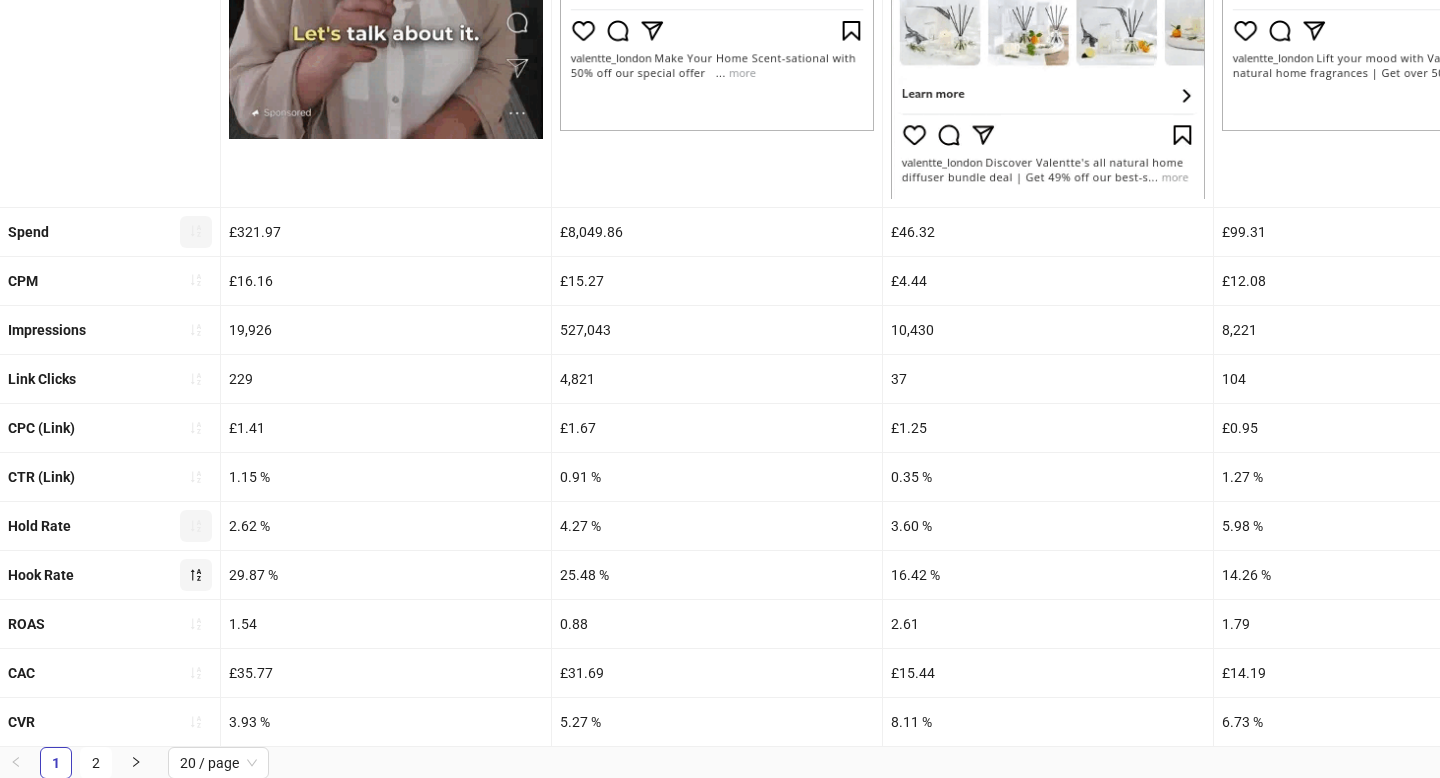 click at bounding box center [196, 526] 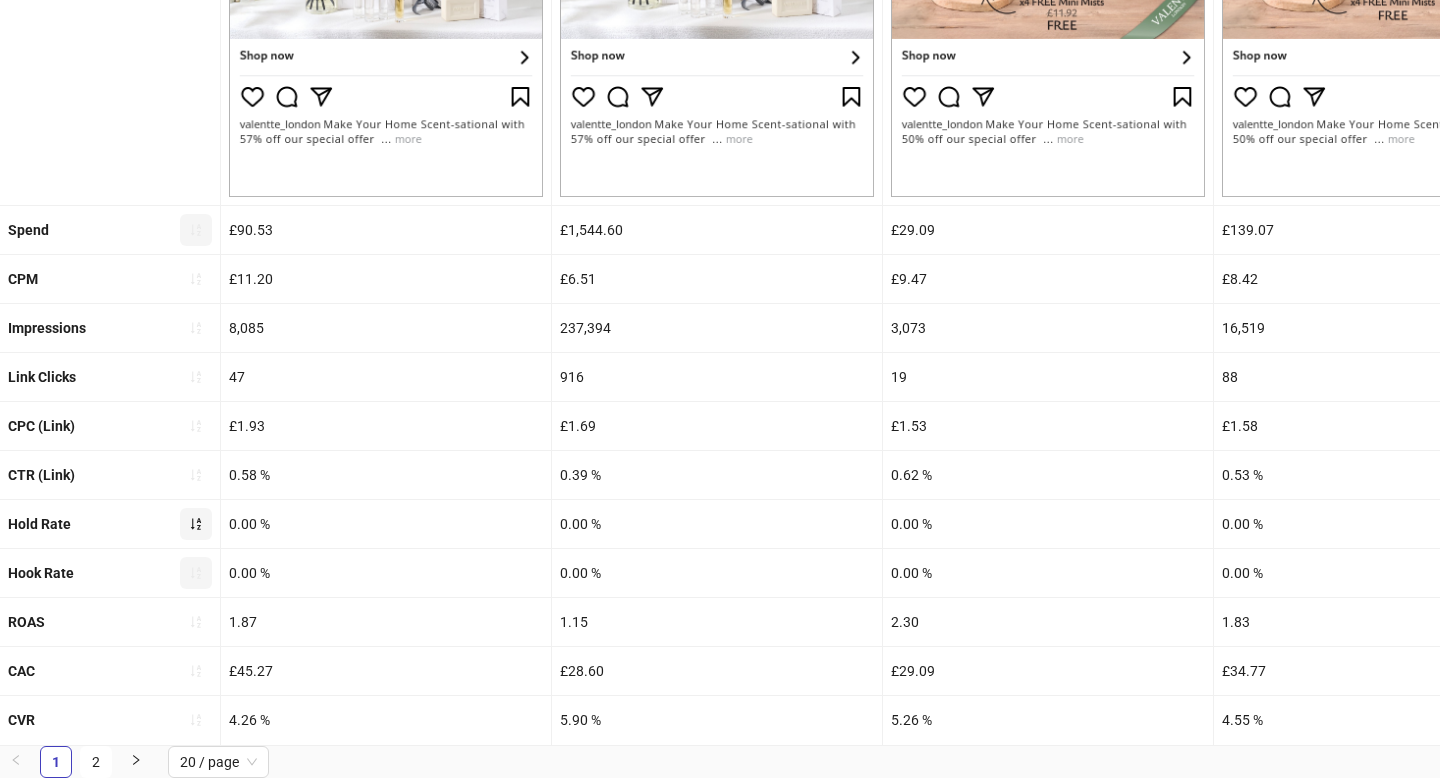 scroll, scrollTop: 749, scrollLeft: 0, axis: vertical 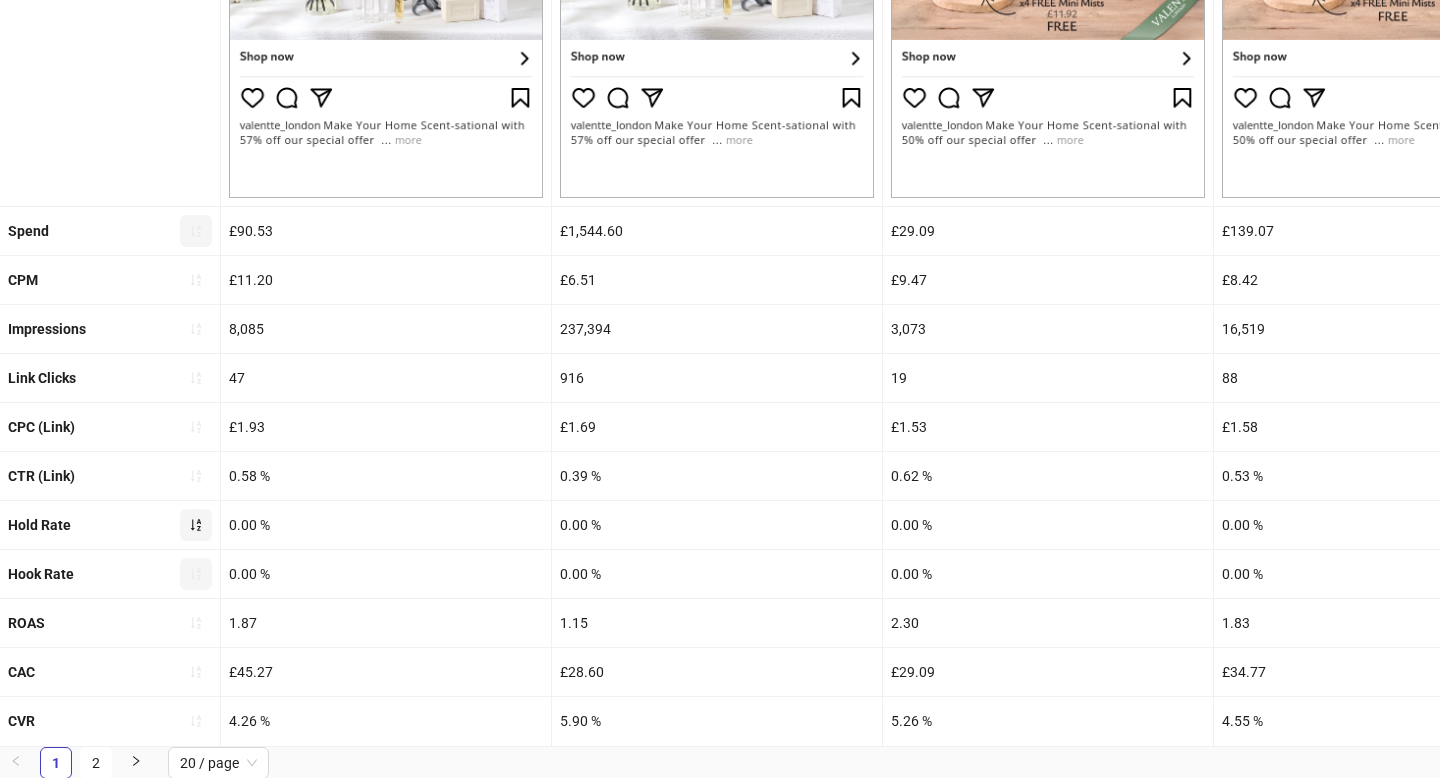 click at bounding box center [196, 525] 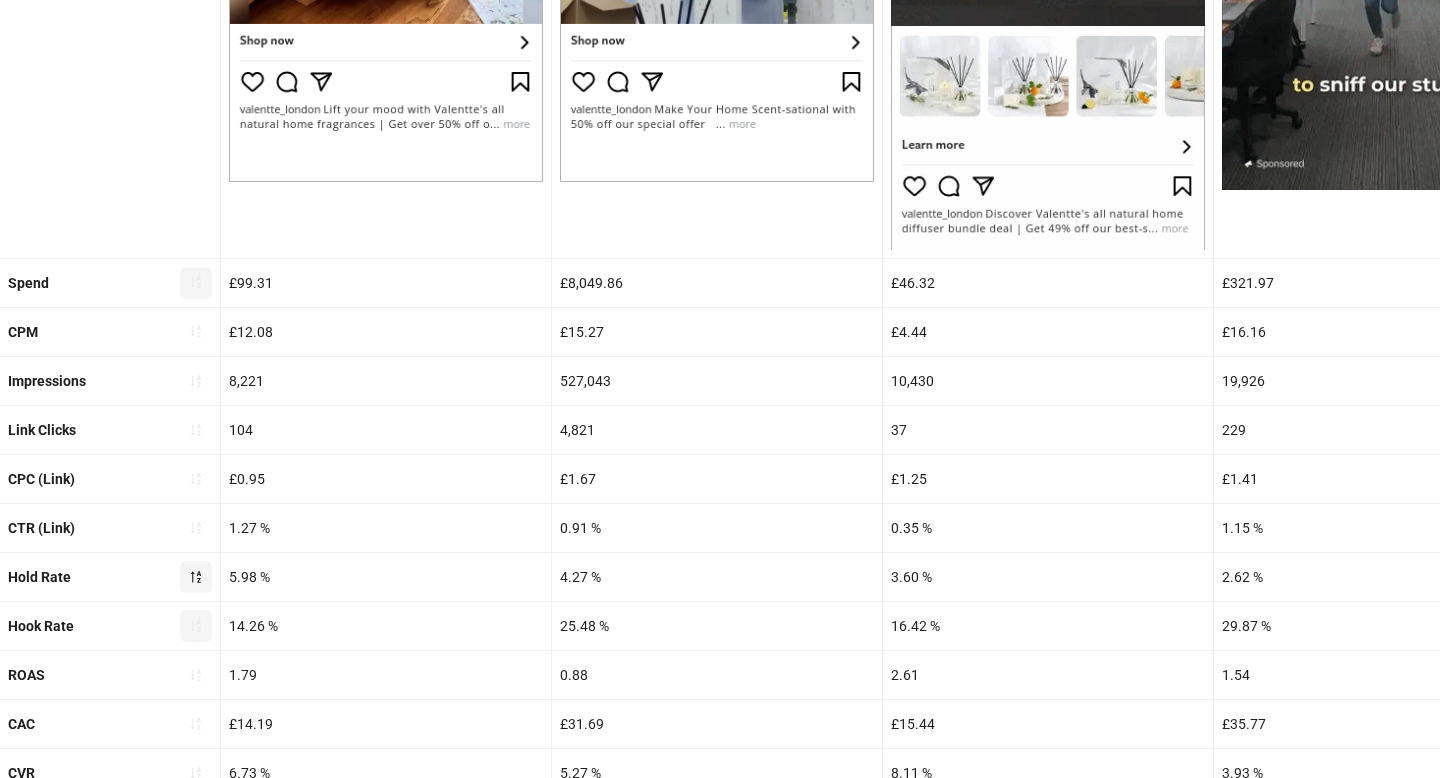 scroll, scrollTop: 781, scrollLeft: 0, axis: vertical 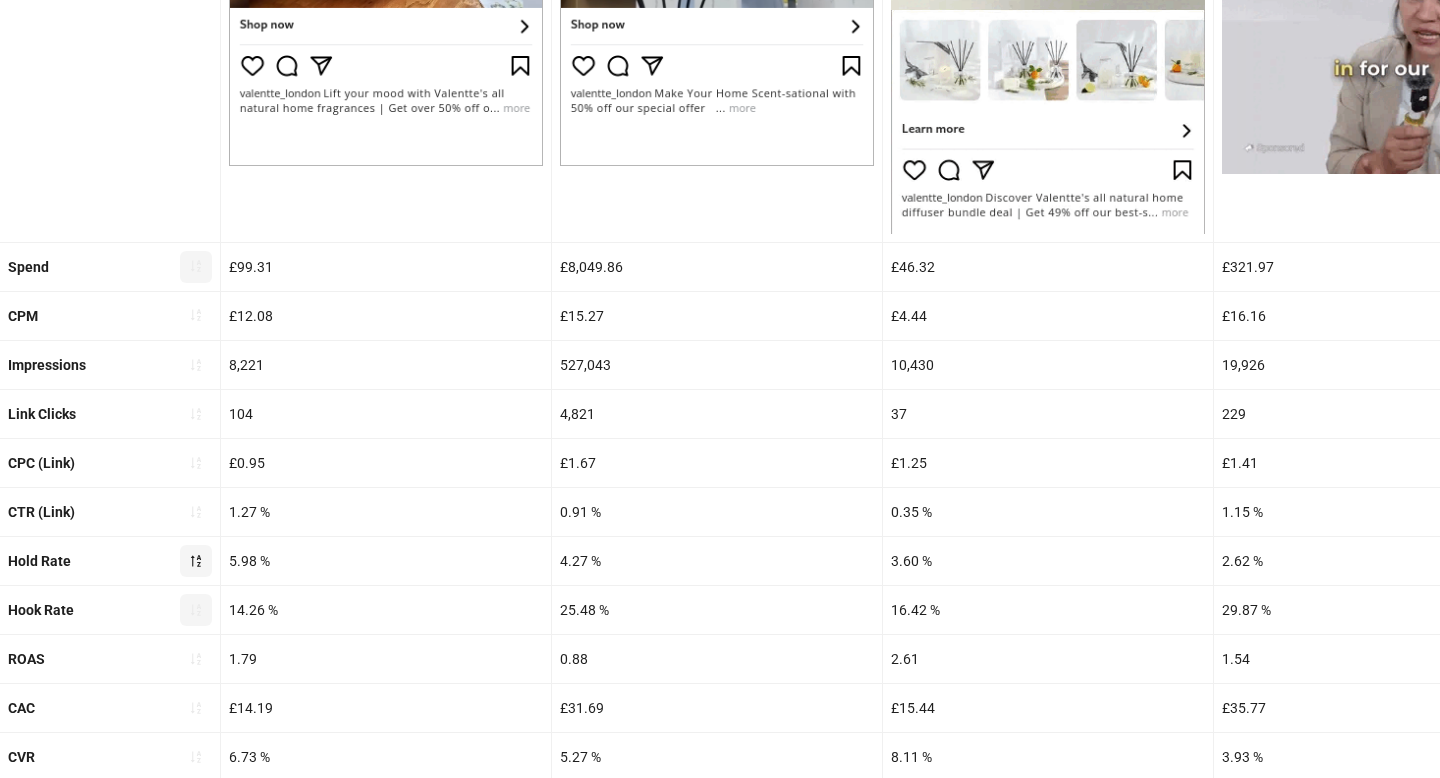 click 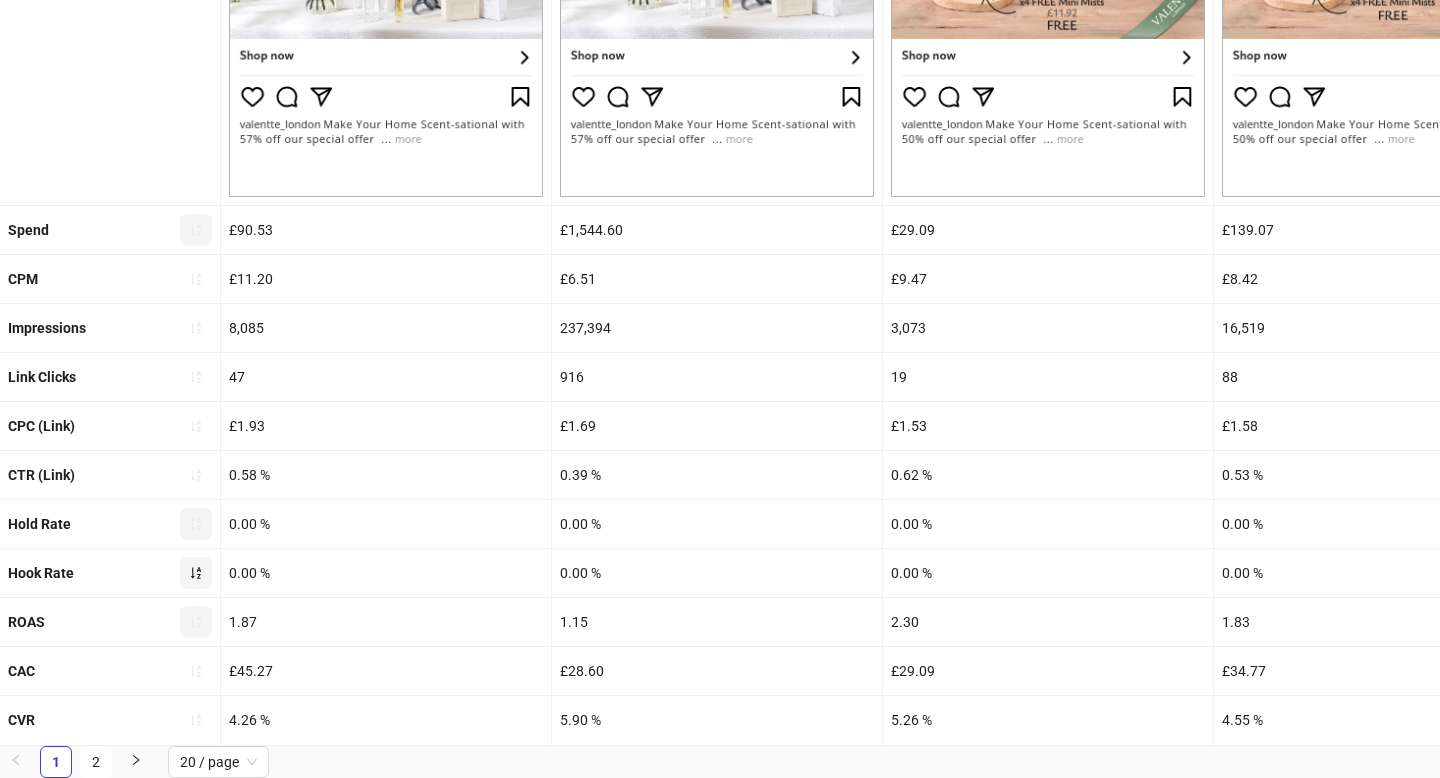 scroll, scrollTop: 749, scrollLeft: 0, axis: vertical 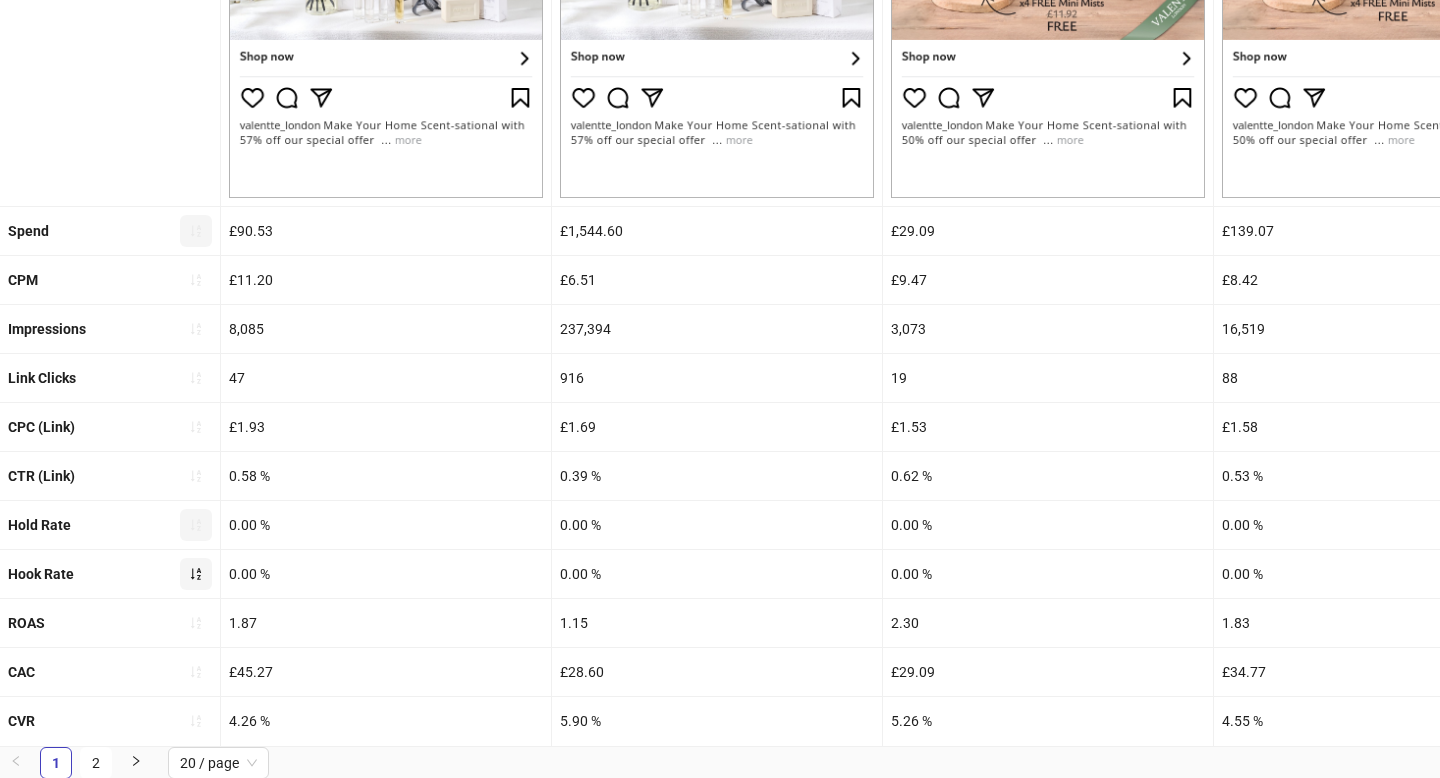 click 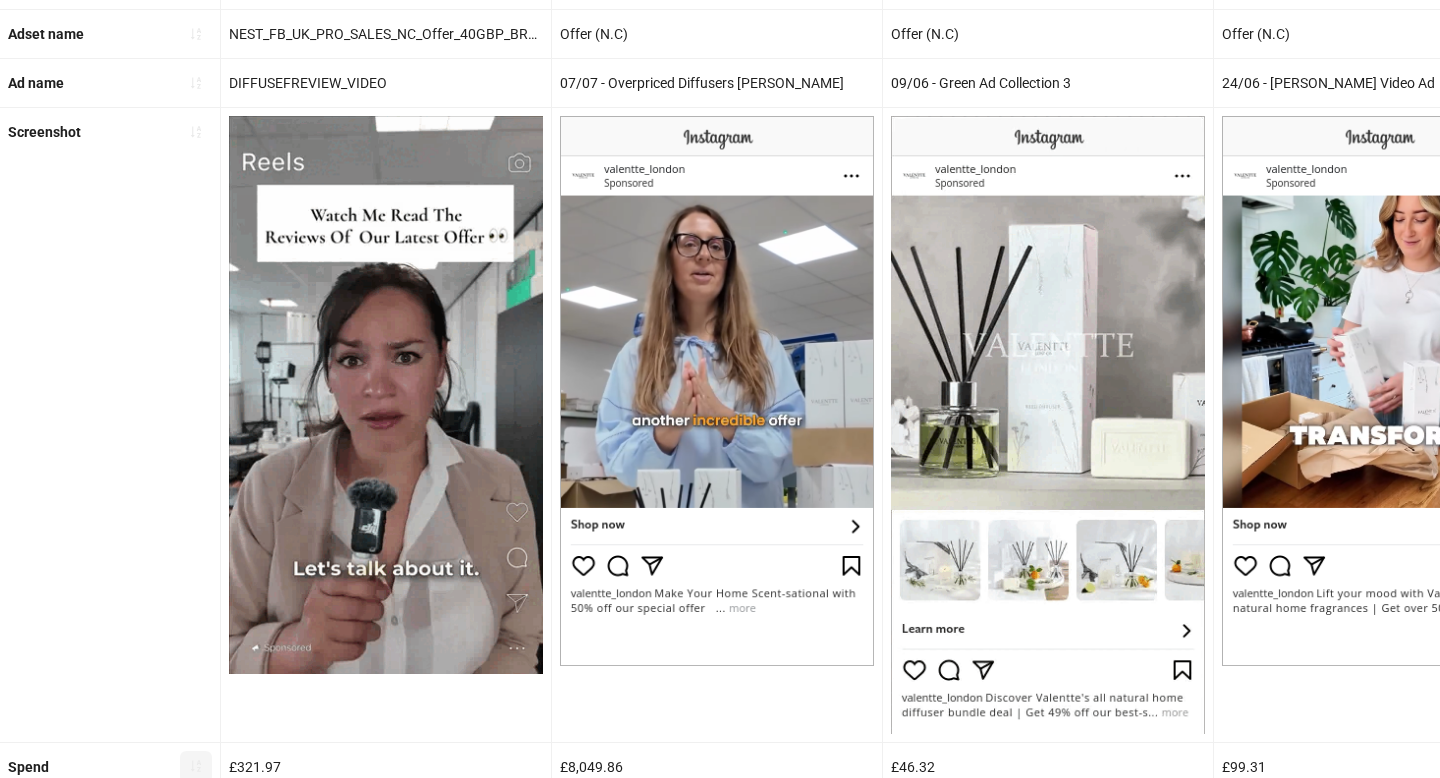 scroll, scrollTop: 291, scrollLeft: 0, axis: vertical 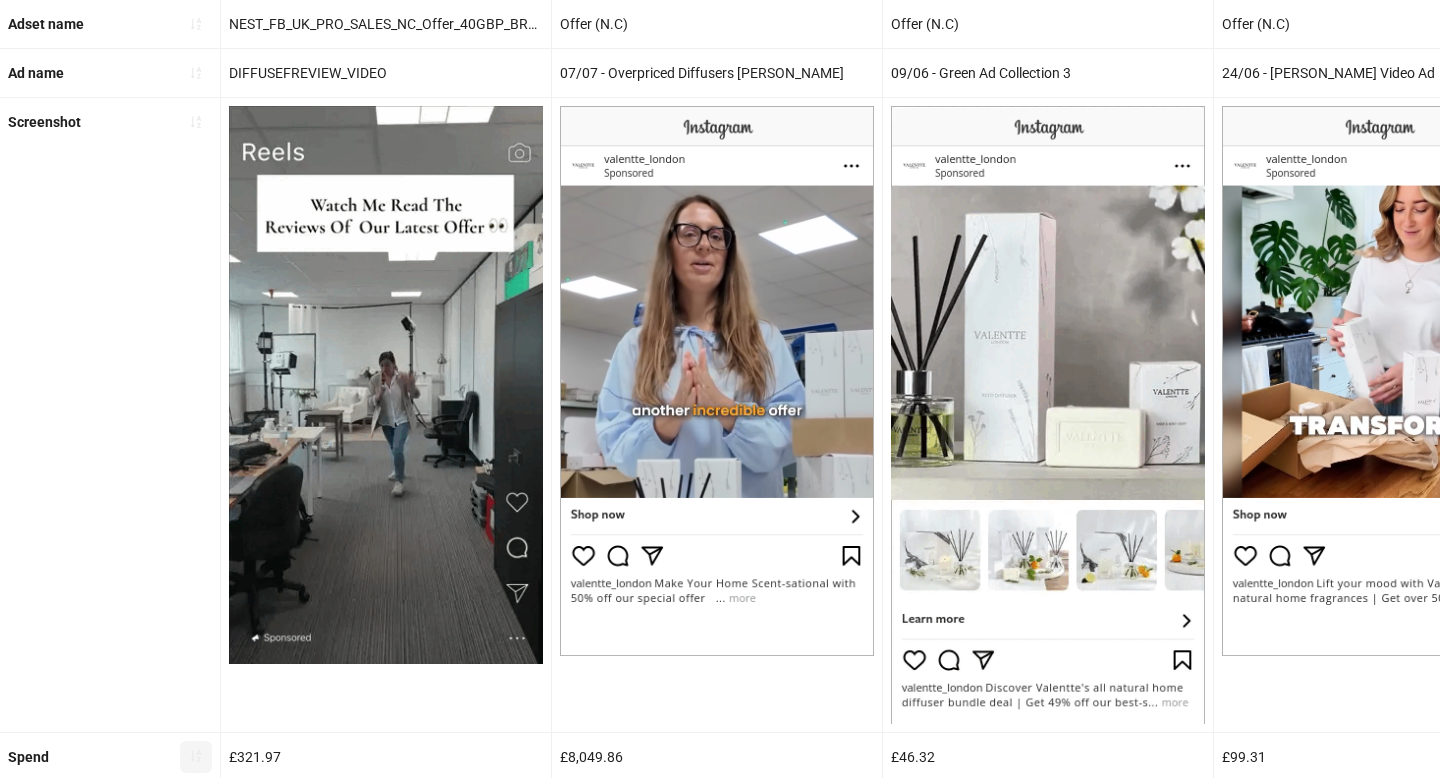drag, startPoint x: 232, startPoint y: 165, endPoint x: 541, endPoint y: 625, distance: 554.1489 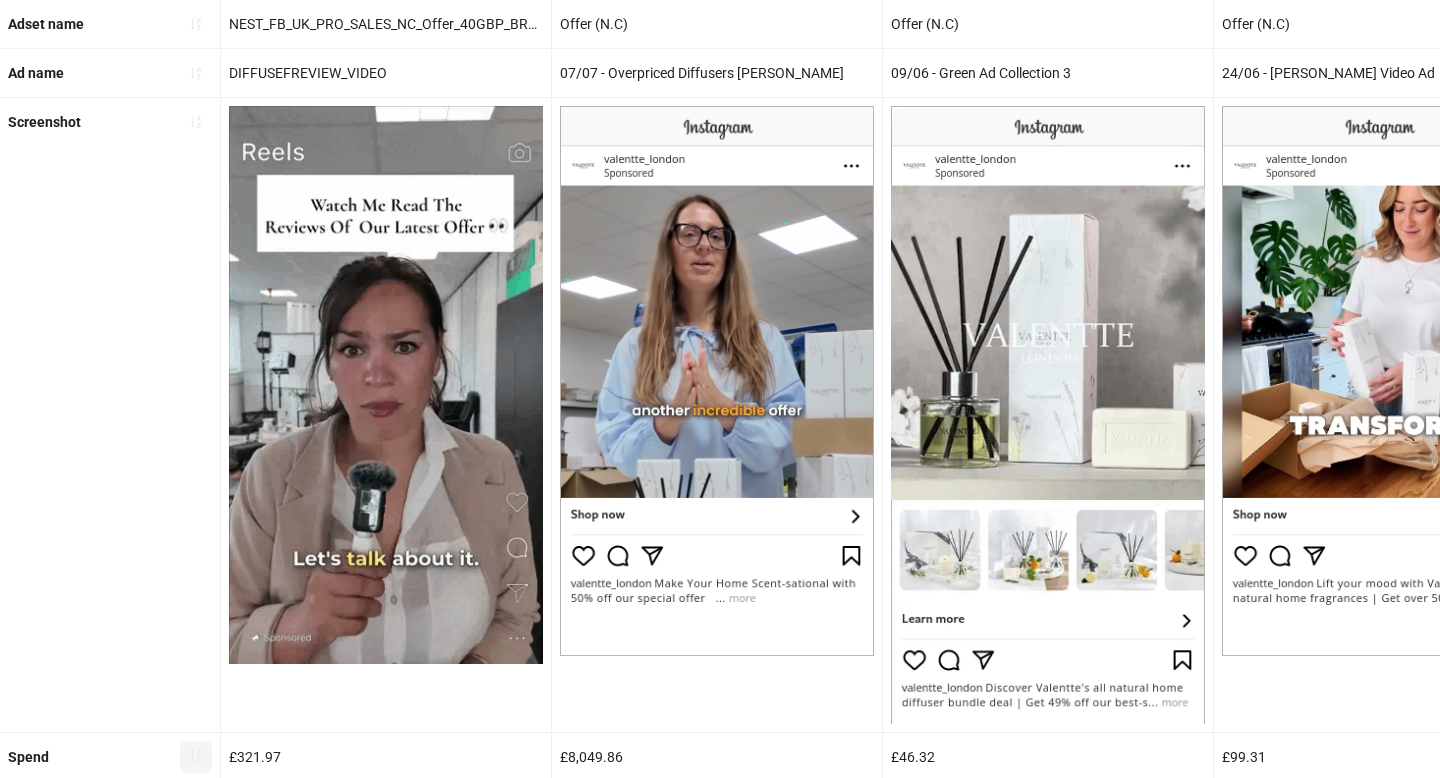 click on "309x459 frames :  0 0  / 15   secs" at bounding box center [0, 0] 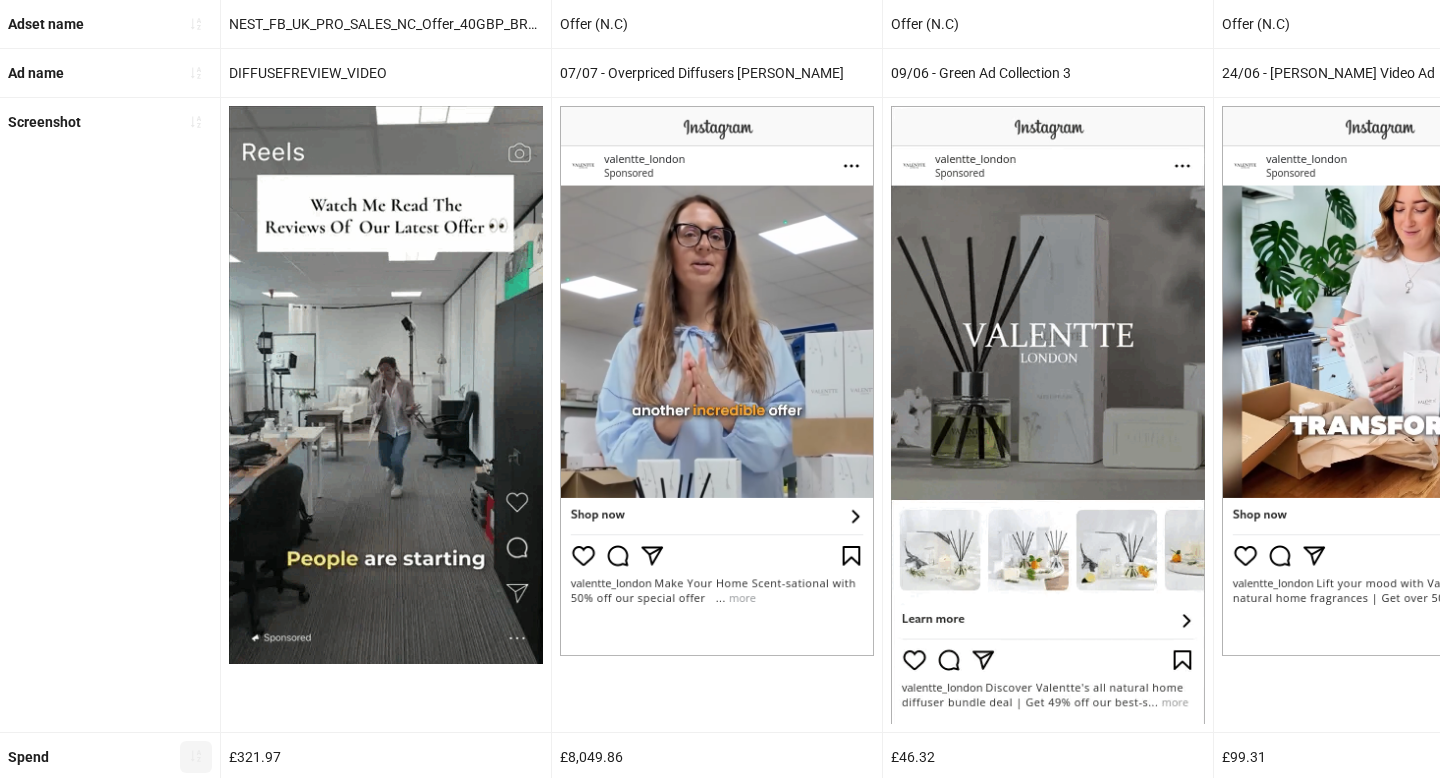 click 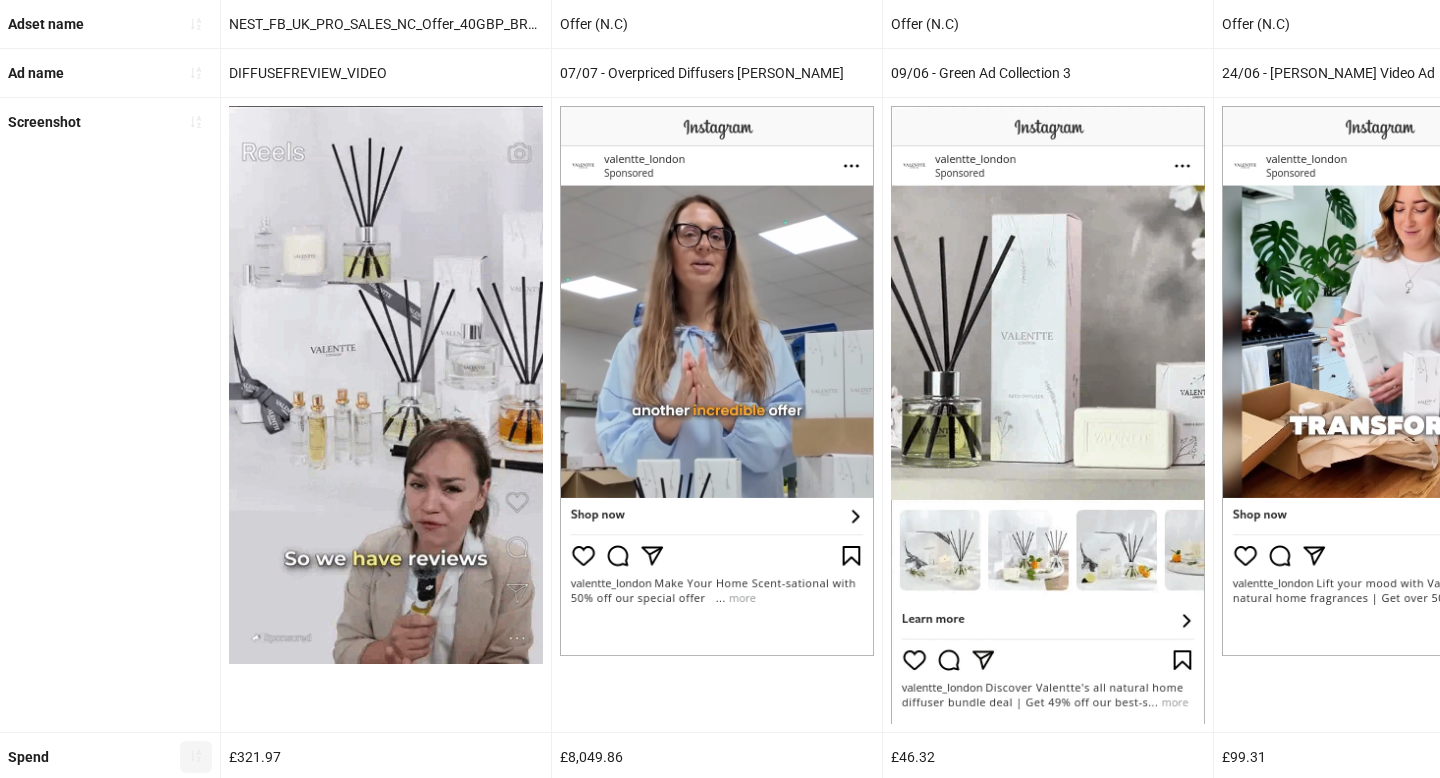 click 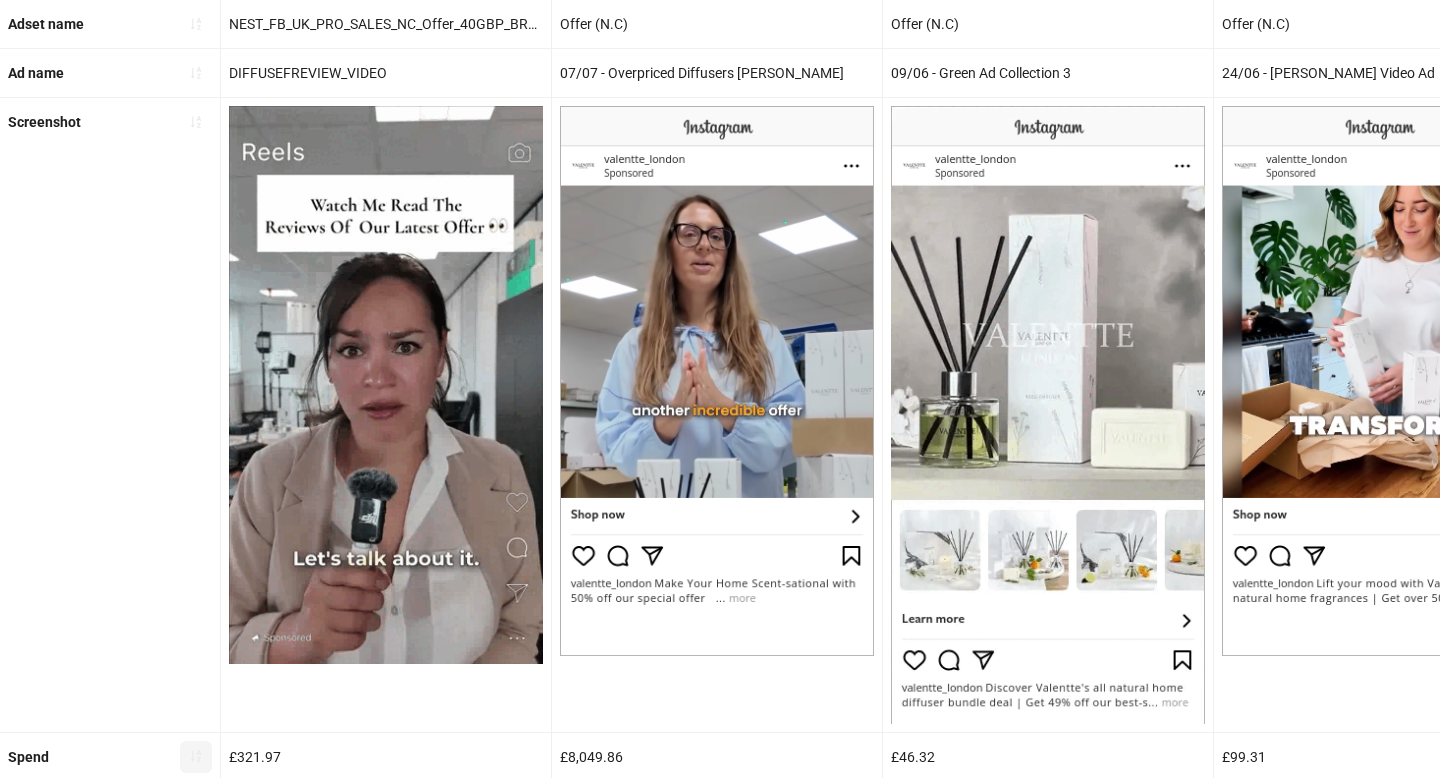 click at bounding box center (0, 0) 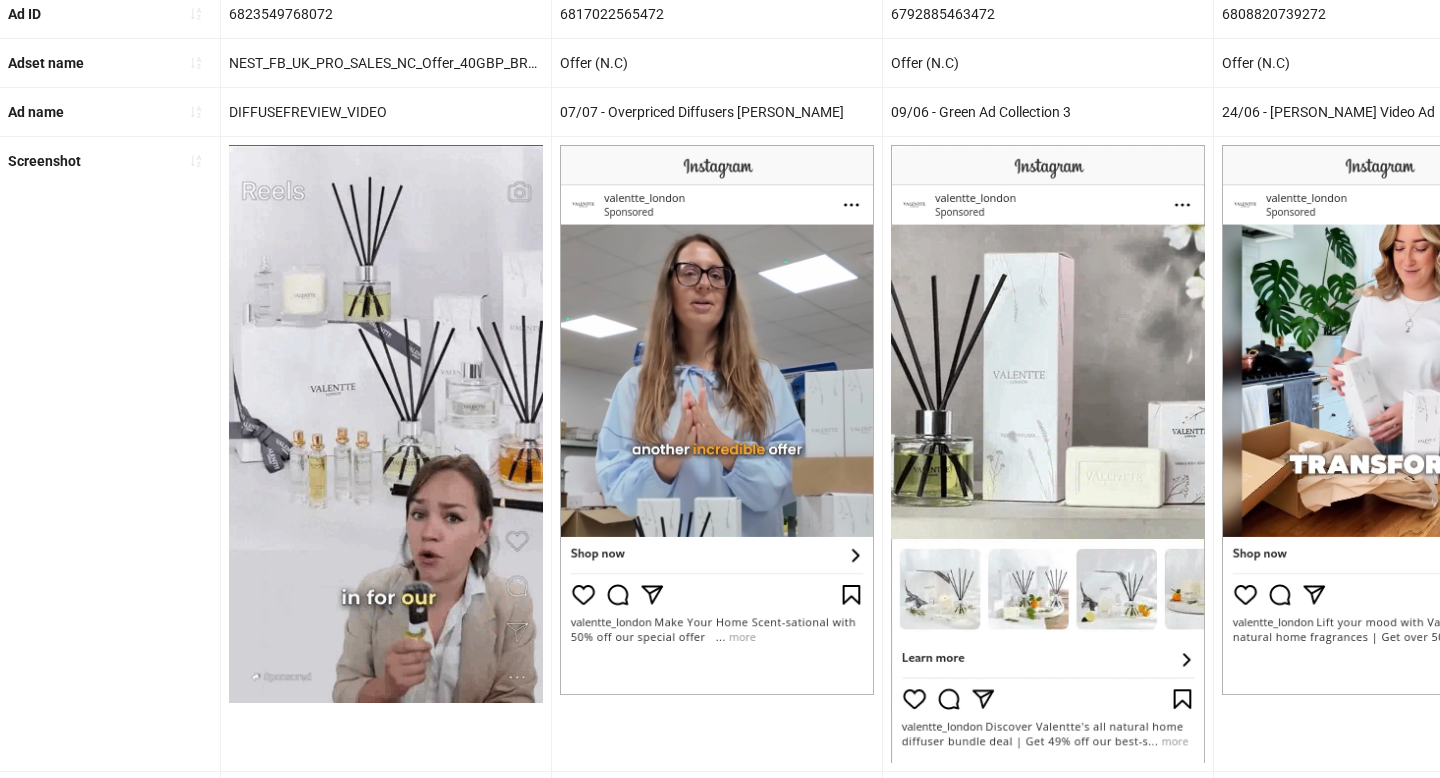 scroll, scrollTop: 244, scrollLeft: 0, axis: vertical 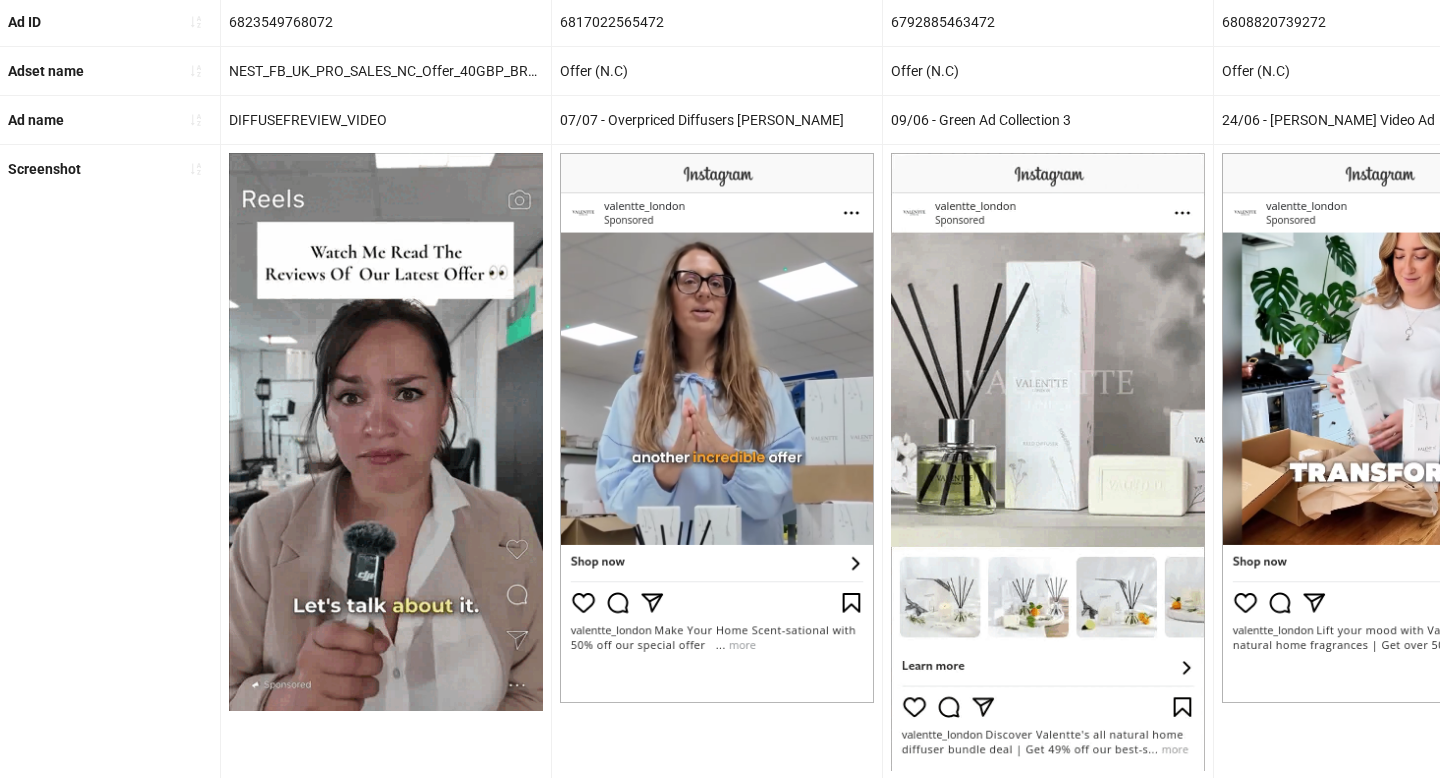 click at bounding box center (717, 428) 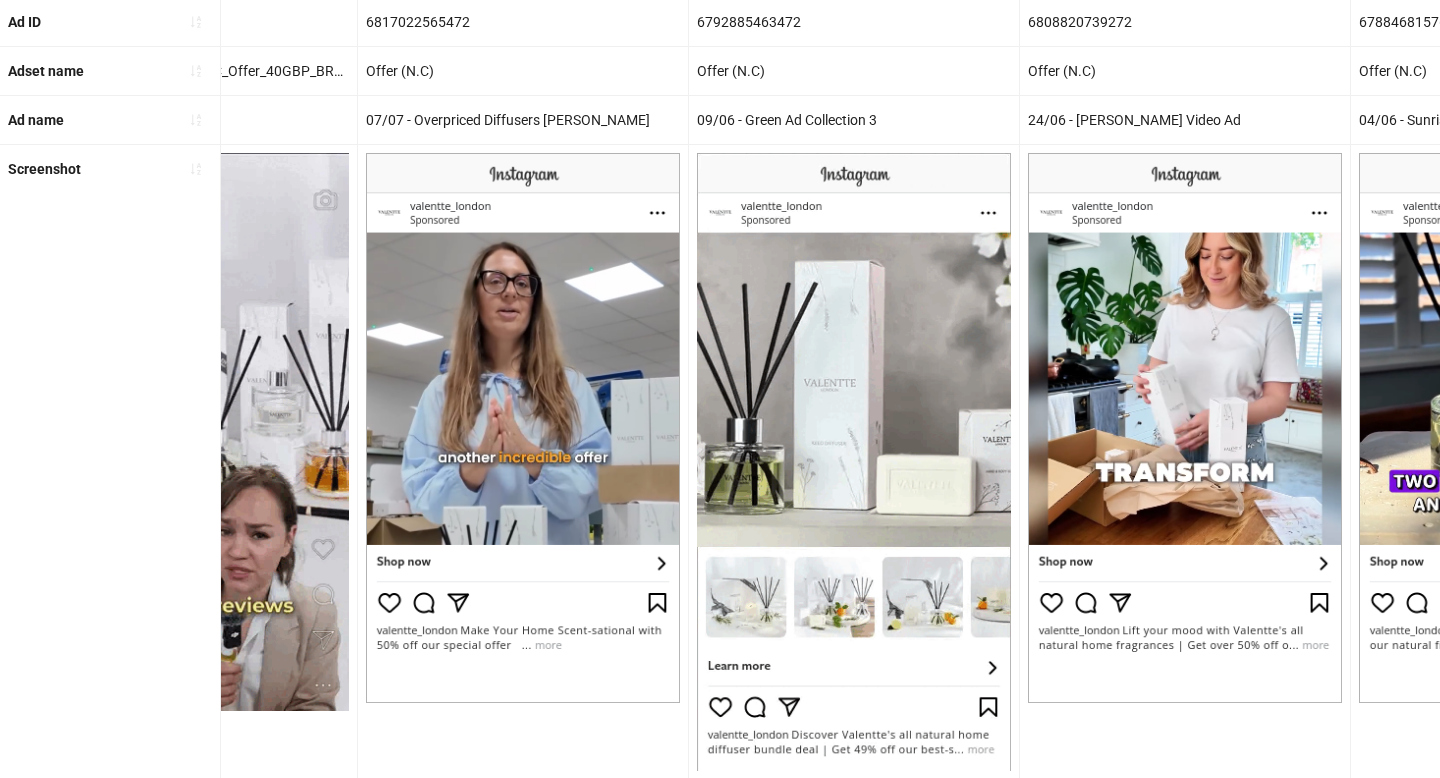 scroll, scrollTop: 0, scrollLeft: 0, axis: both 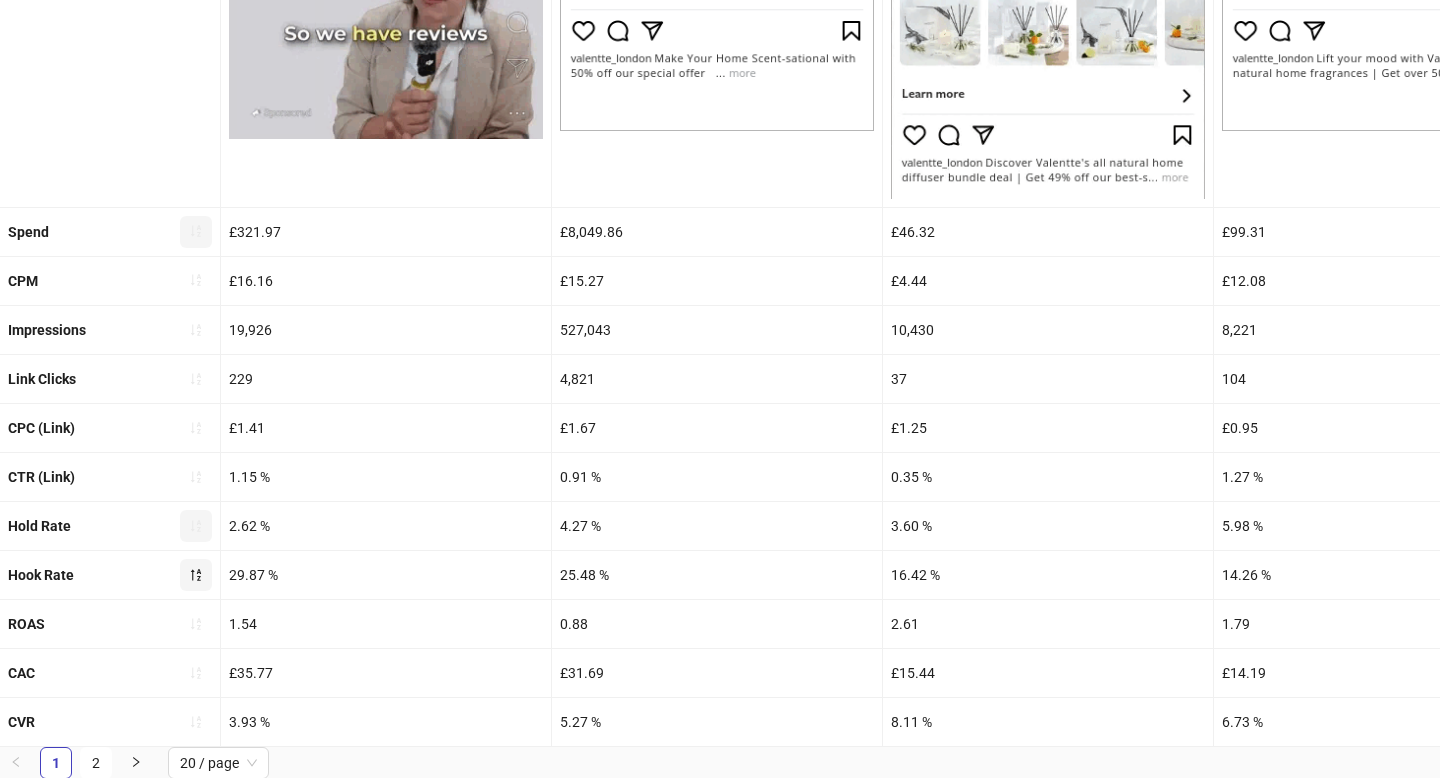 click 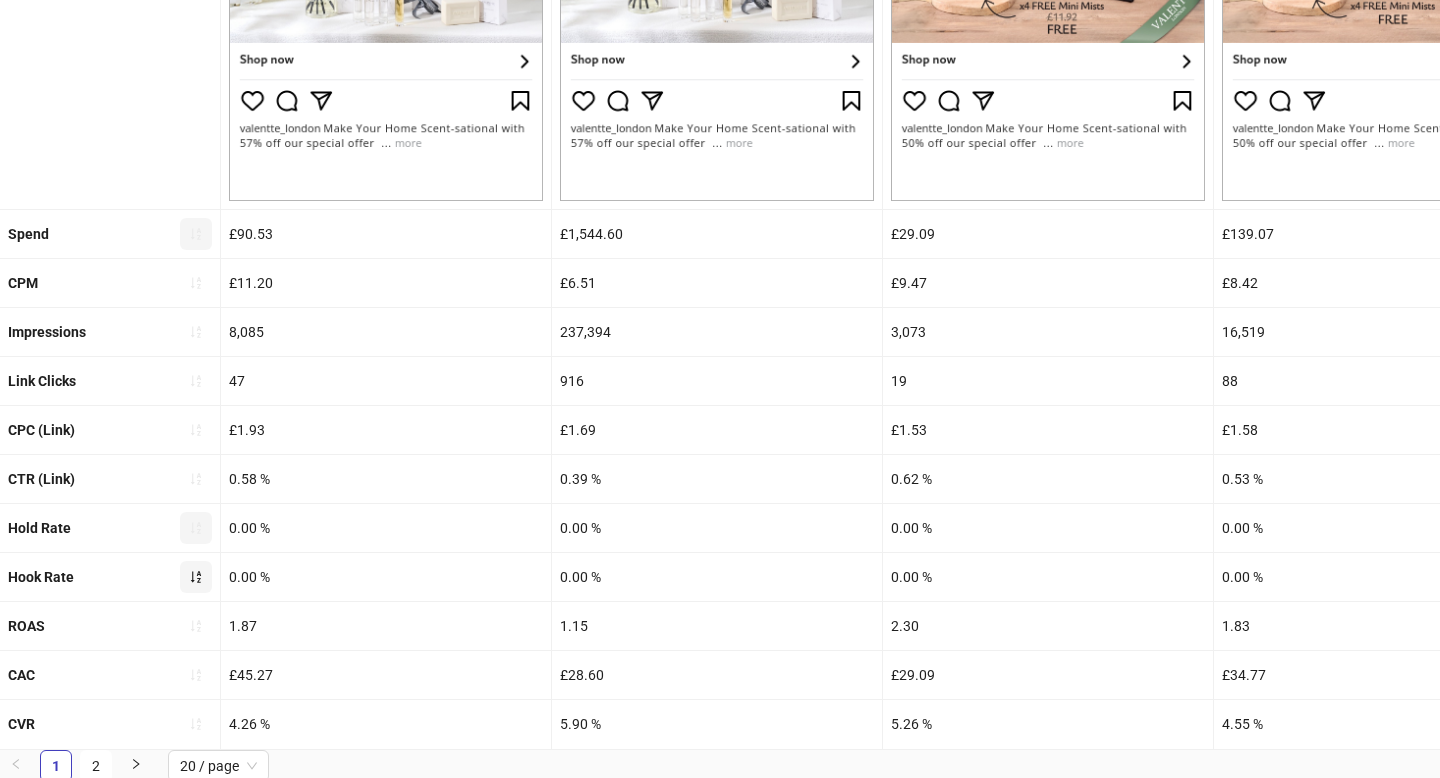 scroll, scrollTop: 749, scrollLeft: 0, axis: vertical 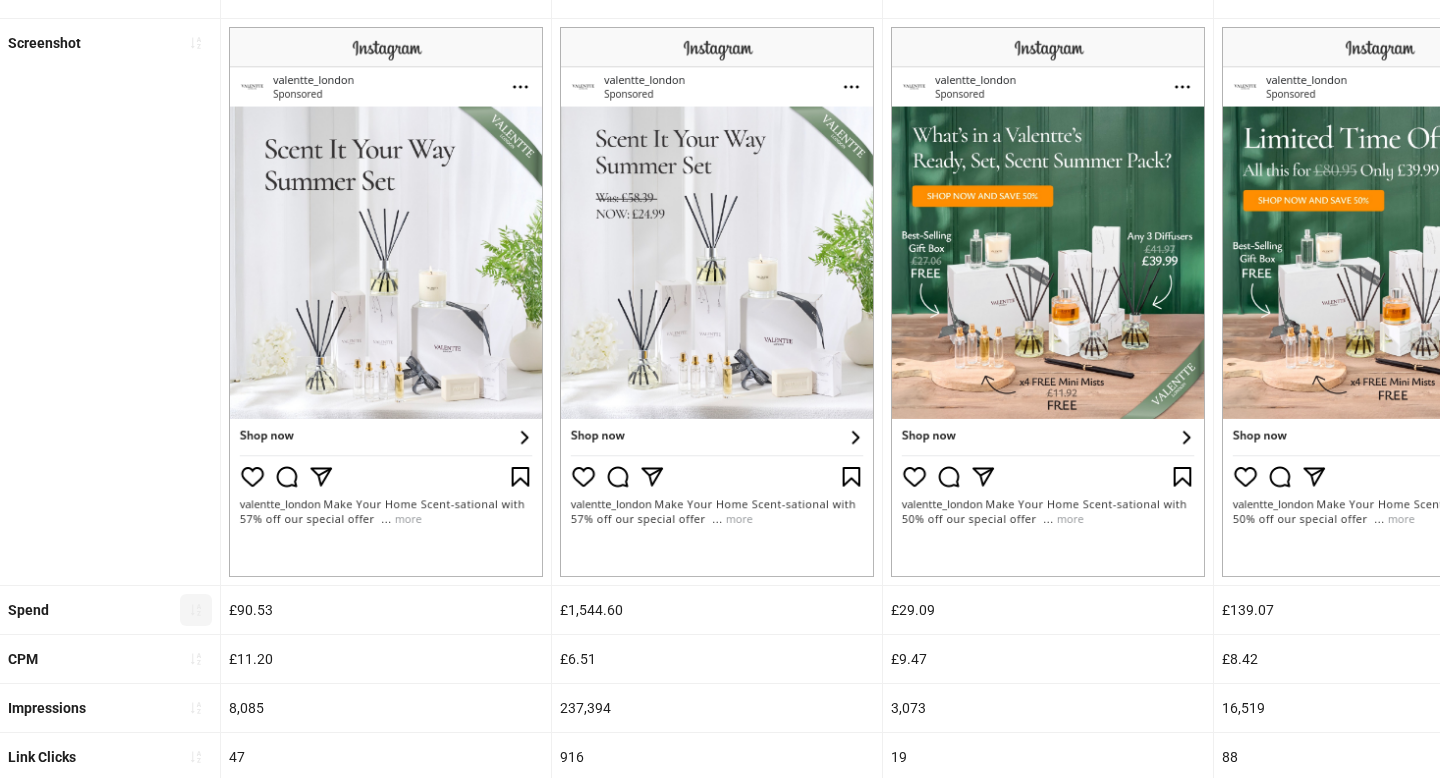 type 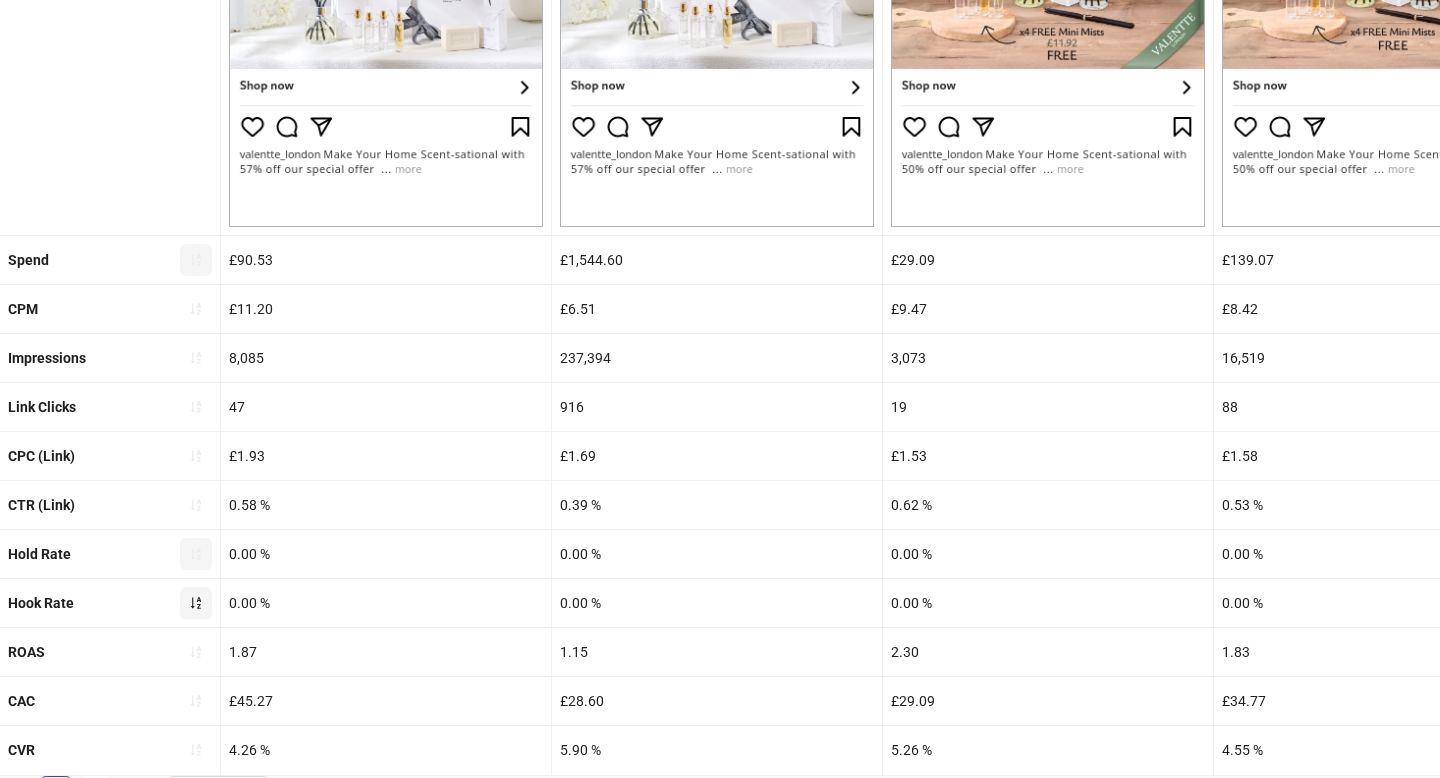 scroll, scrollTop: 749, scrollLeft: 0, axis: vertical 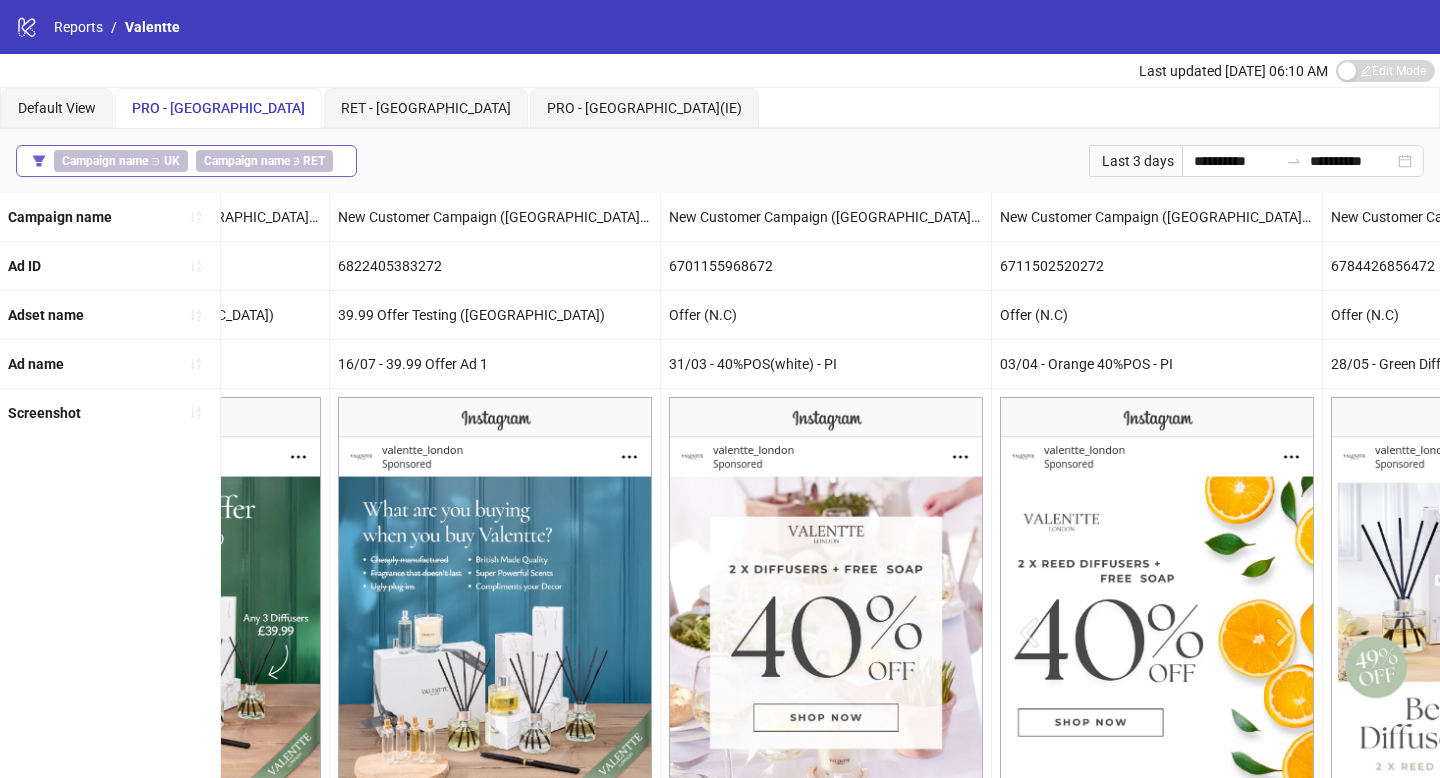 click 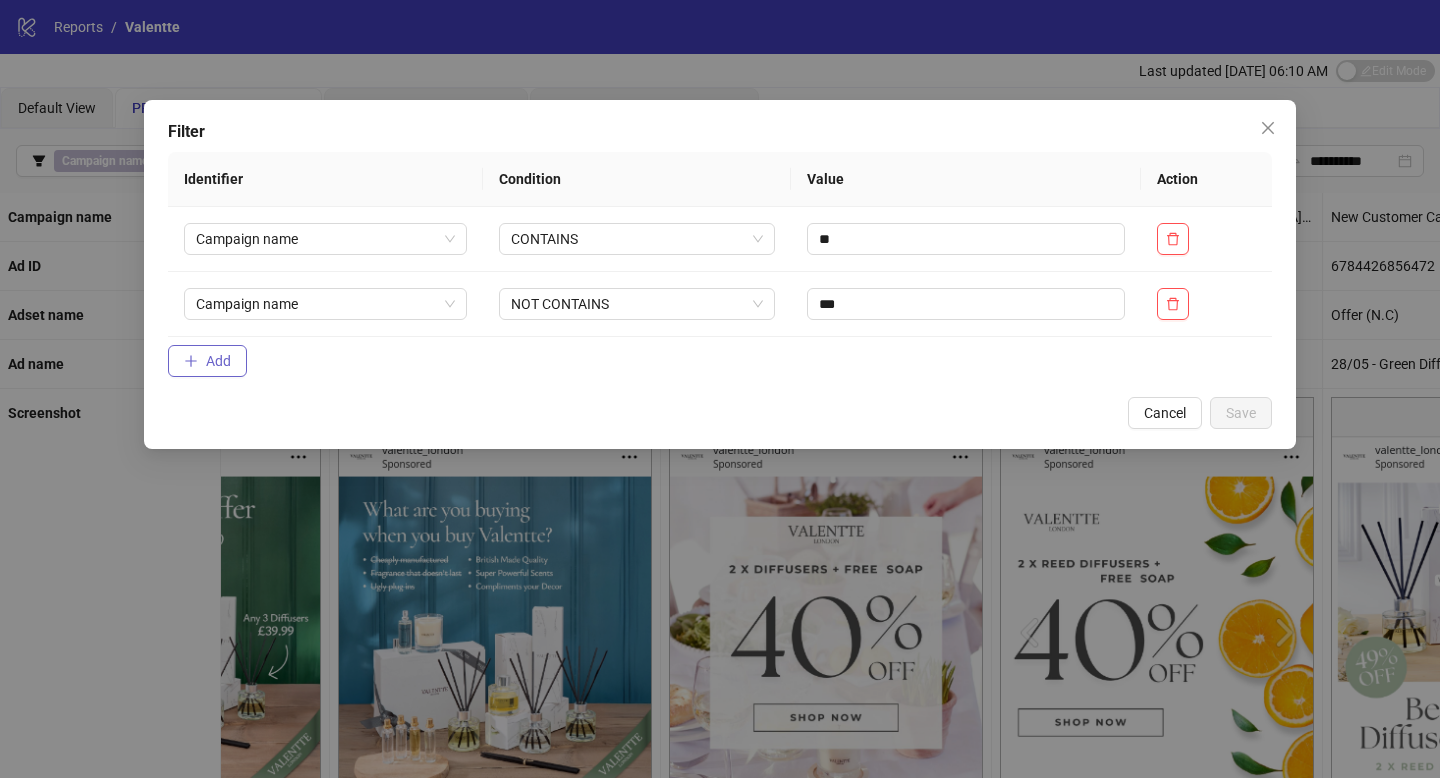 click on "Add" at bounding box center (207, 361) 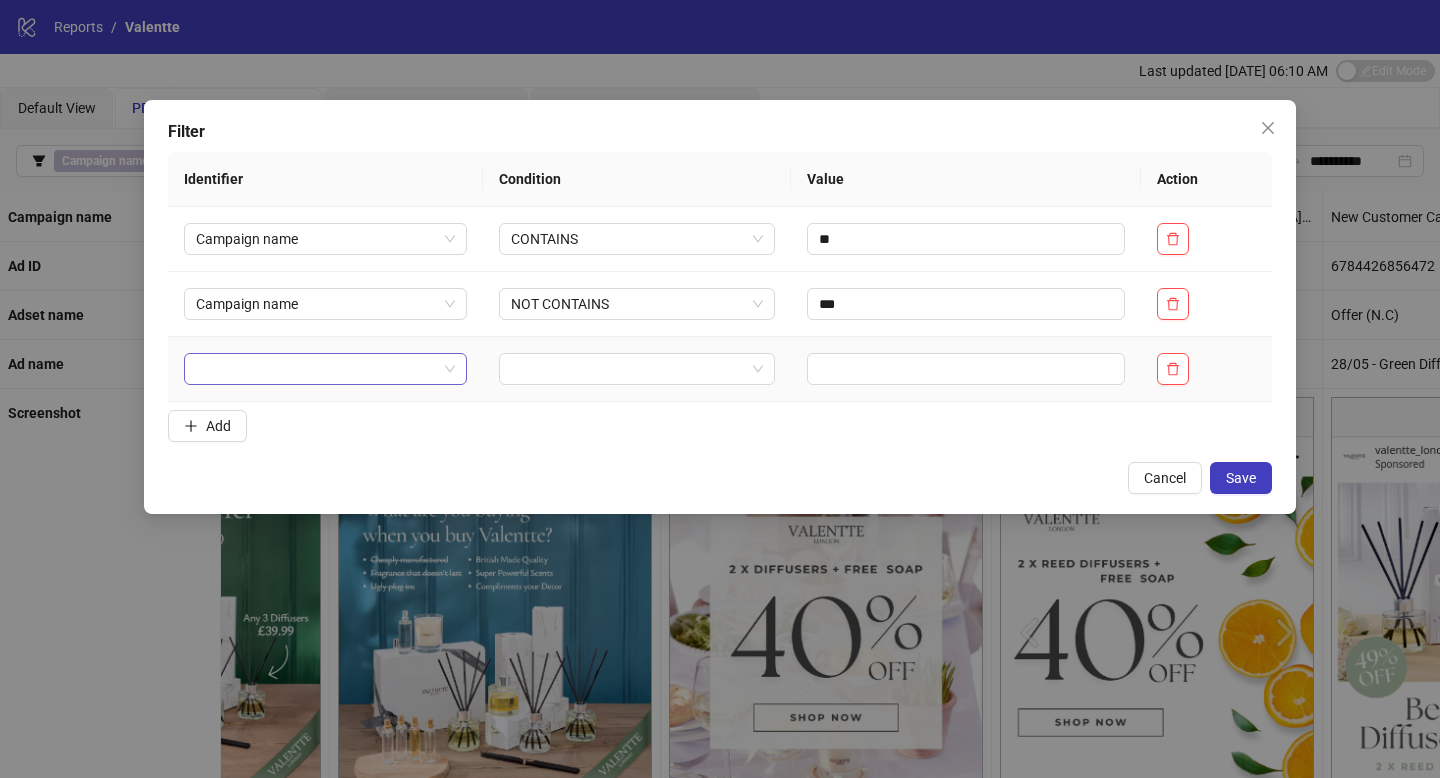 click at bounding box center (316, 369) 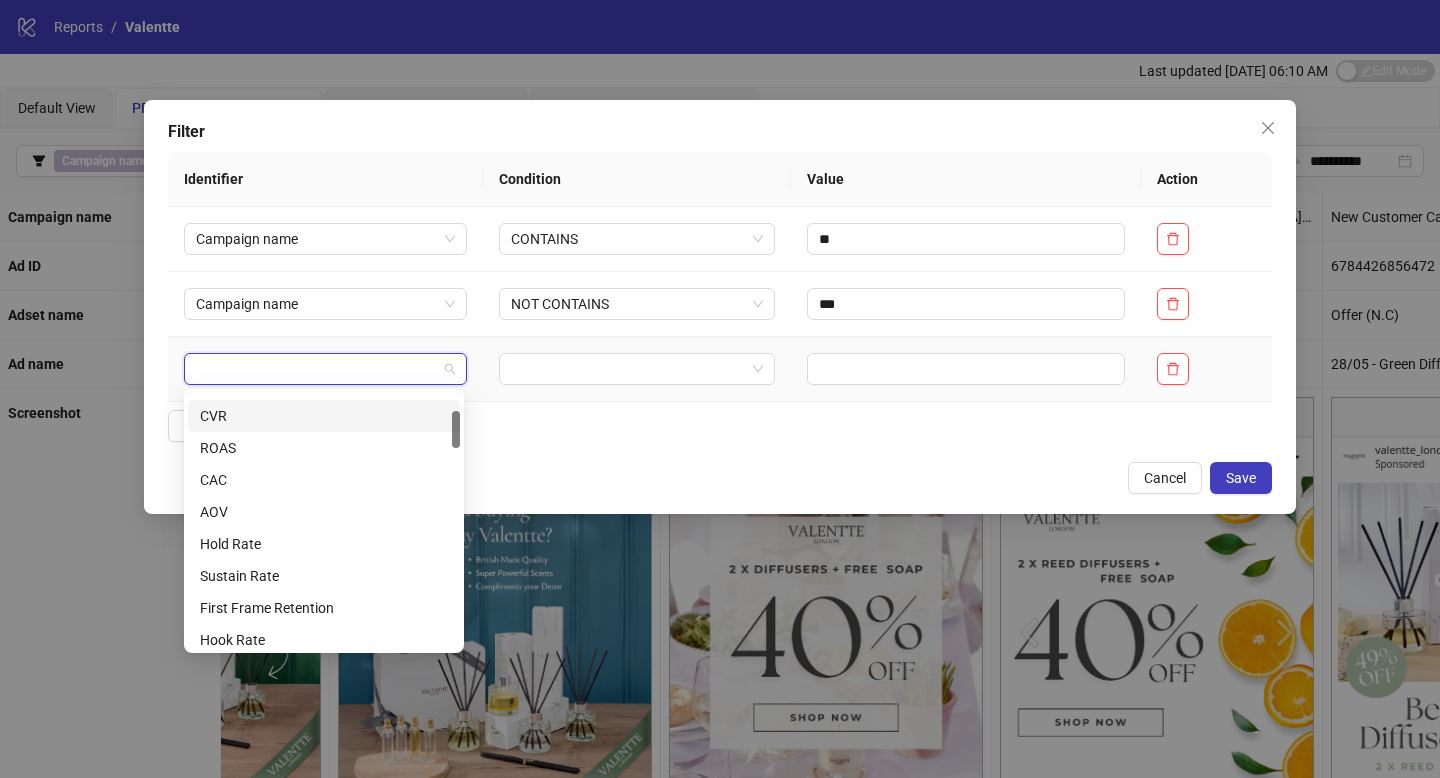scroll, scrollTop: 124, scrollLeft: 0, axis: vertical 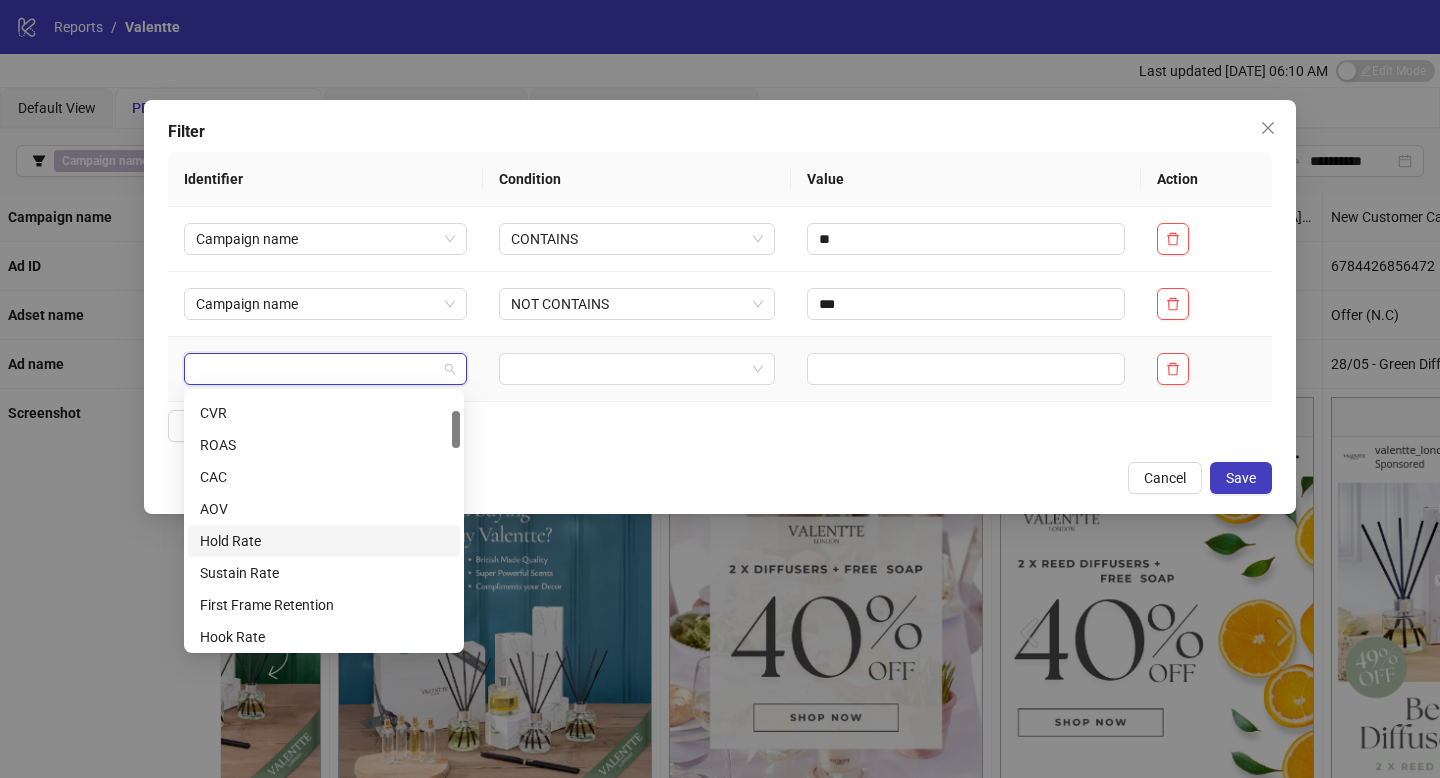 click on "Hold Rate" at bounding box center [324, 541] 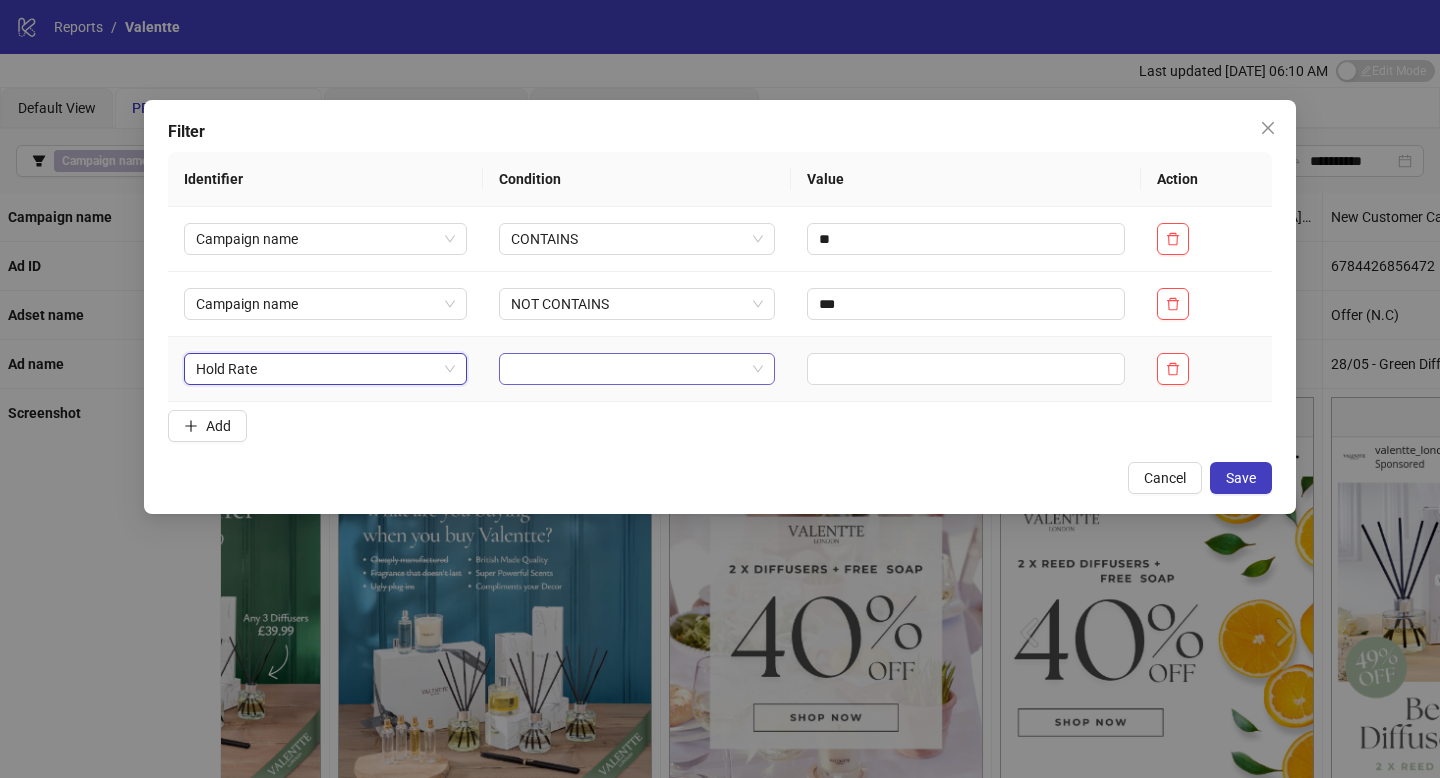 click at bounding box center [628, 369] 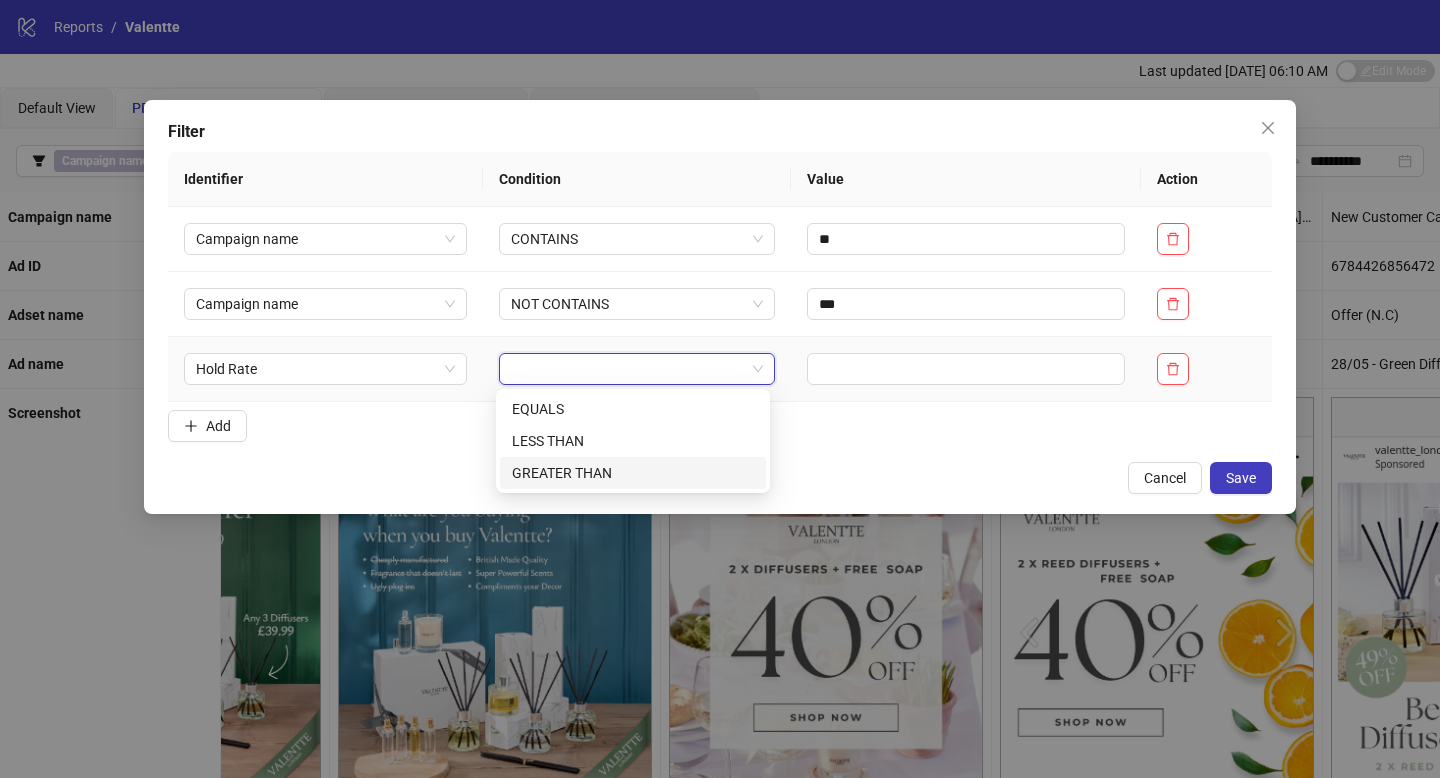 click on "GREATER THAN" at bounding box center [633, 473] 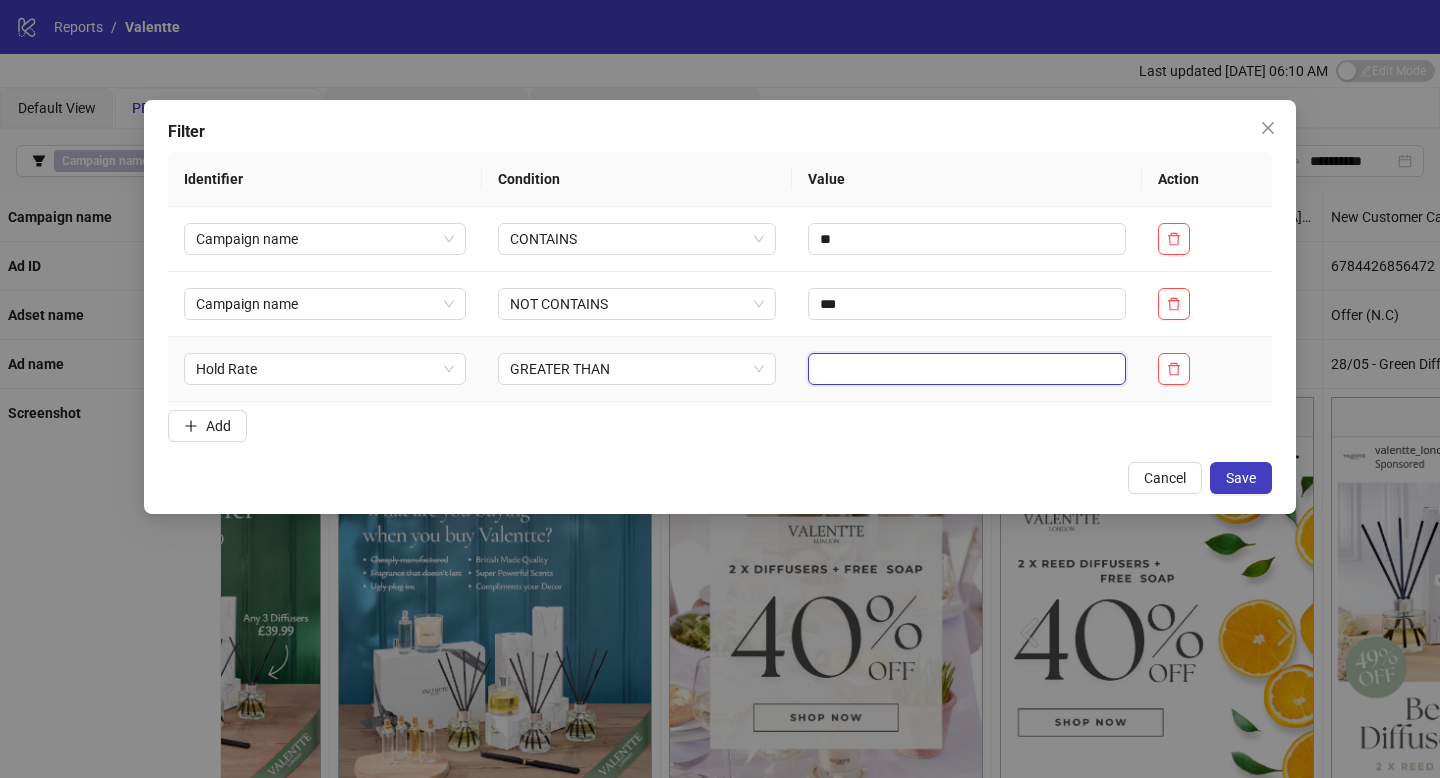click at bounding box center (967, 369) 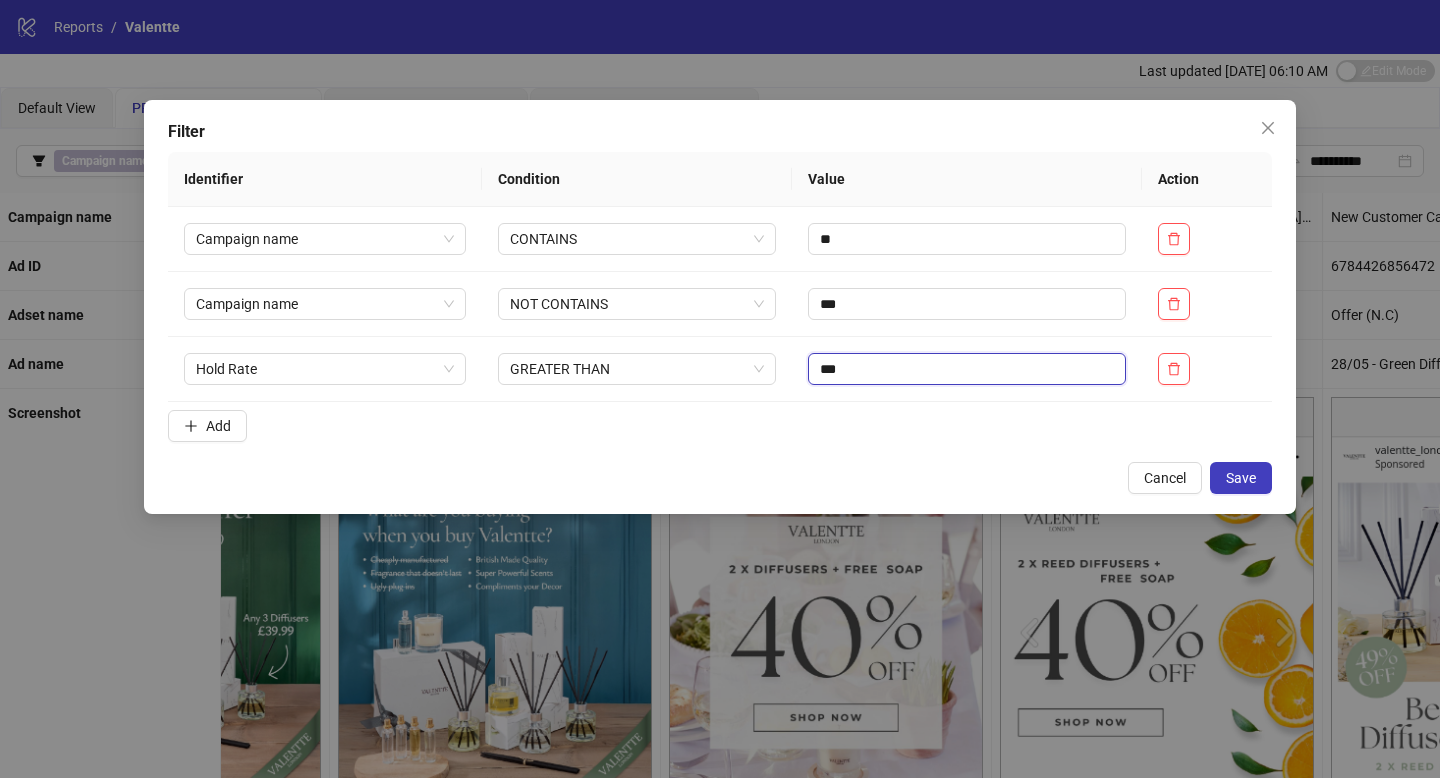 type on "***" 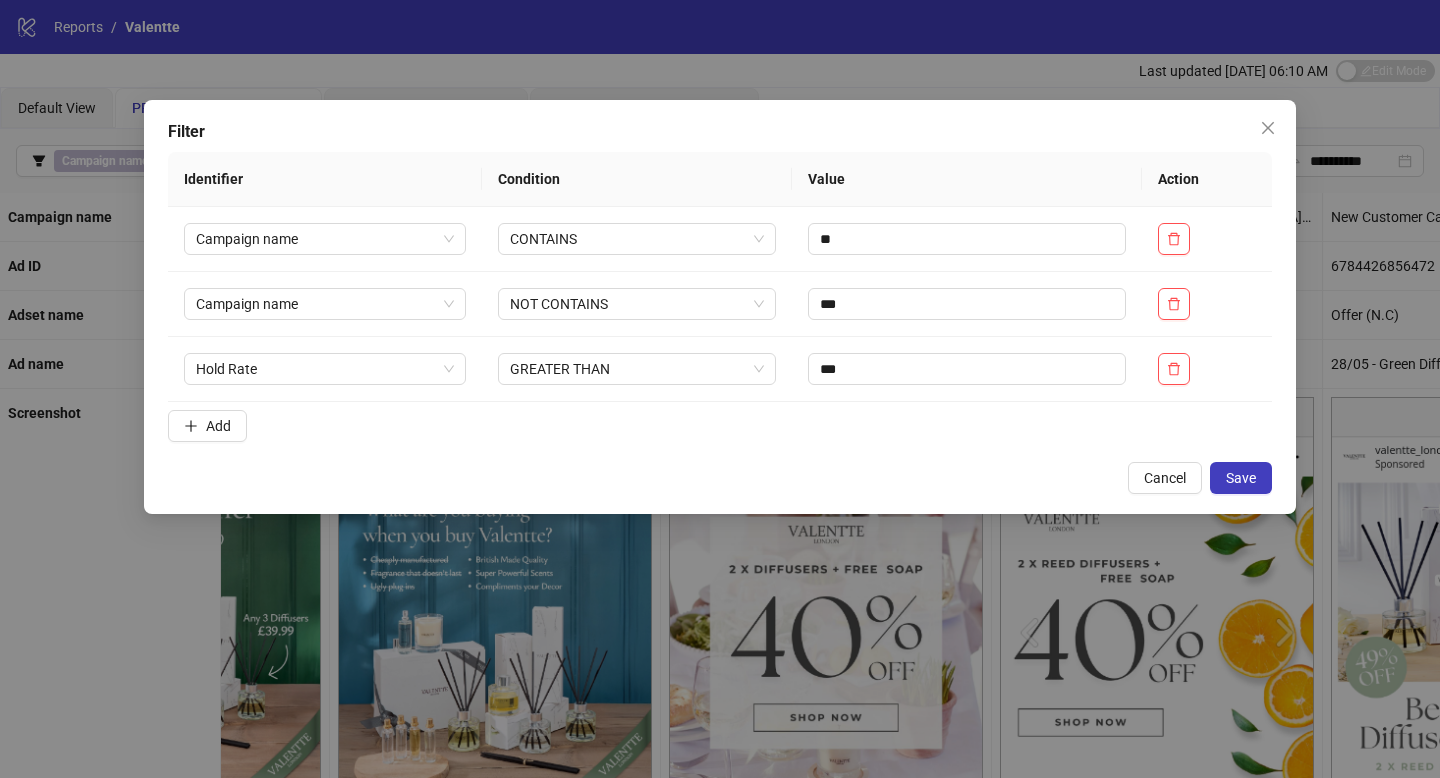 click on "Identifier Condition Value Action Campaign name CONTAINS ** Campaign name NOT CONTAINS *** Hold Rate GREATER THAN *** Add" at bounding box center (720, 301) 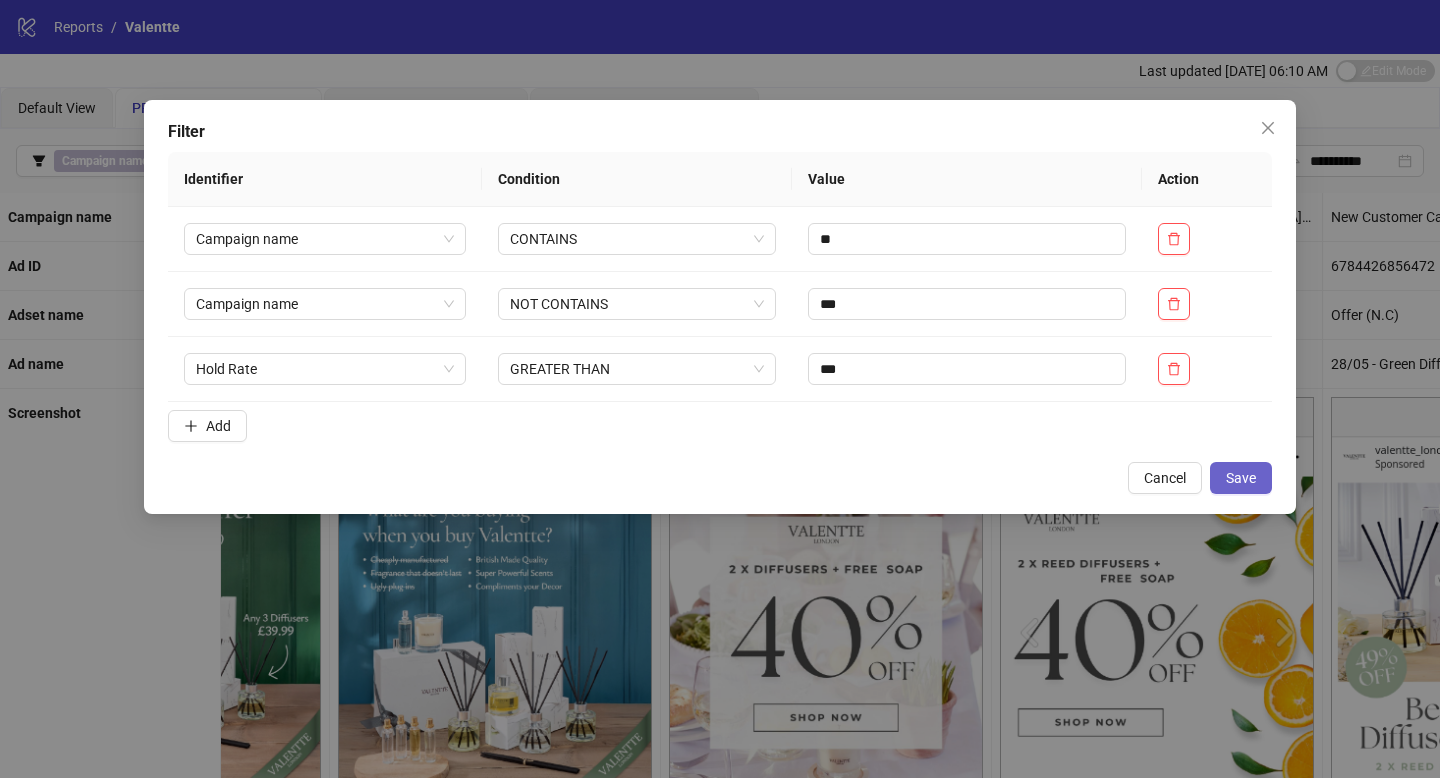 click on "Save" at bounding box center [1241, 478] 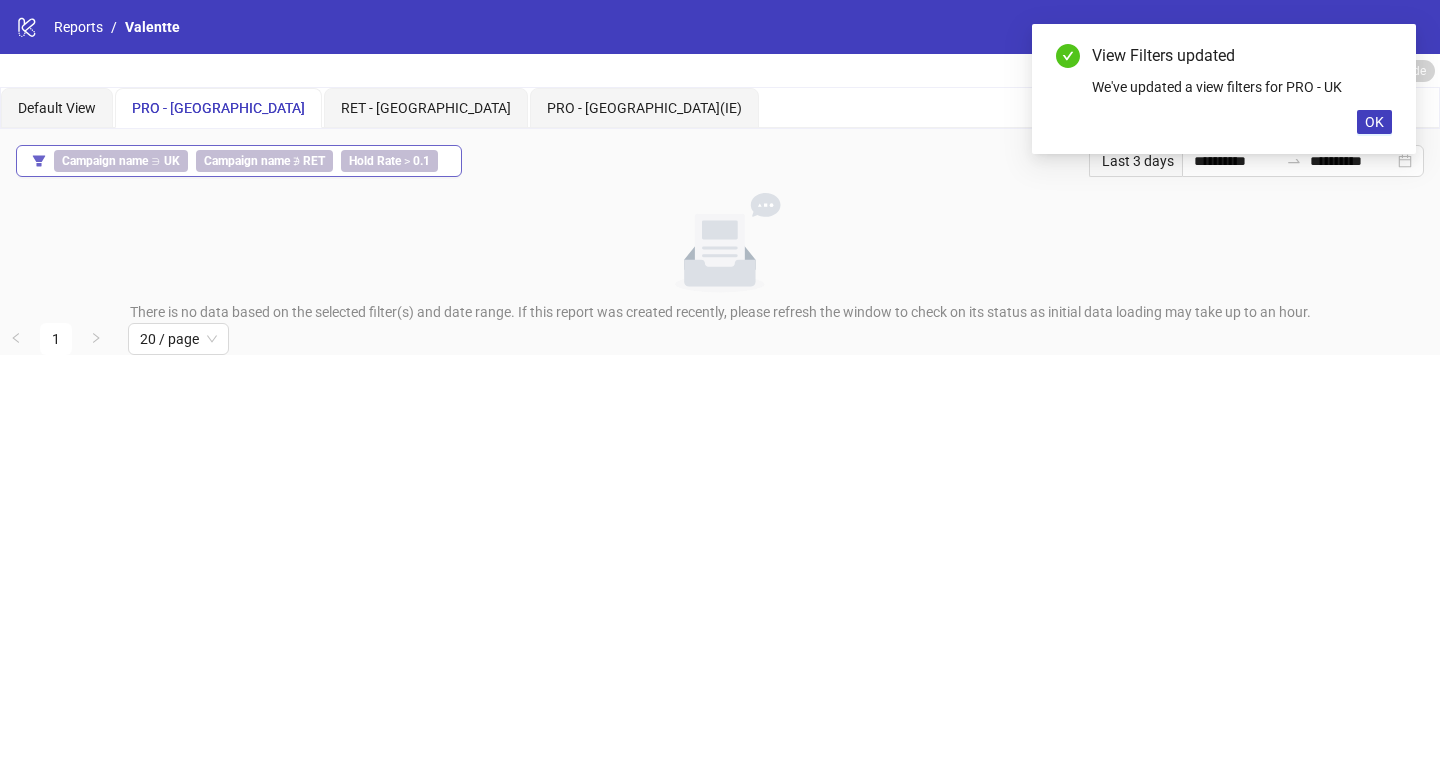 click on "0.1" at bounding box center (421, 161) 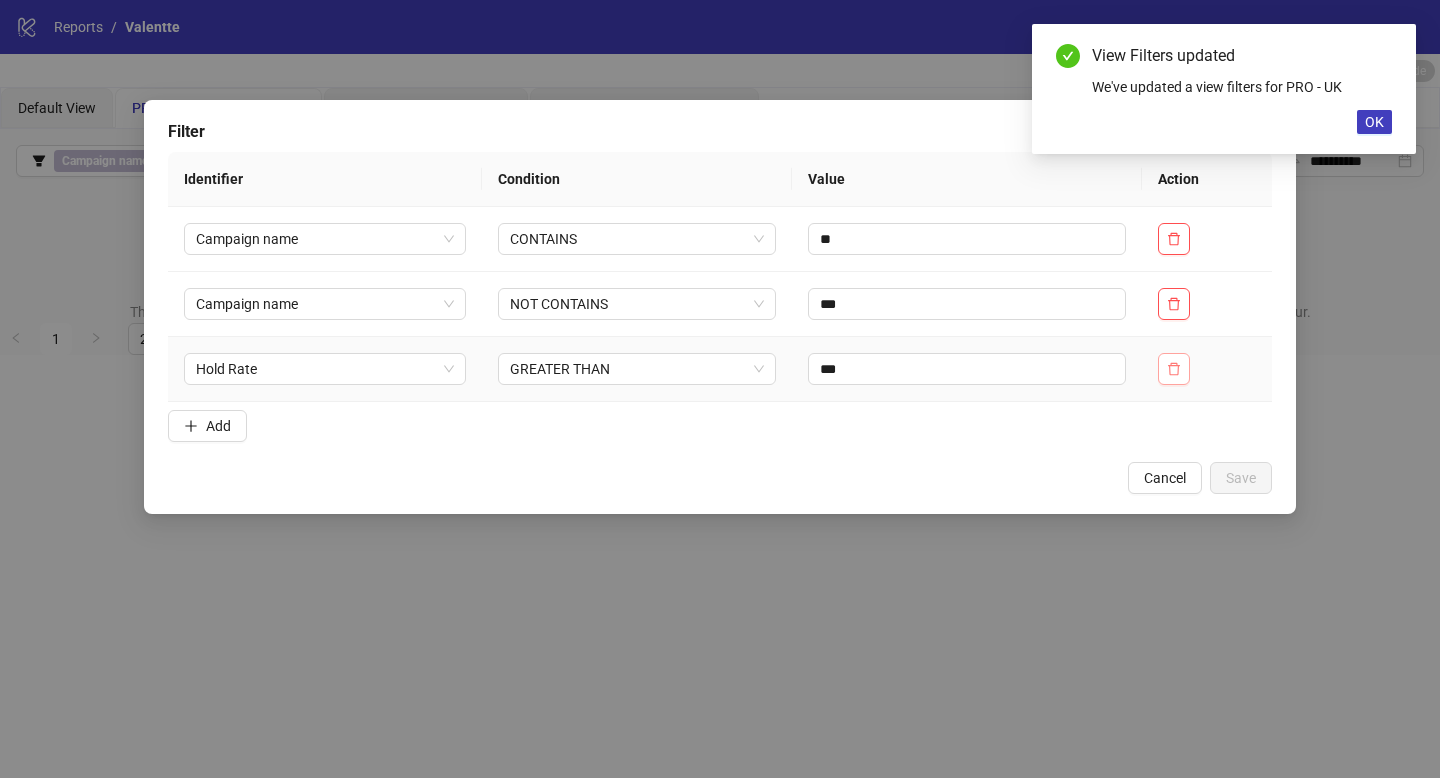 click at bounding box center (1174, 369) 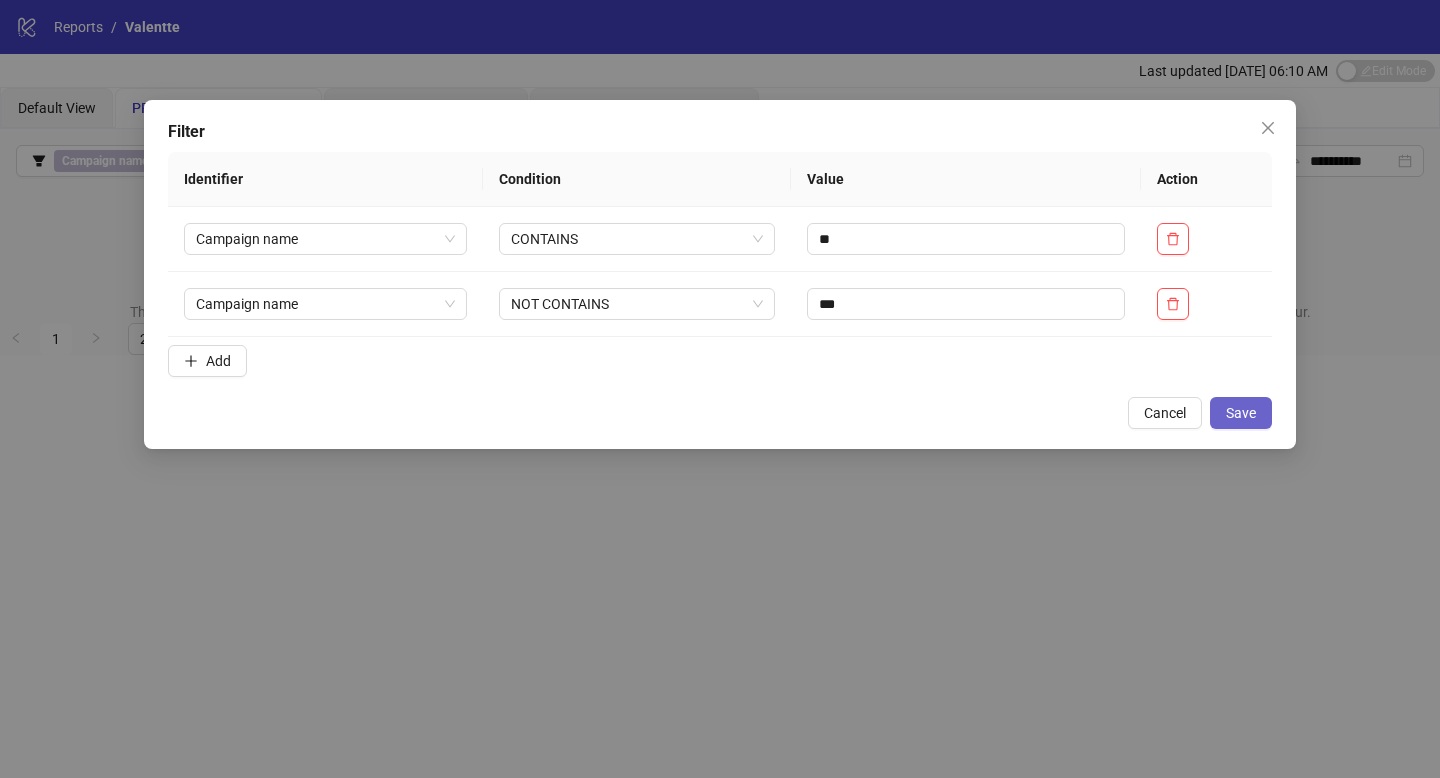 click on "Save" at bounding box center (1241, 413) 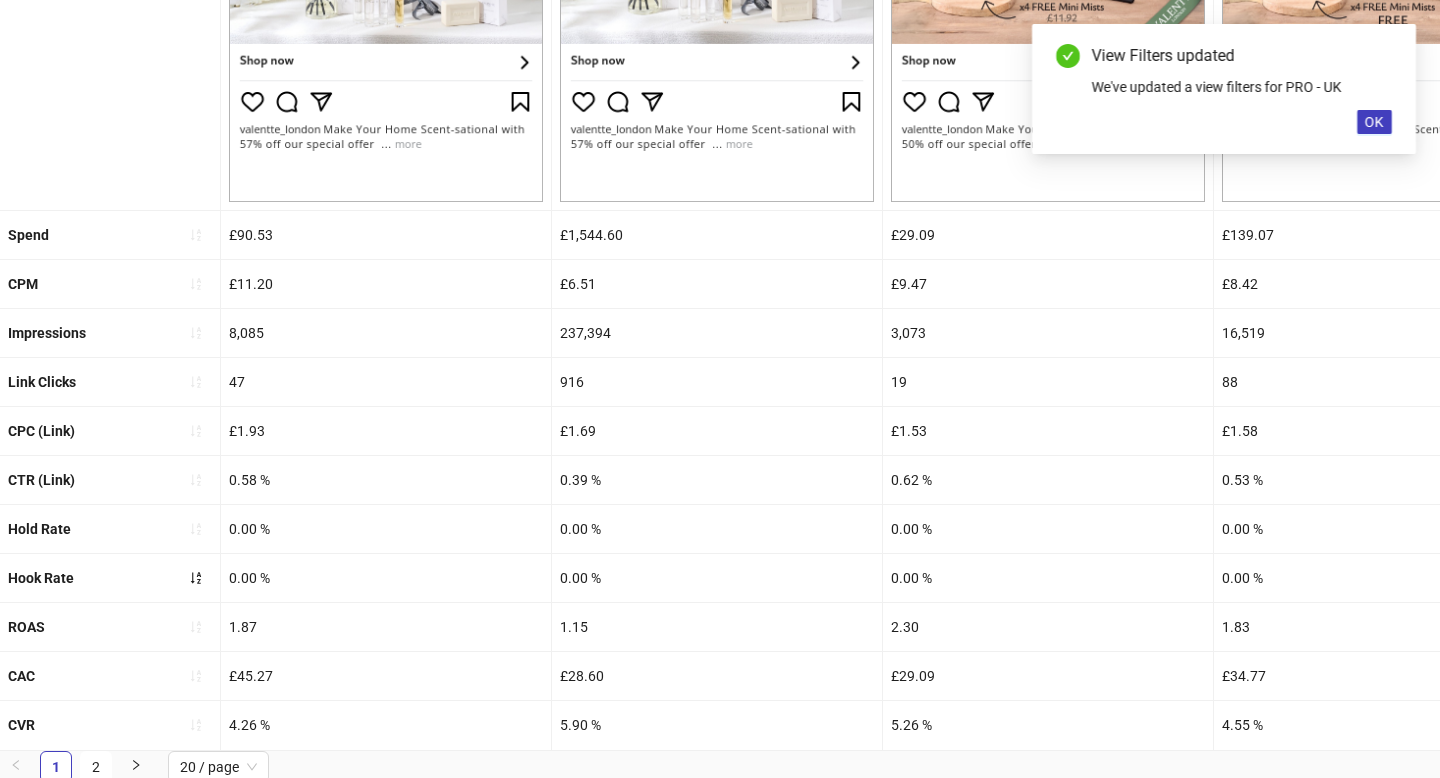 scroll, scrollTop: 749, scrollLeft: 0, axis: vertical 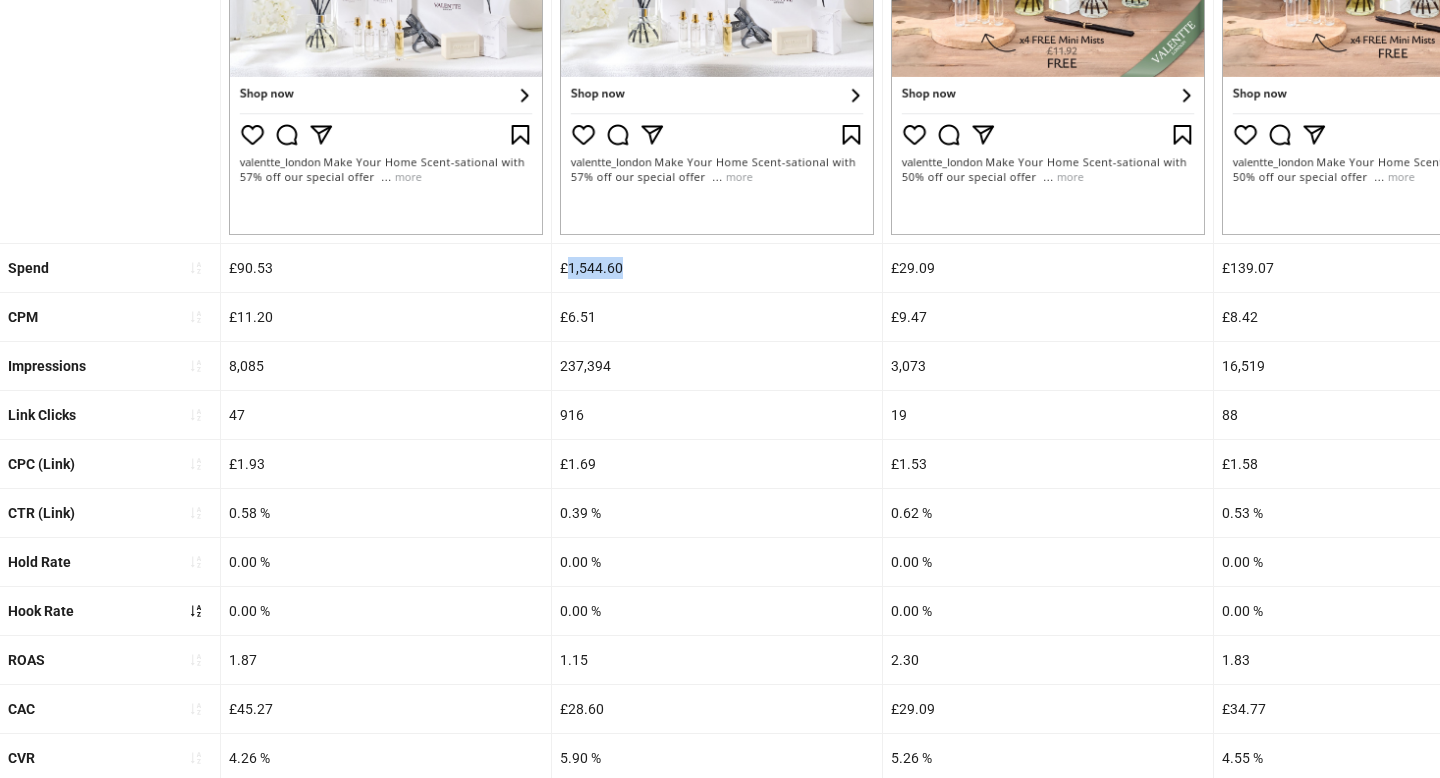 drag, startPoint x: 630, startPoint y: 271, endPoint x: 564, endPoint y: 271, distance: 66 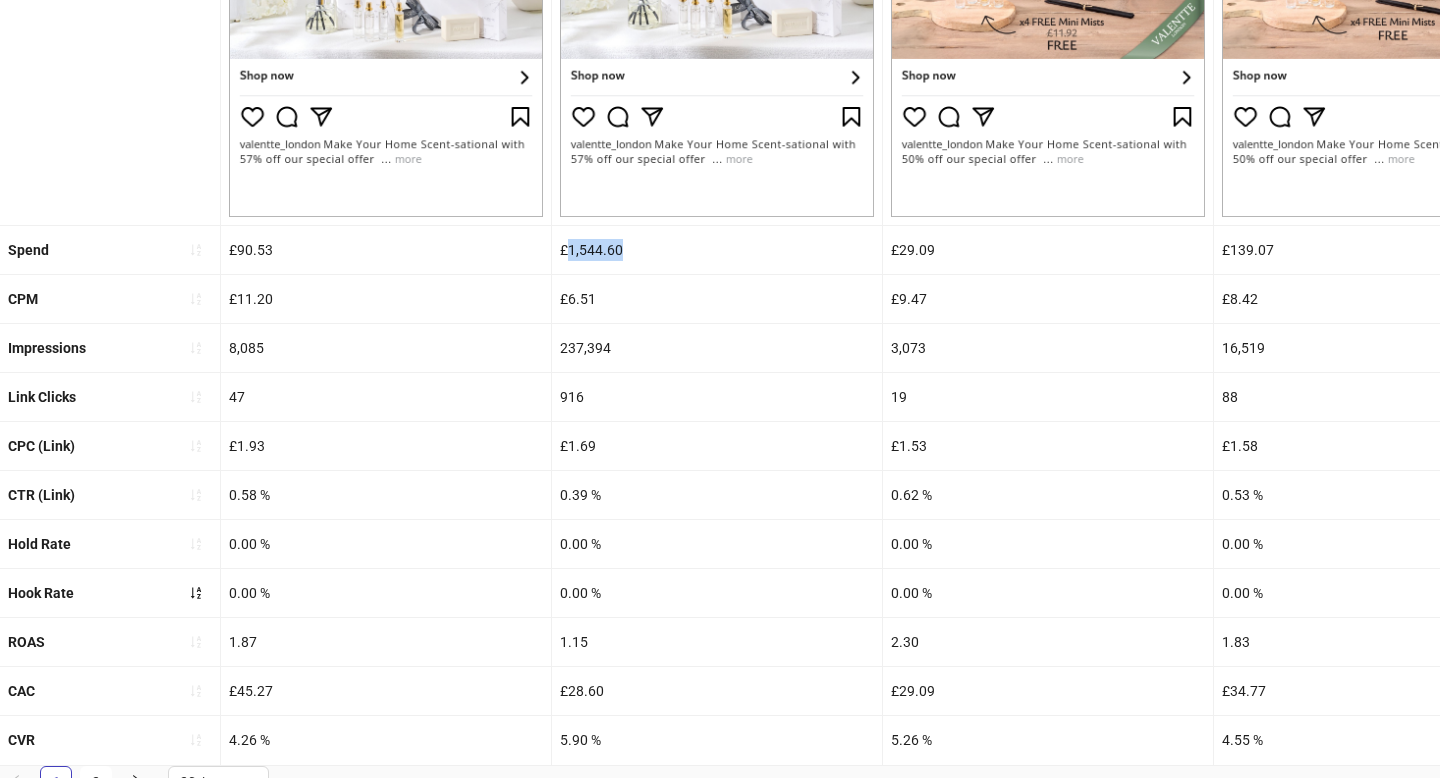 scroll, scrollTop: 732, scrollLeft: 0, axis: vertical 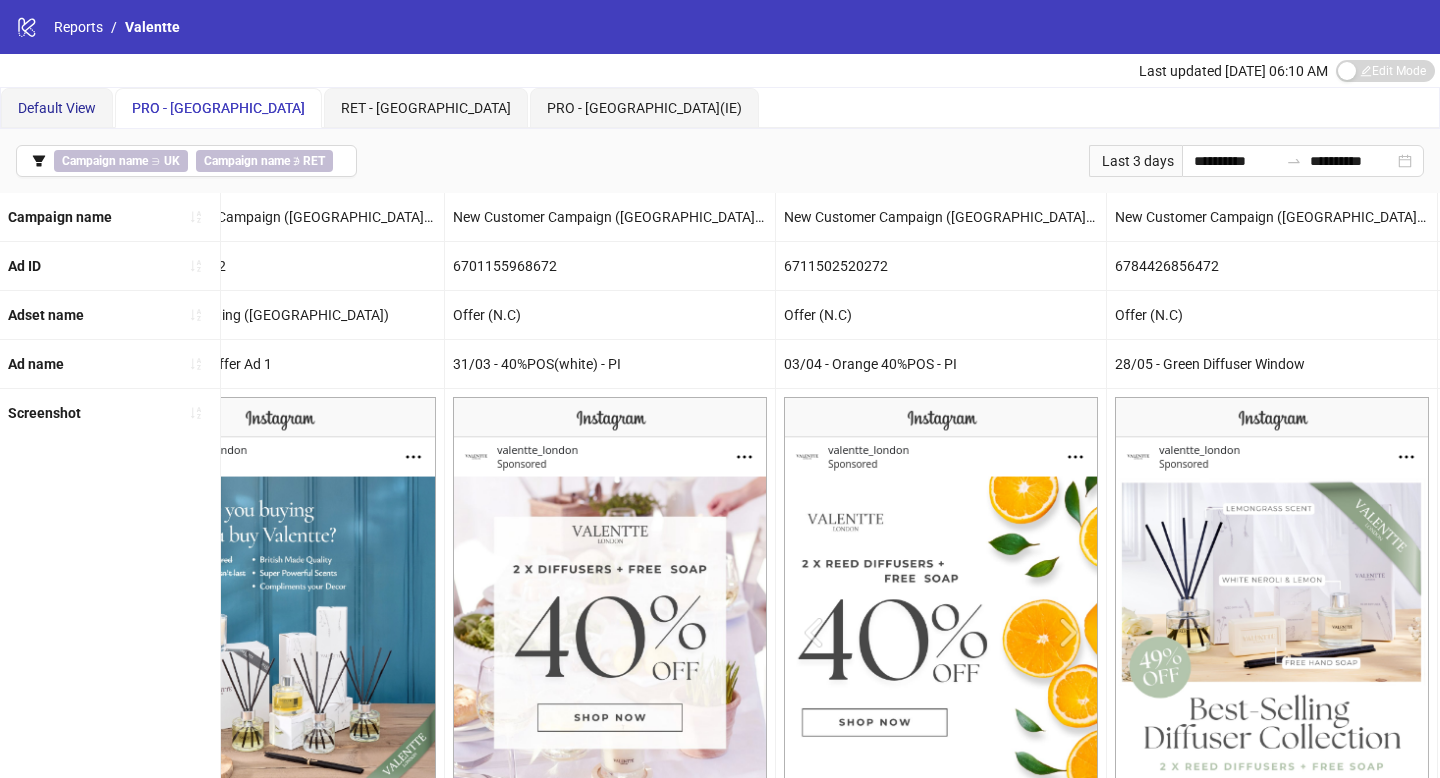 click on "Default View" at bounding box center (57, 108) 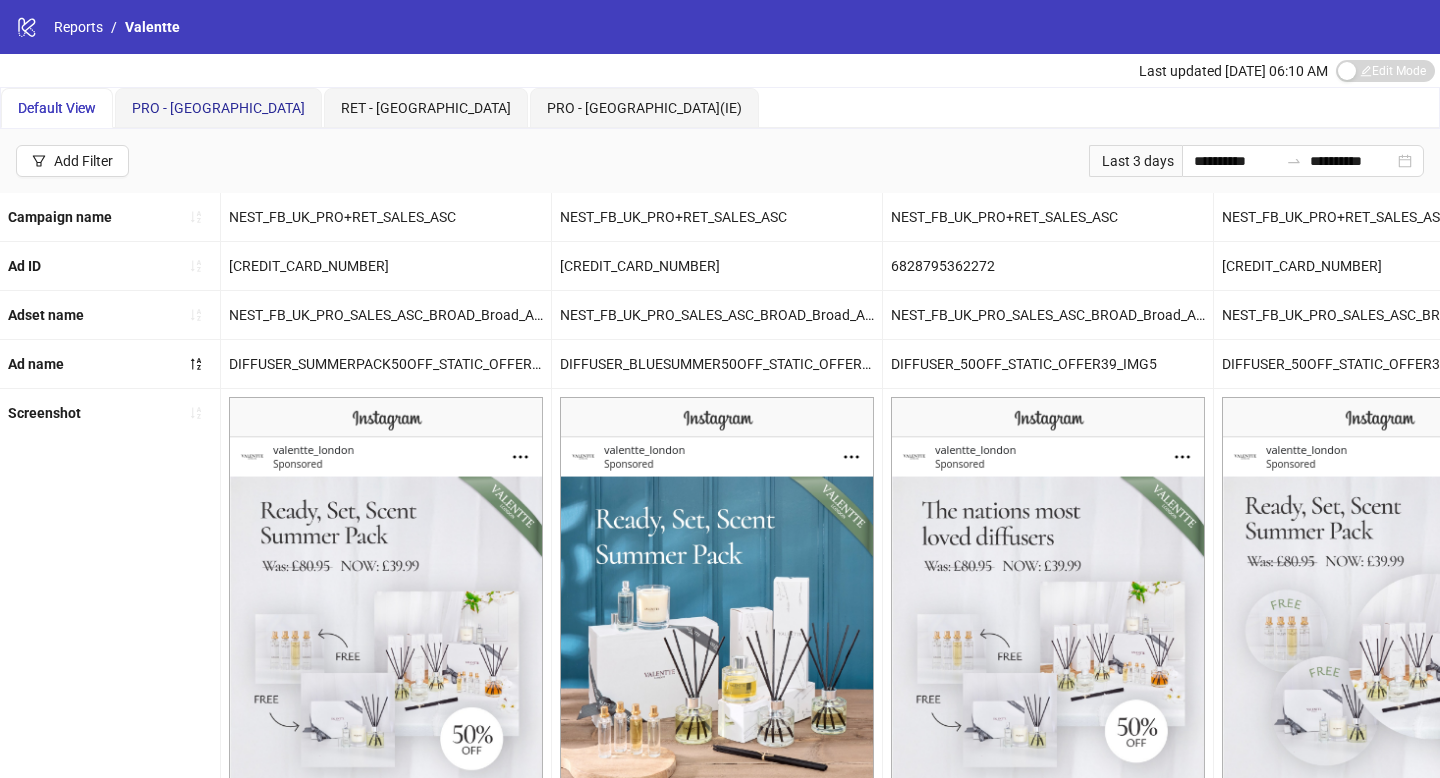 click on "PRO - UK" at bounding box center [218, 108] 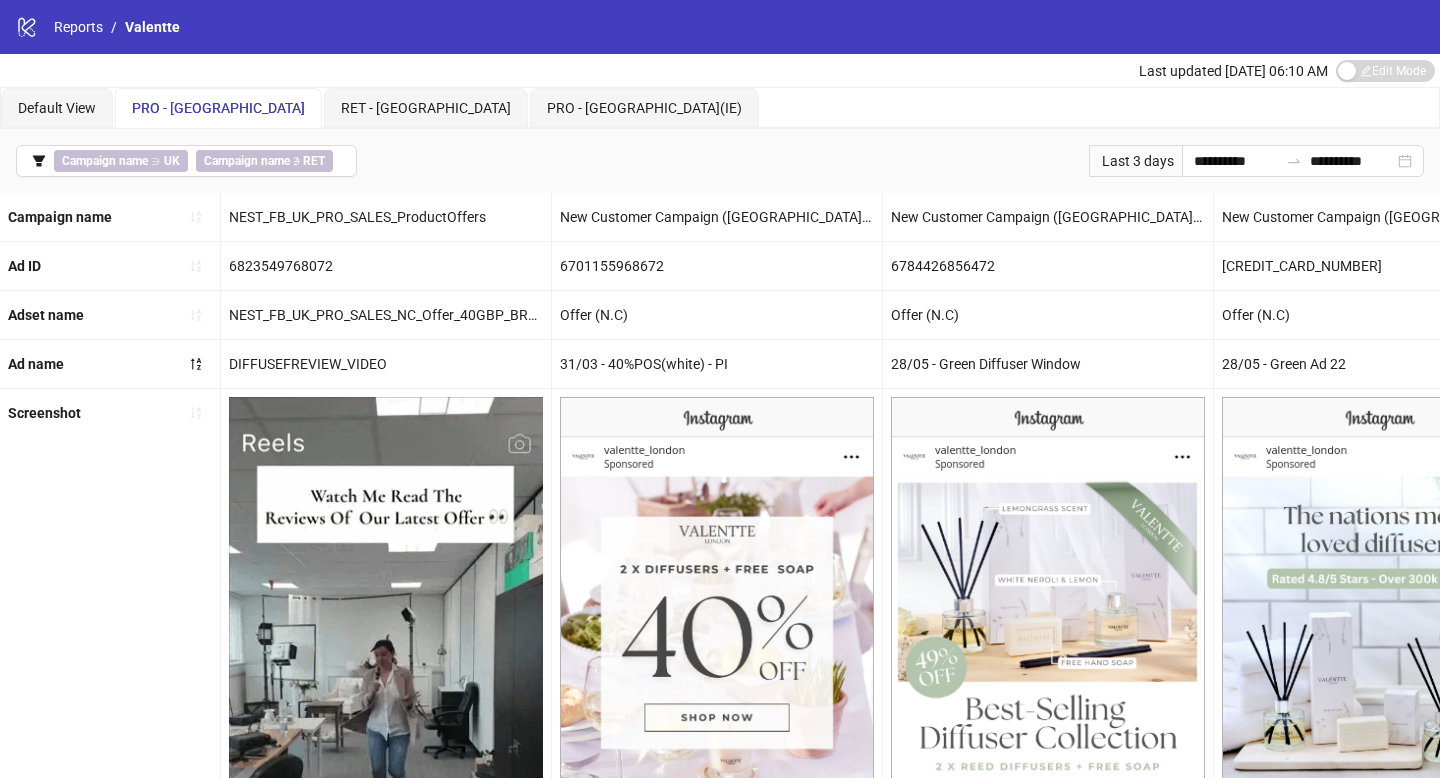 click on "Last 3 days" at bounding box center (1135, 161) 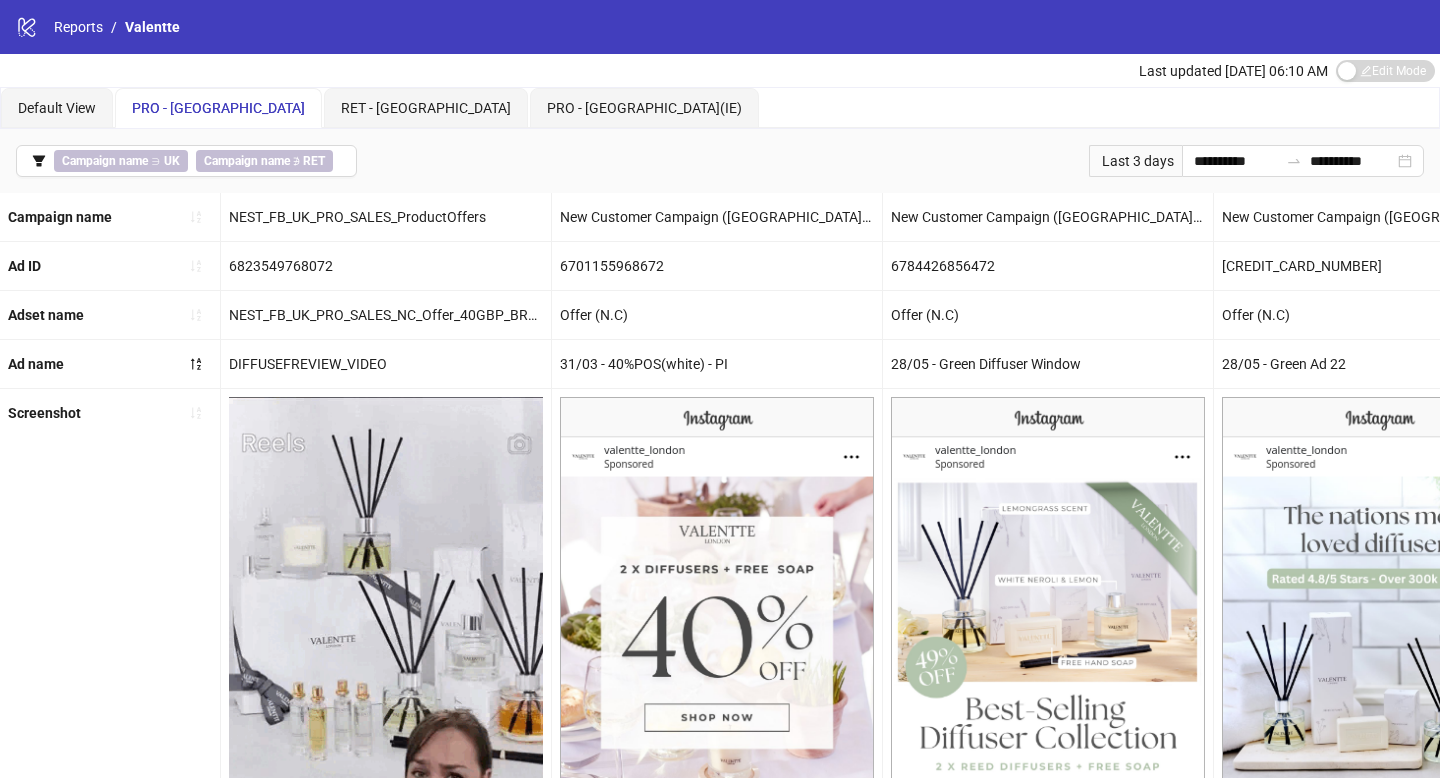 click on "Last 3 days" at bounding box center (1135, 161) 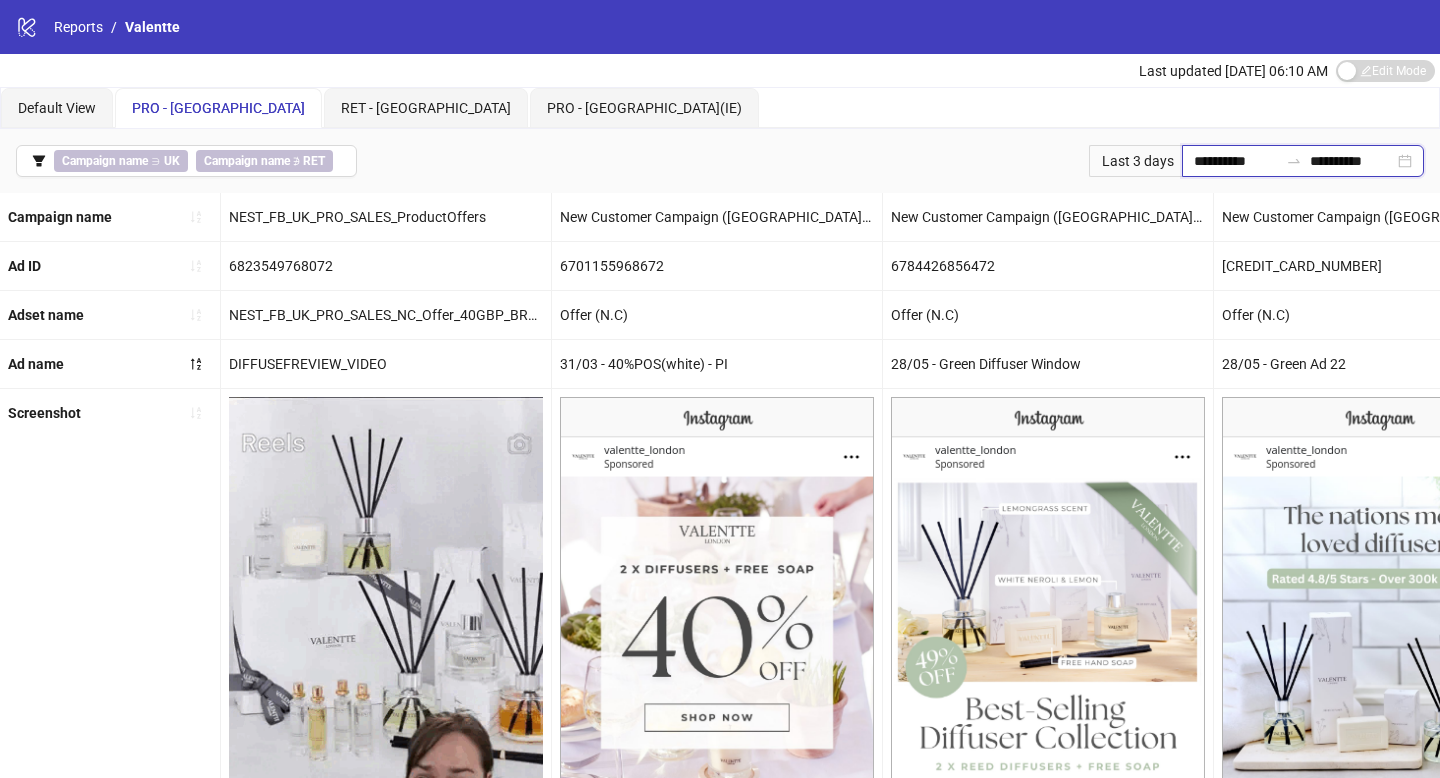 click on "**********" at bounding box center (1236, 161) 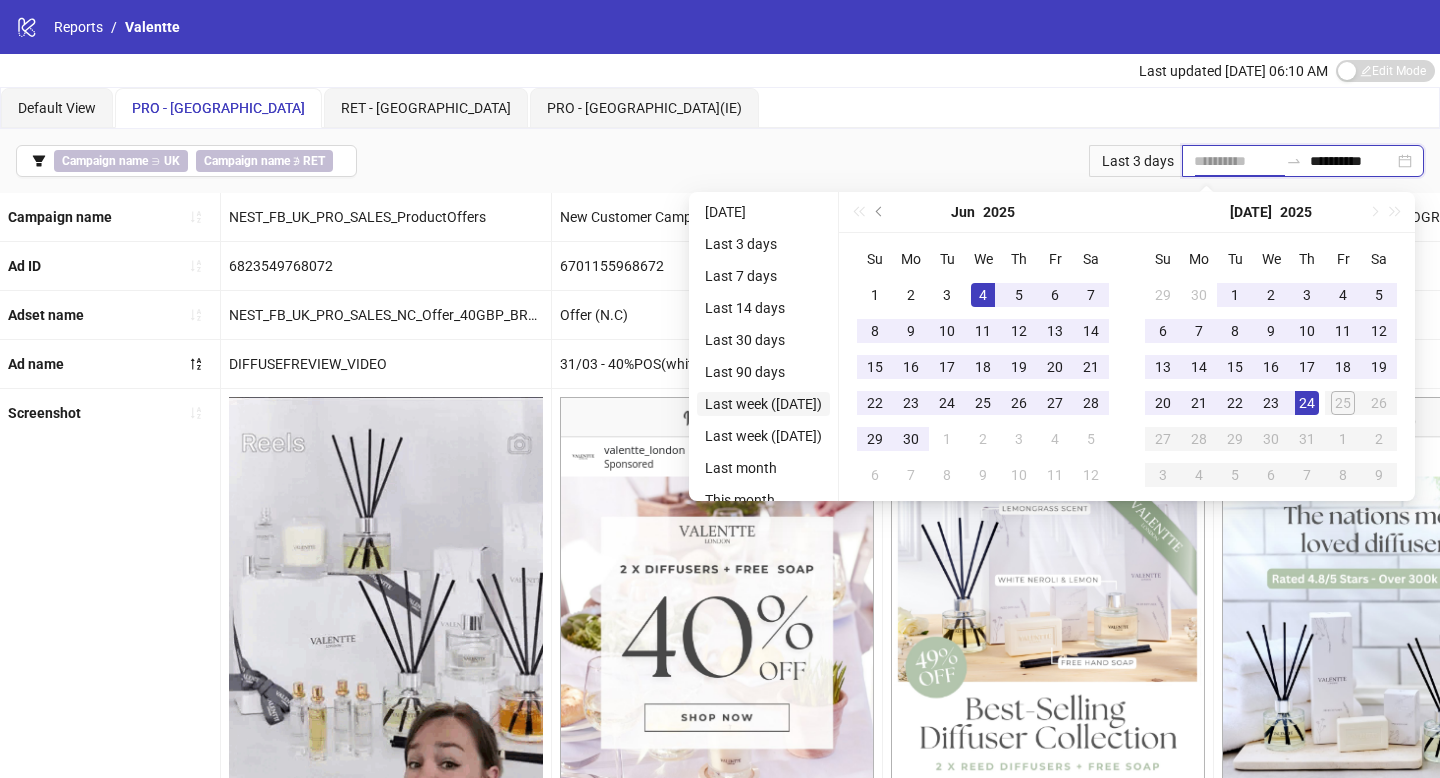 type on "**********" 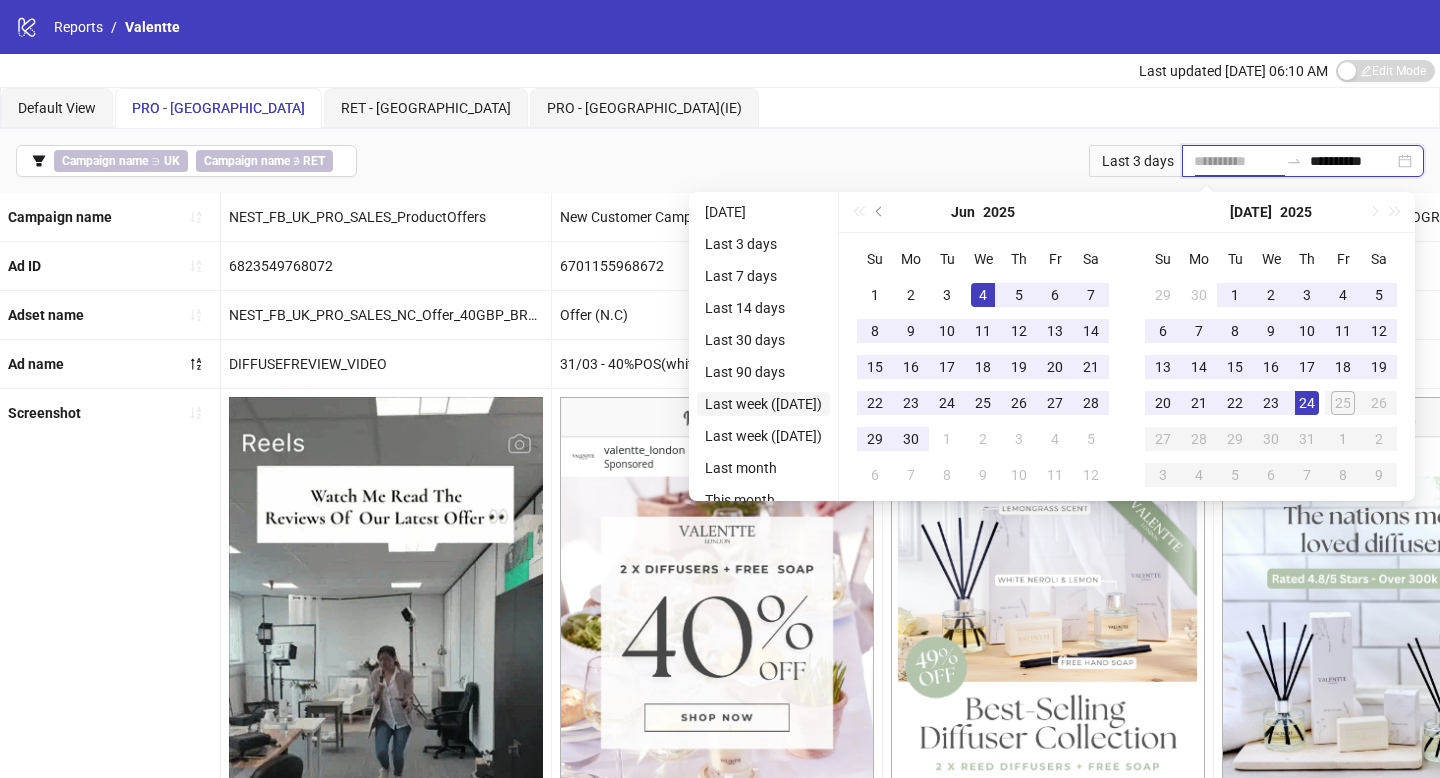 type on "**********" 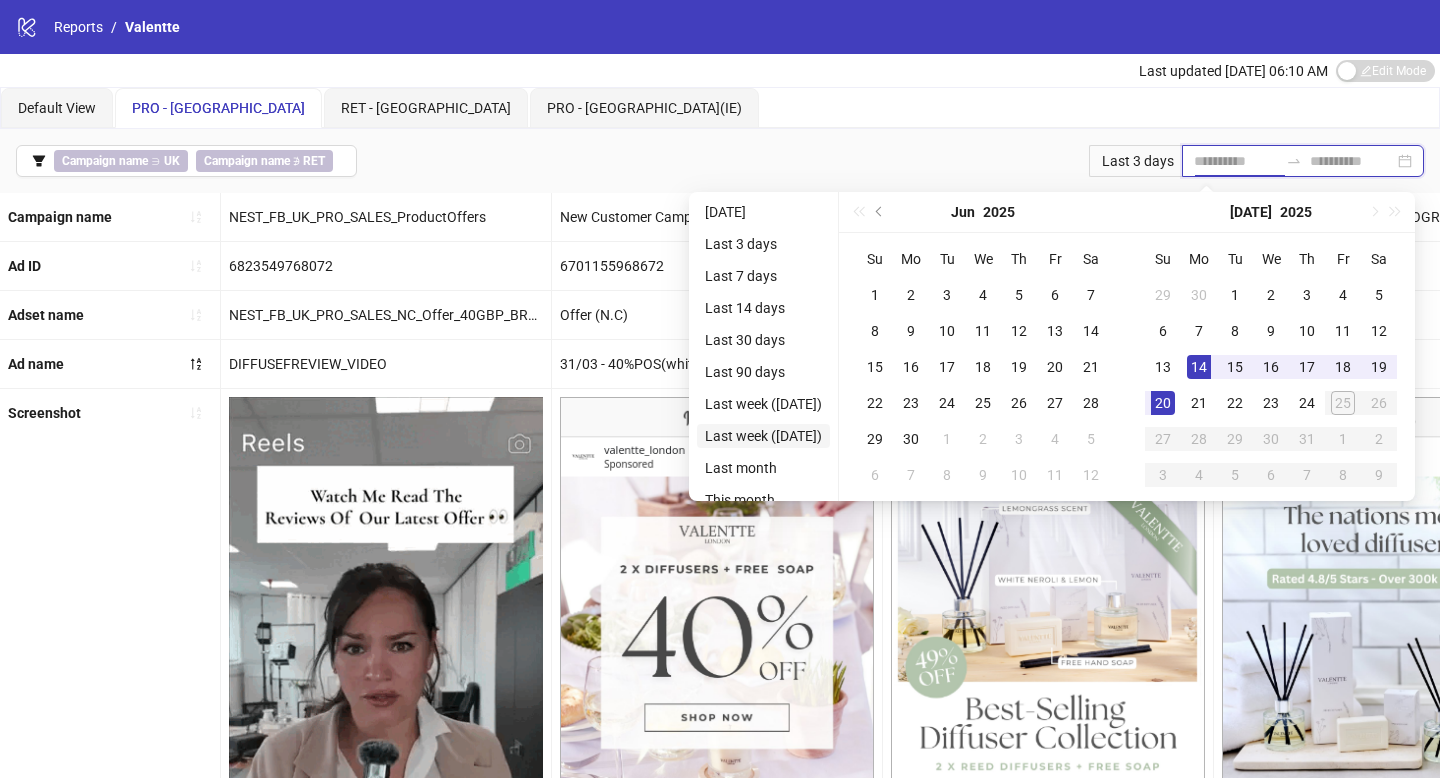 type on "**********" 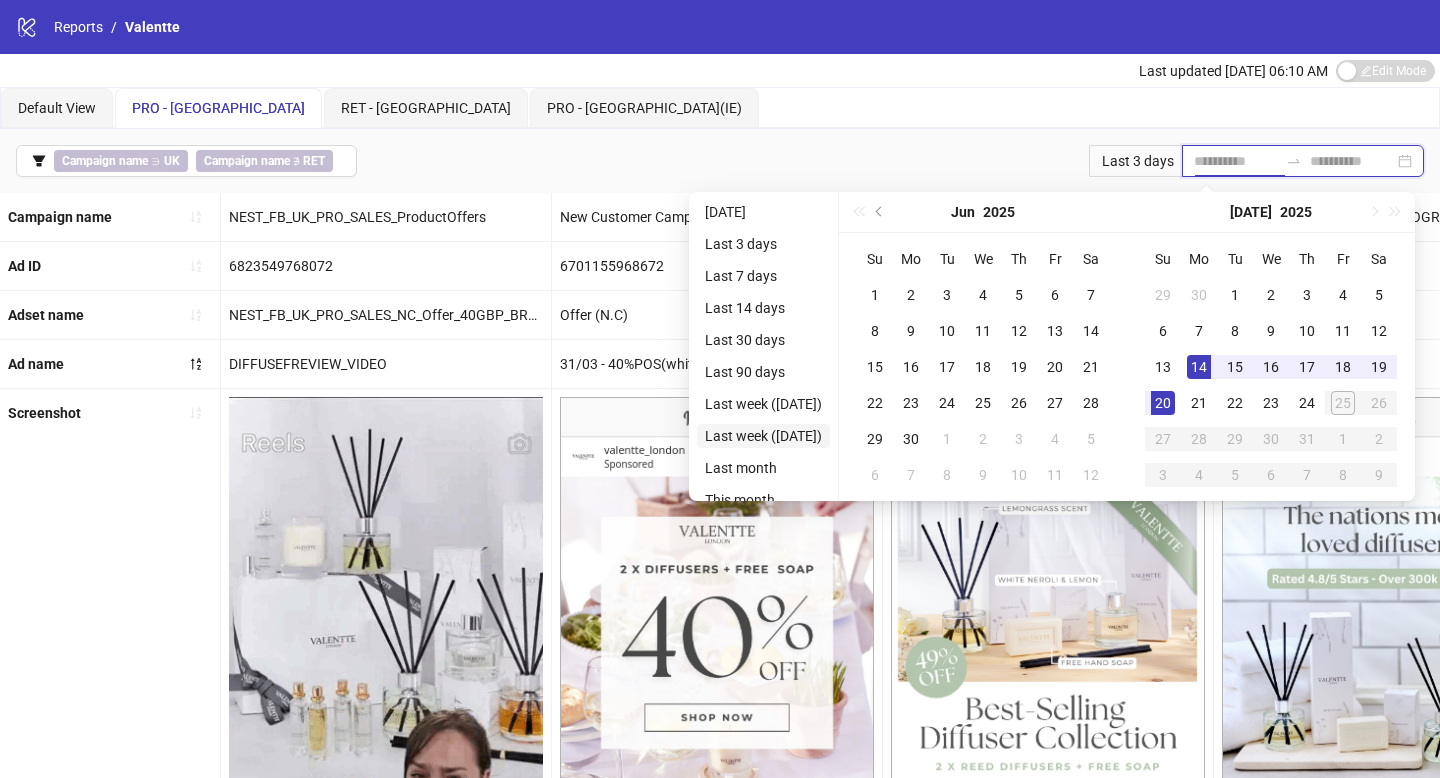 type on "**********" 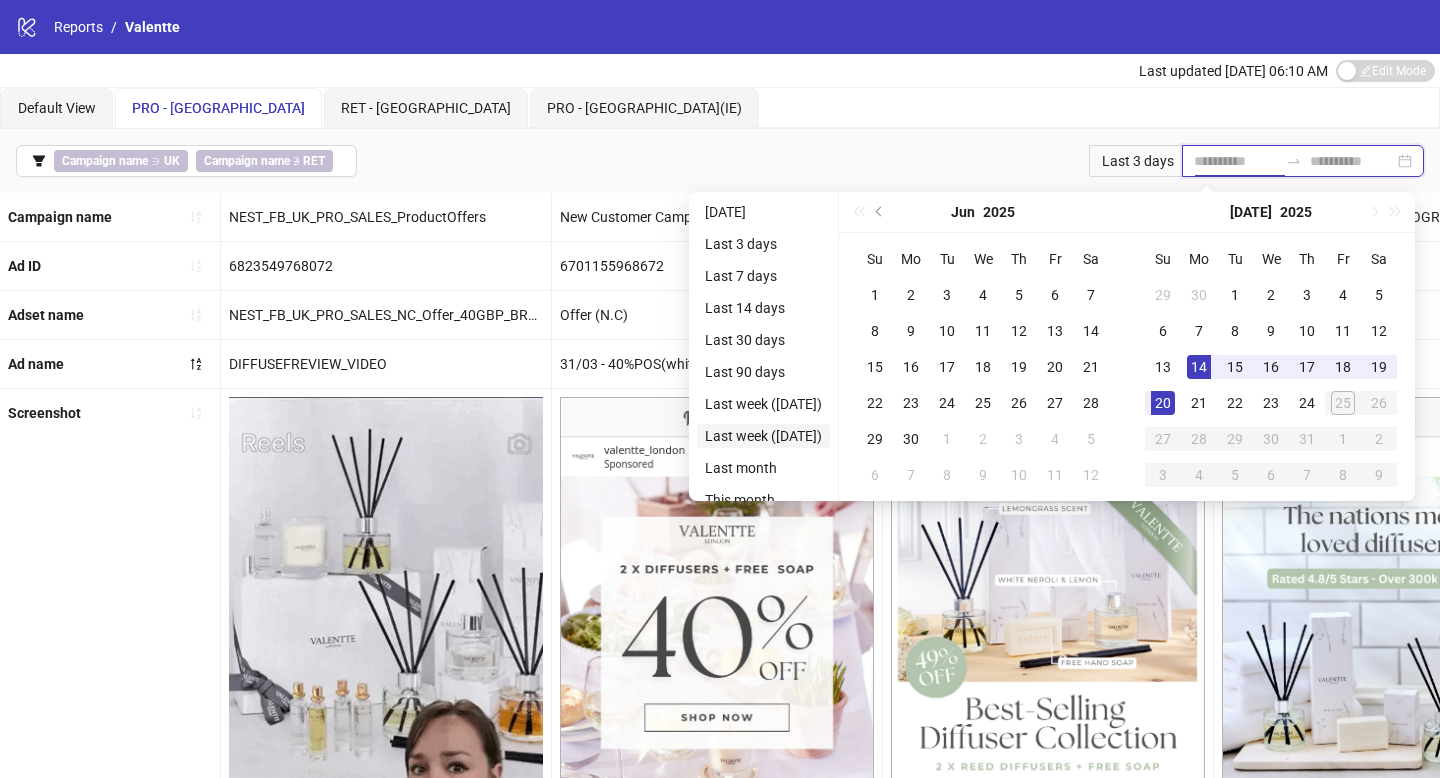 type on "**********" 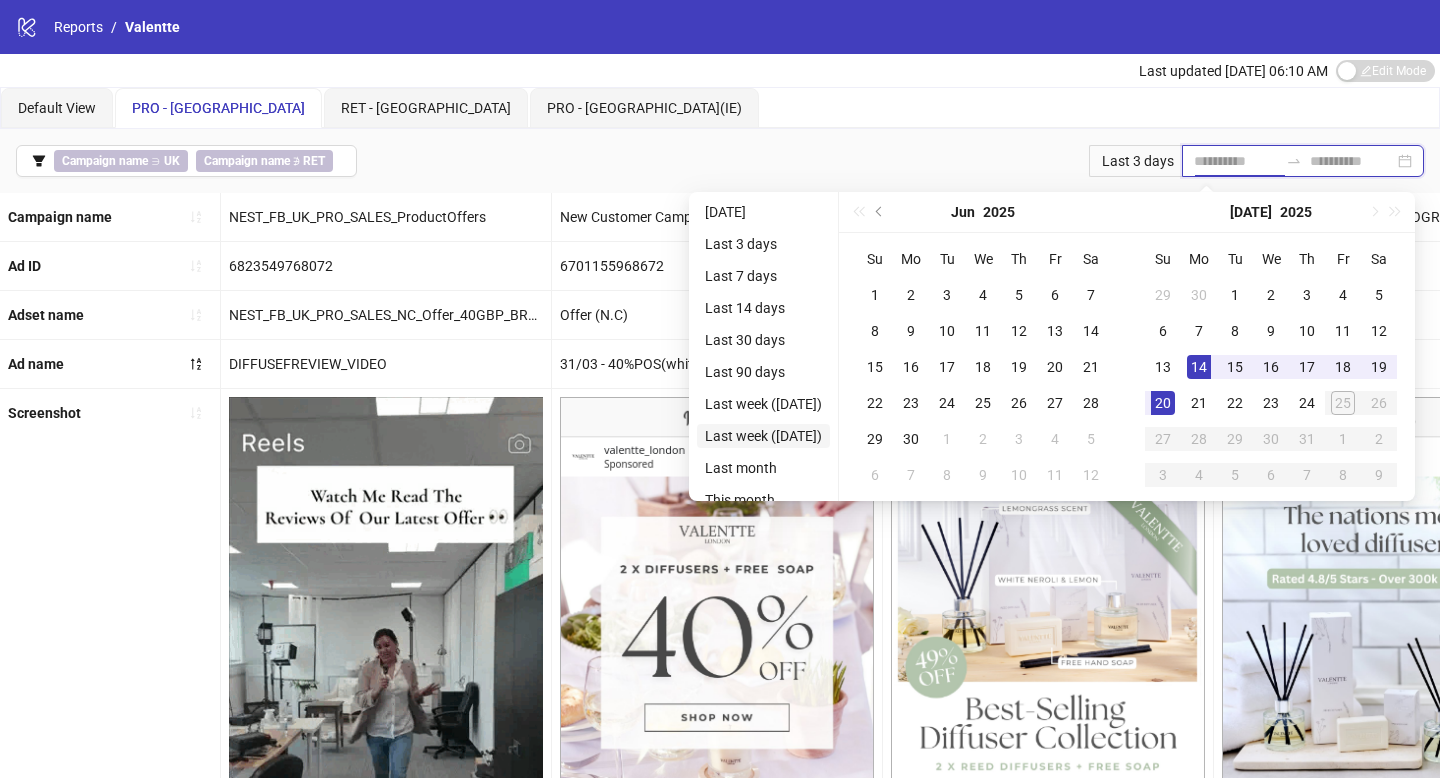 type on "**********" 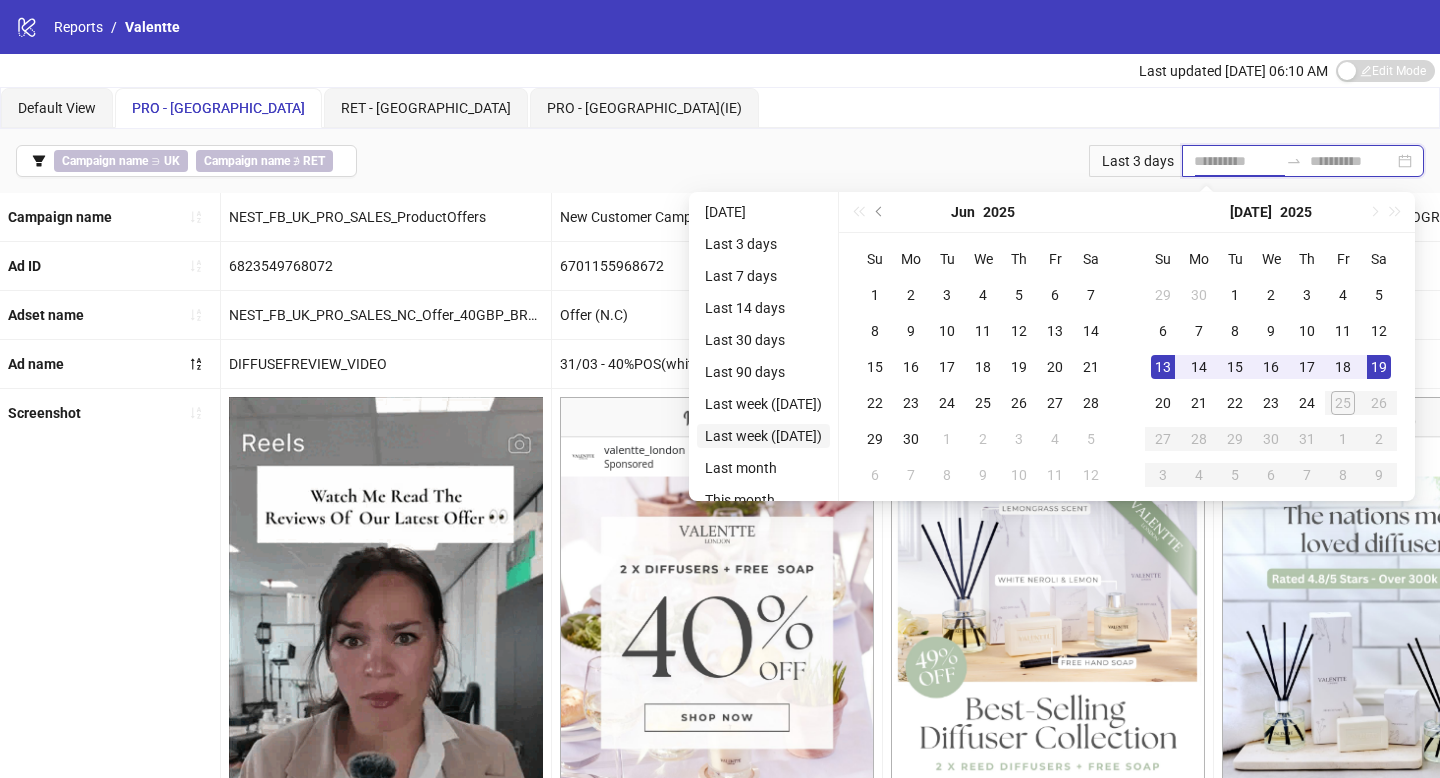 scroll, scrollTop: 19, scrollLeft: 0, axis: vertical 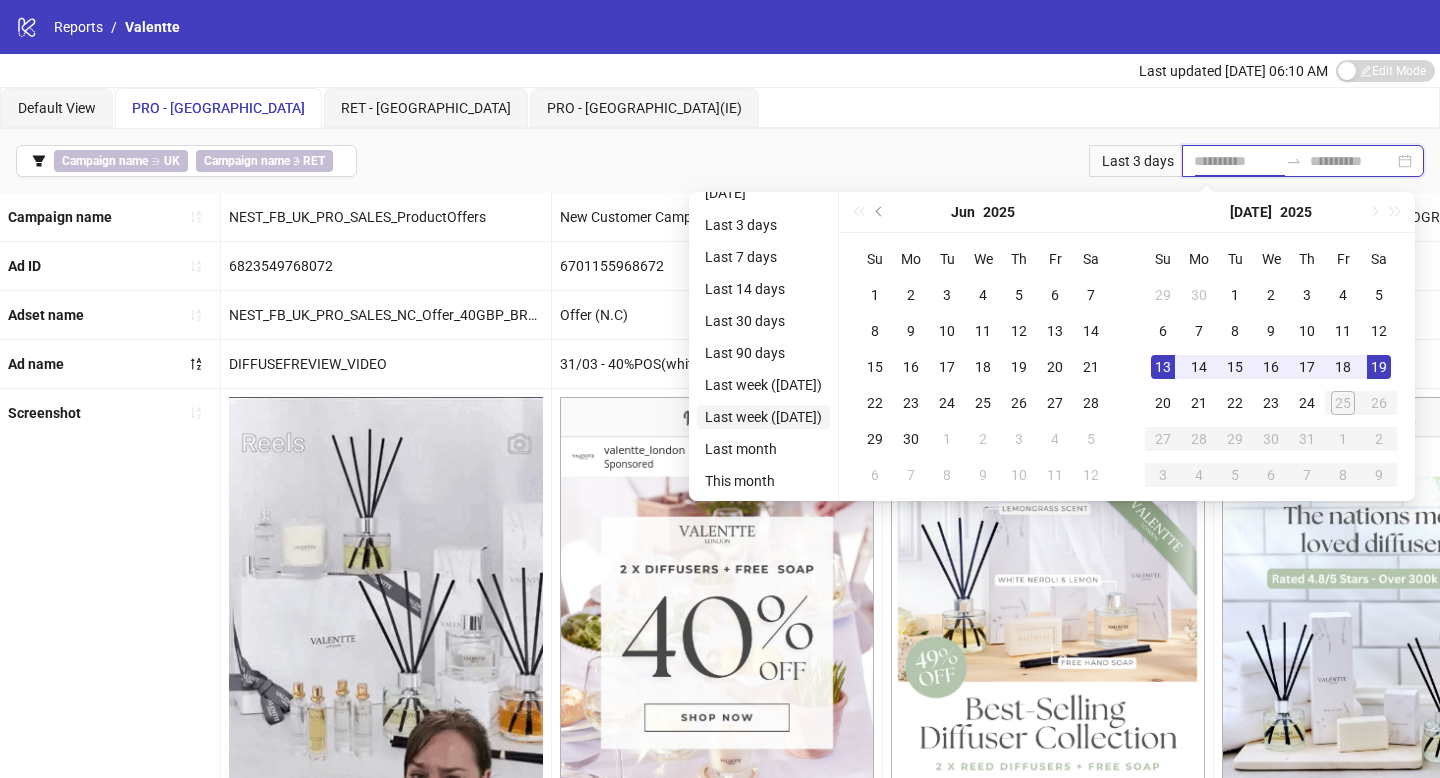 type on "**********" 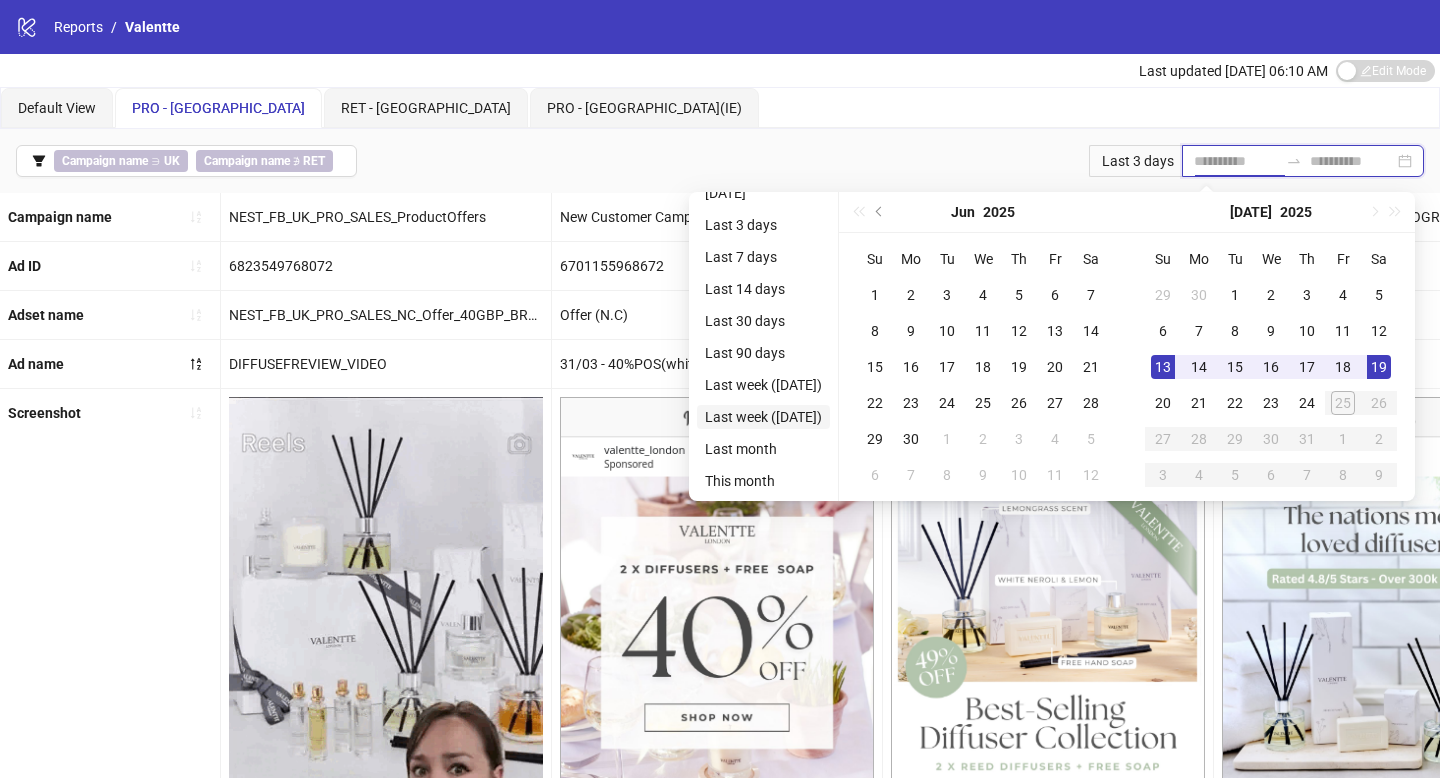 type on "**********" 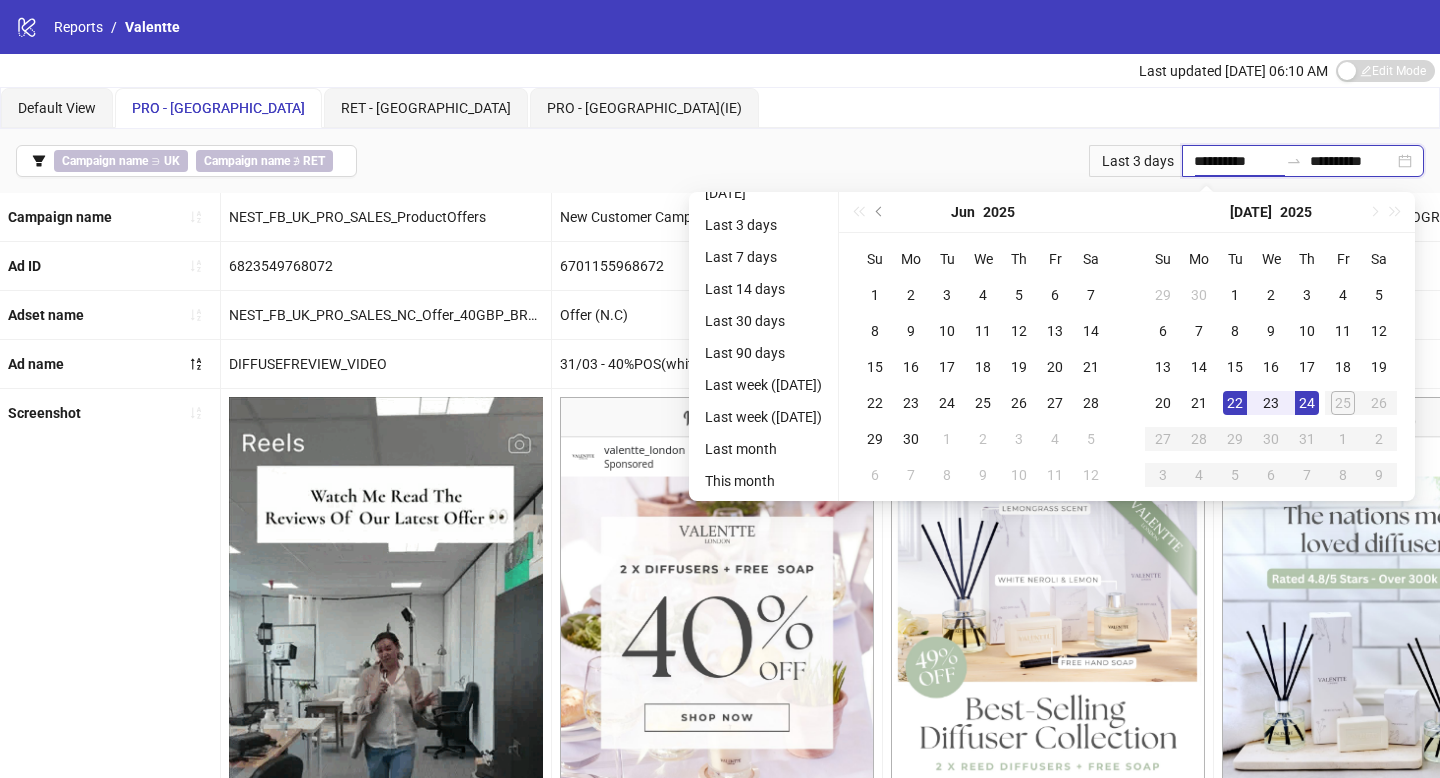 type on "**********" 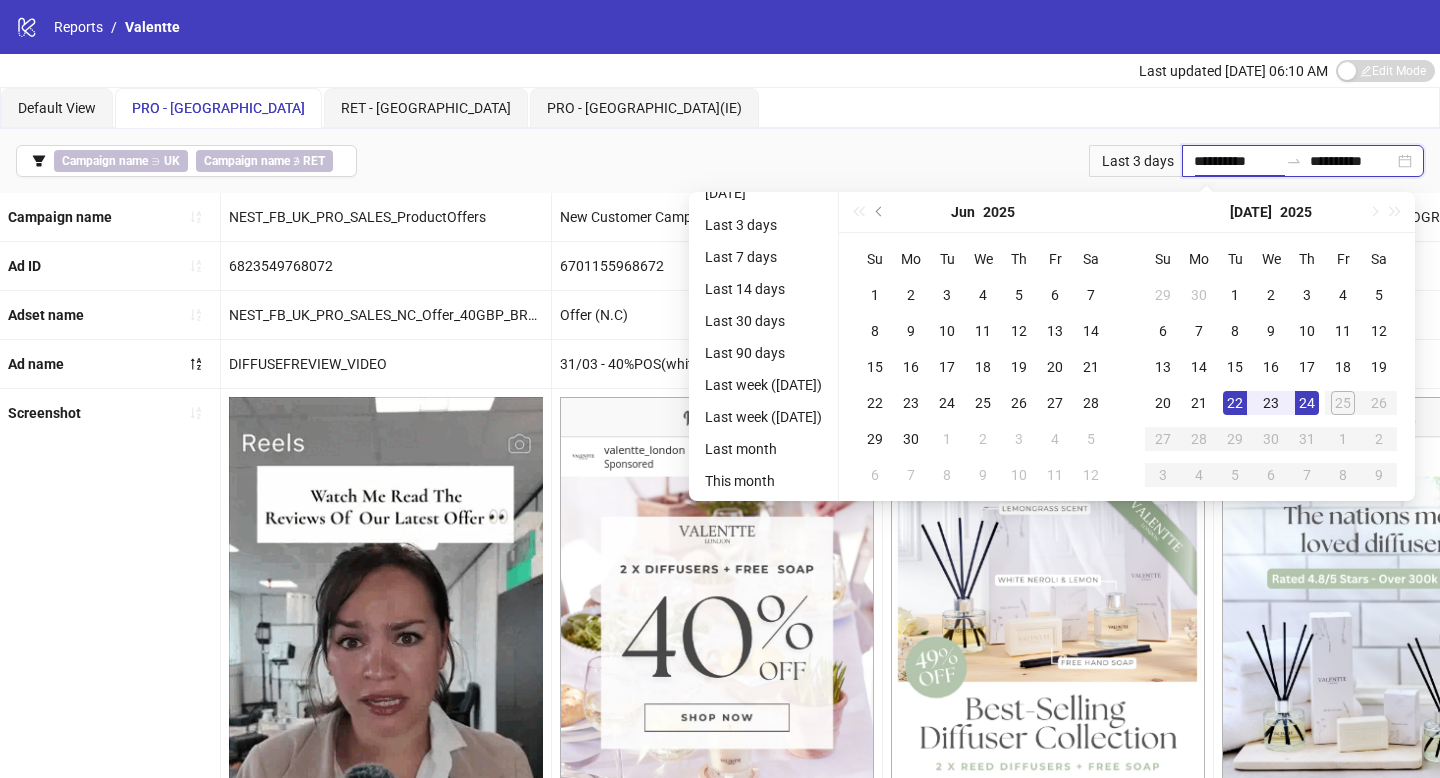 type on "**********" 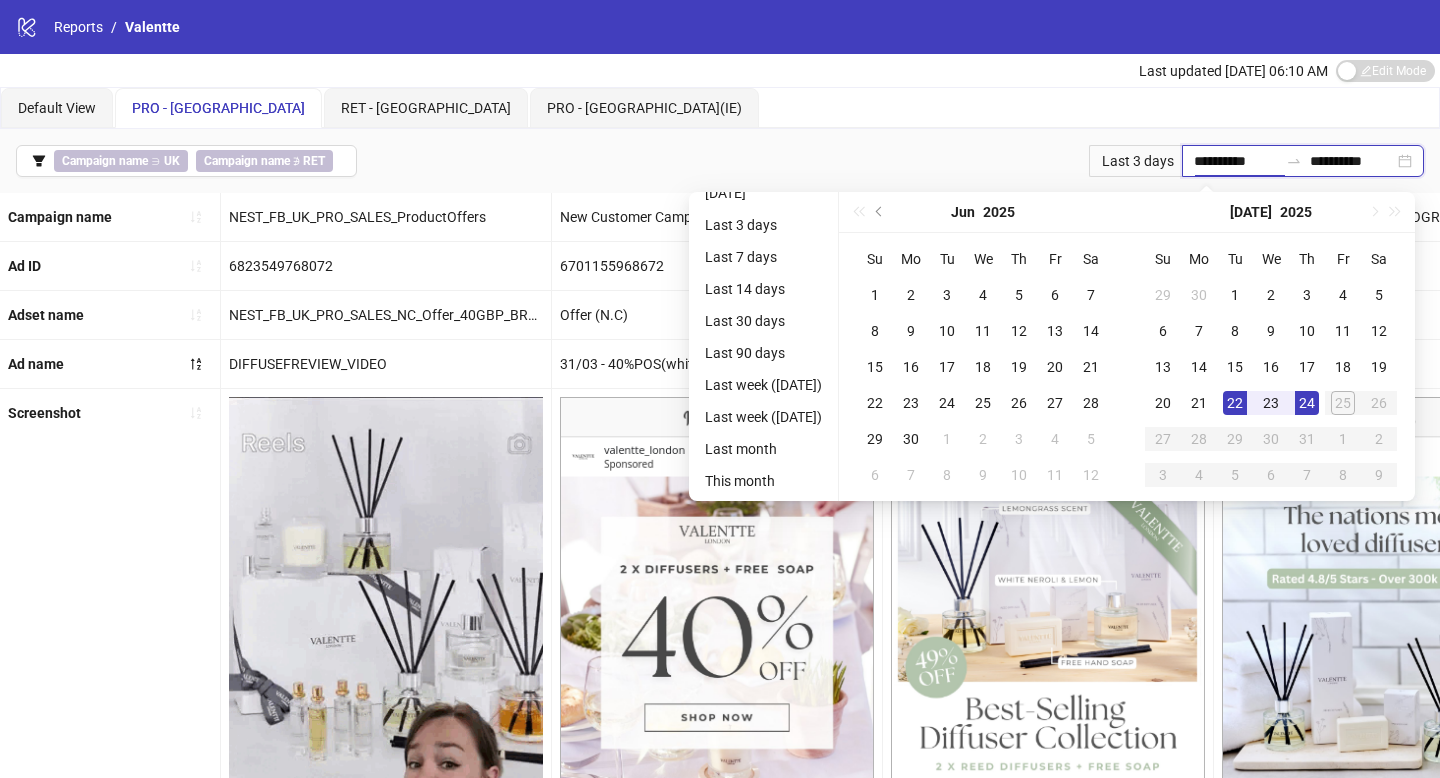 type on "**********" 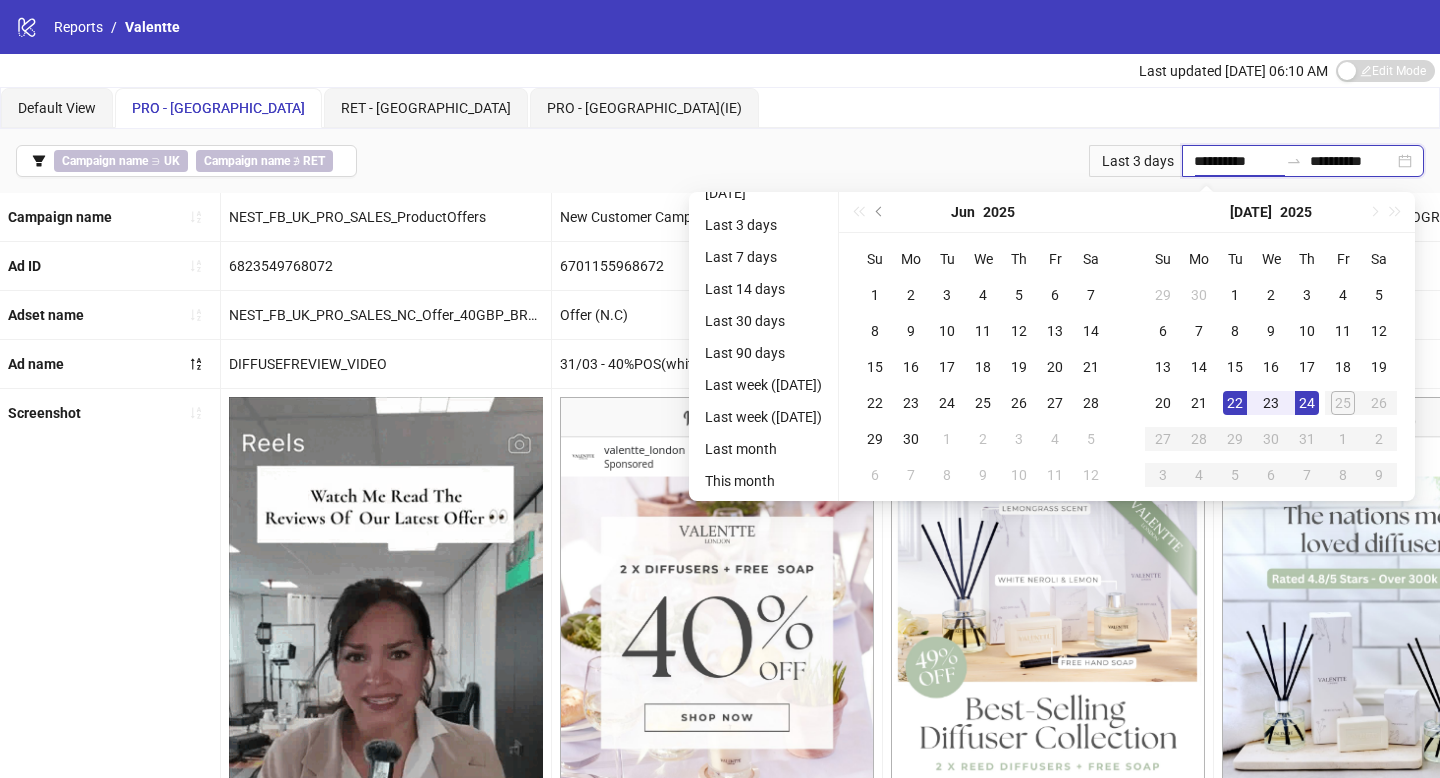 type on "**********" 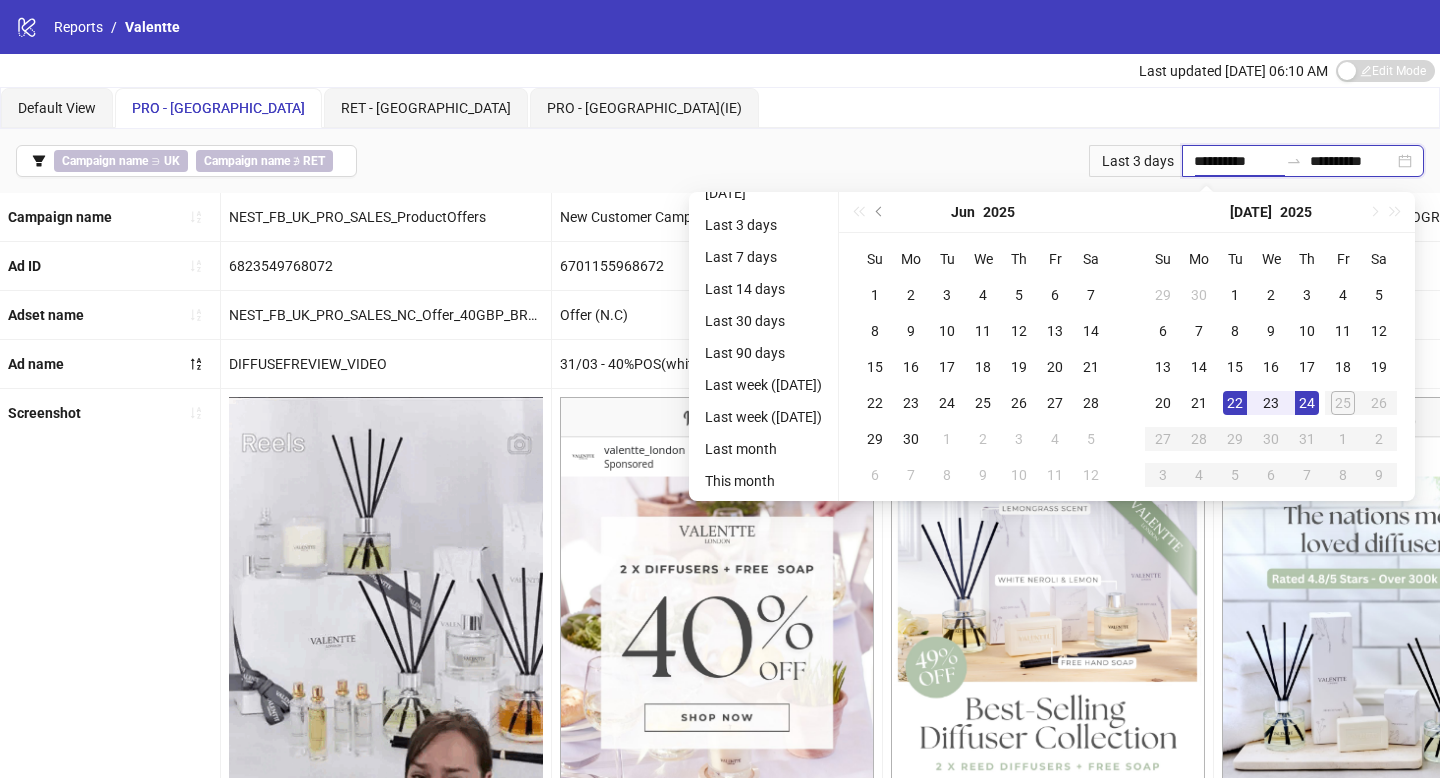 type on "**********" 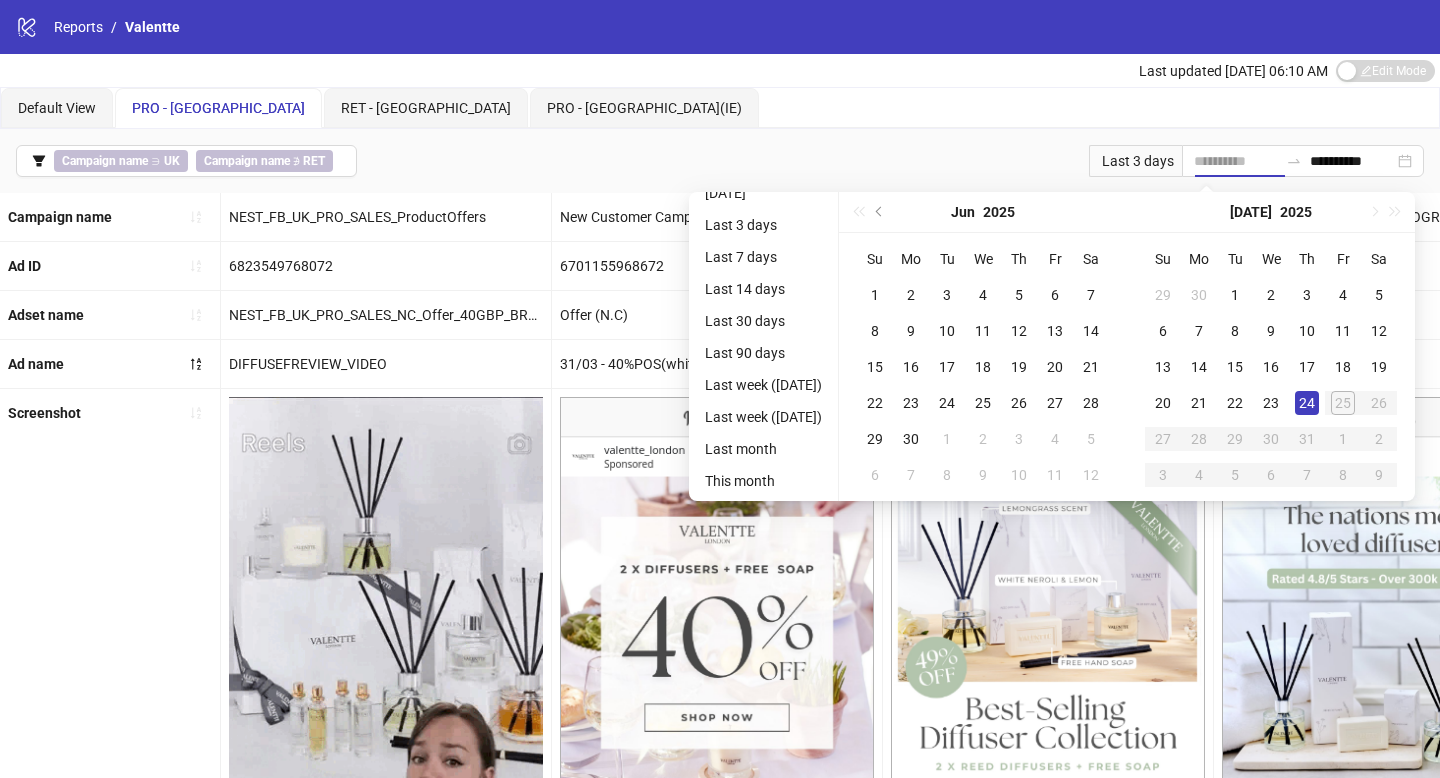 click on "24" at bounding box center [1307, 403] 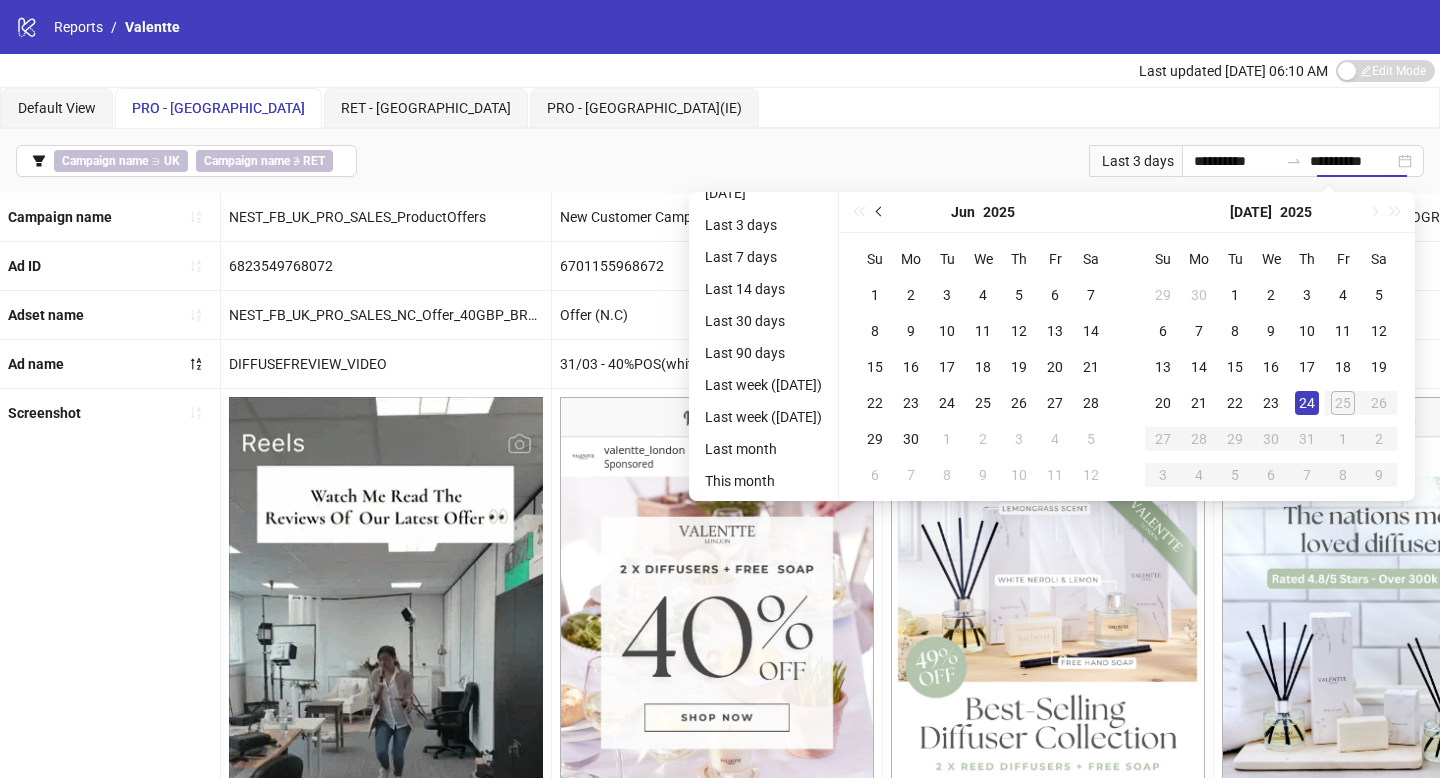 click at bounding box center (881, 212) 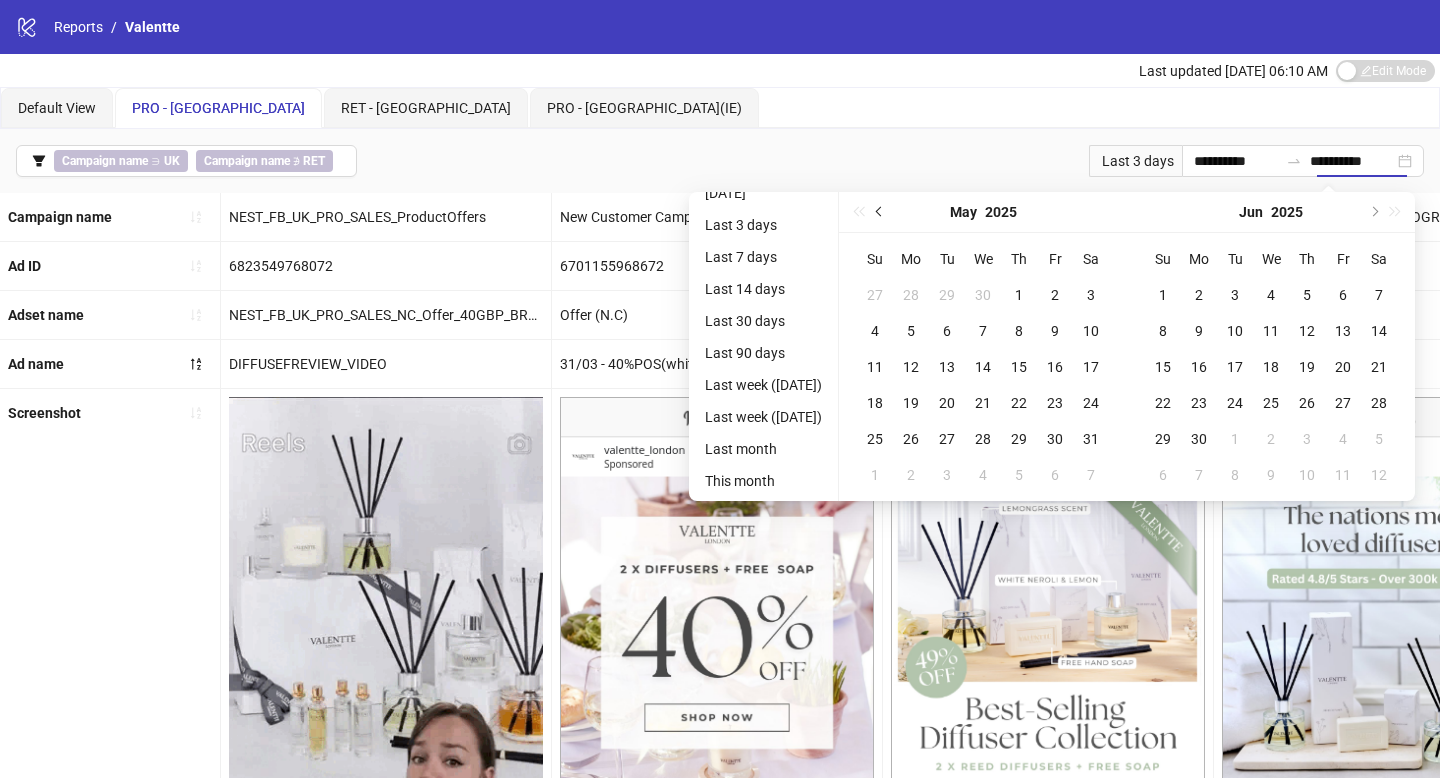 click at bounding box center (881, 212) 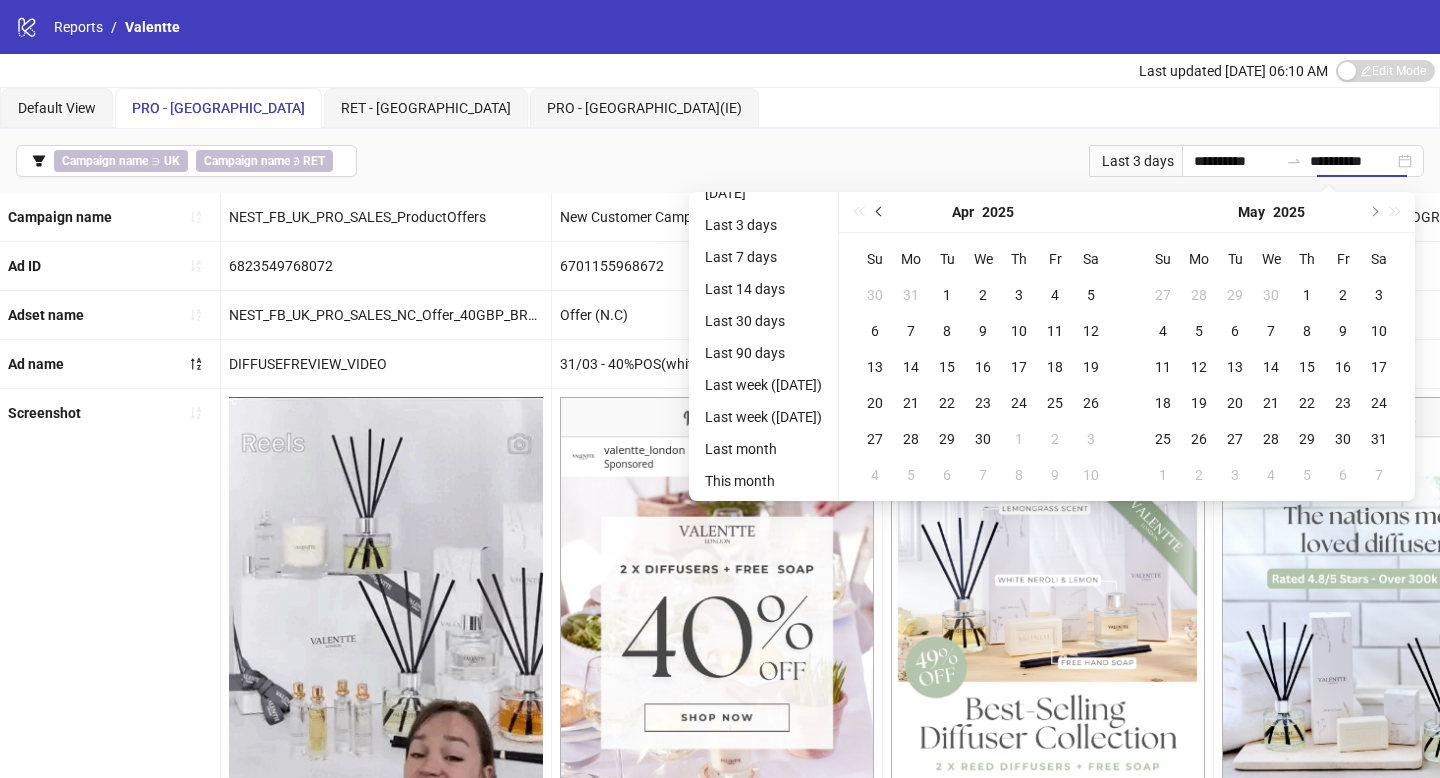 click at bounding box center (881, 212) 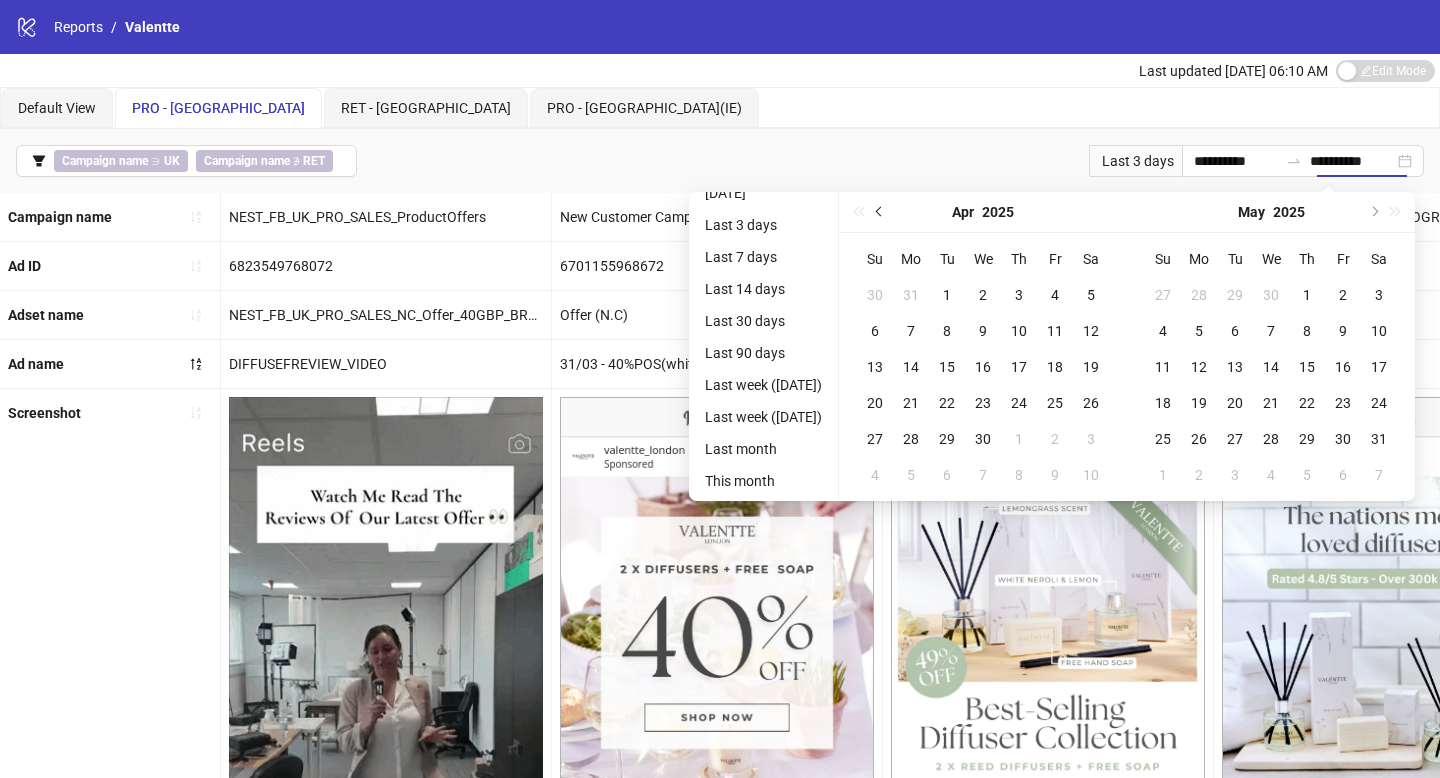 click at bounding box center [881, 212] 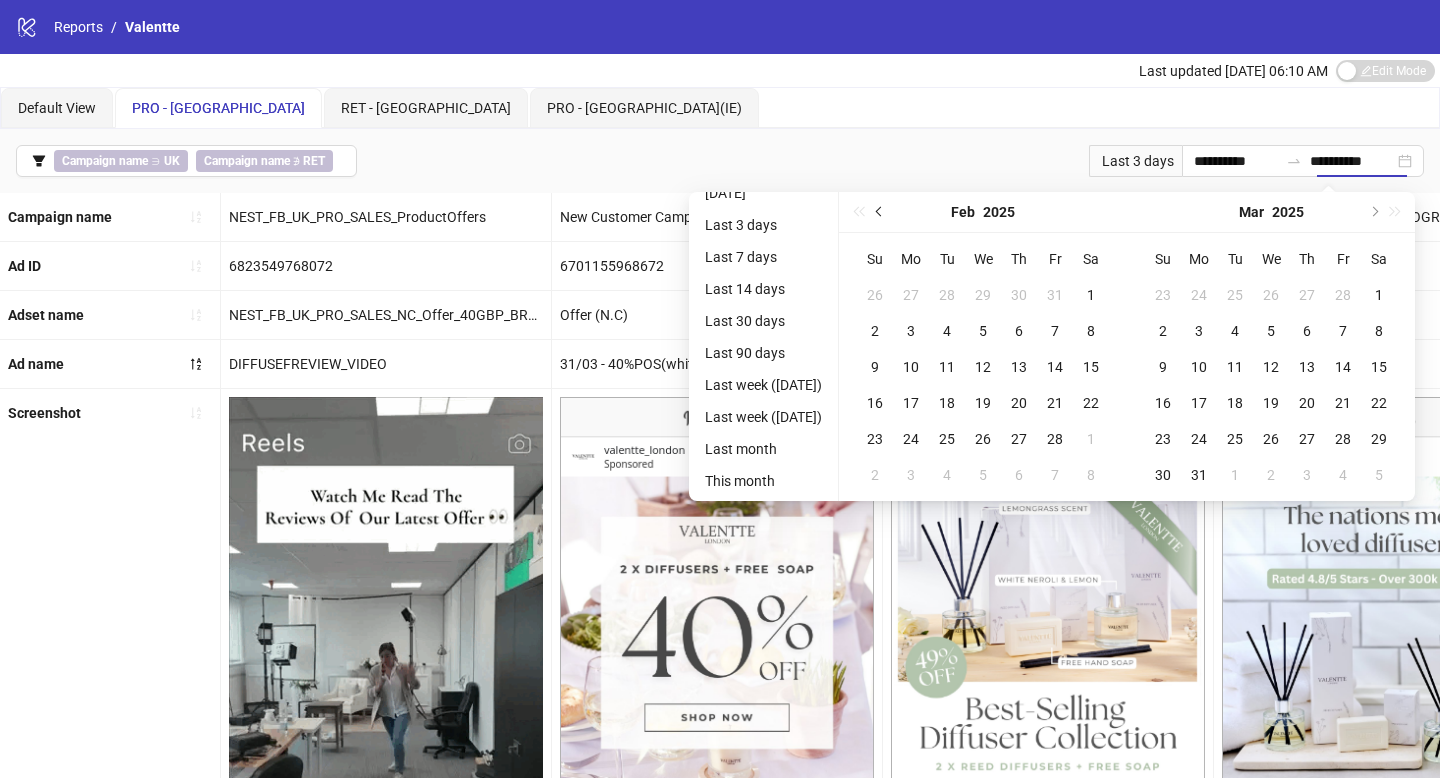 click at bounding box center (881, 212) 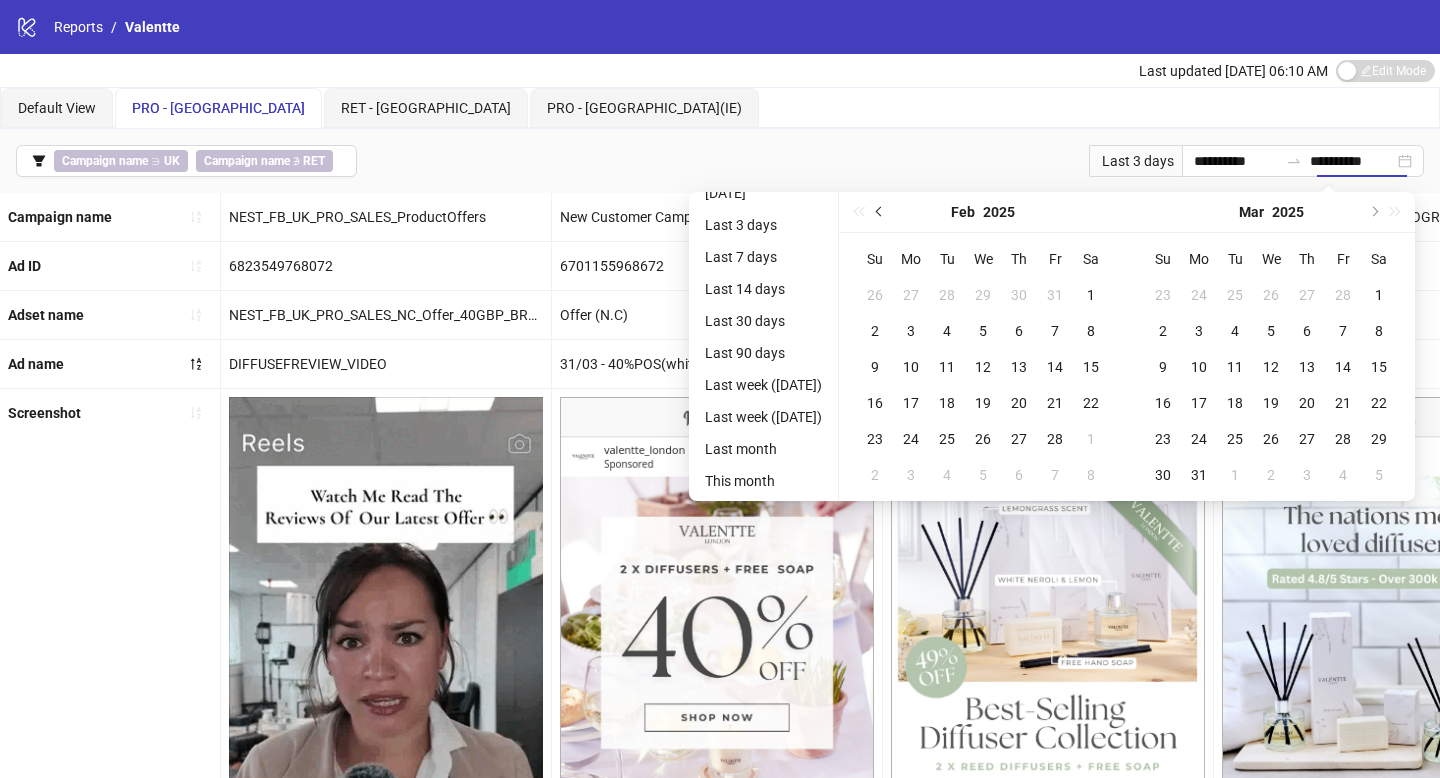 click on "Feb 2025" at bounding box center [983, 212] 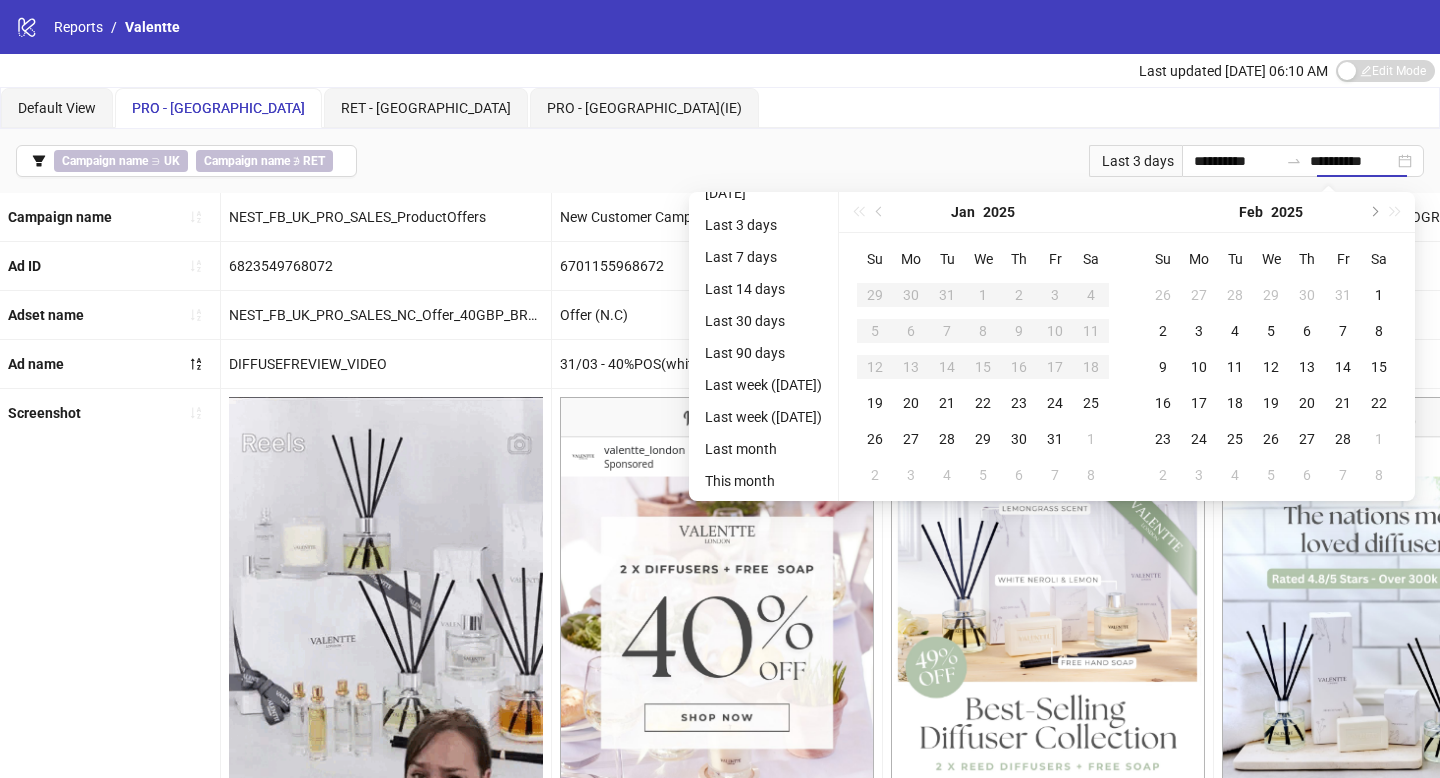 click on "Jan 2025" at bounding box center (983, 212) 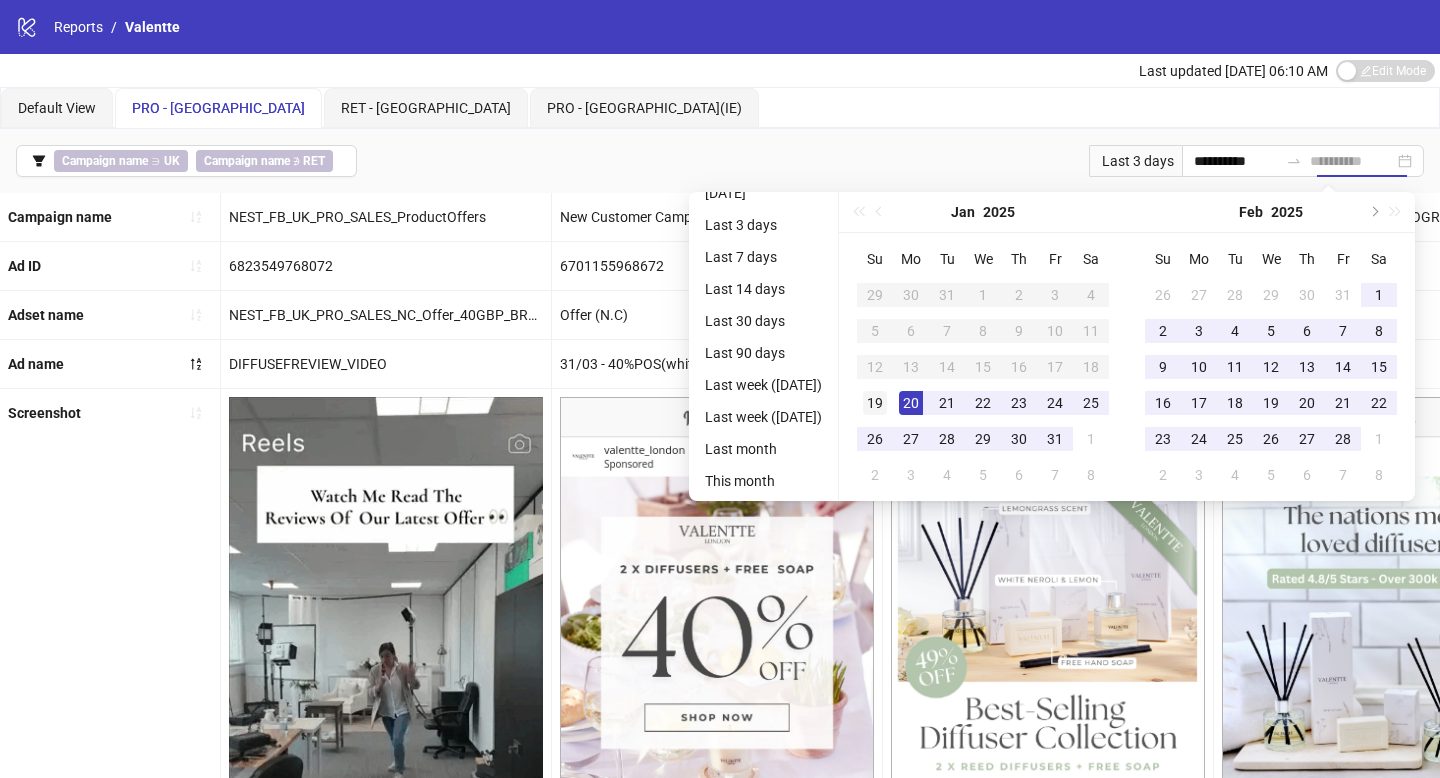 type on "**********" 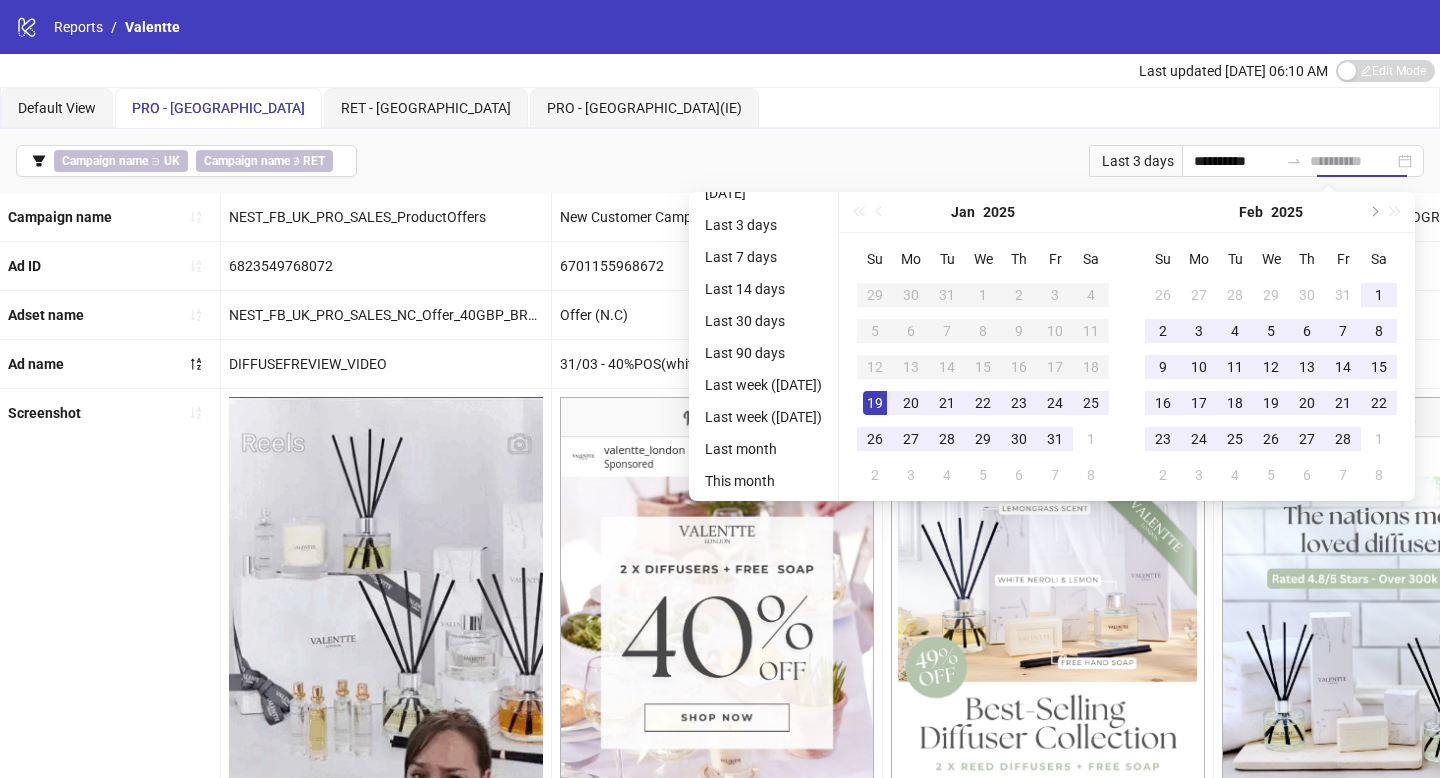 click on "19" at bounding box center [875, 403] 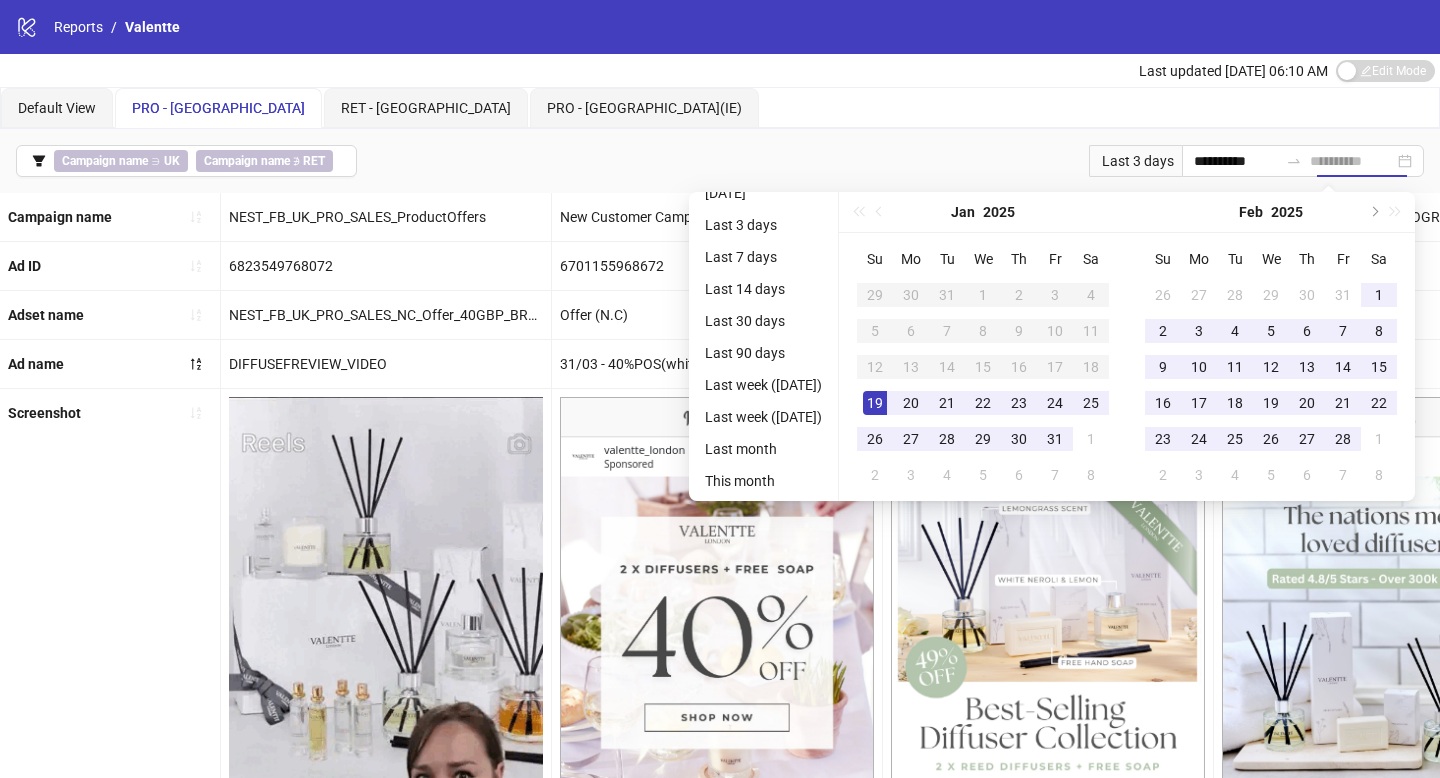 type on "**********" 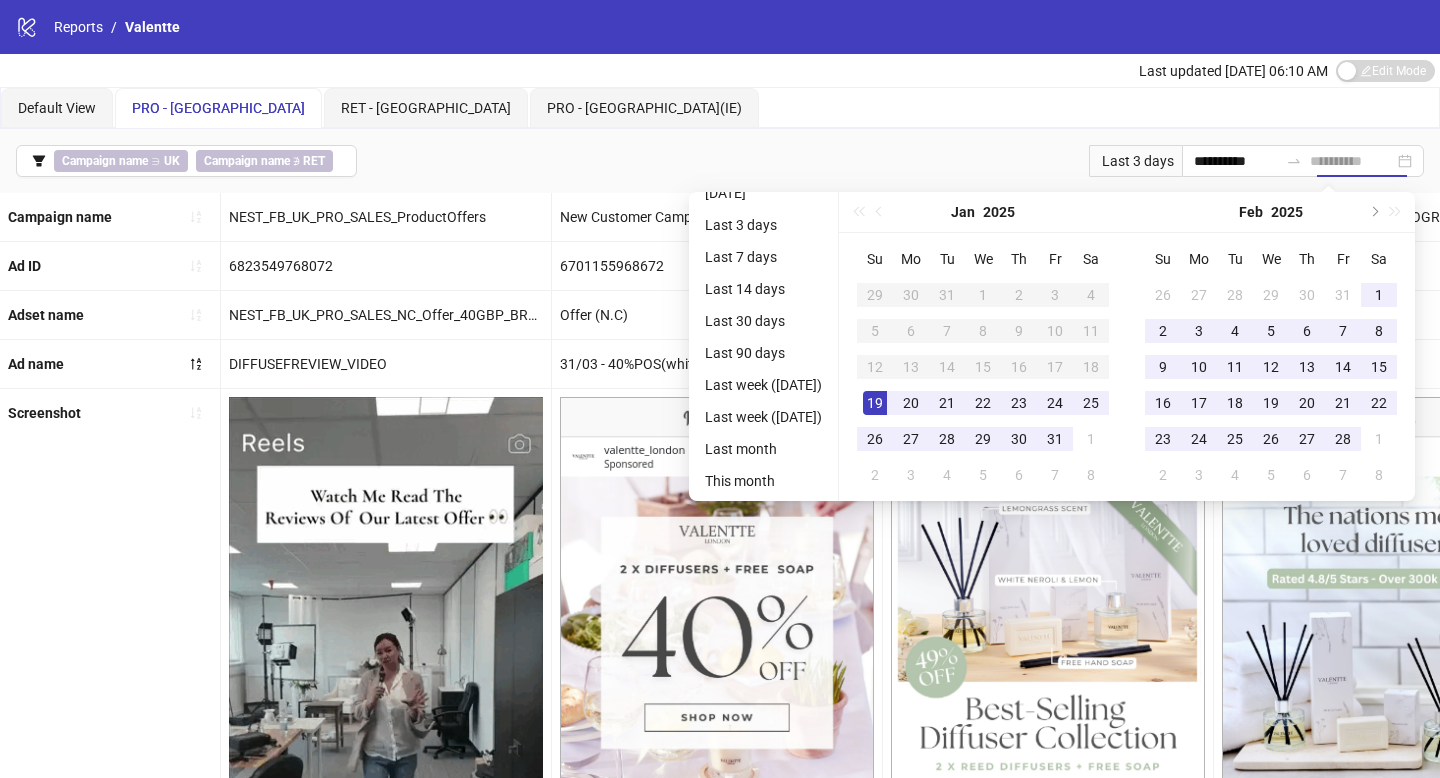 type on "**********" 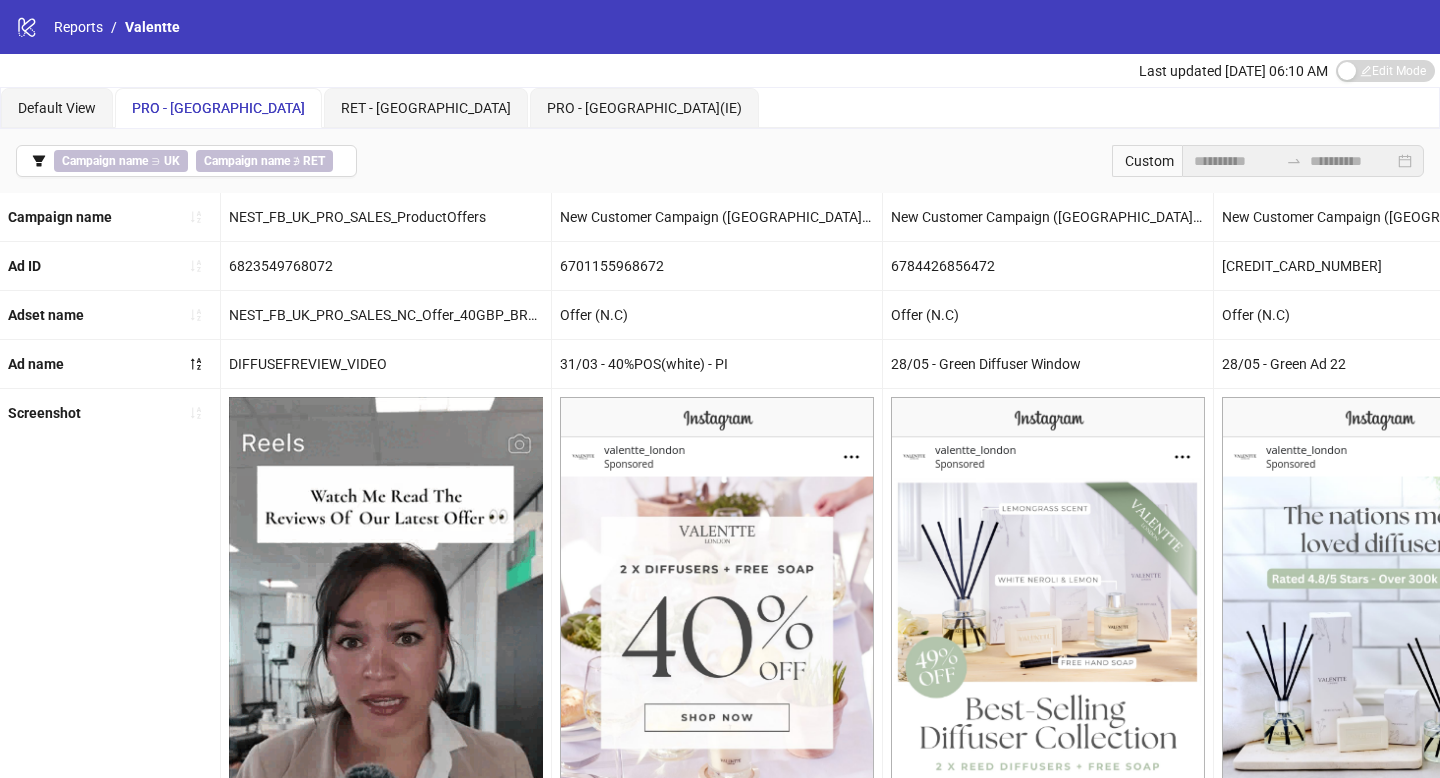 click on "Offer (N.C)" at bounding box center [717, 315] 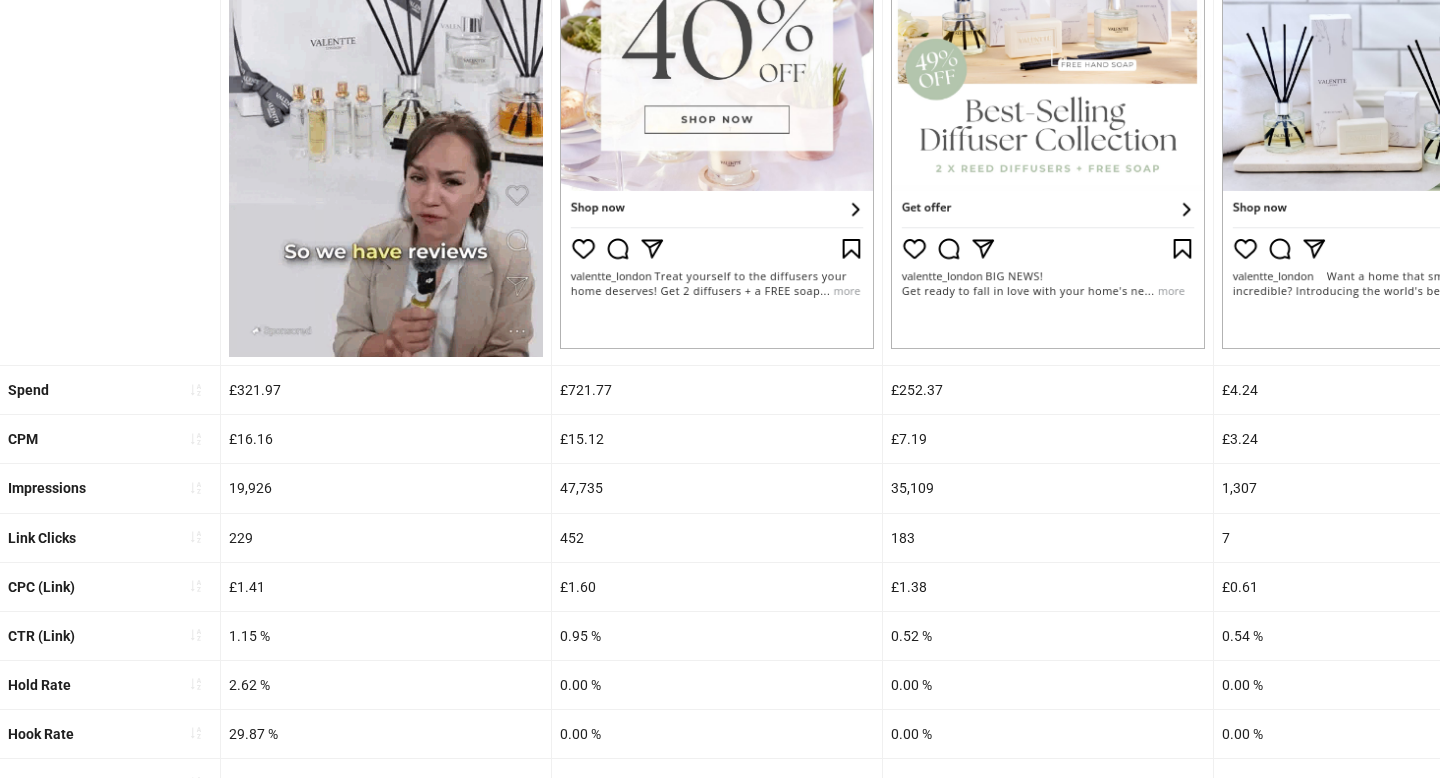 scroll, scrollTop: 757, scrollLeft: 0, axis: vertical 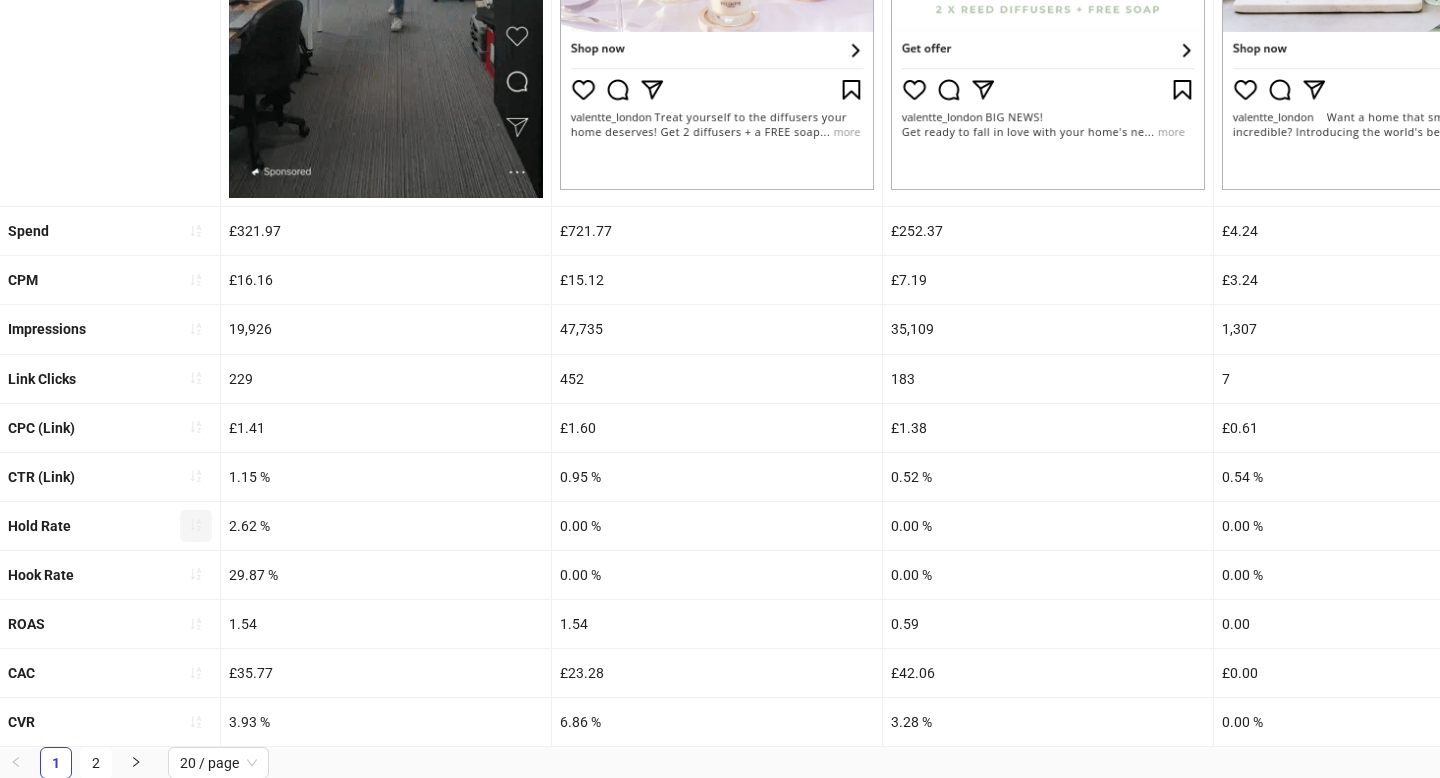 click 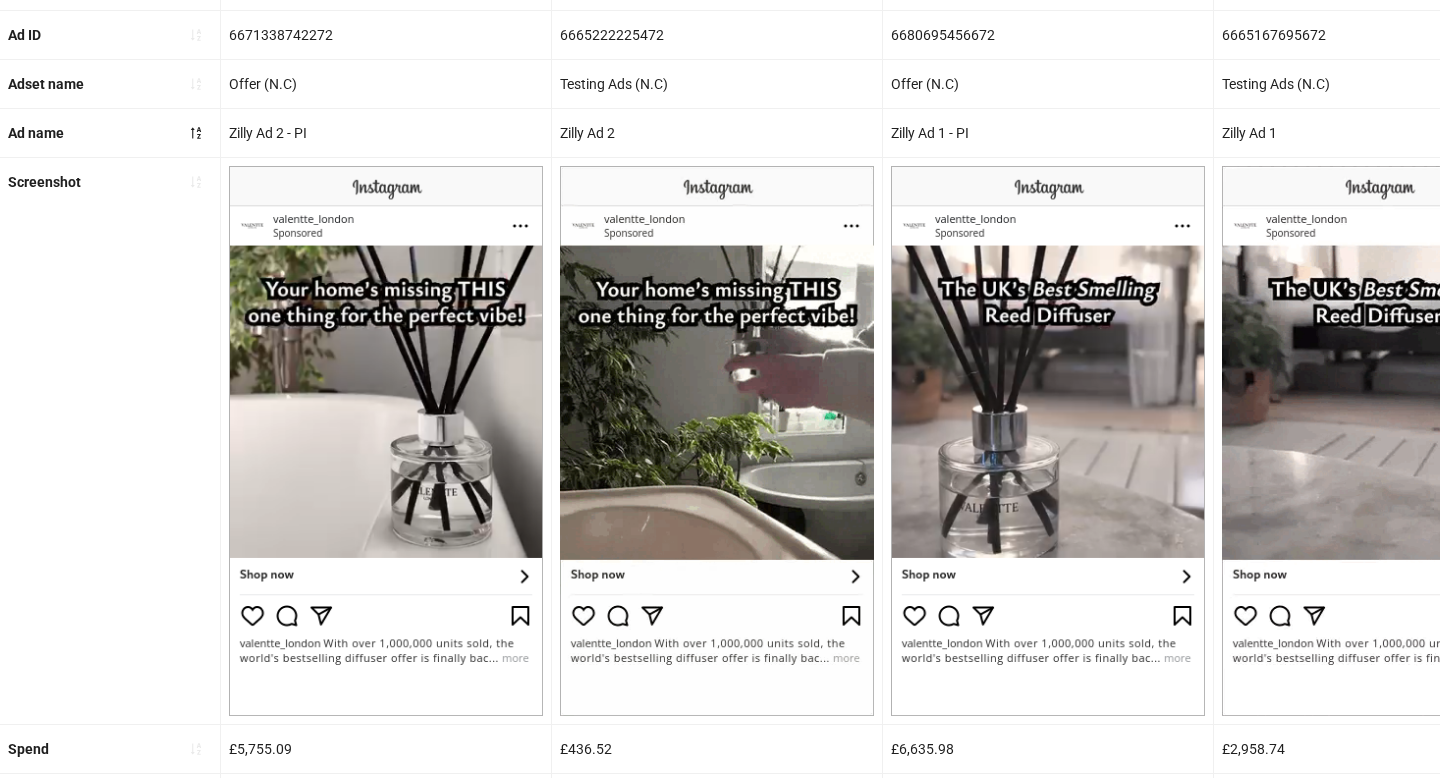 scroll, scrollTop: 749, scrollLeft: 0, axis: vertical 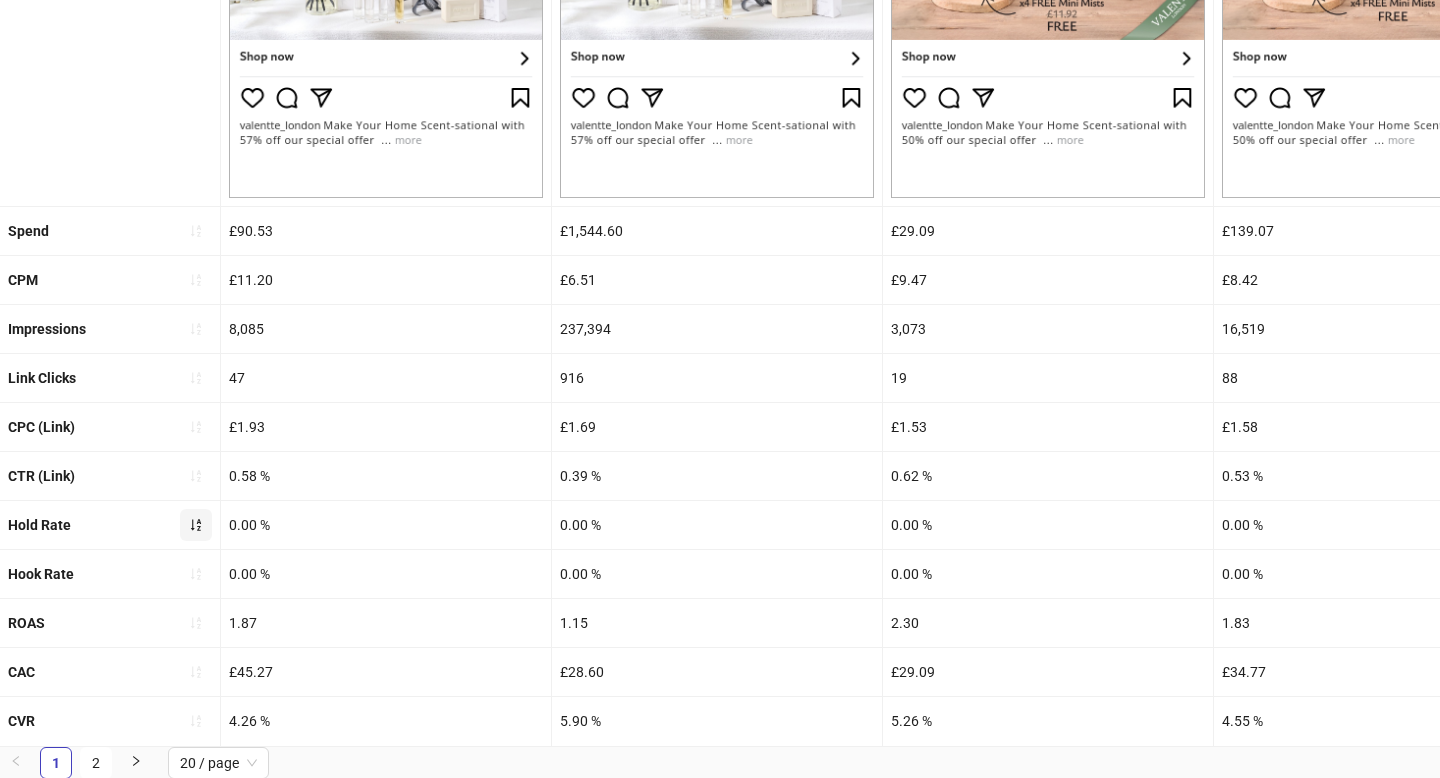 click 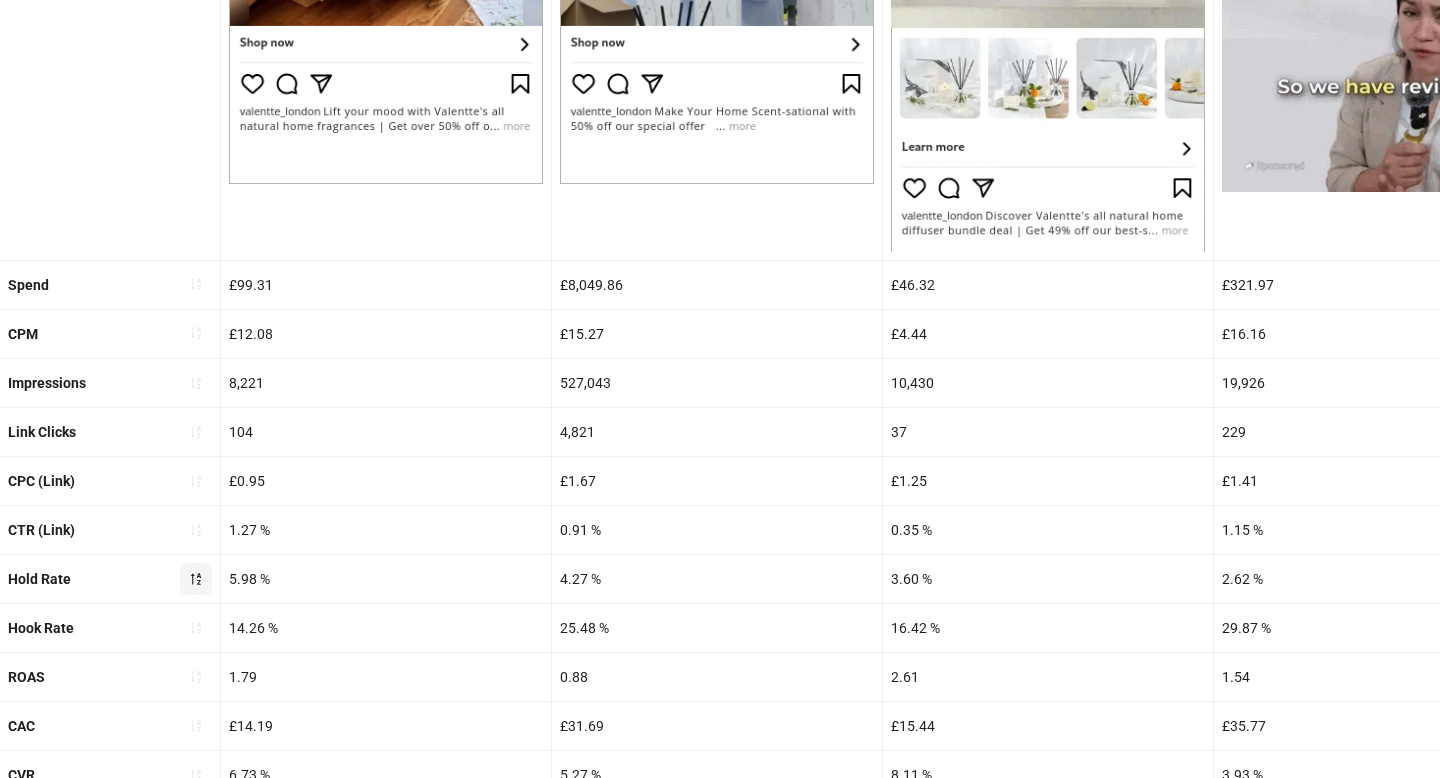 scroll, scrollTop: 816, scrollLeft: 0, axis: vertical 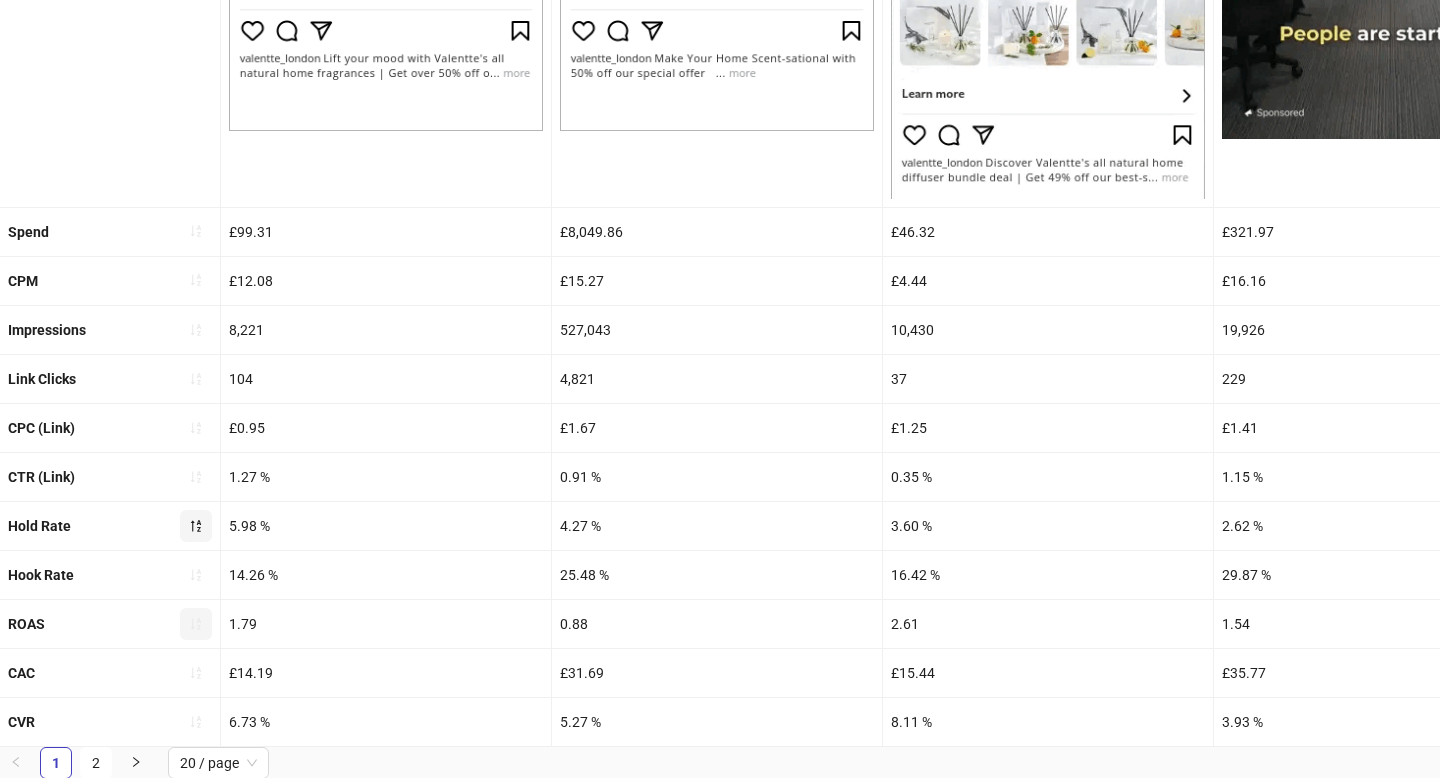 click 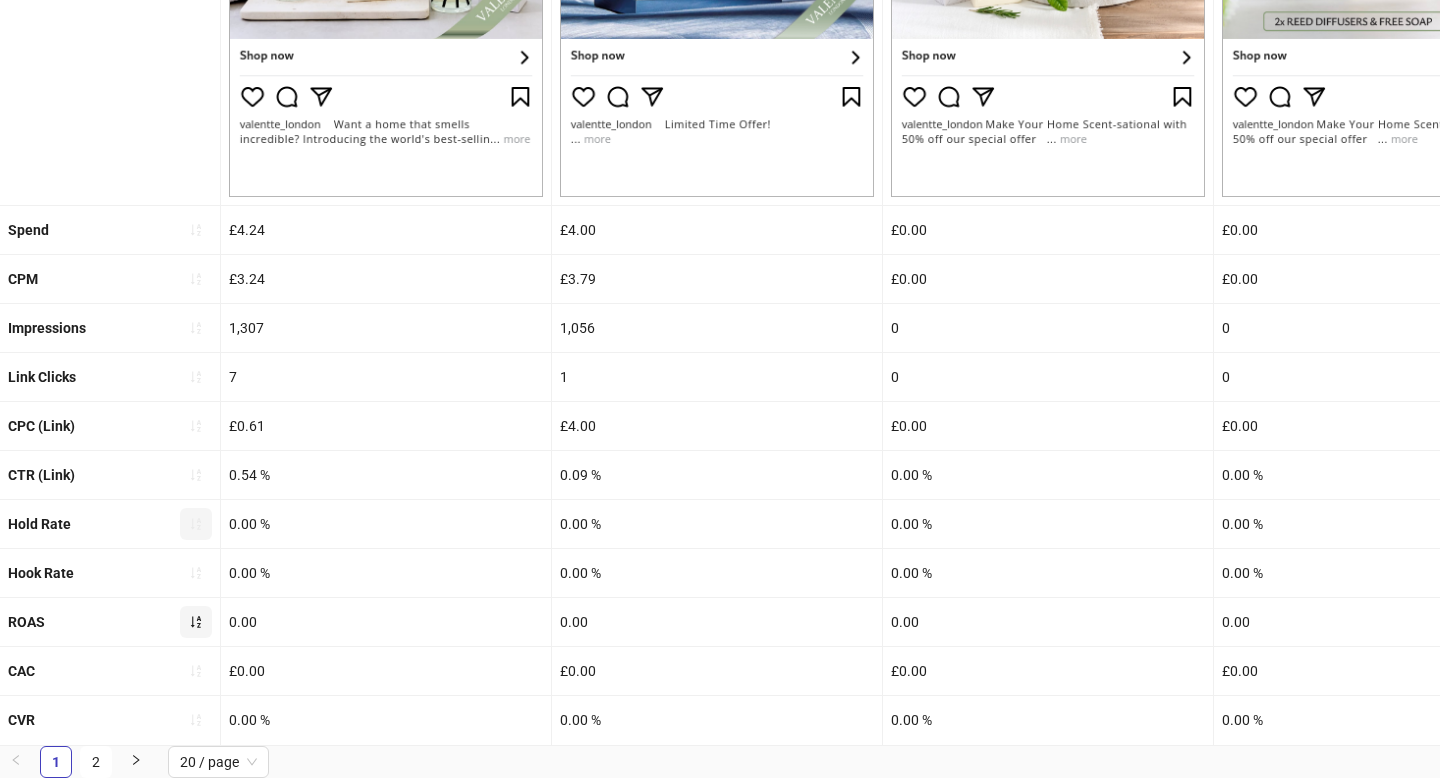 scroll, scrollTop: 749, scrollLeft: 0, axis: vertical 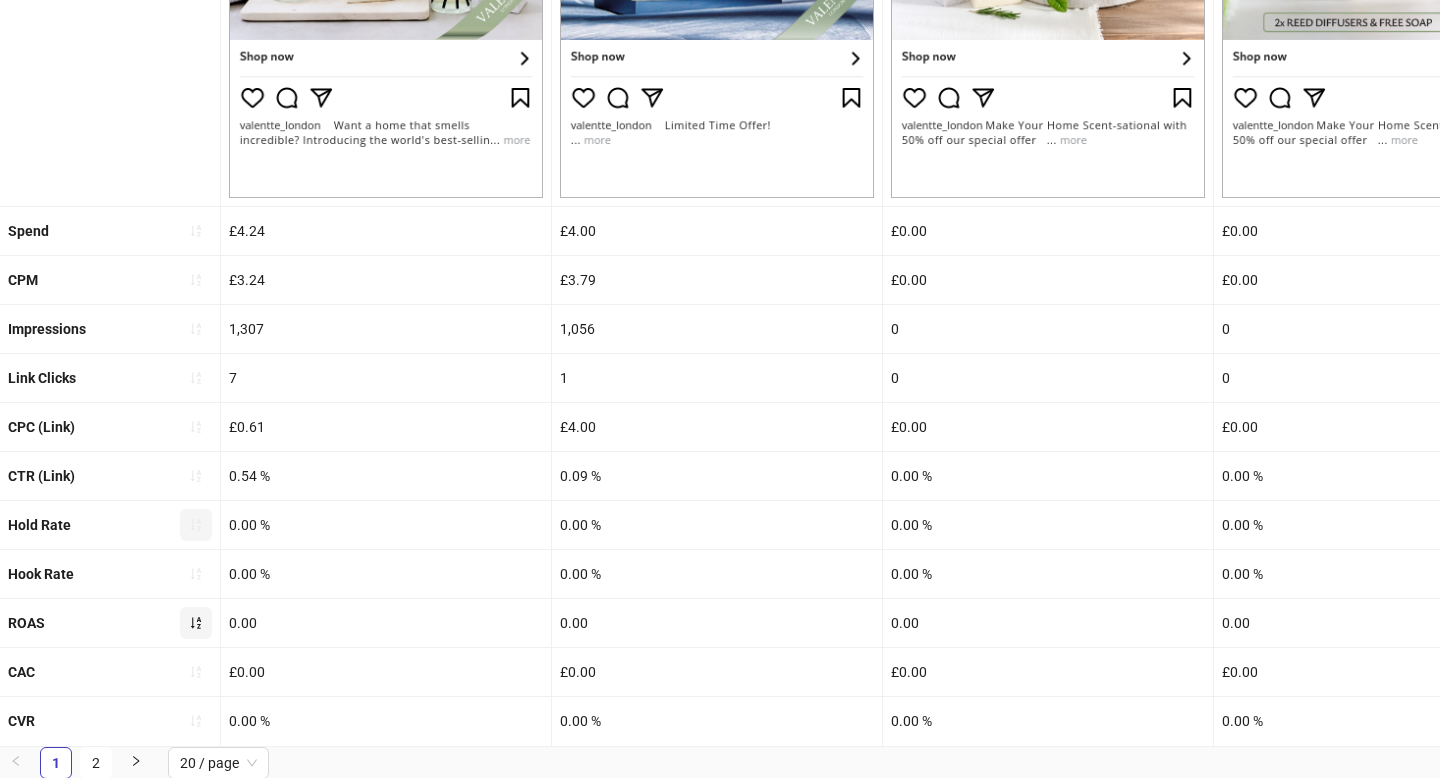 click 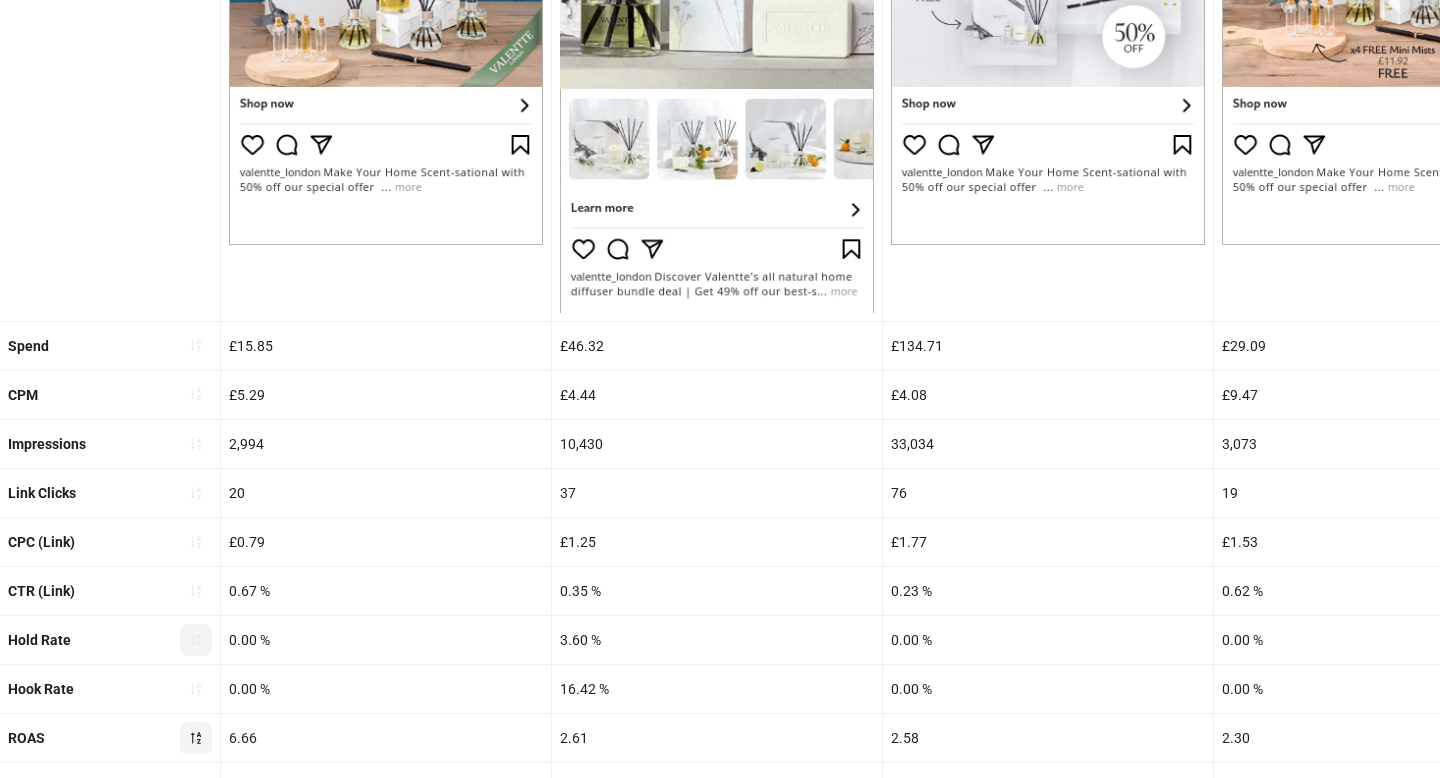 scroll, scrollTop: 707, scrollLeft: 0, axis: vertical 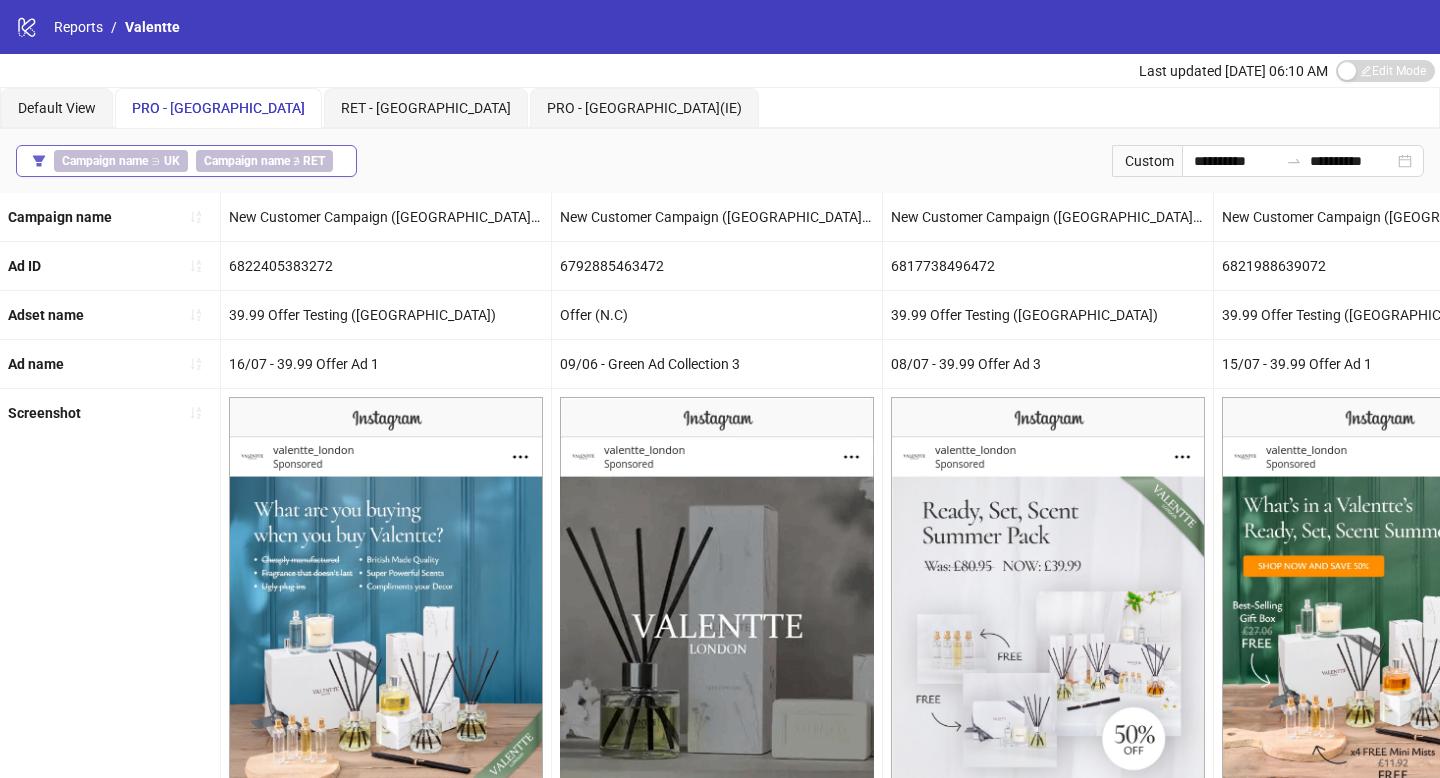 click on "Campaign name   ∋   UK Campaign name   ∌   RET" at bounding box center (186, 161) 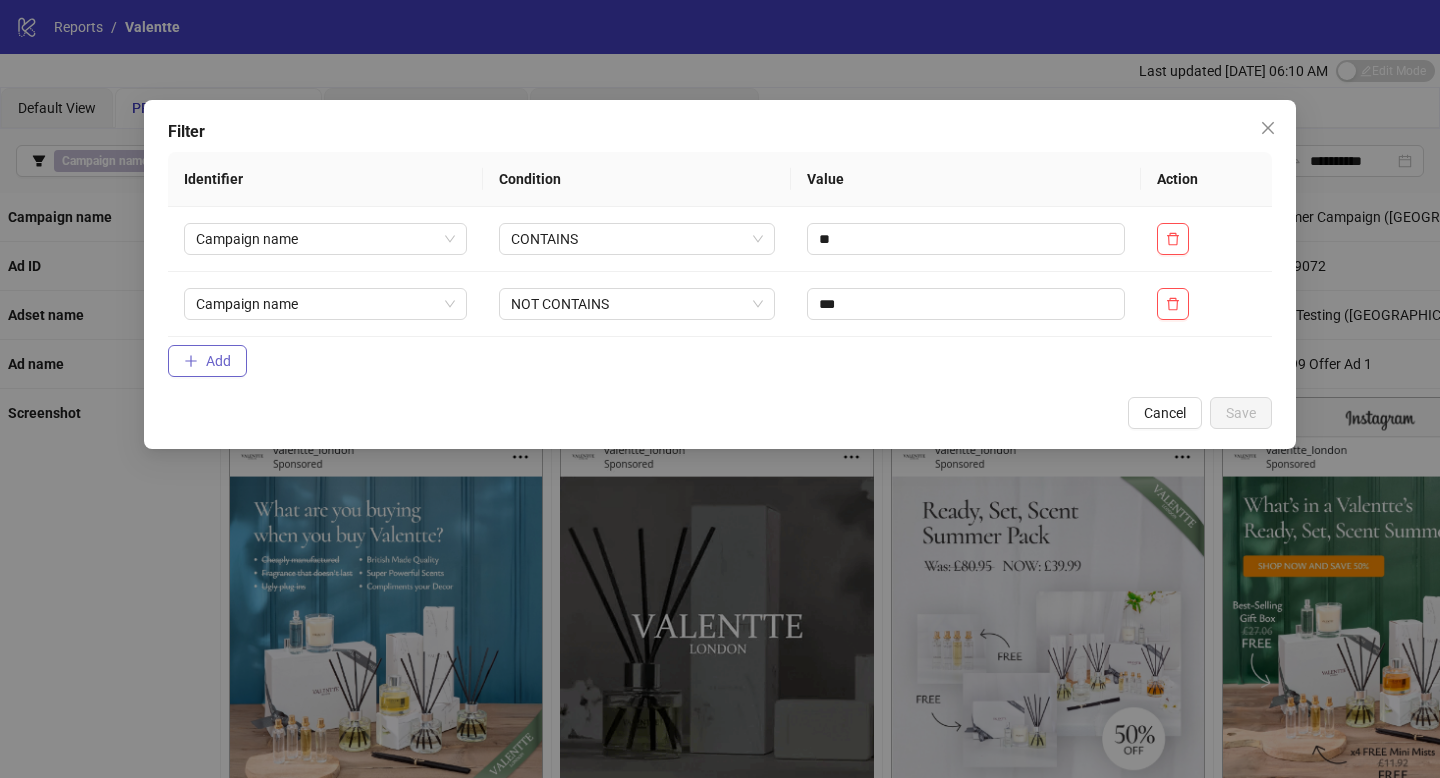 click on "Add" at bounding box center (207, 361) 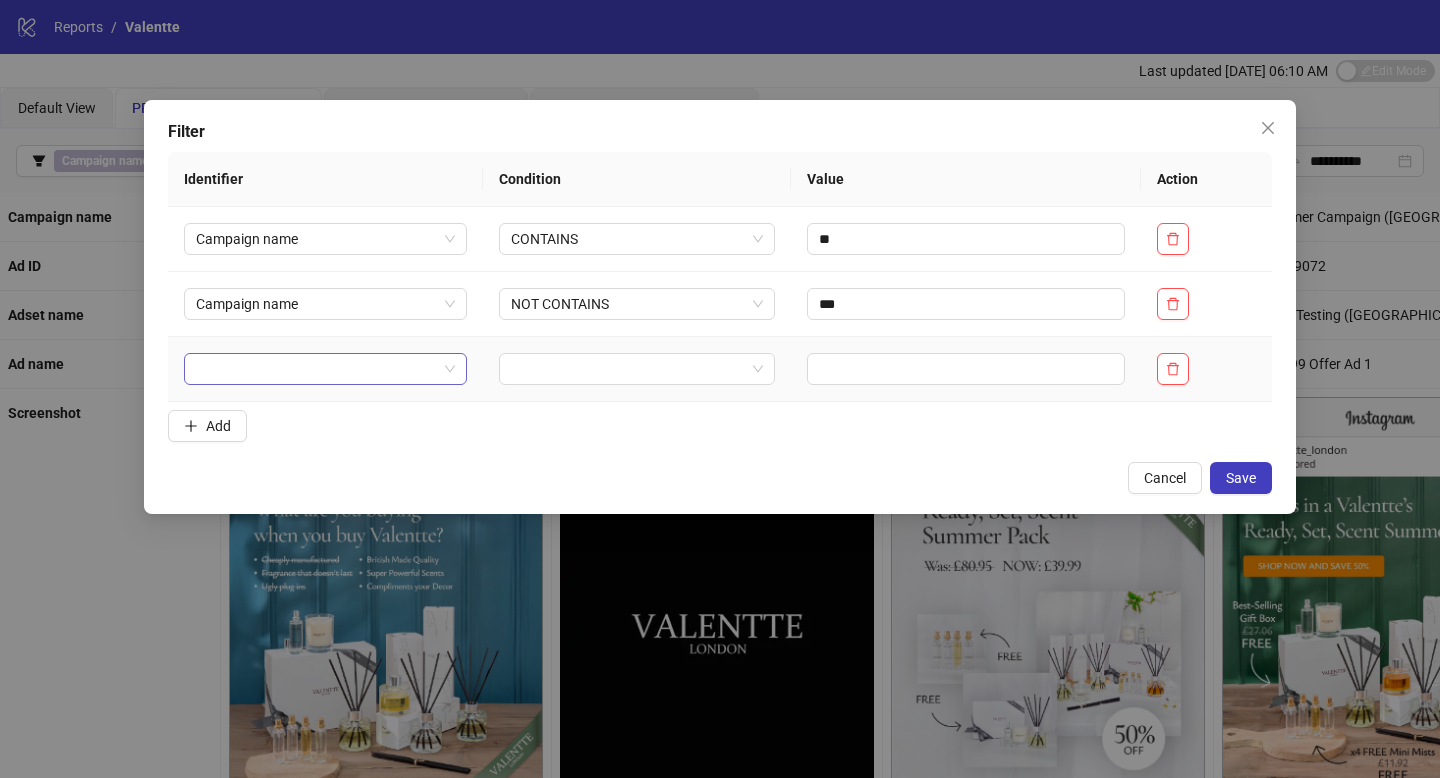 click at bounding box center [325, 369] 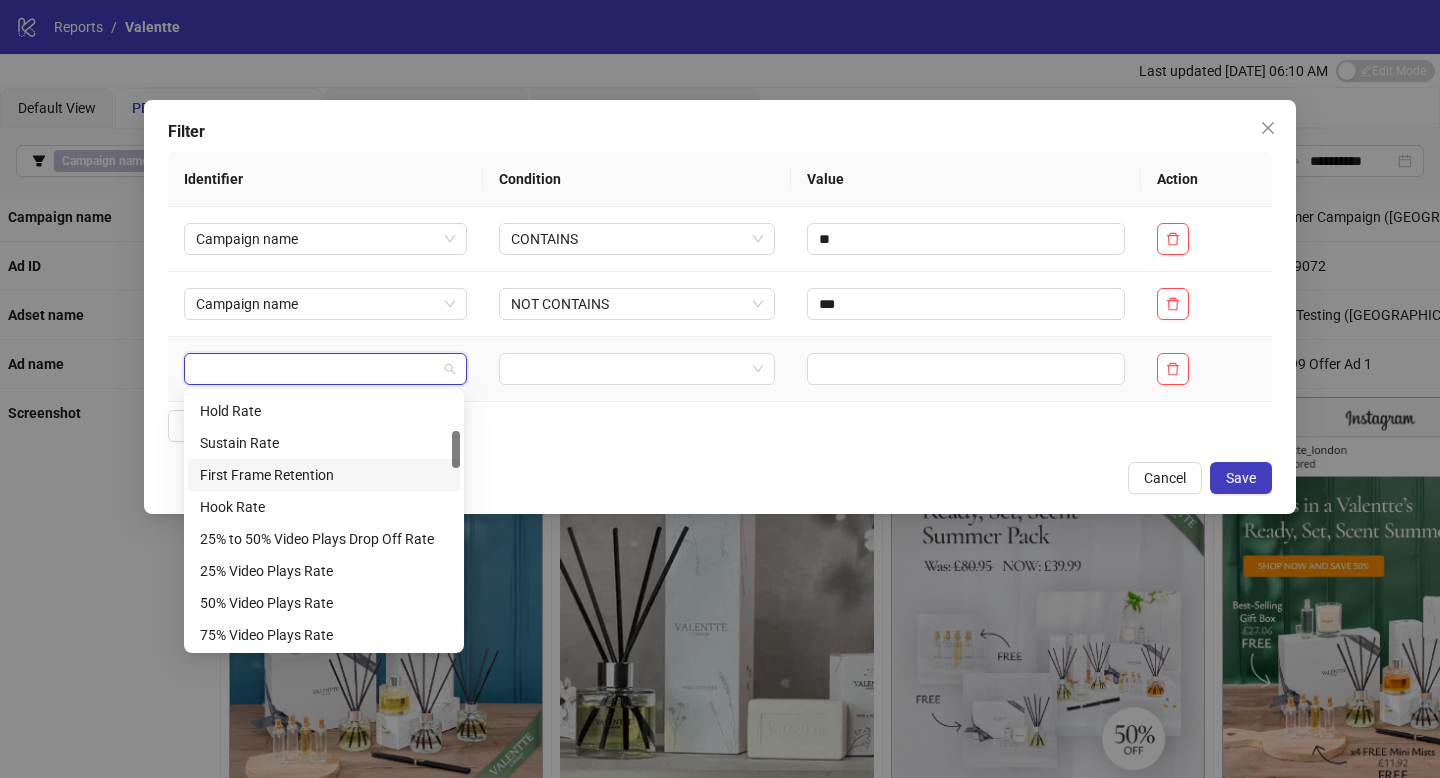 scroll, scrollTop: 258, scrollLeft: 0, axis: vertical 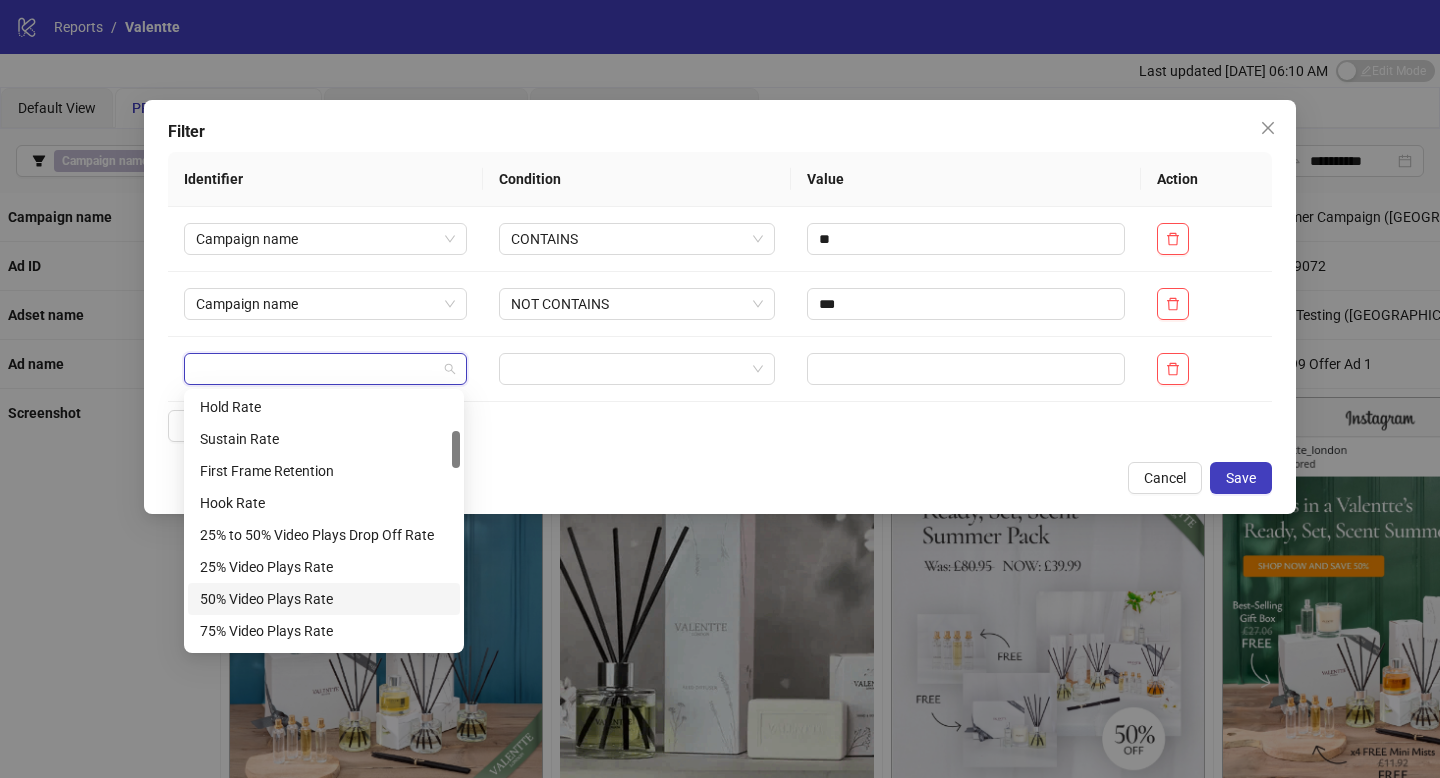 click on "Filter Identifier Condition Value Action Campaign name CONTAINS ** Campaign name NOT CONTAINS *** Add Cancel Save" at bounding box center (720, 389) 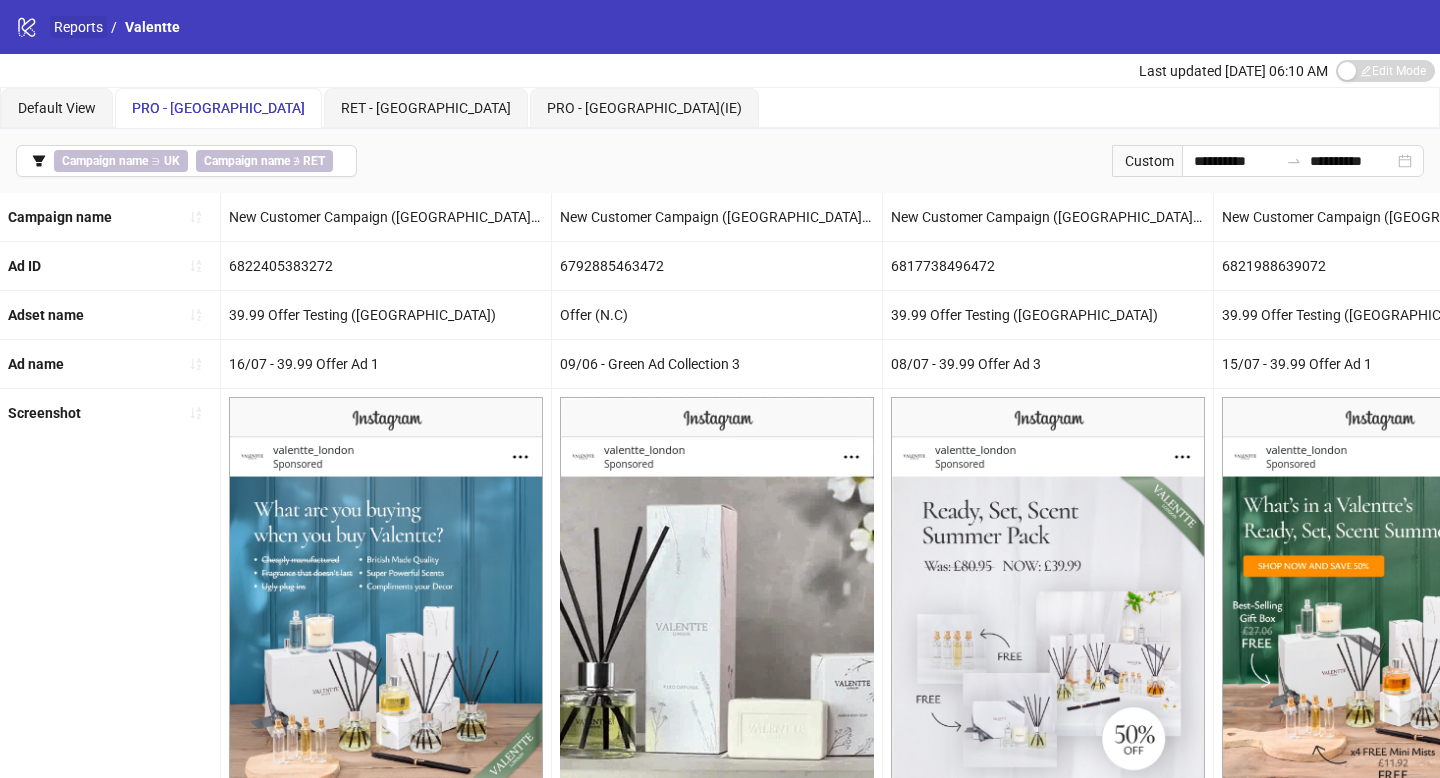 click on "Reports" at bounding box center (78, 27) 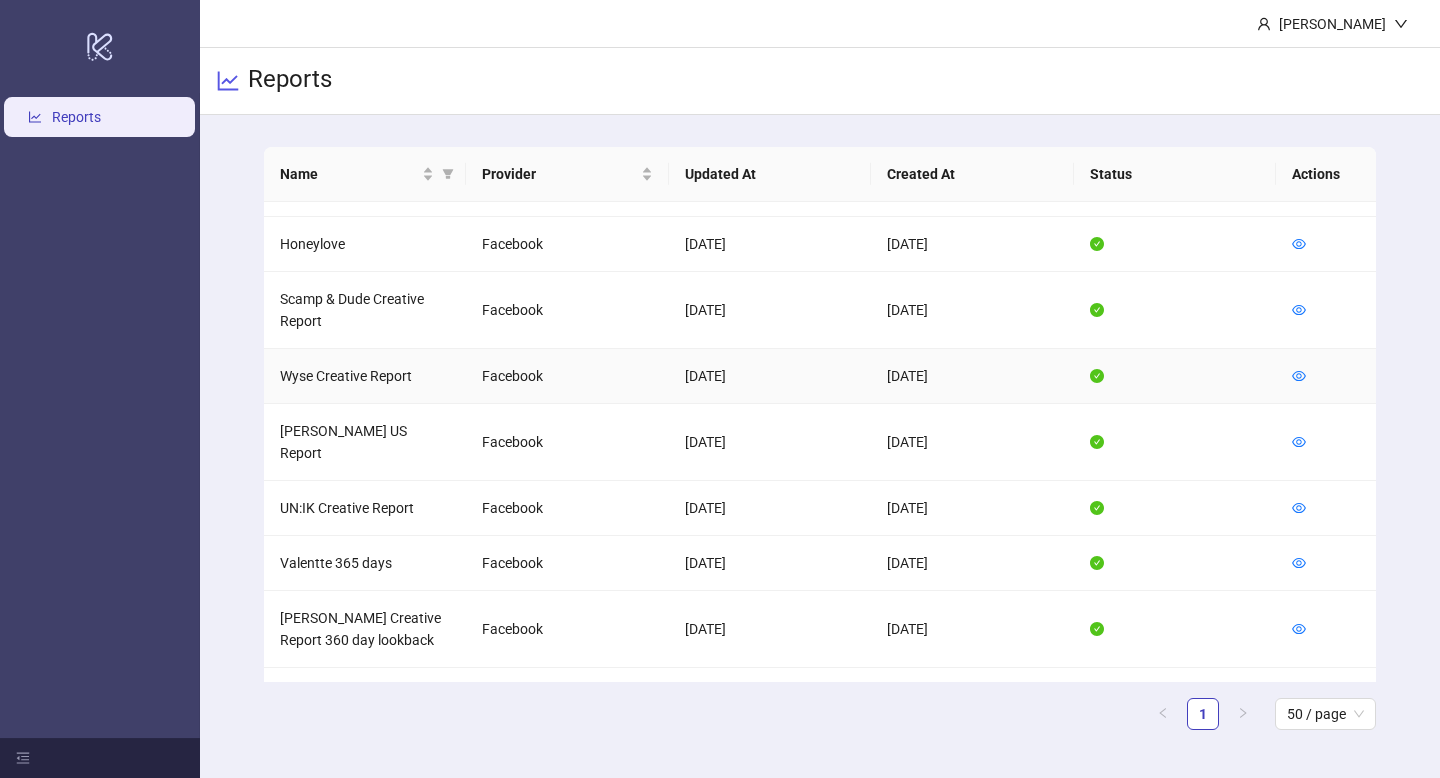 scroll, scrollTop: 796, scrollLeft: 0, axis: vertical 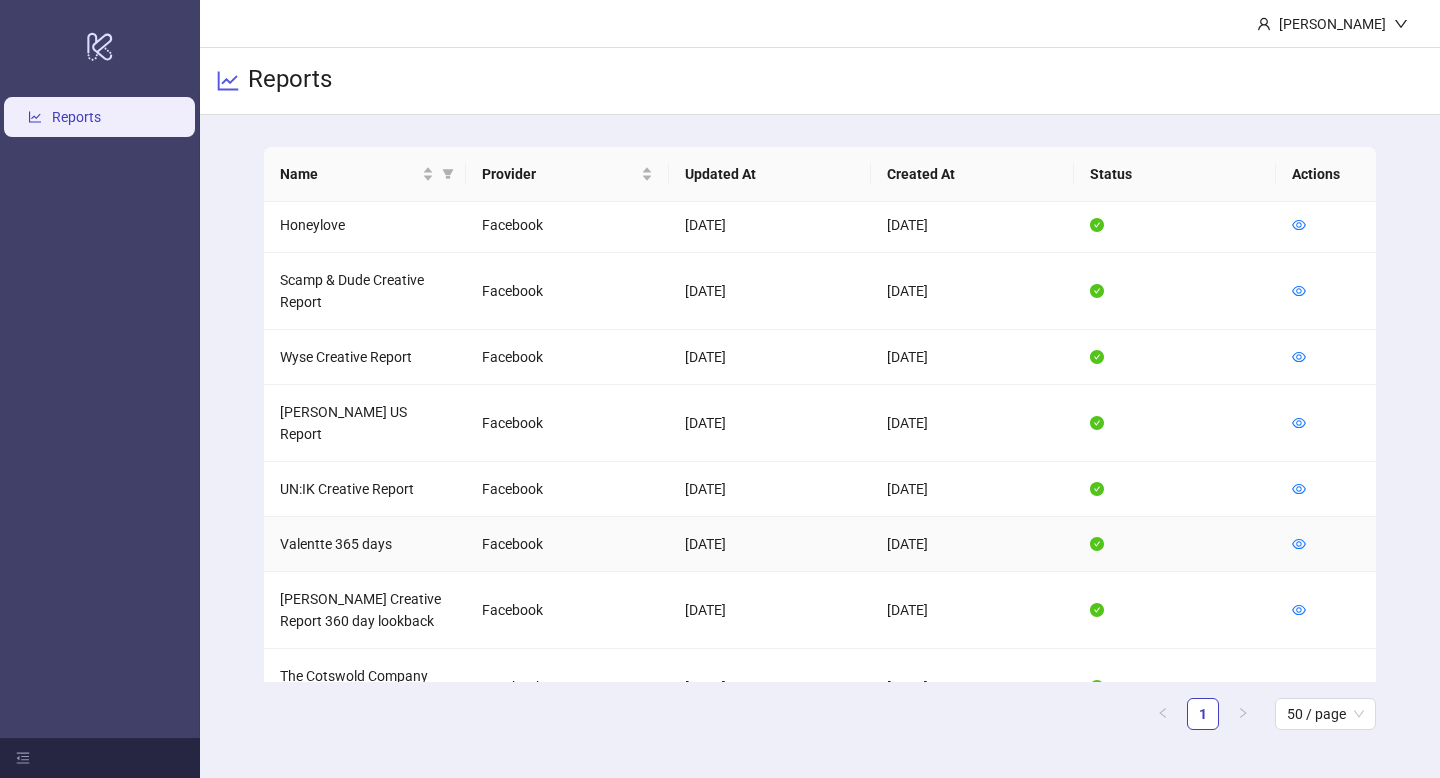 click on "Valentte 365 days" at bounding box center (365, 544) 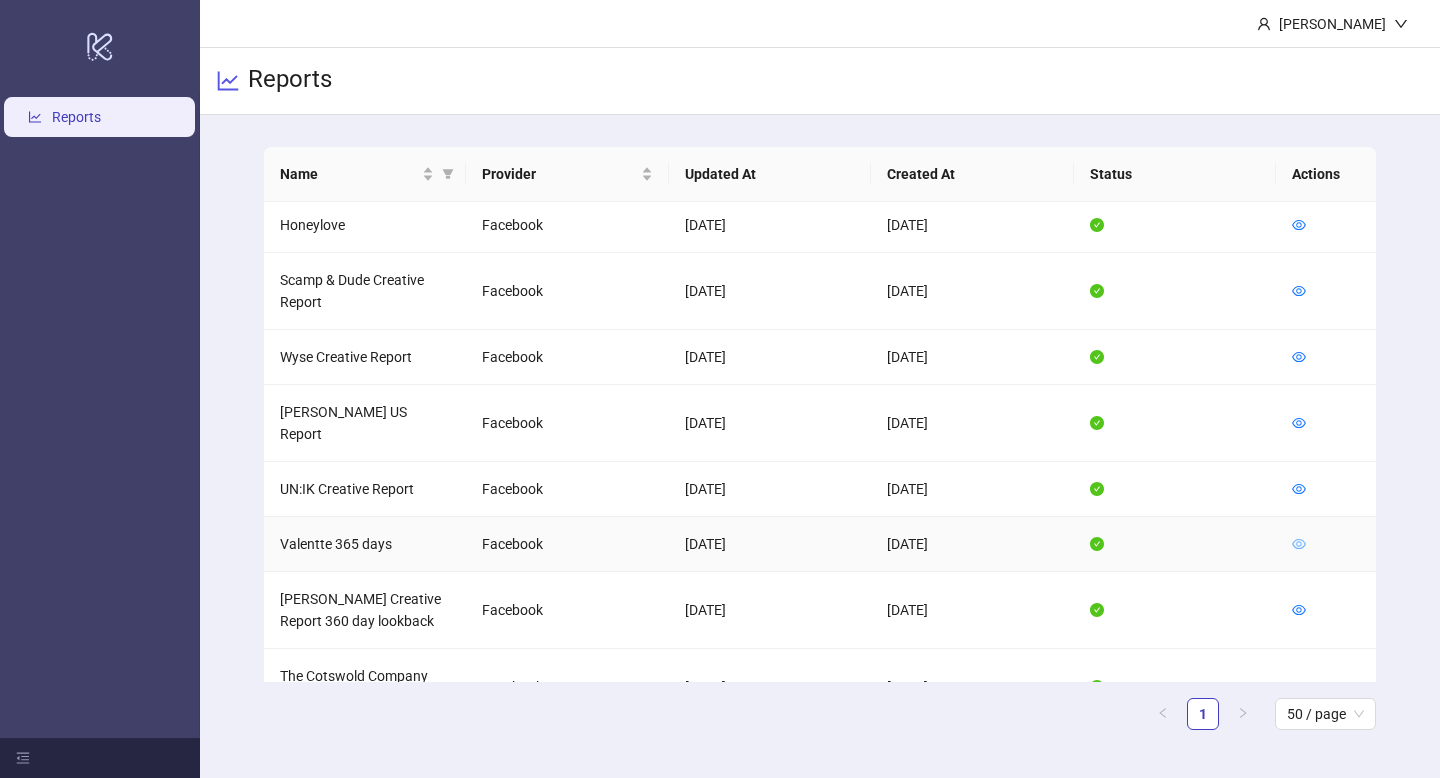click 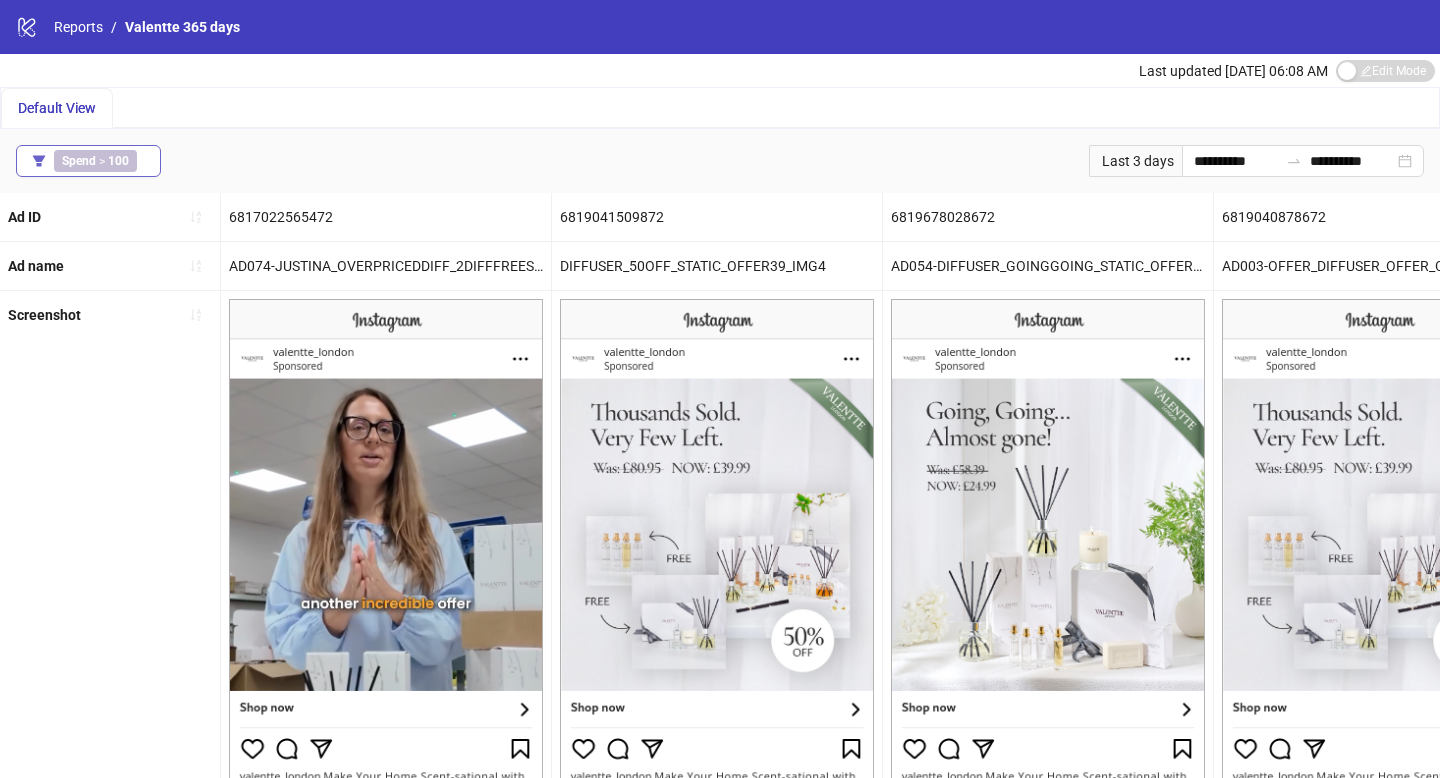 click on "Spend   >   100" at bounding box center [88, 161] 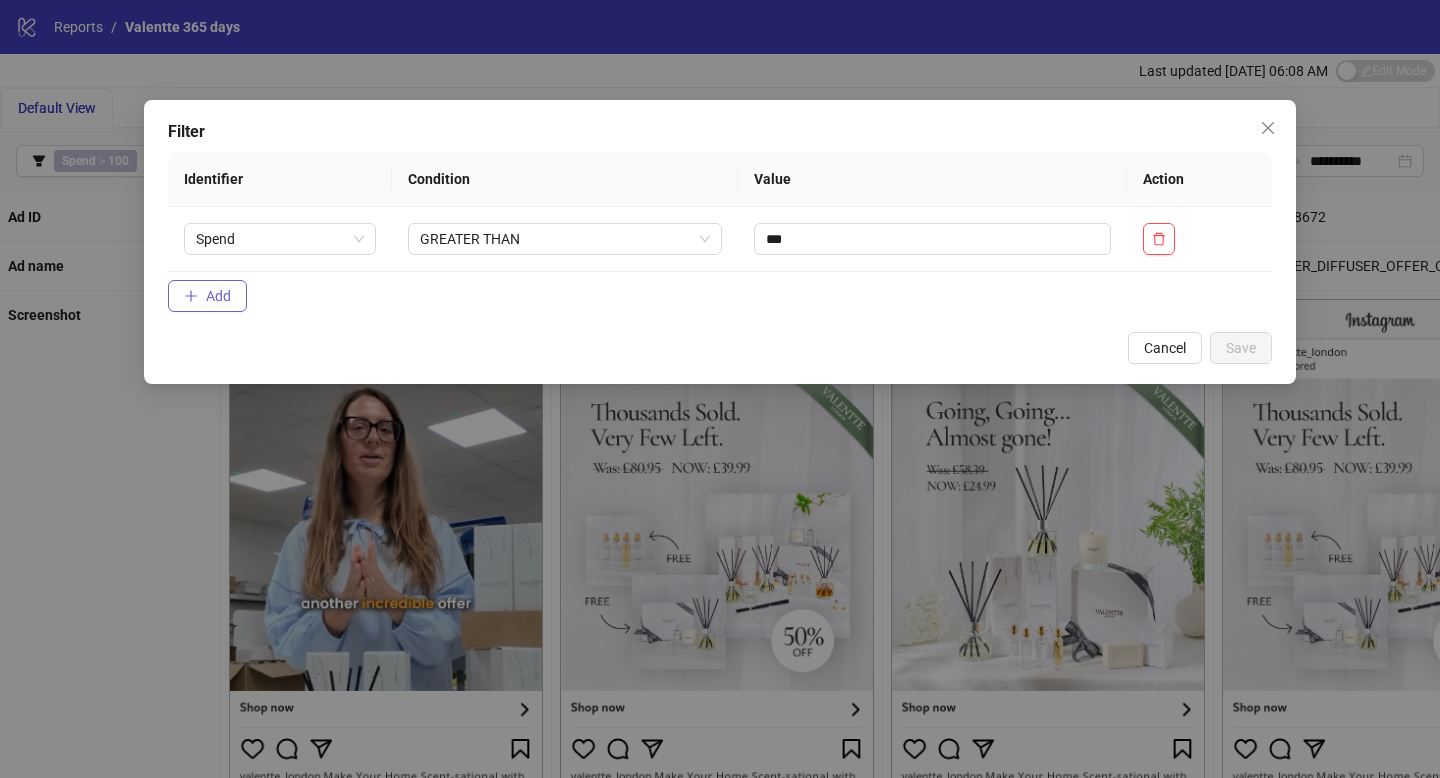 click on "Add" at bounding box center [218, 296] 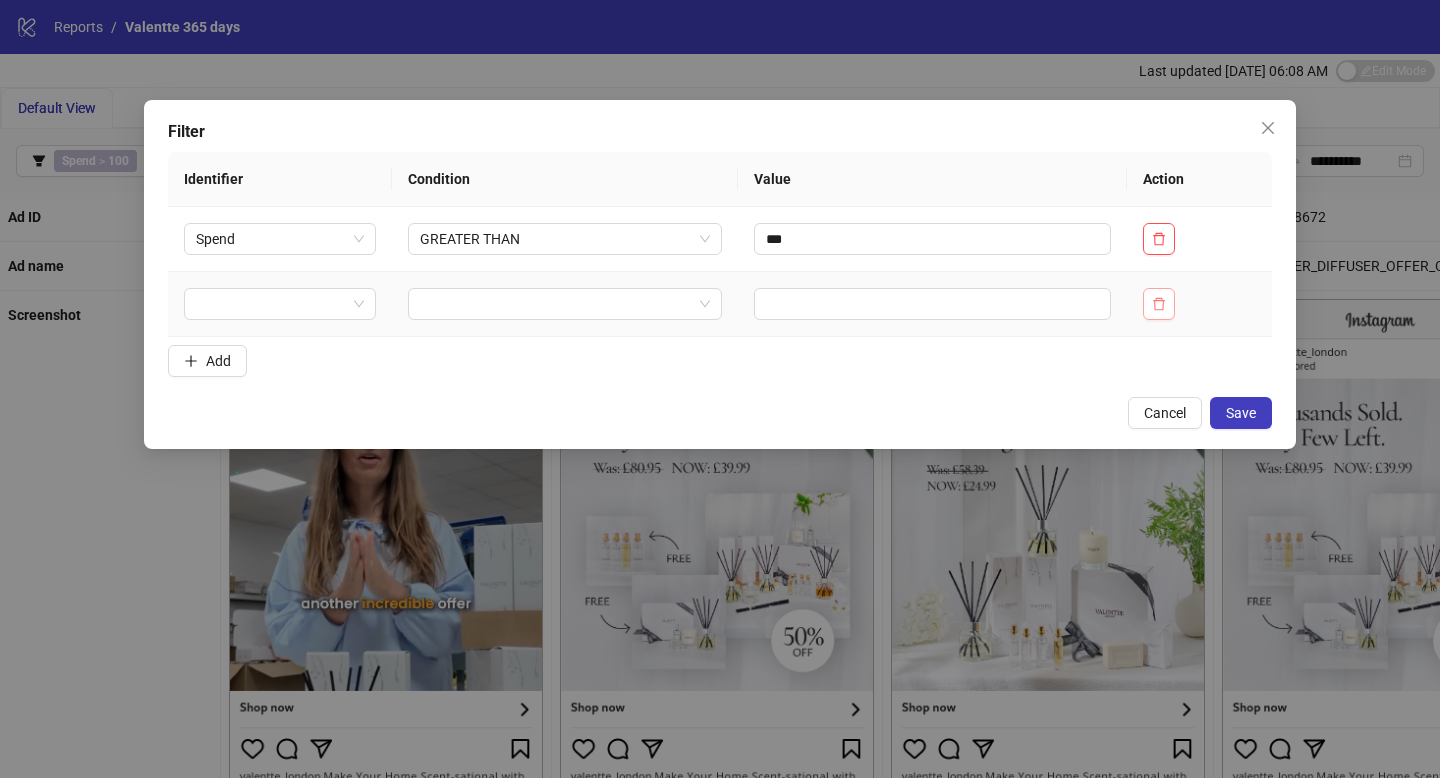 click 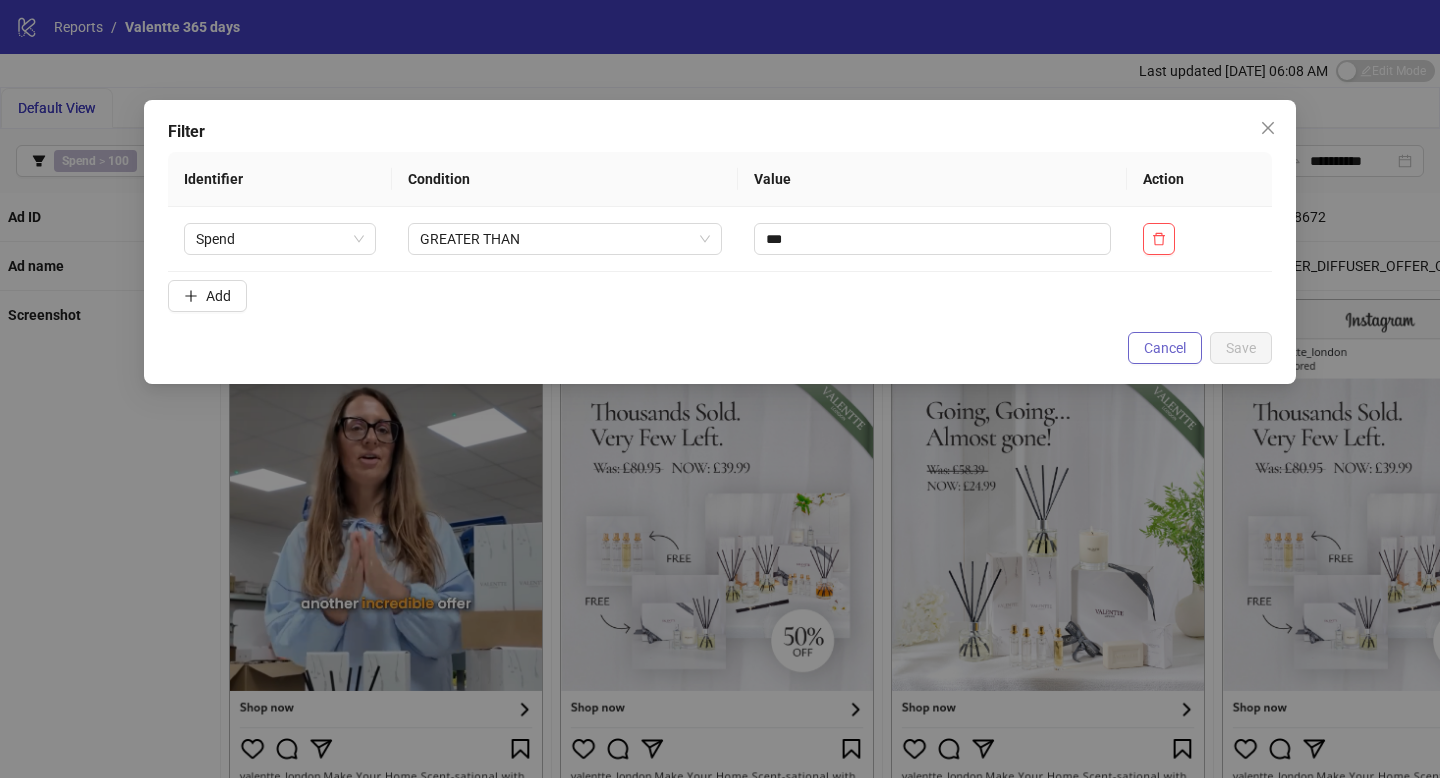 click on "Cancel" at bounding box center [1165, 348] 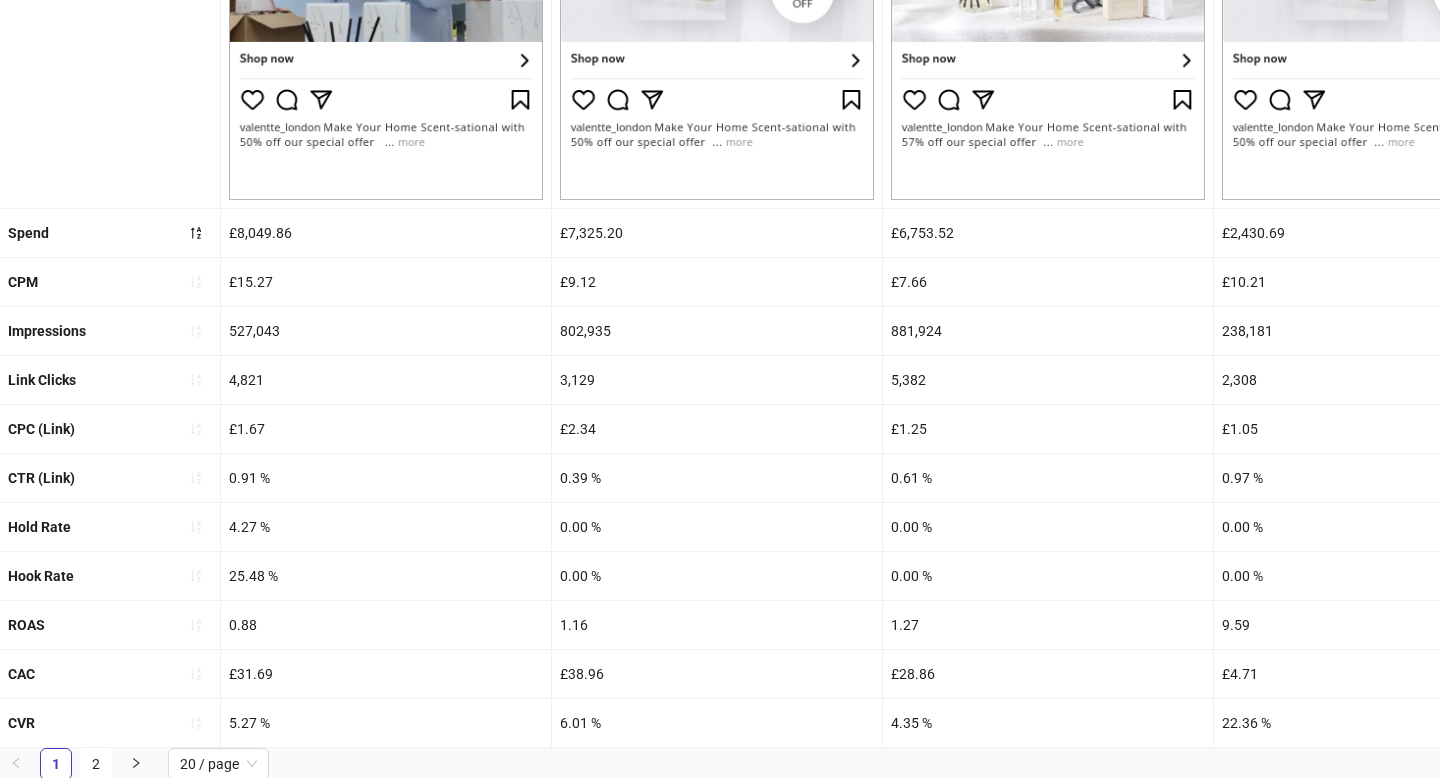 scroll, scrollTop: 650, scrollLeft: 0, axis: vertical 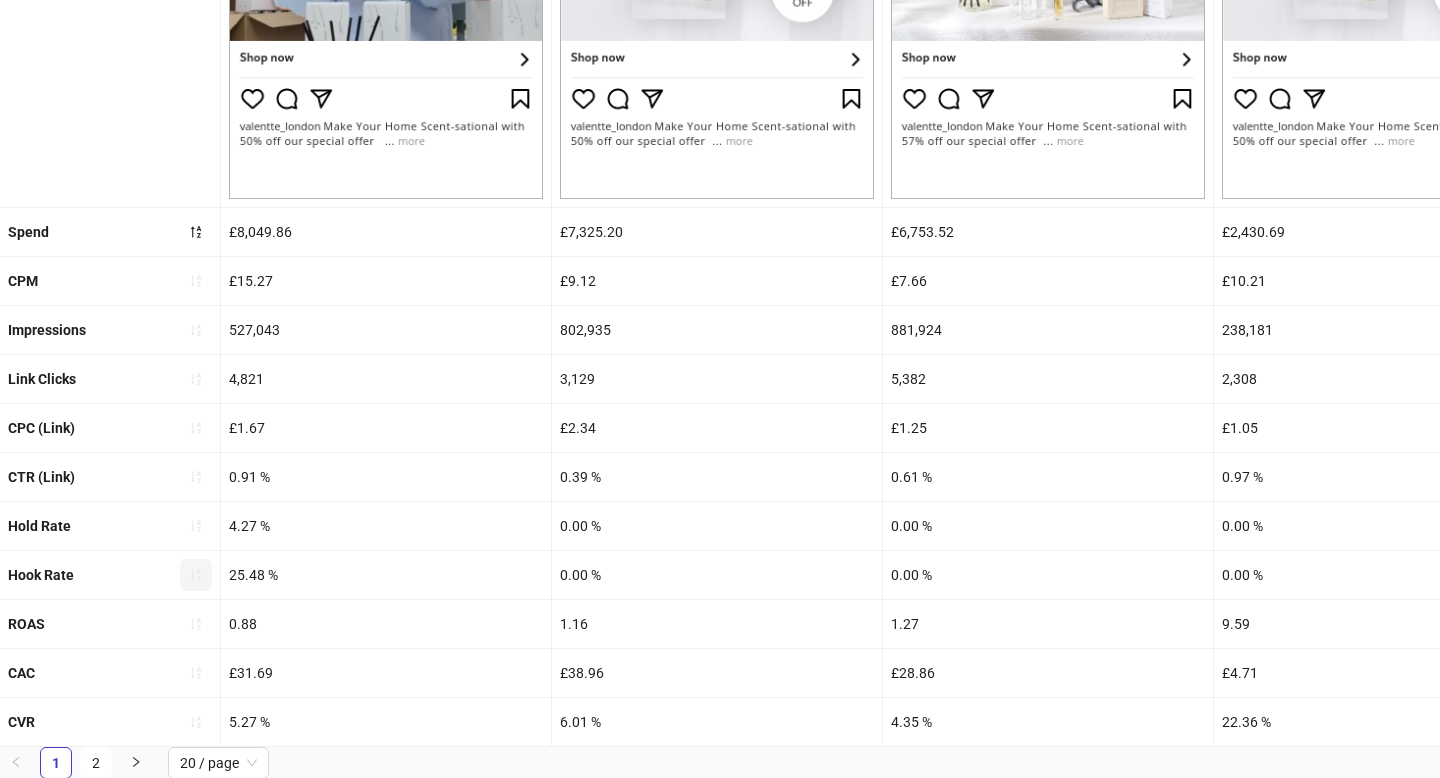 click 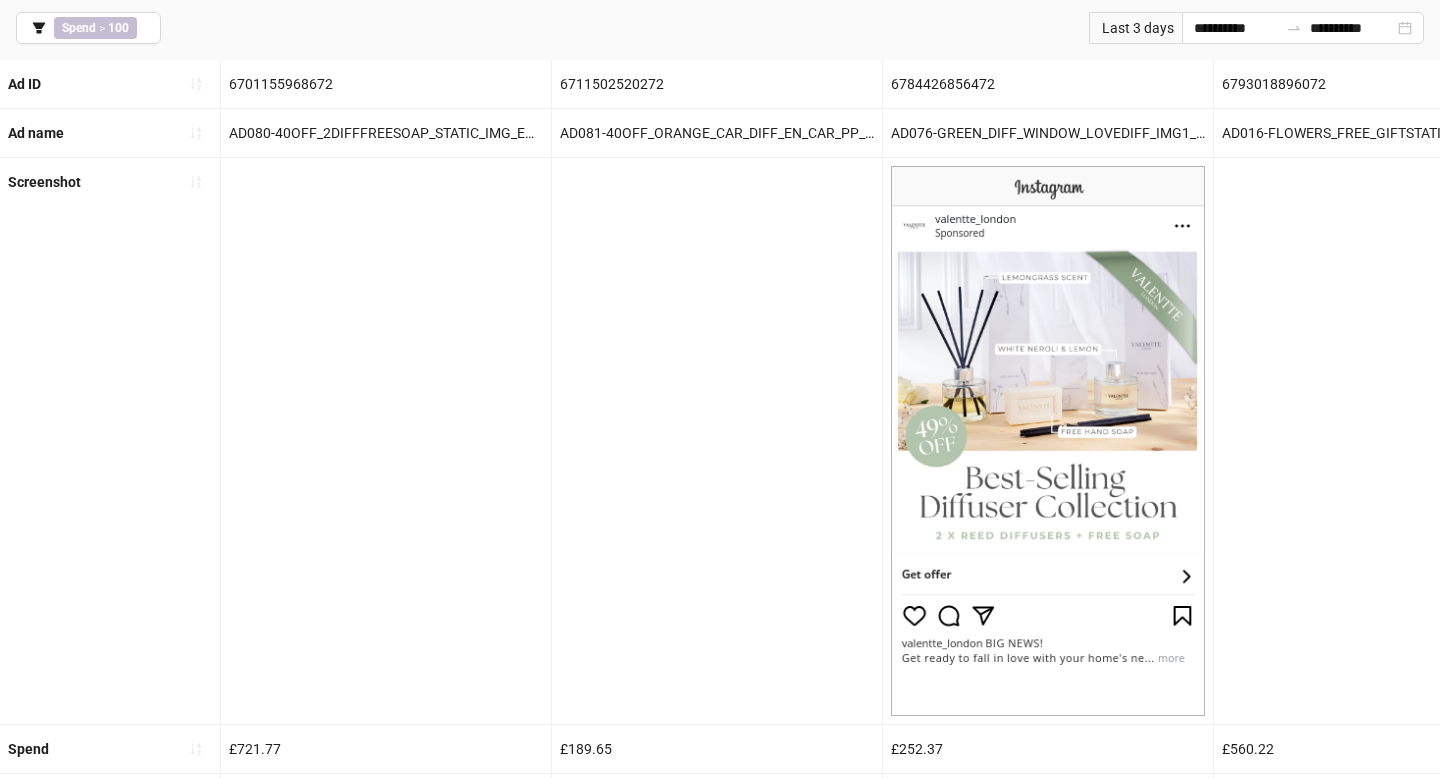 scroll, scrollTop: 650, scrollLeft: 0, axis: vertical 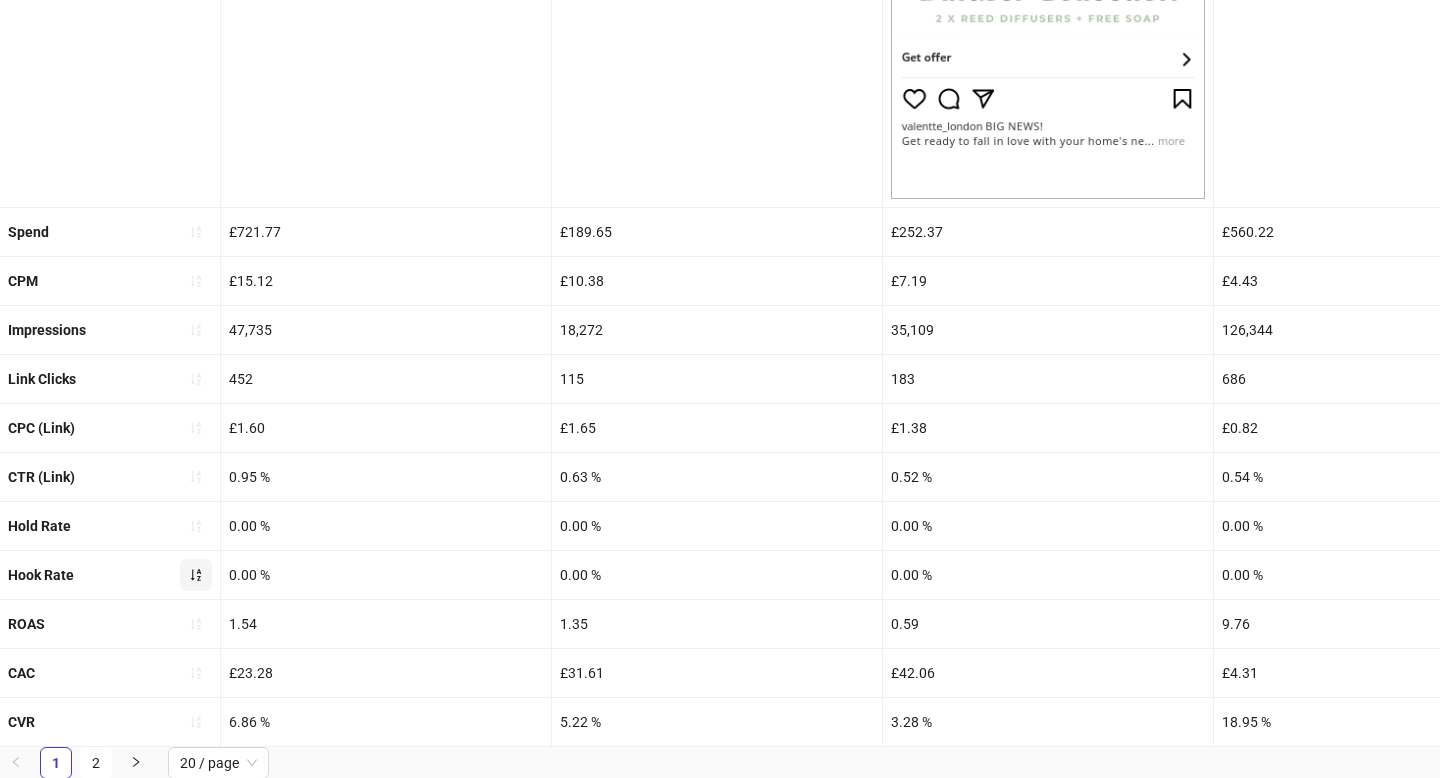 click 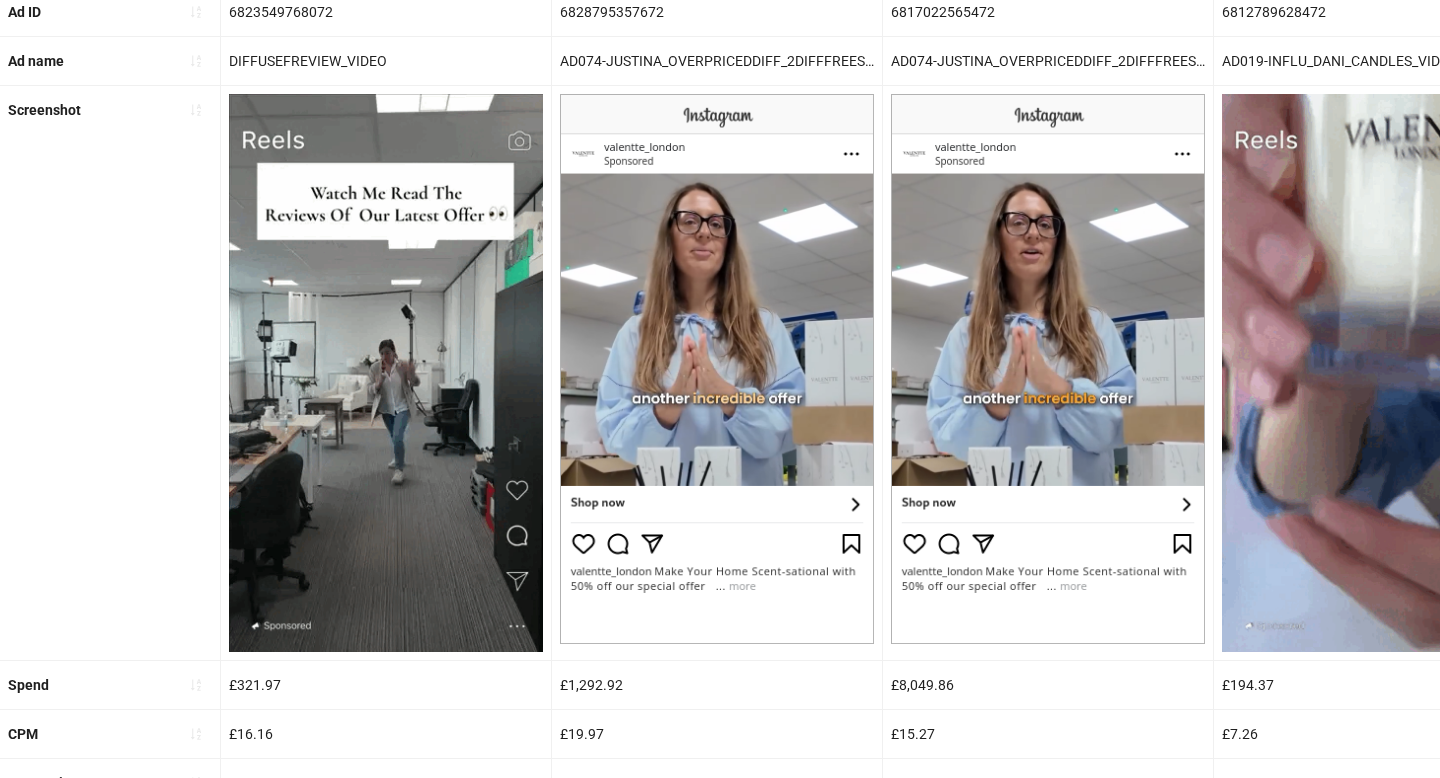scroll, scrollTop: 199, scrollLeft: 0, axis: vertical 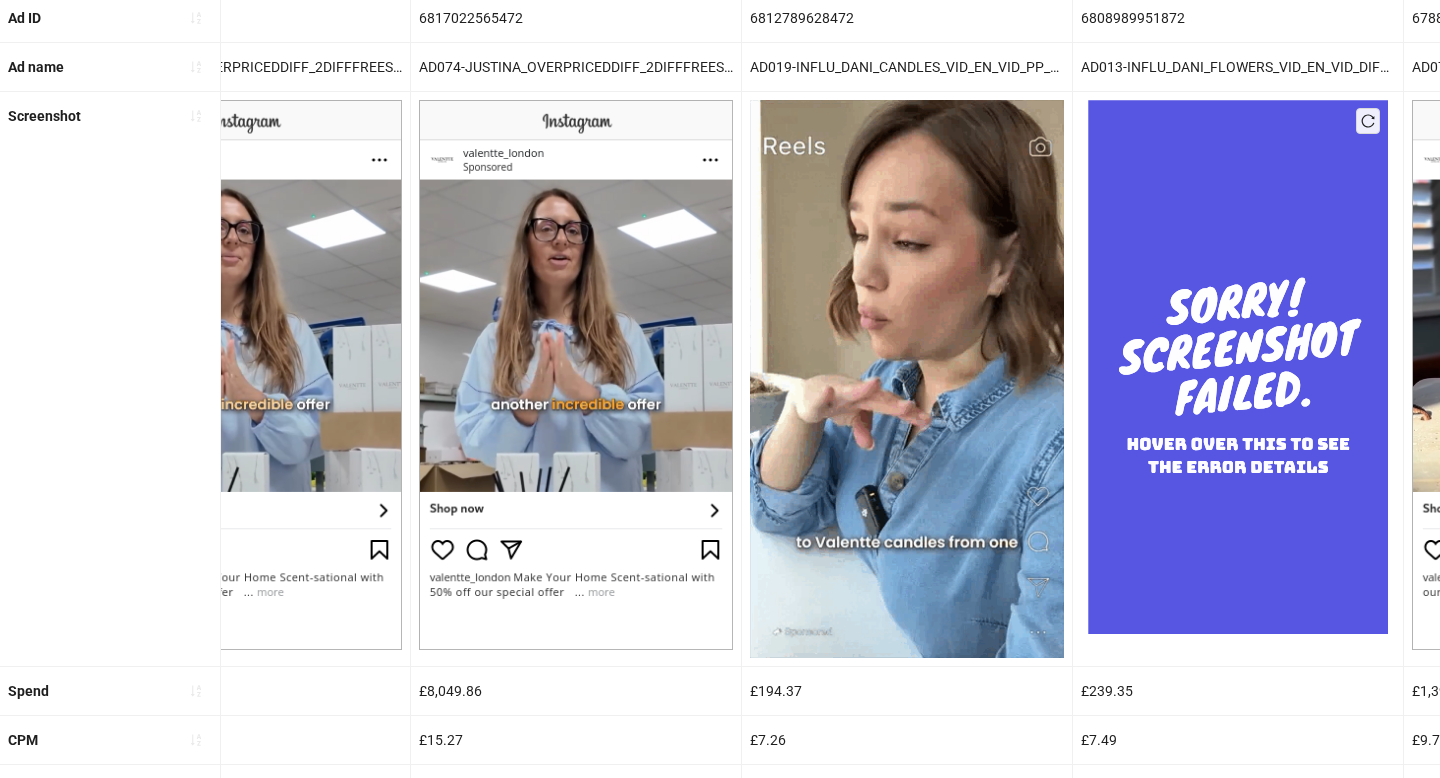 type 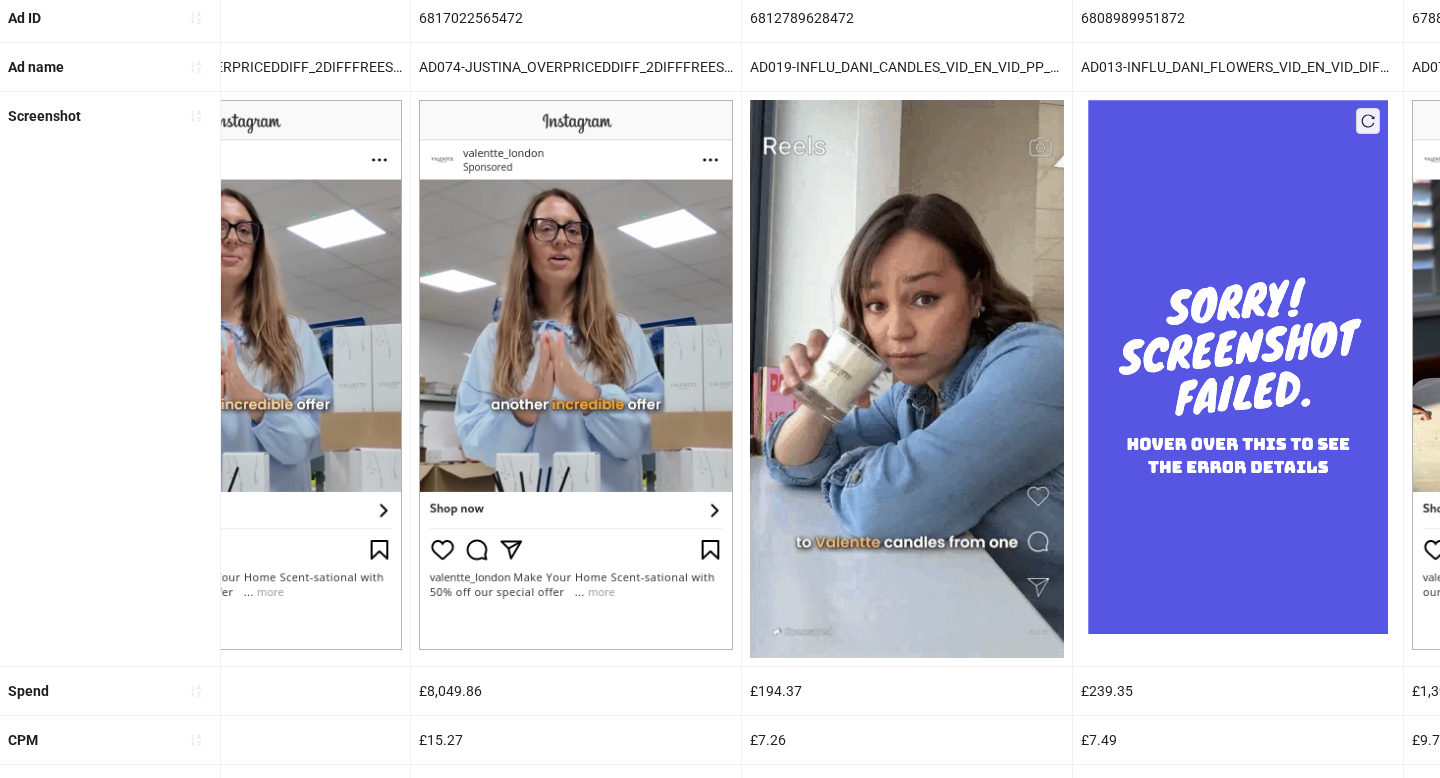 drag, startPoint x: 757, startPoint y: 174, endPoint x: 1062, endPoint y: 621, distance: 541.14136 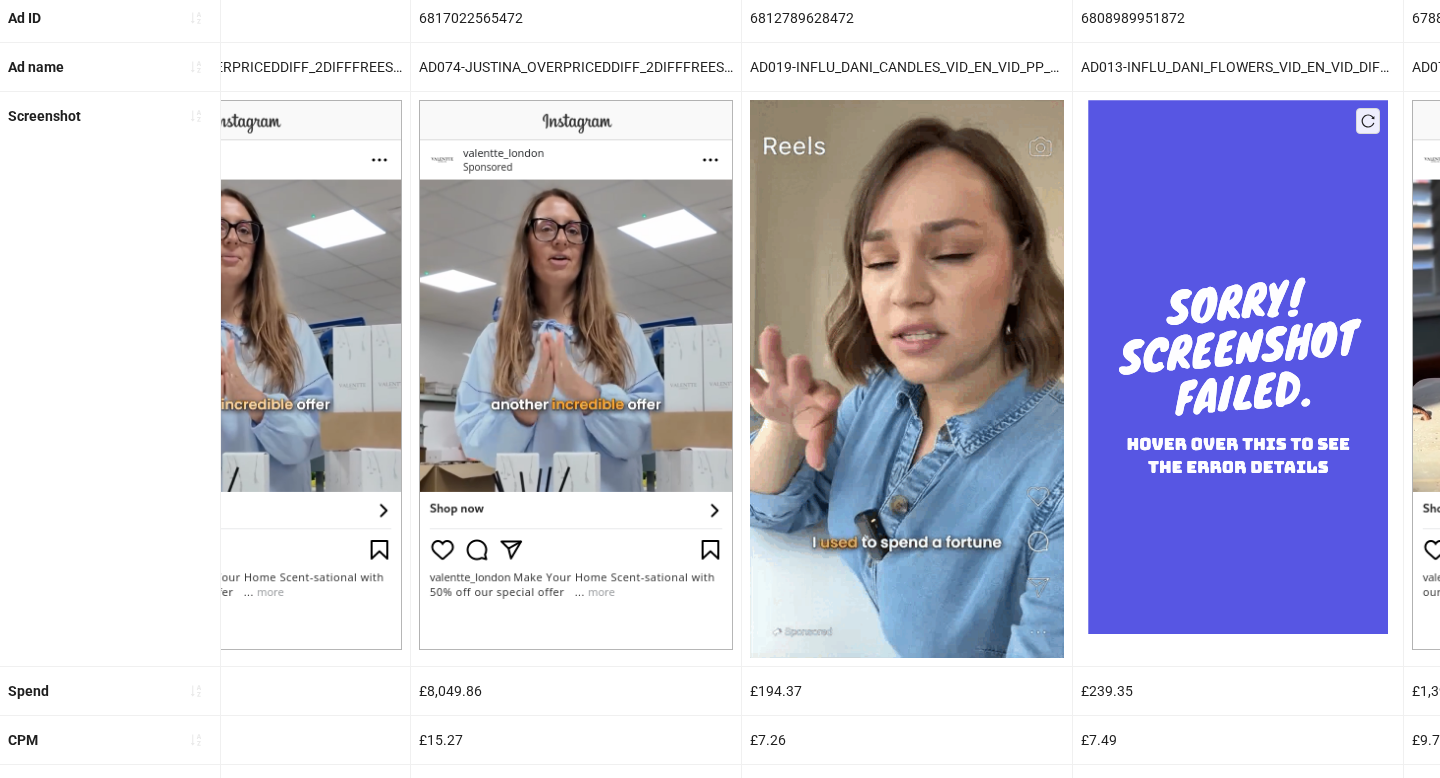 click on "305x445 frames :  0 0  / 15   secs" at bounding box center (0, 0) 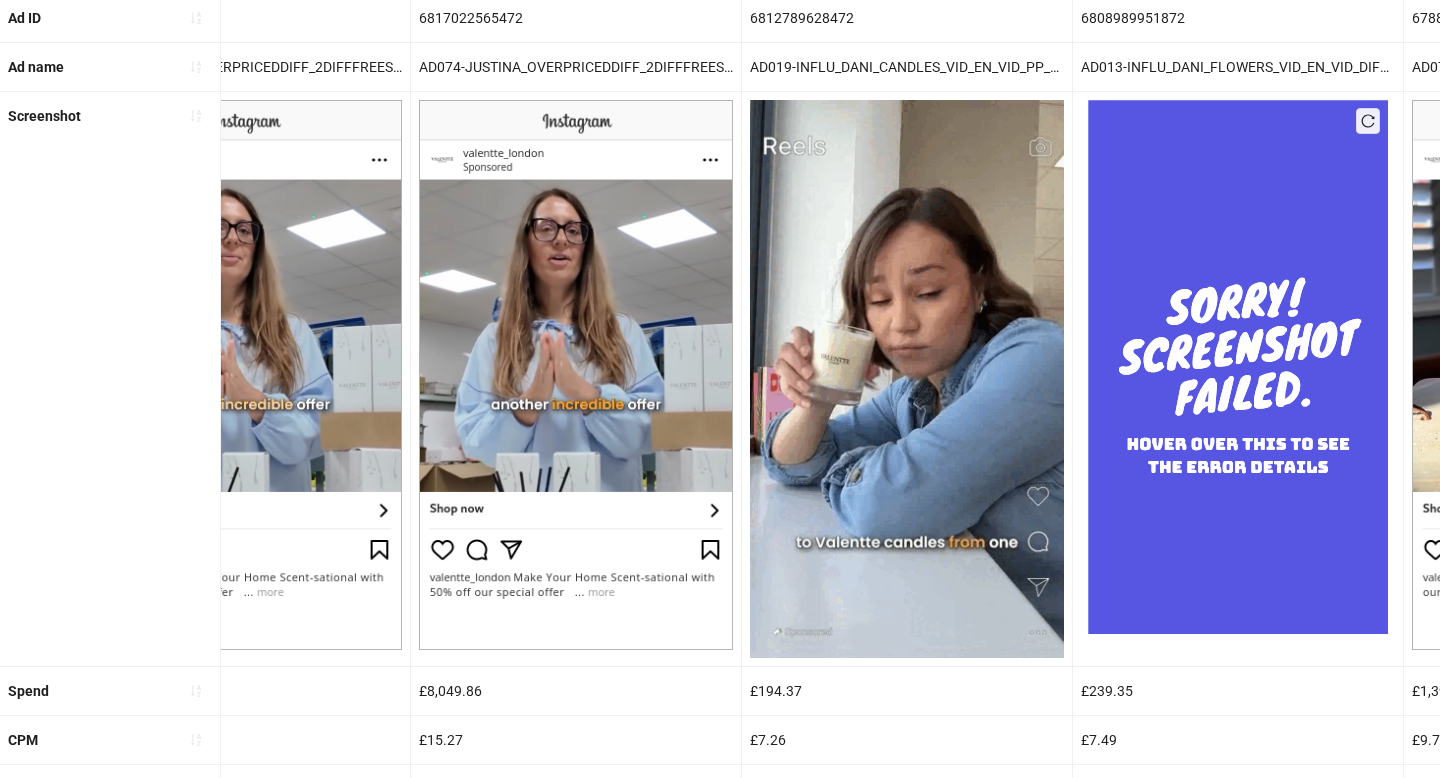 click 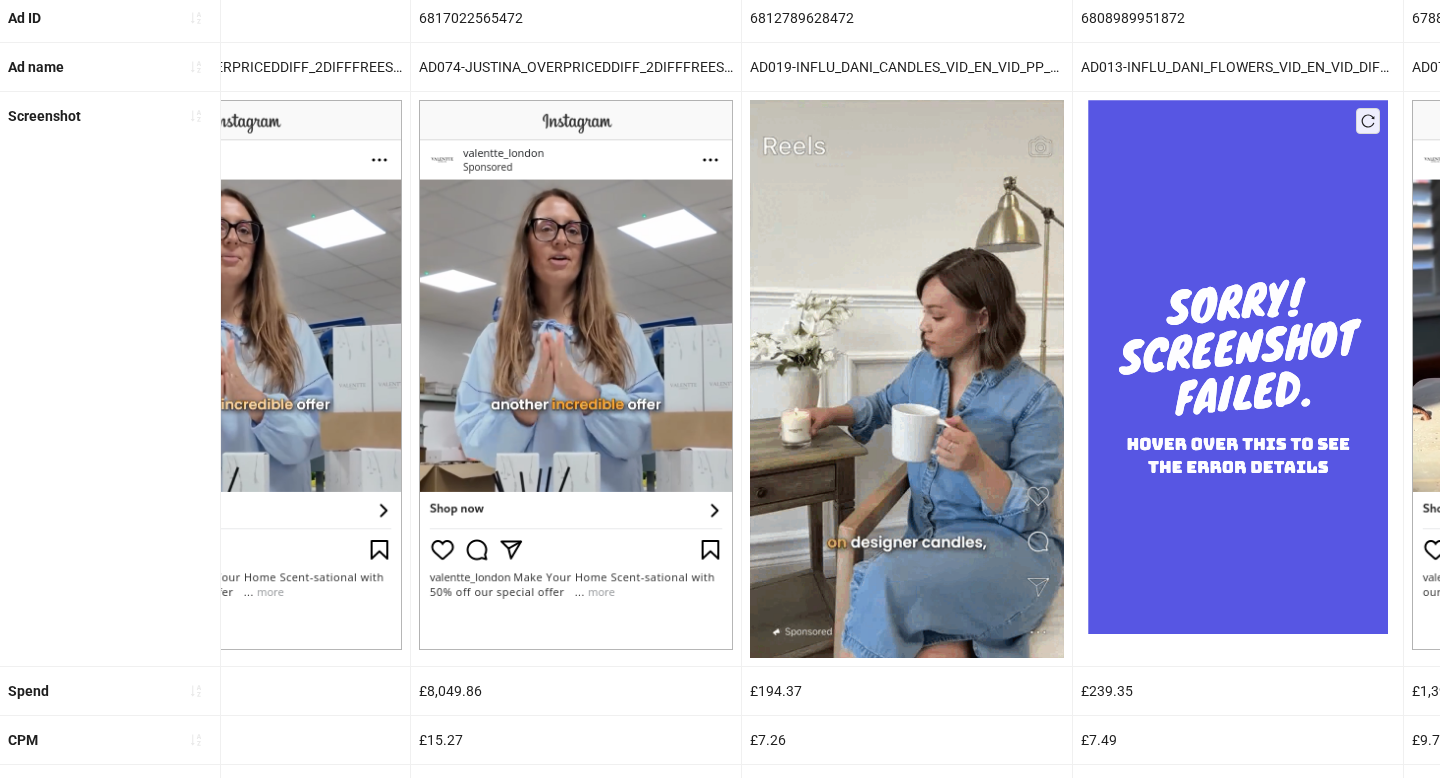 click 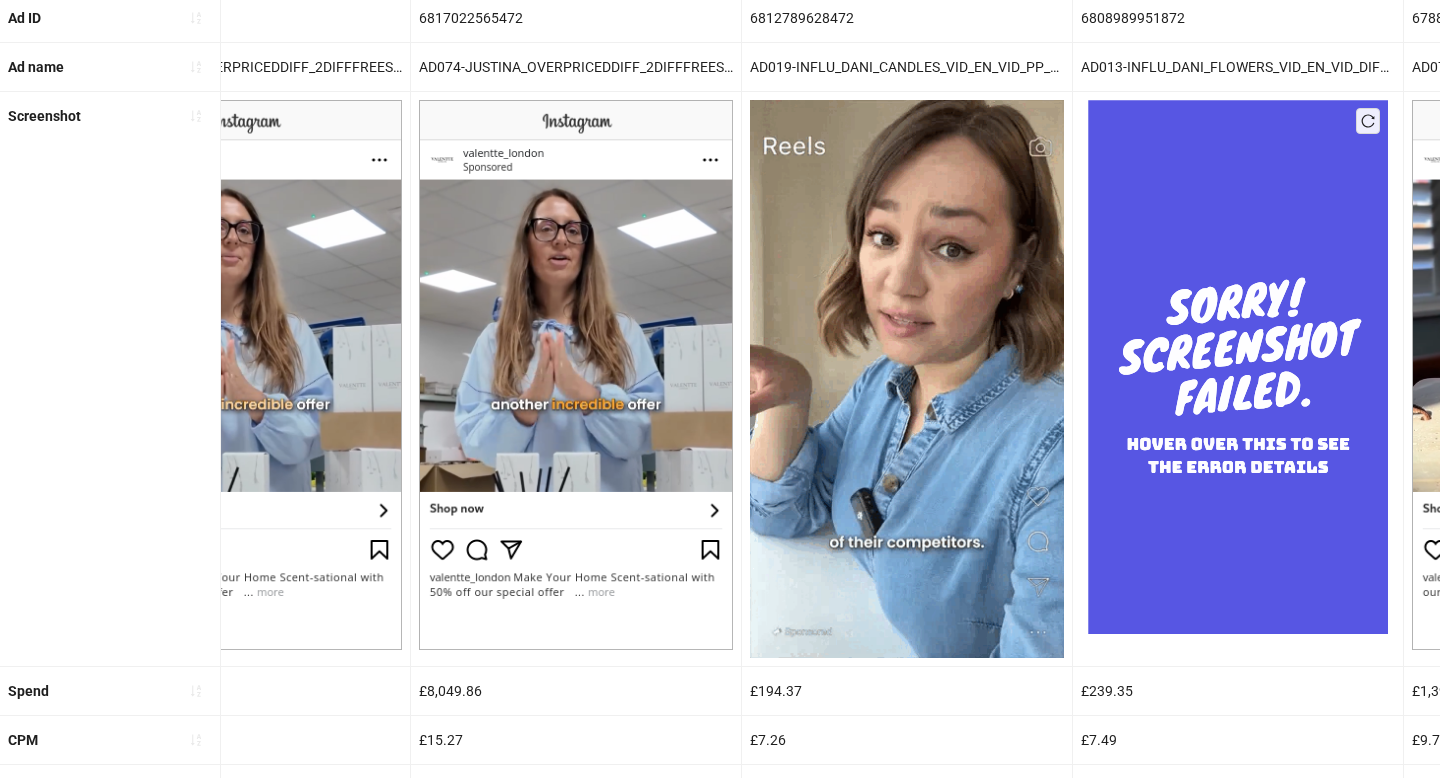 click at bounding box center [0, 0] 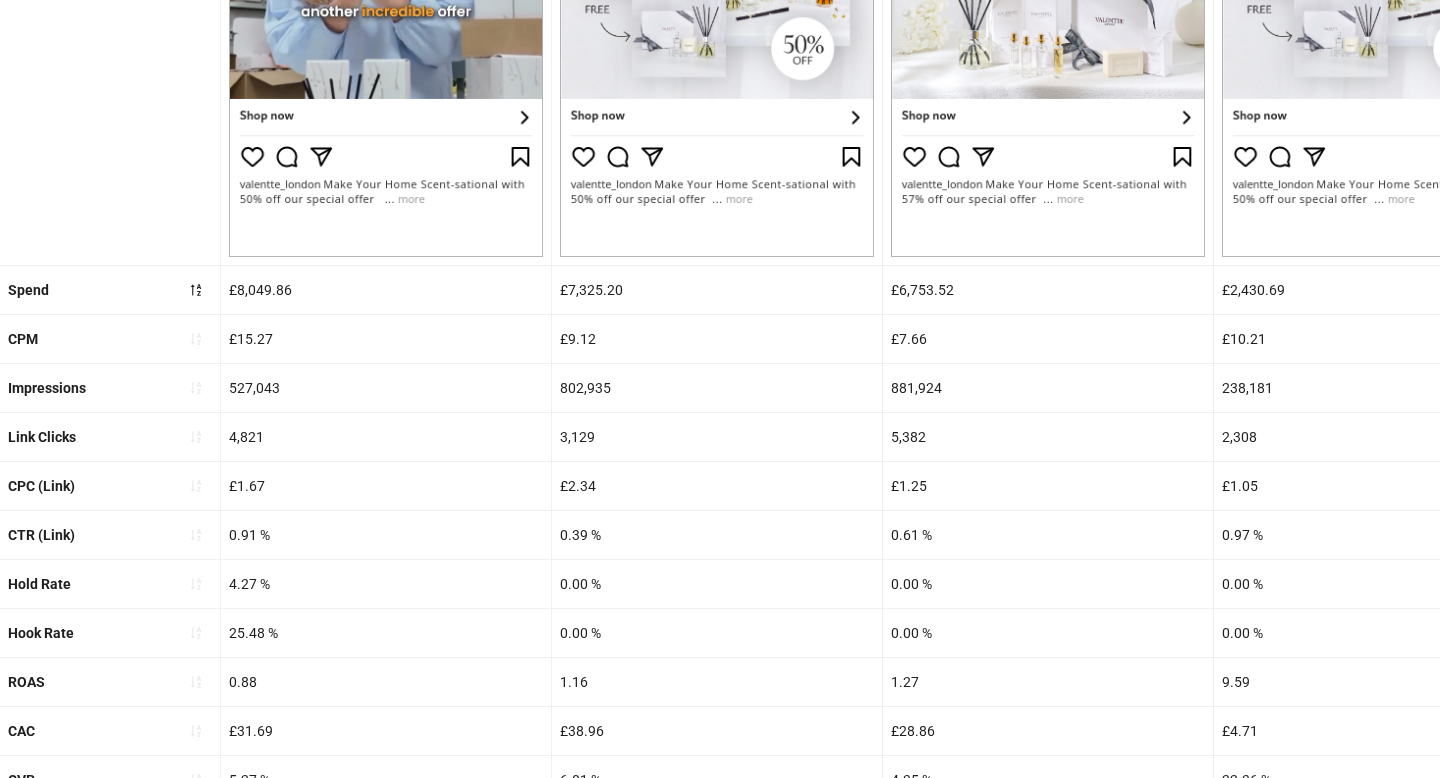 scroll, scrollTop: 651, scrollLeft: 0, axis: vertical 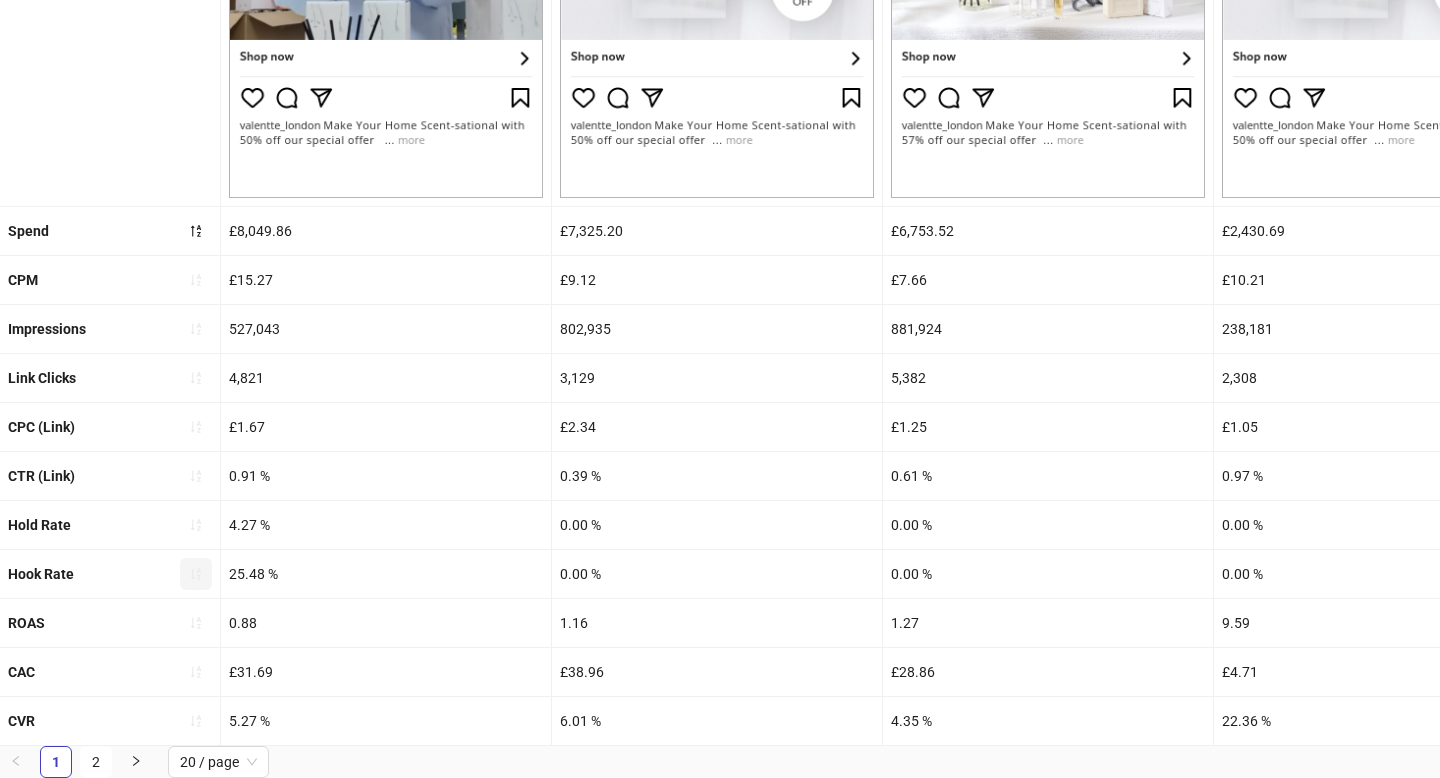 click 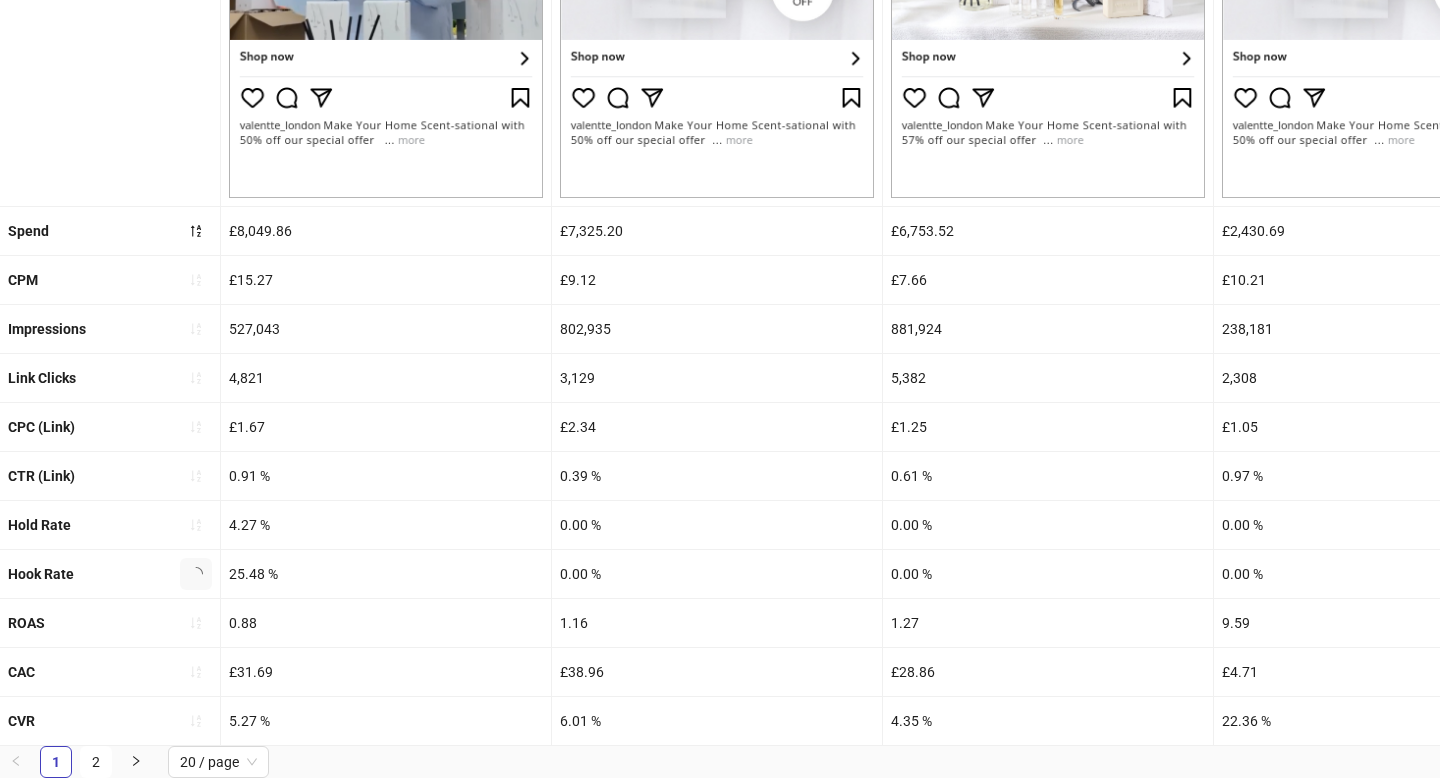 scroll, scrollTop: 651, scrollLeft: 0, axis: vertical 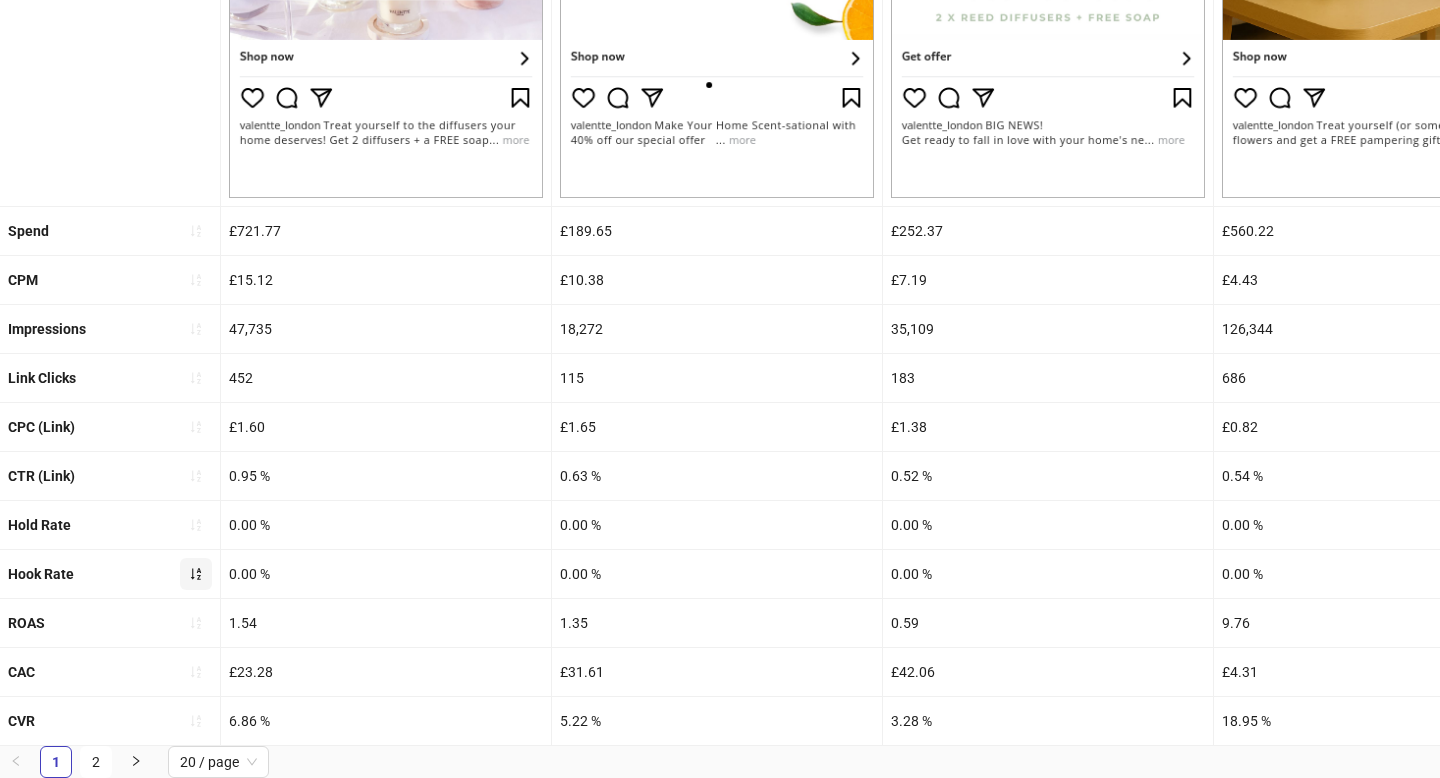 click 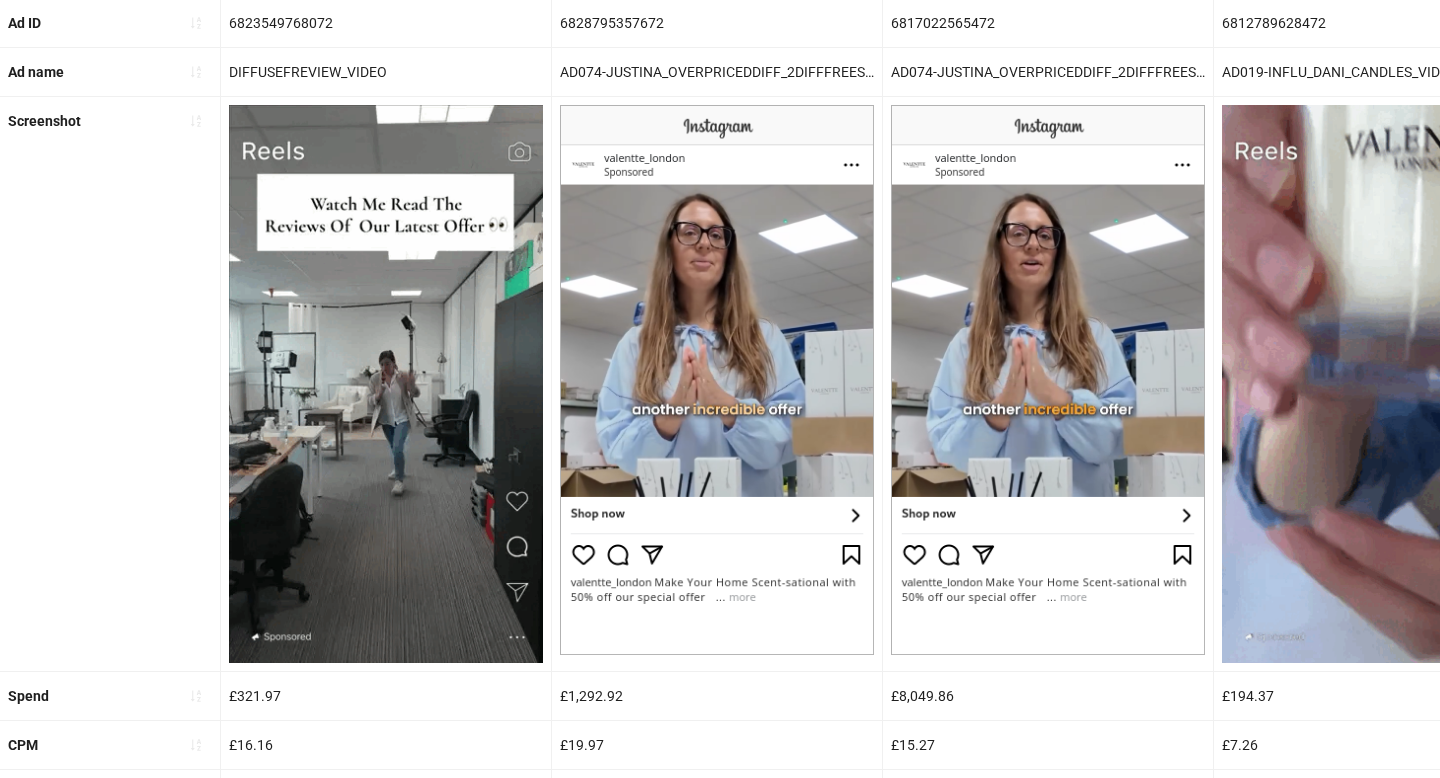 scroll, scrollTop: 201, scrollLeft: 0, axis: vertical 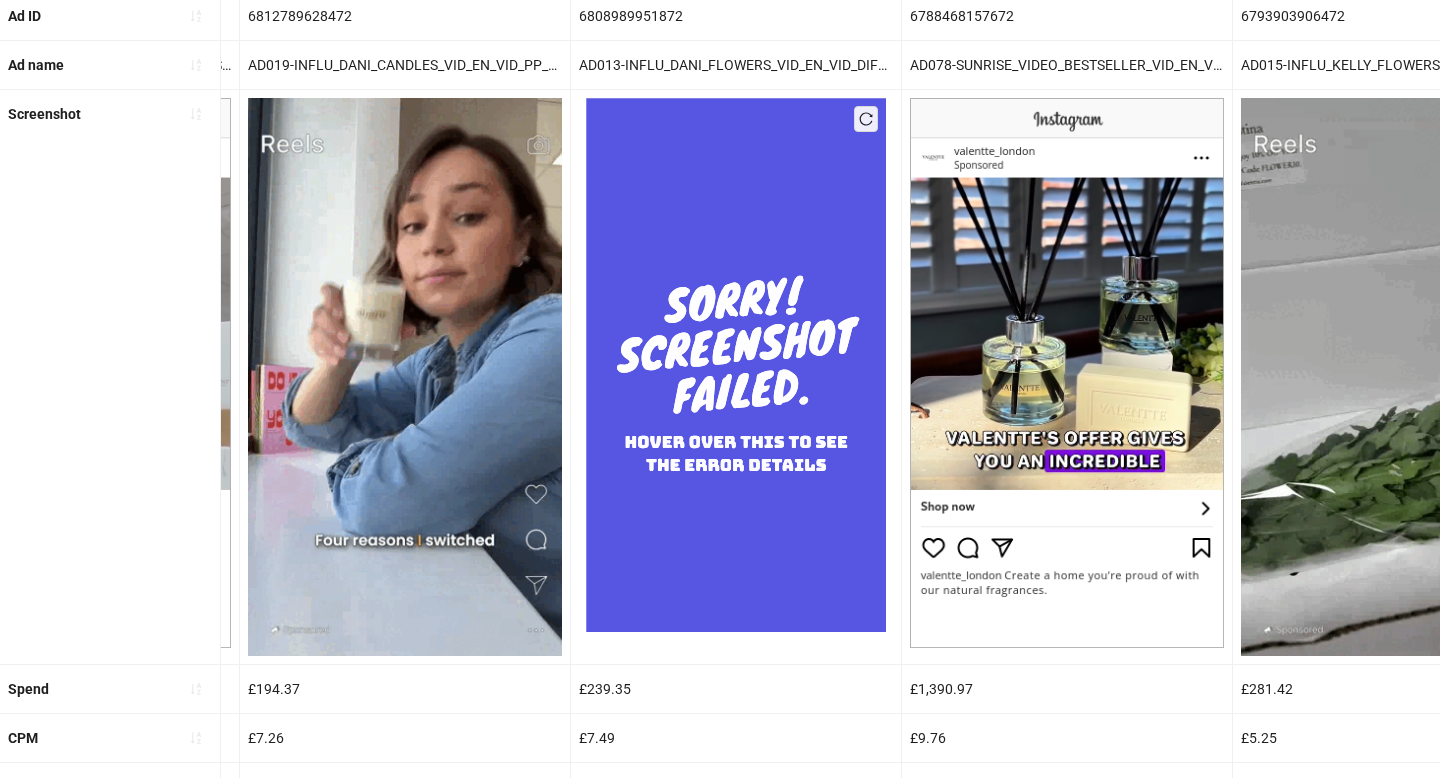 click at bounding box center [736, 364] 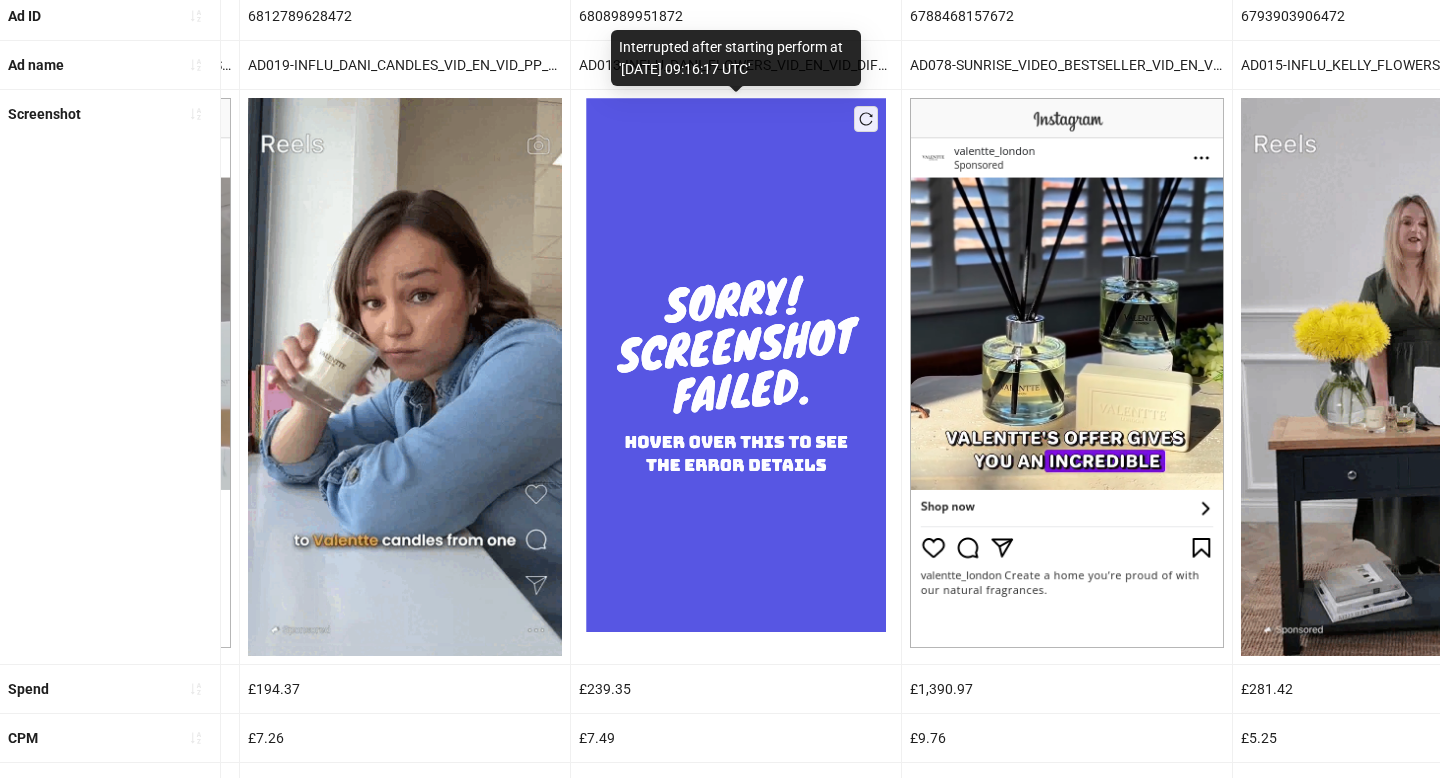 click 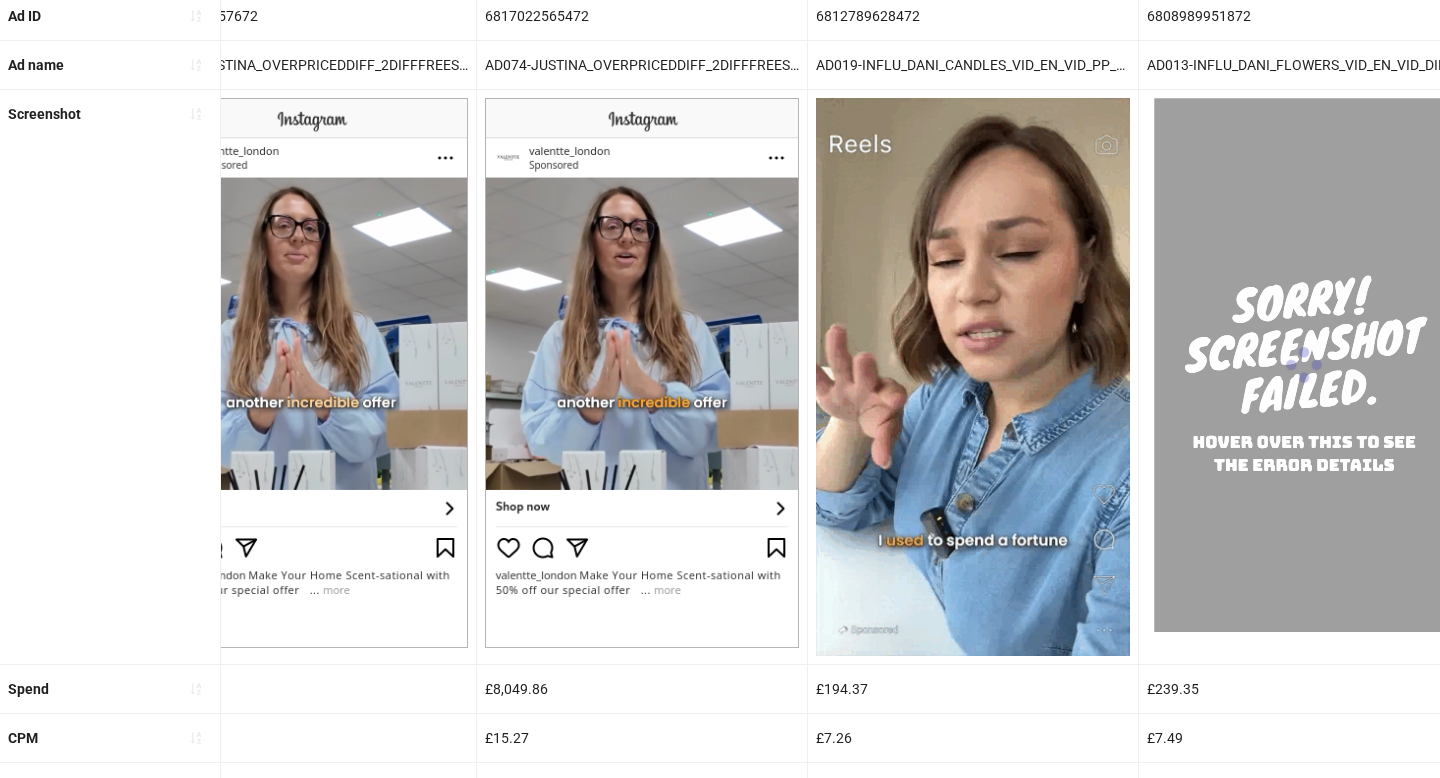scroll, scrollTop: 0, scrollLeft: 497, axis: horizontal 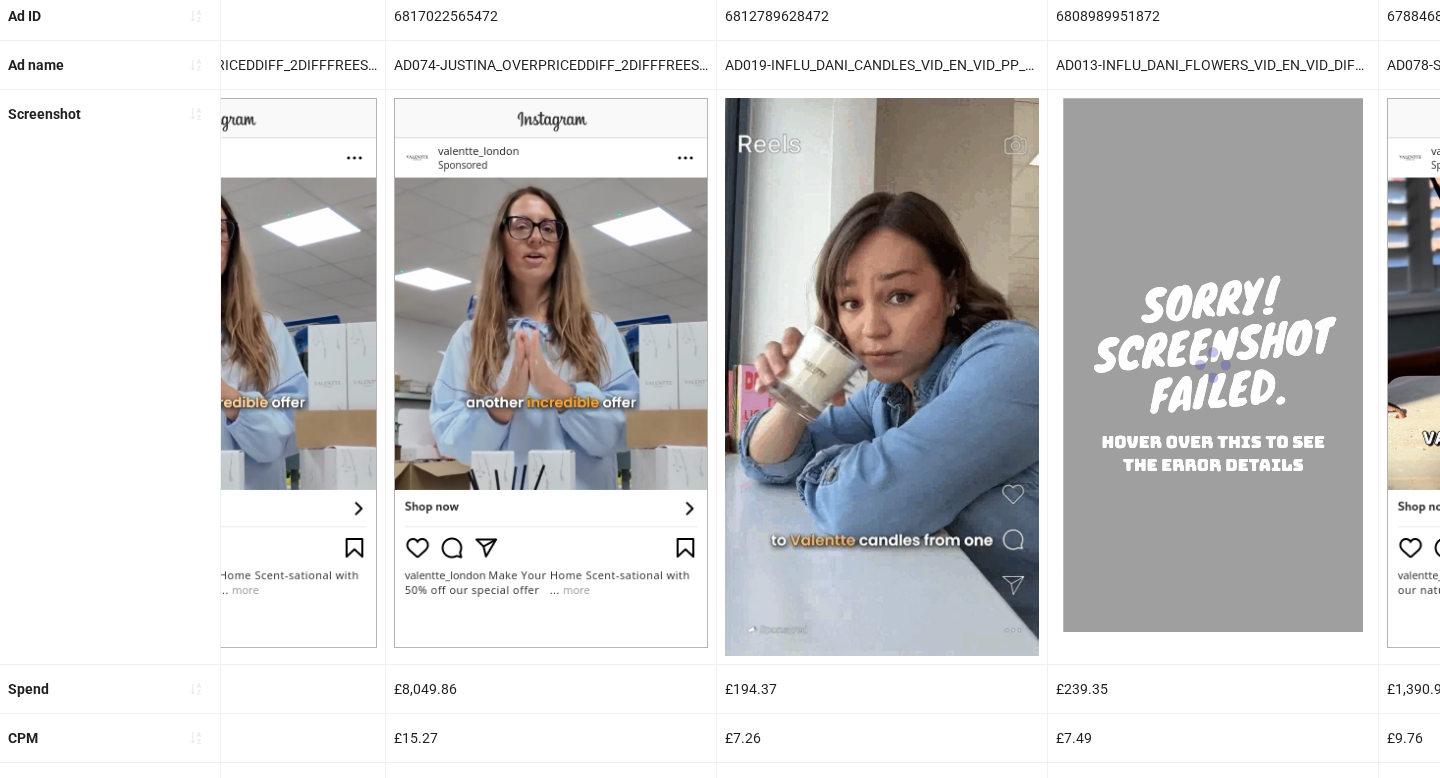 drag, startPoint x: 732, startPoint y: 160, endPoint x: 1039, endPoint y: 620, distance: 553.0362 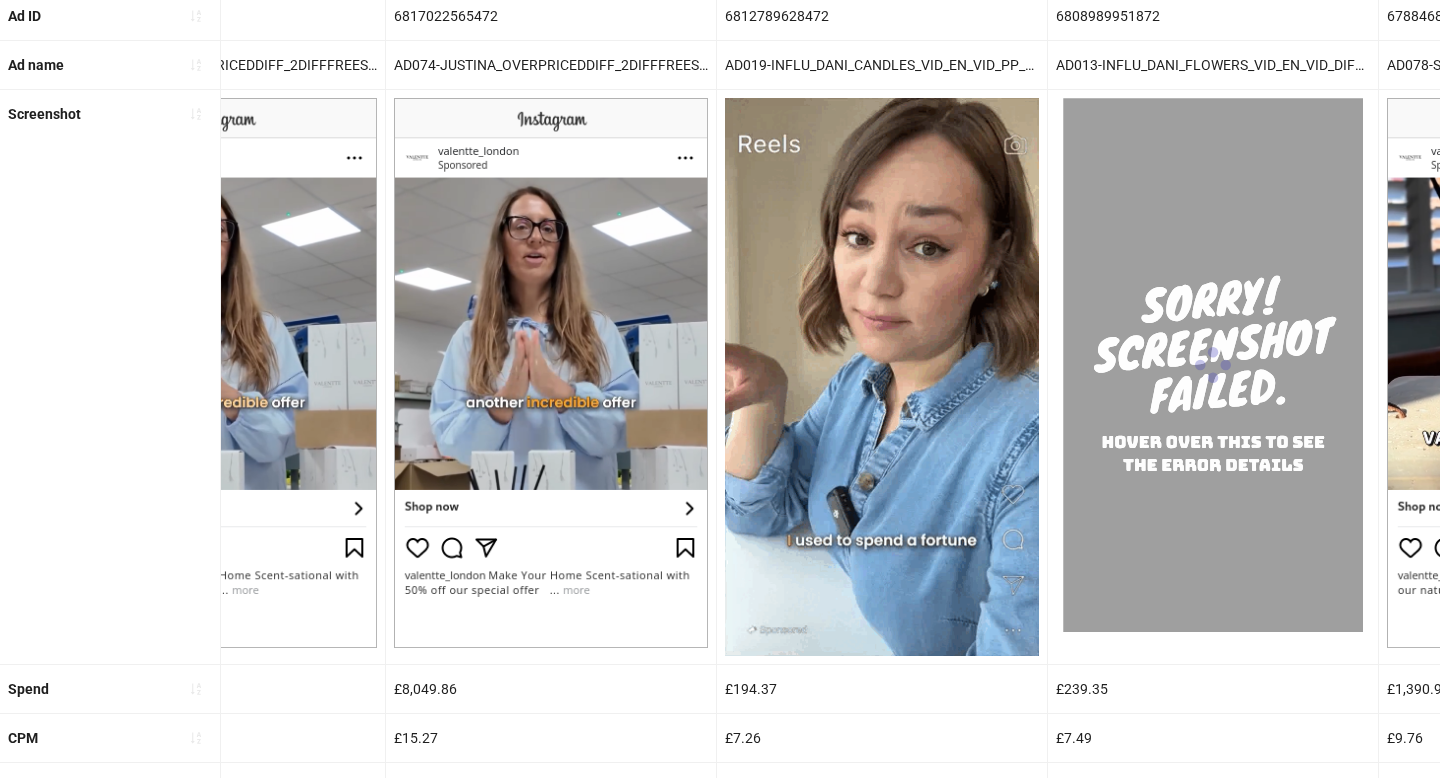 click on "307x460 frames :  0 0  / 15   secs" at bounding box center [0, 0] 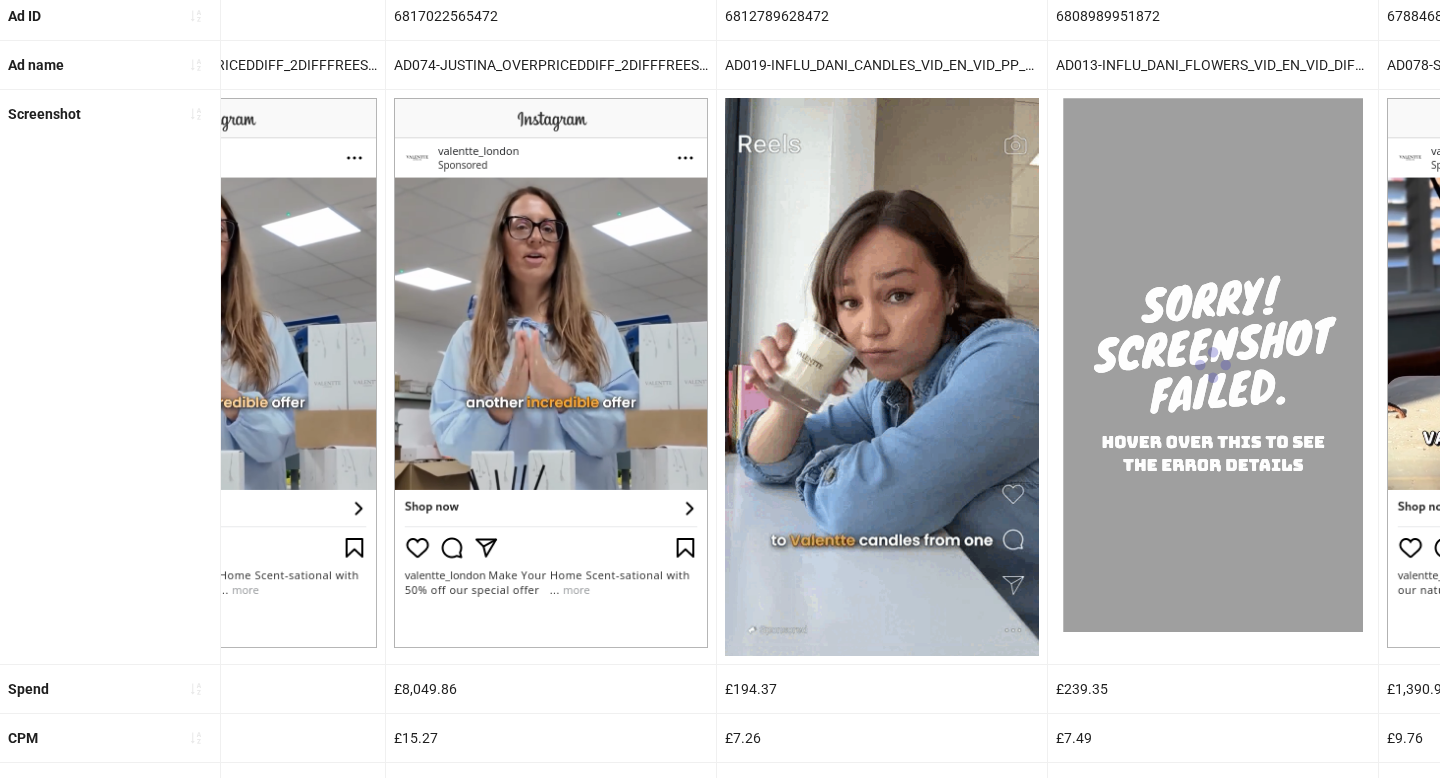 click 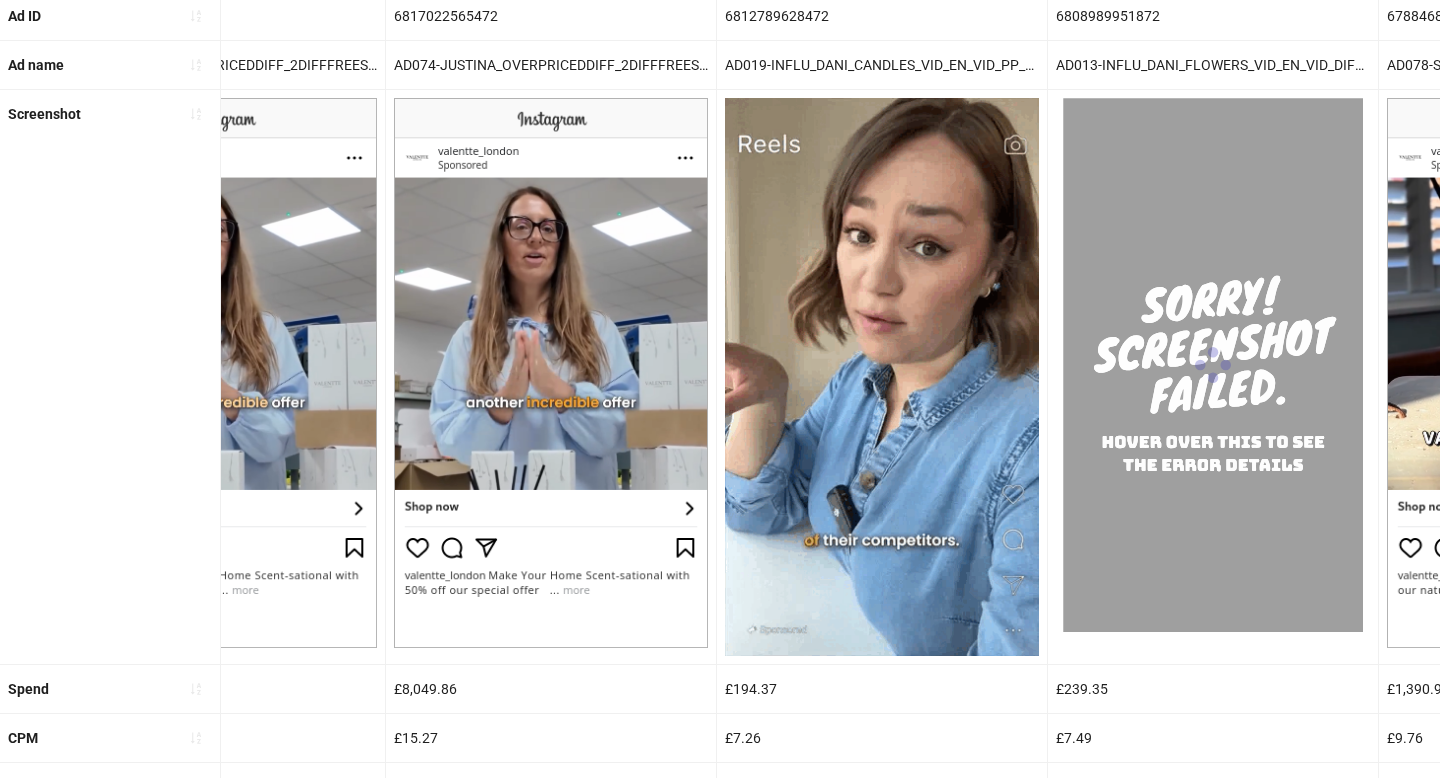 click 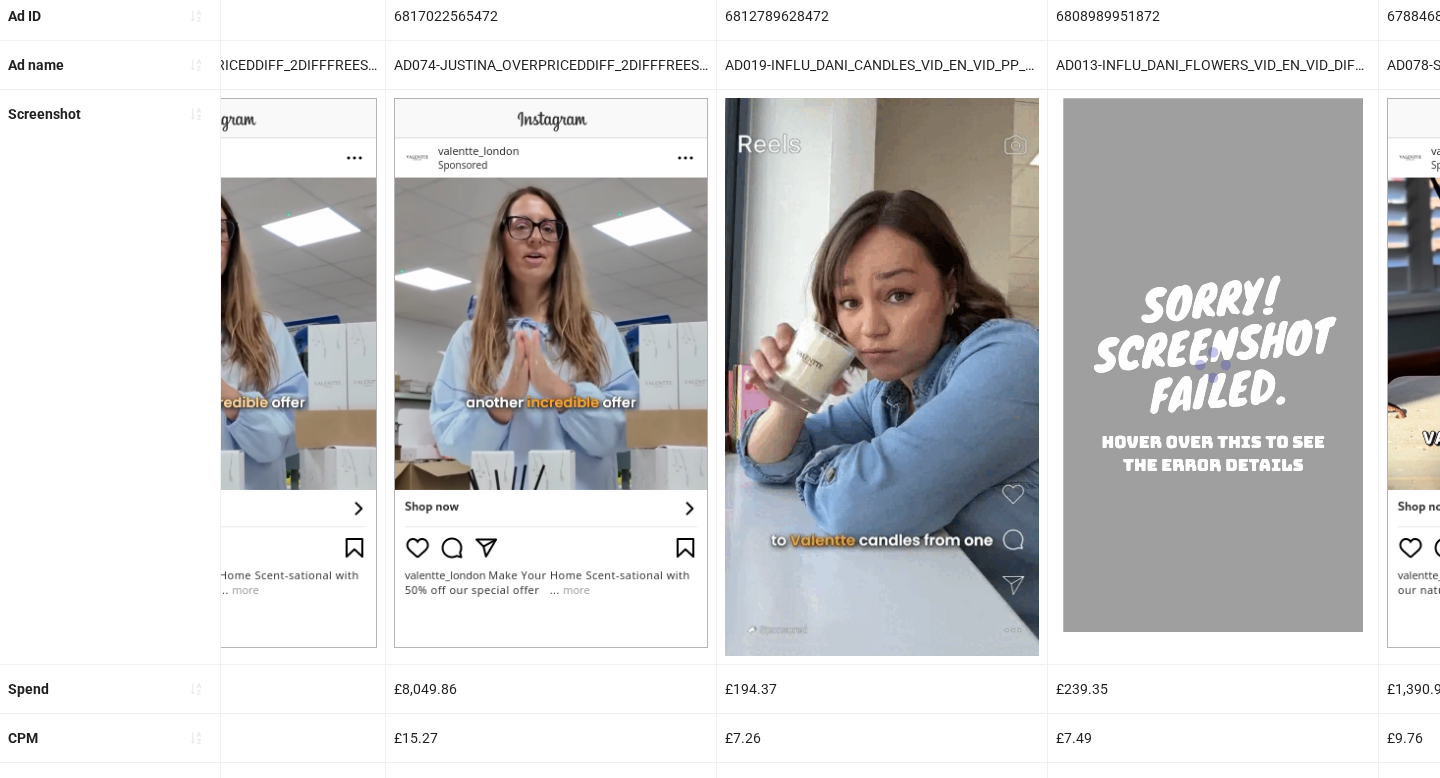click 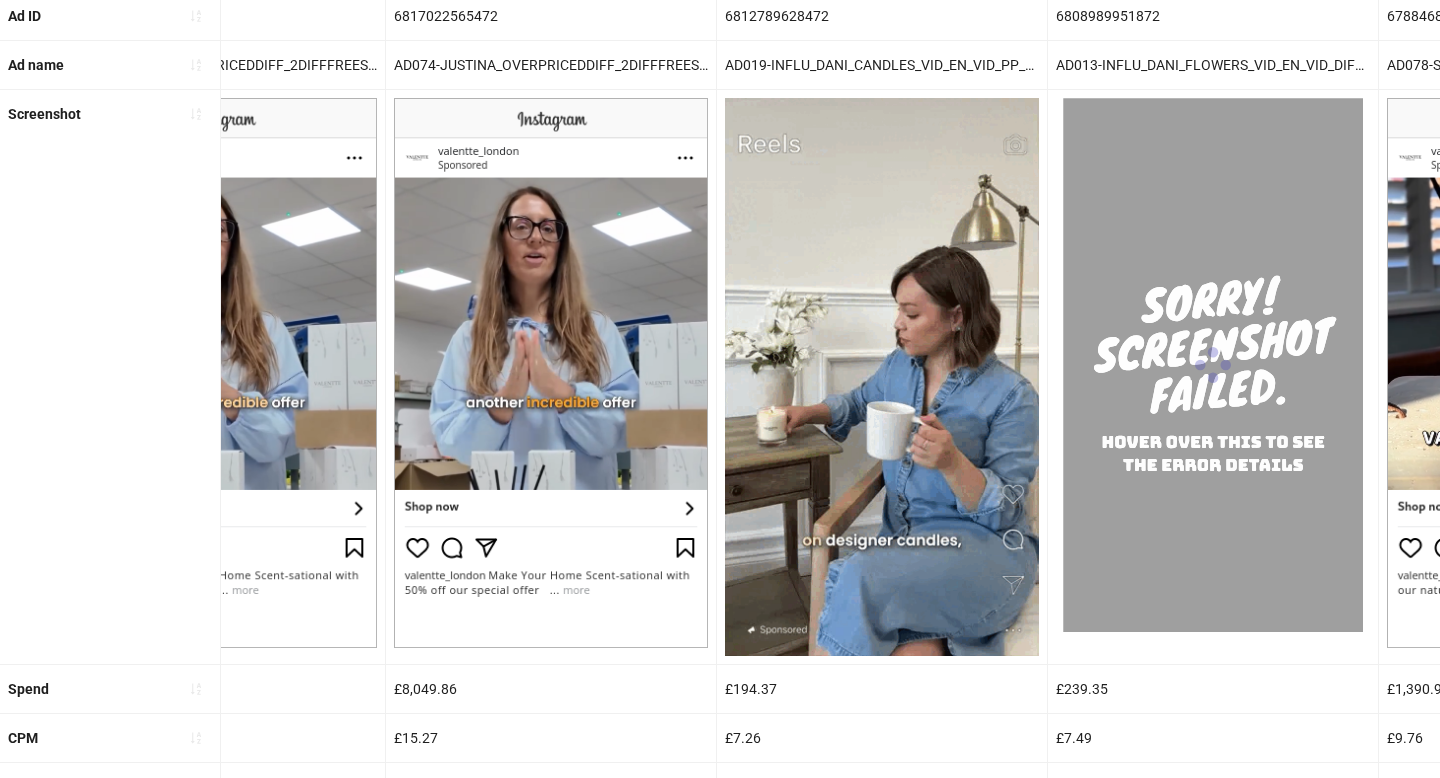 click 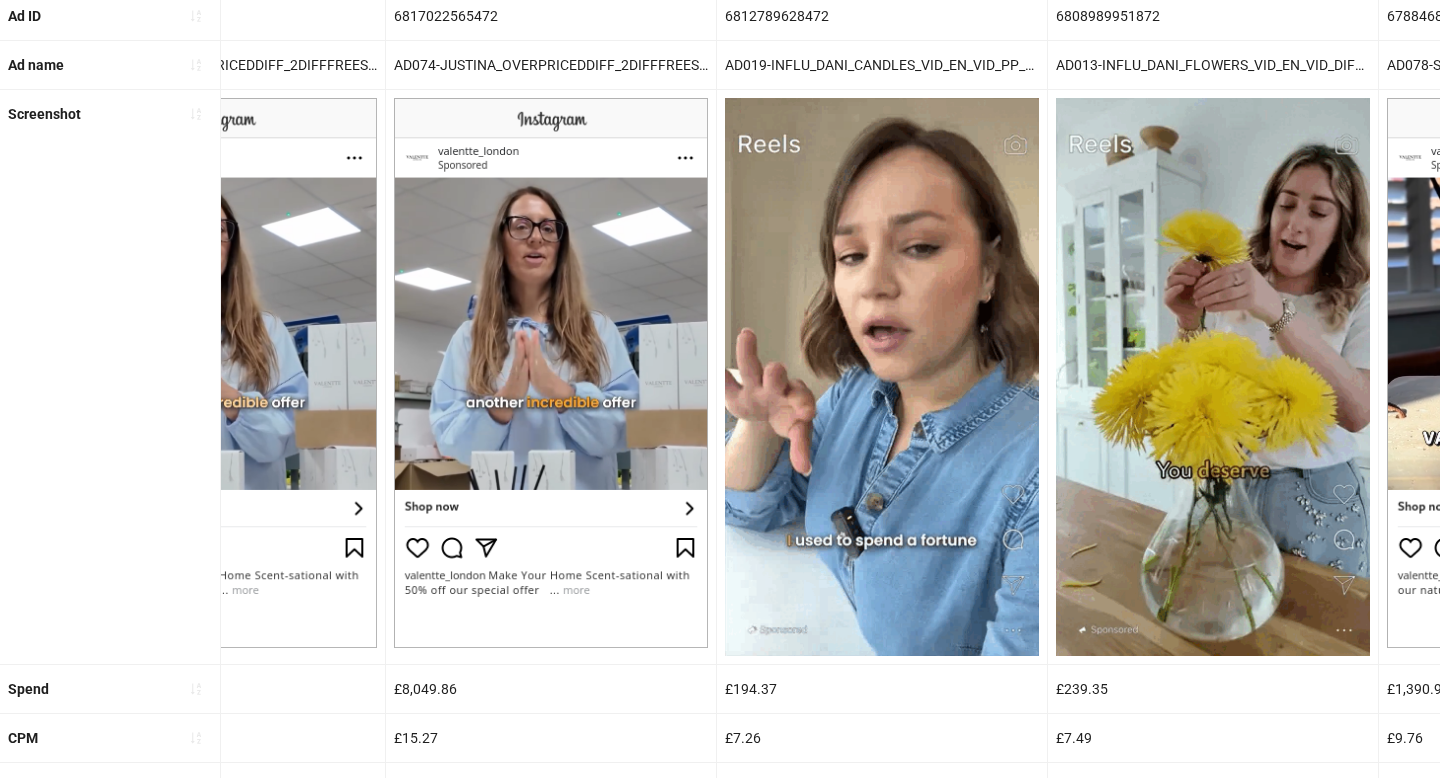 click at bounding box center [0, 0] 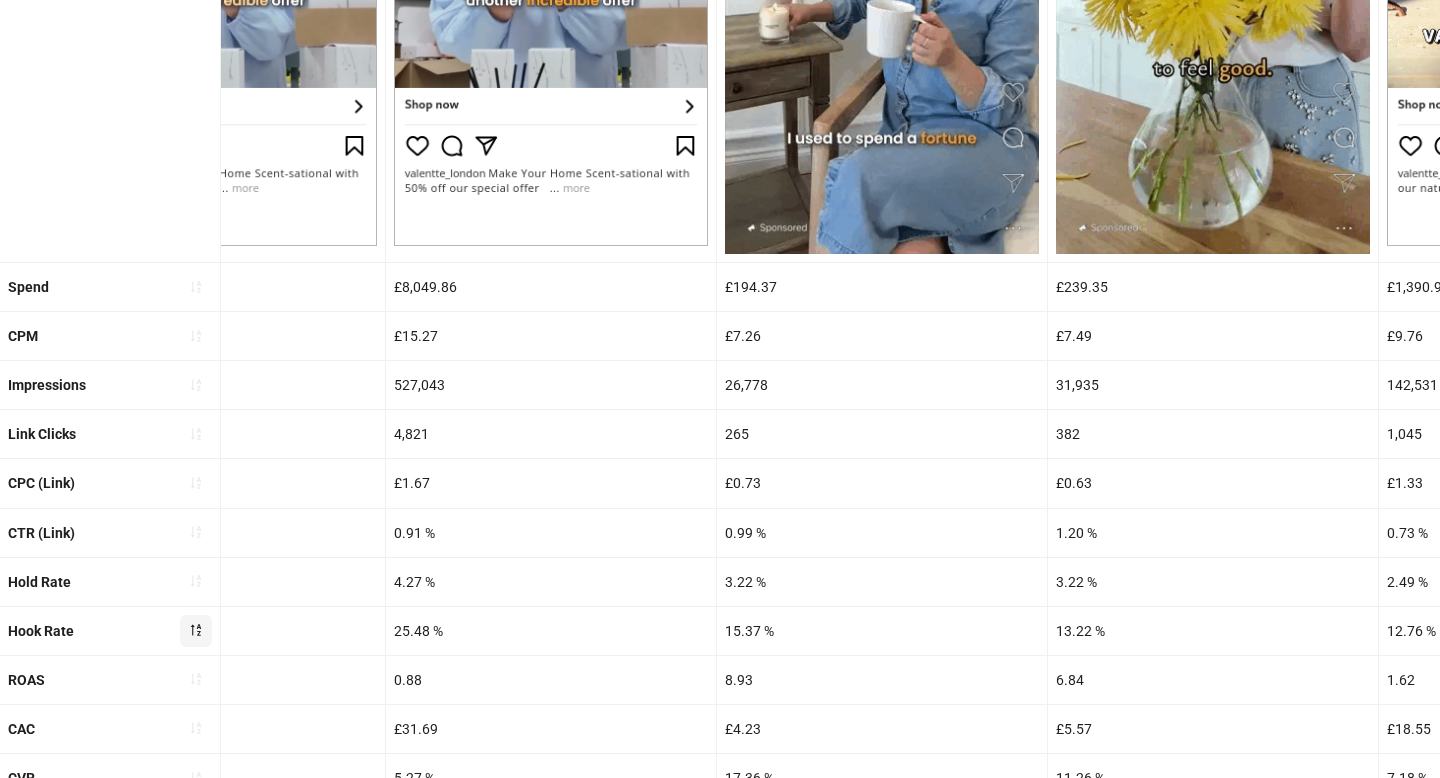 scroll, scrollTop: 613, scrollLeft: 0, axis: vertical 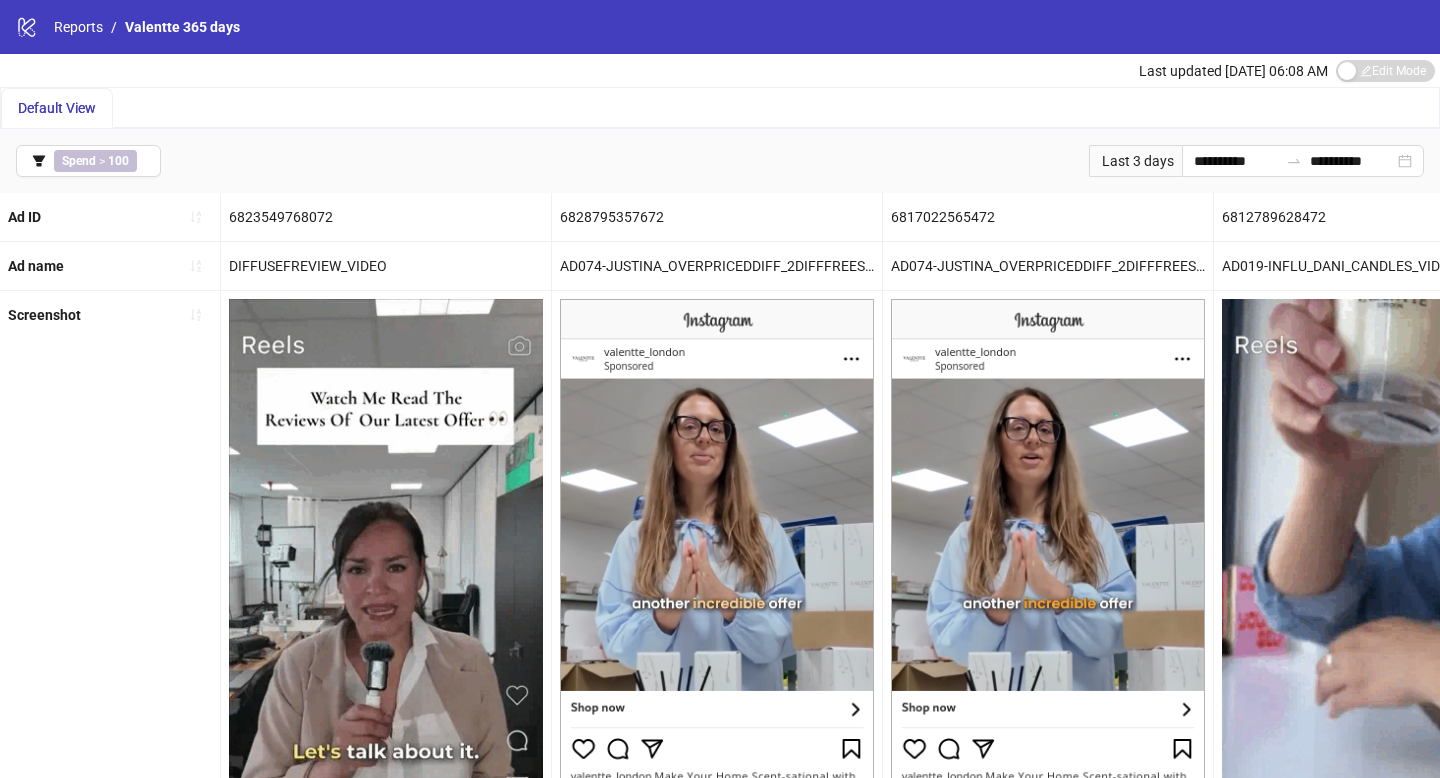 click on "Last 3 days" at bounding box center (1135, 161) 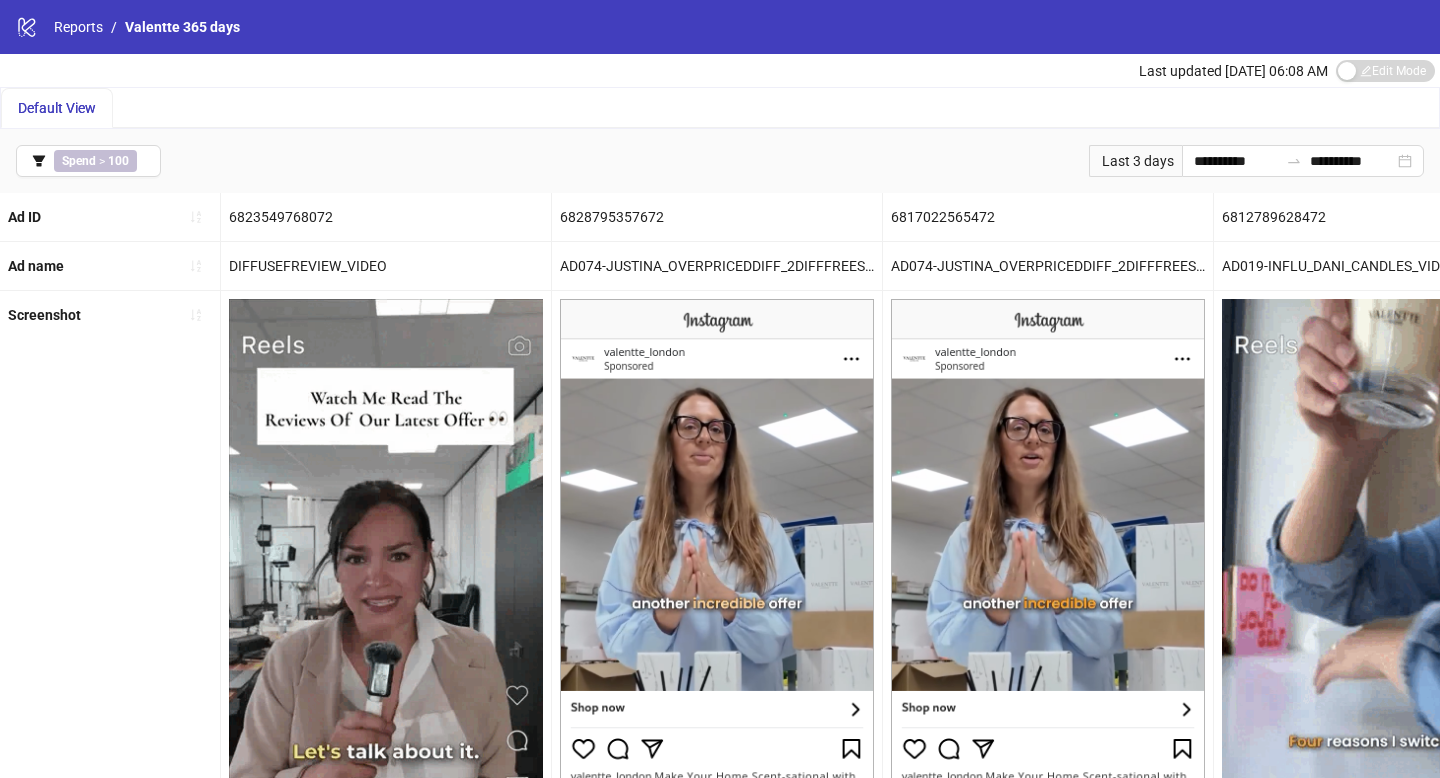 click on "Last 3 days" at bounding box center (1135, 161) 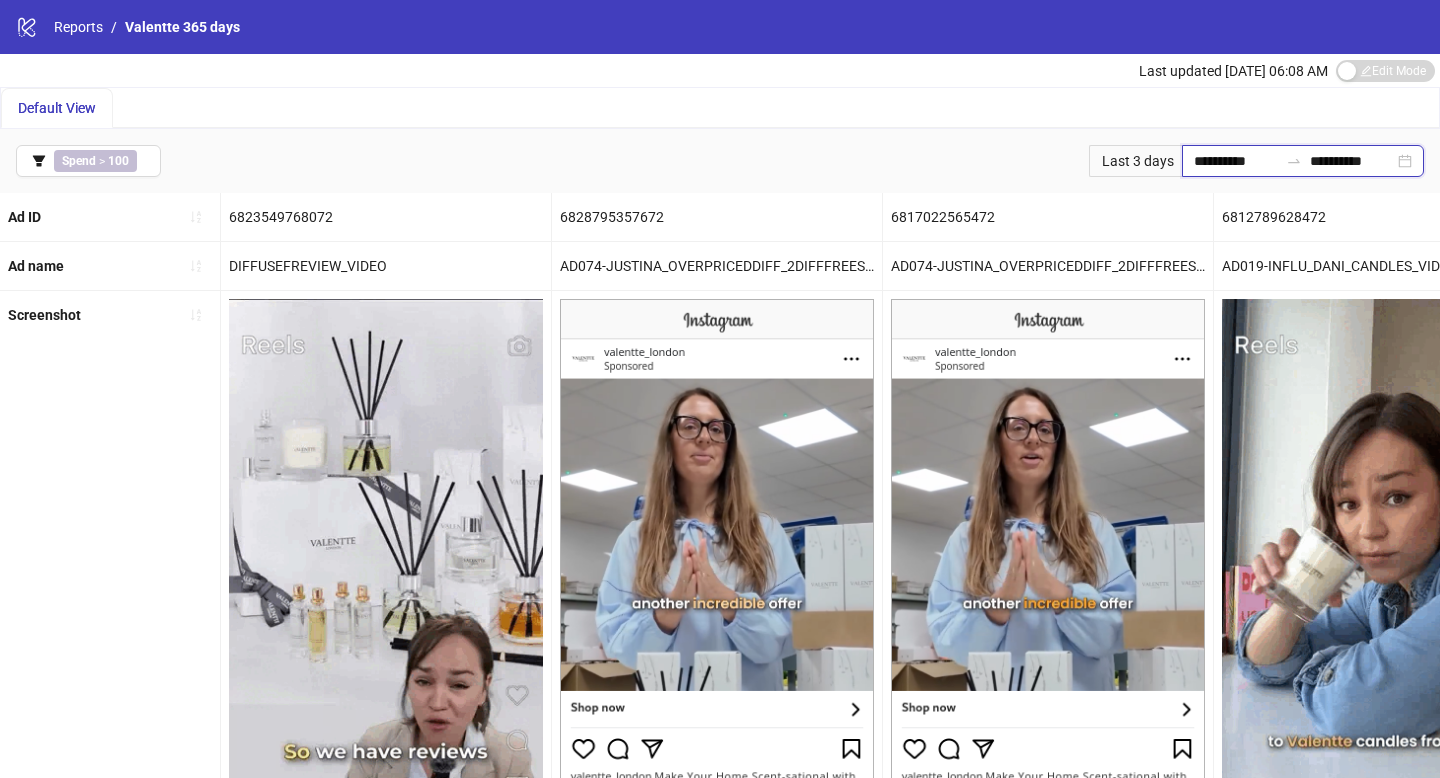 click on "**********" at bounding box center [1236, 161] 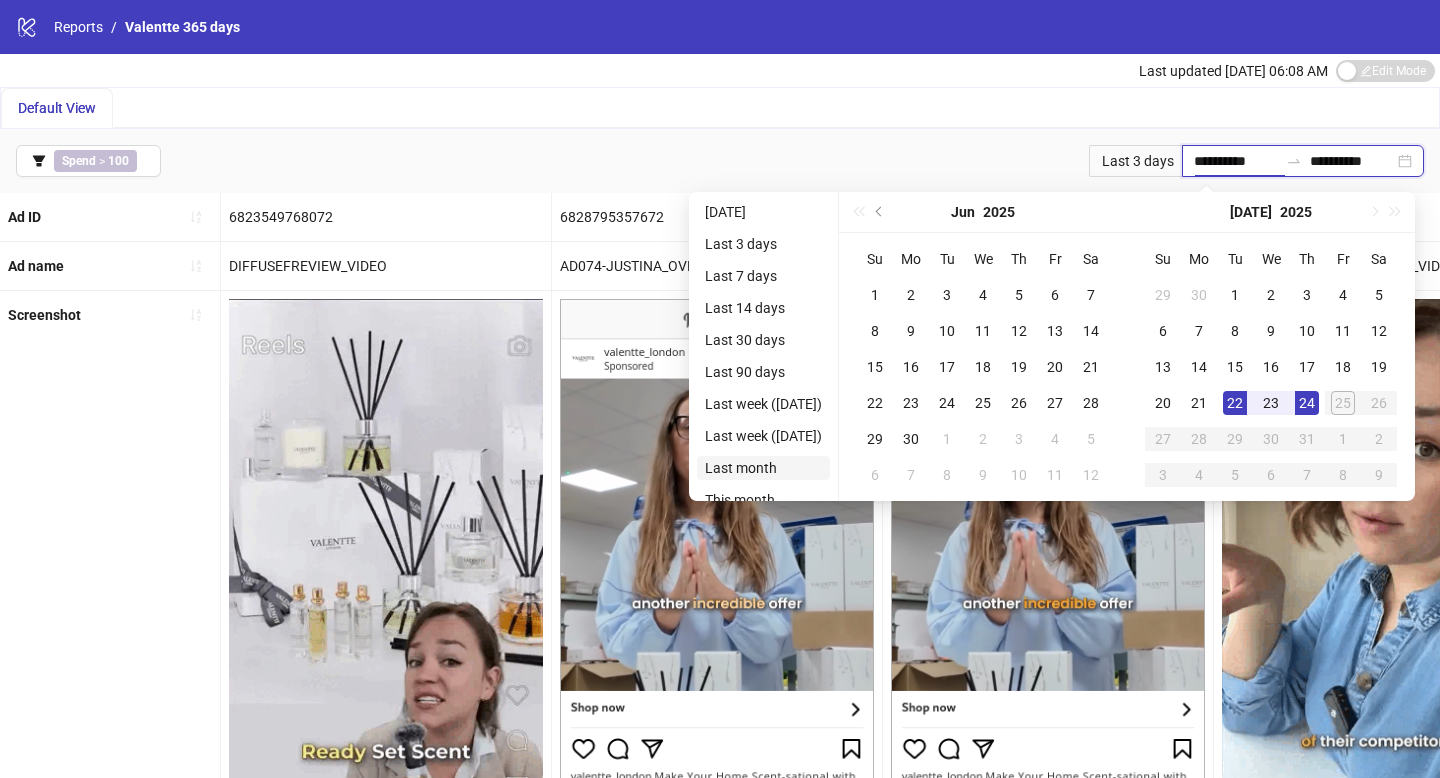type on "**********" 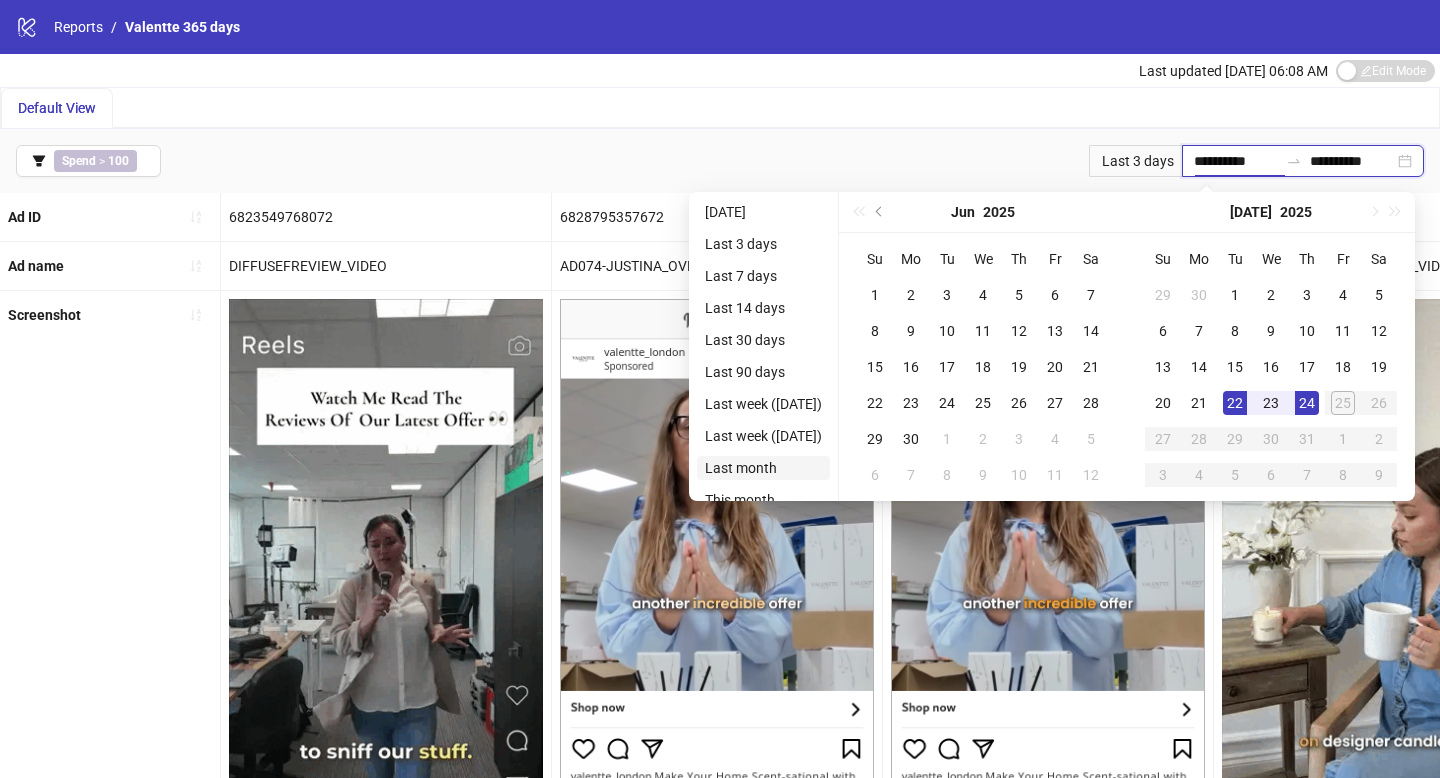 type on "**********" 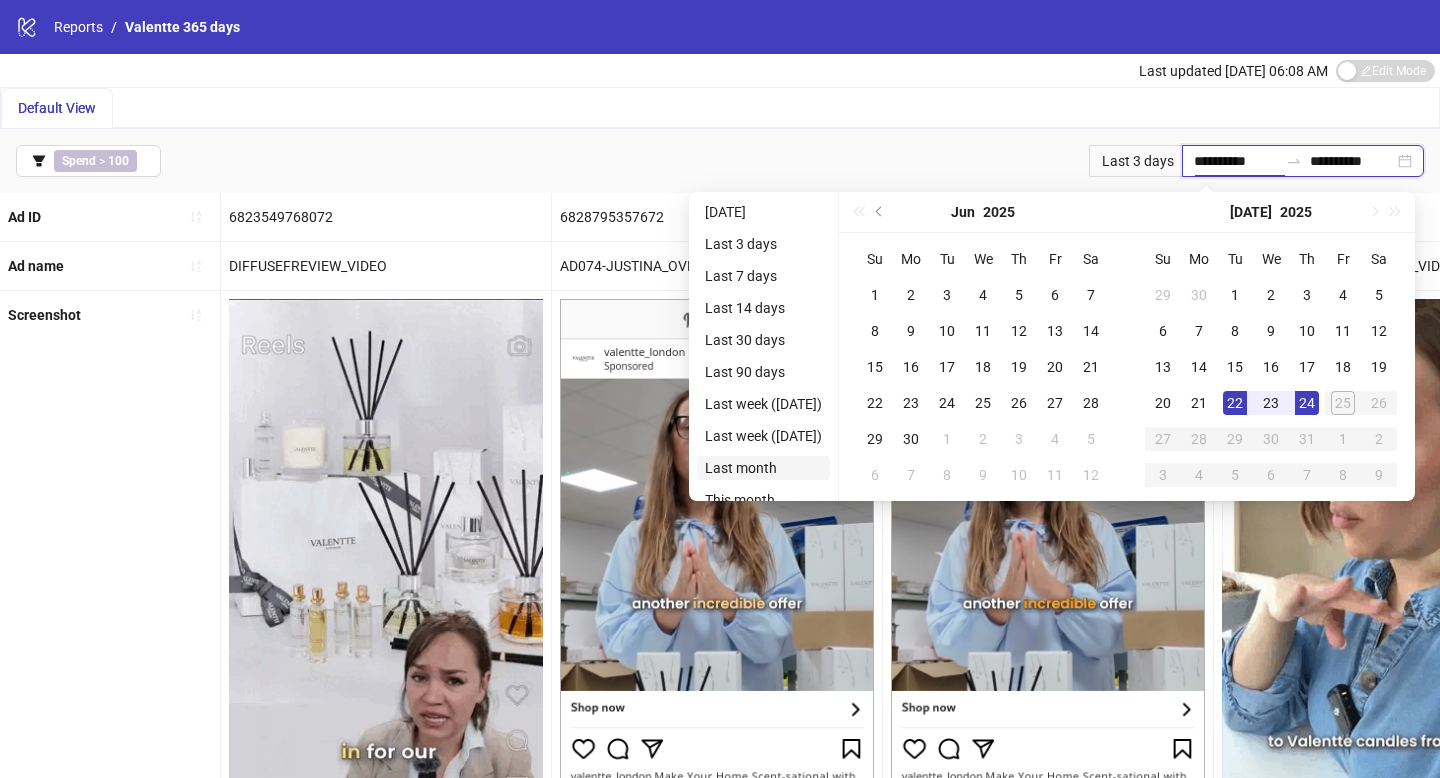 type on "**********" 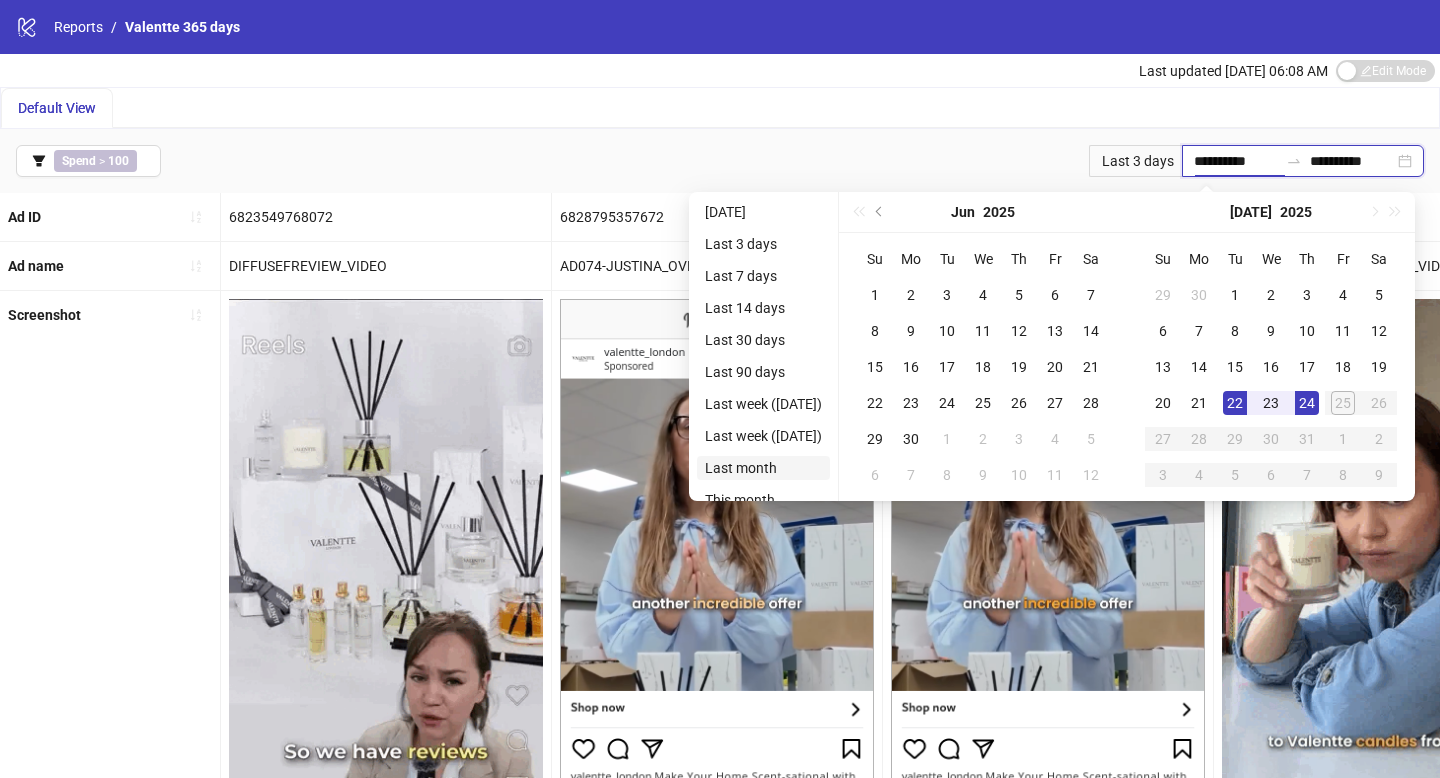 type on "**********" 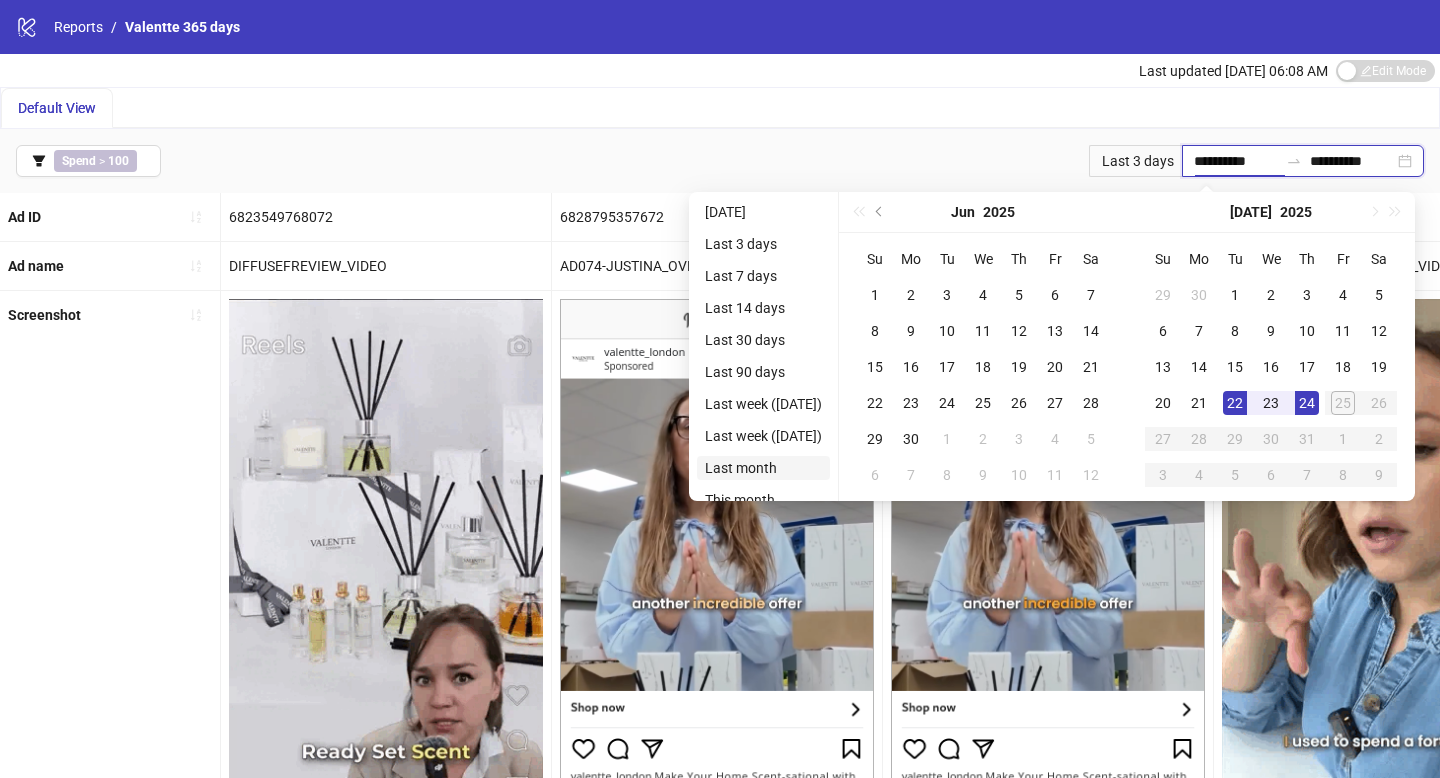 type on "**********" 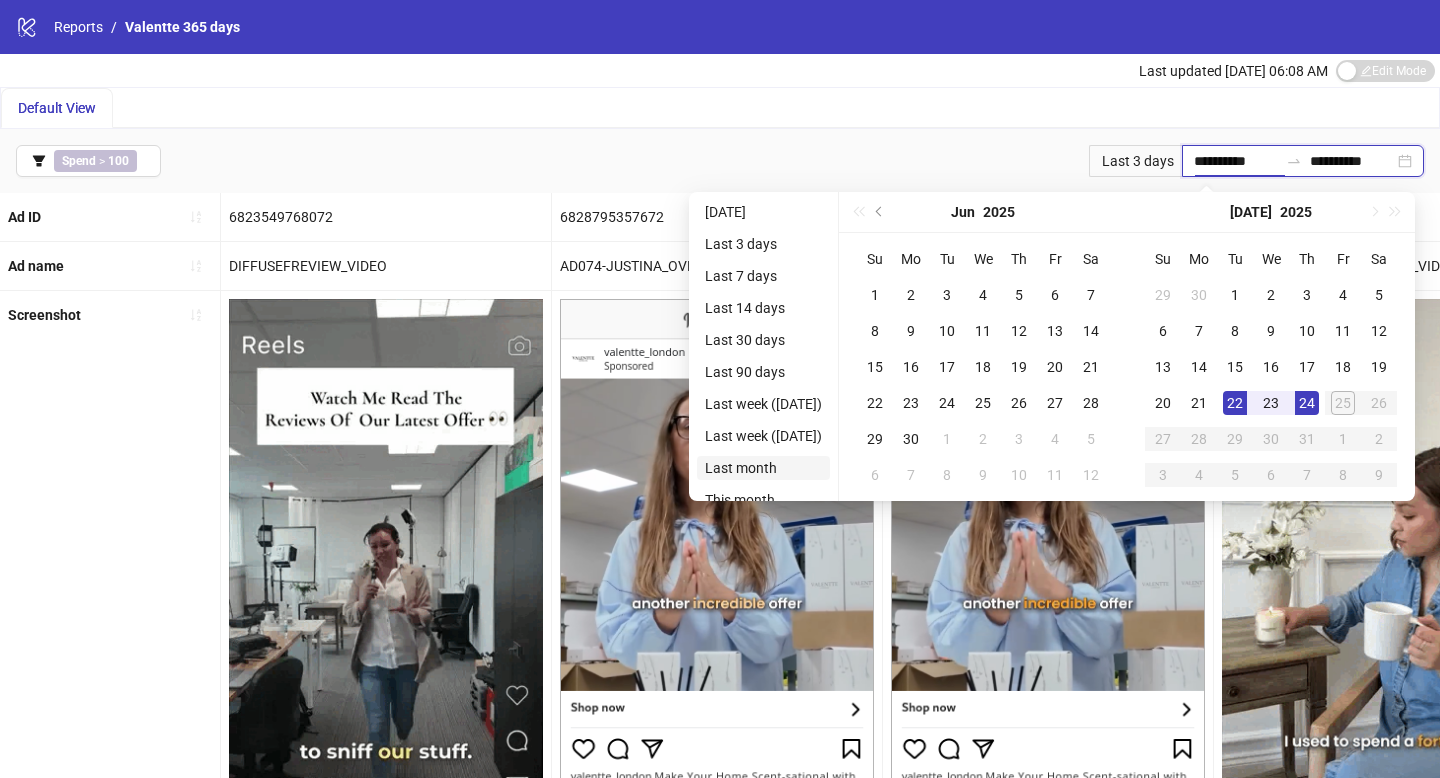 type on "**********" 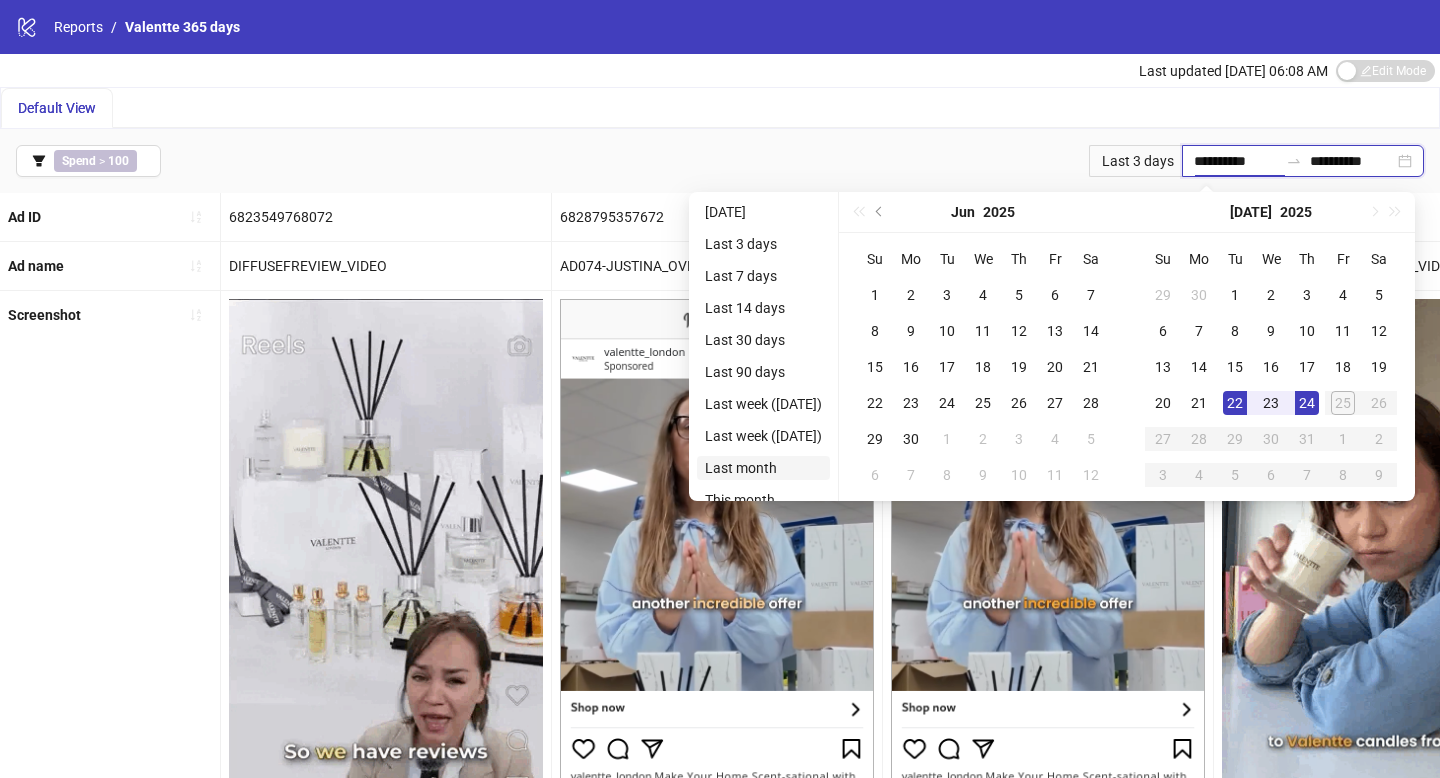 type on "**********" 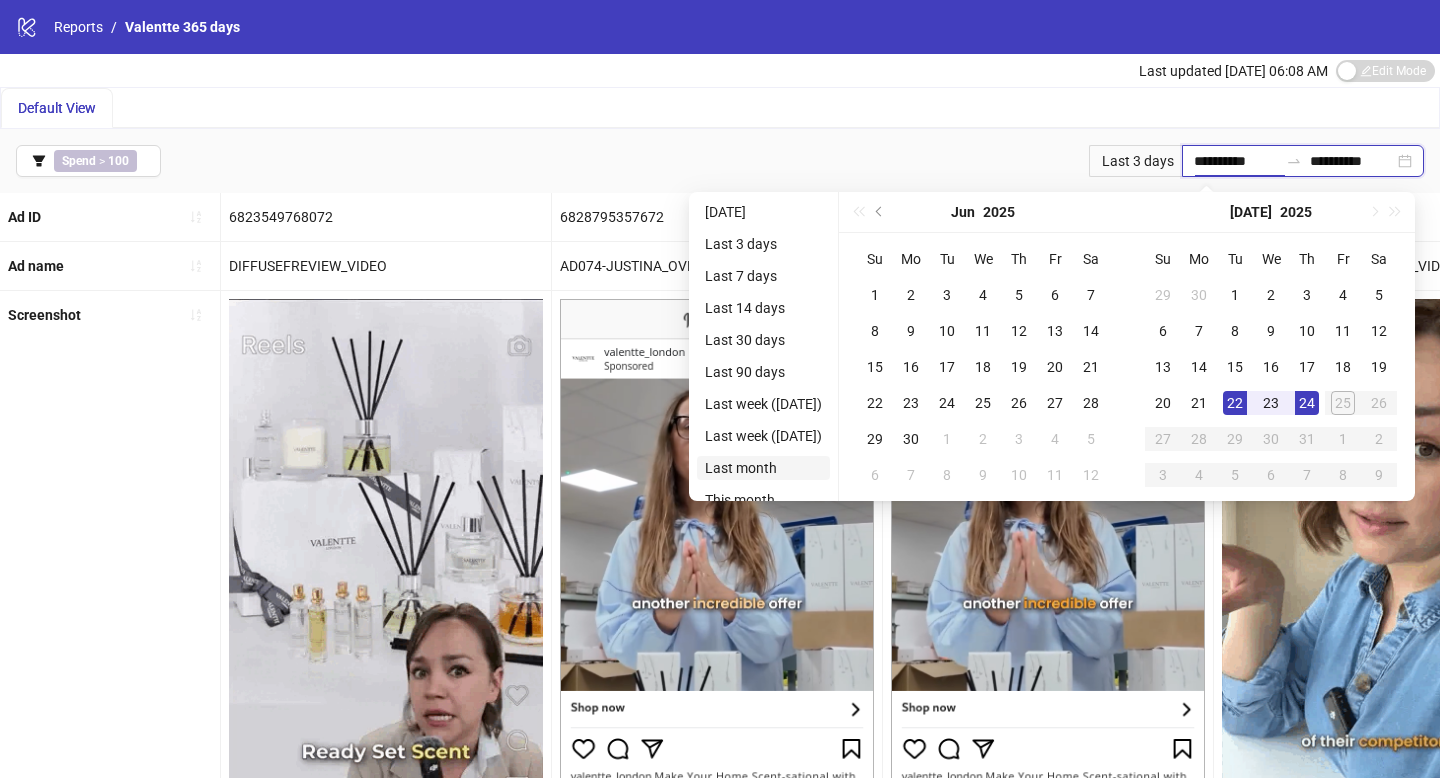 type on "**********" 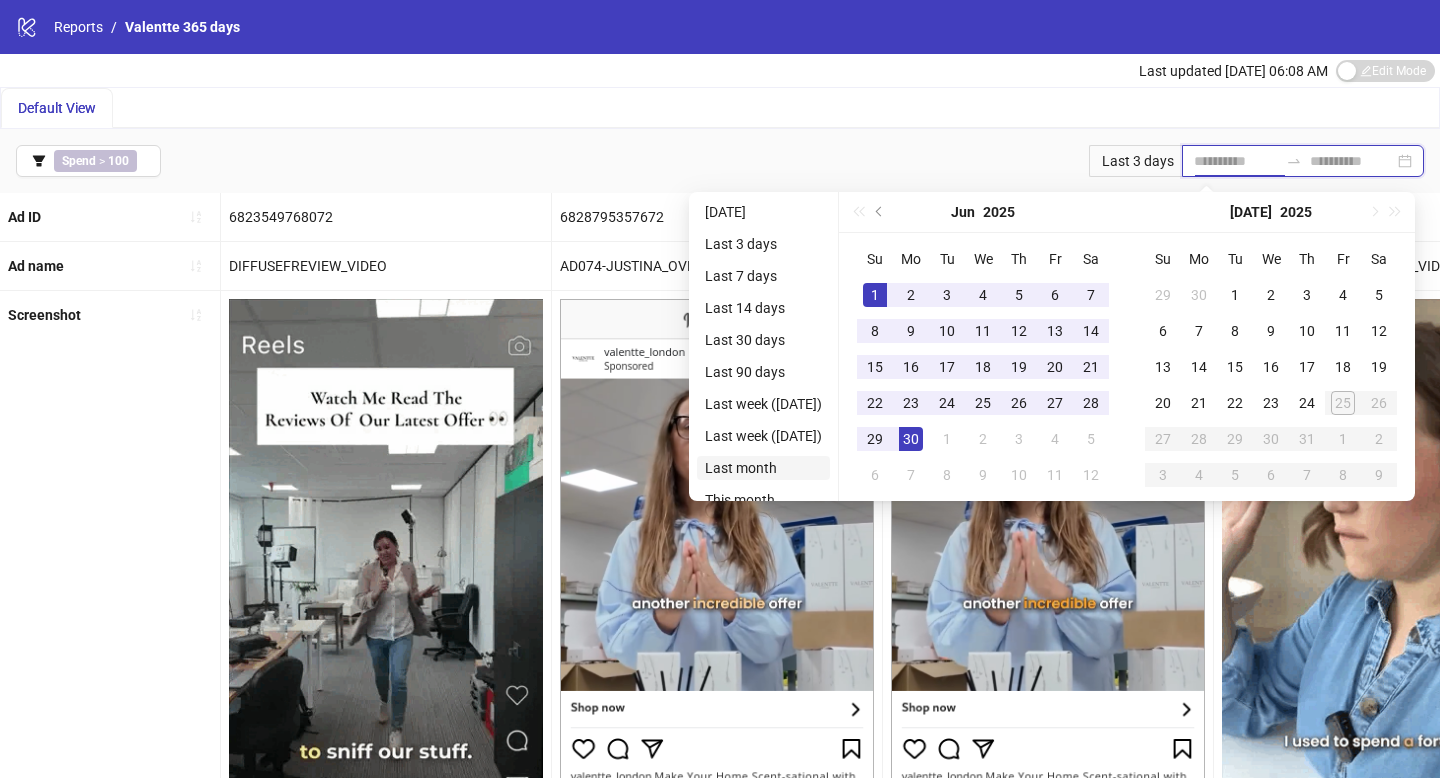 scroll, scrollTop: 51, scrollLeft: 0, axis: vertical 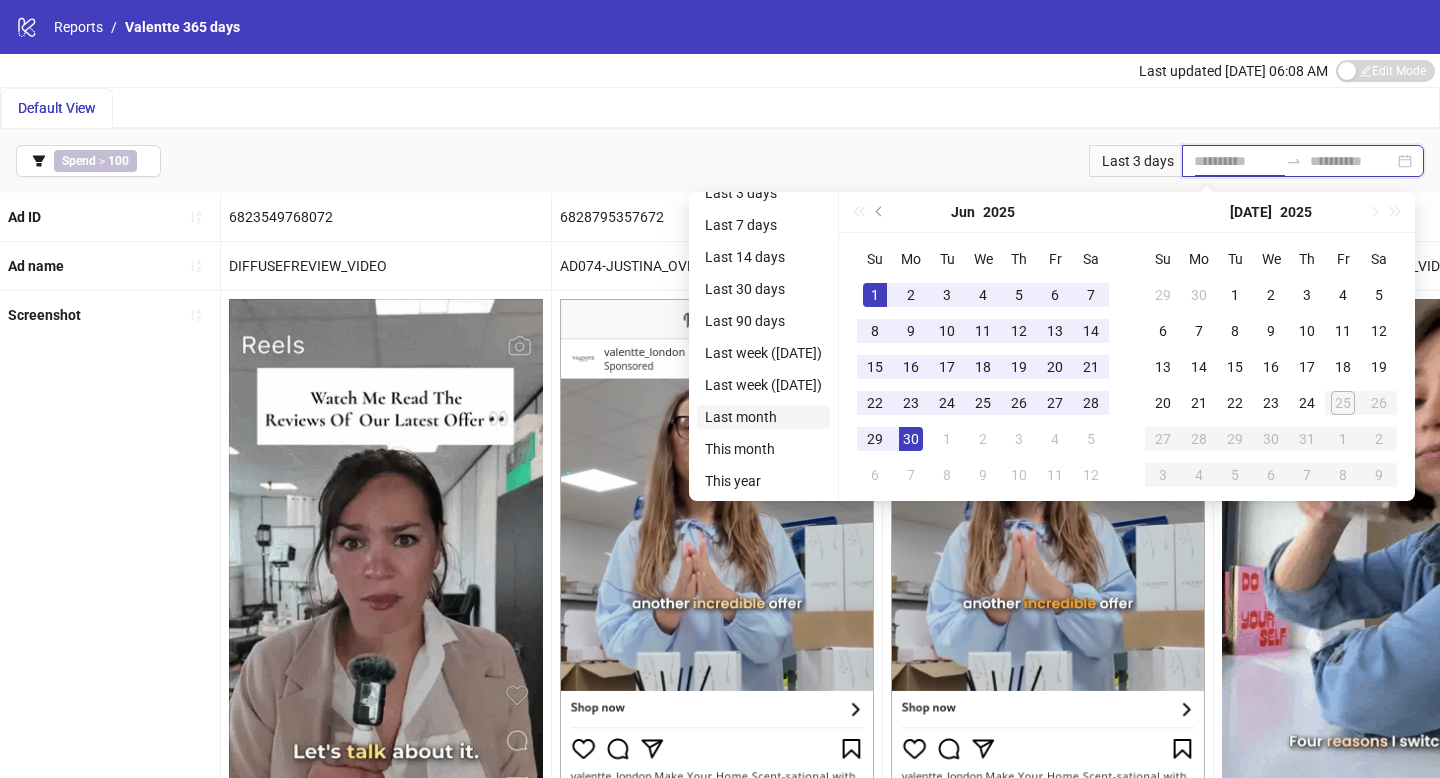 type on "**********" 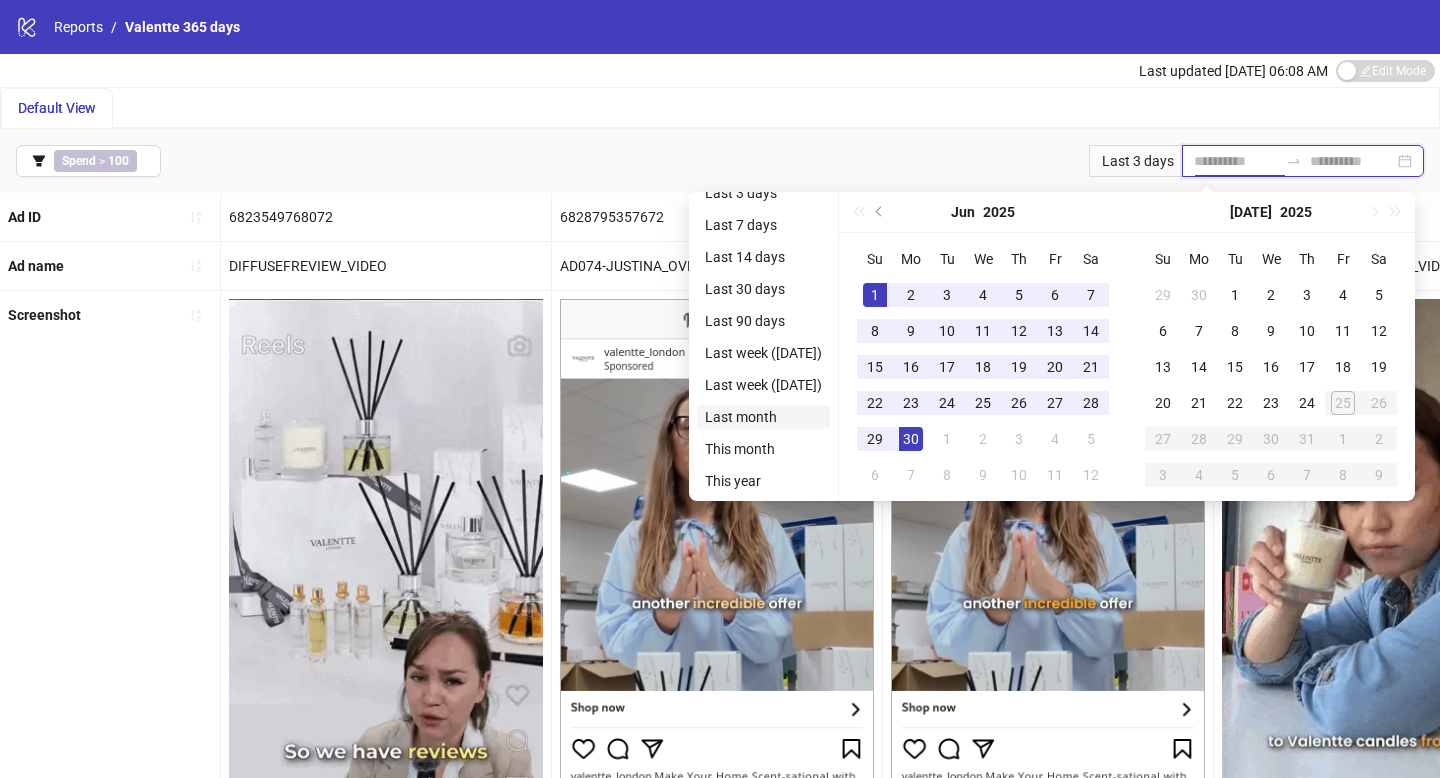 type on "**********" 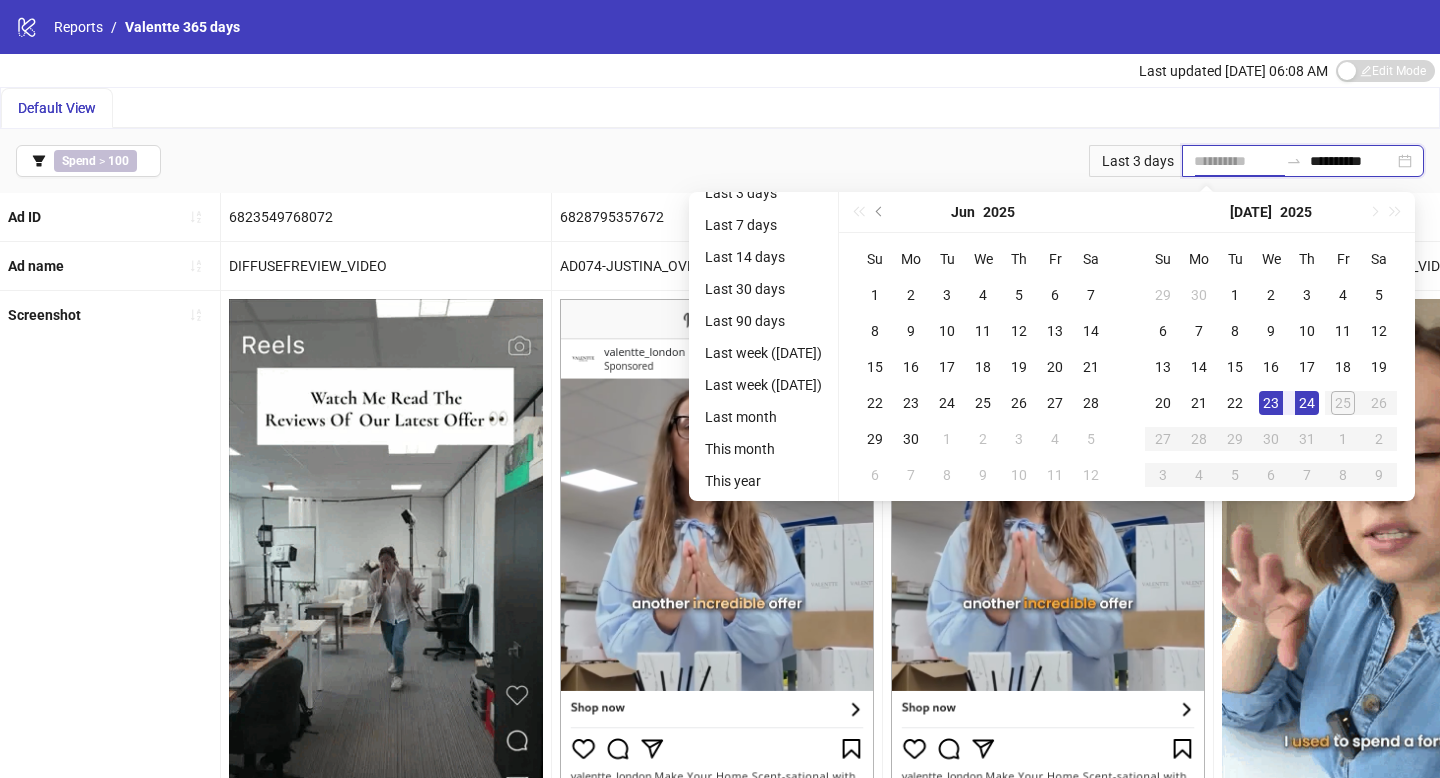 type on "**********" 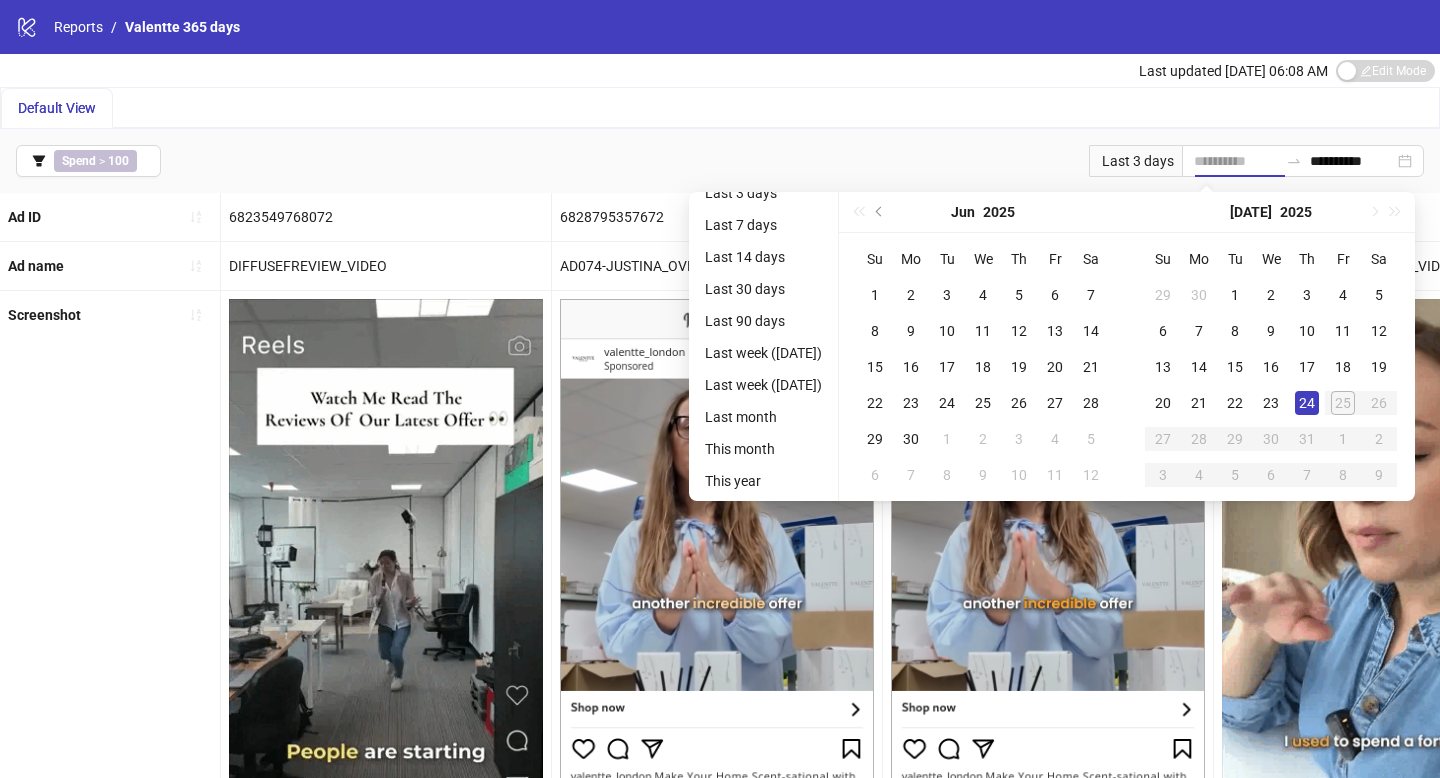 click on "24" at bounding box center [1307, 403] 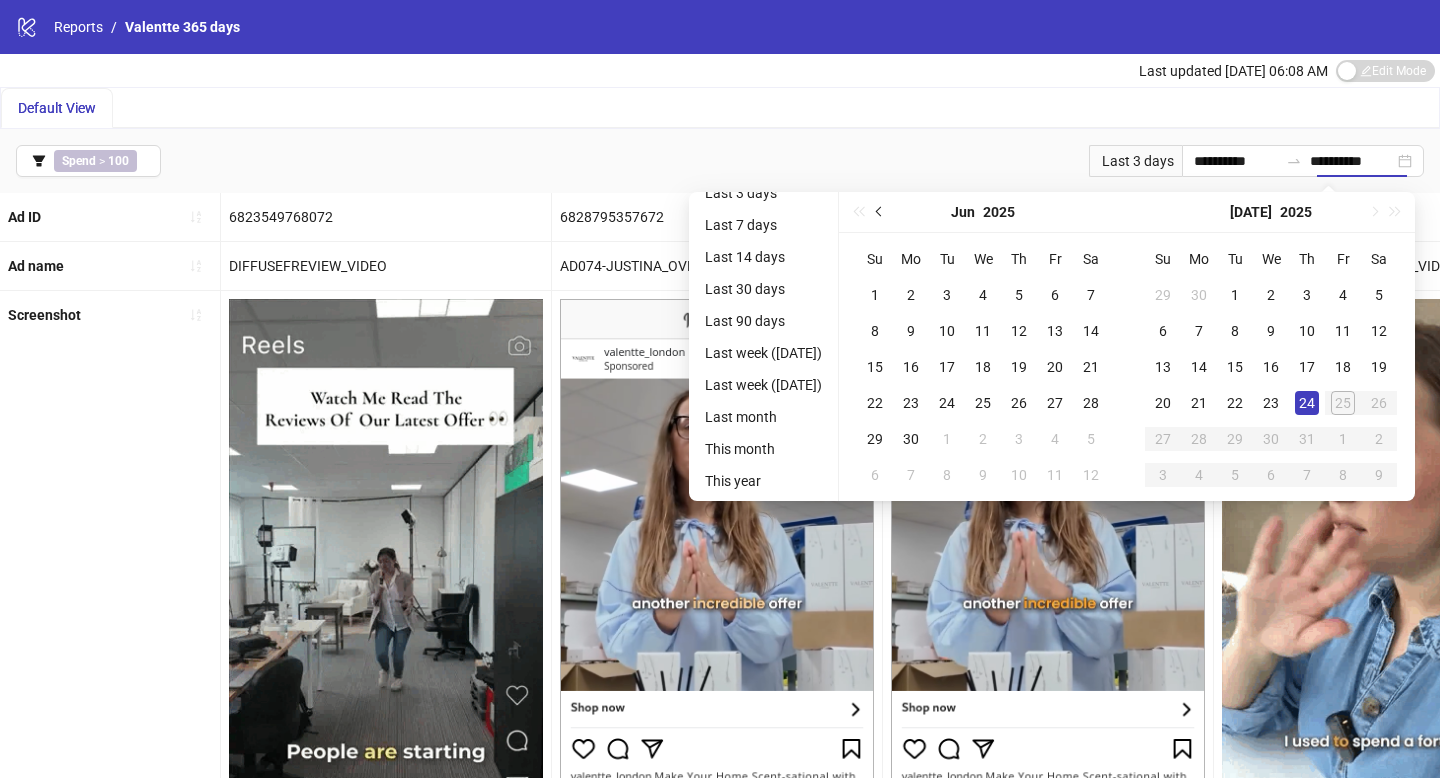 click at bounding box center [881, 212] 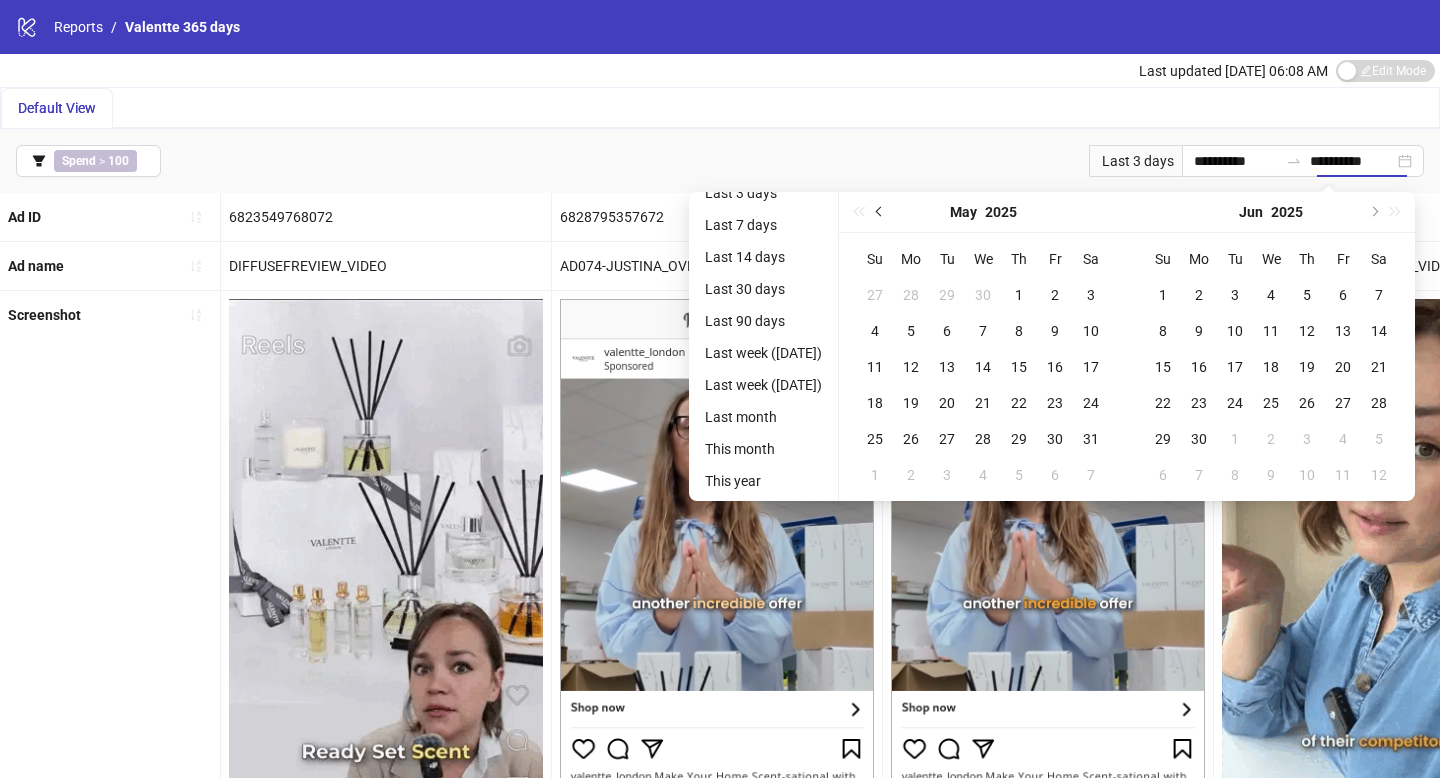 click at bounding box center (881, 212) 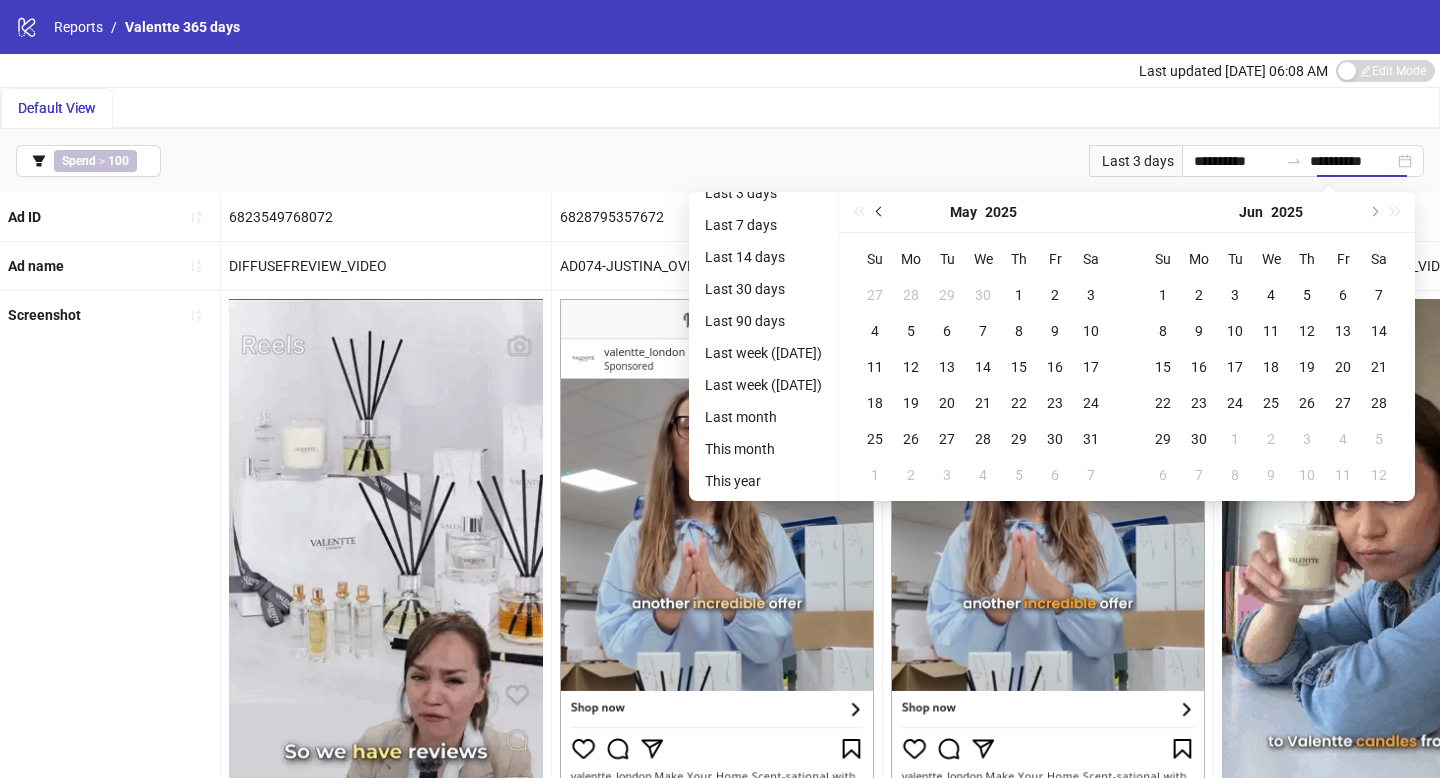 click at bounding box center [881, 212] 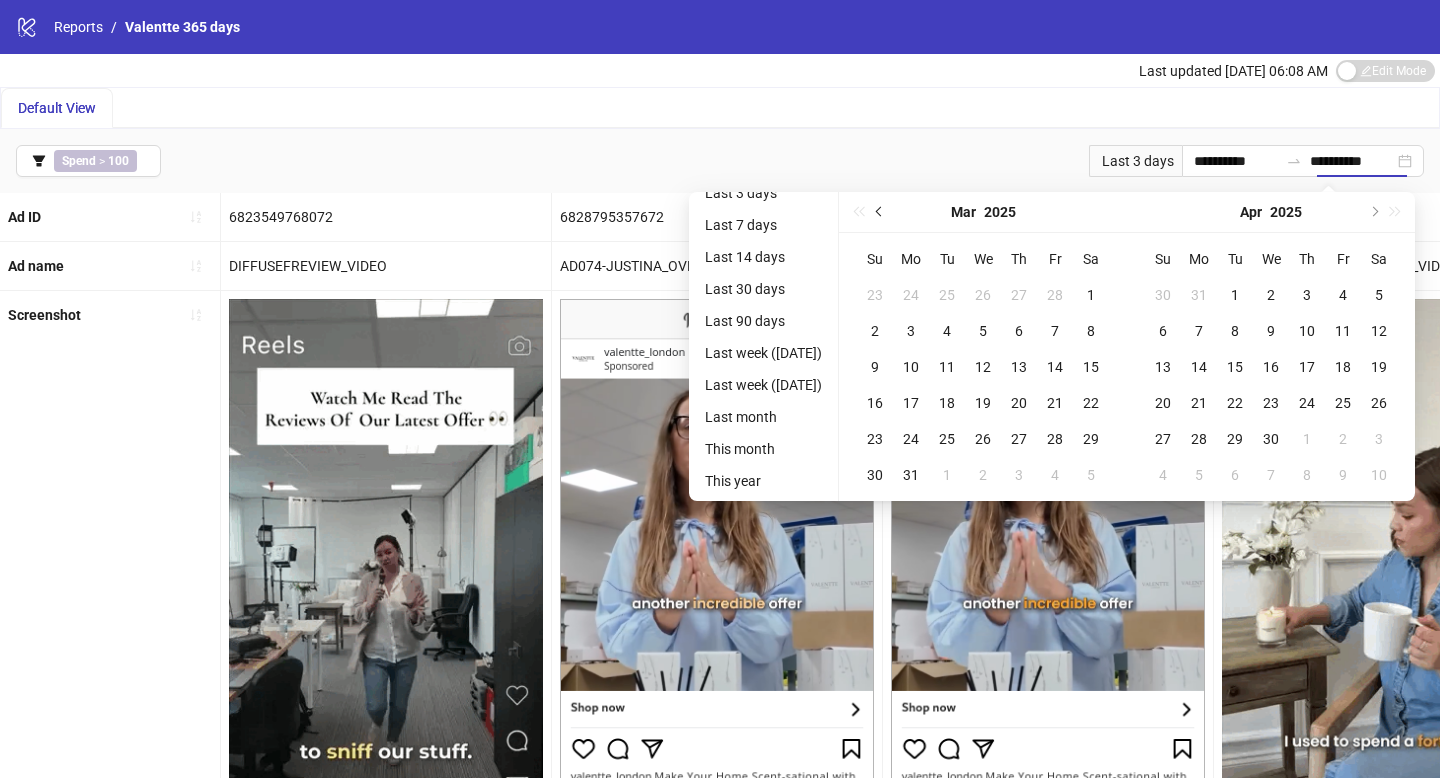 click at bounding box center (881, 212) 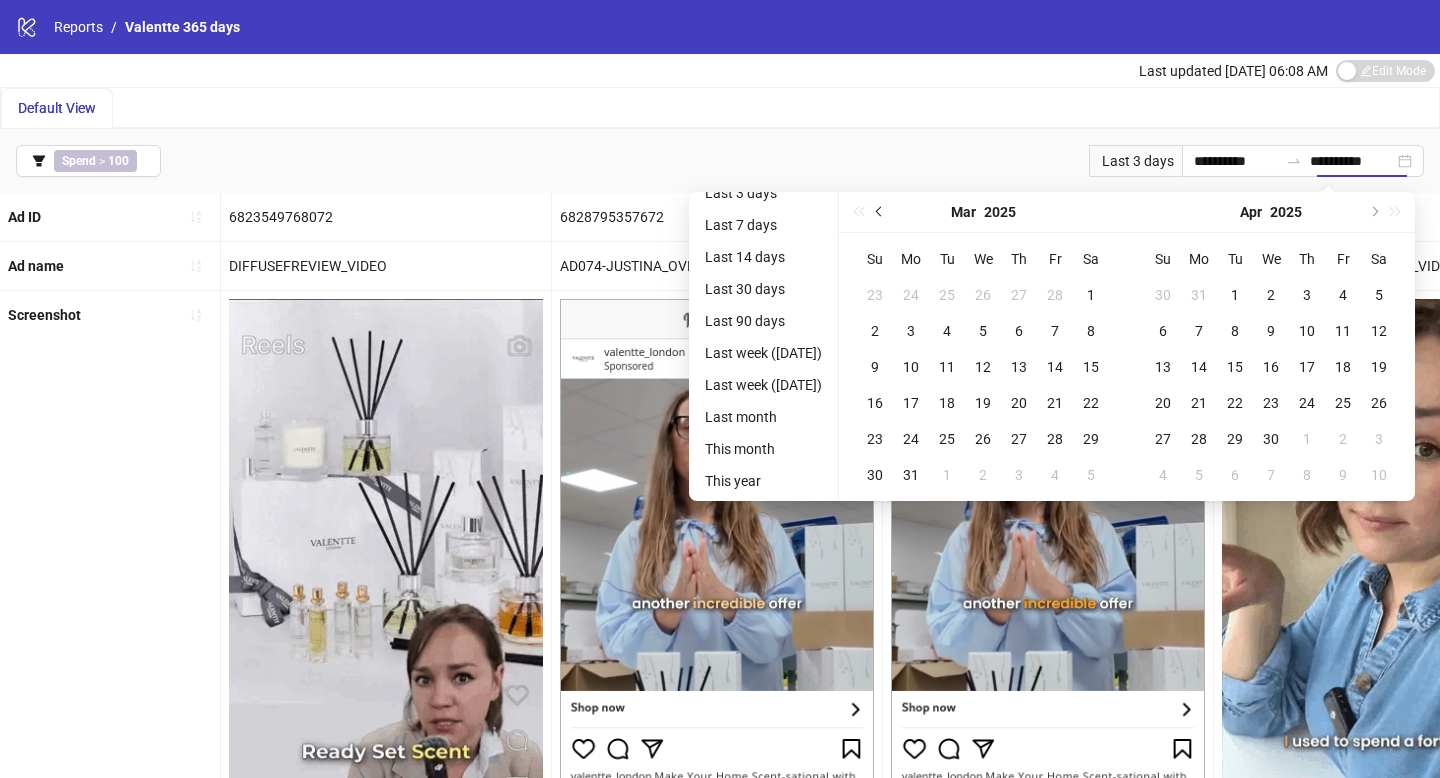 click at bounding box center [881, 212] 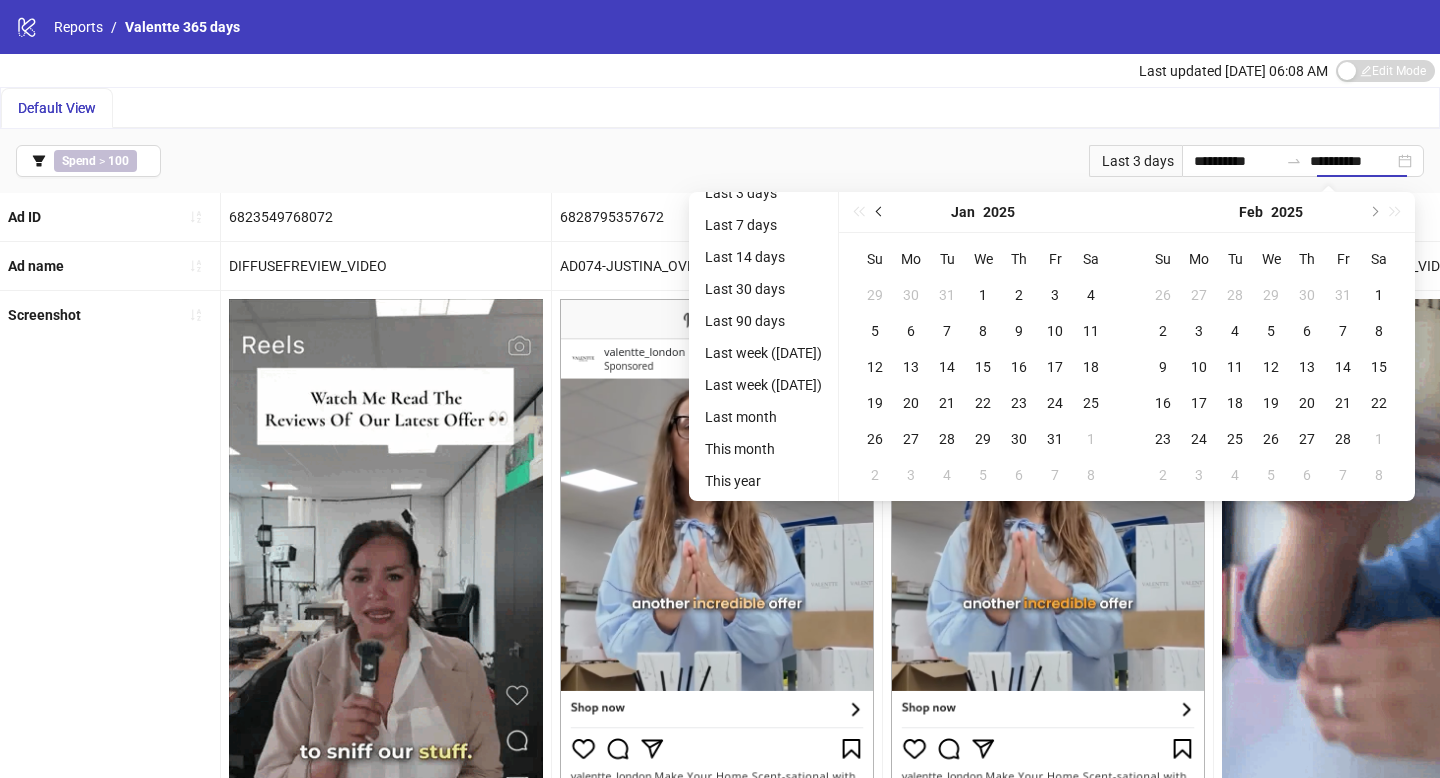 click at bounding box center [881, 212] 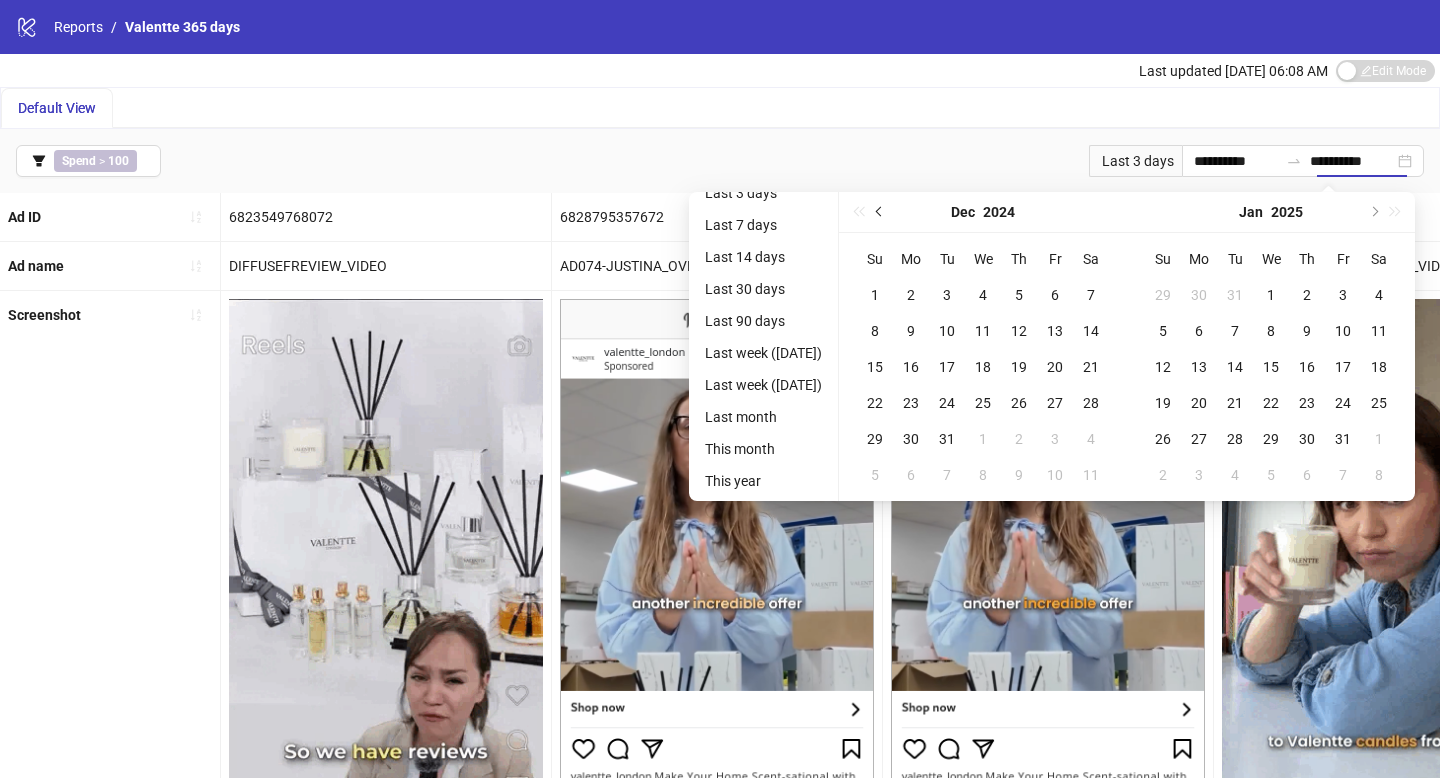 click at bounding box center (881, 212) 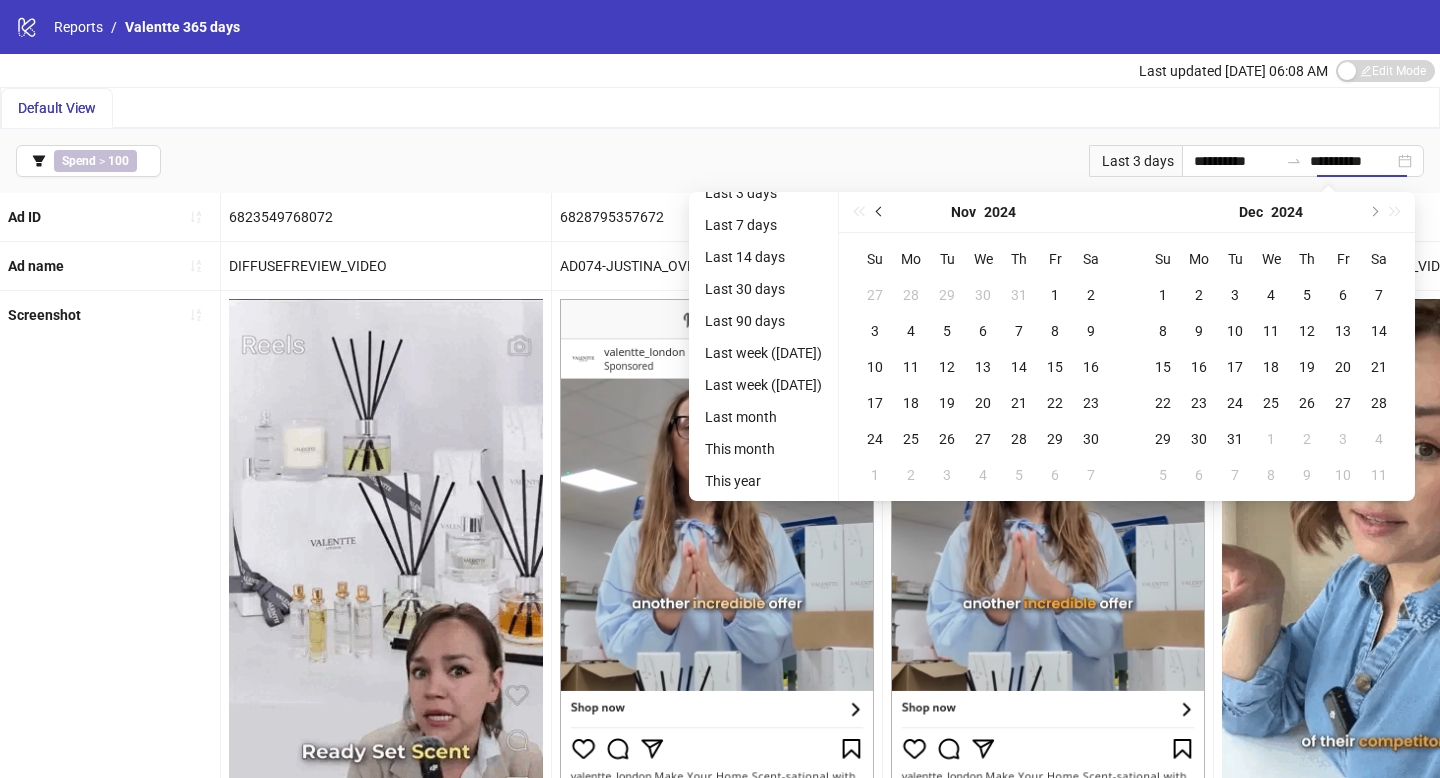 click at bounding box center (881, 212) 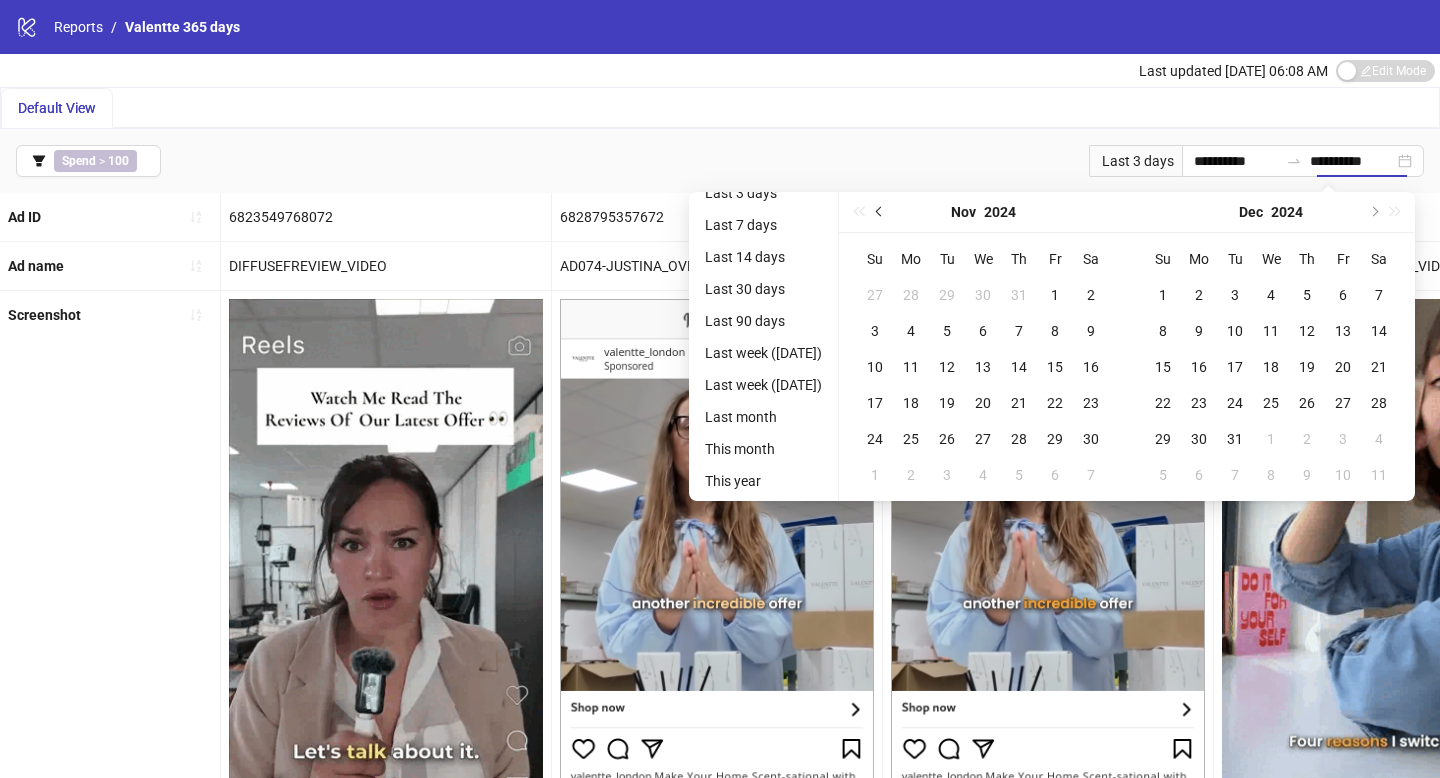click at bounding box center [881, 212] 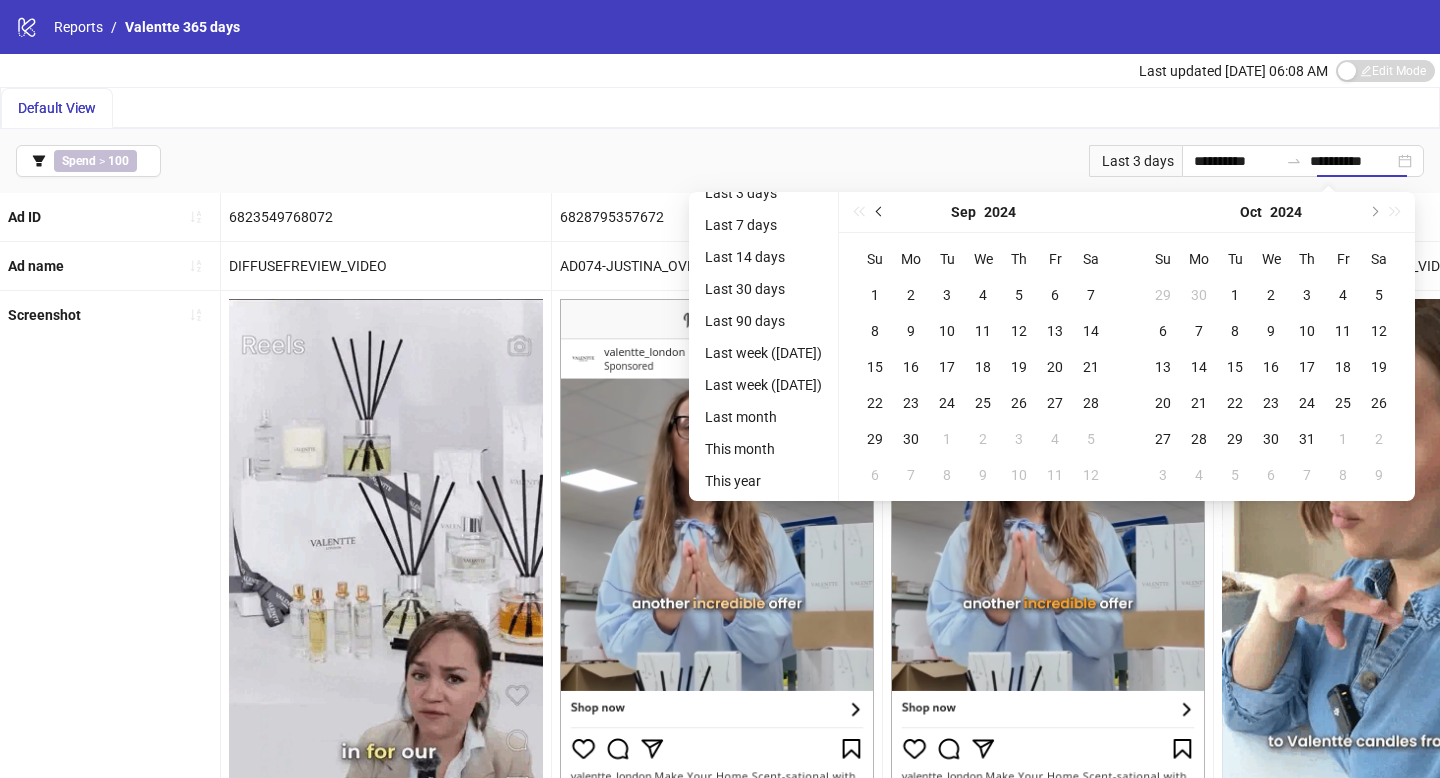 click at bounding box center [881, 212] 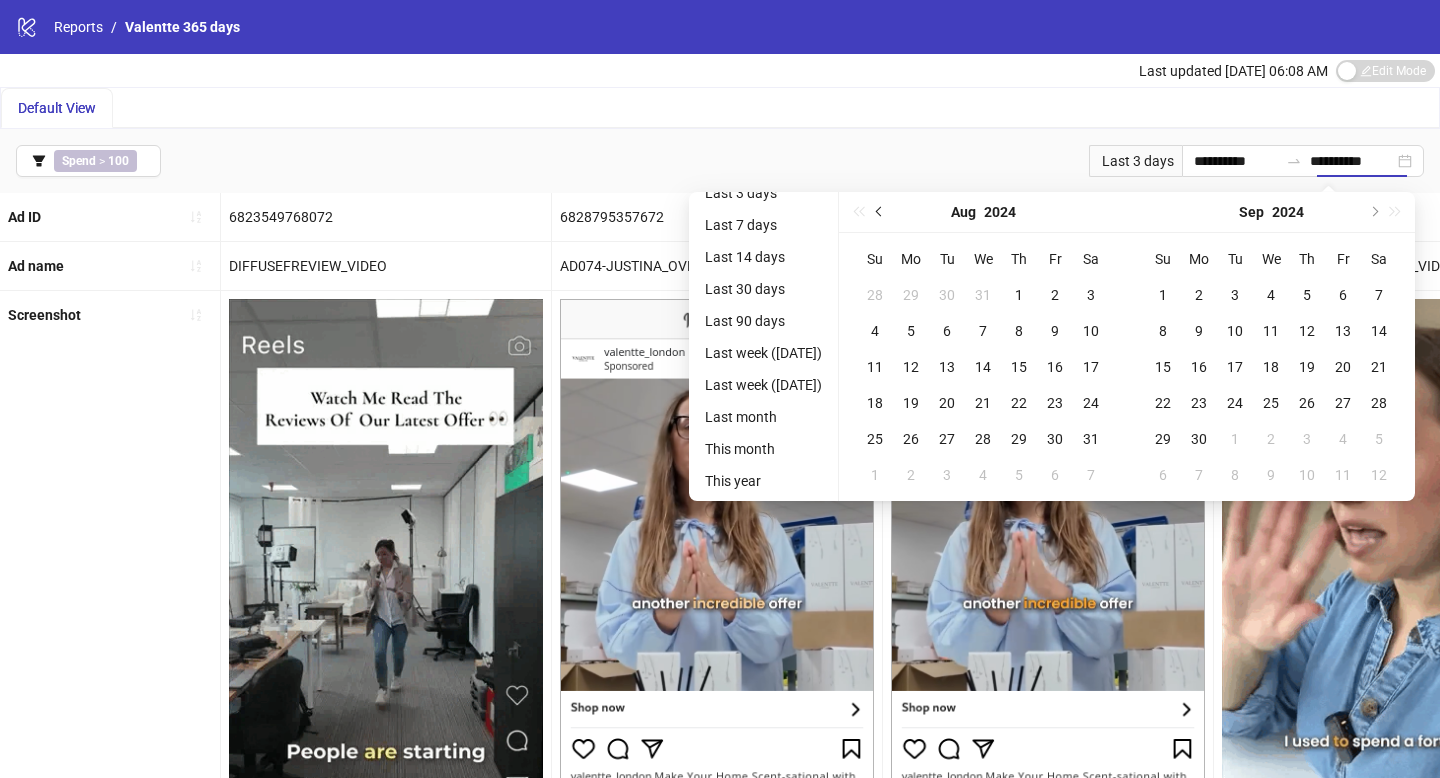 click at bounding box center [881, 212] 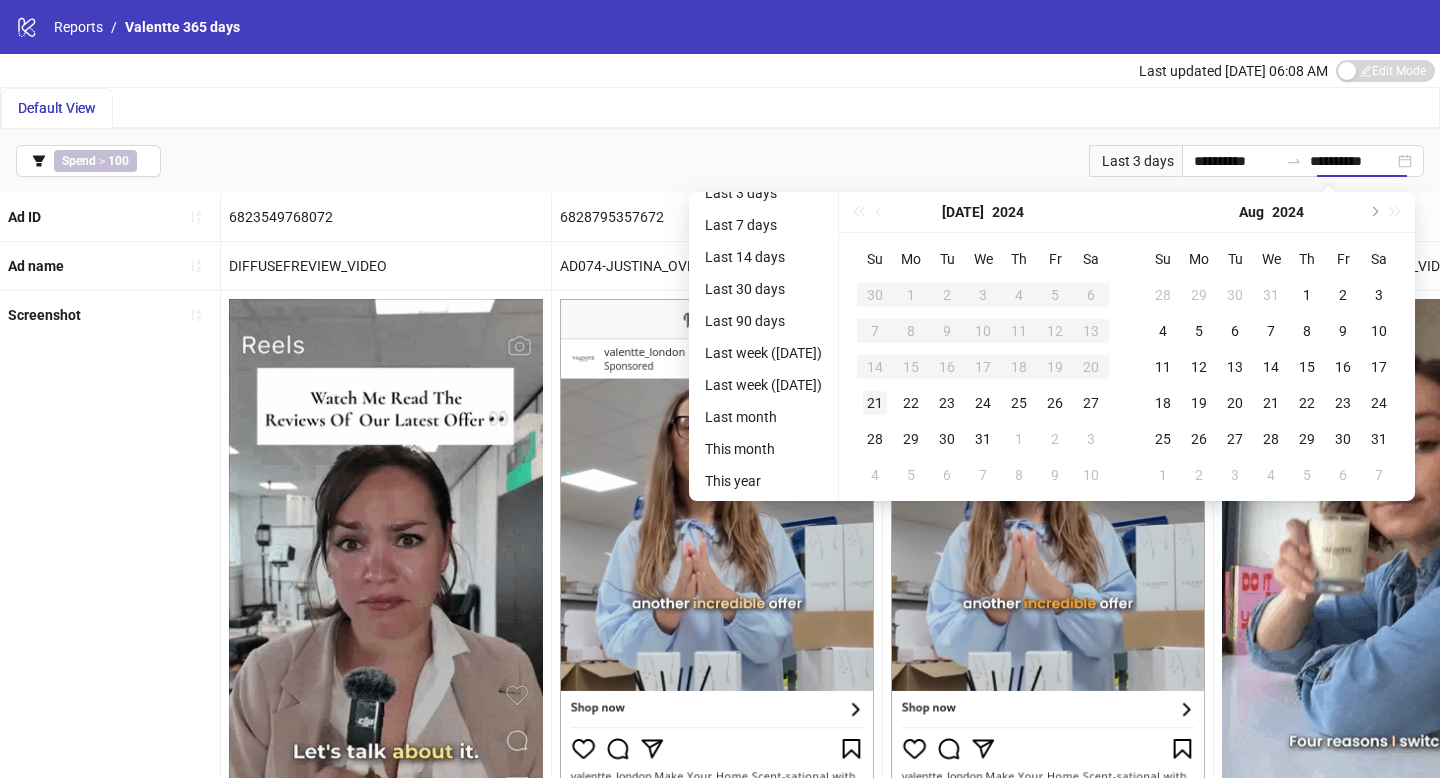 type on "**********" 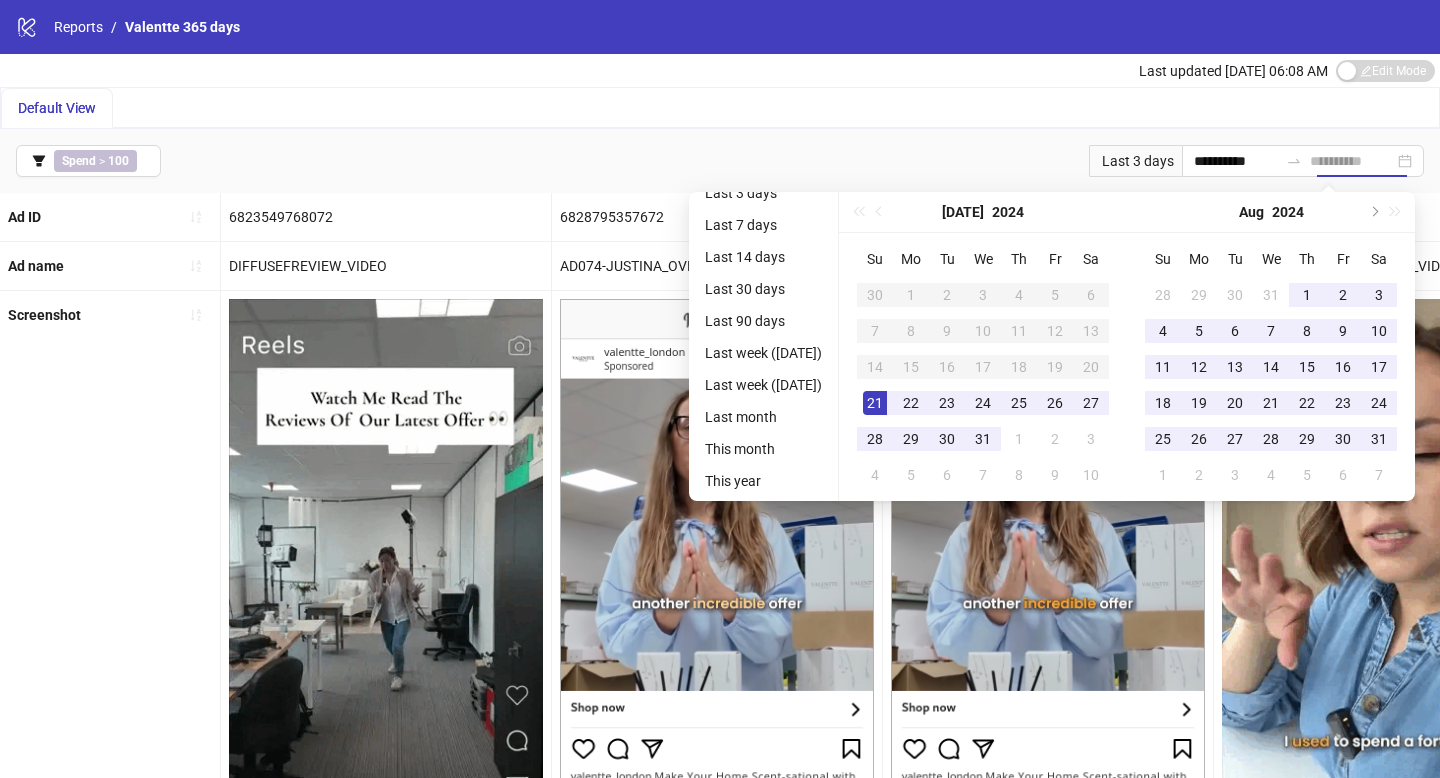 click on "21" at bounding box center (875, 403) 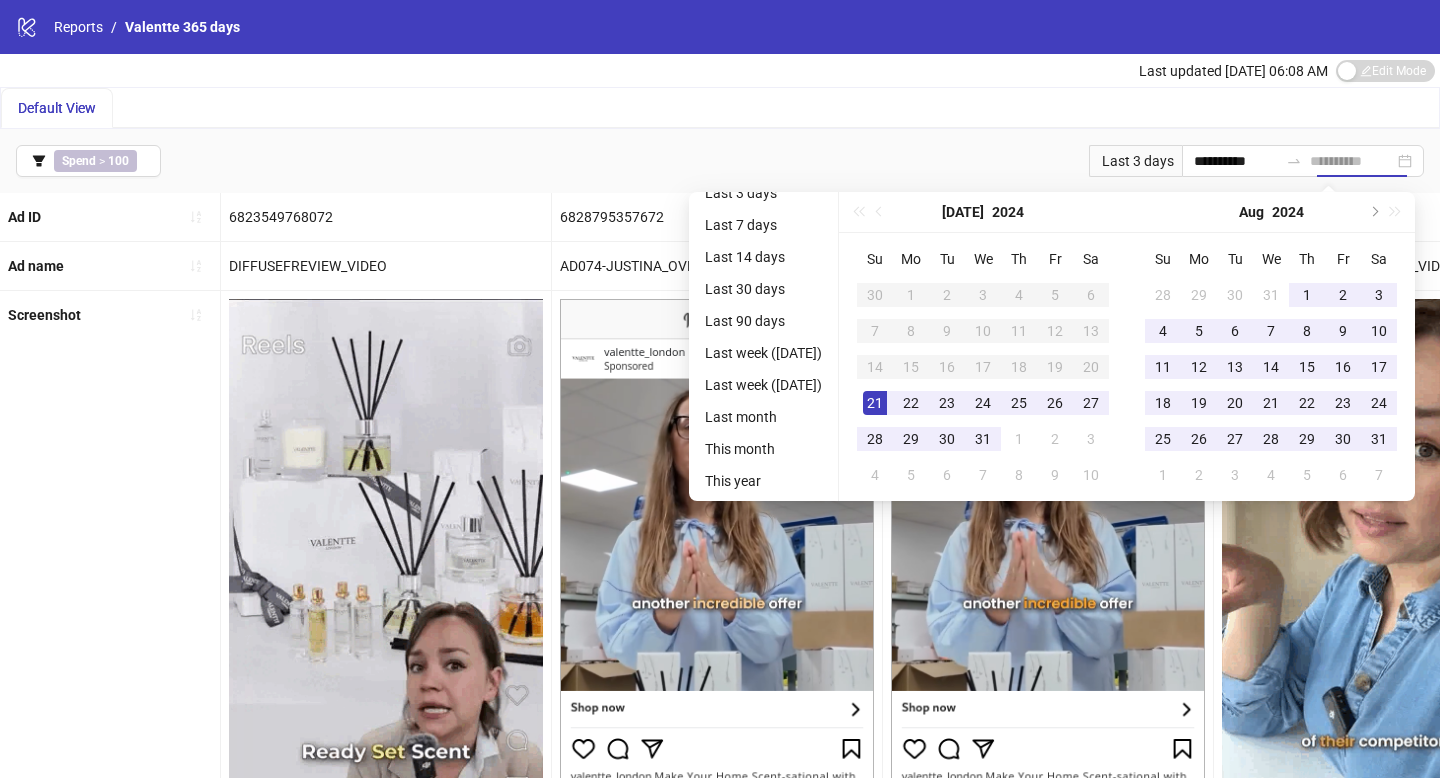type on "**********" 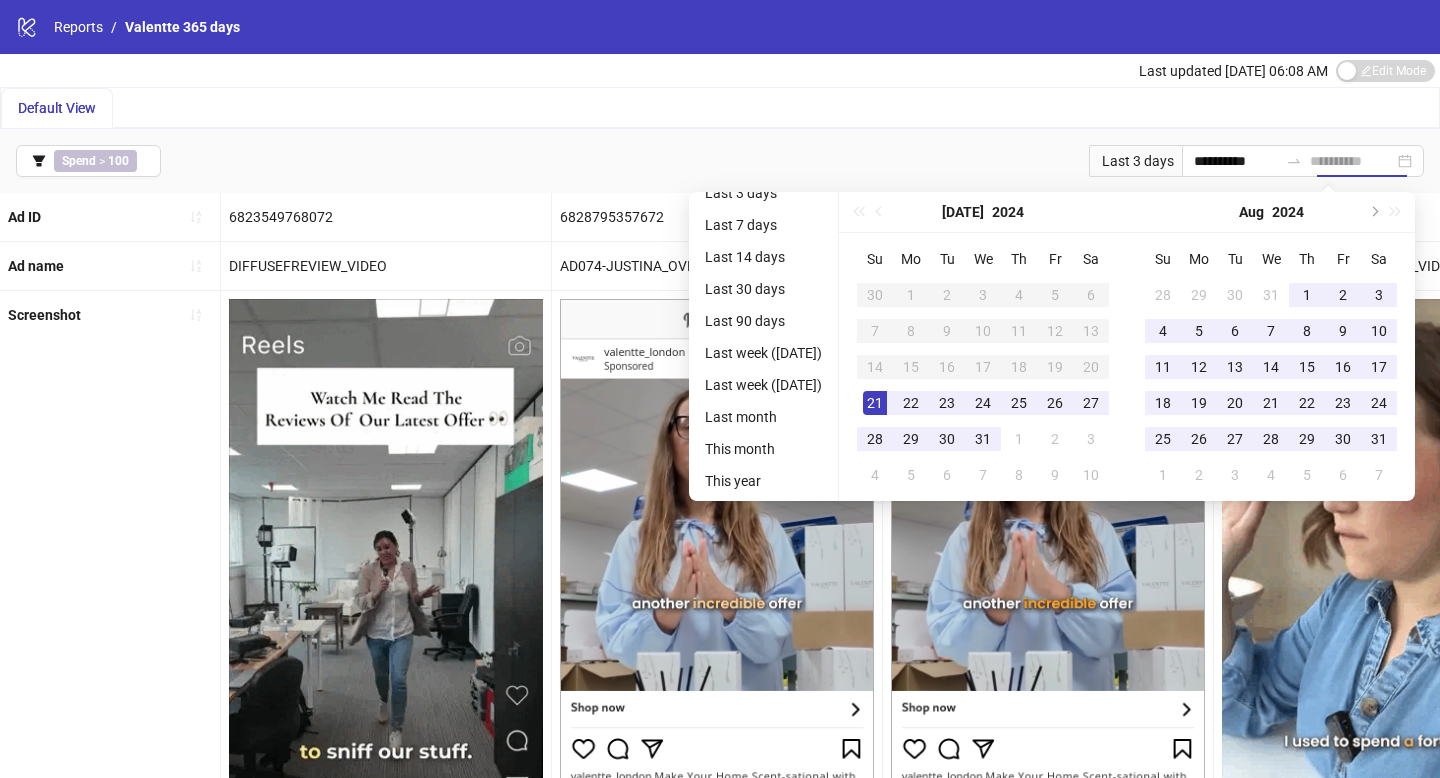 type on "**********" 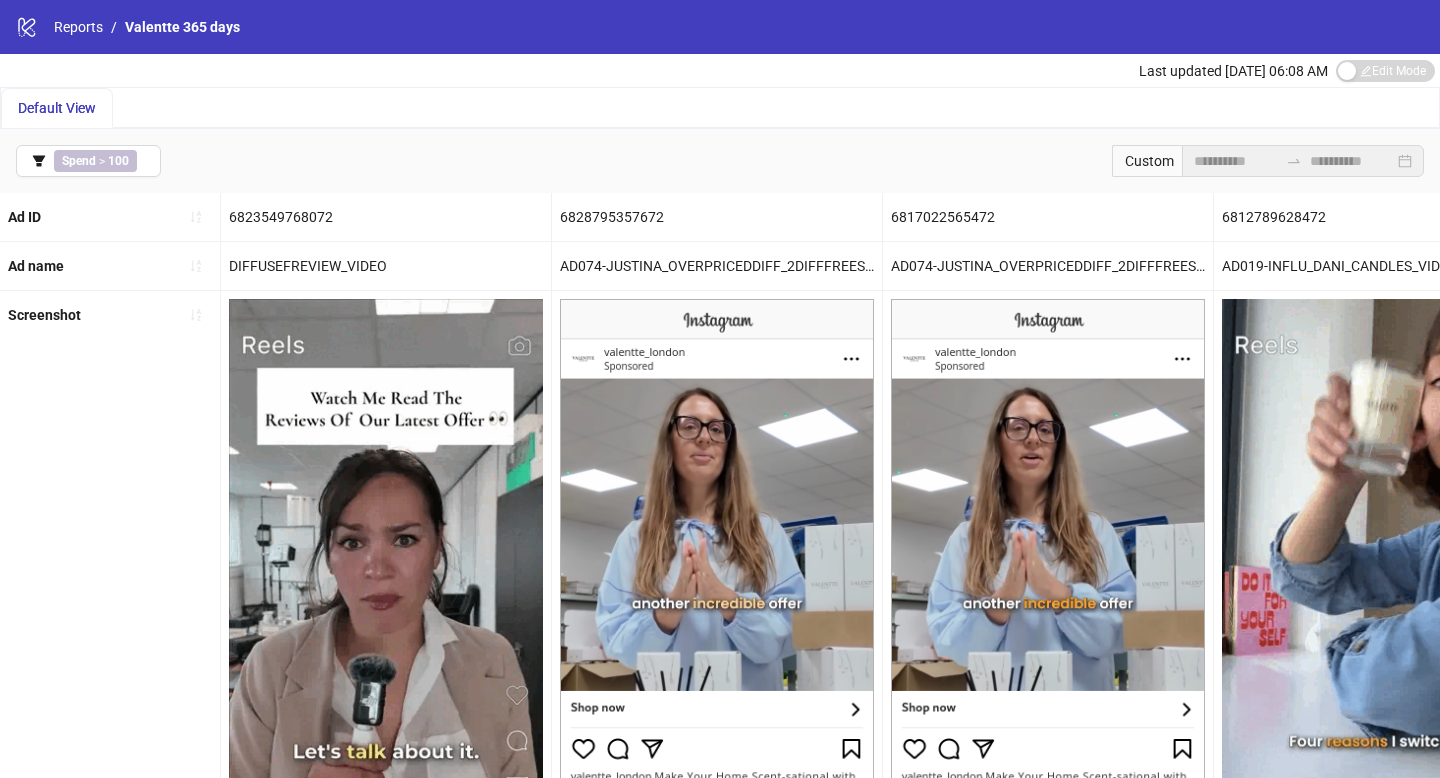 scroll, scrollTop: 659, scrollLeft: 0, axis: vertical 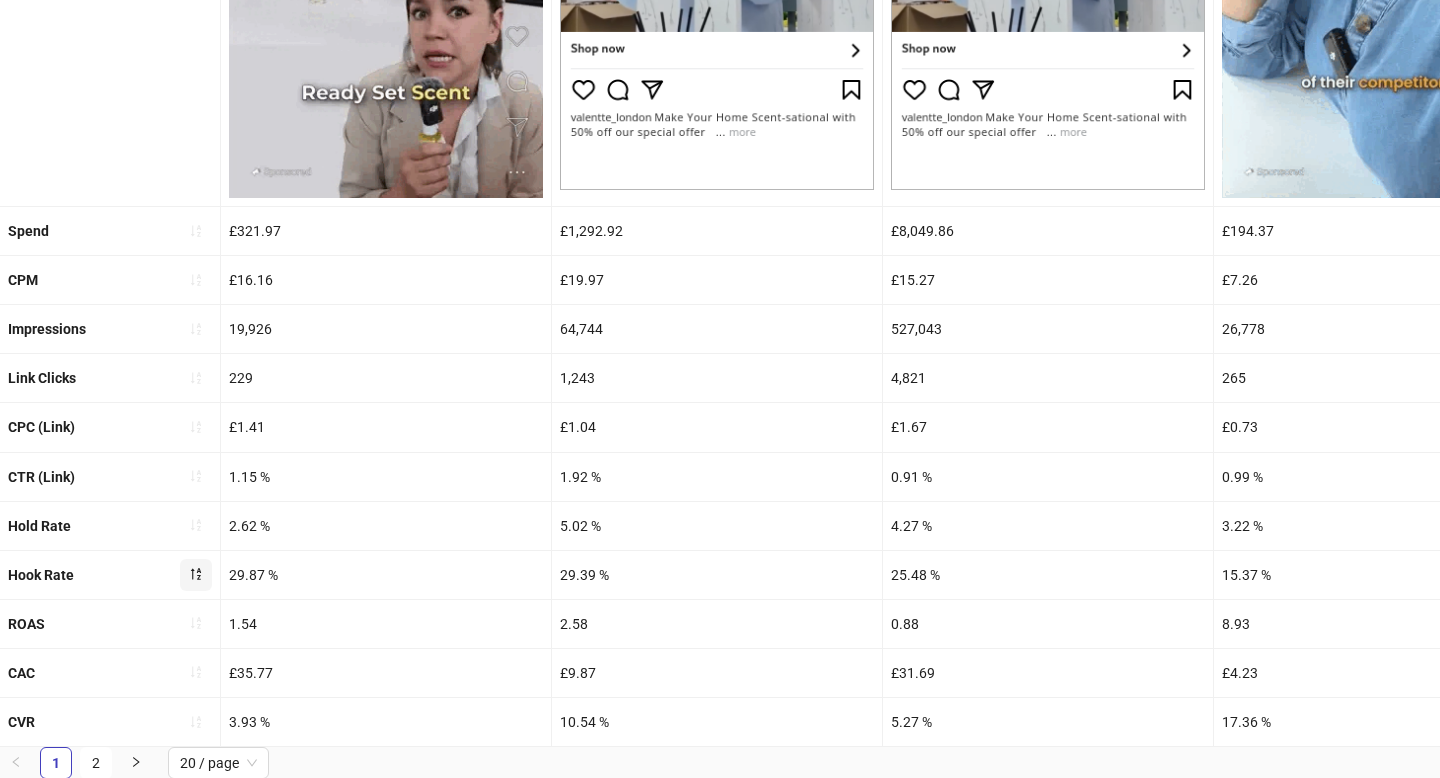 click at bounding box center (196, 575) 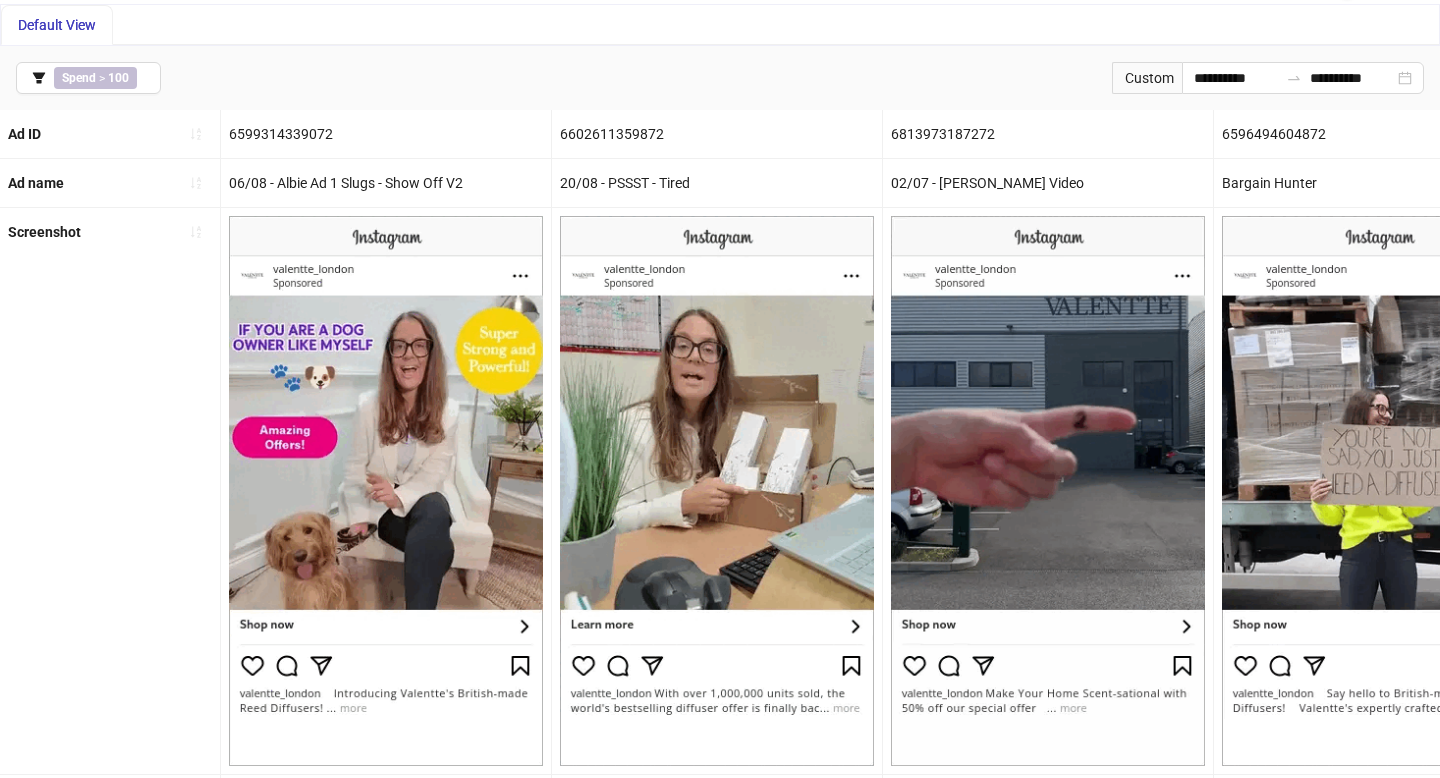 scroll, scrollTop: 79, scrollLeft: 0, axis: vertical 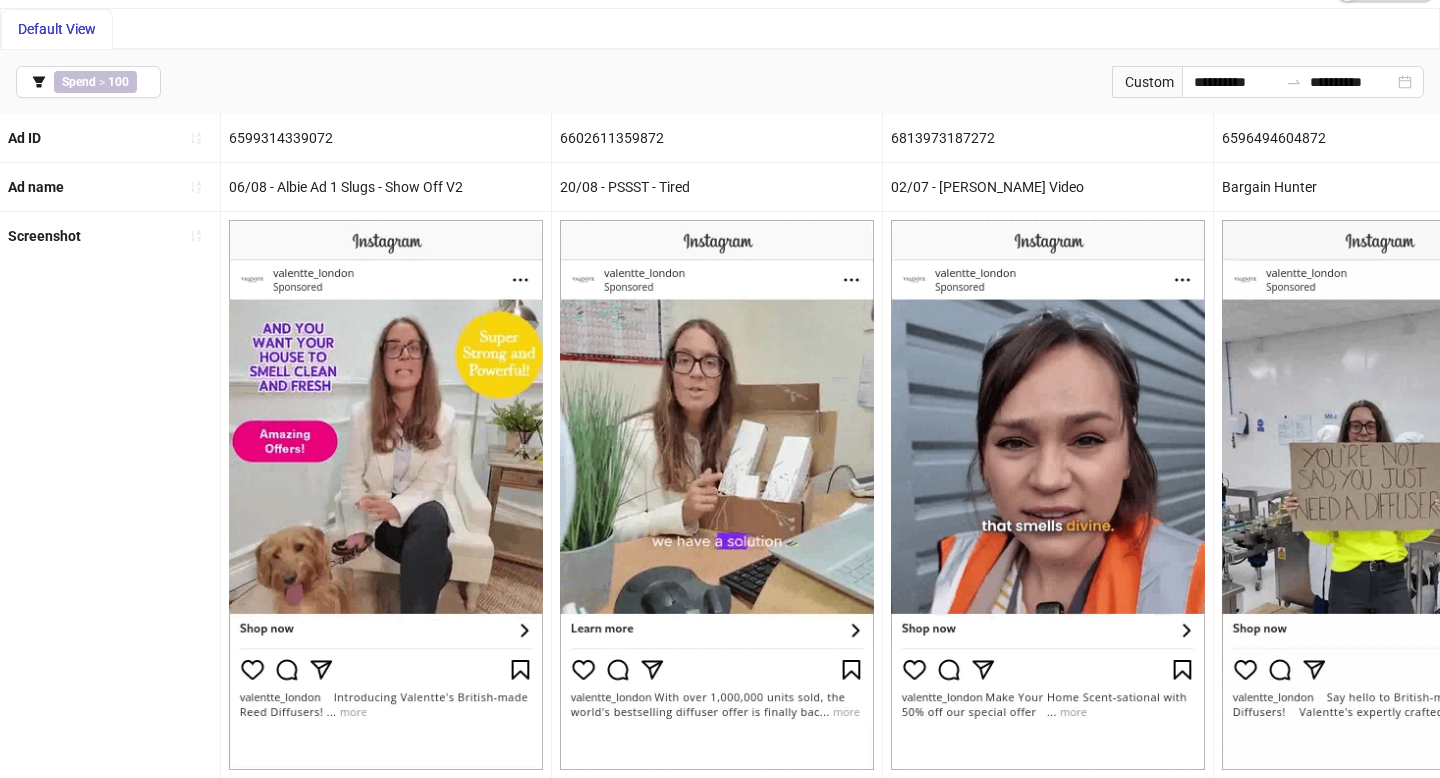 drag, startPoint x: 230, startPoint y: 301, endPoint x: 539, endPoint y: 610, distance: 436.992 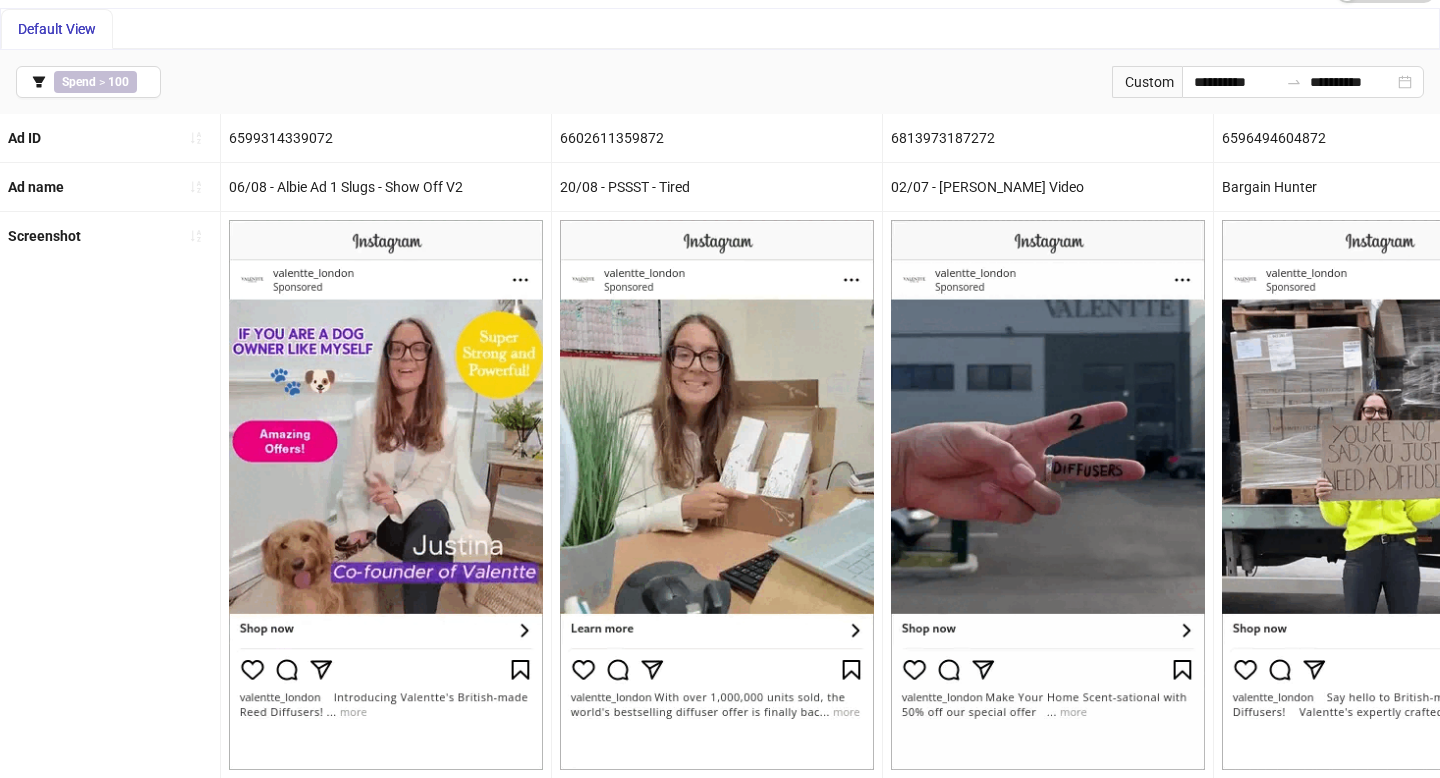 click on "309x310 frames :  0 0  / 15   secs" at bounding box center [0, 0] 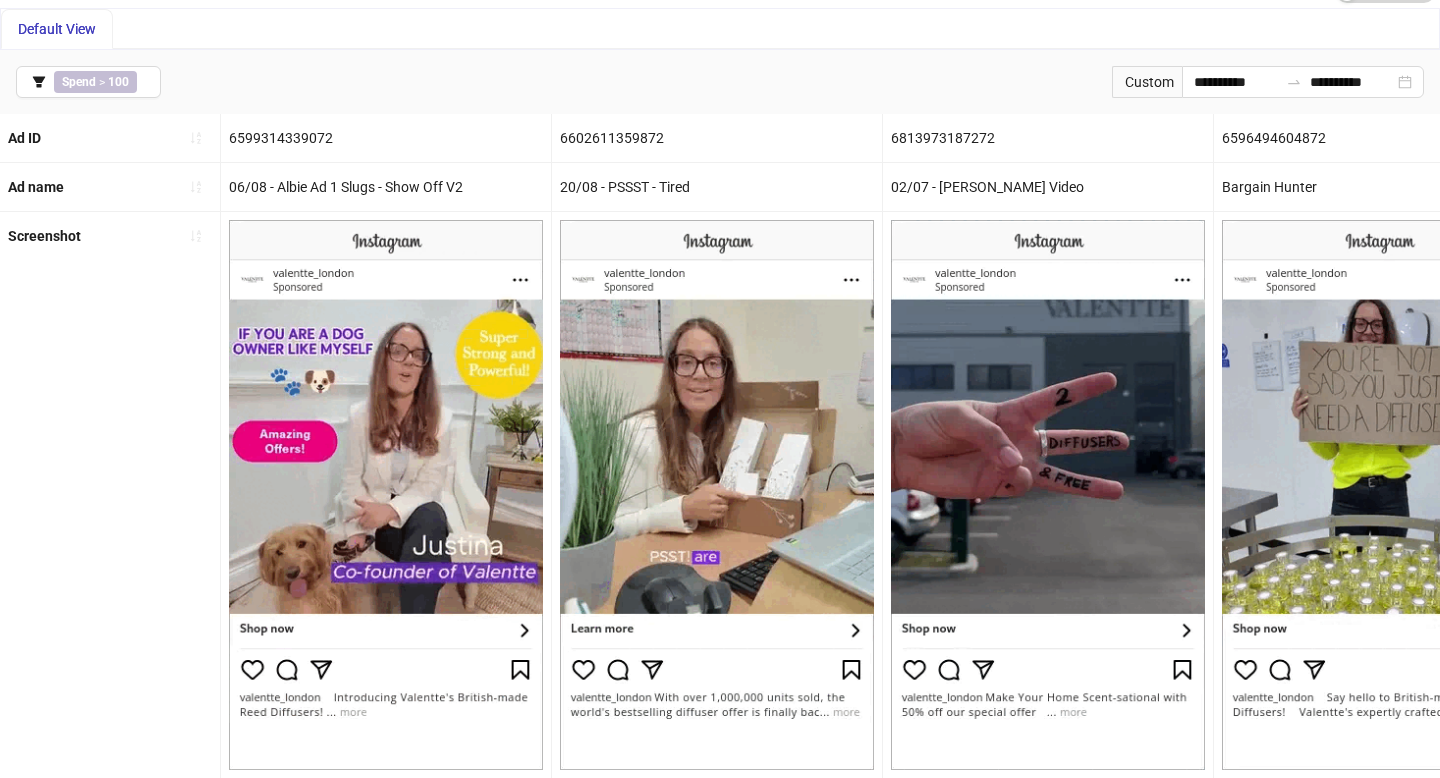 click at bounding box center (0, 0) 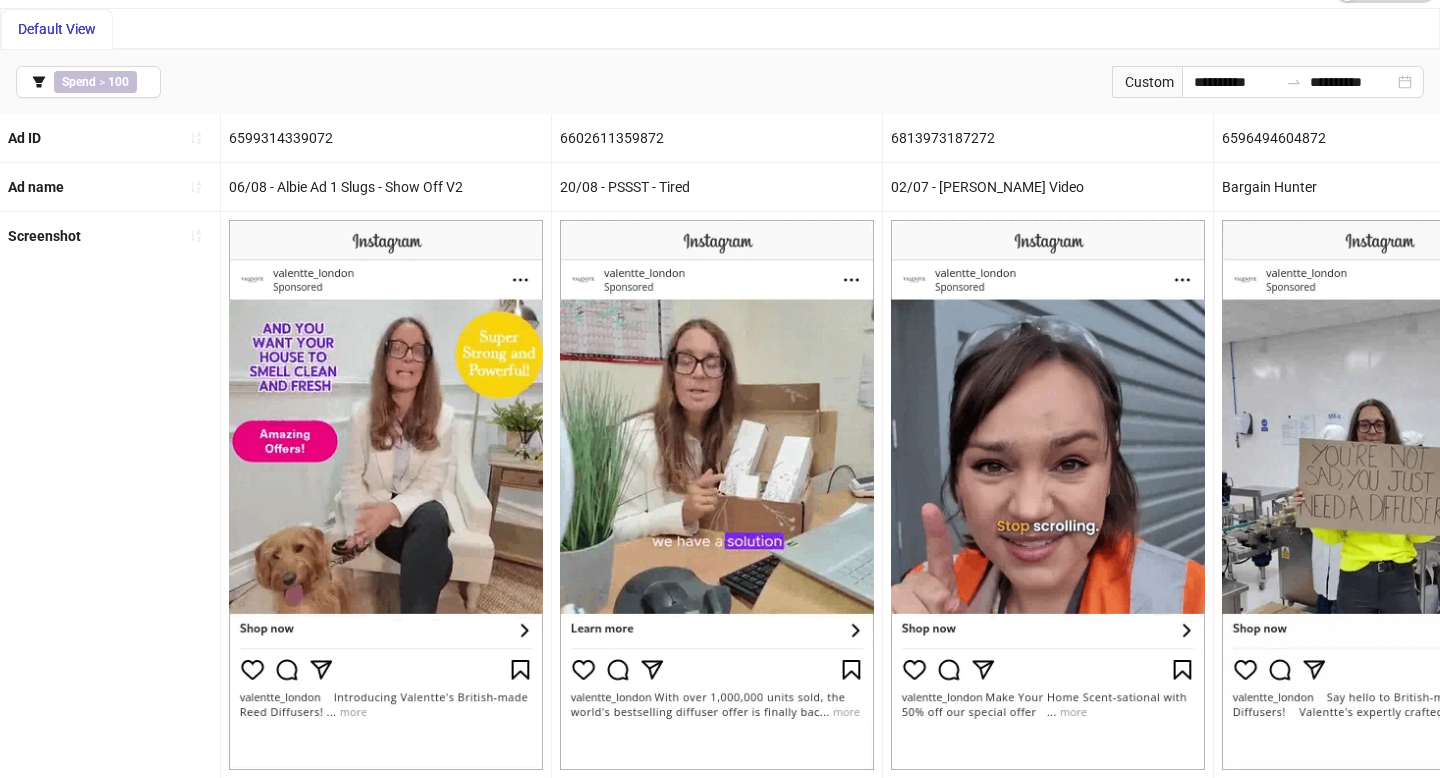 drag, startPoint x: 1175, startPoint y: 585, endPoint x: 894, endPoint y: 305, distance: 396.68753 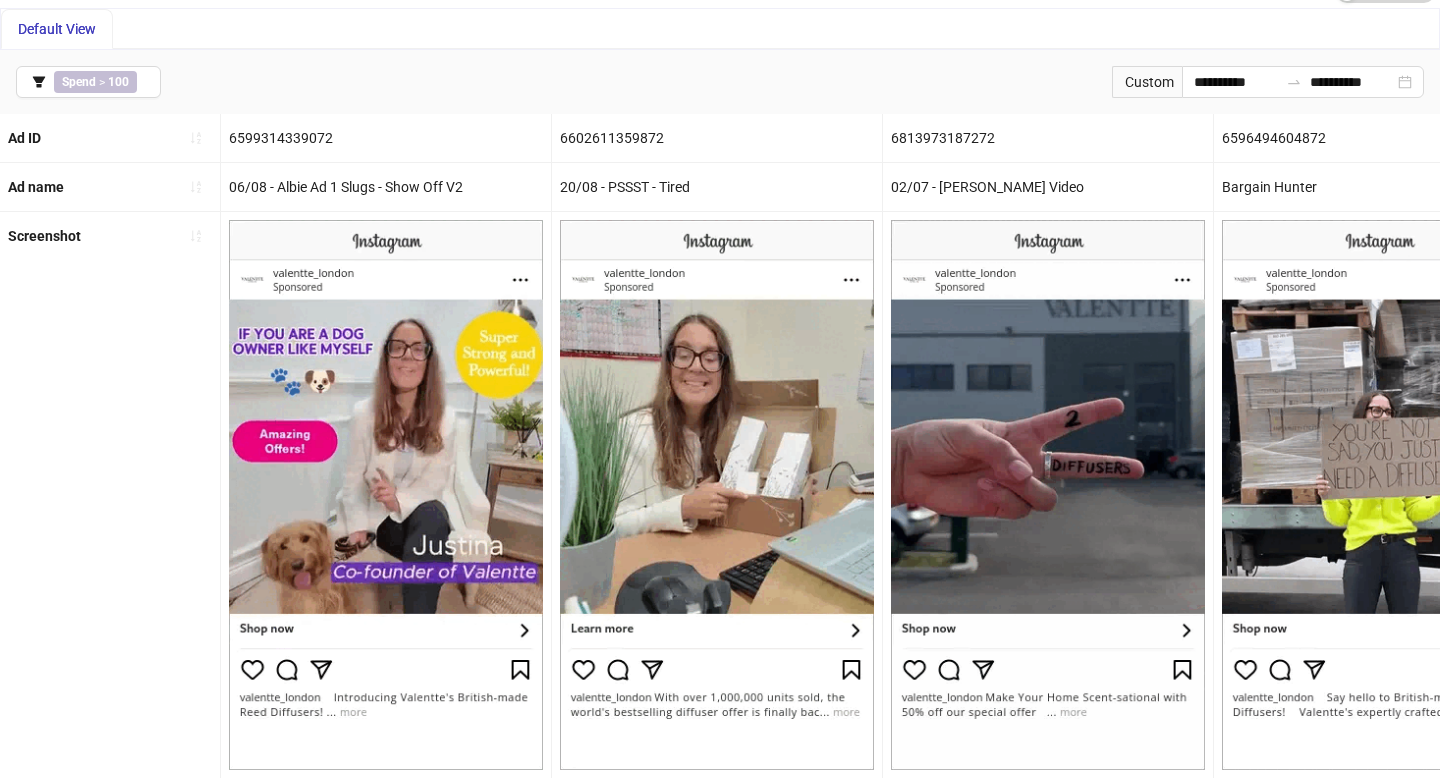 click on "310x306 frames :  0 0  / 15   secs" at bounding box center [0, 0] 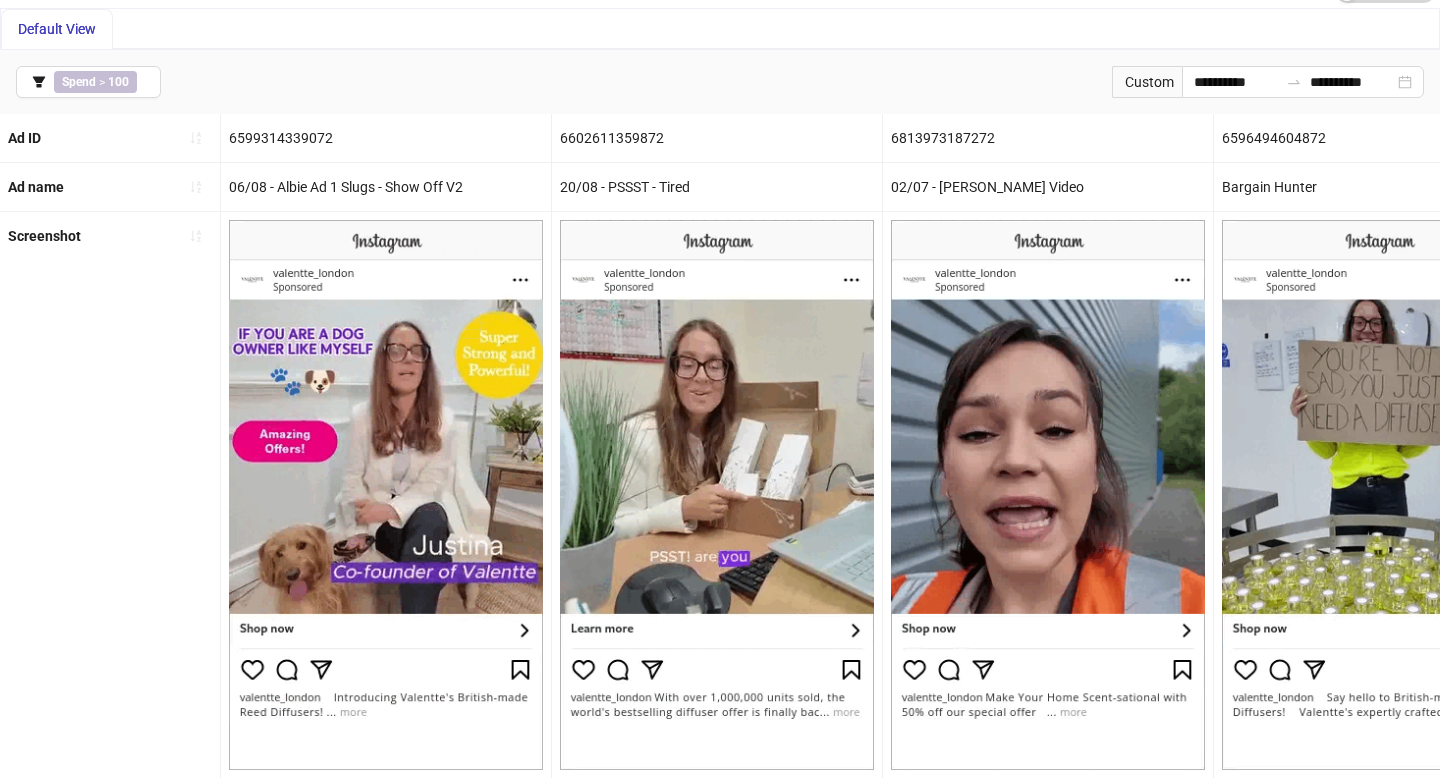 click 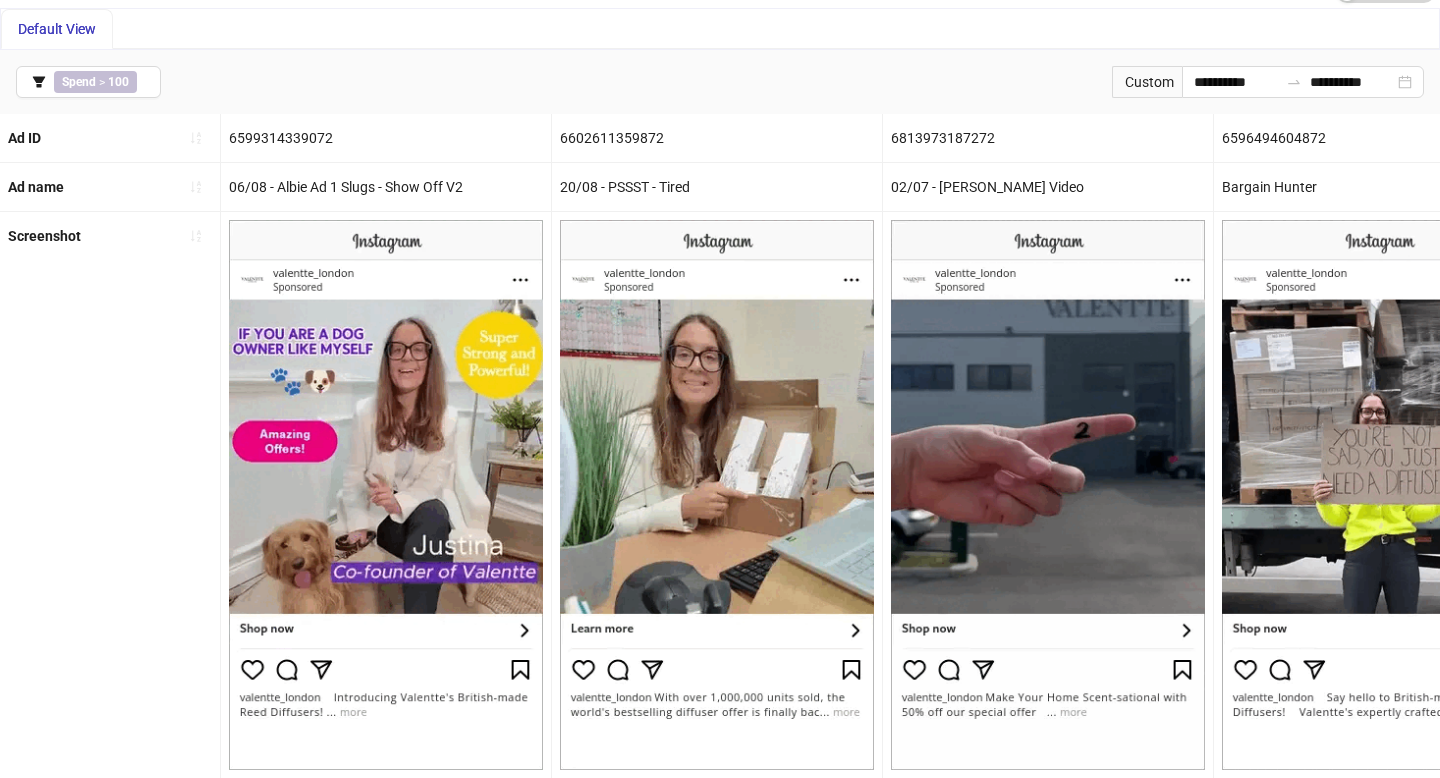 click 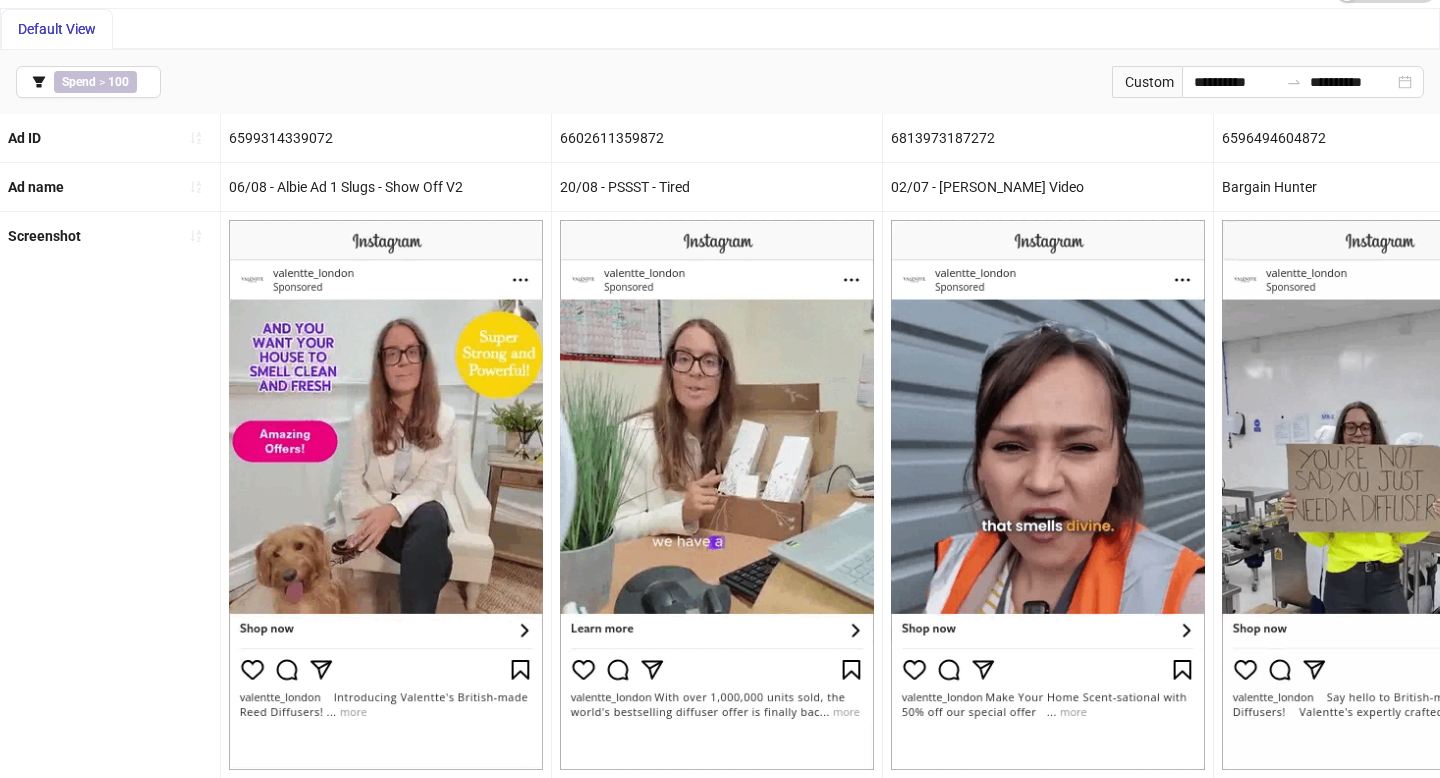 click at bounding box center [0, 0] 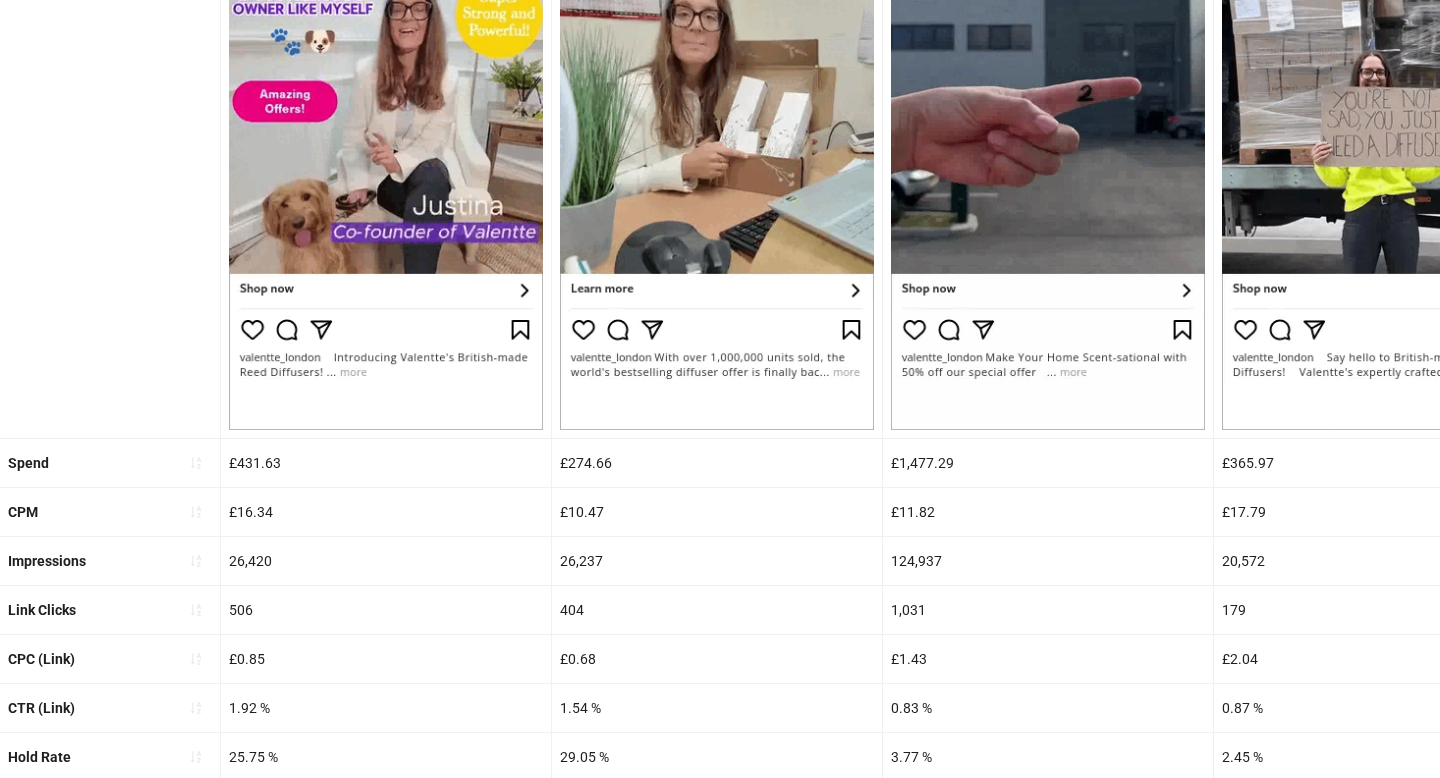 scroll, scrollTop: 422, scrollLeft: 0, axis: vertical 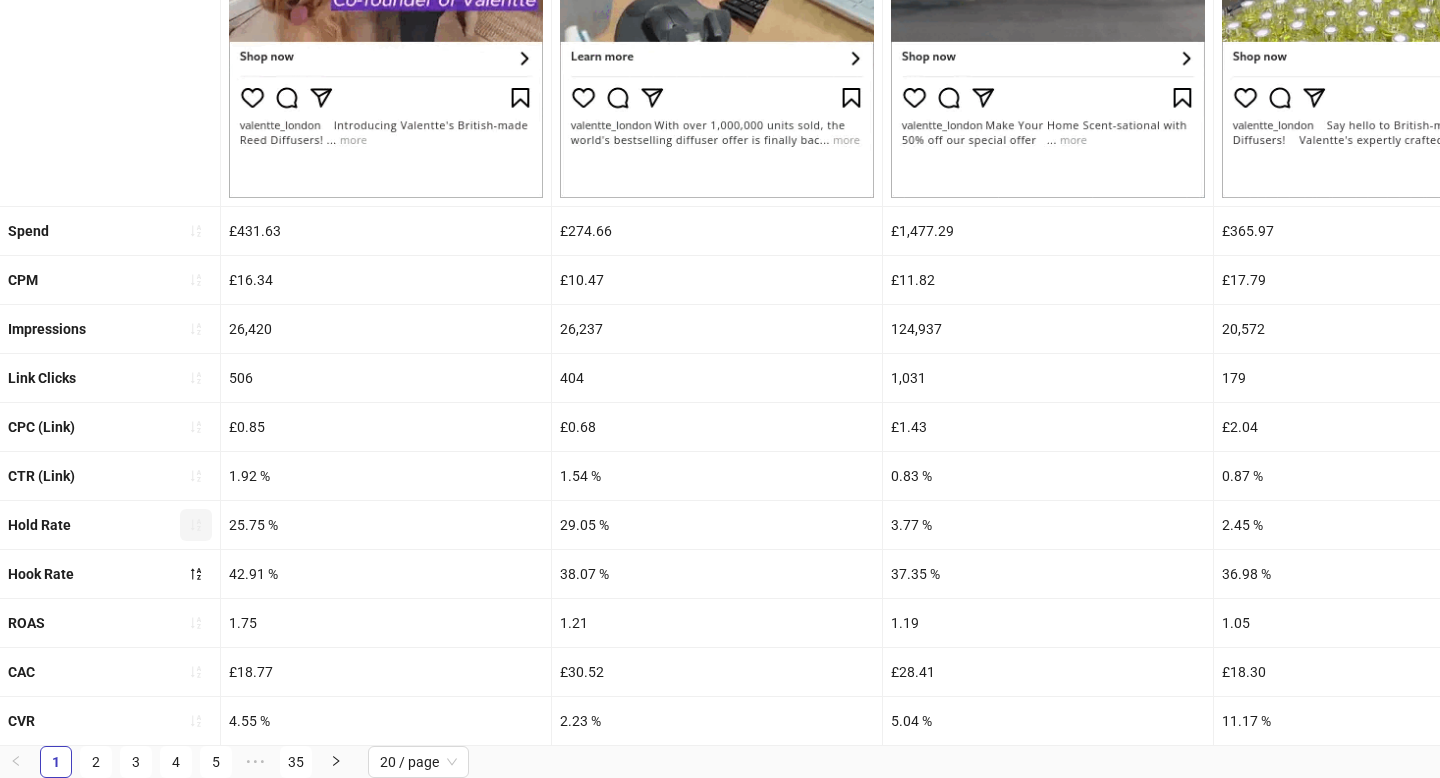 click 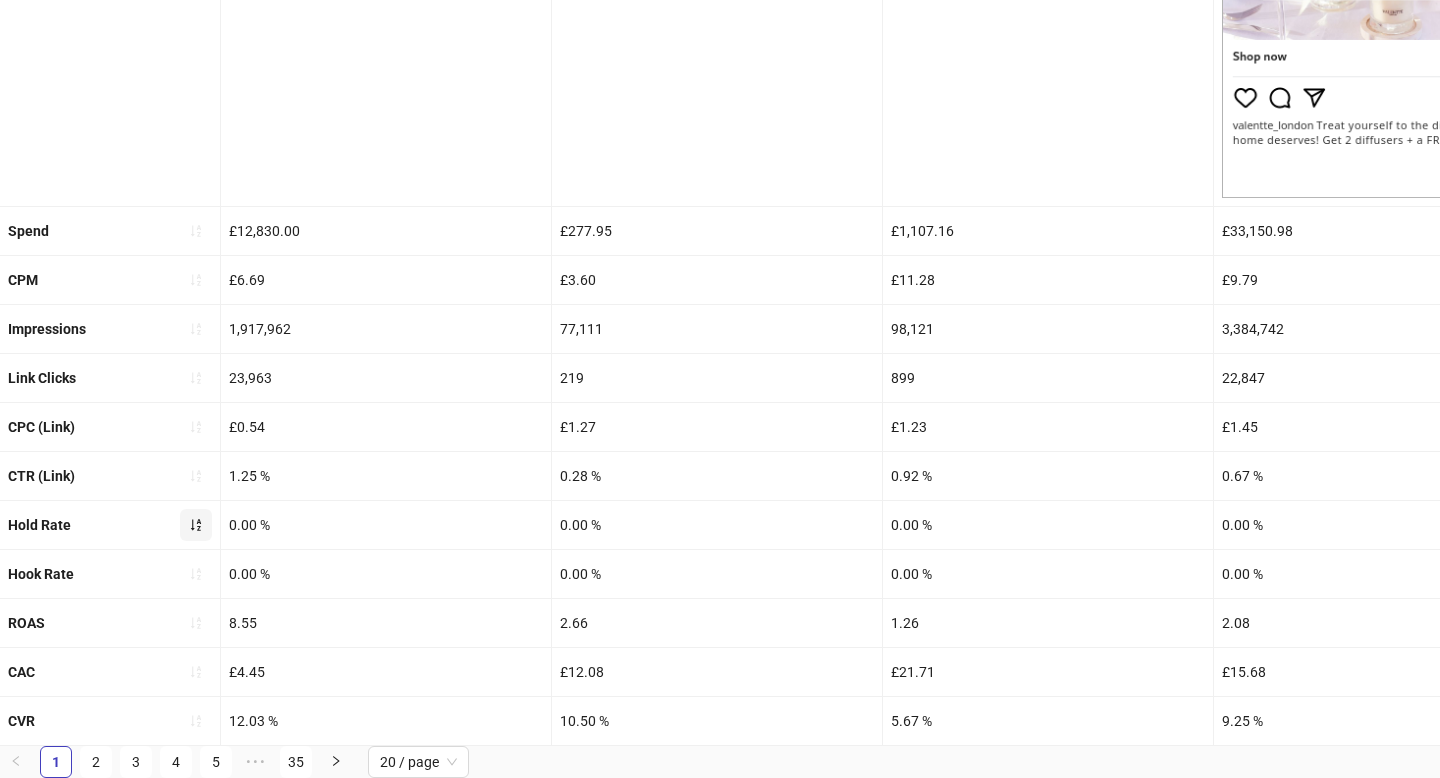 click at bounding box center (196, 525) 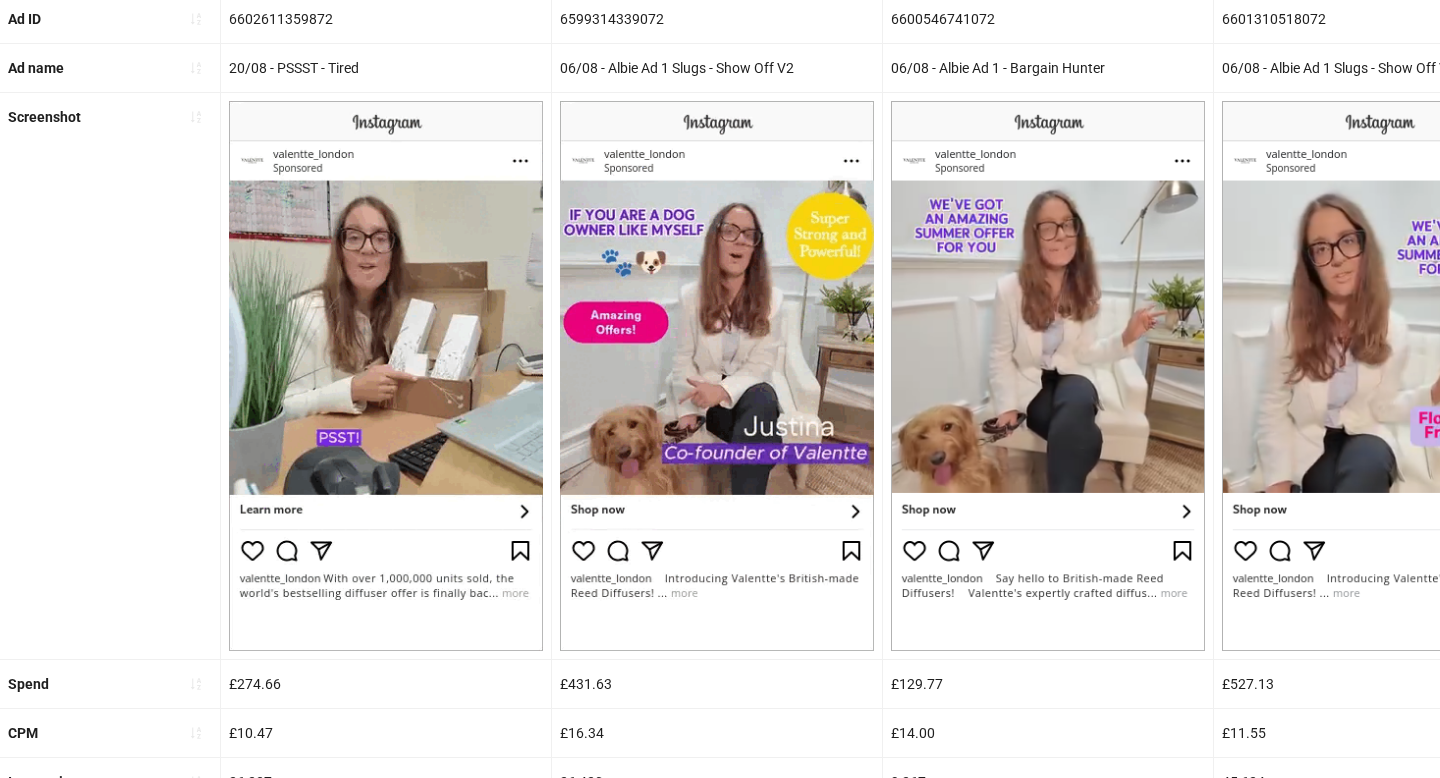 scroll, scrollTop: 186, scrollLeft: 0, axis: vertical 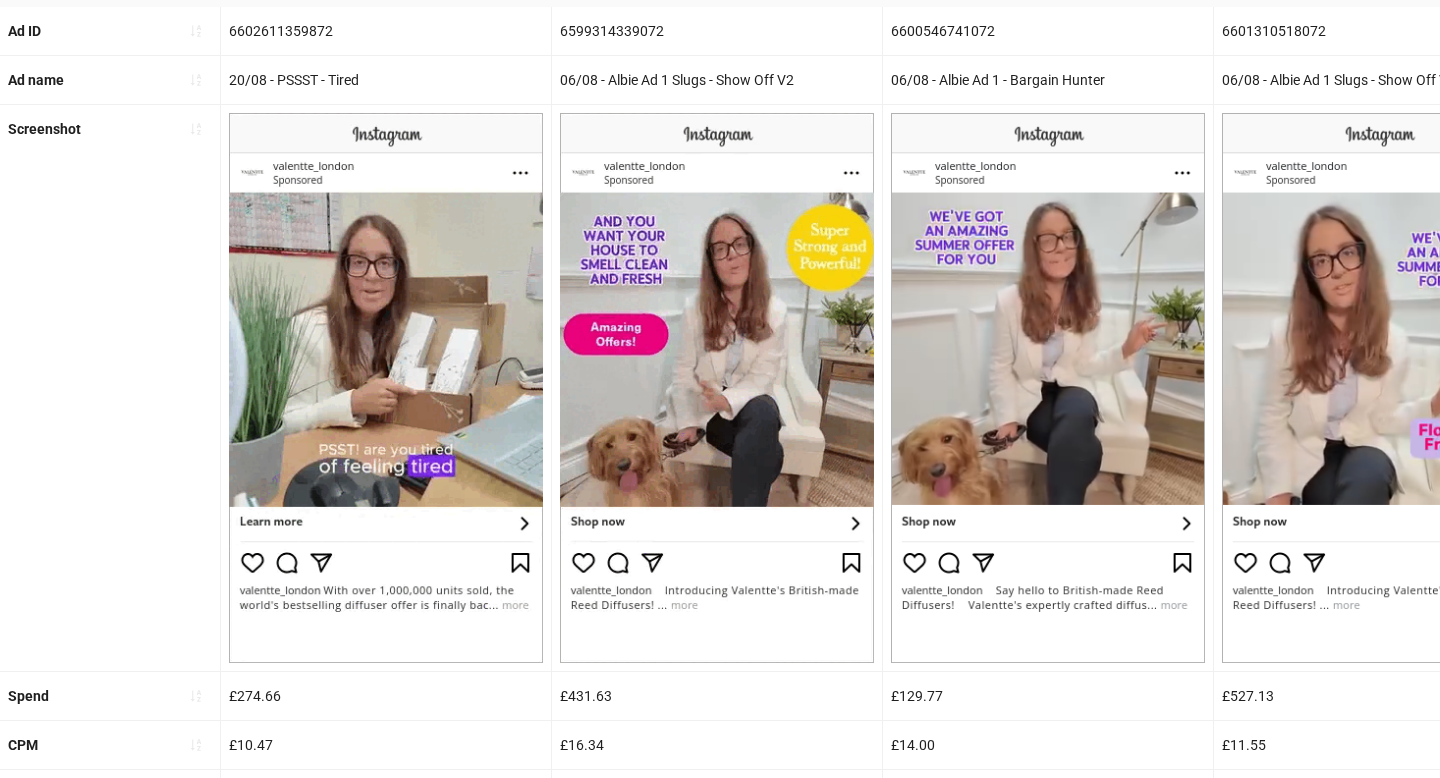 type 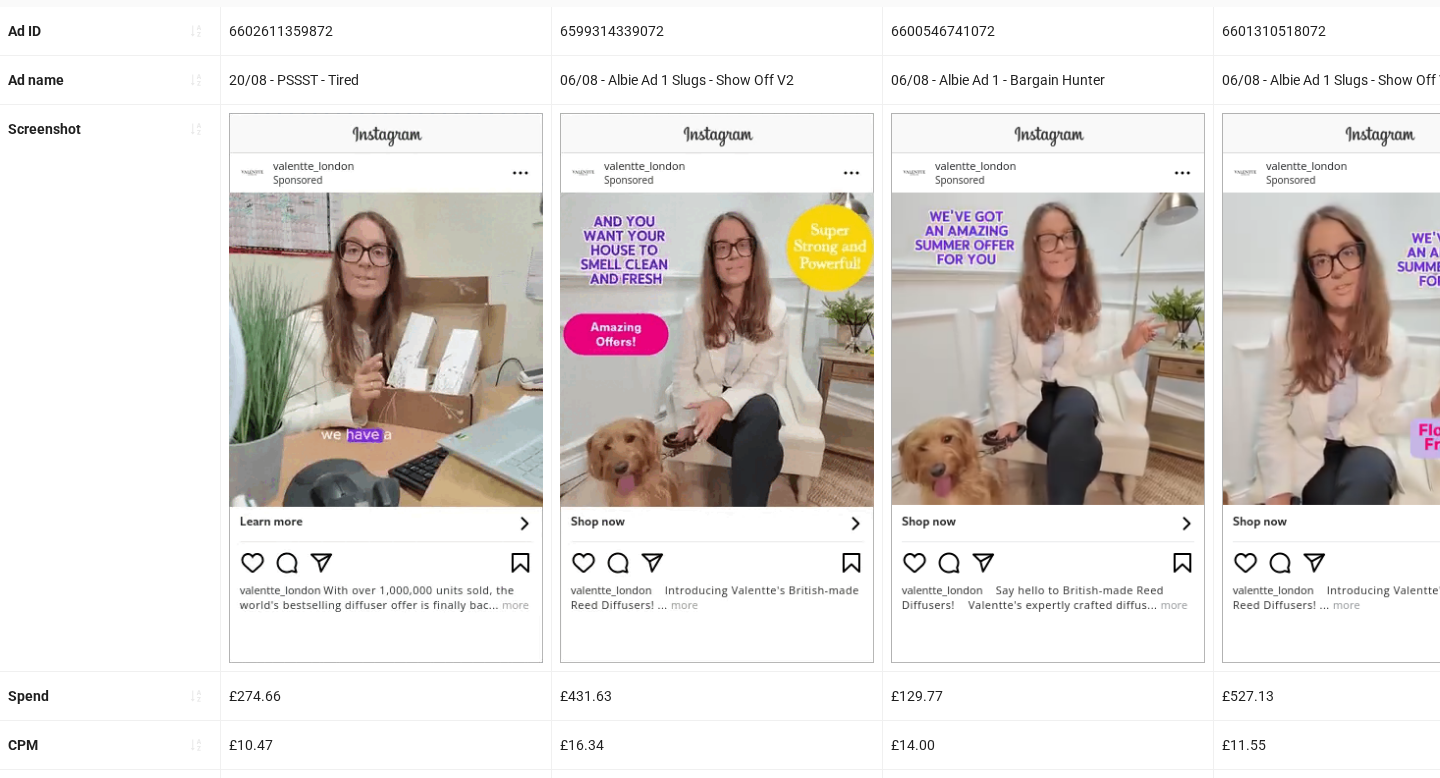 drag, startPoint x: 874, startPoint y: 505, endPoint x: 563, endPoint y: 196, distance: 438.40848 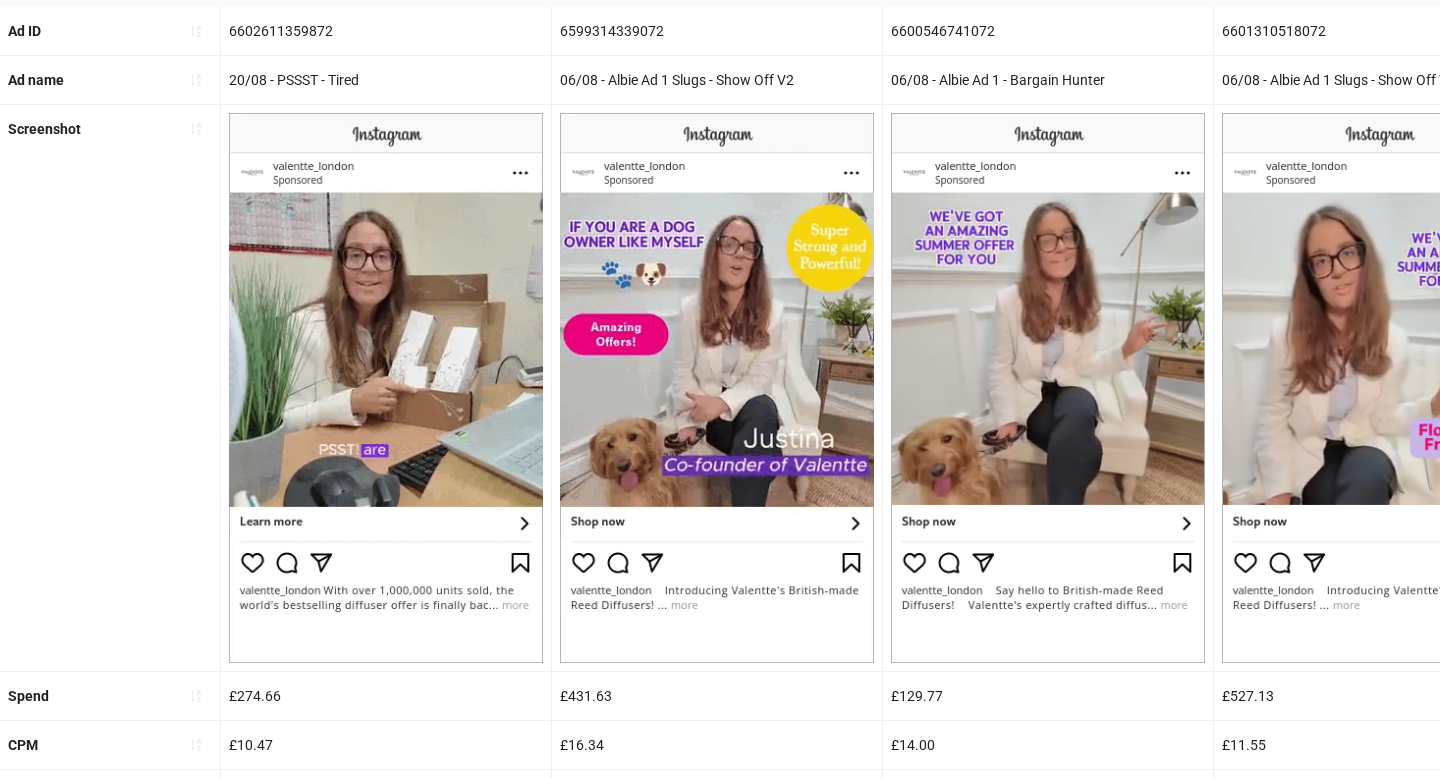 click on "311x309 frames :  0 0  / 15   secs" at bounding box center [0, 0] 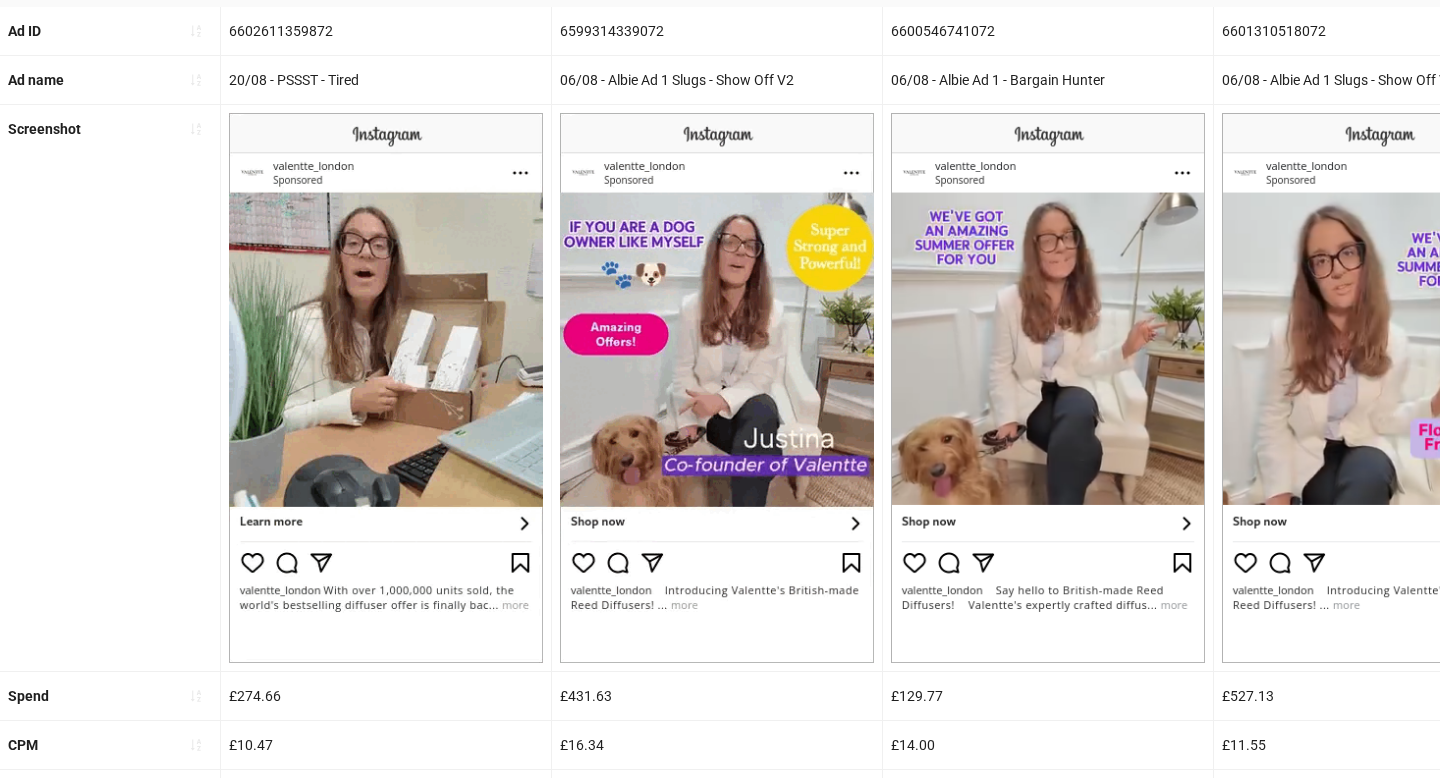 click 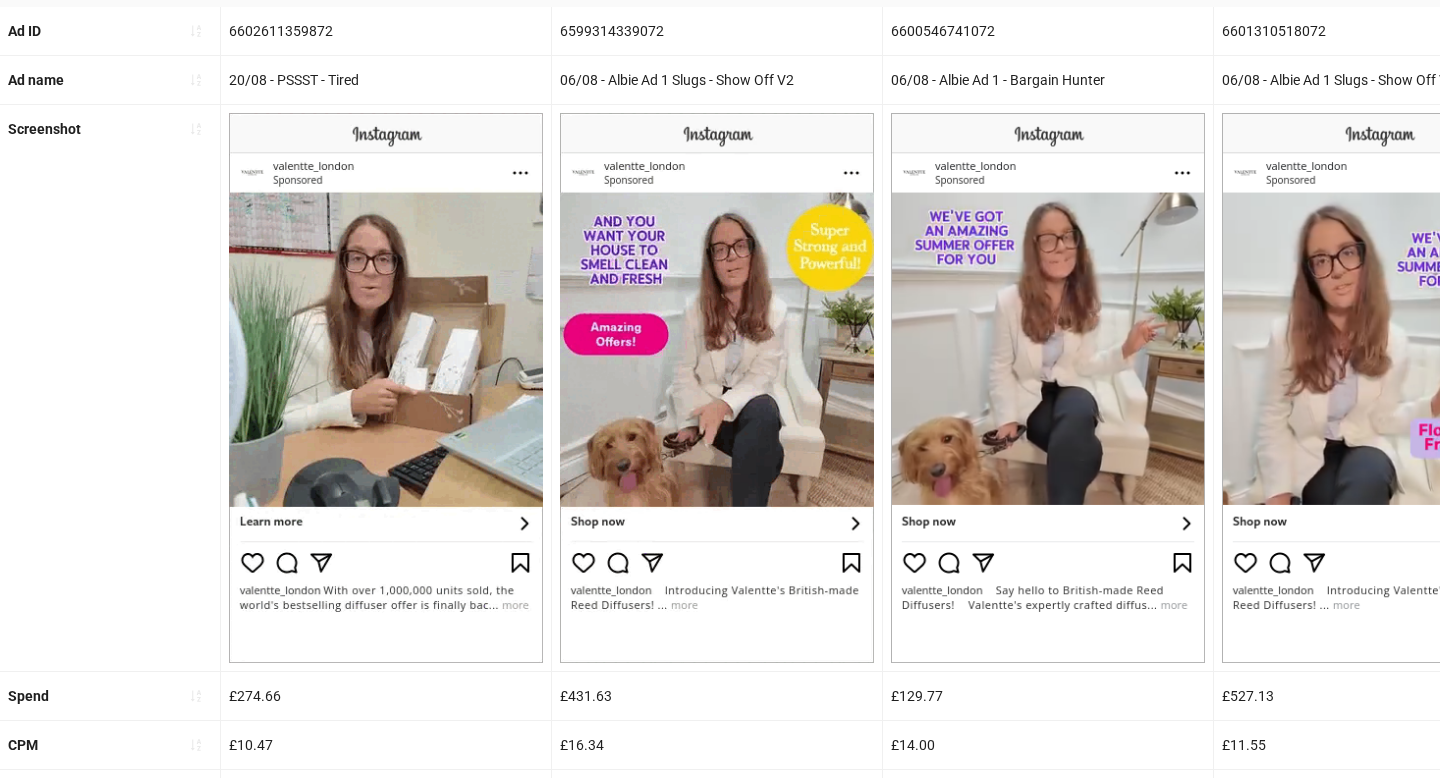 click 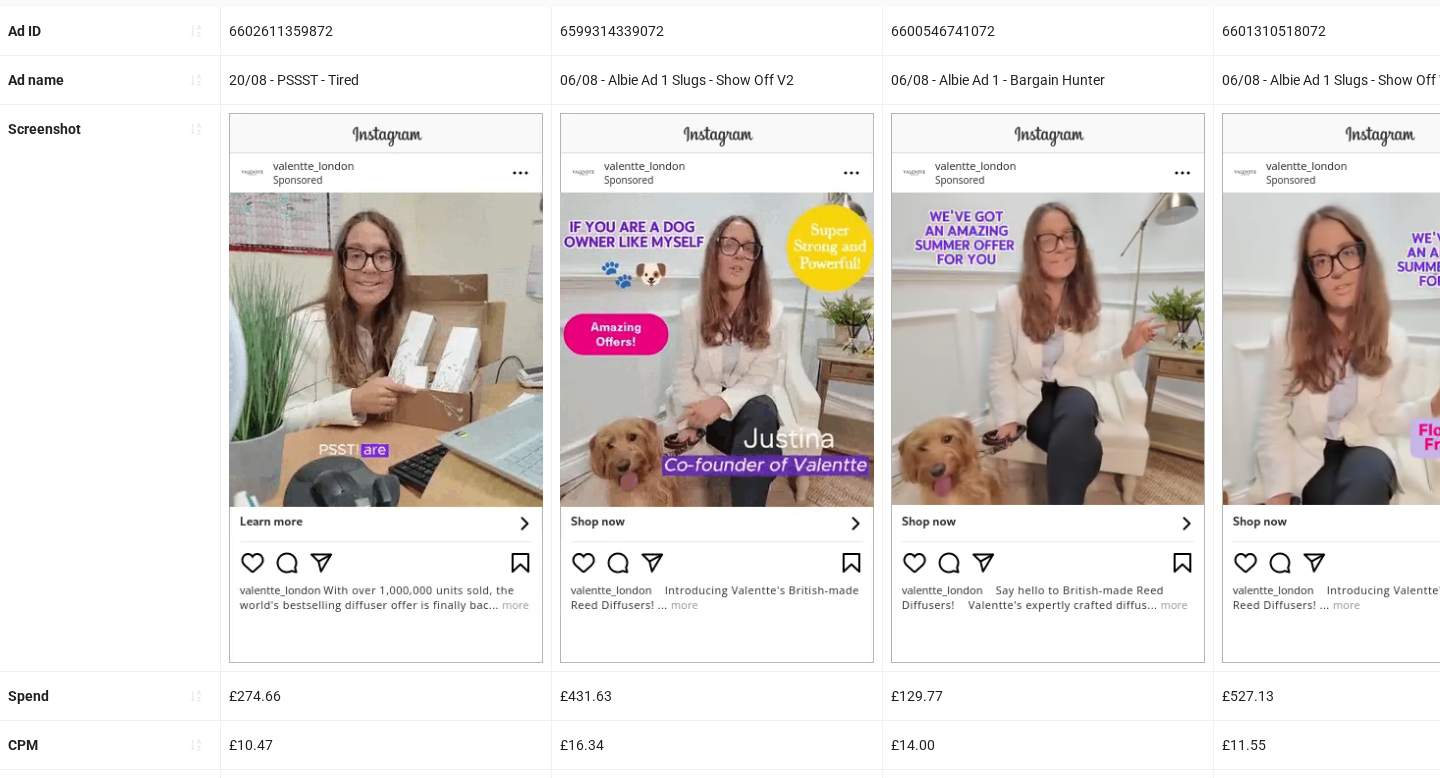 drag, startPoint x: 780, startPoint y: 239, endPoint x: 830, endPoint y: 164, distance: 90.13878 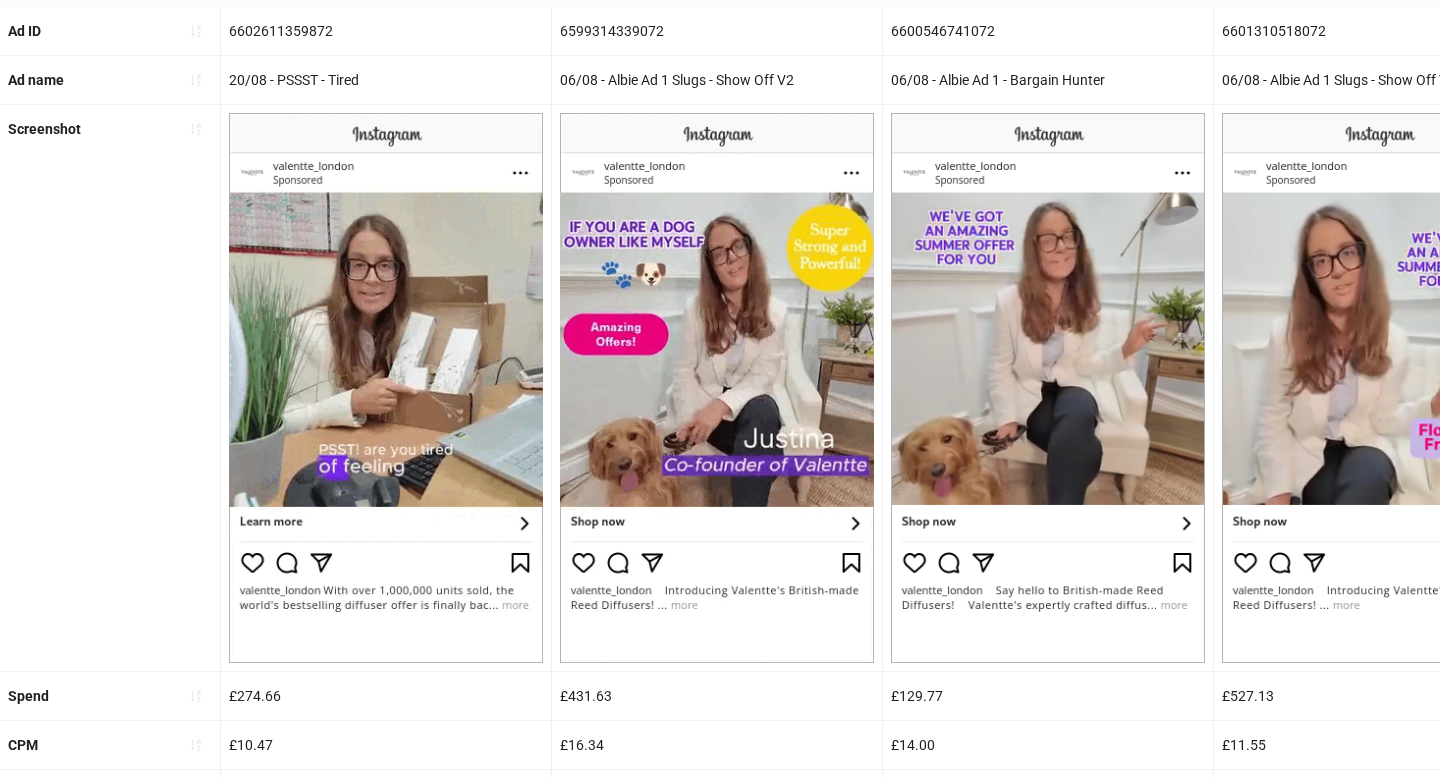 click at bounding box center [0, 0] 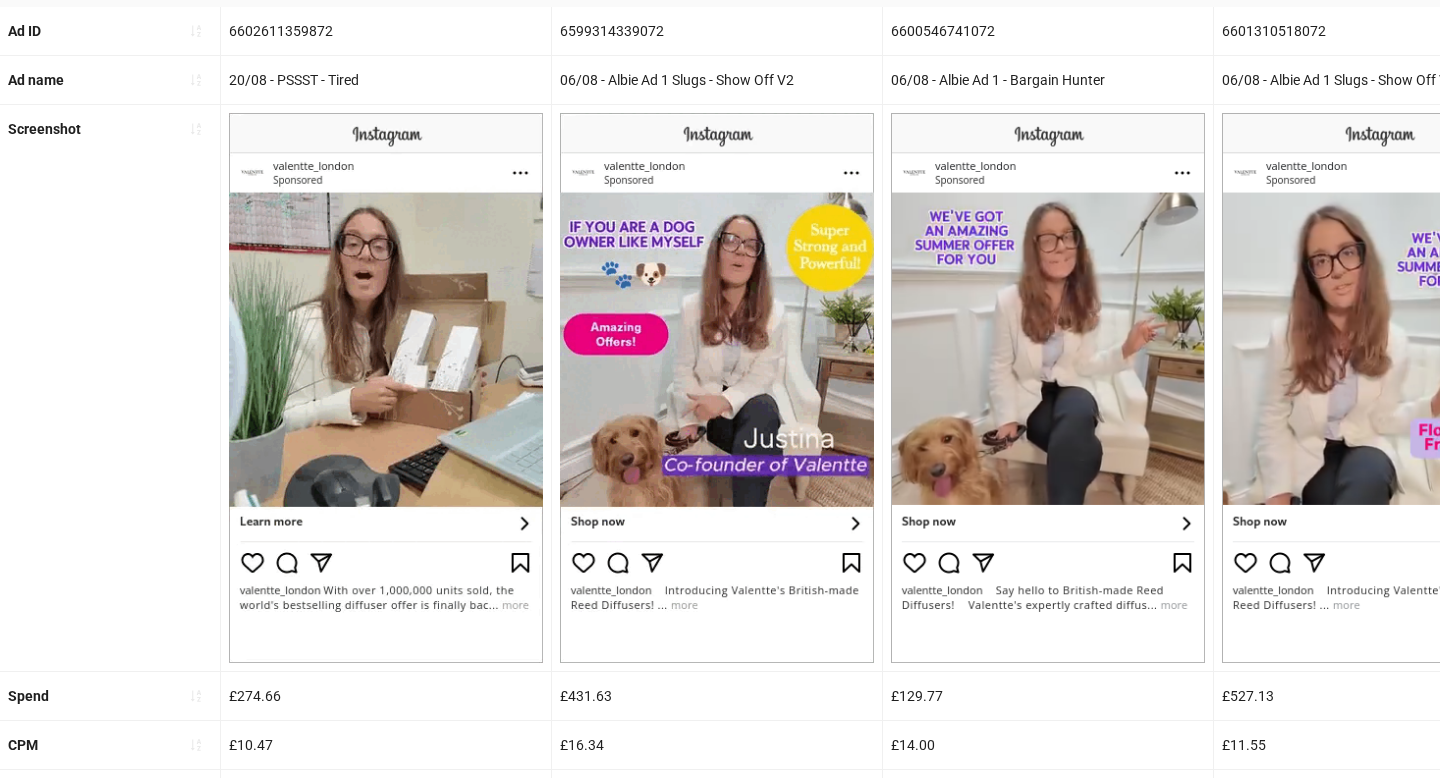 drag, startPoint x: 542, startPoint y: 506, endPoint x: 232, endPoint y: 196, distance: 438.40622 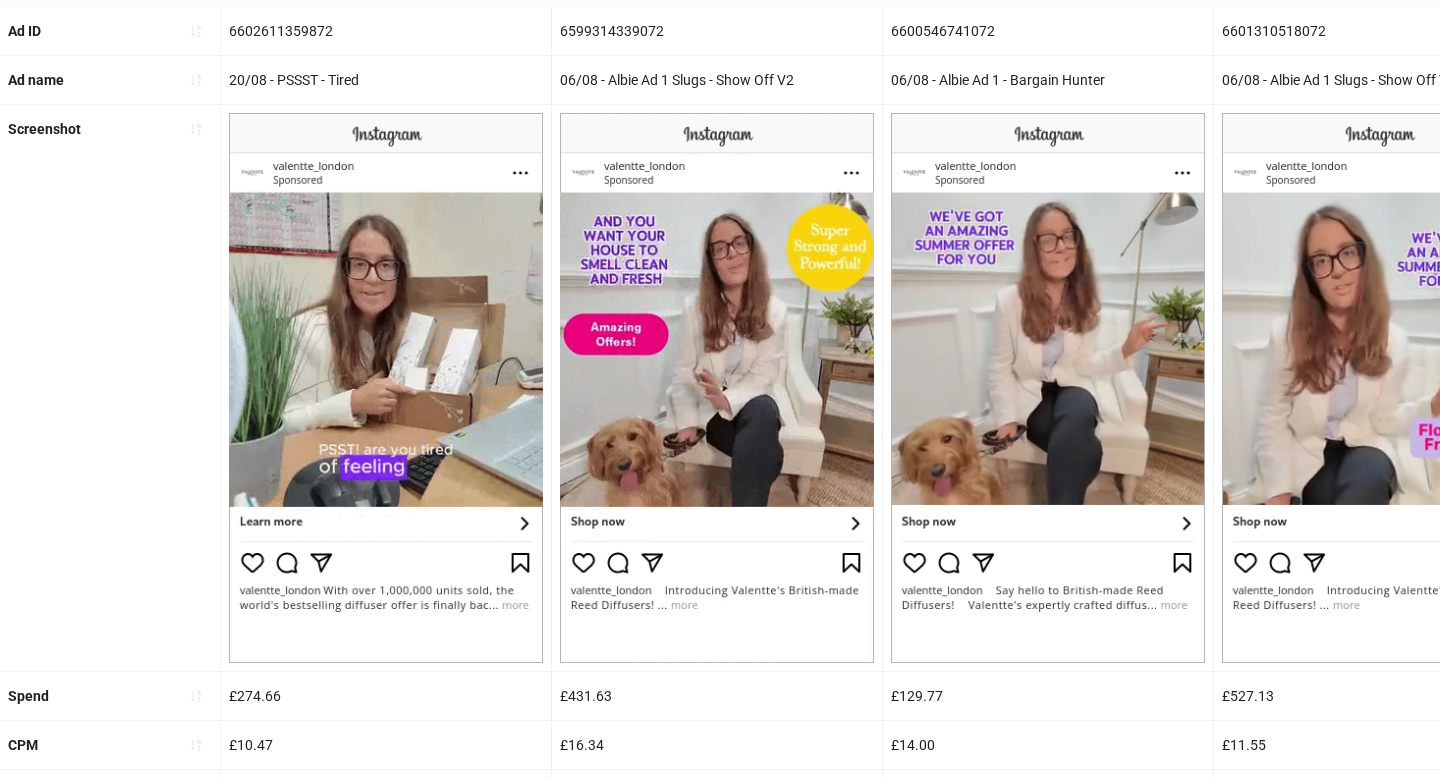 click on "310x310 frames :  0 0  / 15   secs" at bounding box center (0, 0) 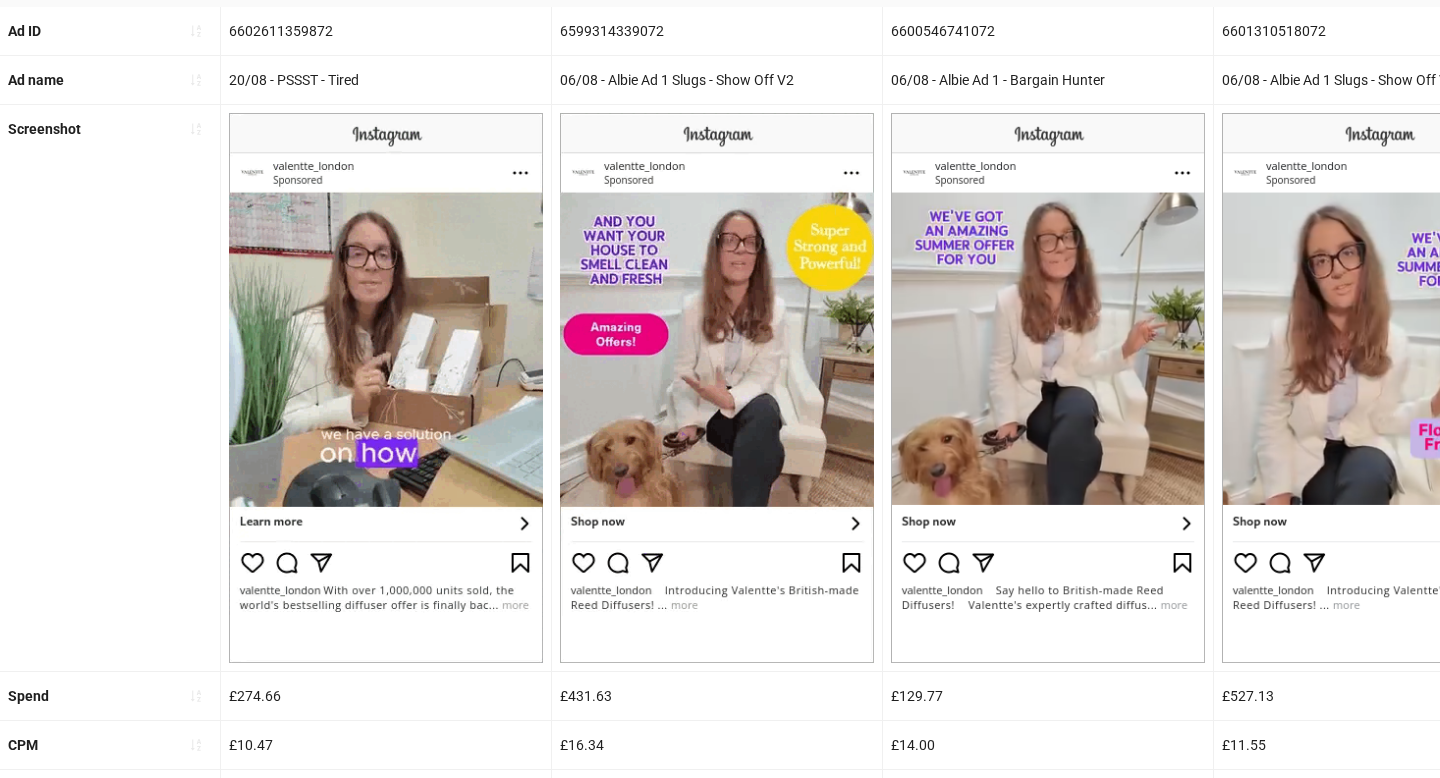 click 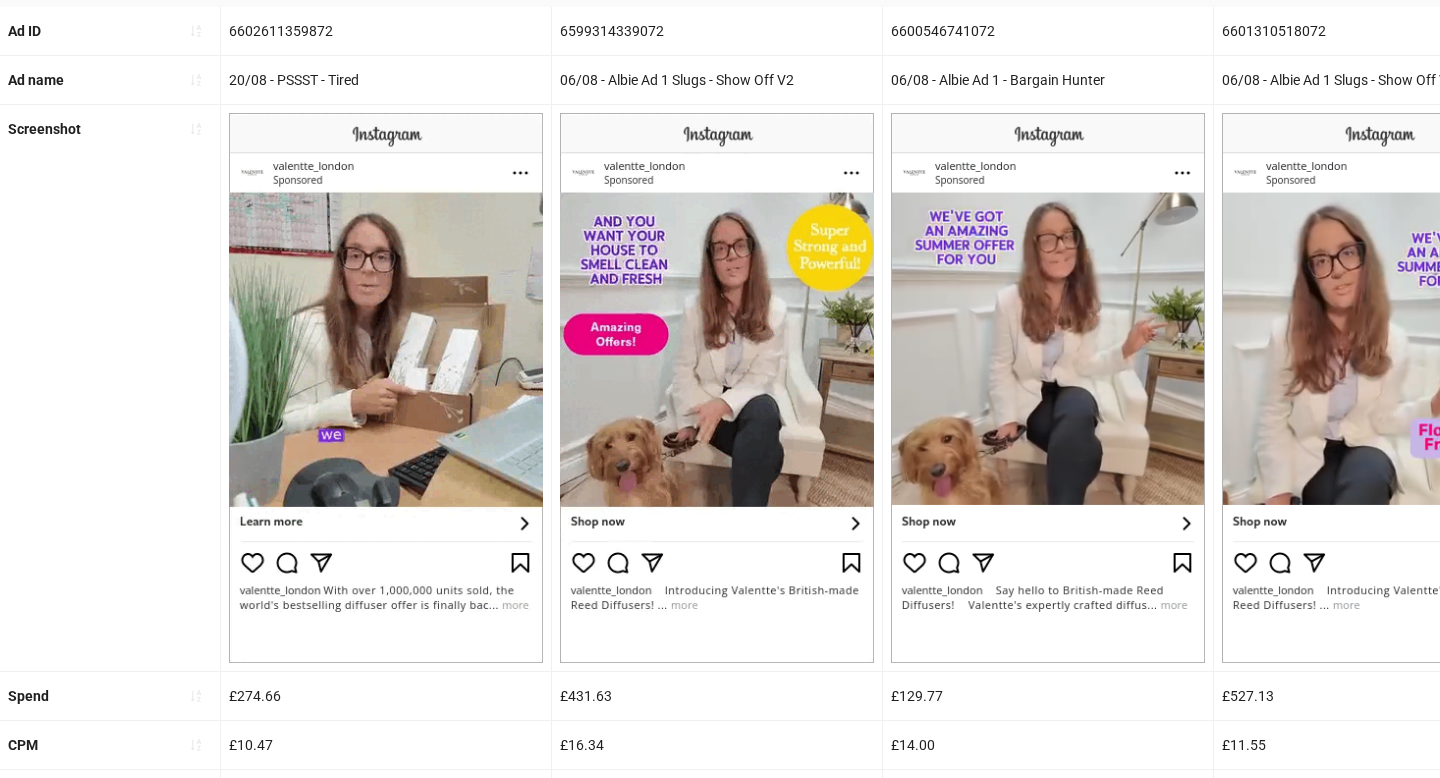 click 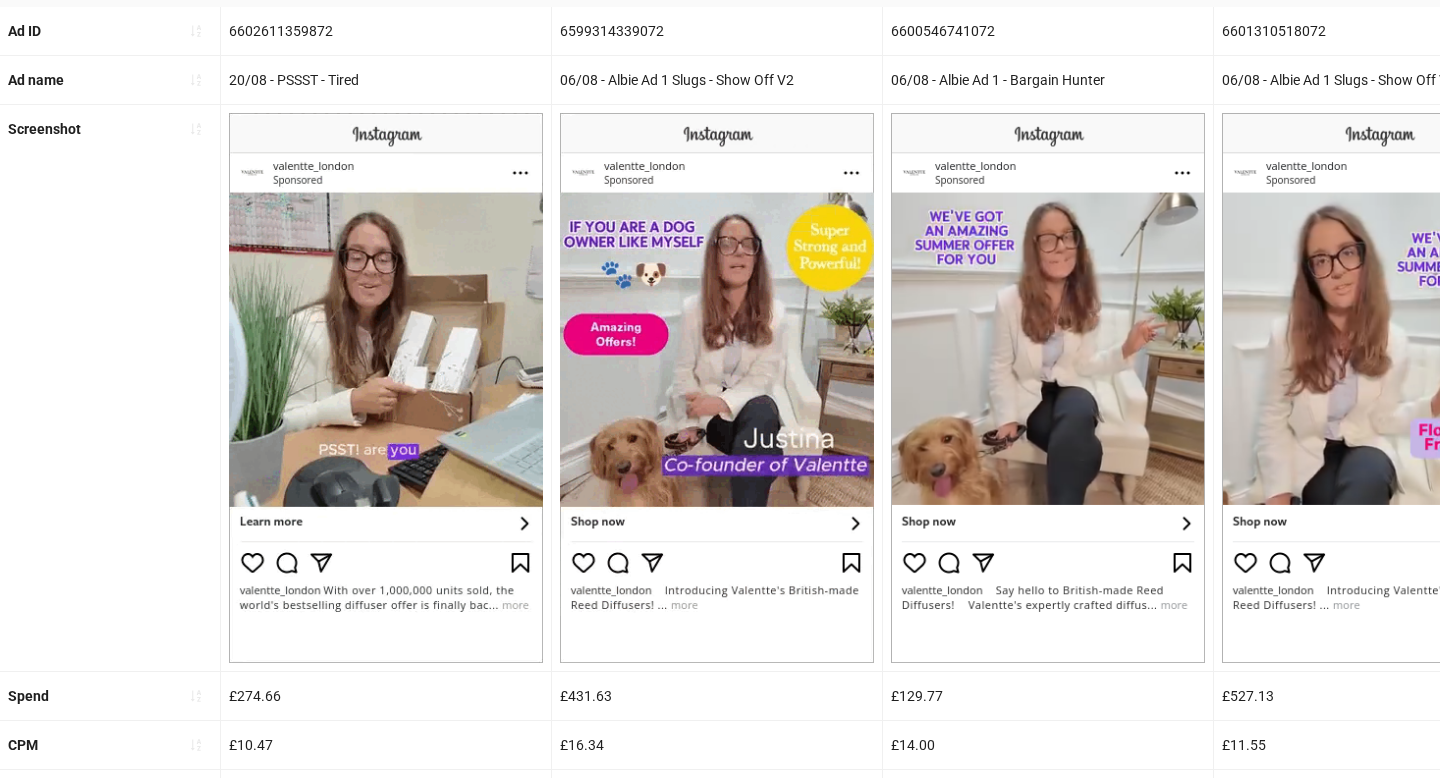 click at bounding box center [0, 0] 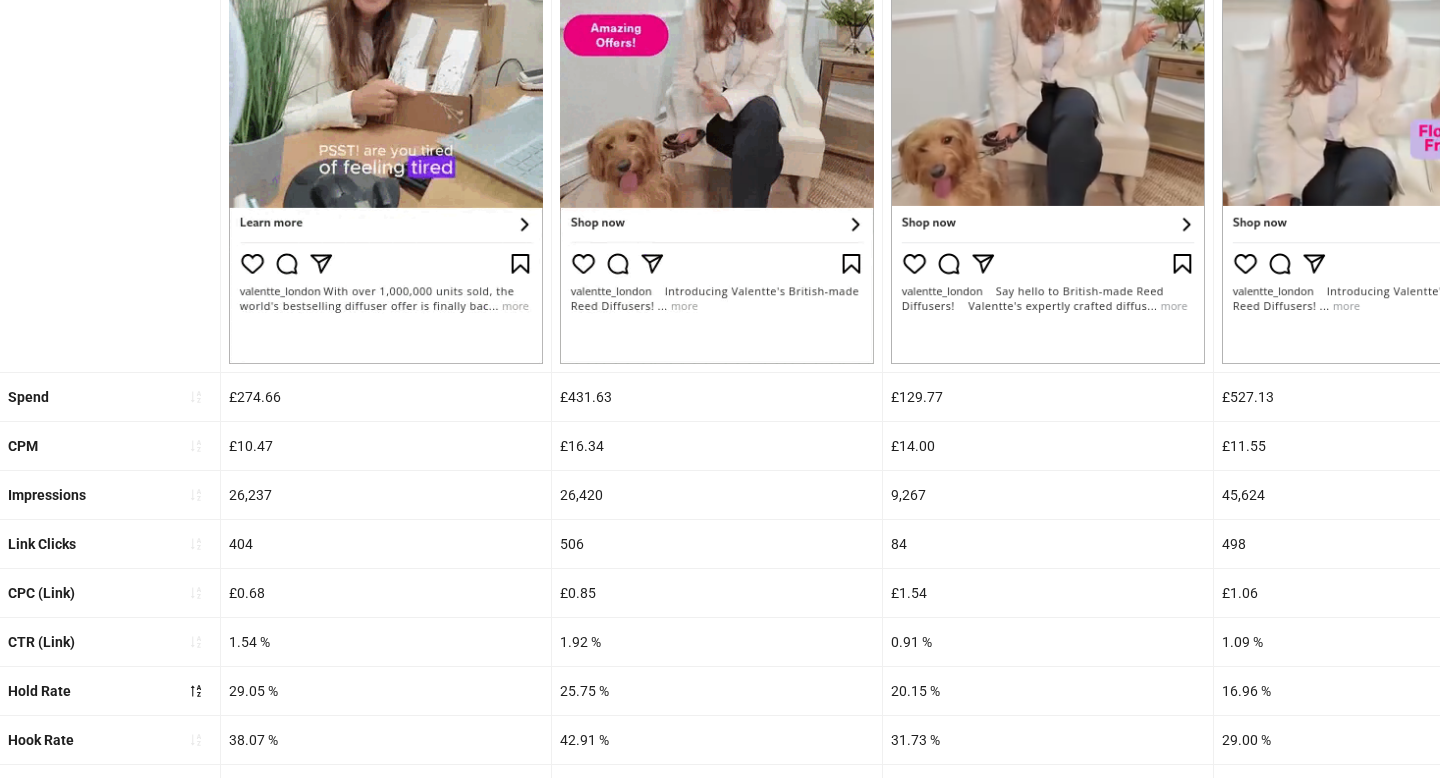 scroll, scrollTop: 484, scrollLeft: 0, axis: vertical 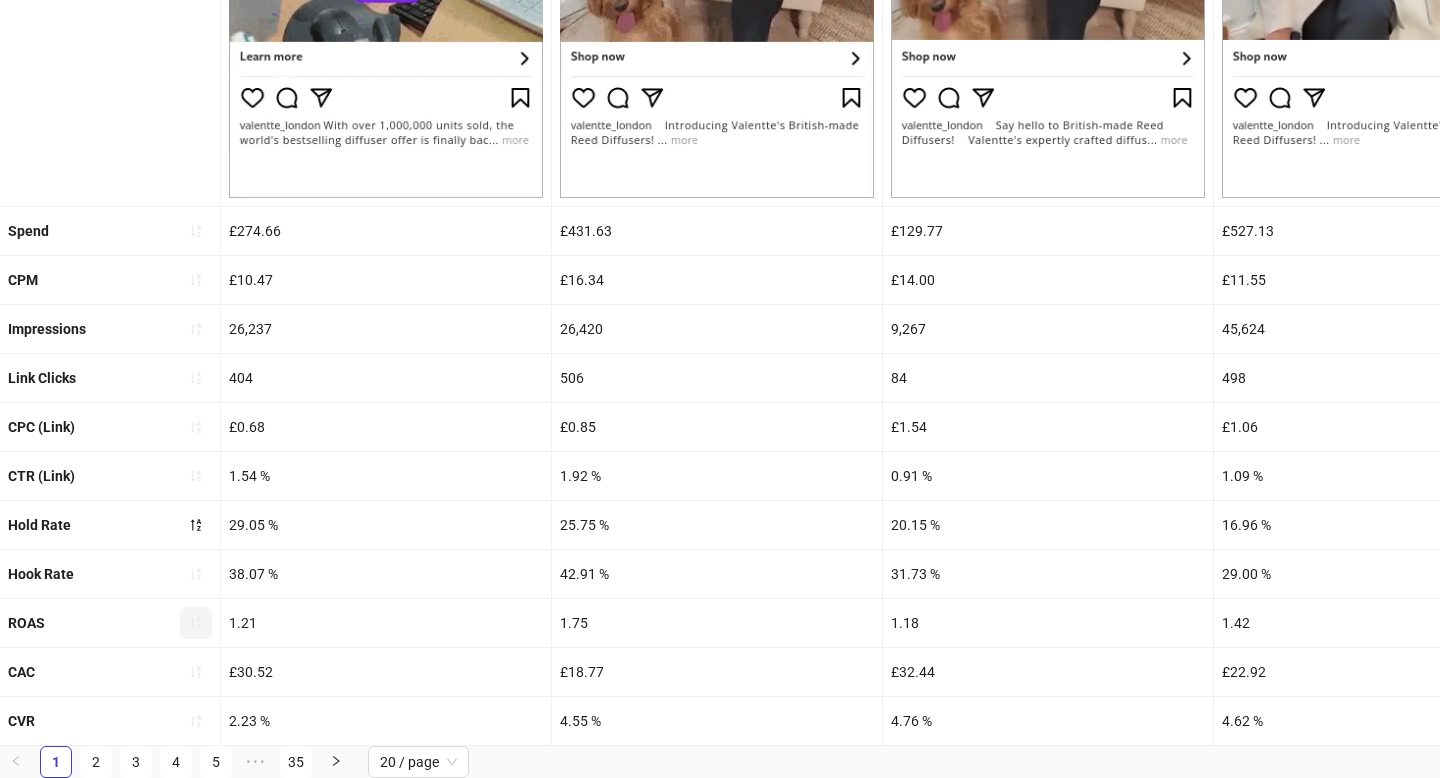 click at bounding box center (196, 623) 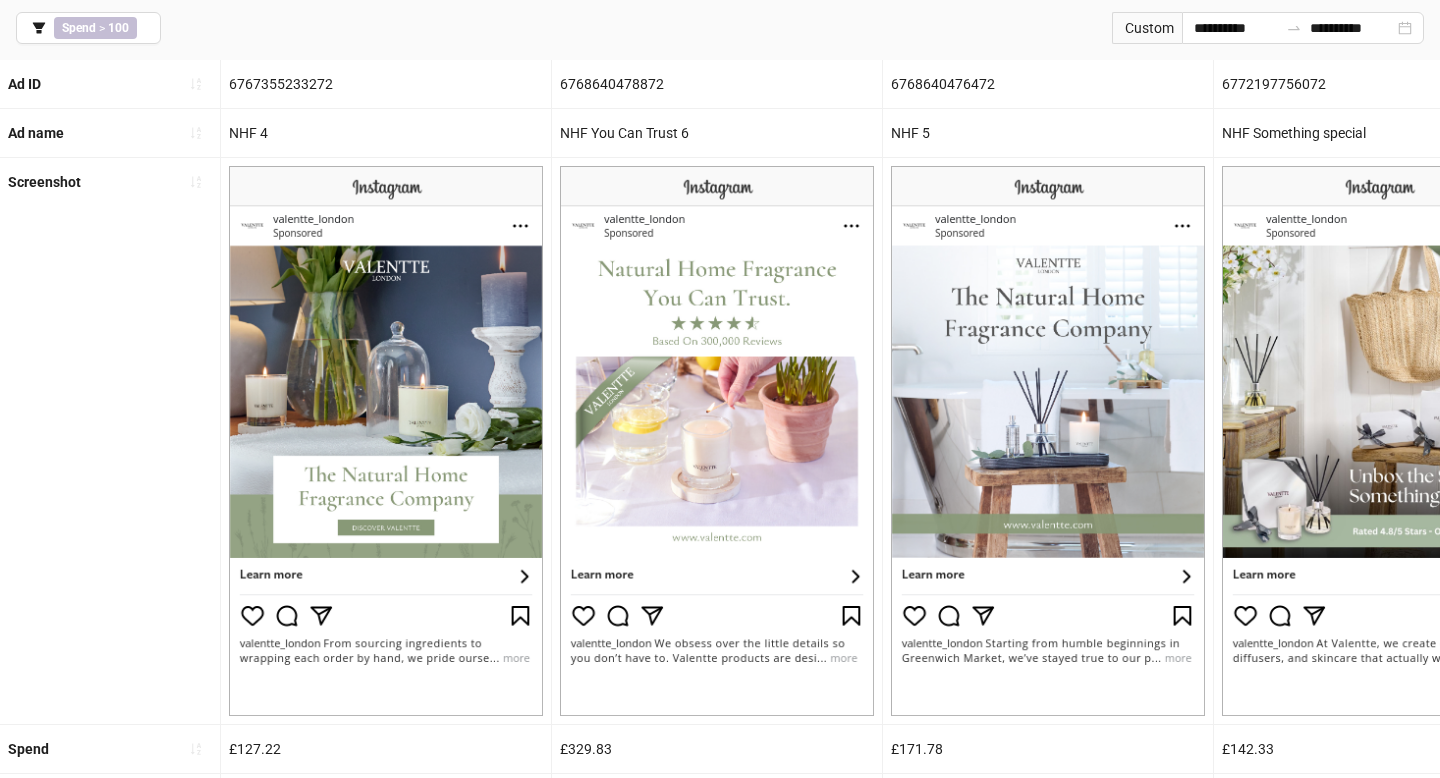scroll, scrollTop: 651, scrollLeft: 0, axis: vertical 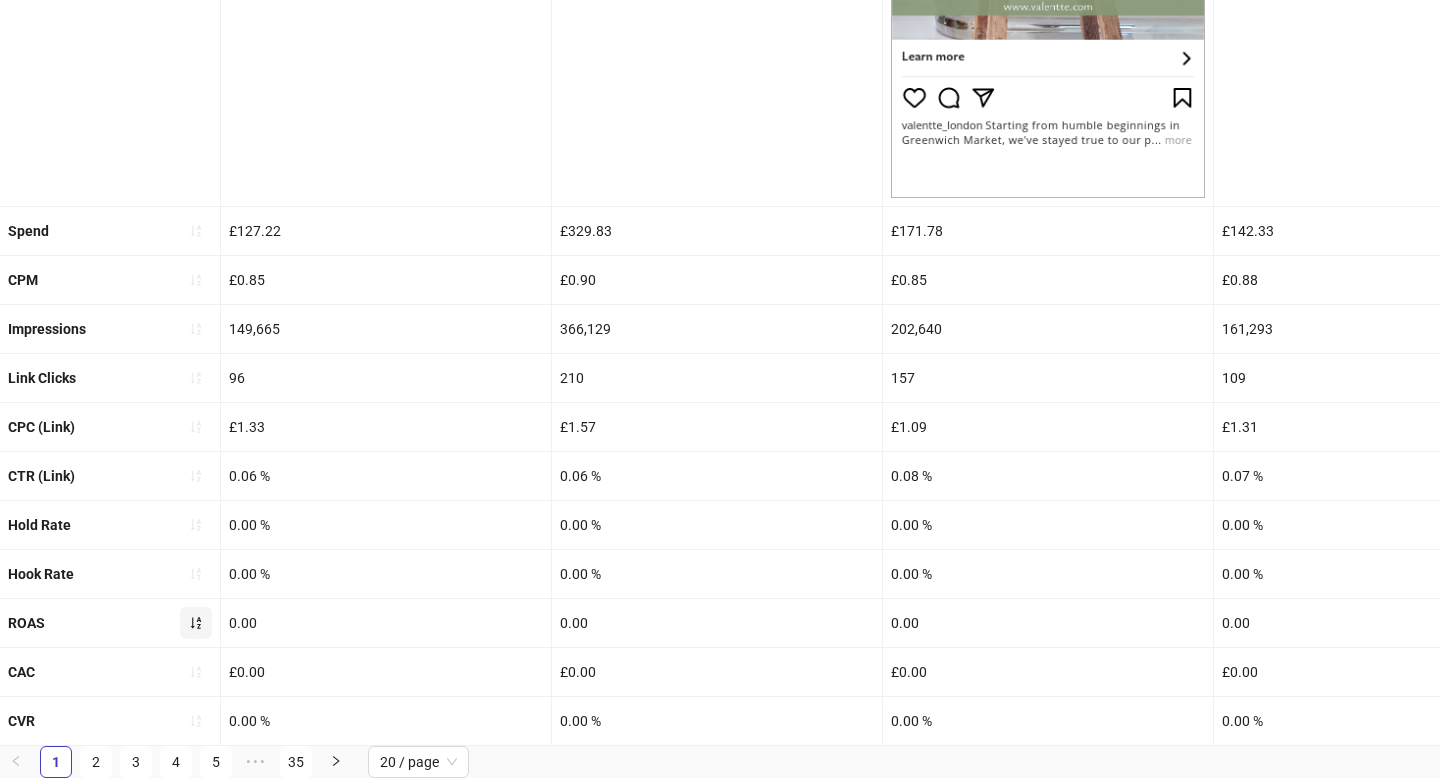 click 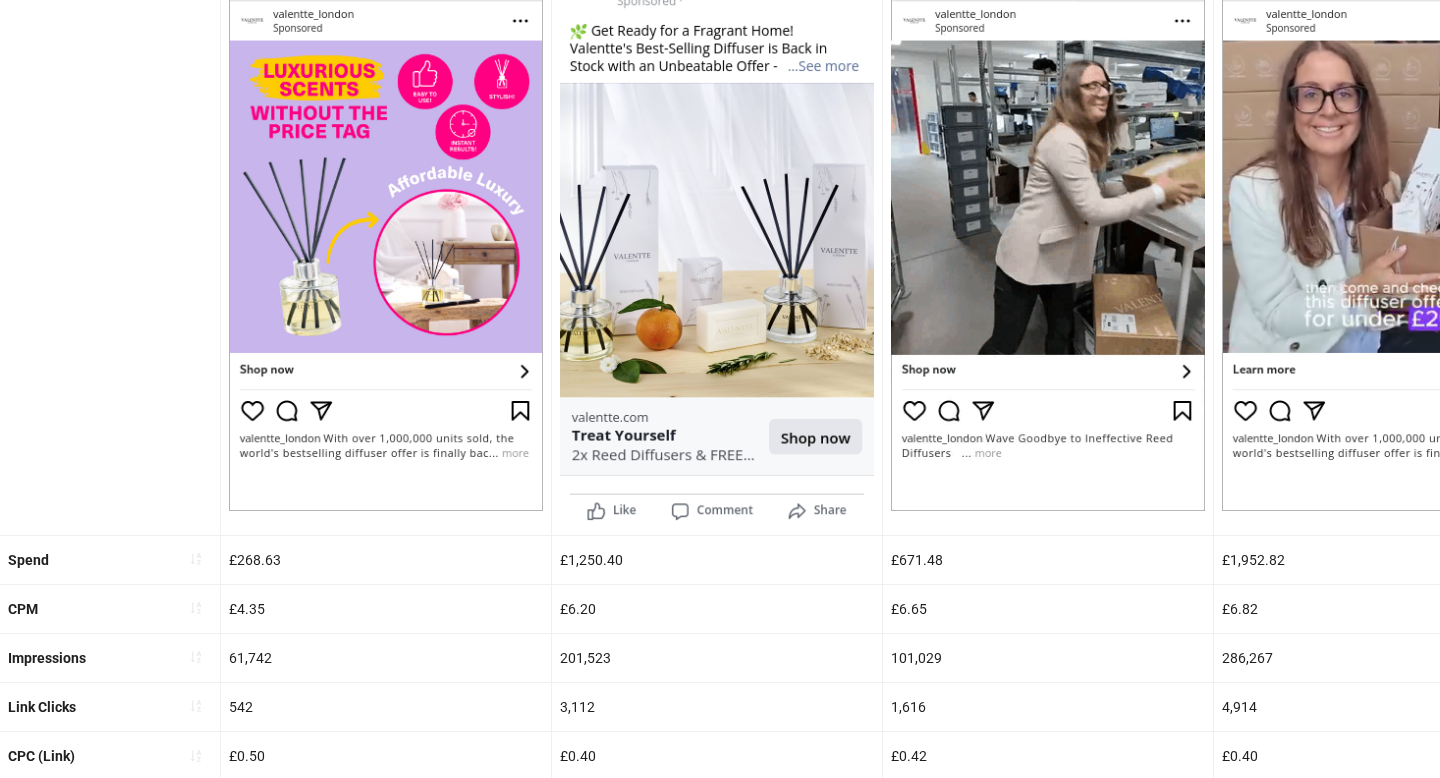 scroll, scrollTop: 343, scrollLeft: 0, axis: vertical 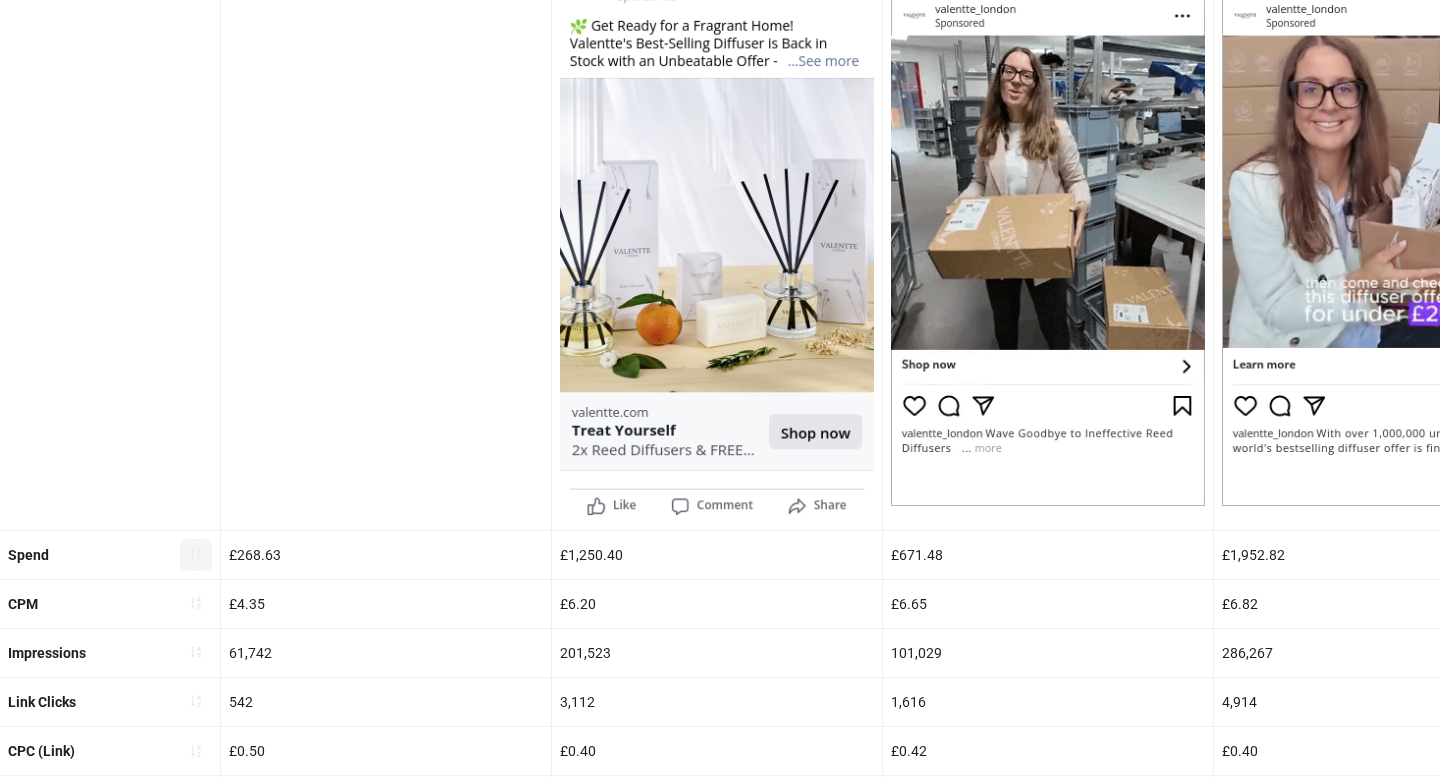 click 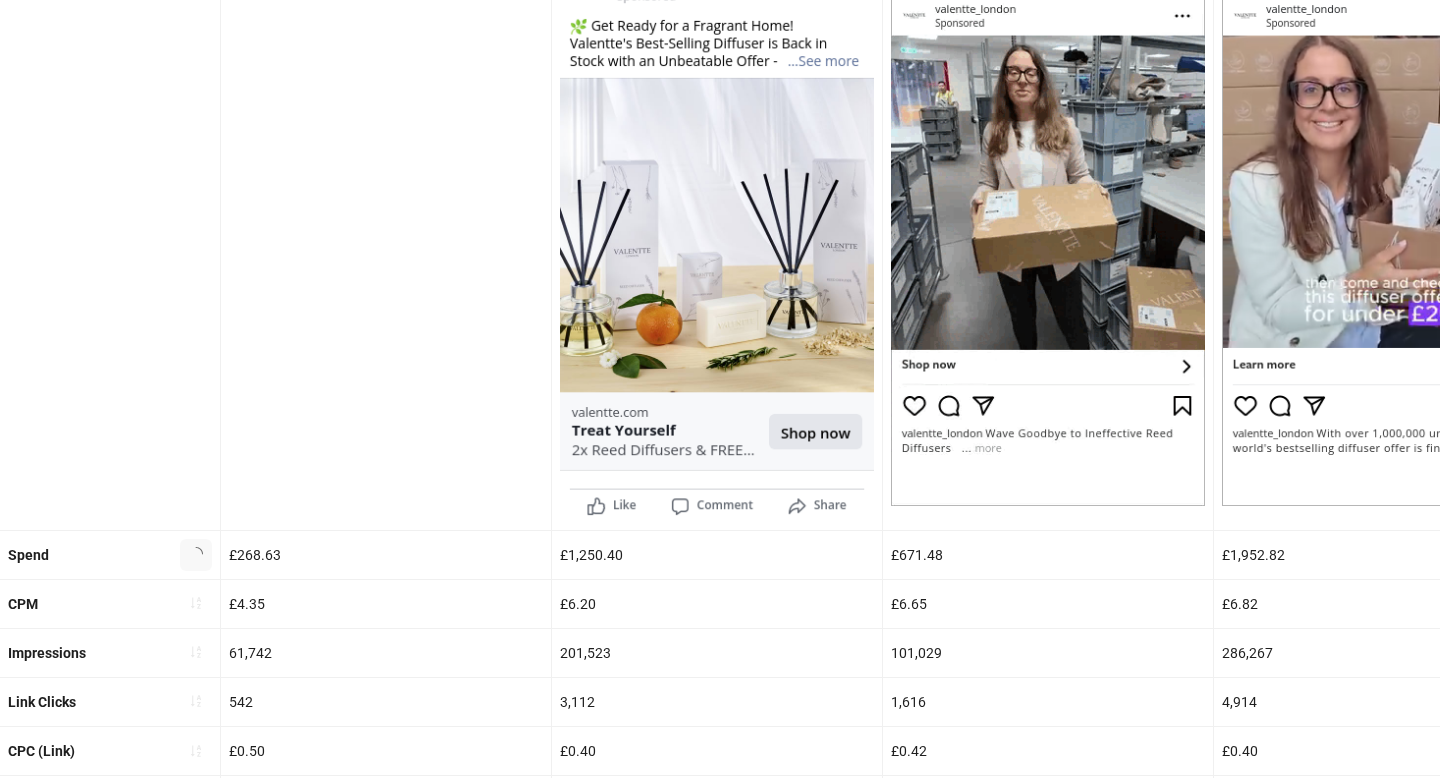 scroll, scrollTop: 343, scrollLeft: 0, axis: vertical 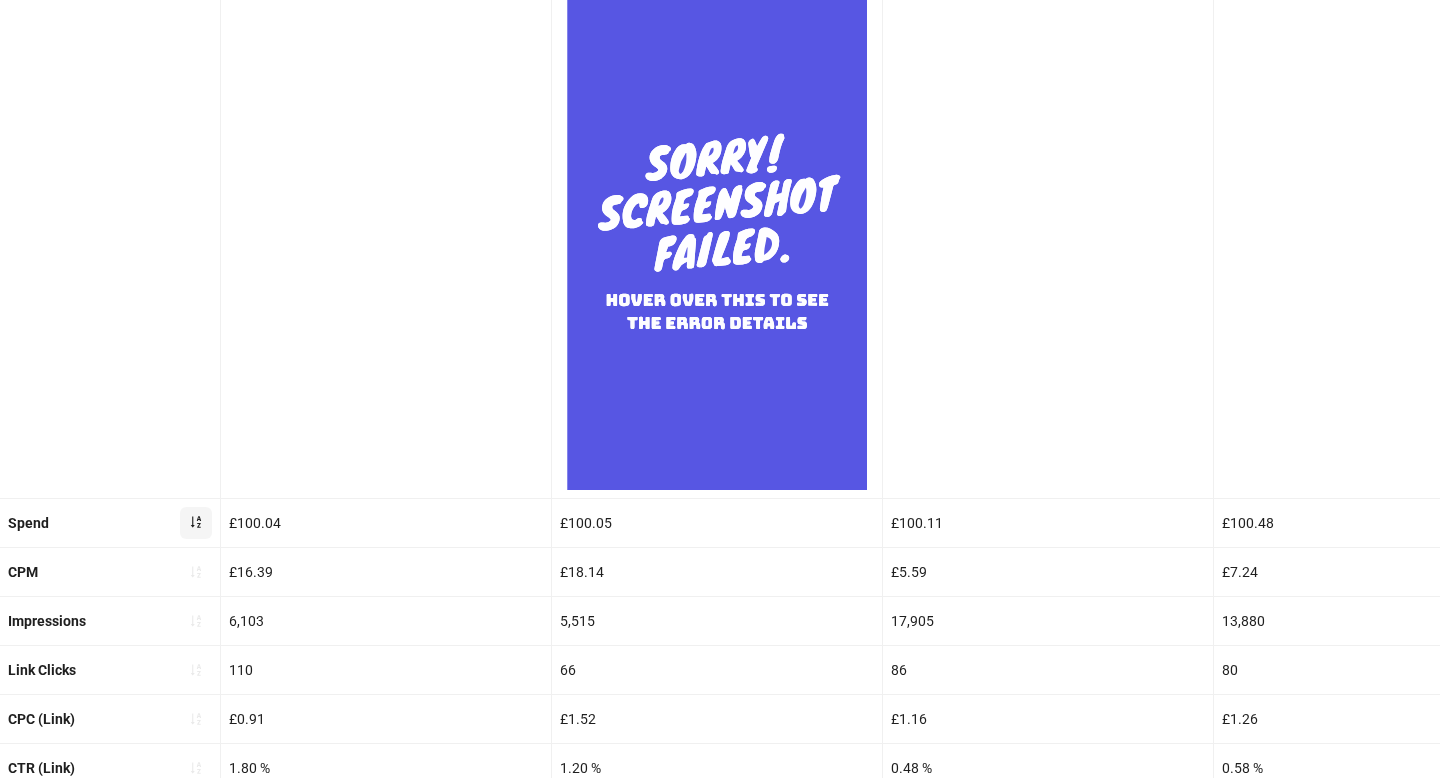 click at bounding box center (196, 523) 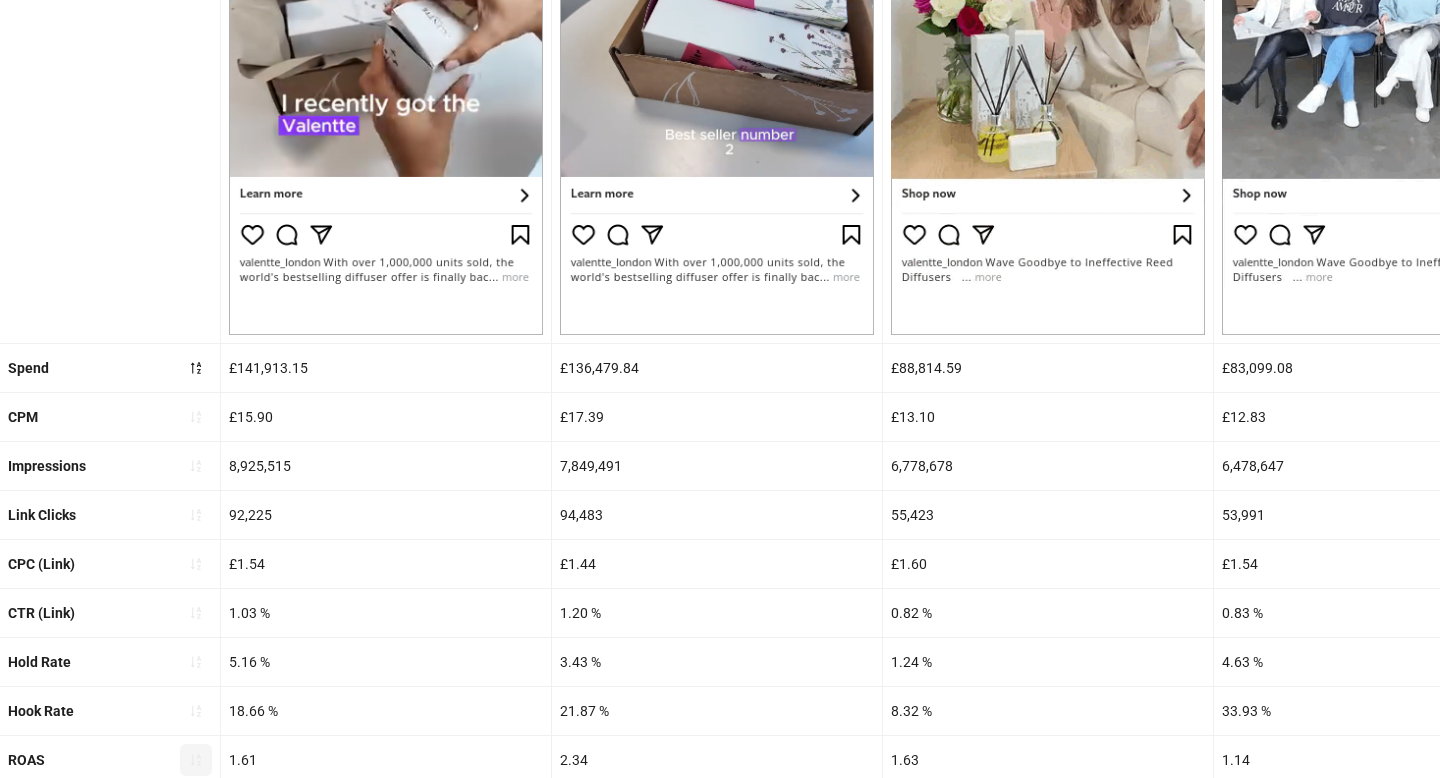 scroll, scrollTop: 566, scrollLeft: 0, axis: vertical 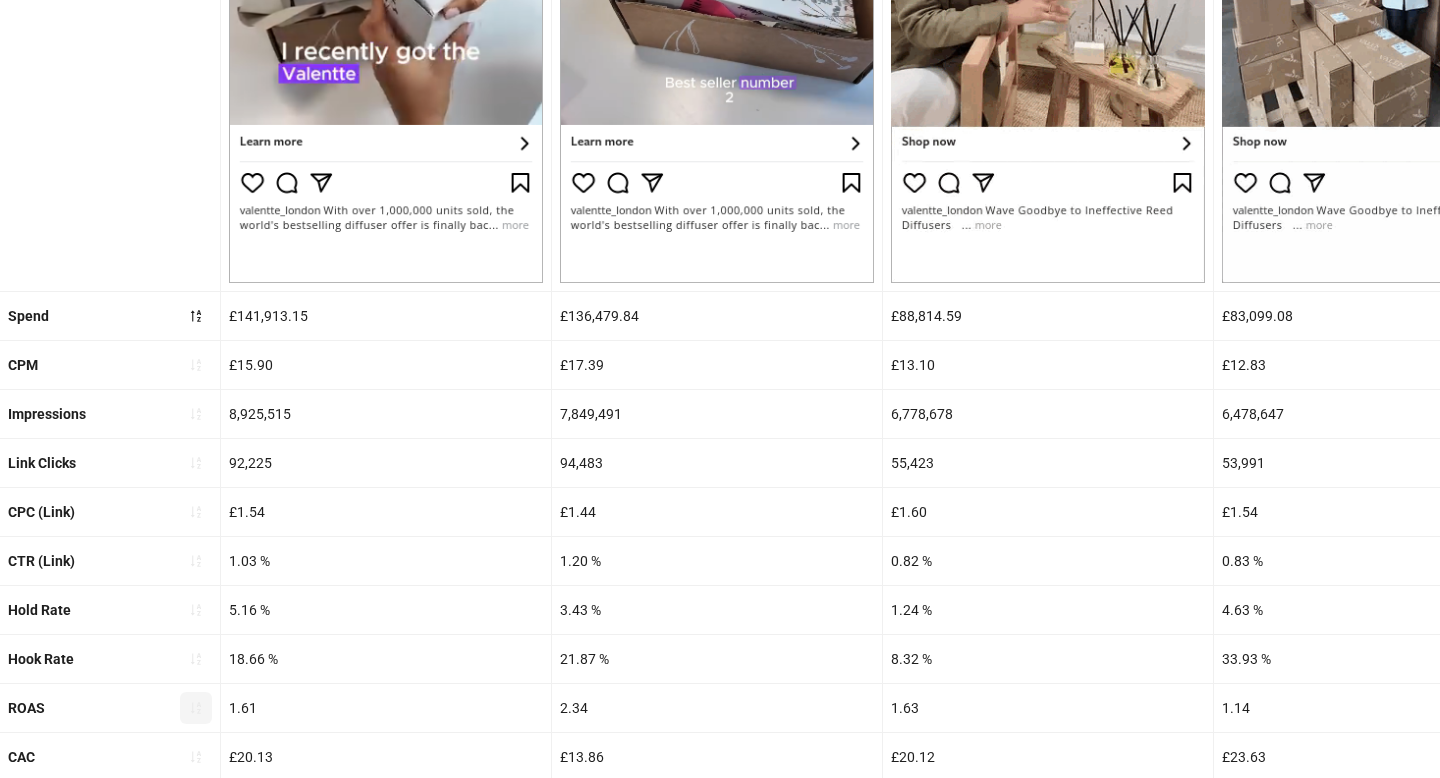 click 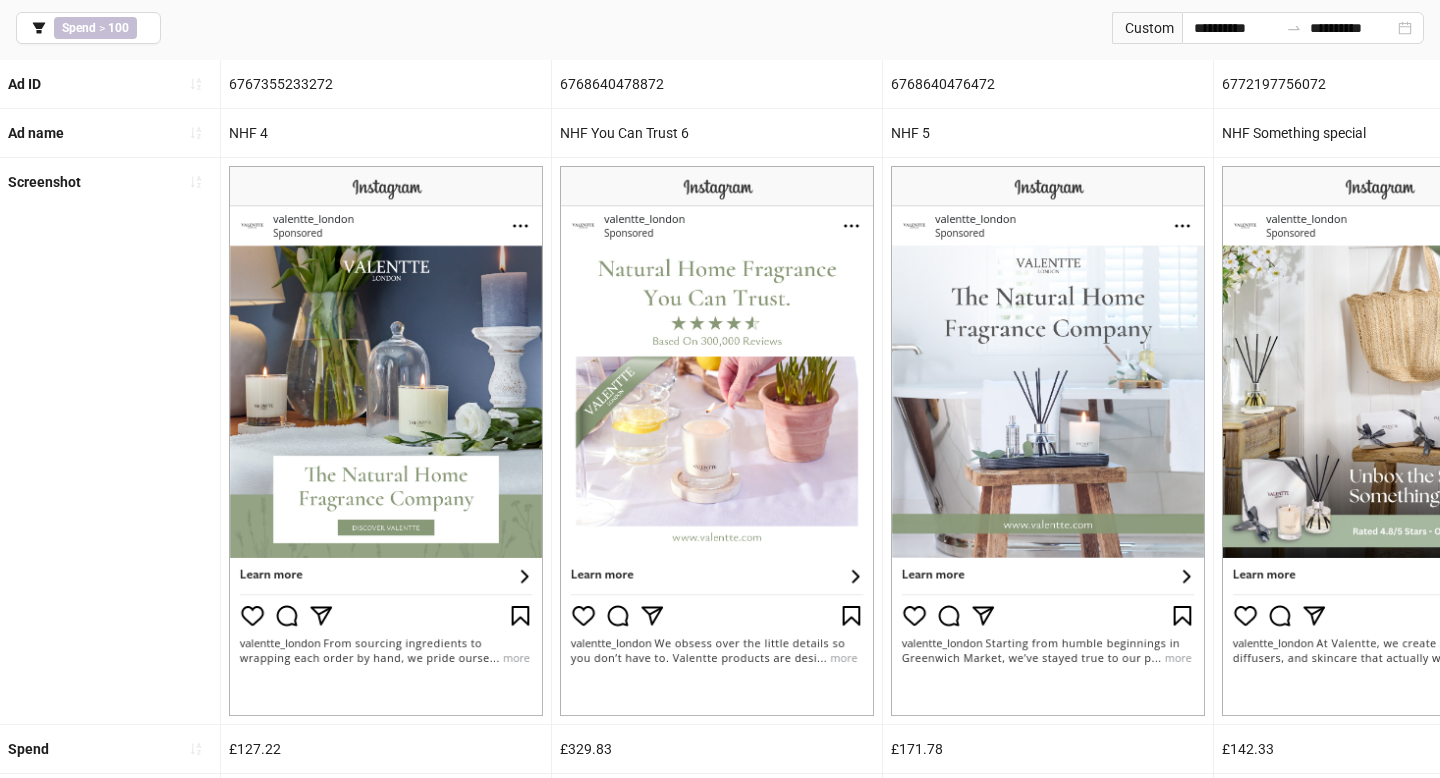 scroll, scrollTop: 566, scrollLeft: 0, axis: vertical 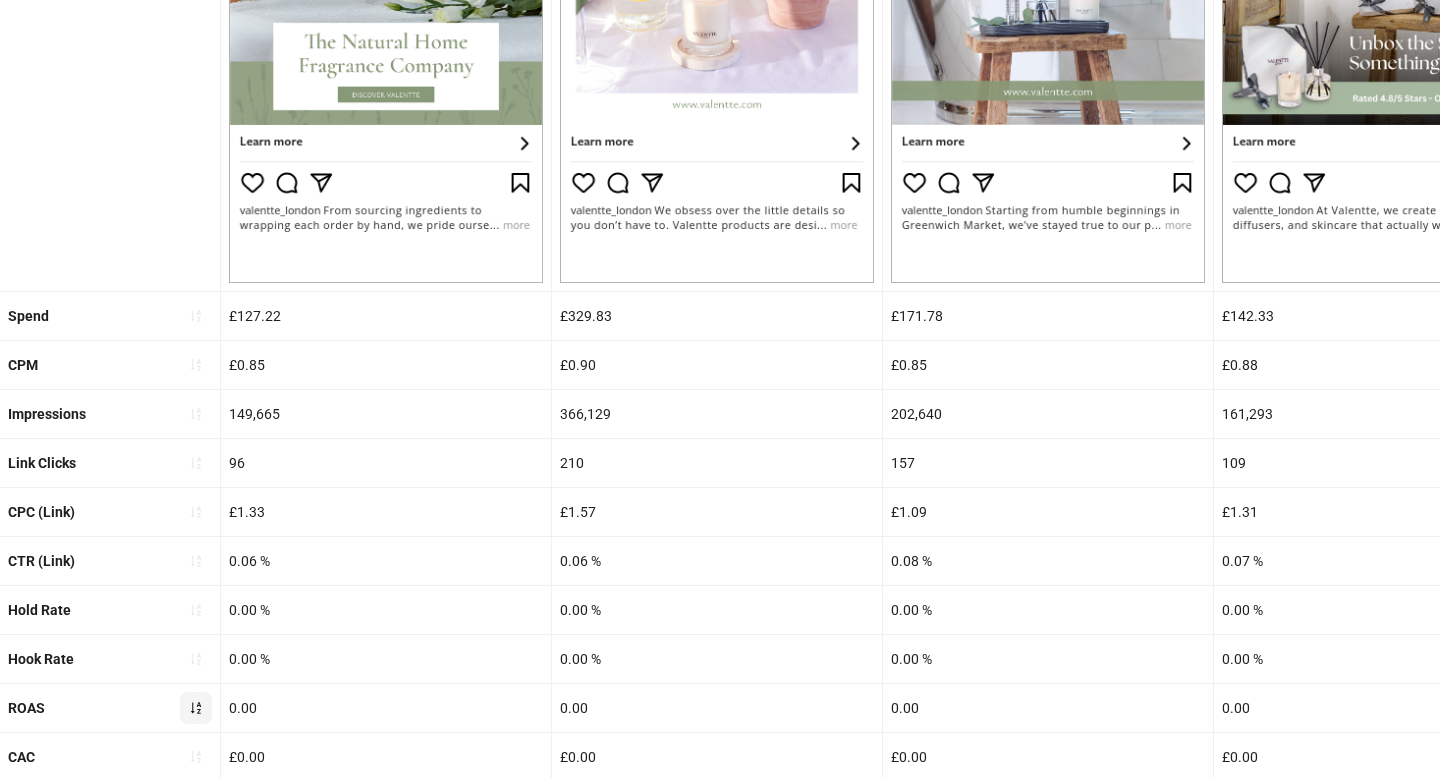 click 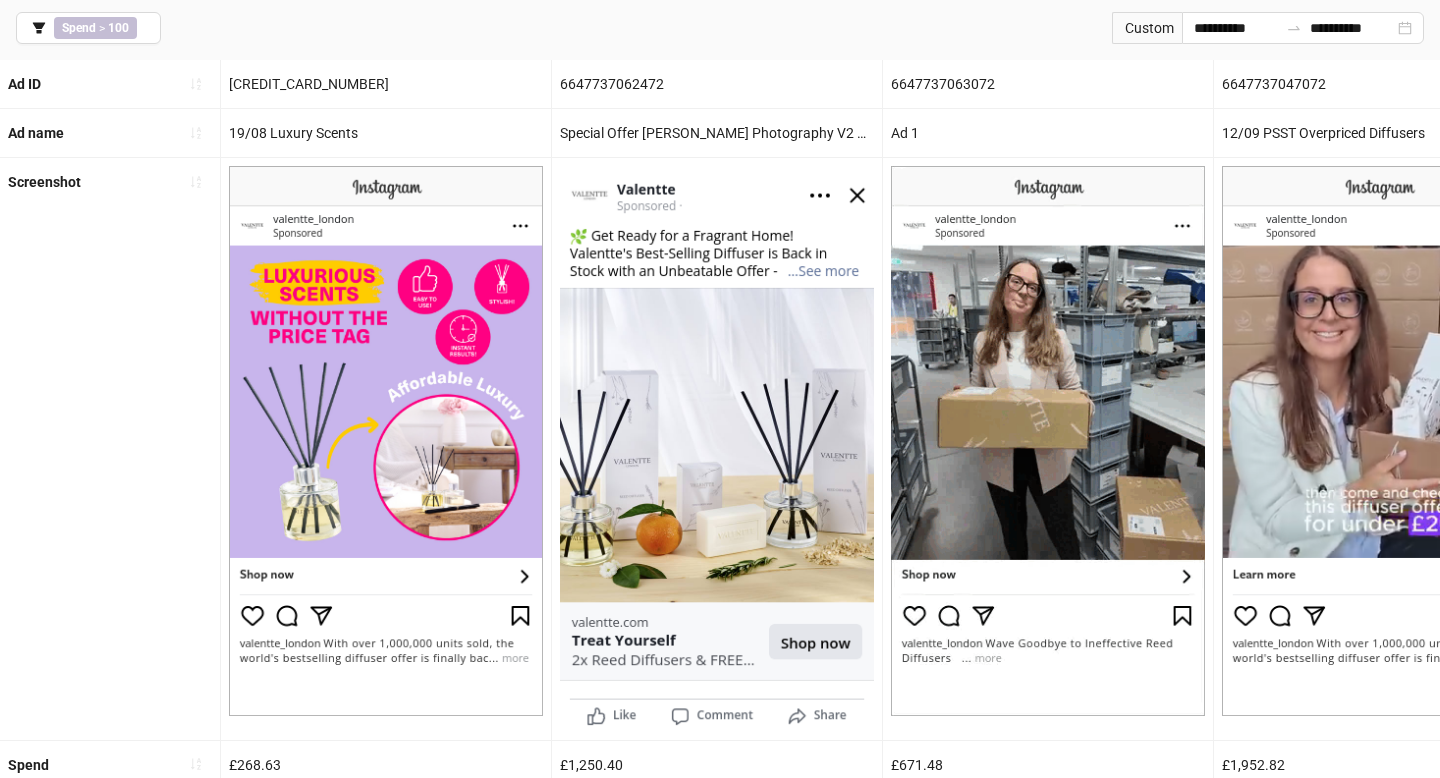 scroll, scrollTop: 128, scrollLeft: 0, axis: vertical 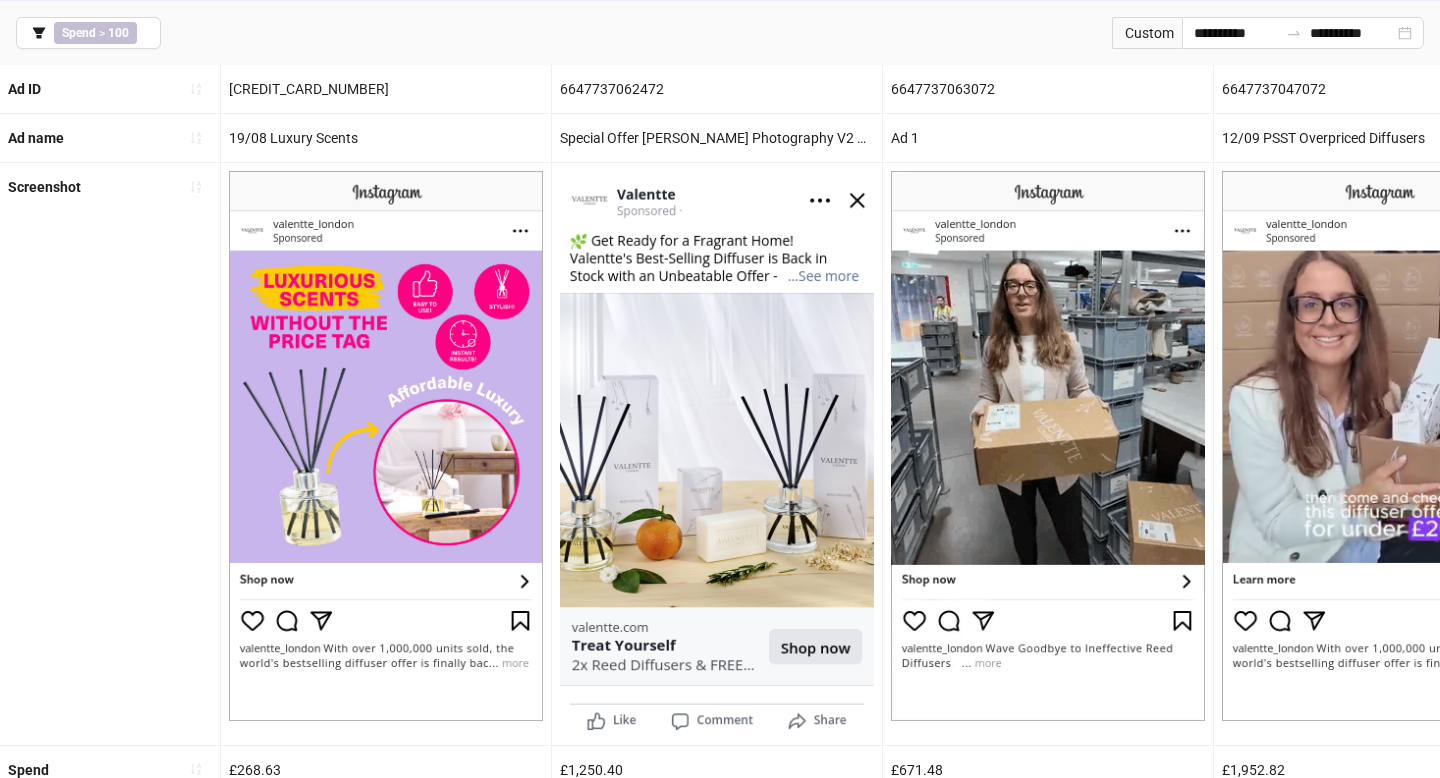 type 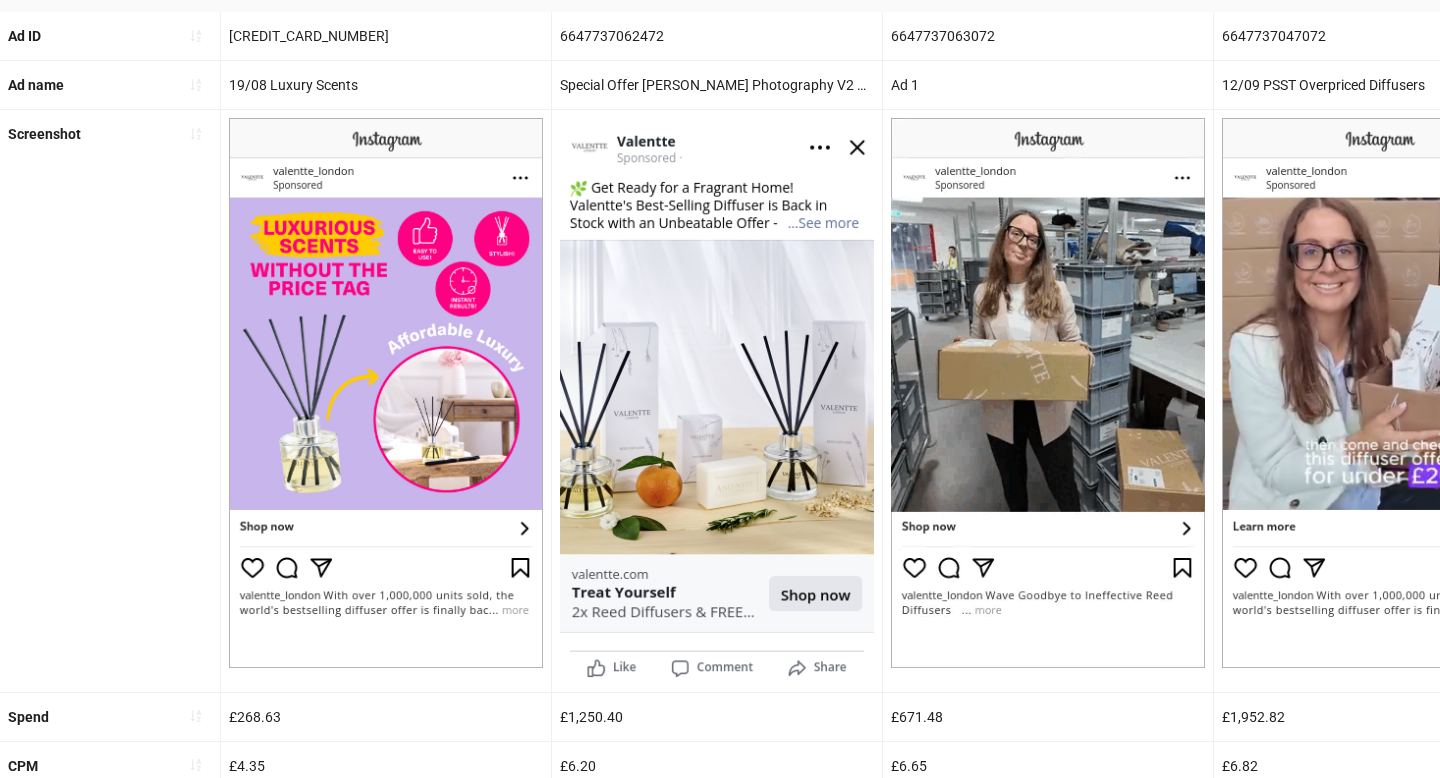 scroll, scrollTop: 196, scrollLeft: 0, axis: vertical 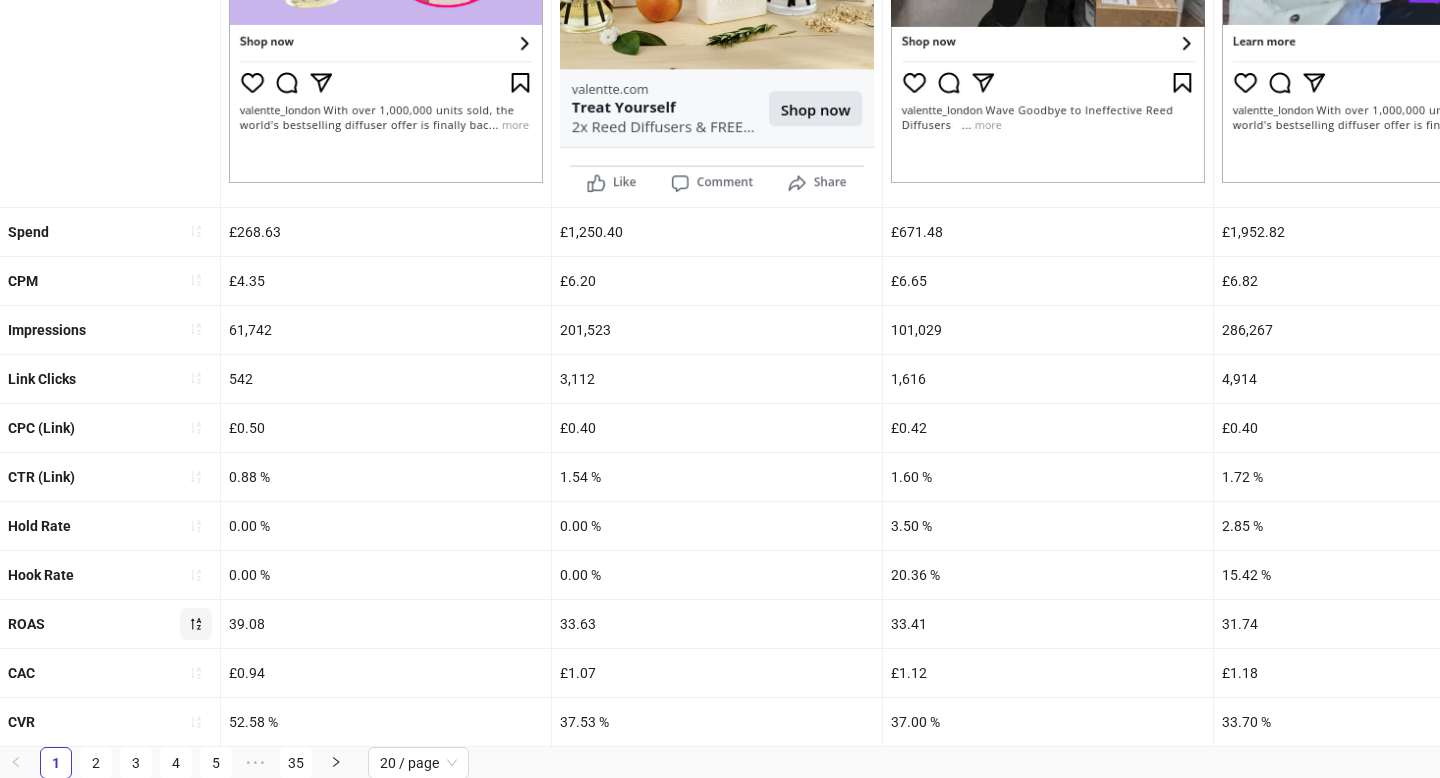 click on "CVR" at bounding box center (110, 722) 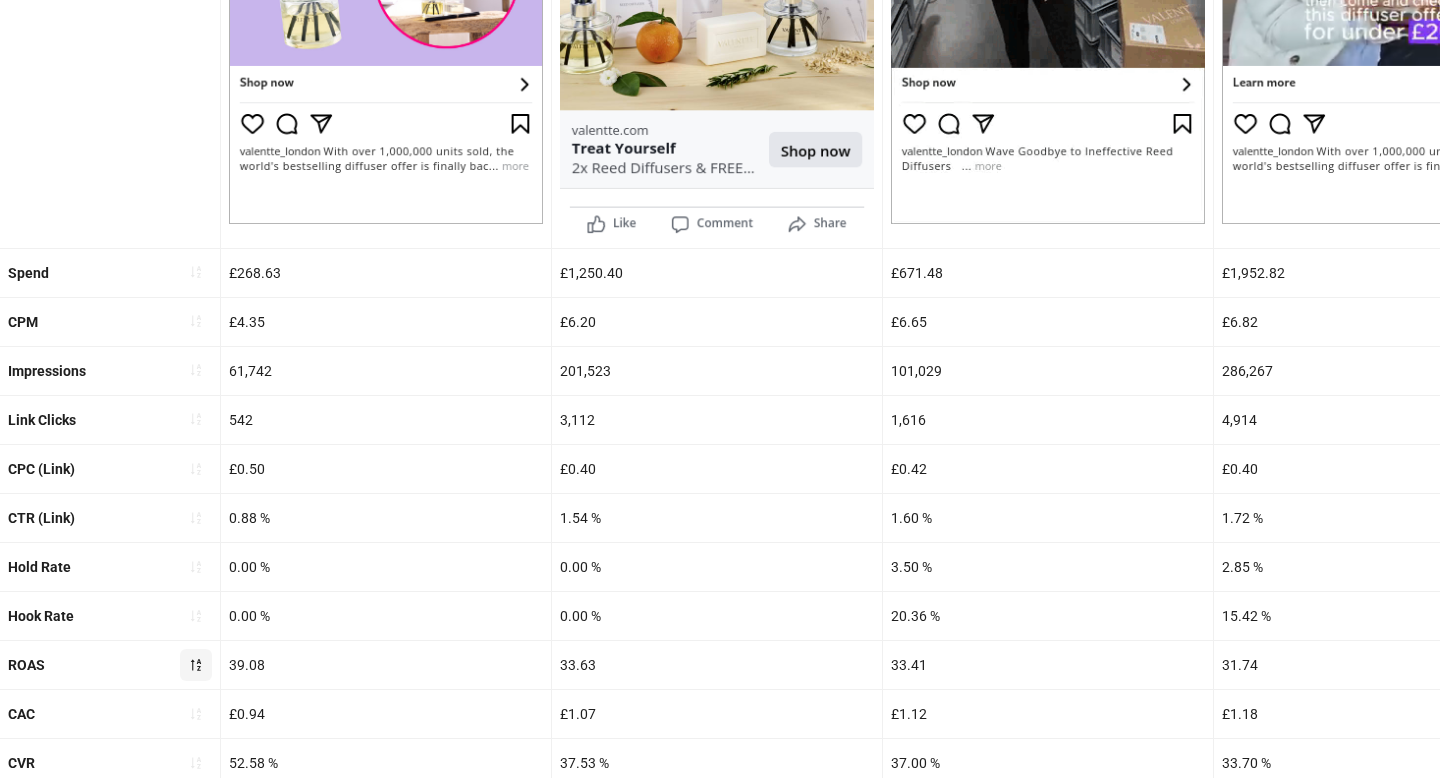 scroll, scrollTop: 666, scrollLeft: 0, axis: vertical 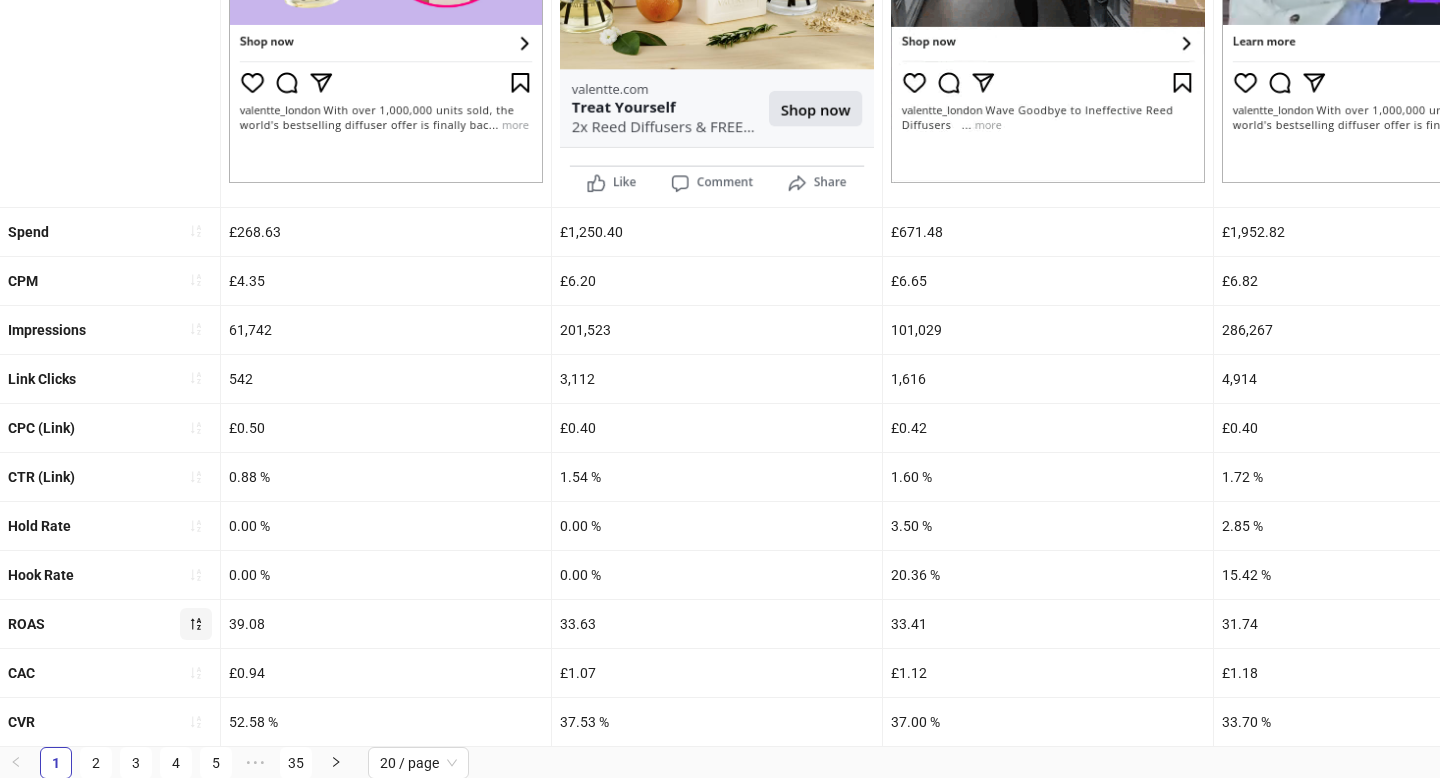 drag, startPoint x: 98, startPoint y: 720, endPoint x: 748, endPoint y: 0, distance: 970 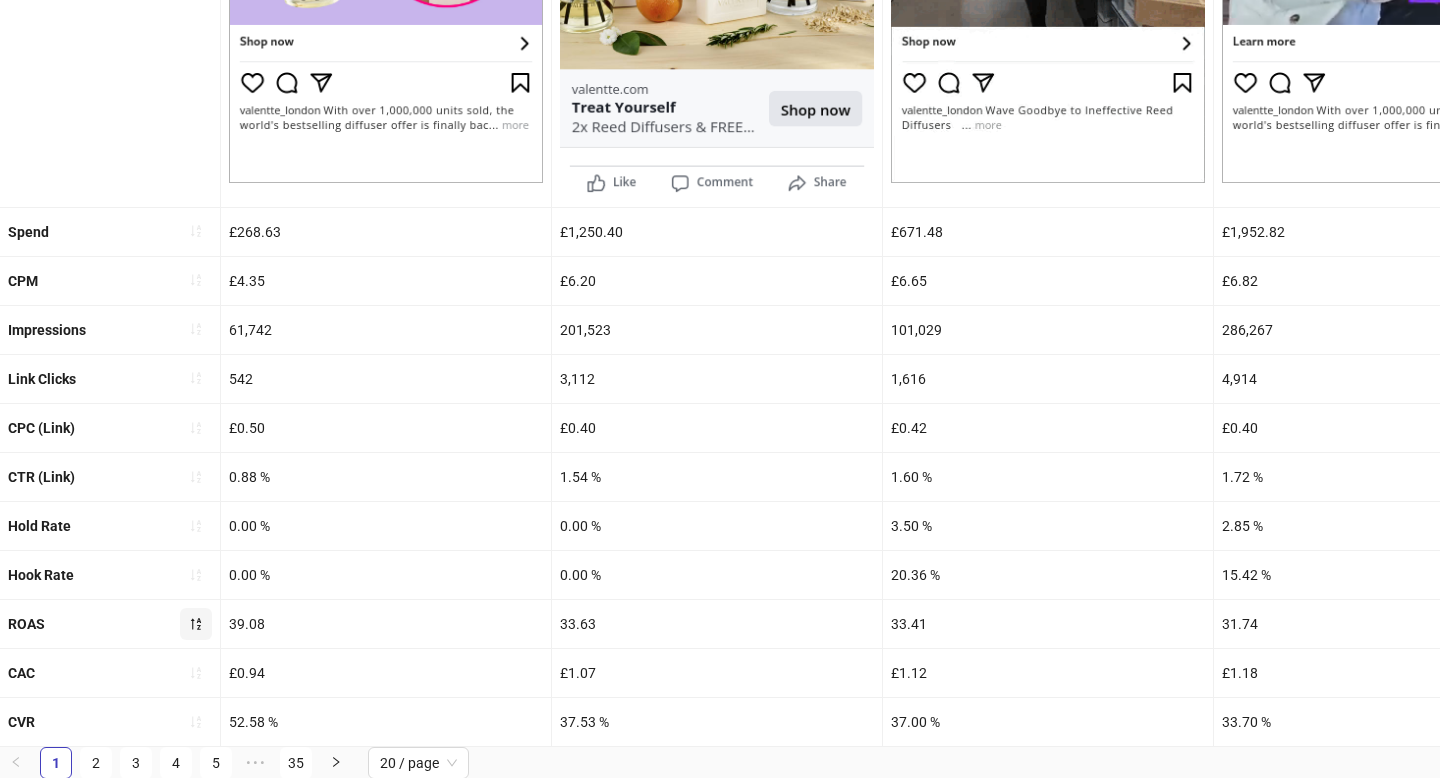 click on "Ad ID [CREDIT_CARD_NUMBER] 6647737062472 6647737063072 6647737047072 6647737048072 6647737062272 [CREDIT_CARD_NUMBER] 6647737047272 6647737061072 6639254063072 6619860929272 6602339891872 6601848718072 6598985818672 6606982705072 6607607957472 6615403987472 6594413960672 6793004042272 6599728148472 Ad name 19/08 Luxury Scents Special Offer [PERSON_NAME] Photography V2 – Copy Ad 1 12/09  PSST Overpriced Diffusers 09/08 - Bea Voiceover Title Iterations 30/07 - Ad 4 - Money saving way to scent home 04/09 - Magic Ad [PERSON_NAME] - Show Off V2 10/09 - Mum Voiceover Special Offer [PERSON_NAME] Photography V2 – Copy 08/11 - Witch Ad 19/08 Luxury Scents 16/08 - Luxury Scents Title Iterations 30/07 - Ad 4 - Money saving way to scent home 10/09 - Mum Voiceover 12/09  PSST Overpriced Diffusers 17/10 - Post it Note Ad 1 AD018-FLOWERS_FREE_GIFTSTATIC1_EN_IMG_PP_19062025_ALLG_CC_SC3_None_ 07/08 - Spa Slugs - Obvi Copy Screenshot Spend £268.63 £1,250.40 £671.48 £1,952.82 £253.23 £224.00 £197.52 £1,257.70 £210.79 £1,700.18 £947.97 £1,507.26" at bounding box center (720, 137) 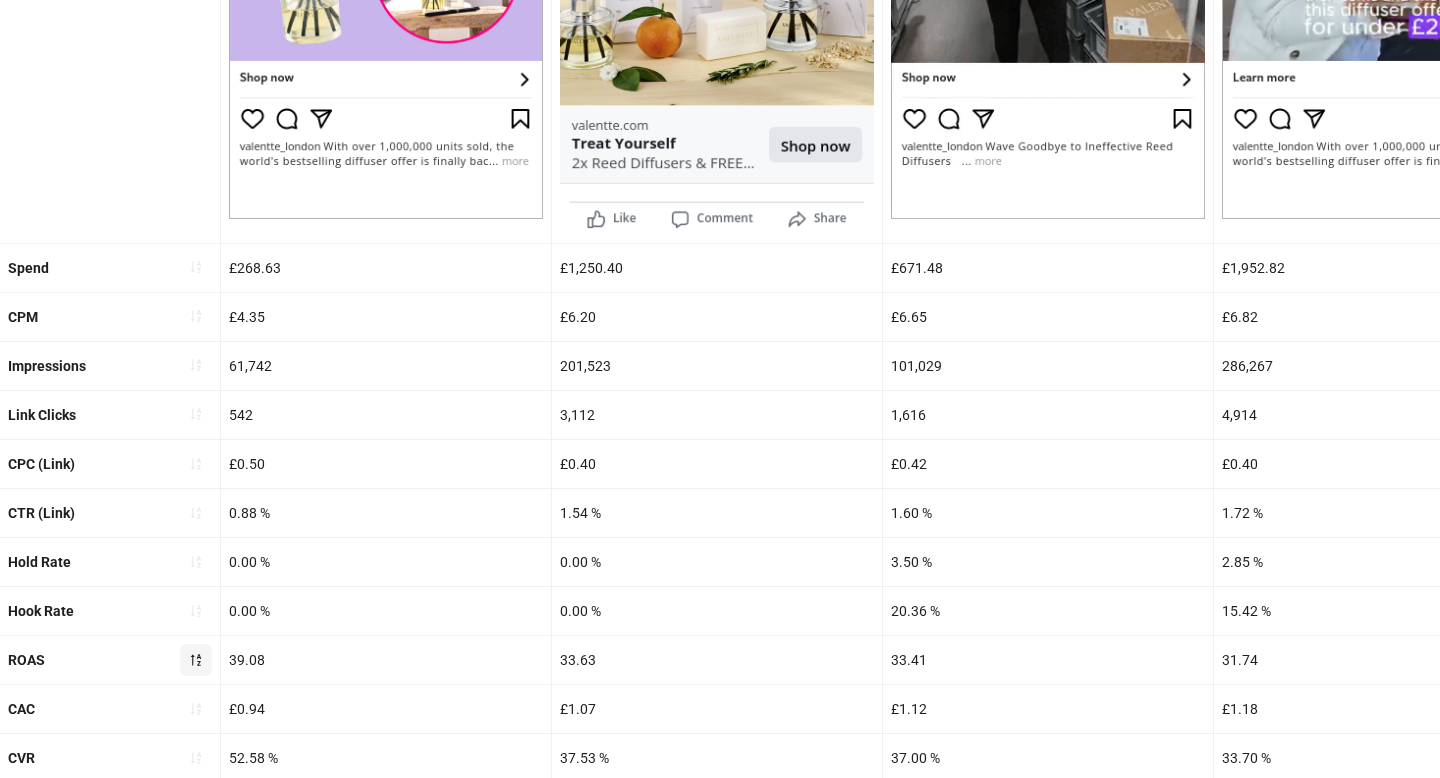 scroll, scrollTop: 666, scrollLeft: 0, axis: vertical 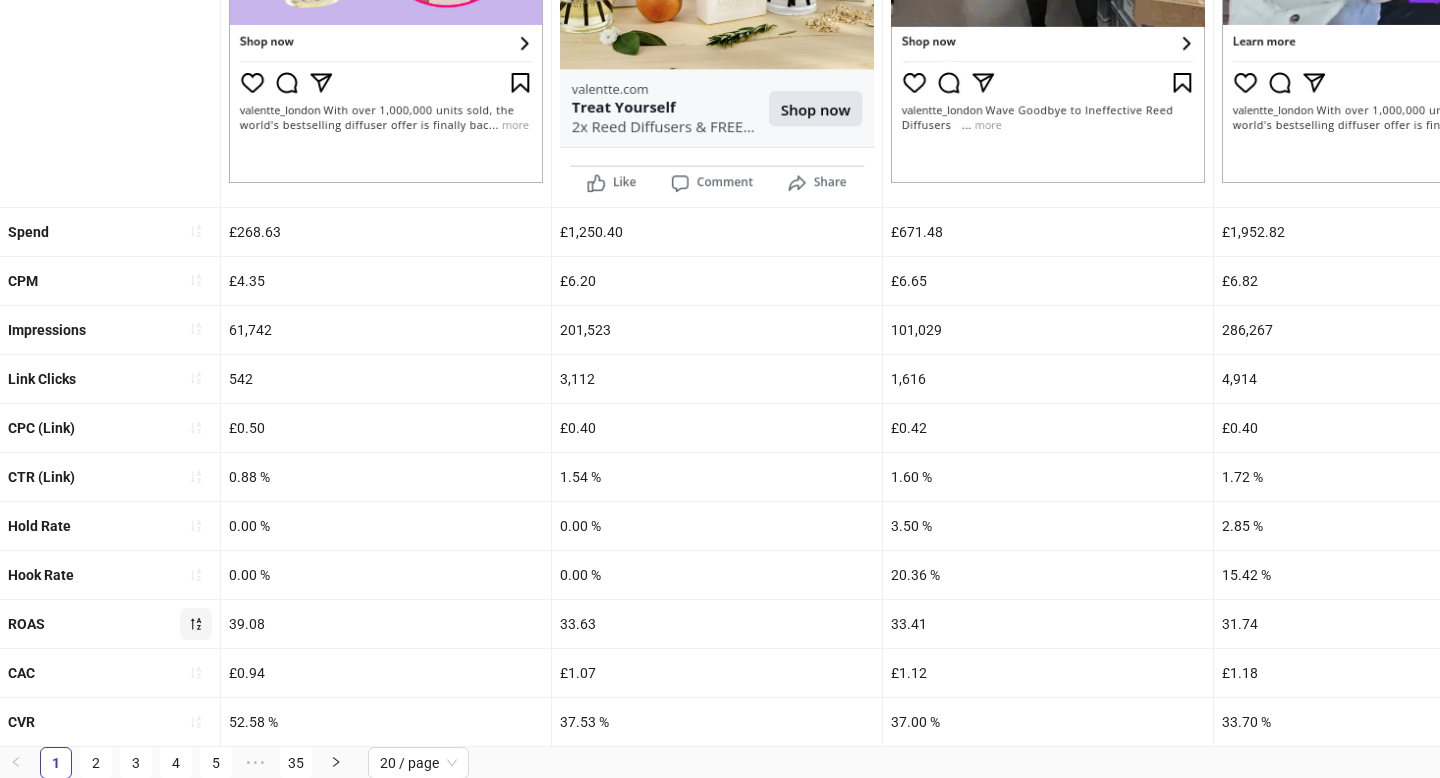 click on "CAC" at bounding box center (110, 673) 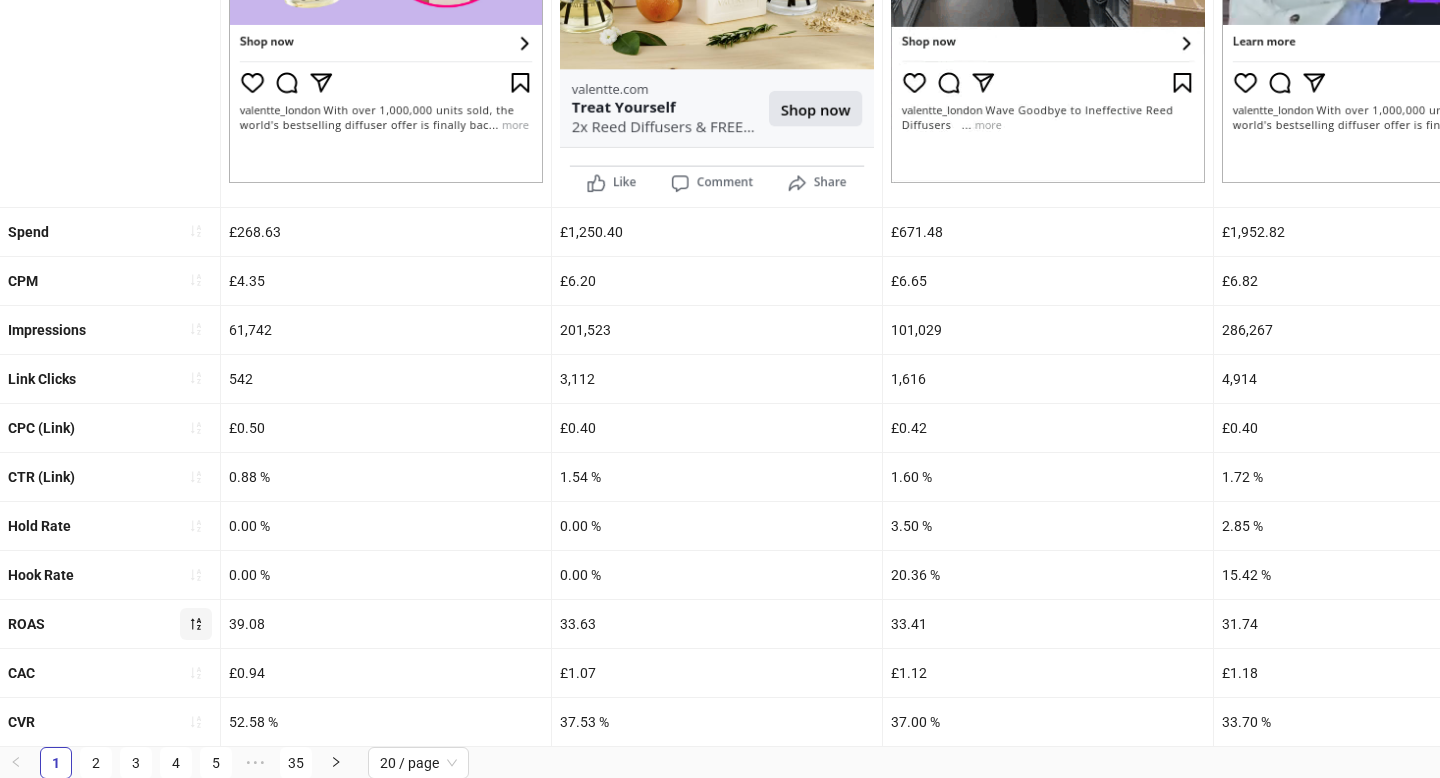 click on "CAC" at bounding box center [110, 673] 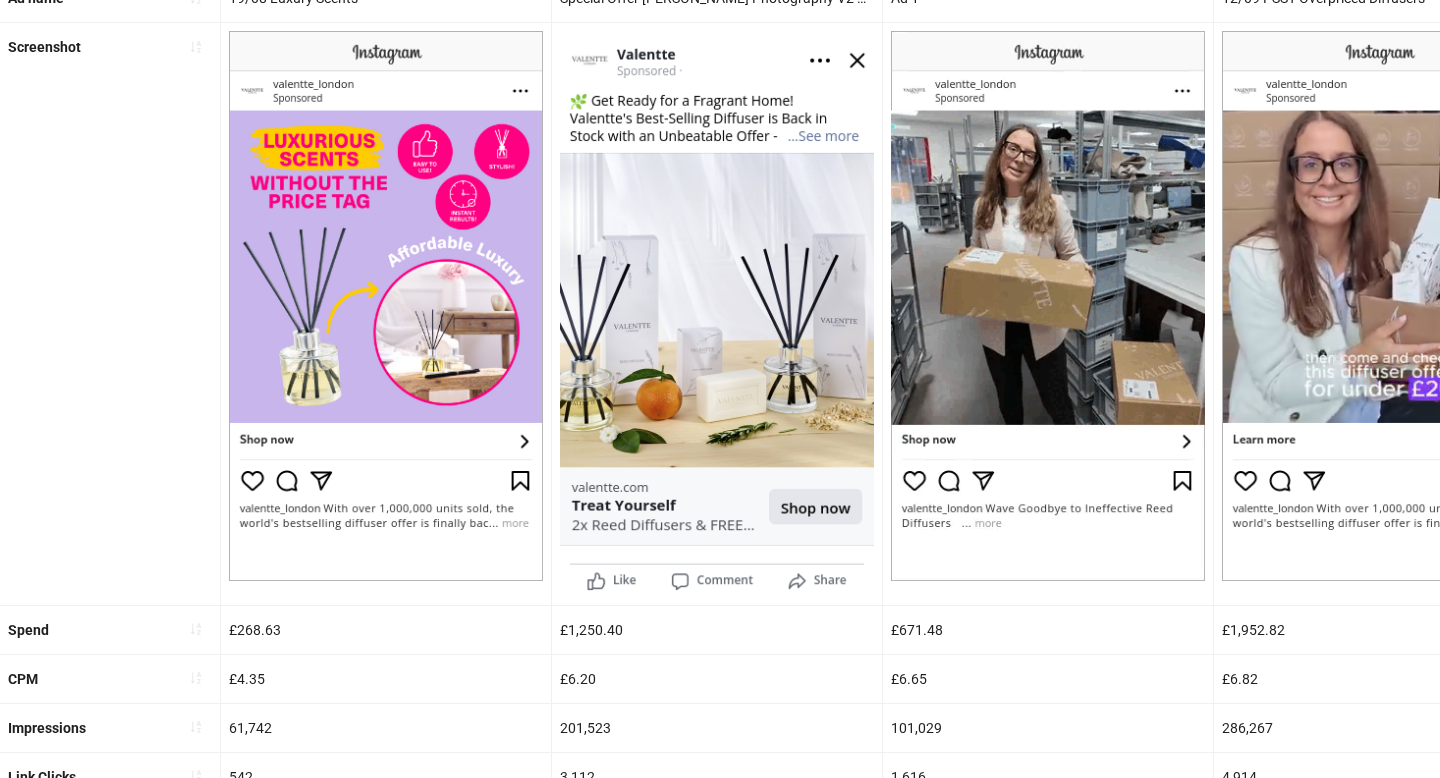 scroll, scrollTop: 275, scrollLeft: 0, axis: vertical 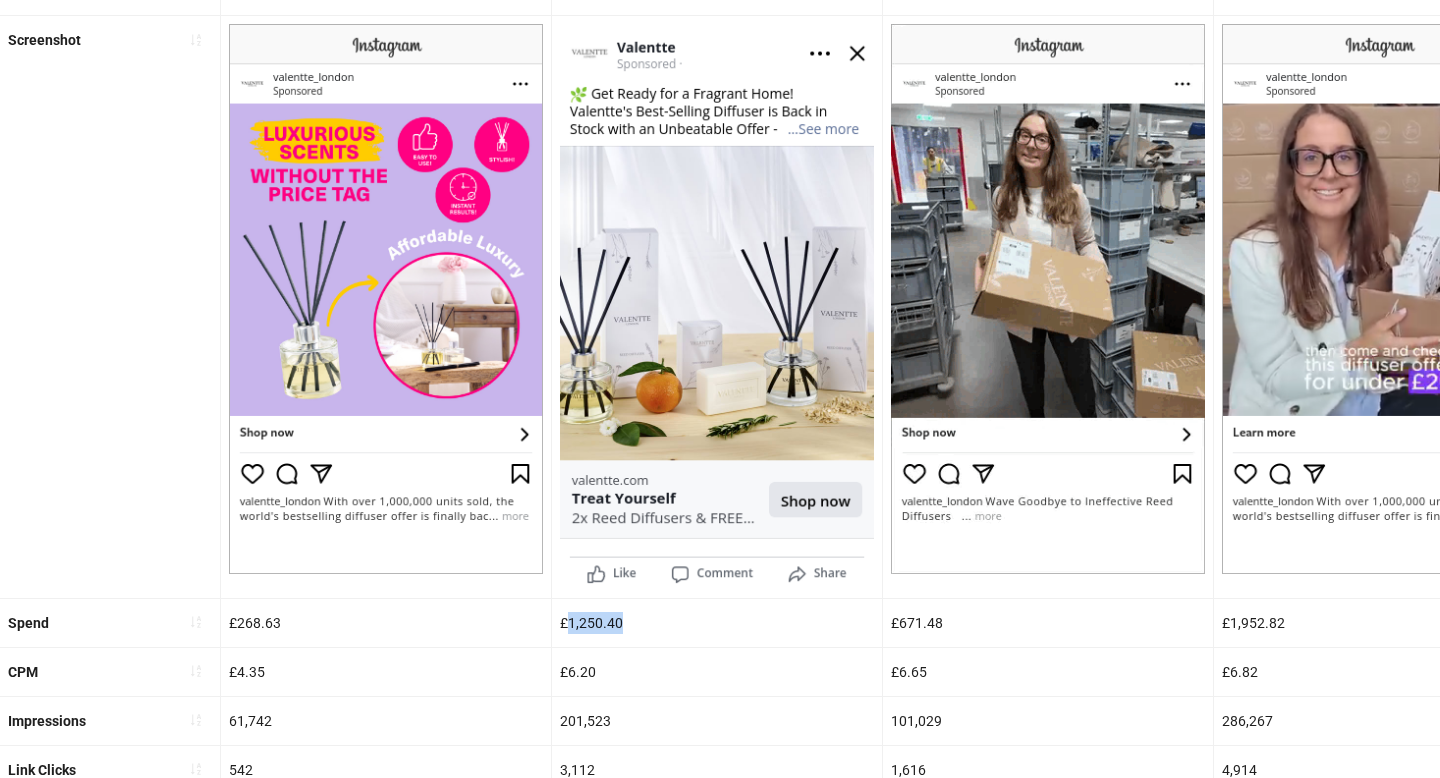 drag, startPoint x: 569, startPoint y: 619, endPoint x: 671, endPoint y: 619, distance: 102 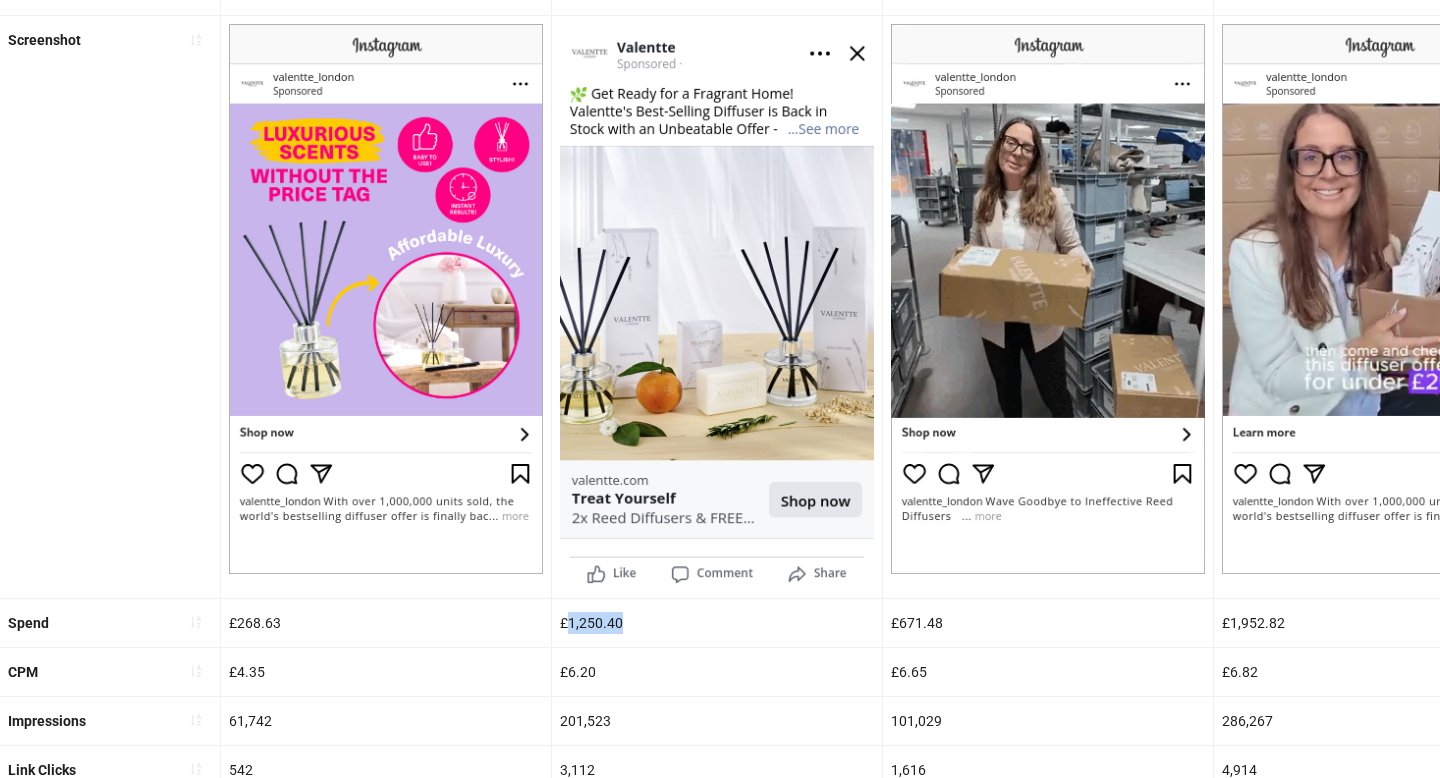 click on "£1,250.40" at bounding box center (717, 623) 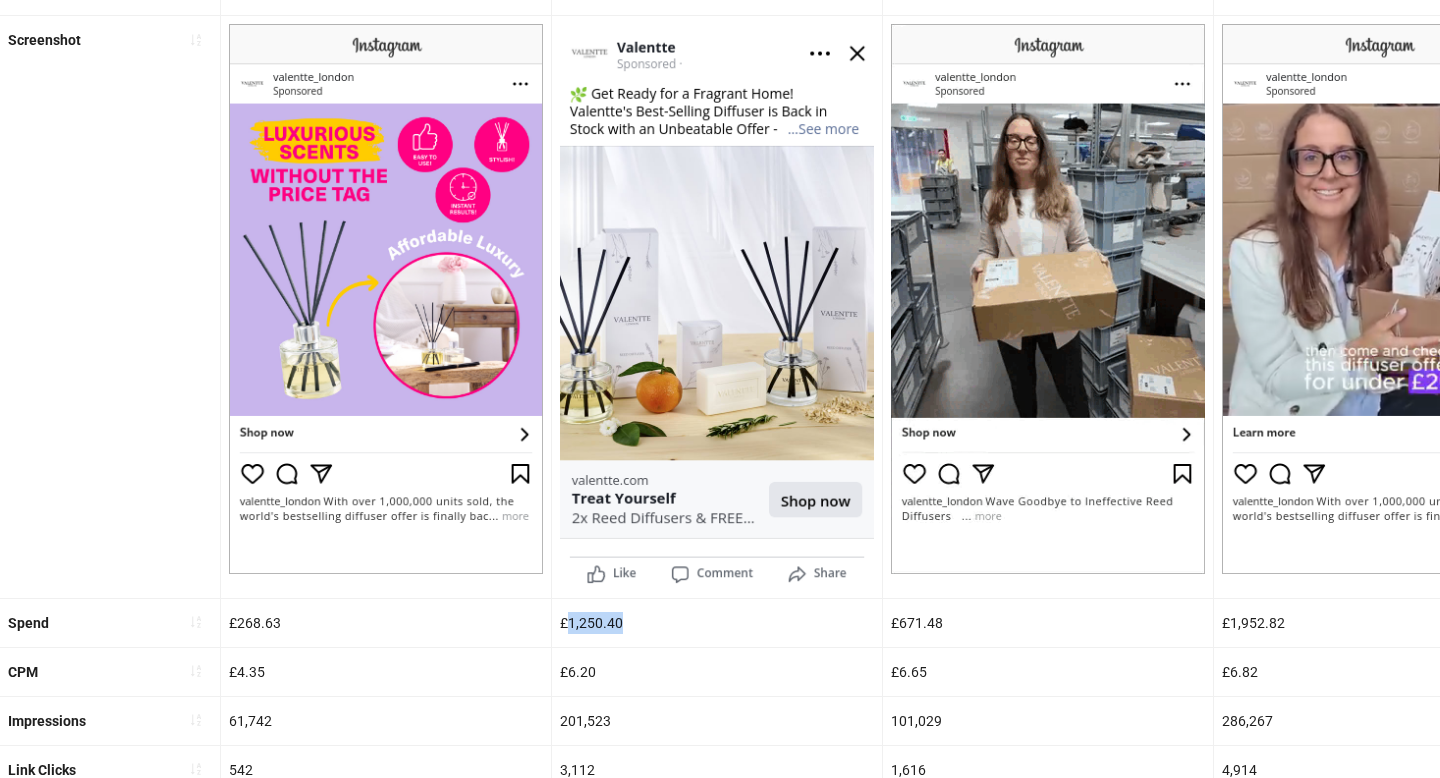 copy on "1,250.40" 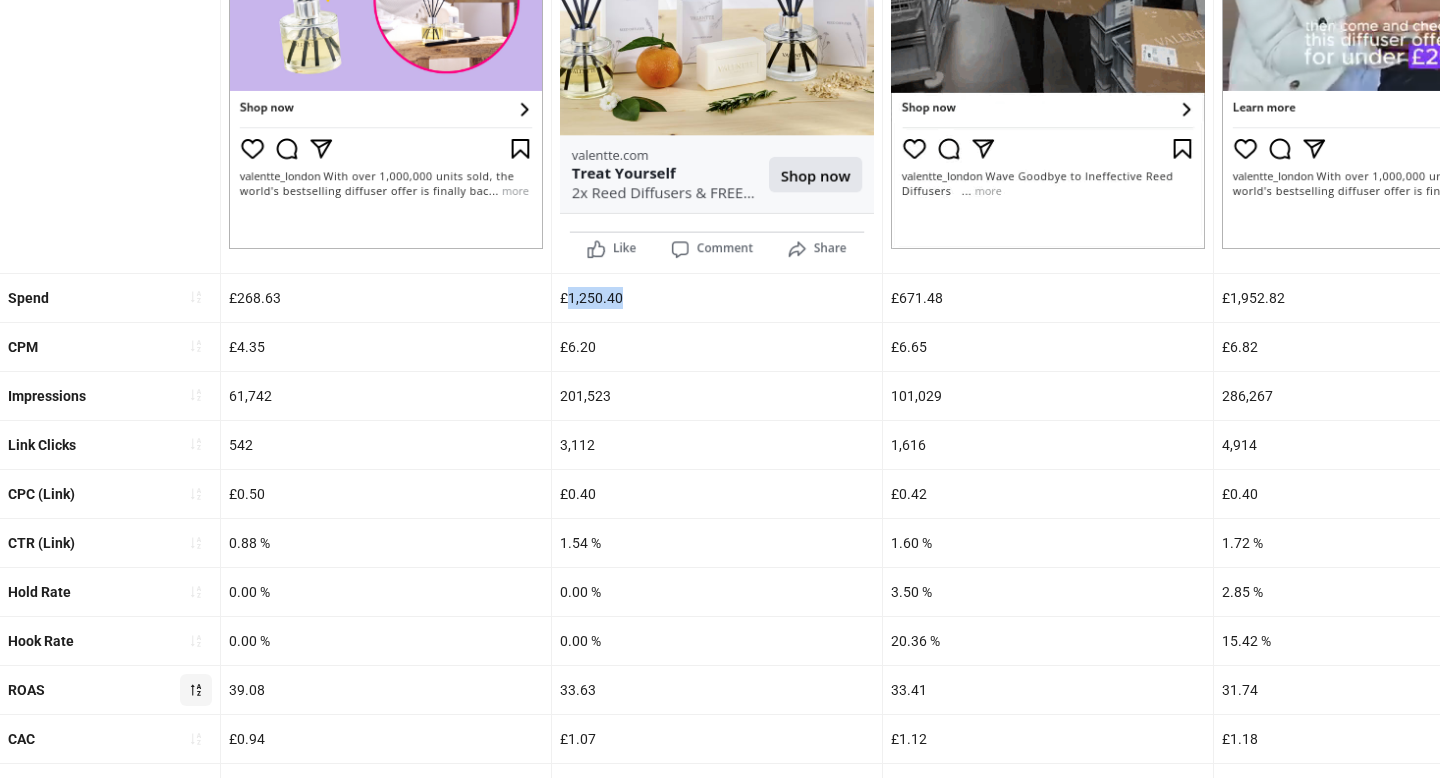scroll, scrollTop: 666, scrollLeft: 0, axis: vertical 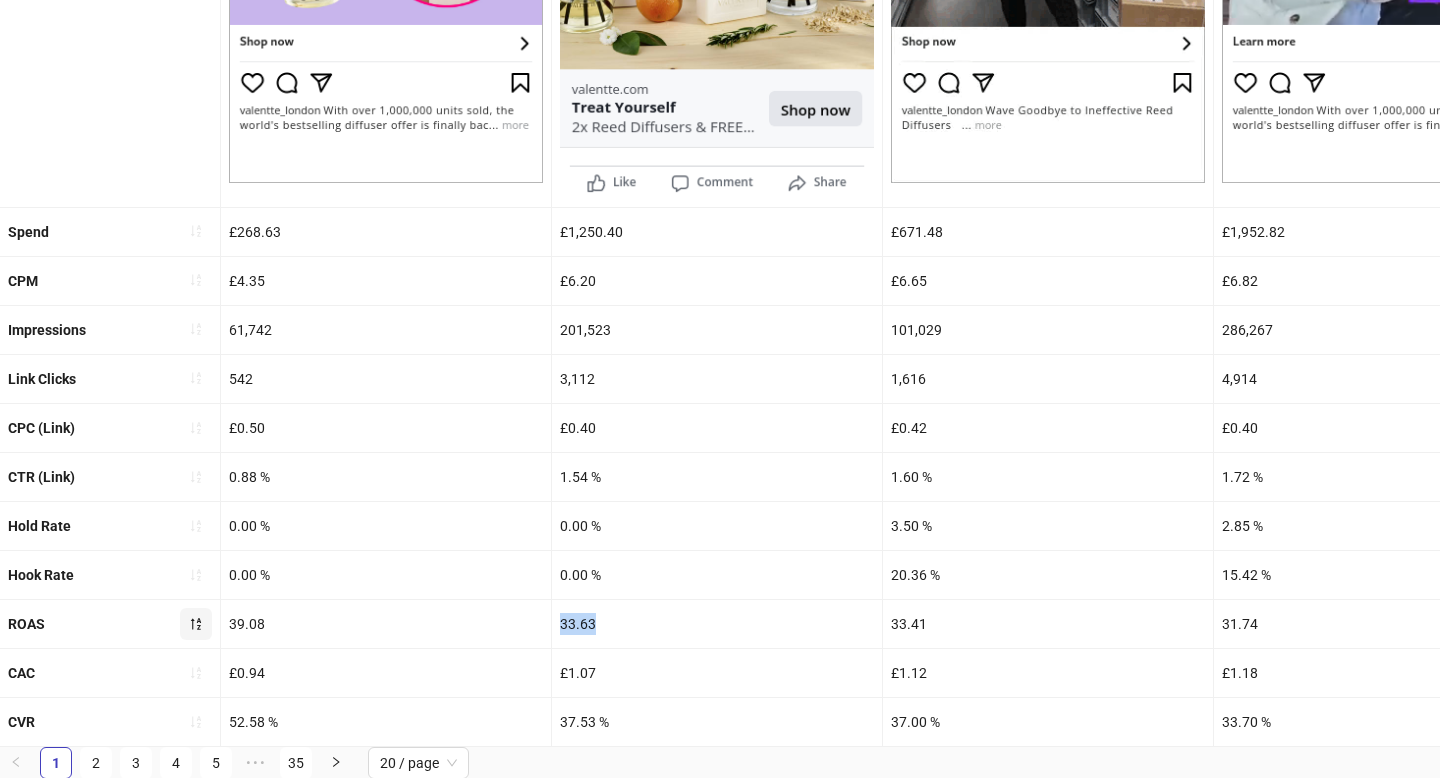 drag, startPoint x: 610, startPoint y: 609, endPoint x: 614, endPoint y: 627, distance: 18.439089 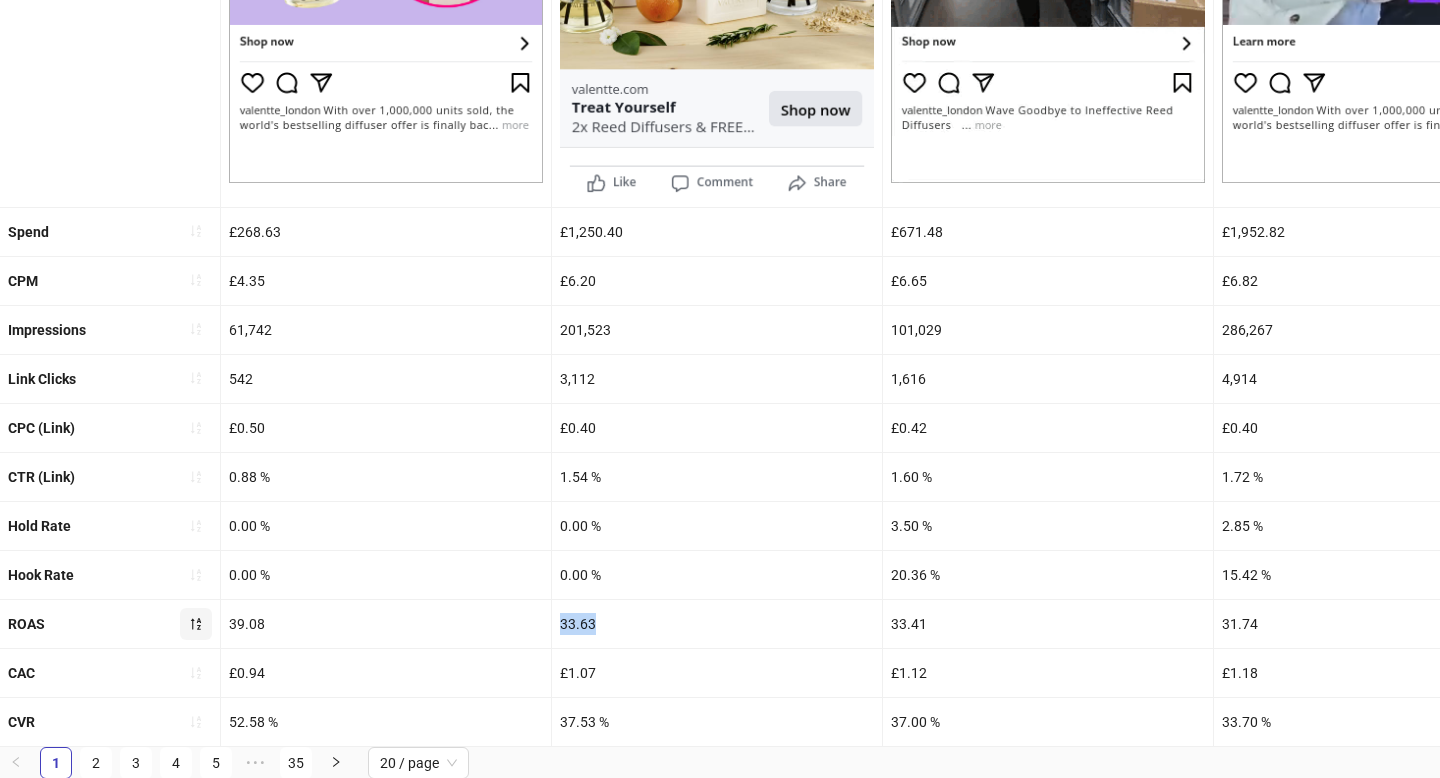 click on "33.63" at bounding box center [717, 624] 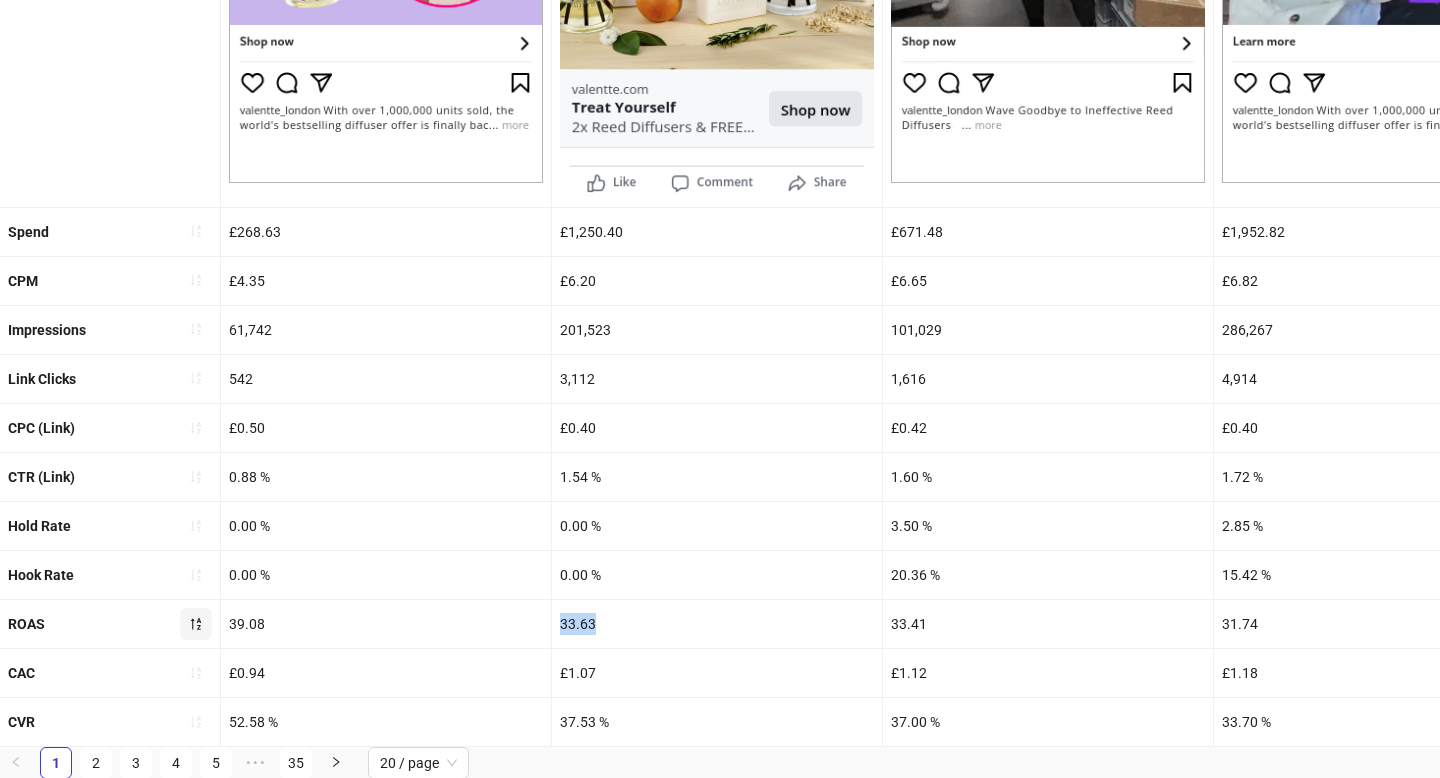 copy on "33.63" 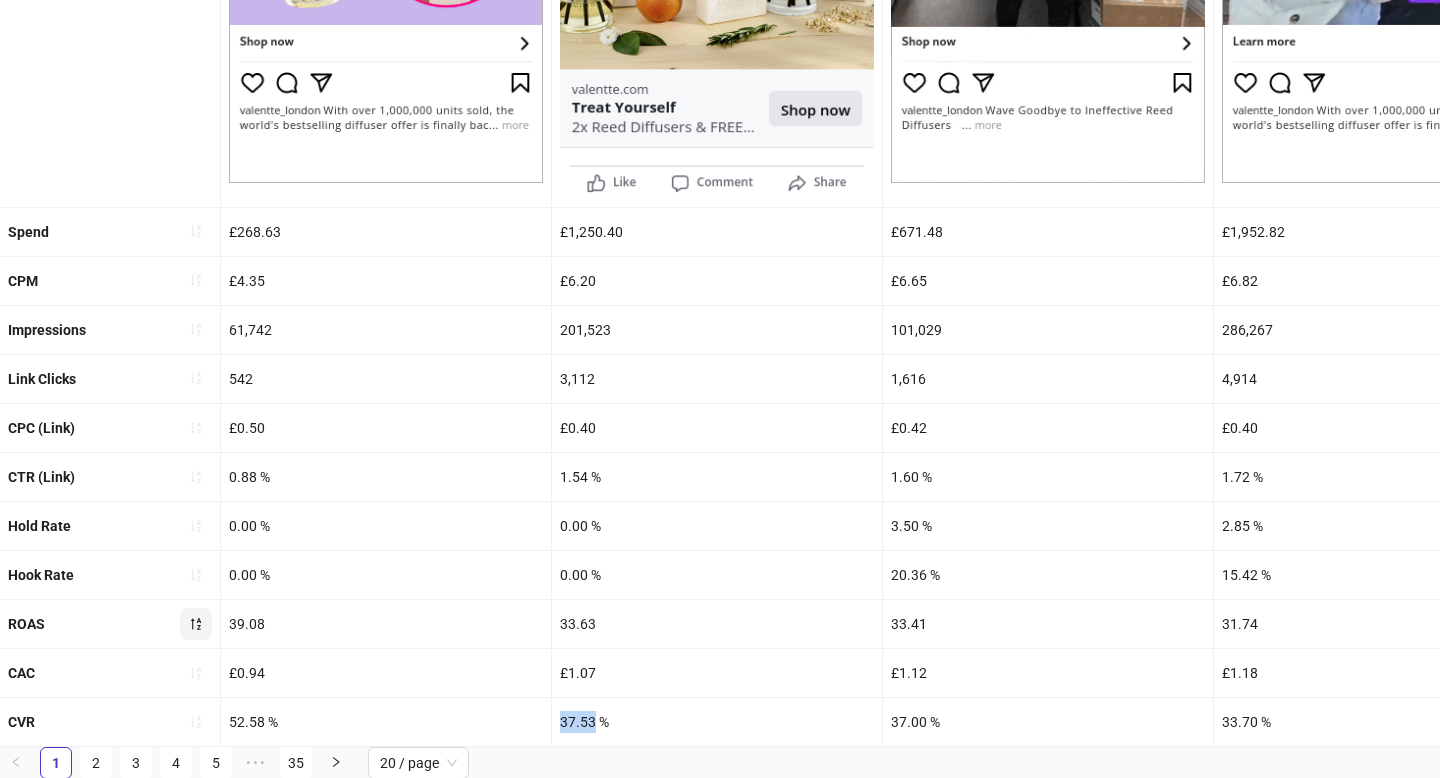 drag, startPoint x: 593, startPoint y: 722, endPoint x: 547, endPoint y: 720, distance: 46.043457 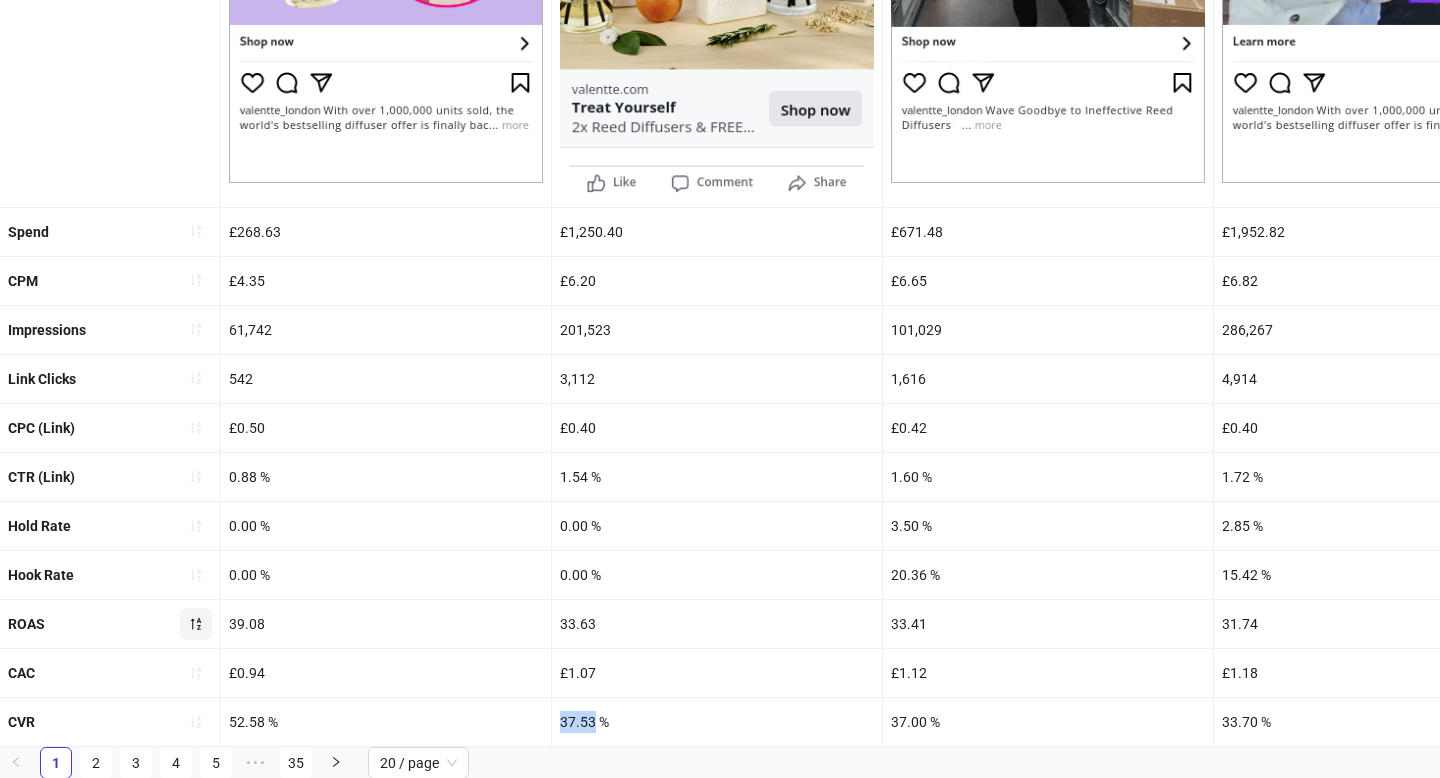 click on "CVR 52.58 % 37.53 % 37.00 % 33.70 % 29.62 % 27.75 % 28.45 % 26.83 % 24.80 % 30.13 % 39.66 % 43.24 % 44.56 % 32.87 % 27.50 % 31.48 % 26.92 % 30.85 % 37.44 % 29.94 %" at bounding box center (3420, 722) 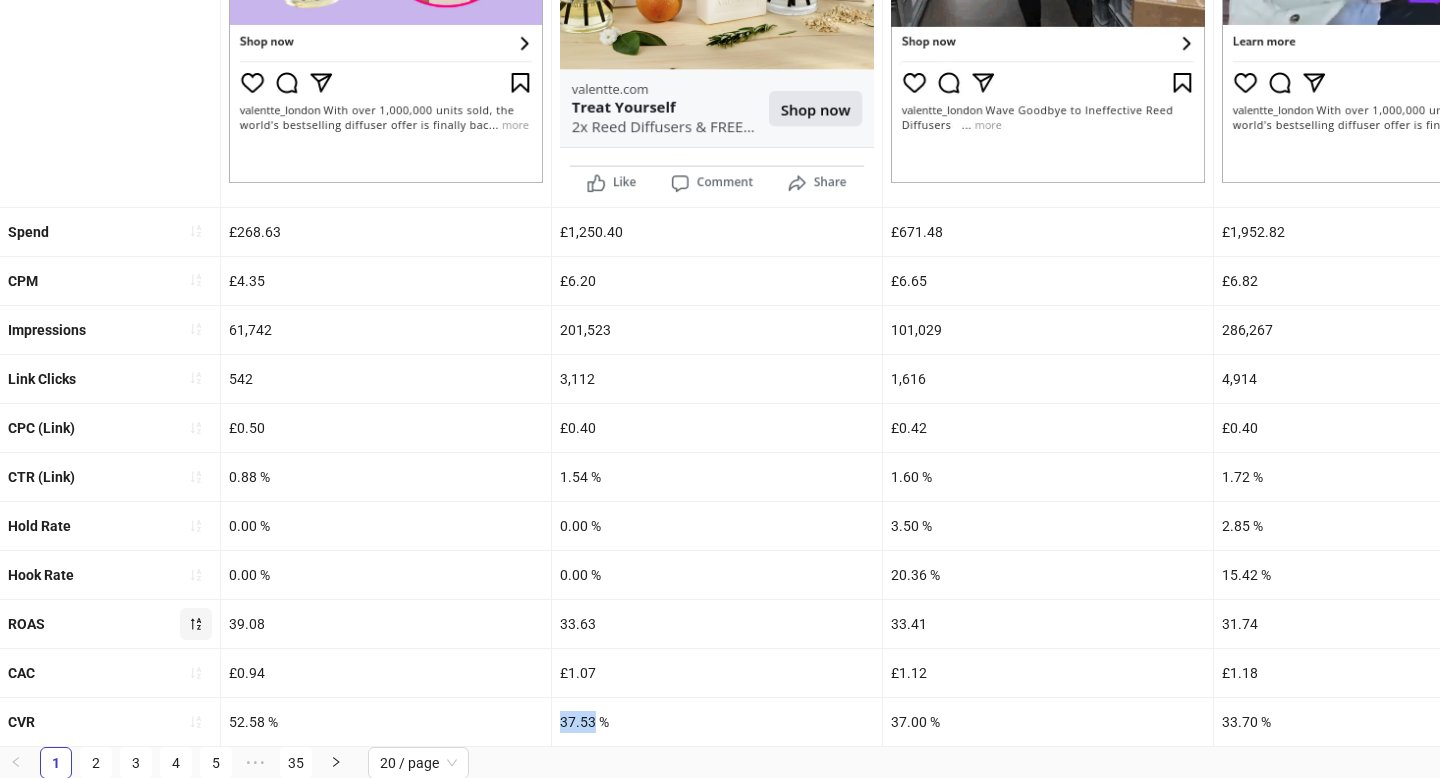 copy on "37.53" 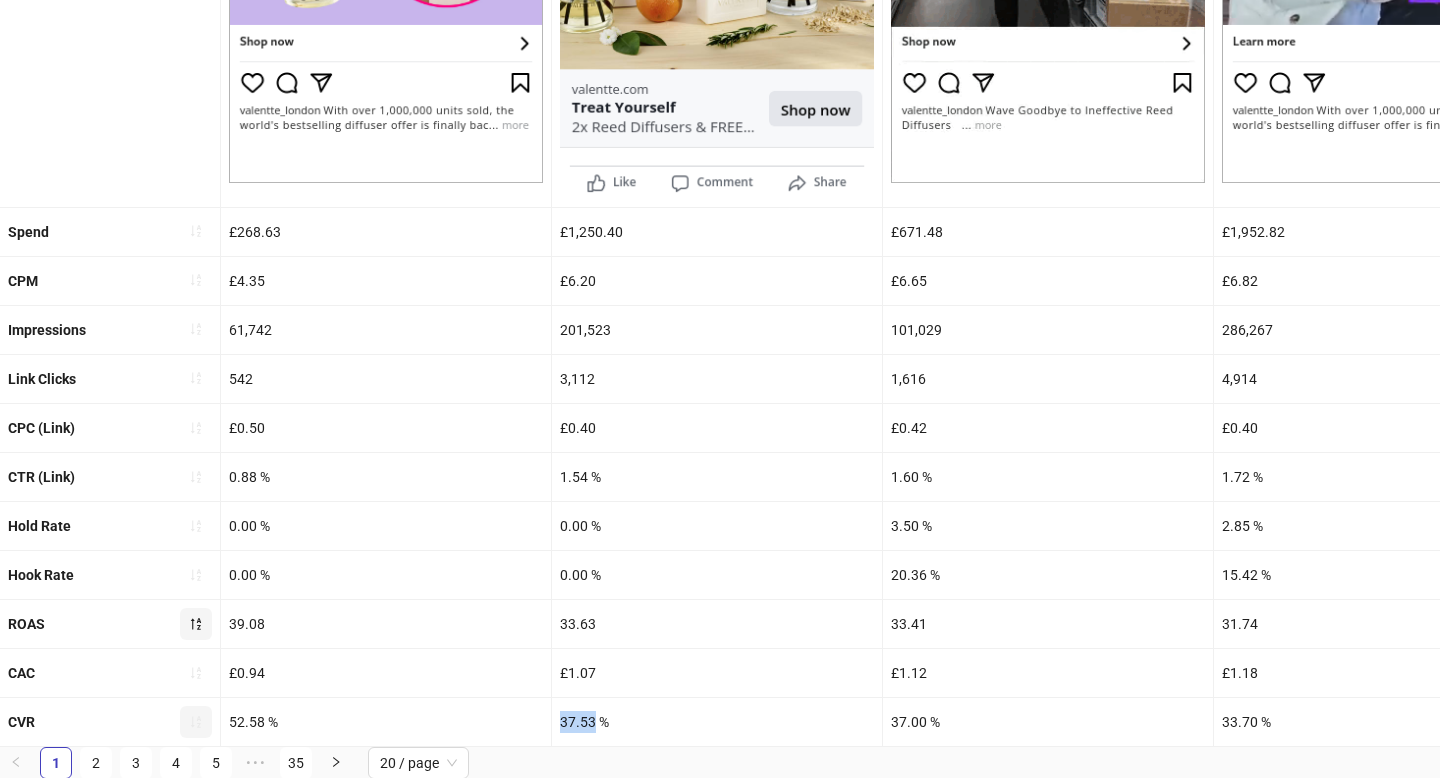 click 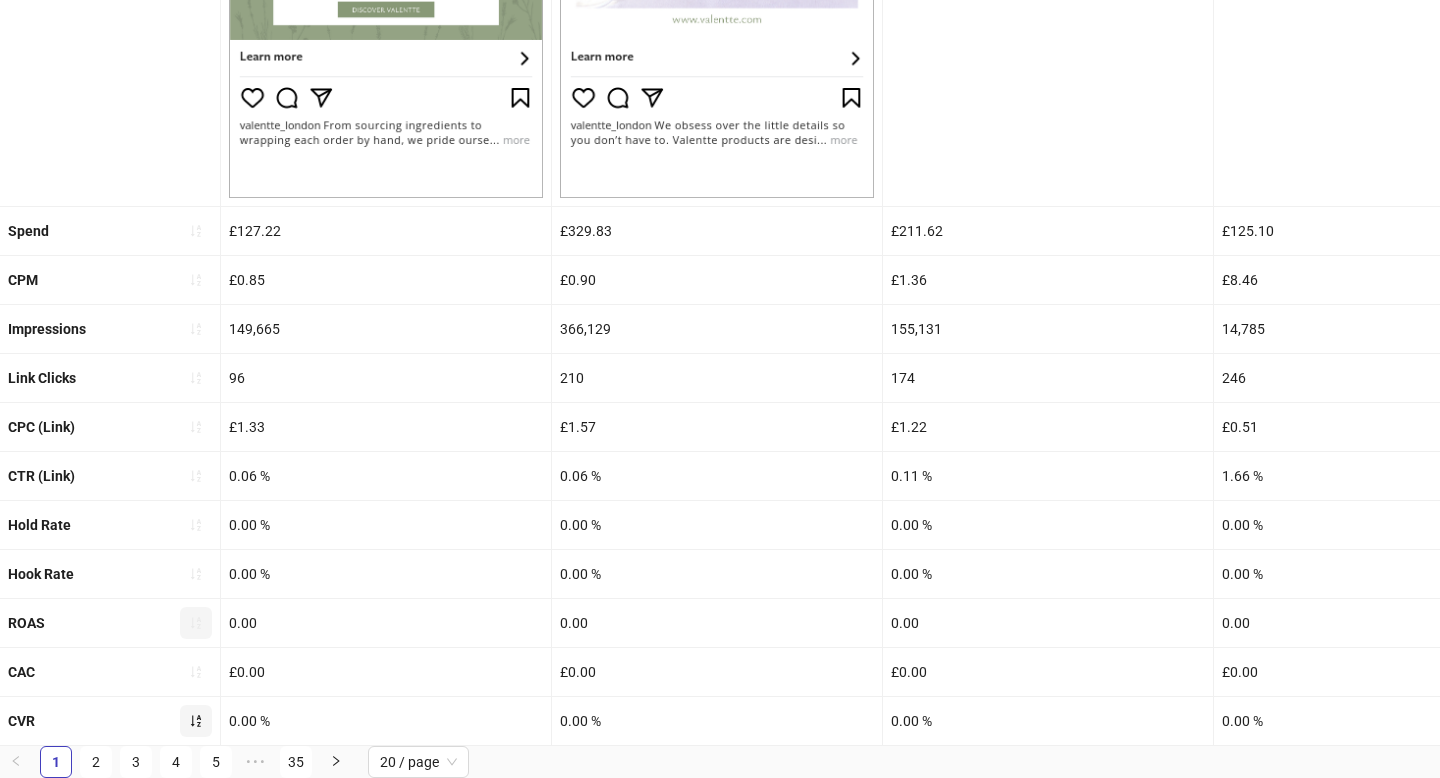 scroll, scrollTop: 651, scrollLeft: 0, axis: vertical 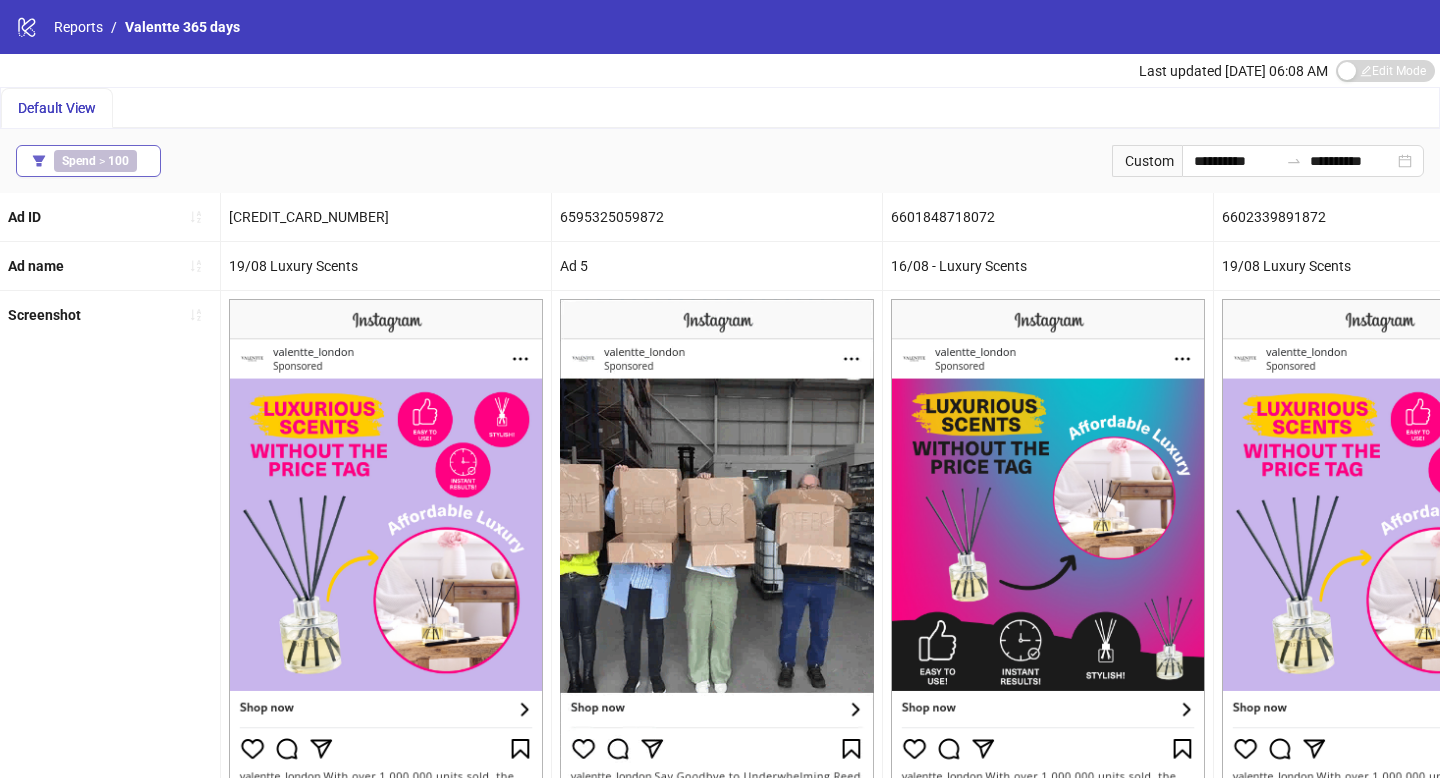 click on "100" at bounding box center [118, 161] 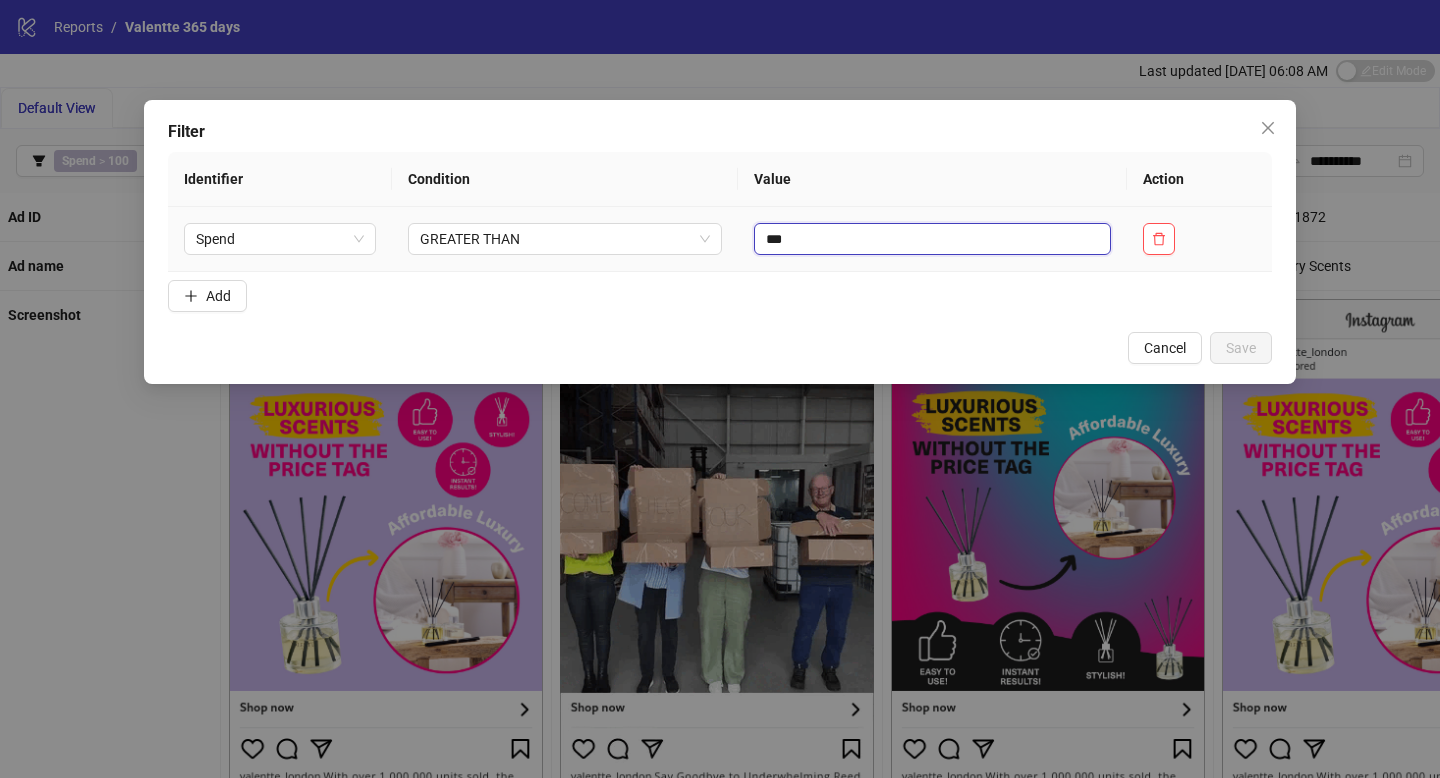 drag, startPoint x: 766, startPoint y: 234, endPoint x: 749, endPoint y: 234, distance: 17 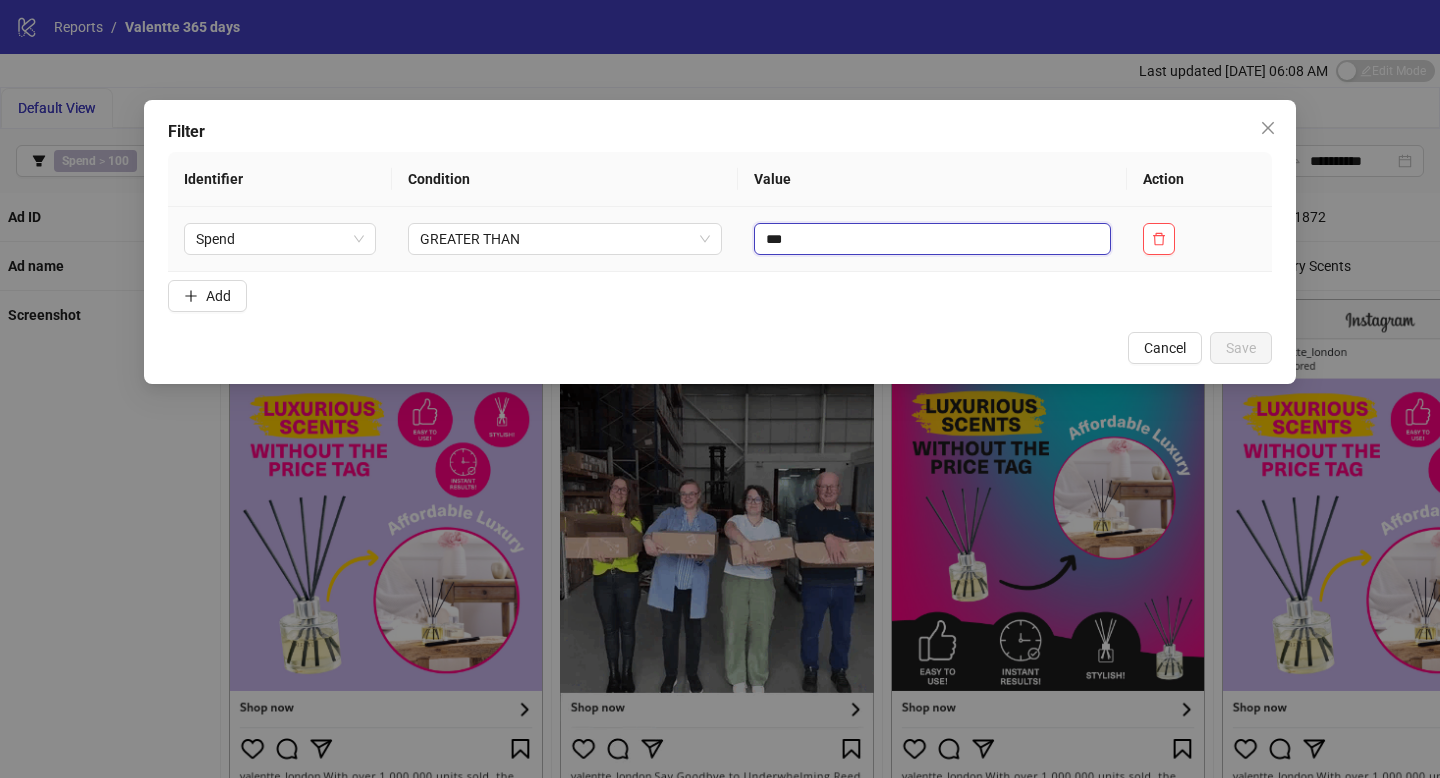 click on "***" at bounding box center (932, 239) 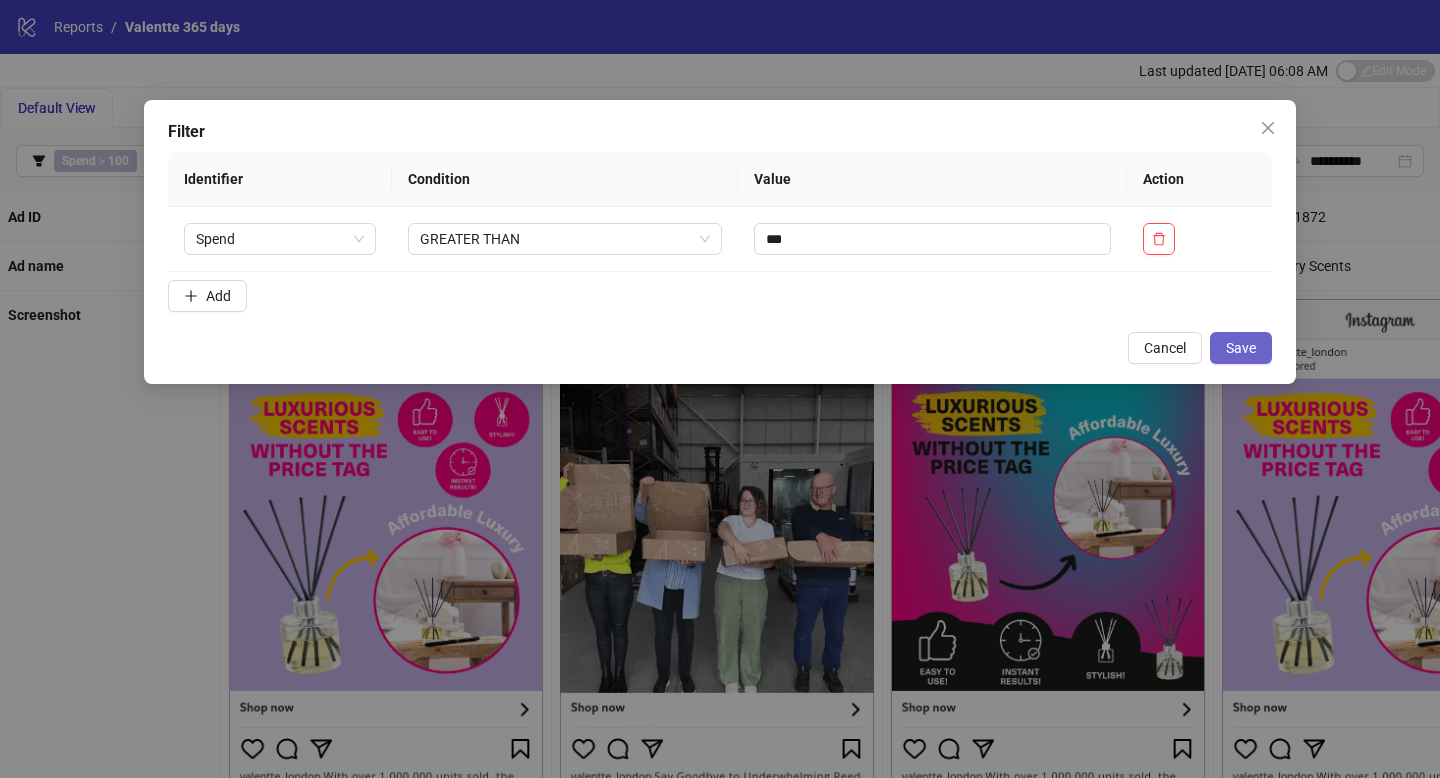 click on "Save" at bounding box center (1241, 348) 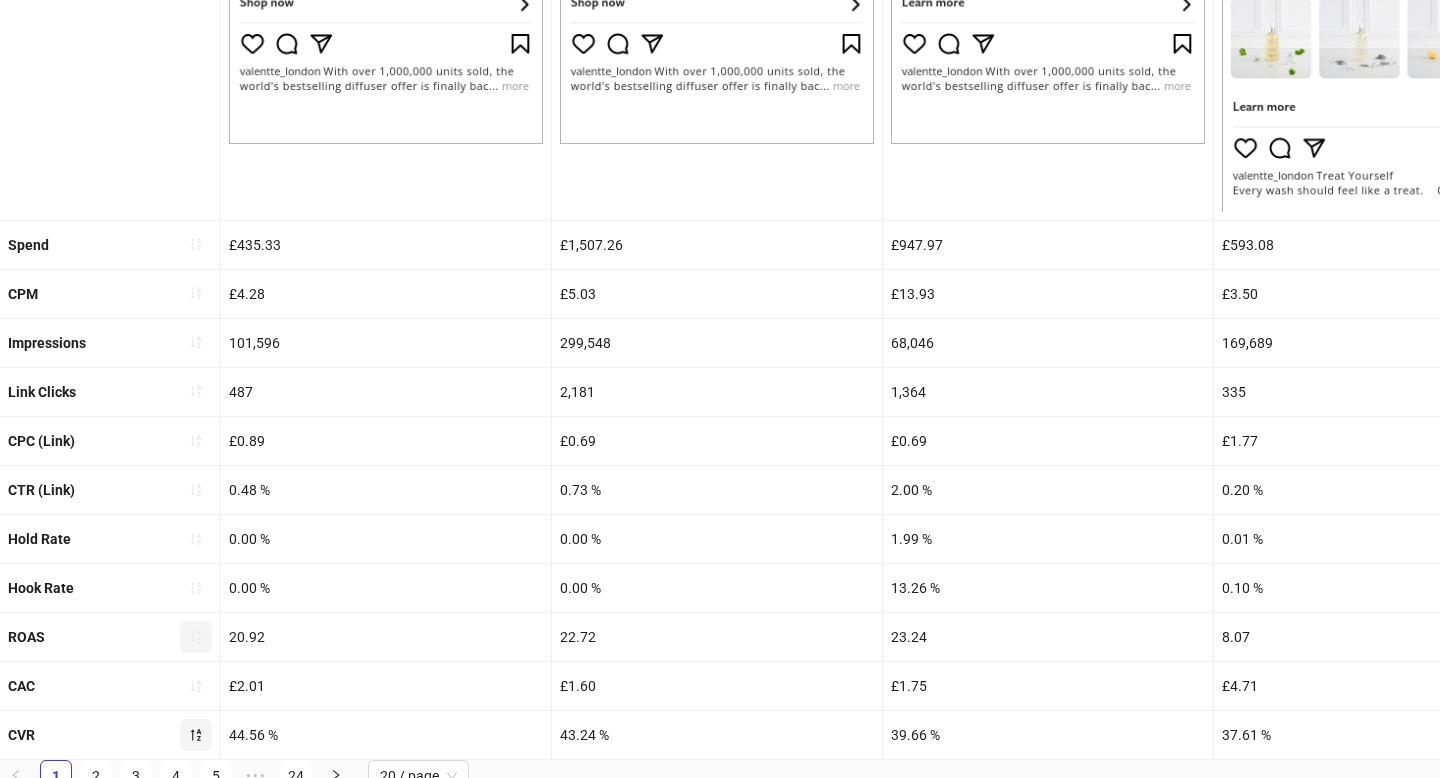 scroll, scrollTop: 718, scrollLeft: 0, axis: vertical 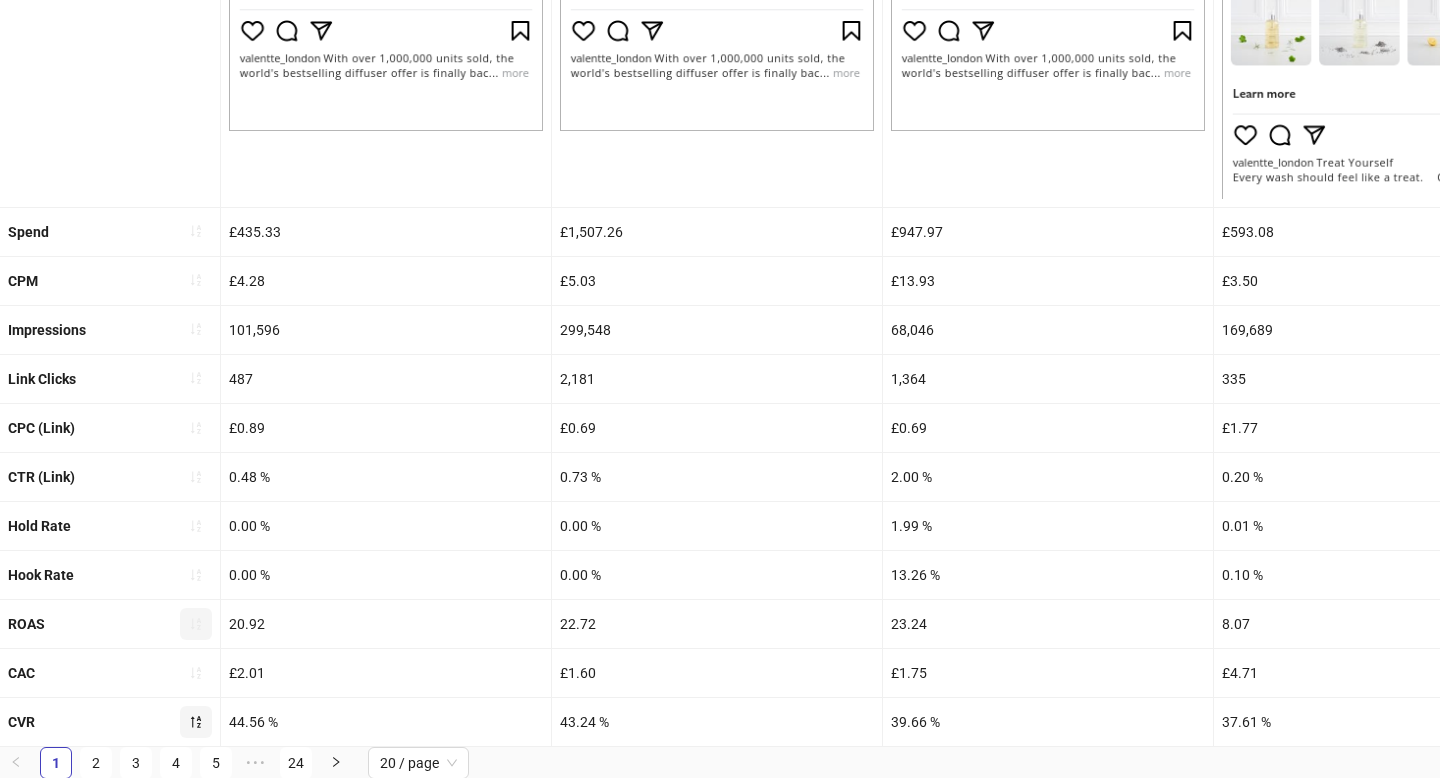 click at bounding box center (196, 624) 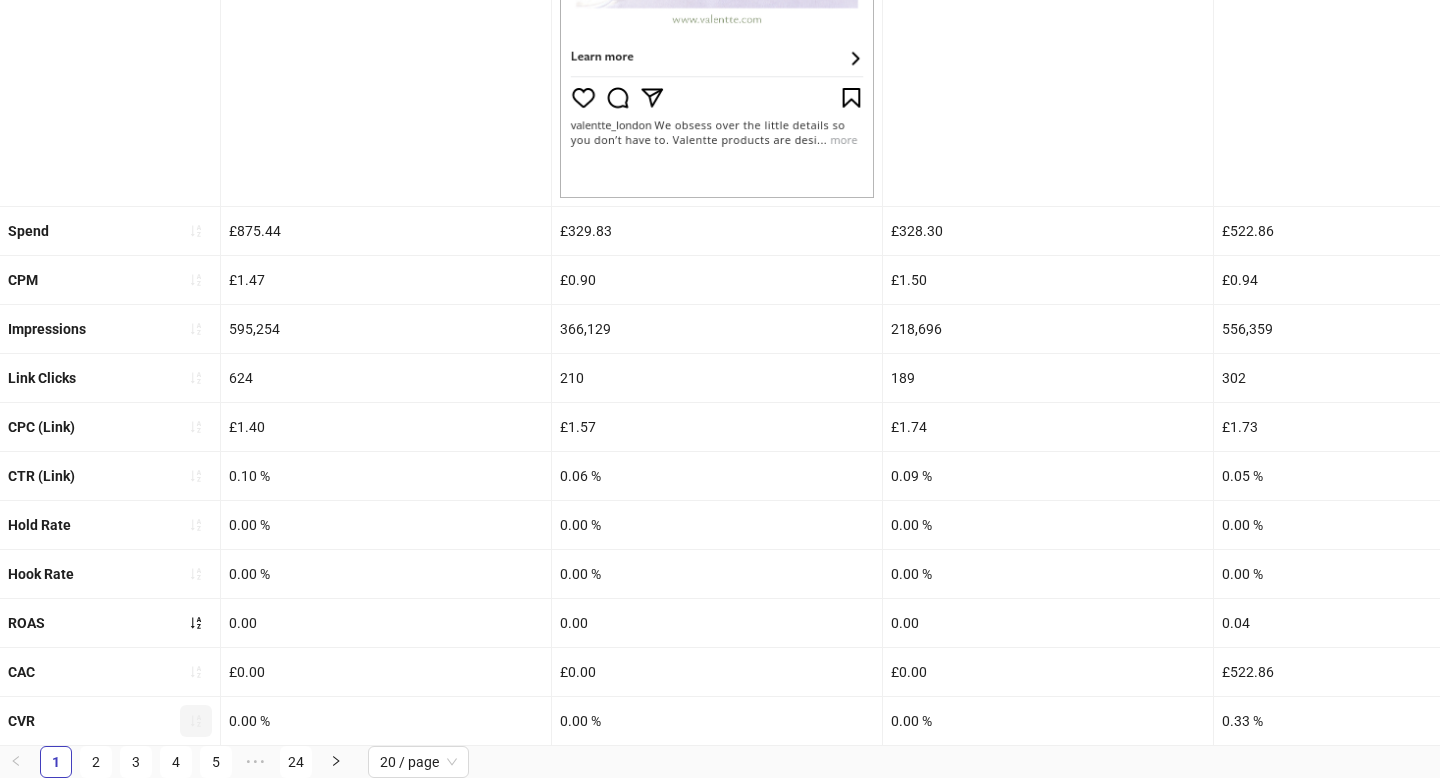 scroll, scrollTop: 651, scrollLeft: 0, axis: vertical 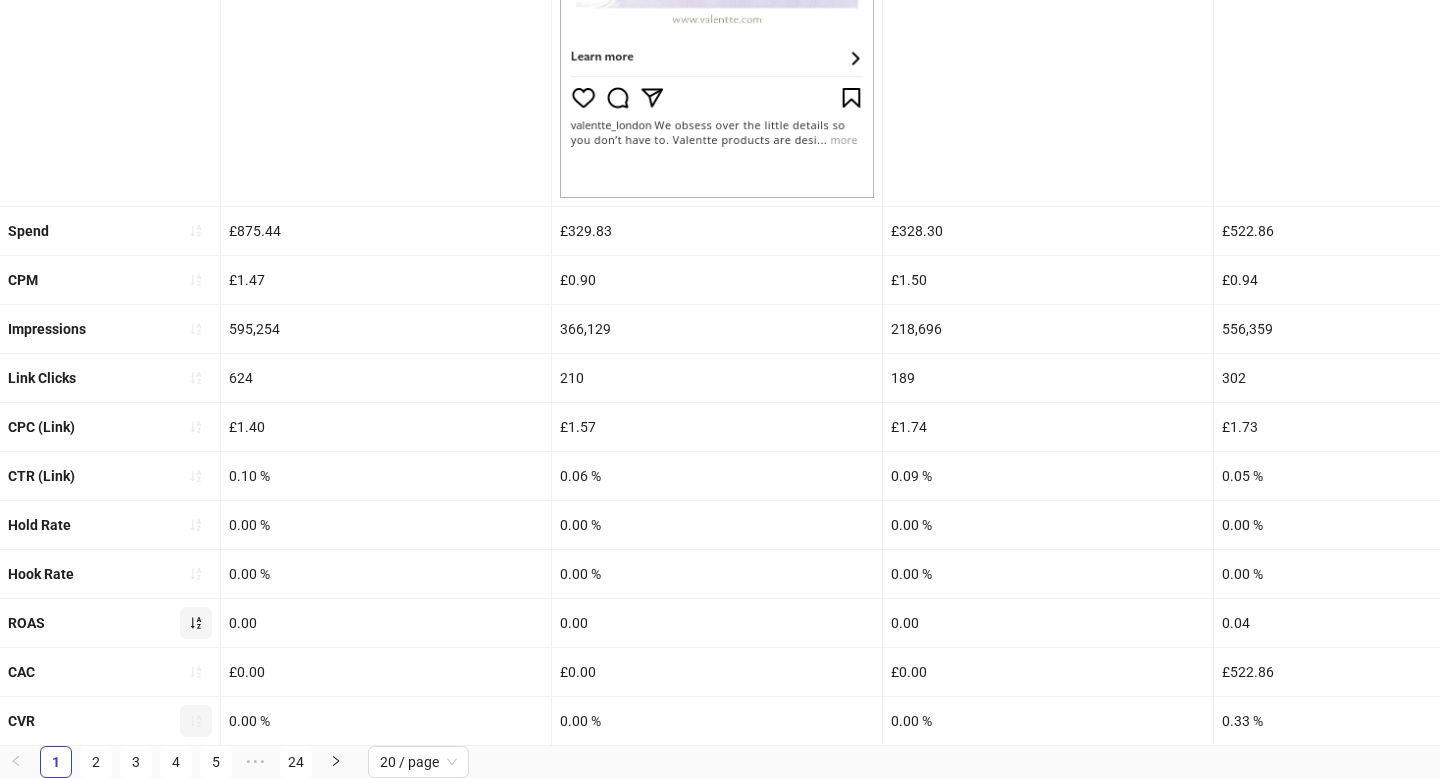 click at bounding box center (196, 623) 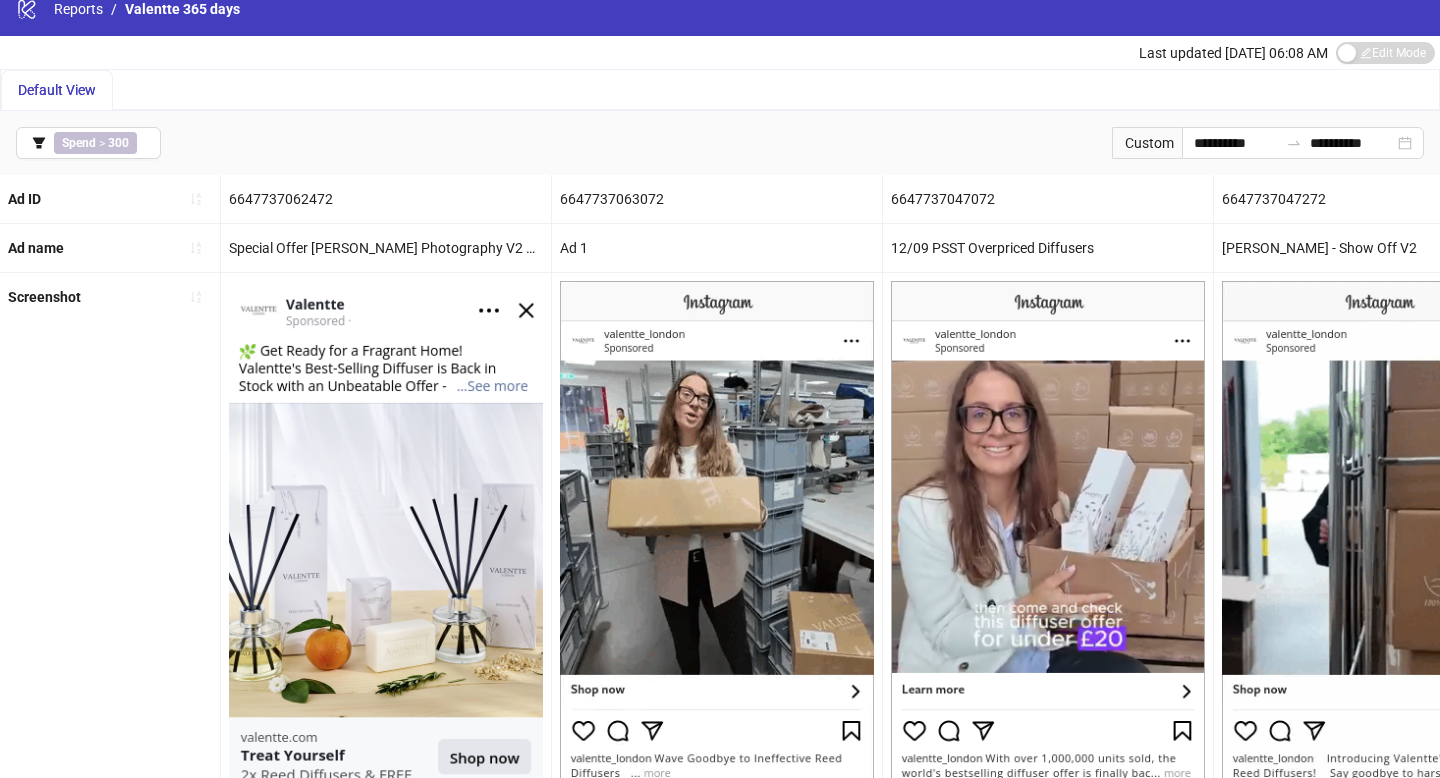 scroll, scrollTop: 0, scrollLeft: 0, axis: both 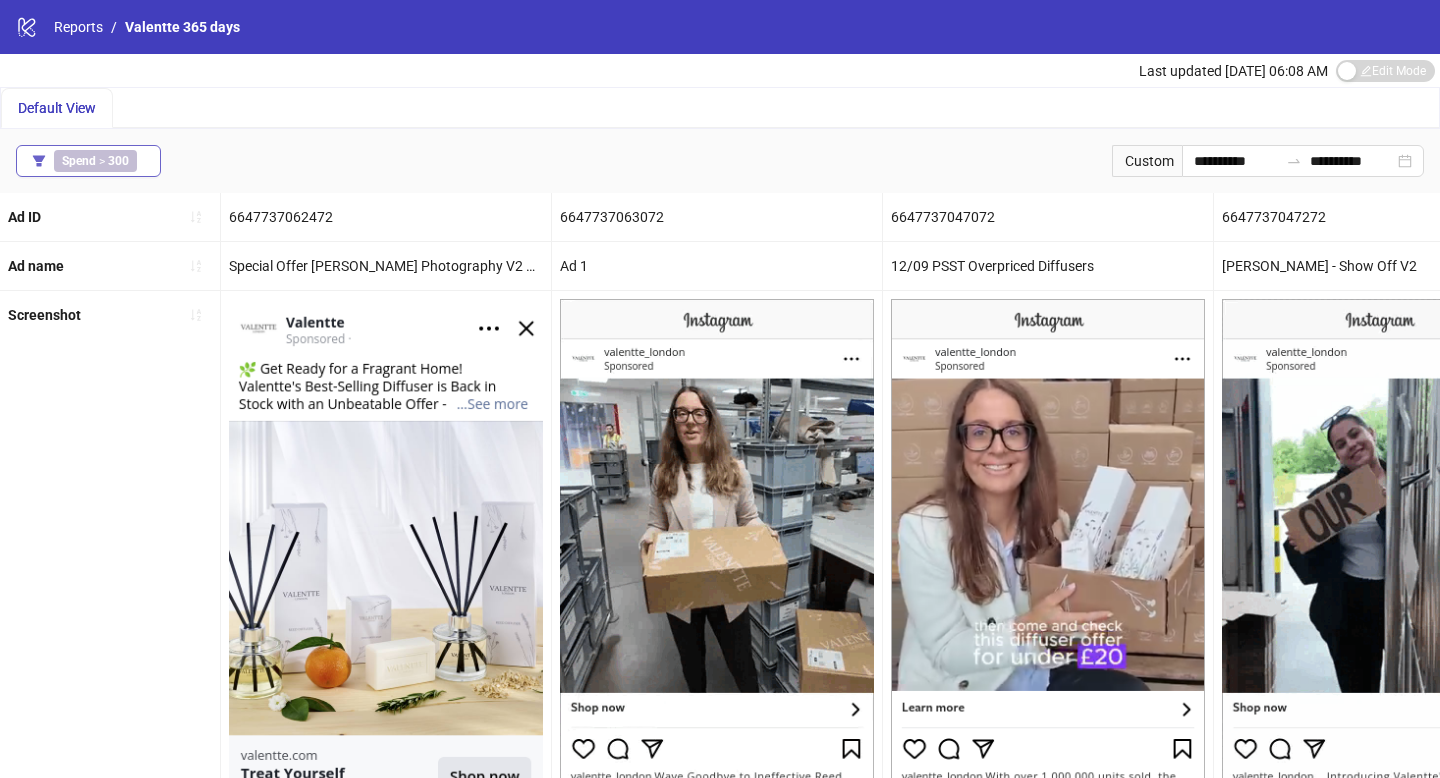 click on "300" at bounding box center [118, 161] 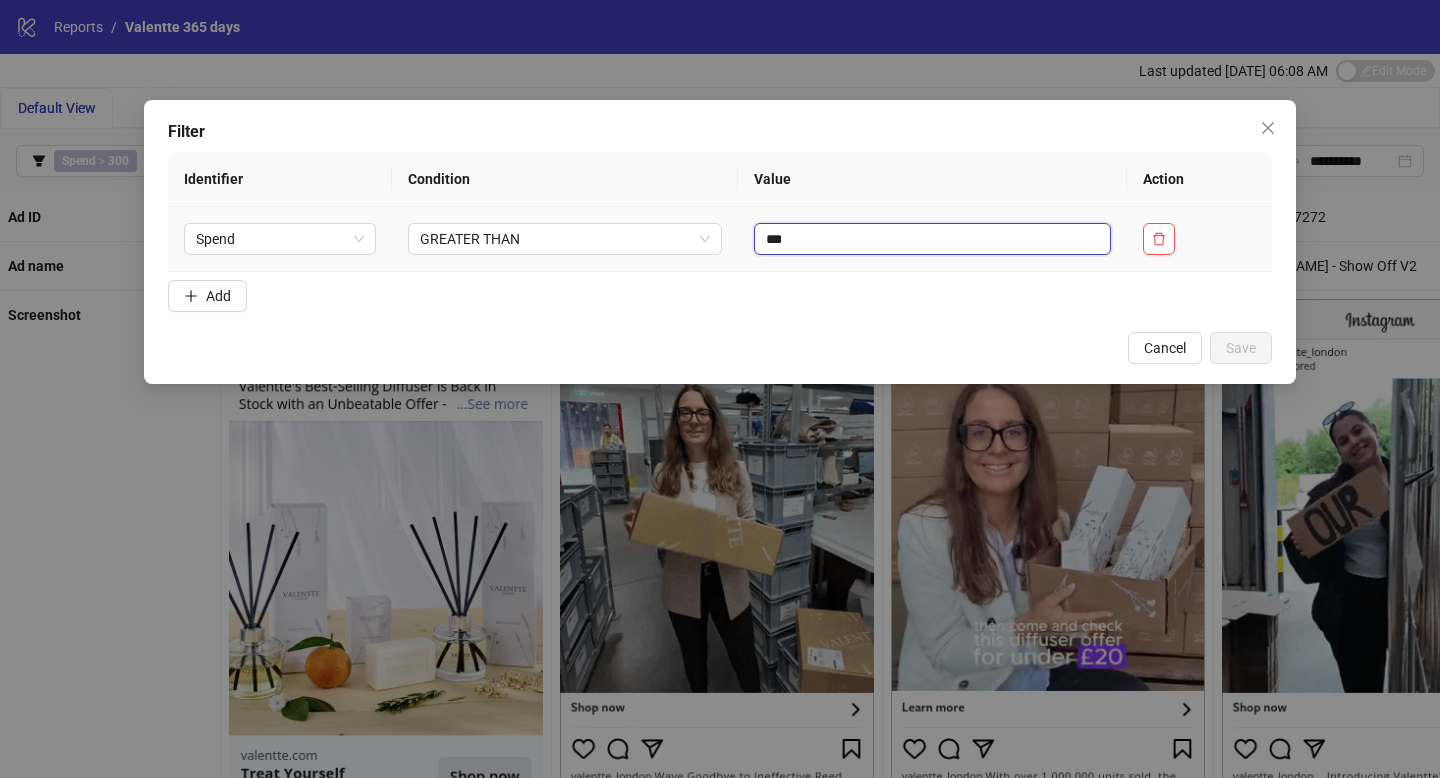 drag, startPoint x: 771, startPoint y: 235, endPoint x: 724, endPoint y: 235, distance: 47 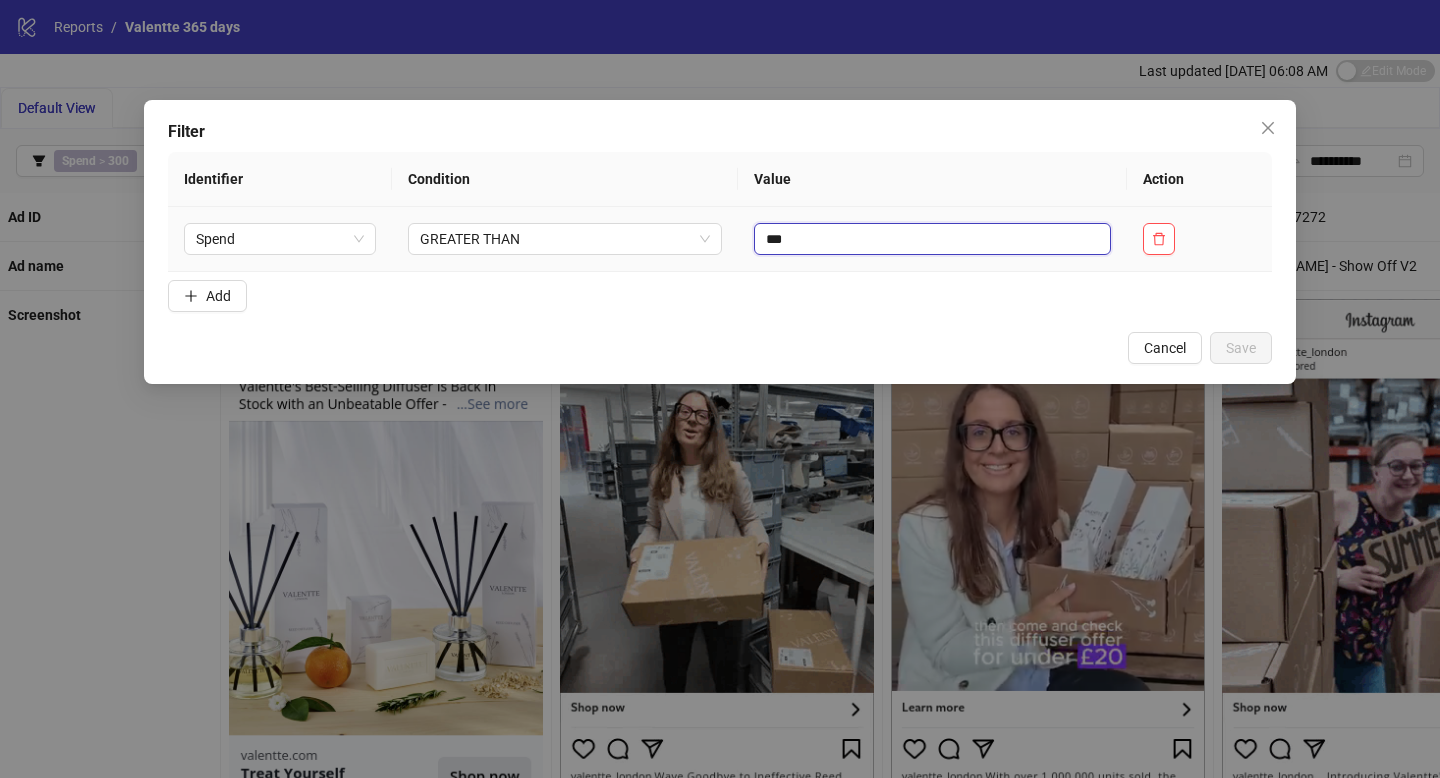 click on "Spend GREATER THAN ***" at bounding box center (720, 239) 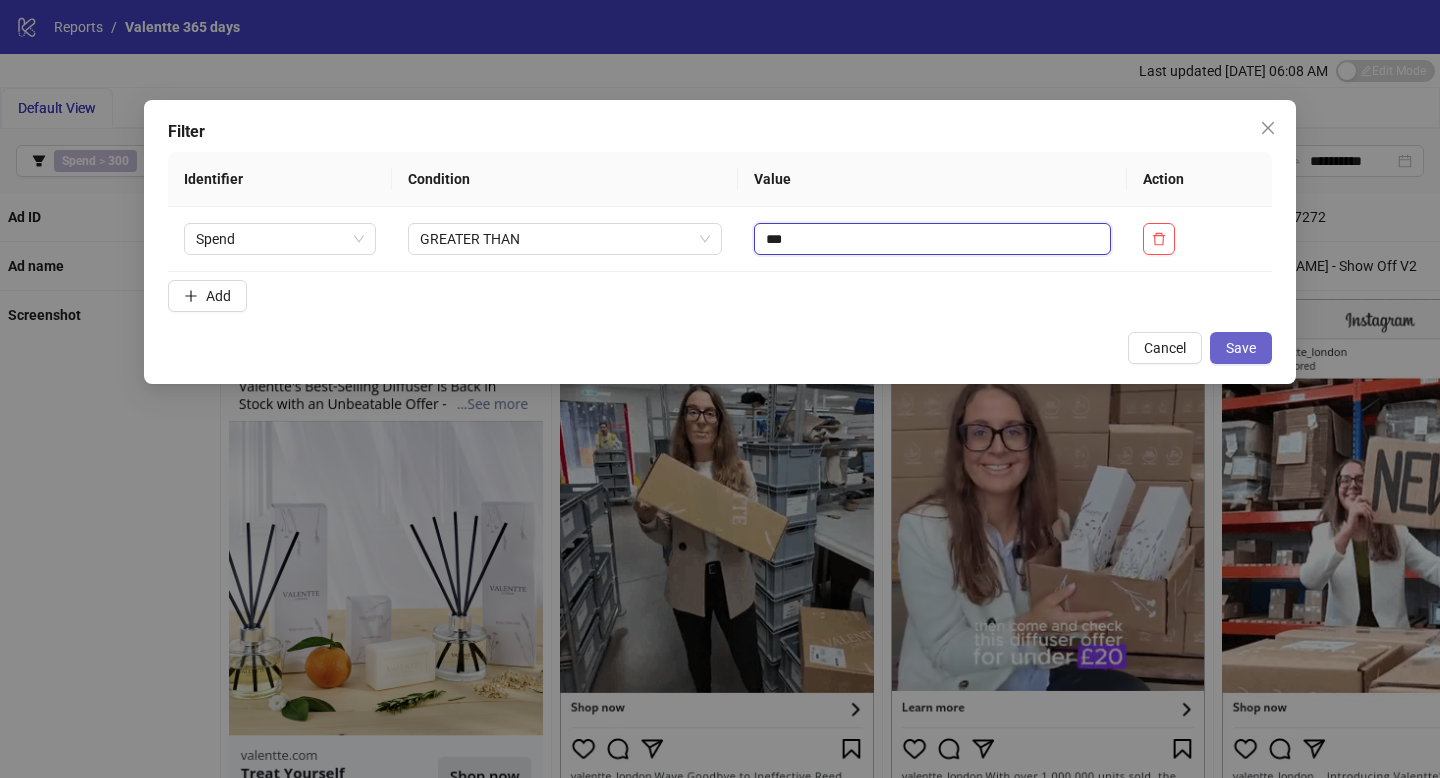 type on "***" 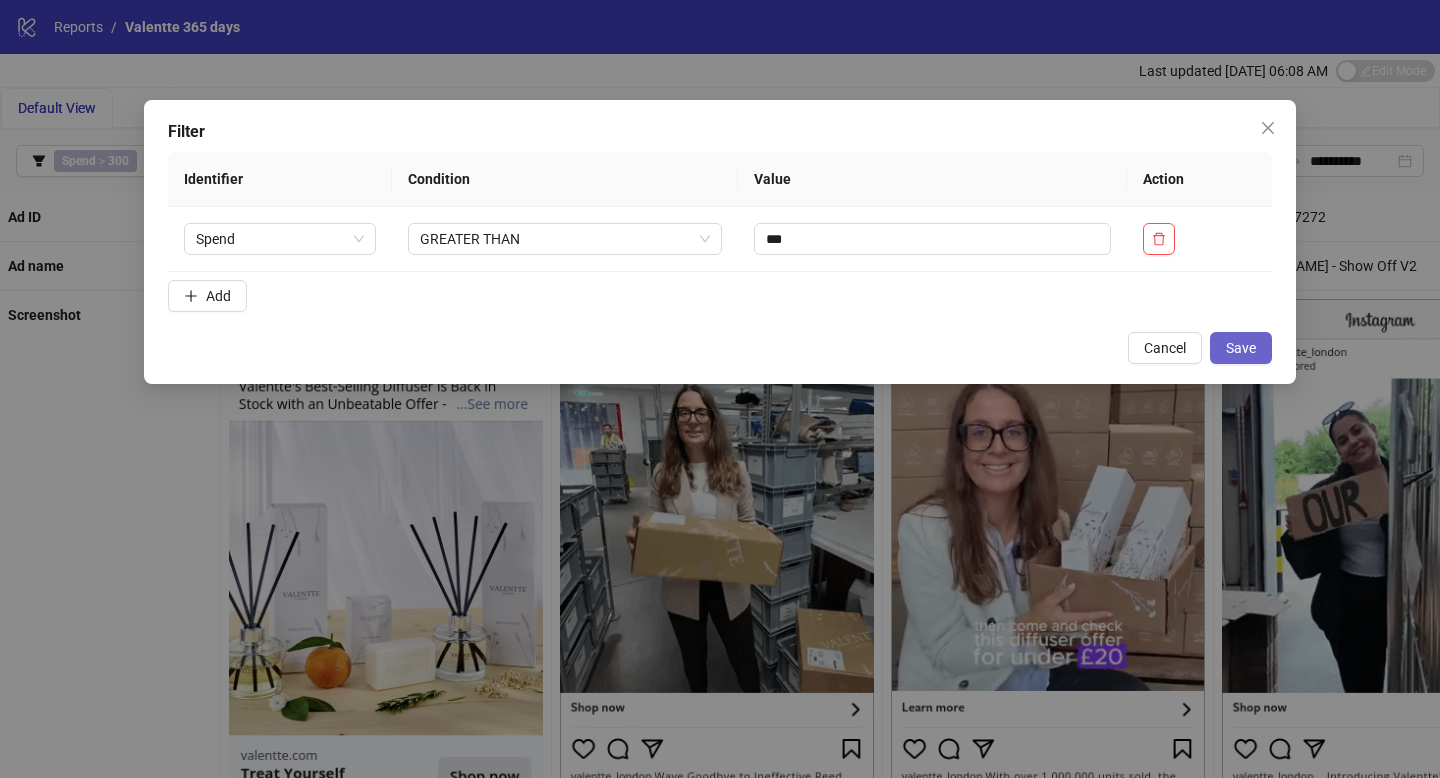 click on "Save" at bounding box center [1241, 348] 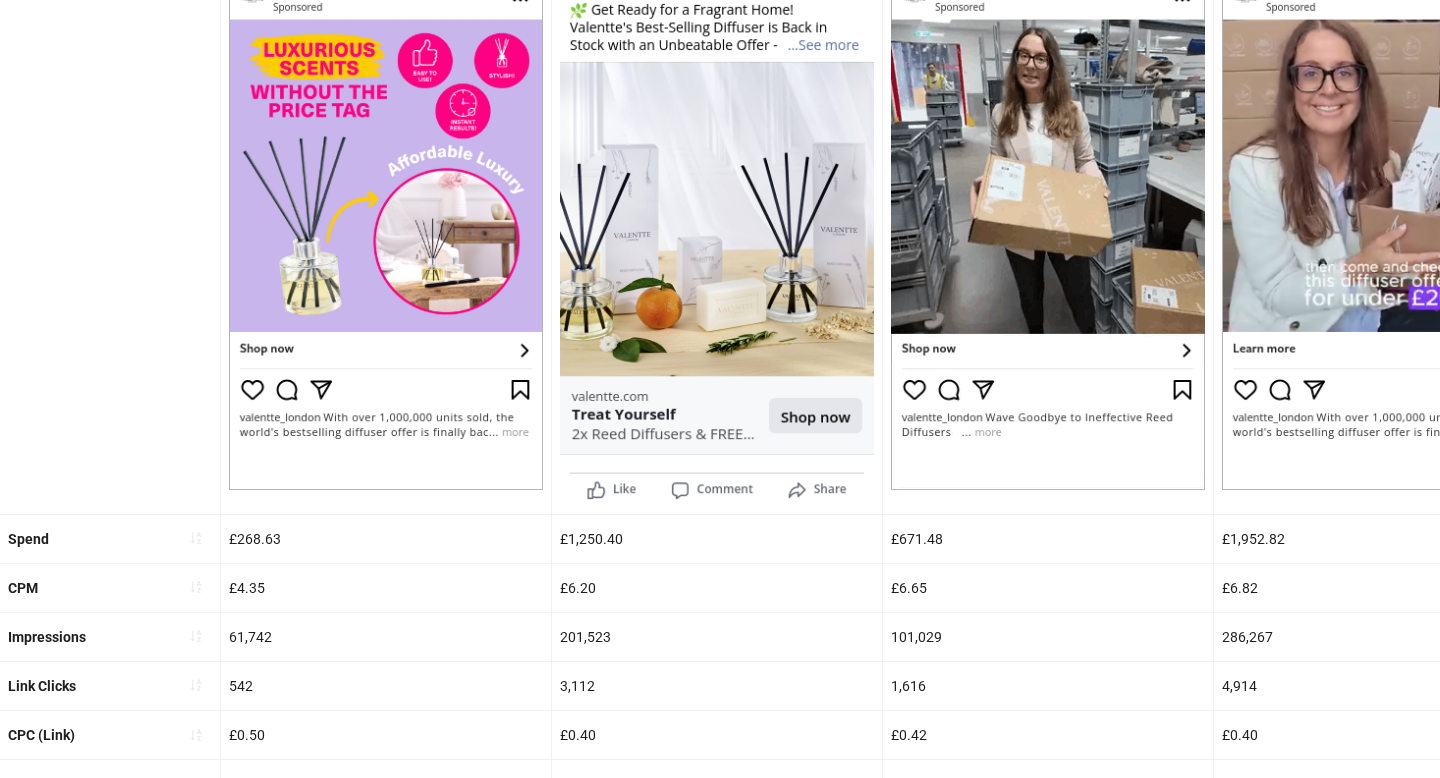 scroll, scrollTop: 666, scrollLeft: 0, axis: vertical 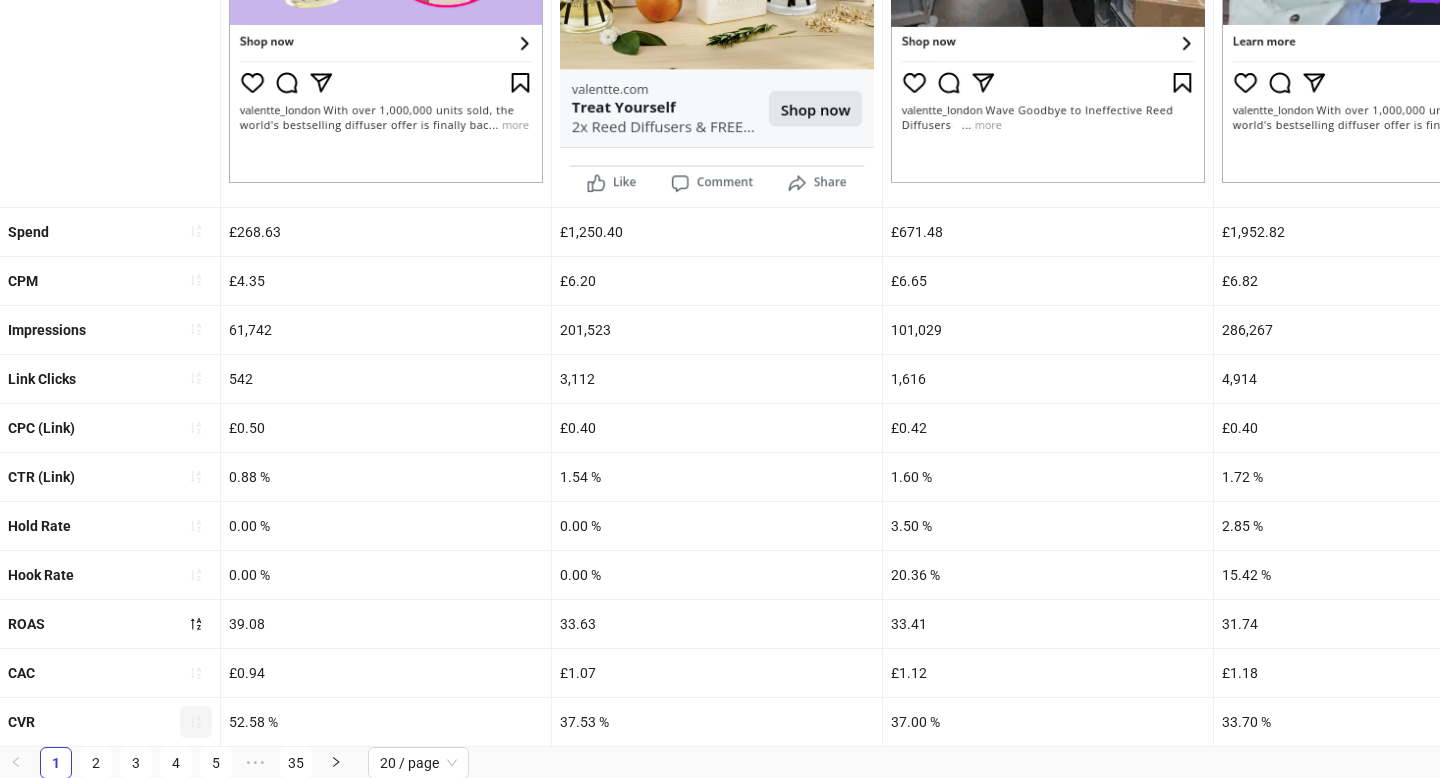 click 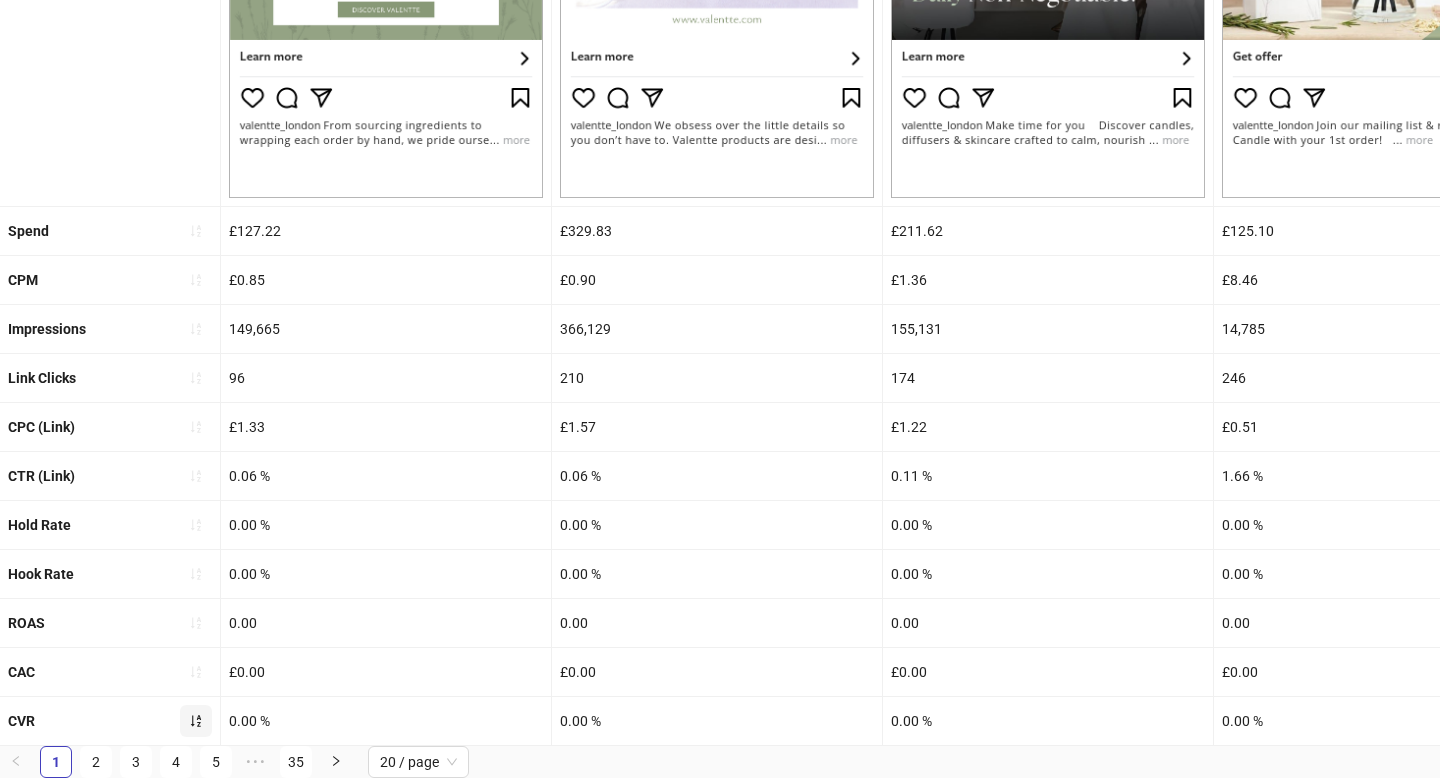 scroll, scrollTop: 651, scrollLeft: 0, axis: vertical 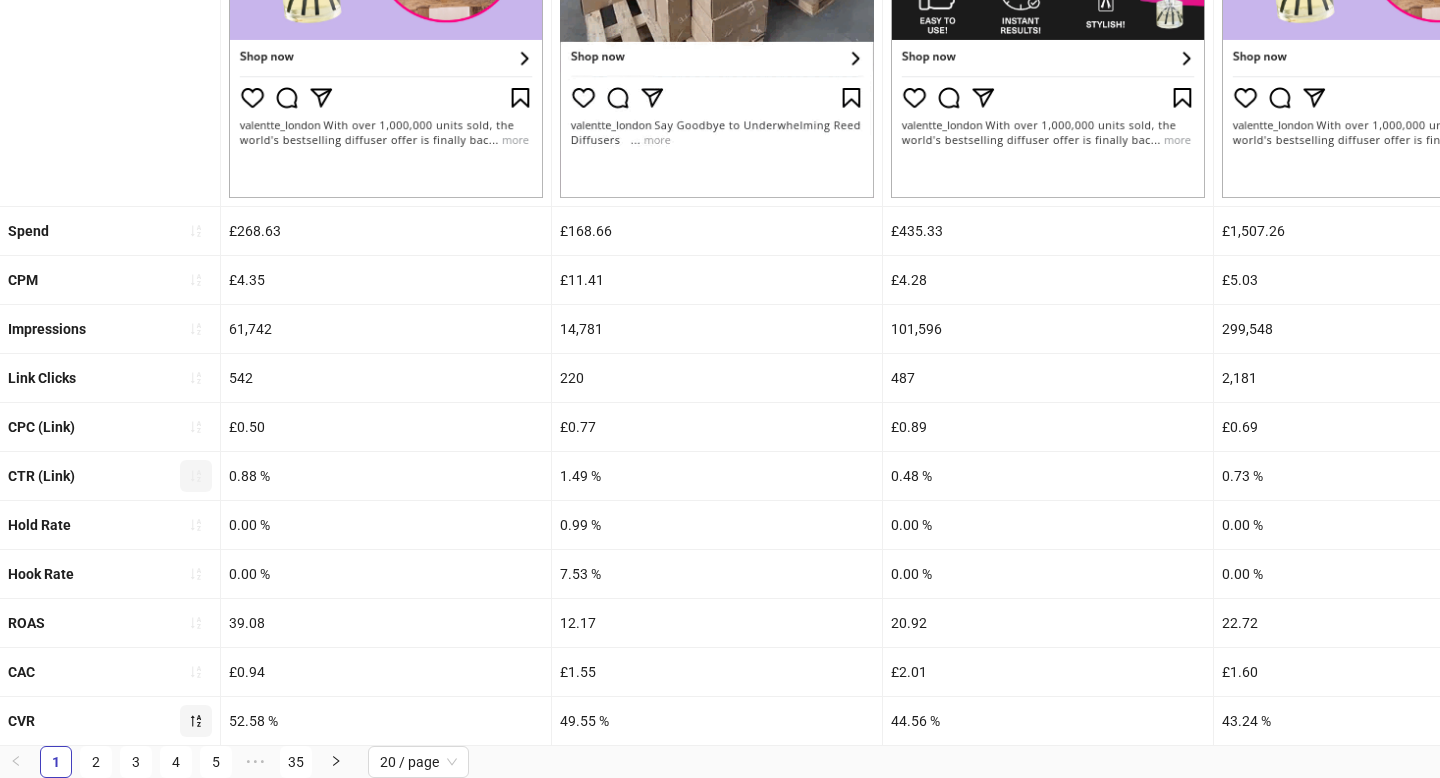 click at bounding box center (196, 476) 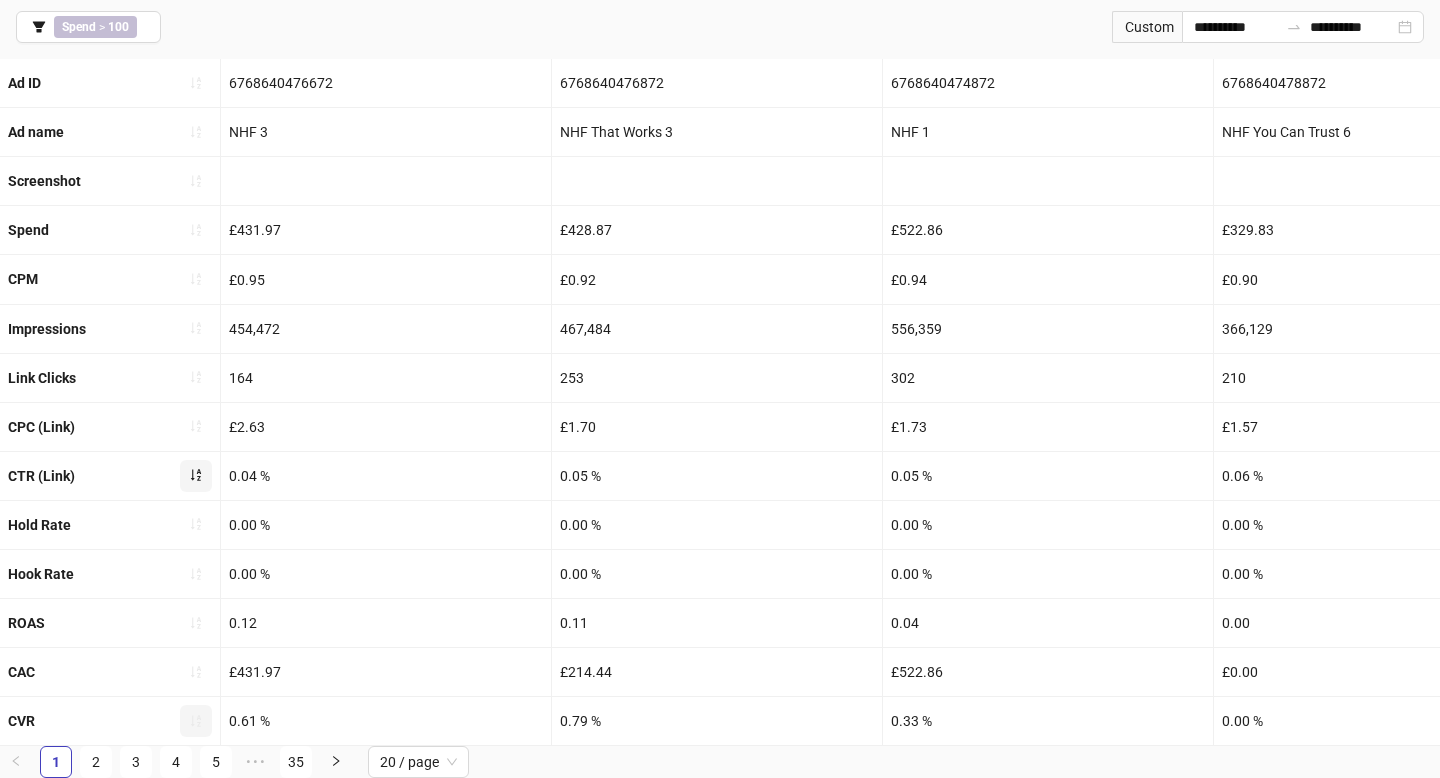 scroll, scrollTop: 651, scrollLeft: 0, axis: vertical 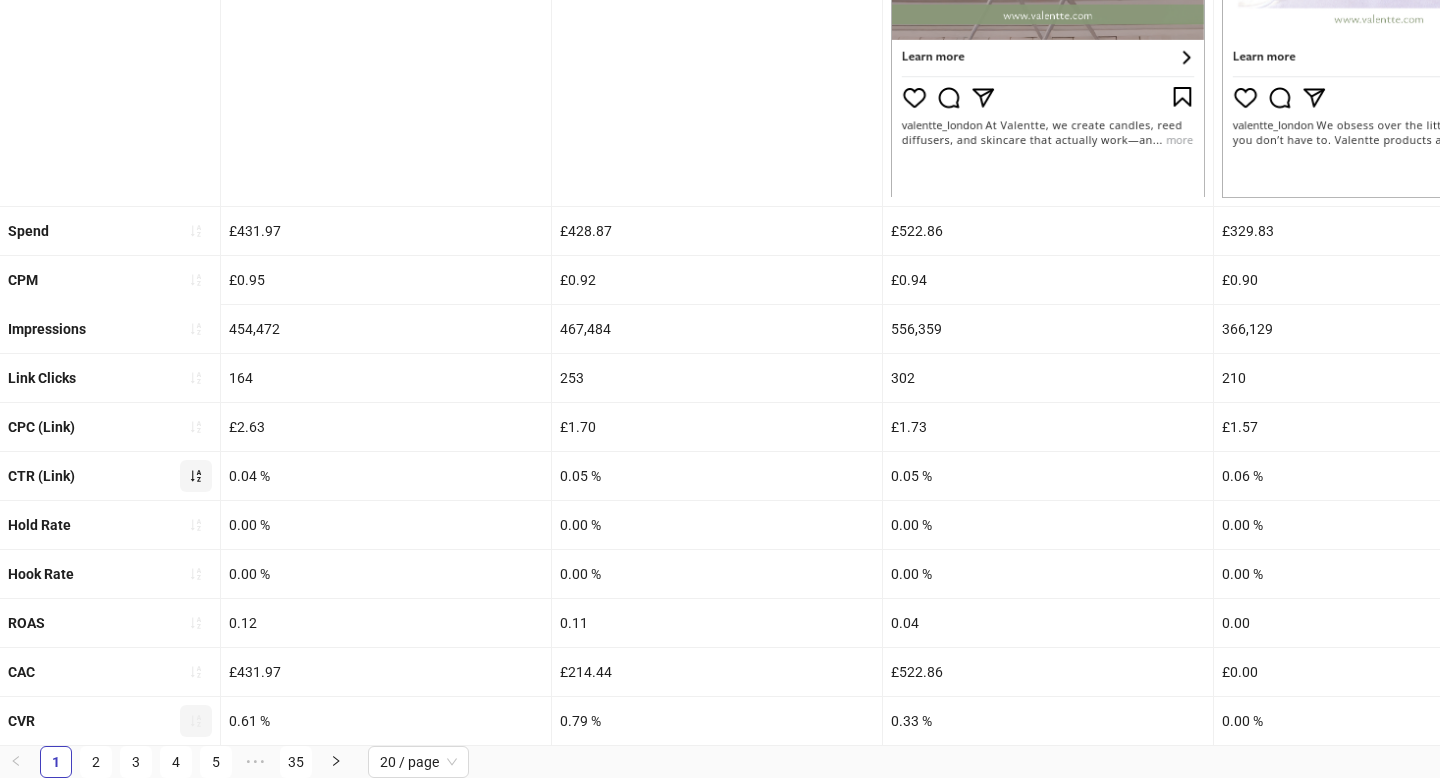 click at bounding box center (196, 476) 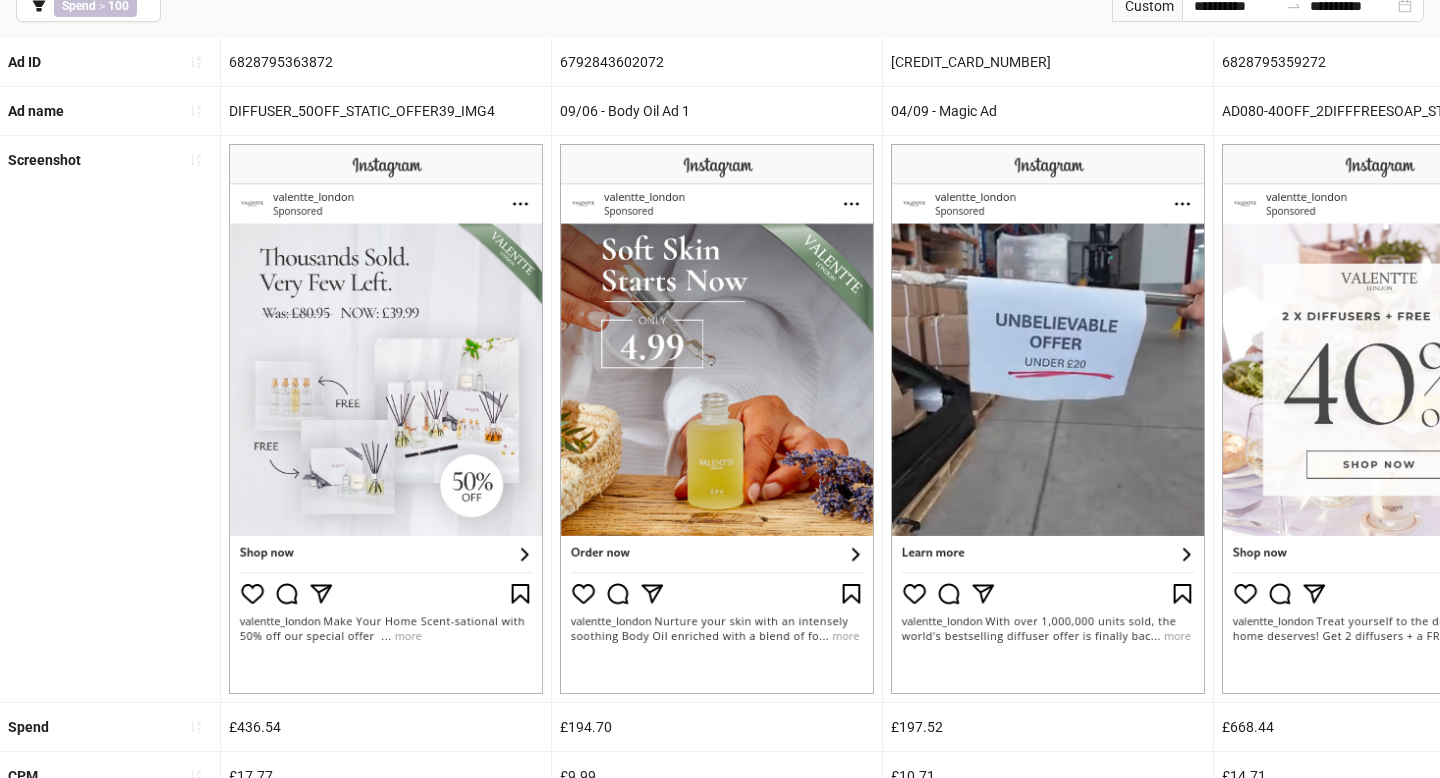 scroll, scrollTop: 156, scrollLeft: 0, axis: vertical 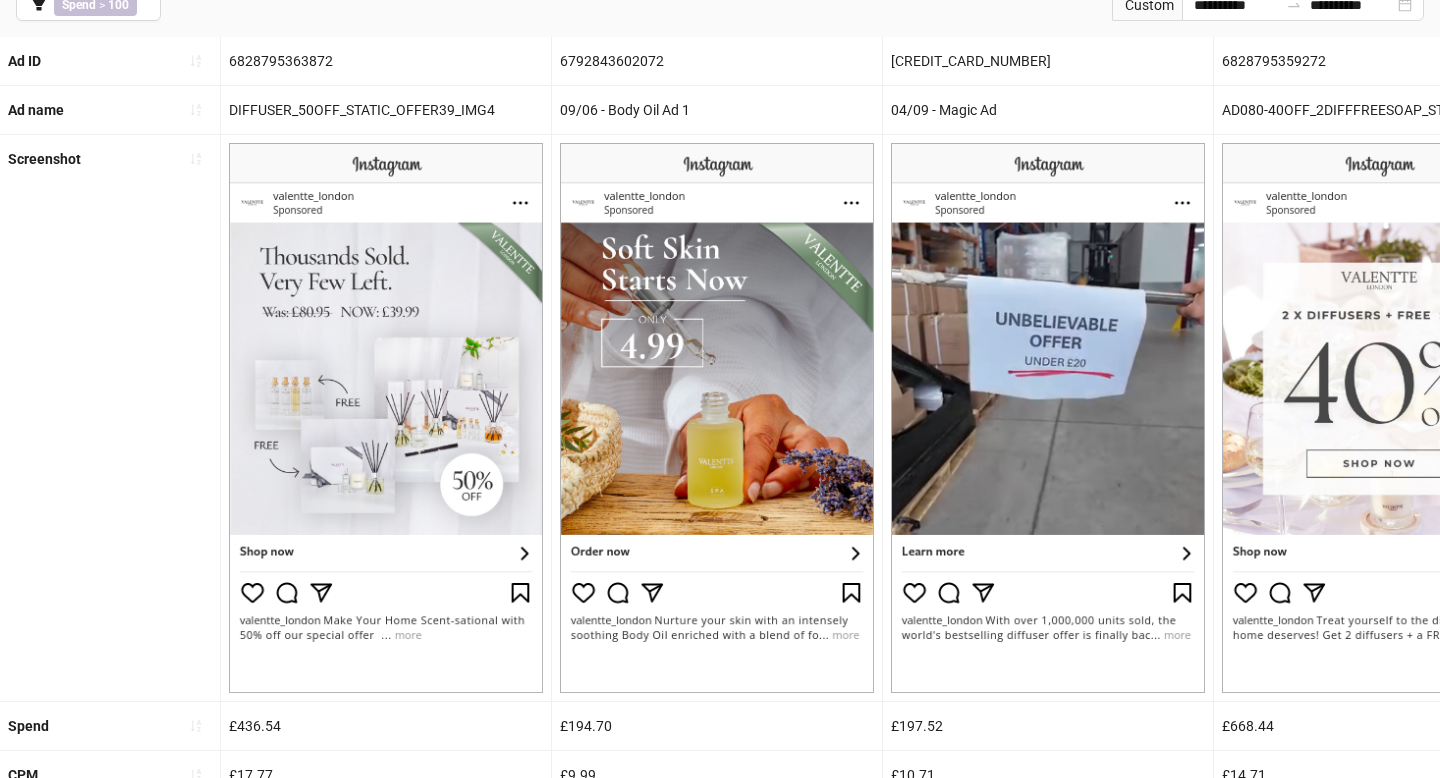 type 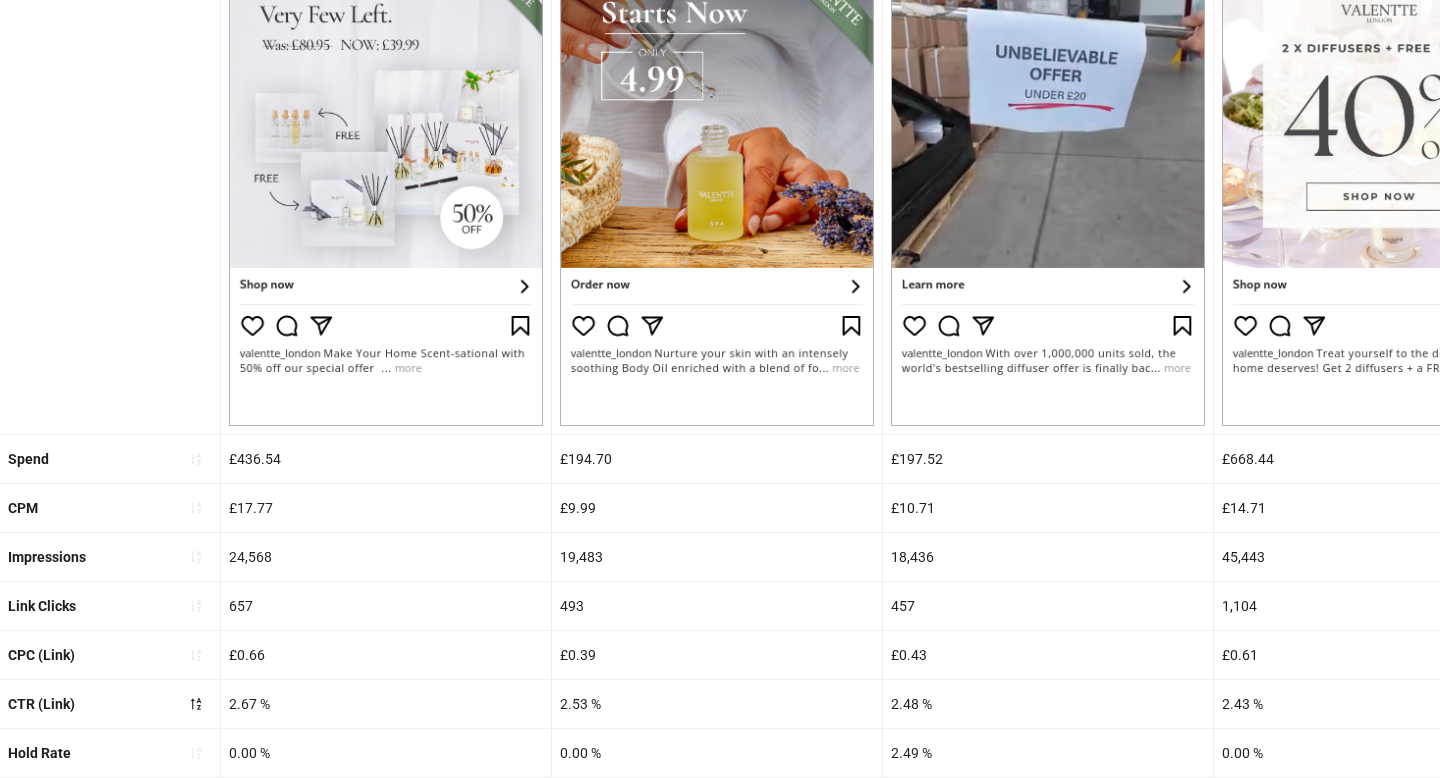 scroll, scrollTop: 434, scrollLeft: 0, axis: vertical 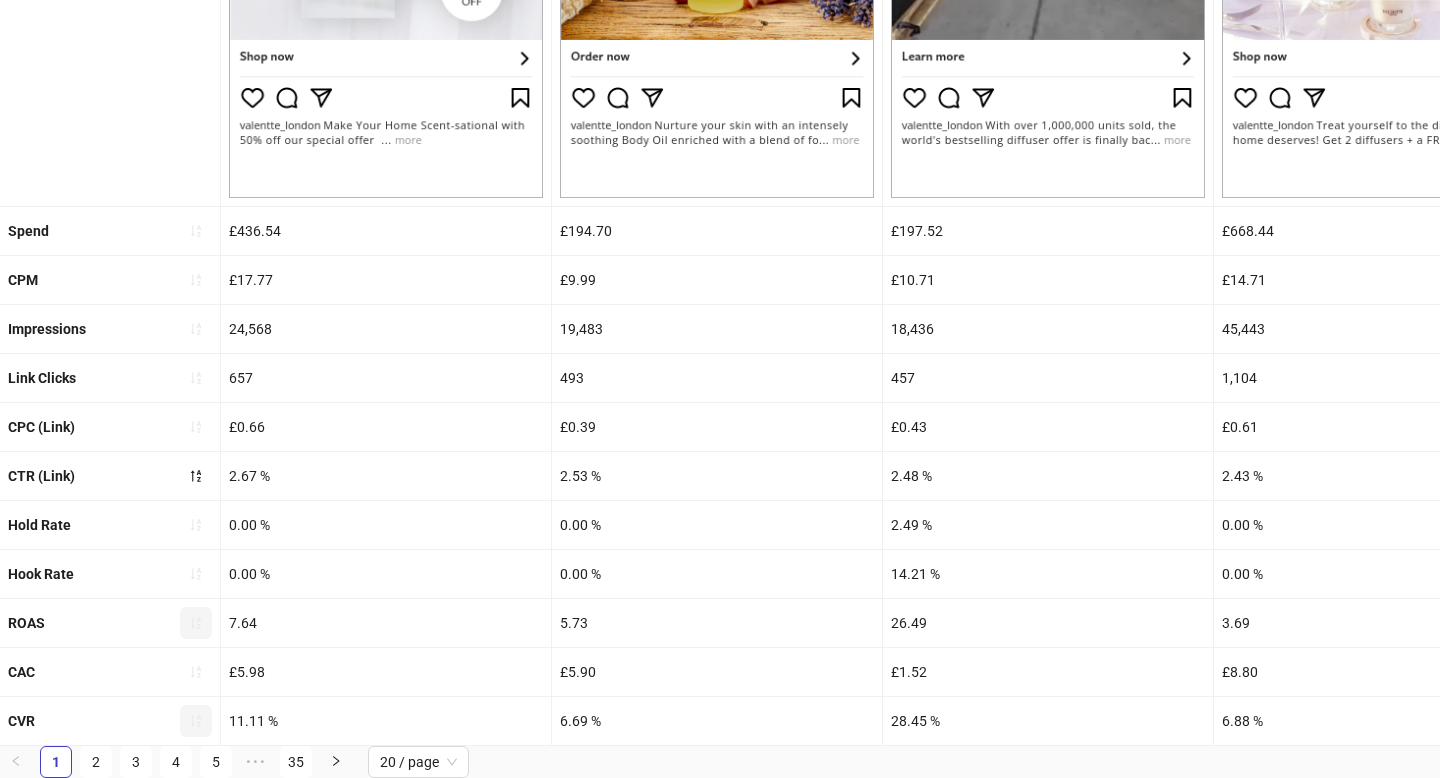 click 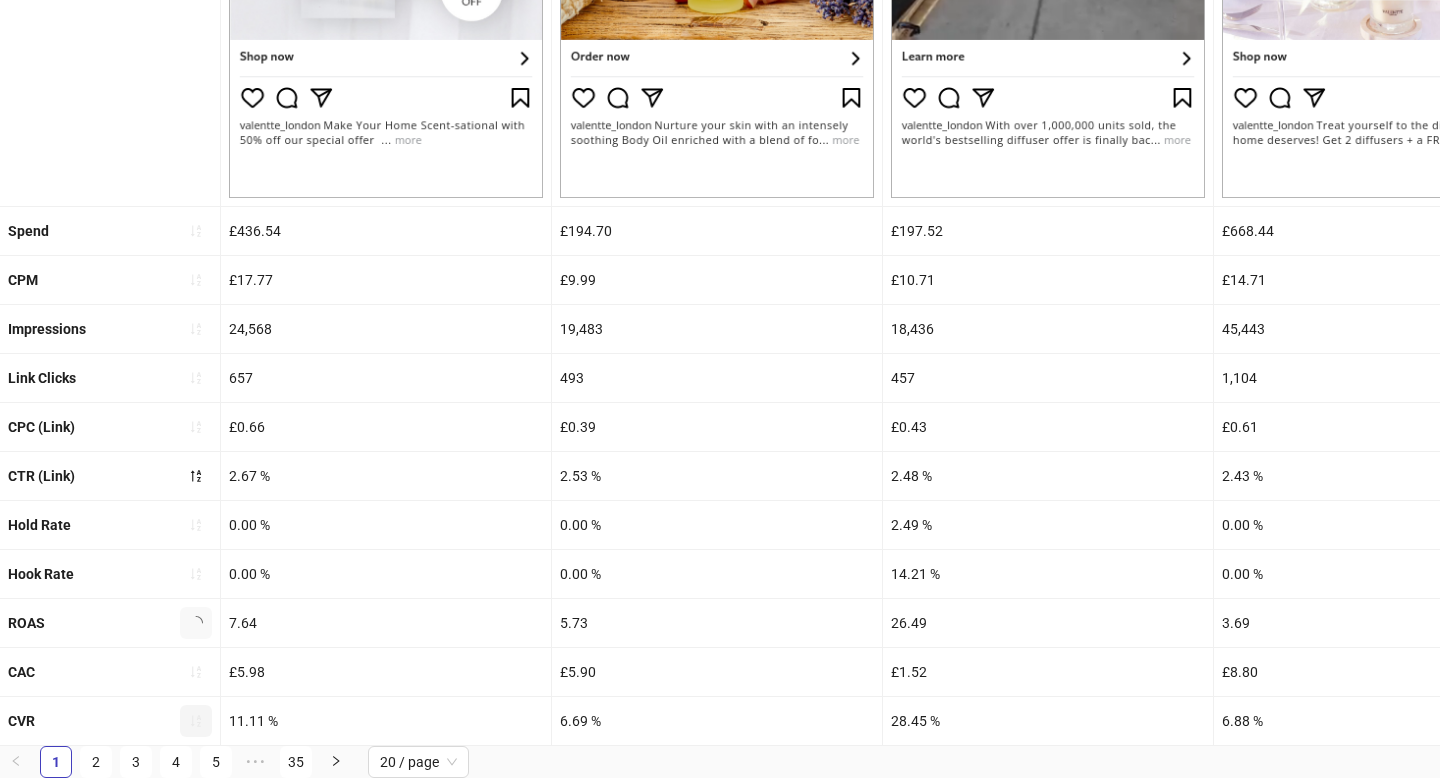 click 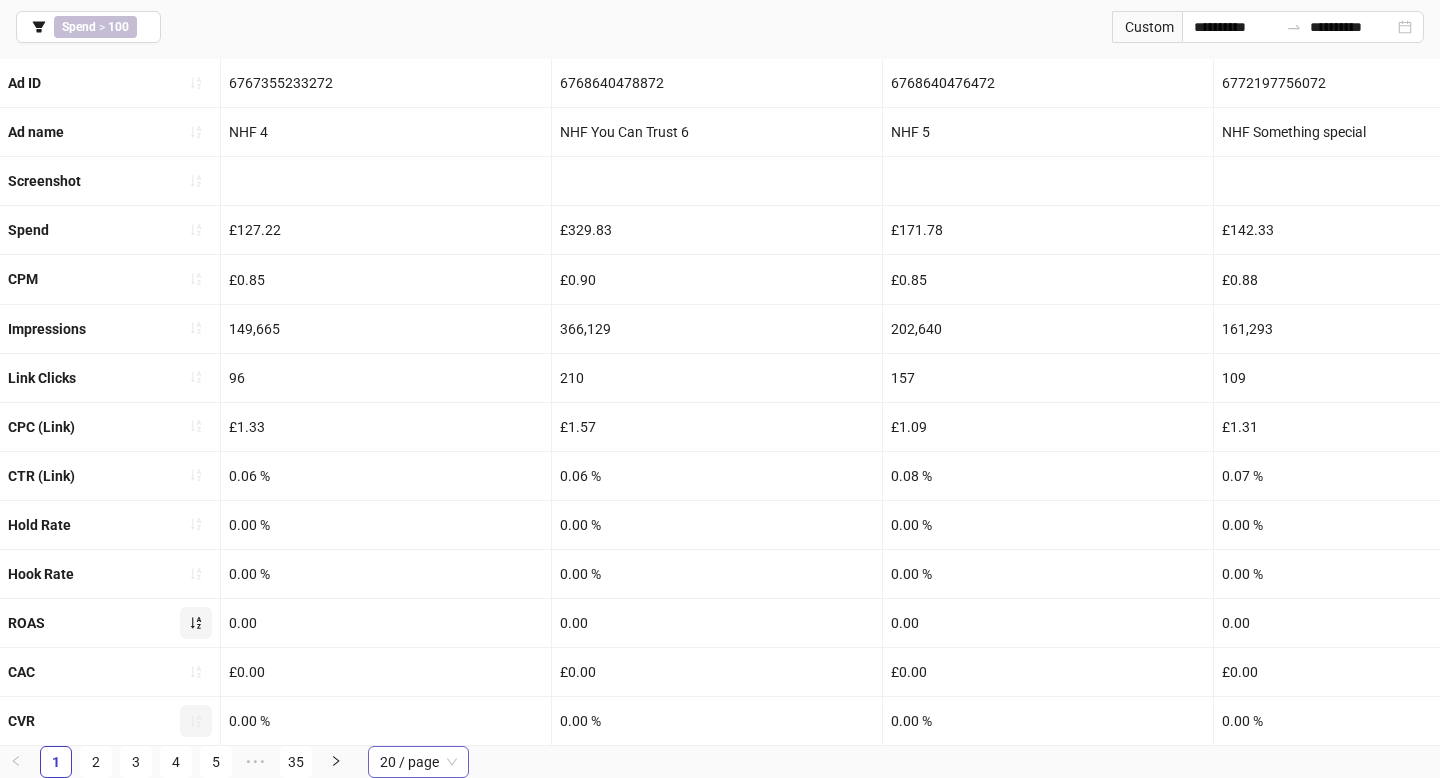 scroll, scrollTop: 651, scrollLeft: 0, axis: vertical 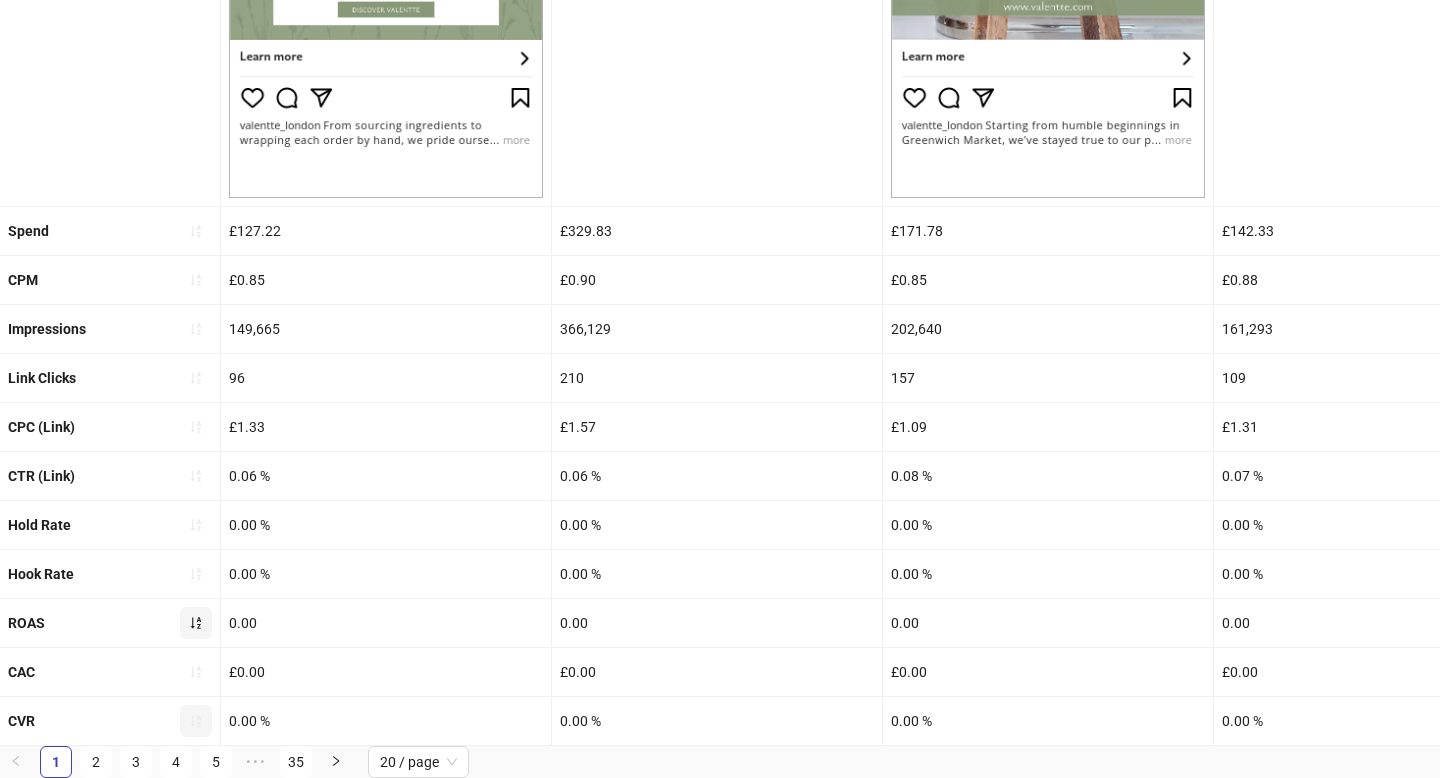 click at bounding box center (196, 623) 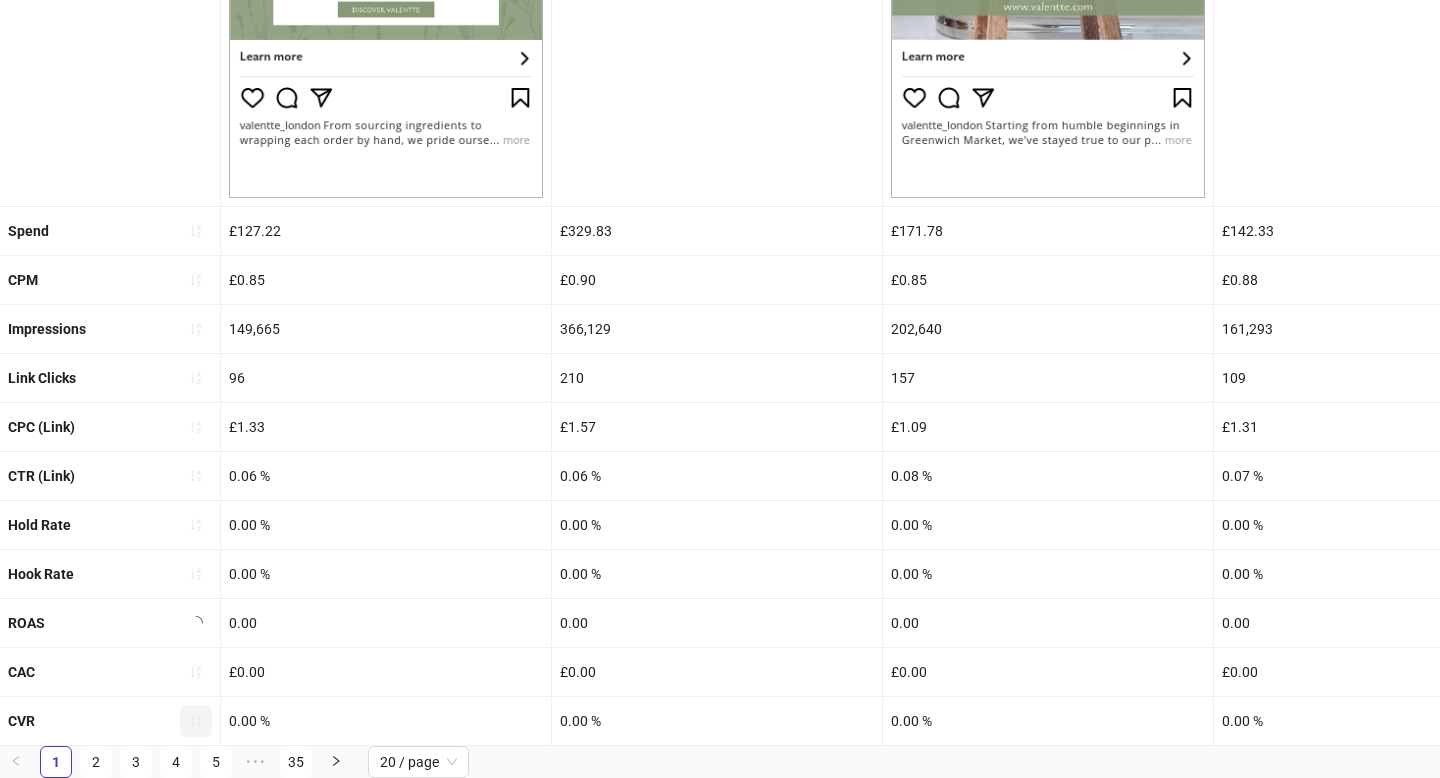 scroll, scrollTop: 0, scrollLeft: 0, axis: both 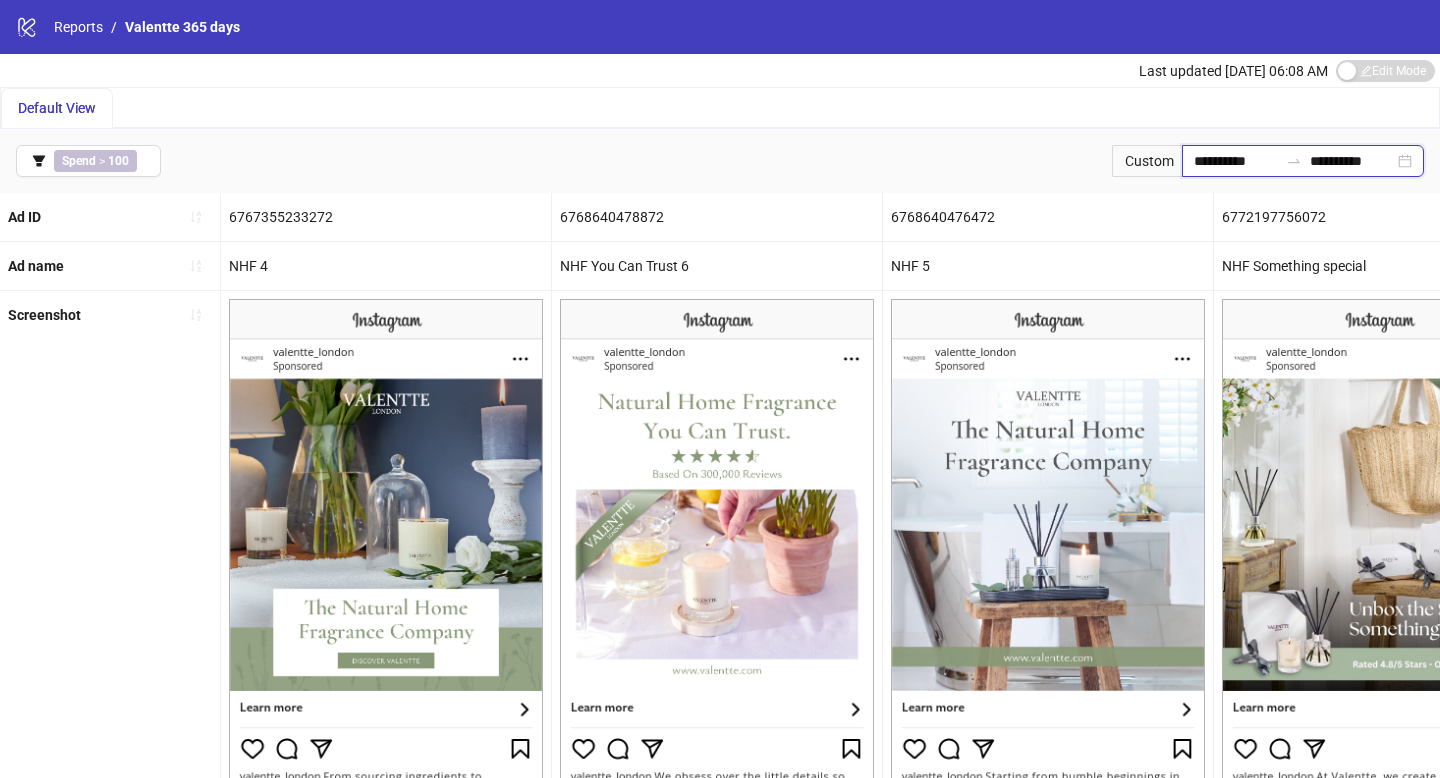 click on "**********" at bounding box center (1236, 161) 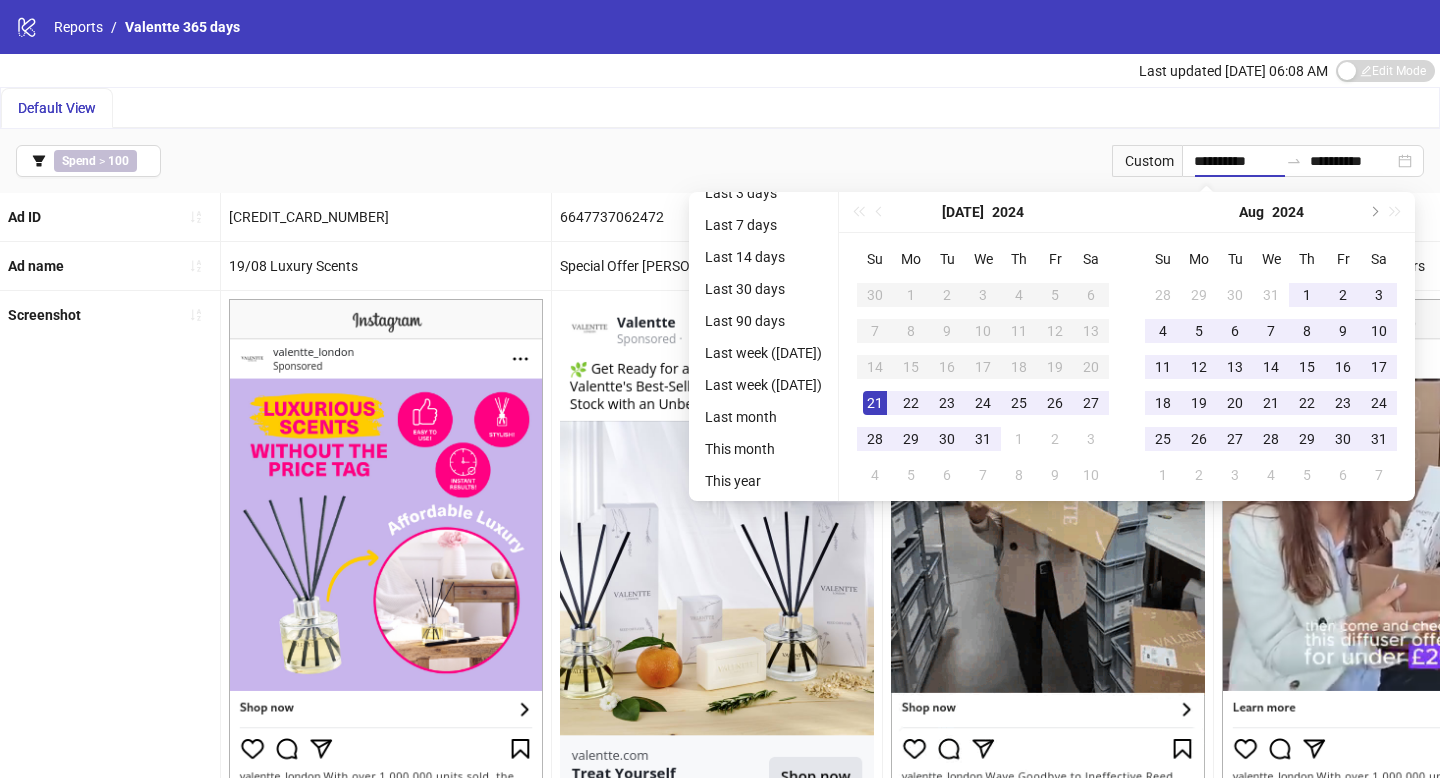 click on "logo/logo-mobile Reports / Valentte 365 days" at bounding box center (720, 27) 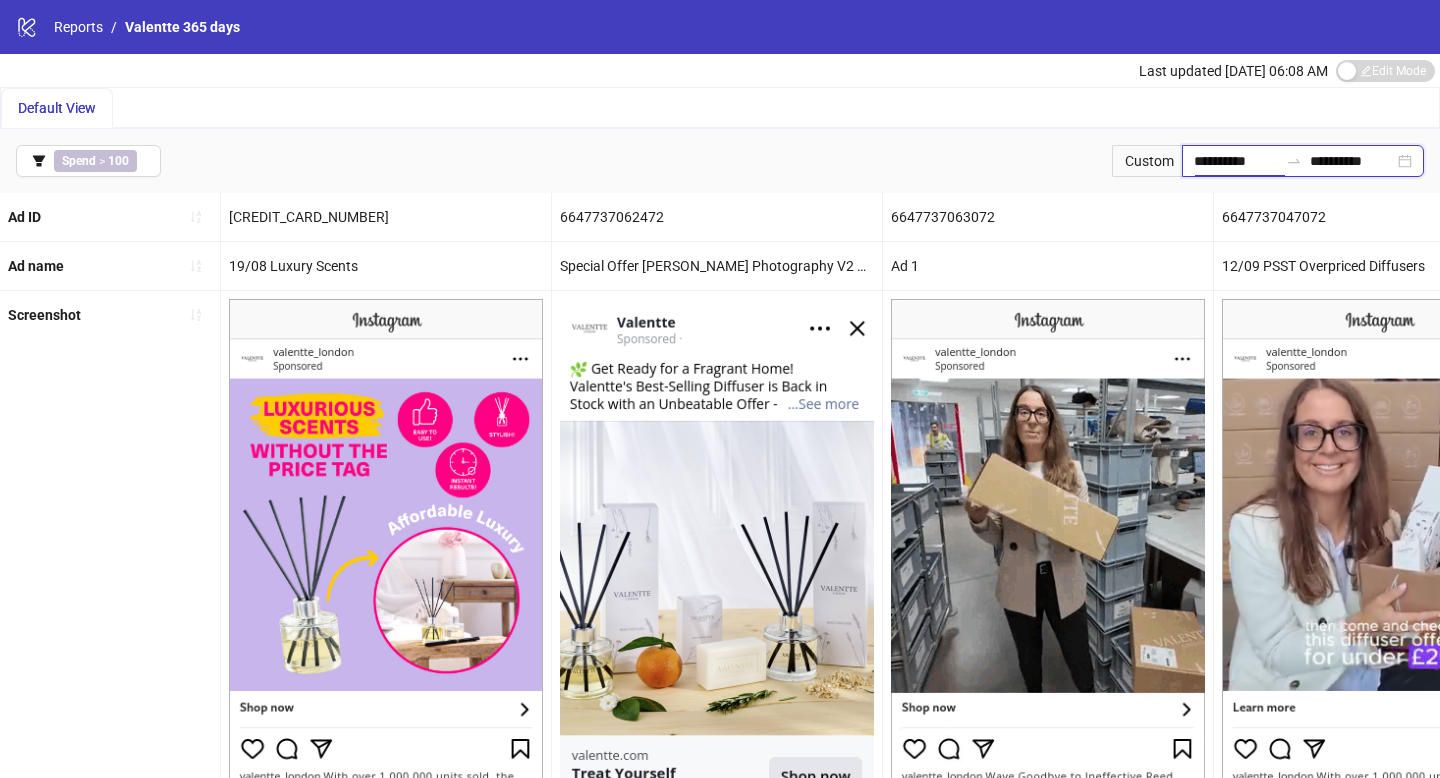 click on "**********" at bounding box center [1236, 161] 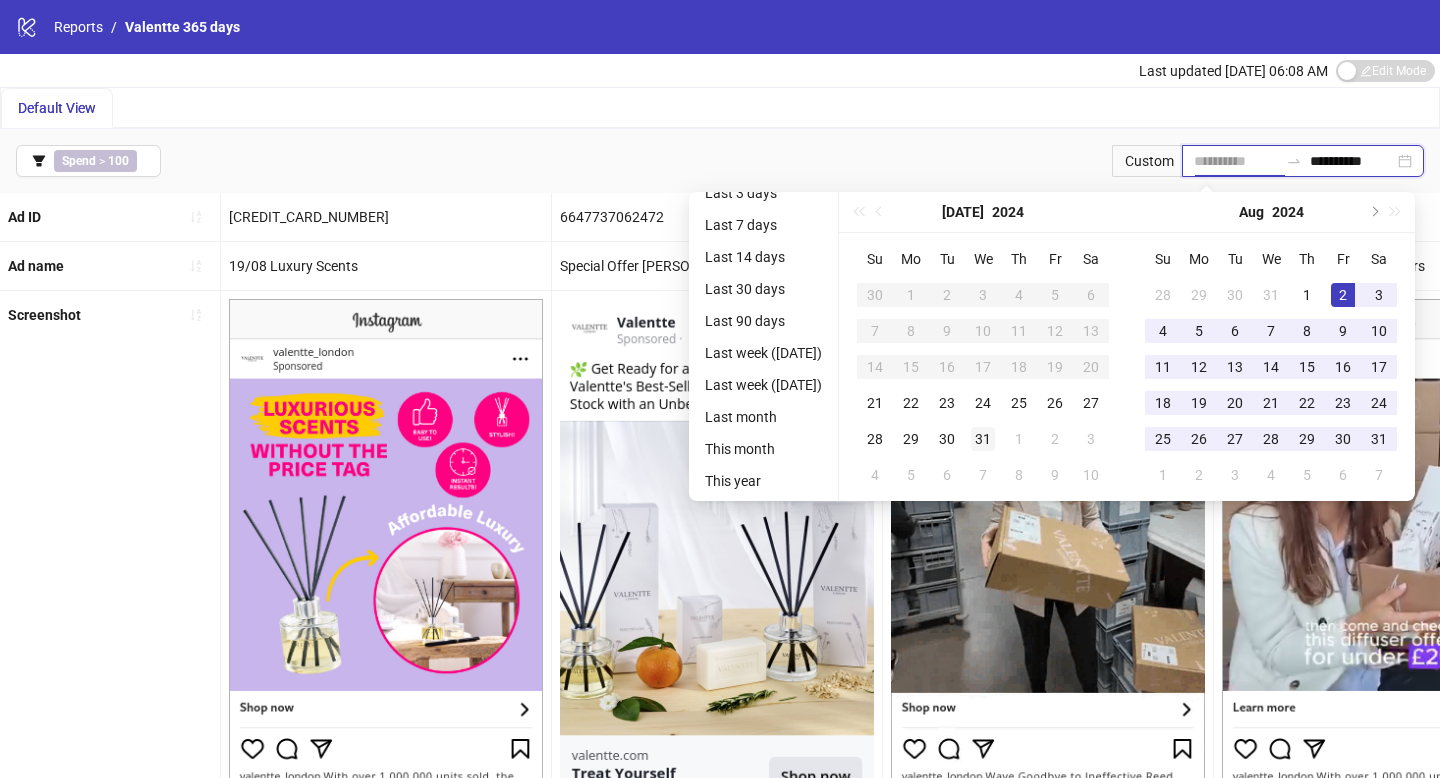 type on "**********" 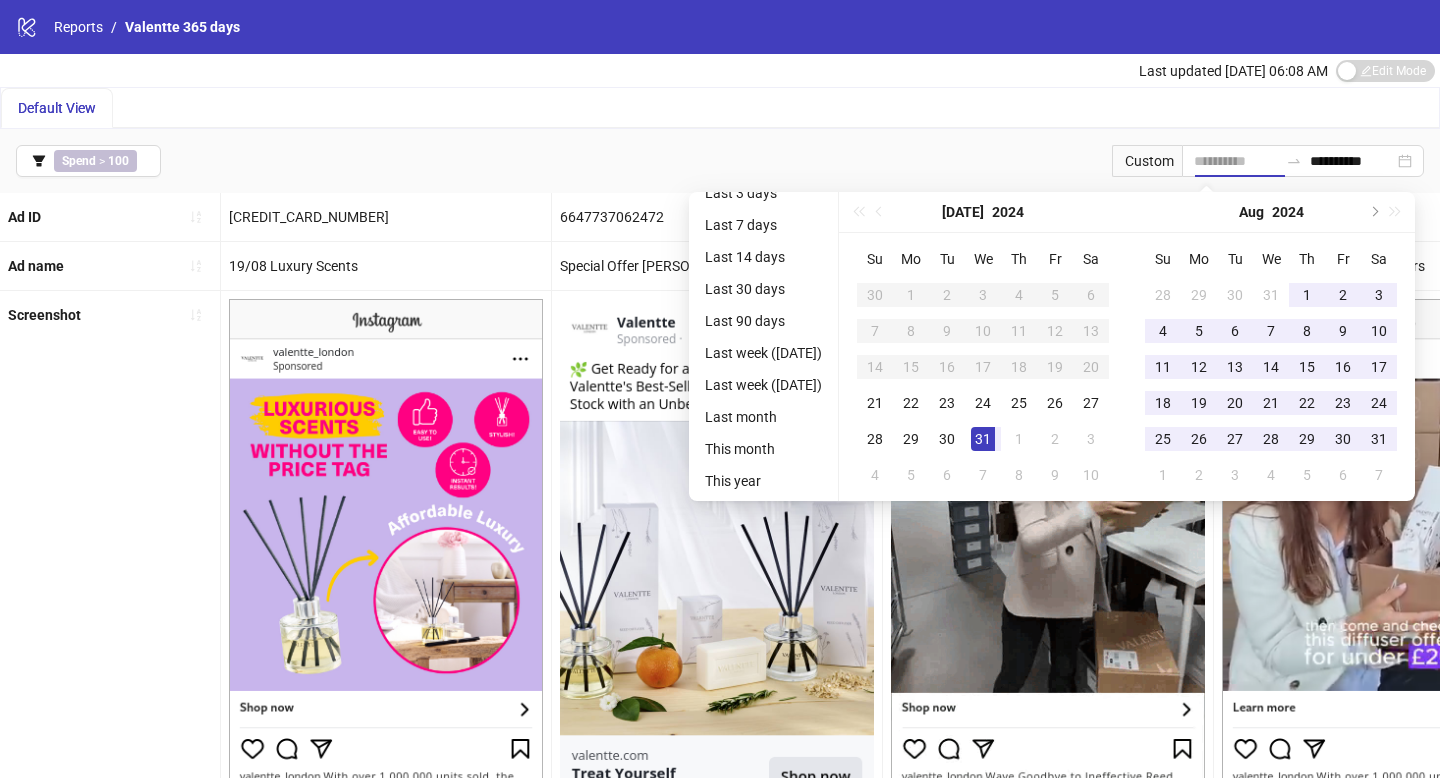 click on "31" at bounding box center (983, 439) 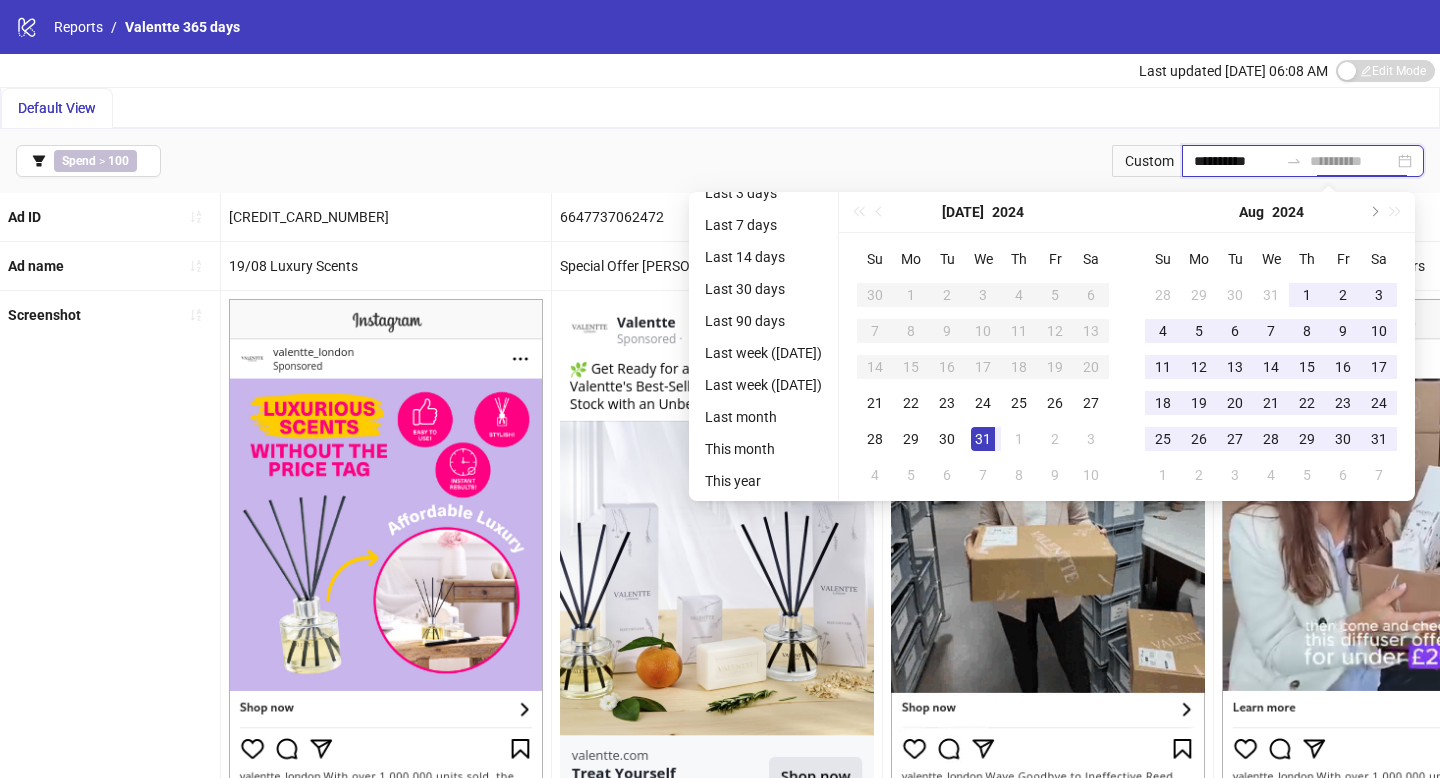 type on "**********" 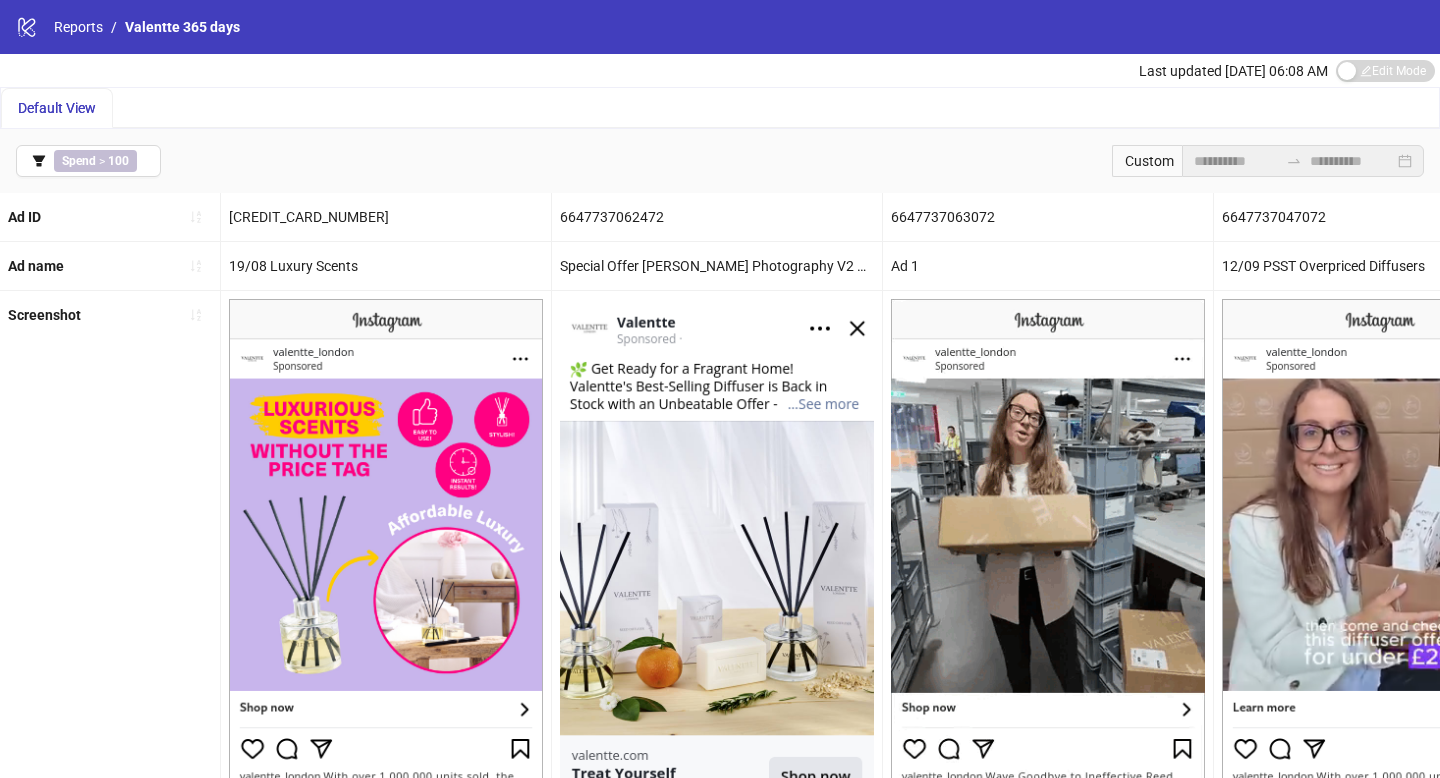 click on "Default View" at bounding box center [720, 108] 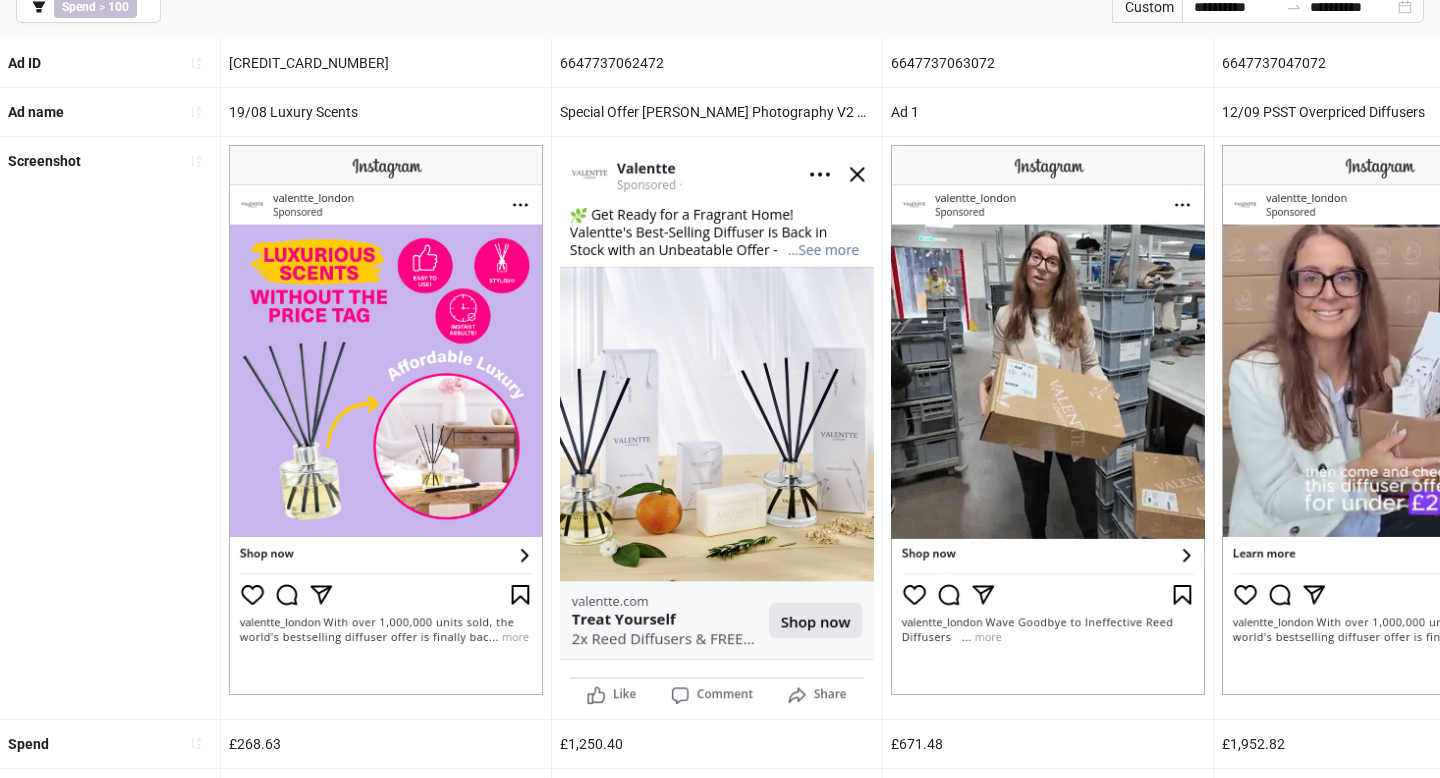 scroll, scrollTop: 0, scrollLeft: 0, axis: both 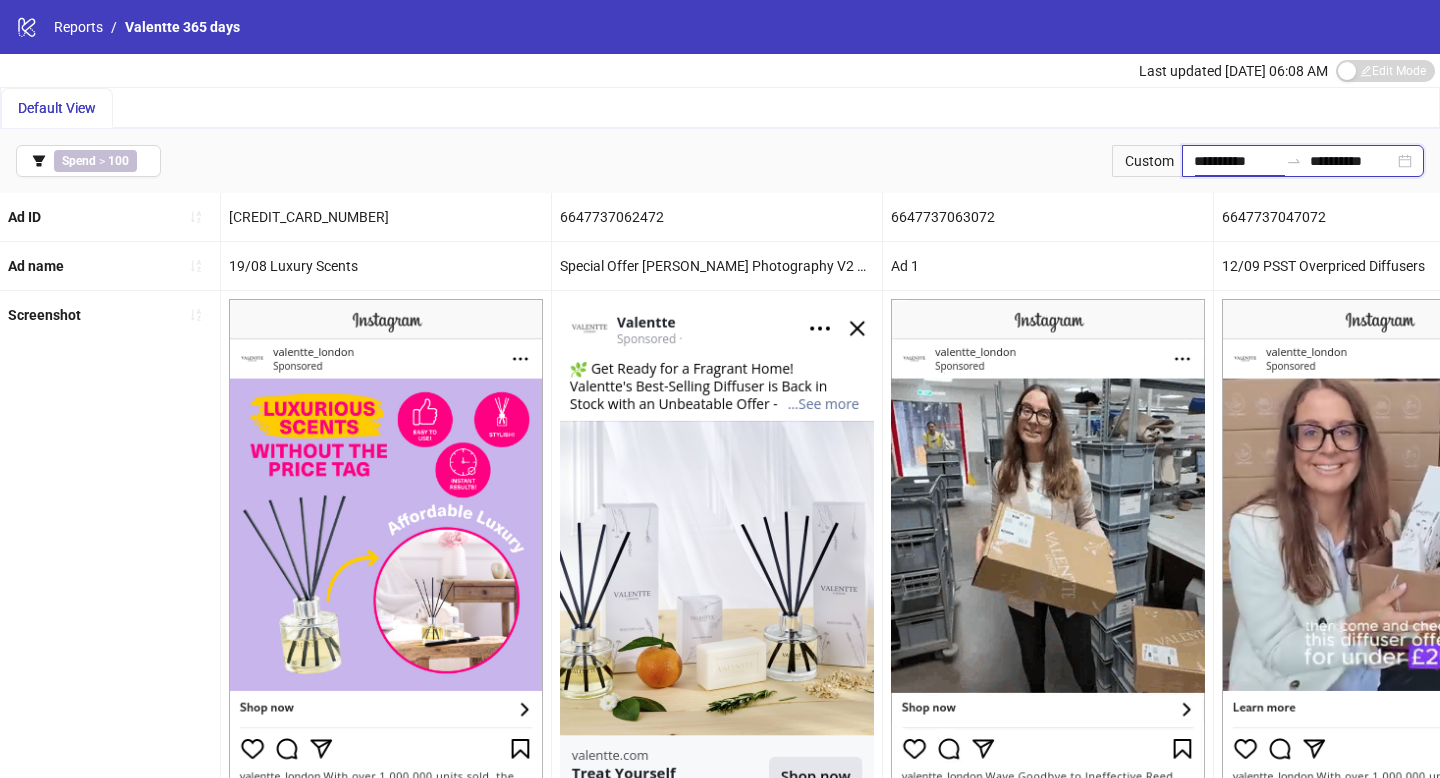 click on "**********" at bounding box center (1236, 161) 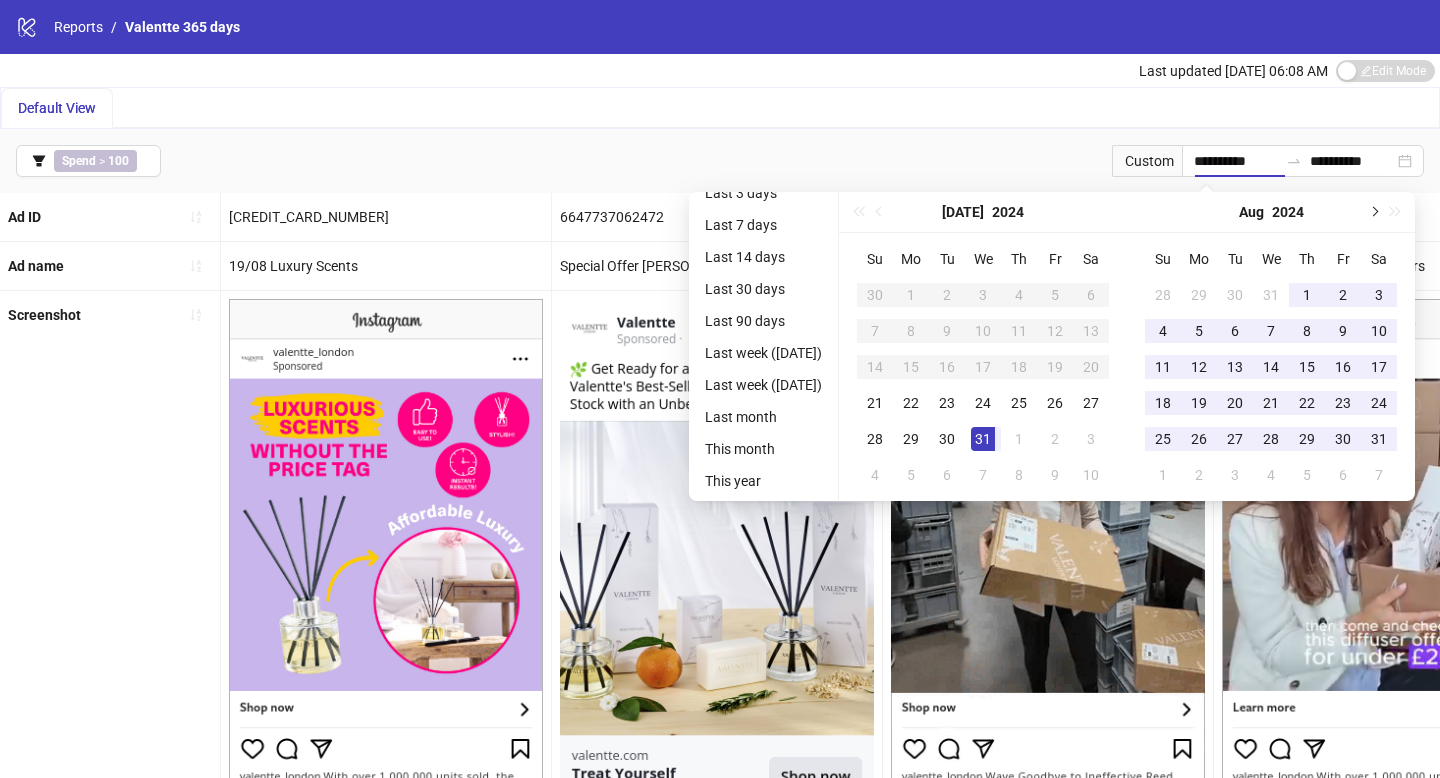 click at bounding box center (1373, 212) 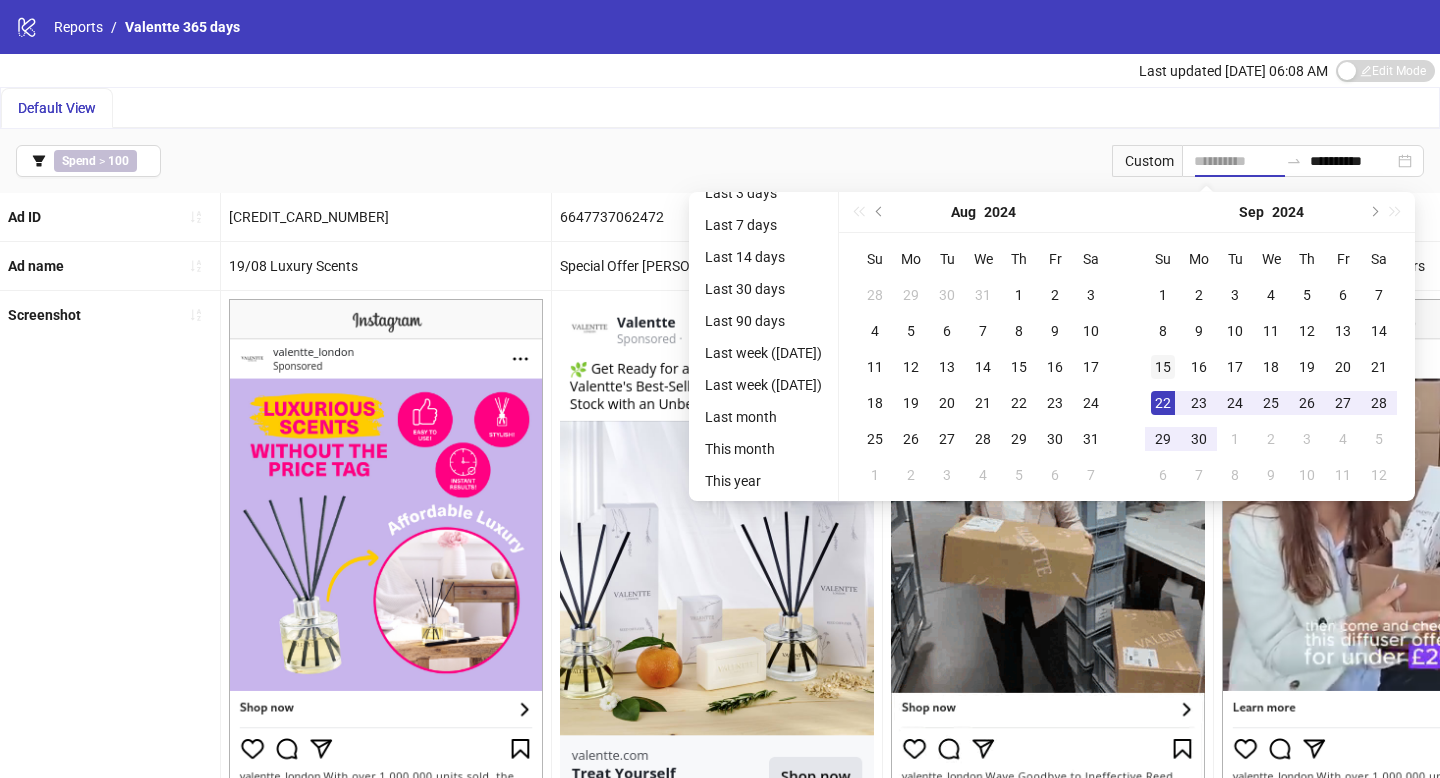 type on "**********" 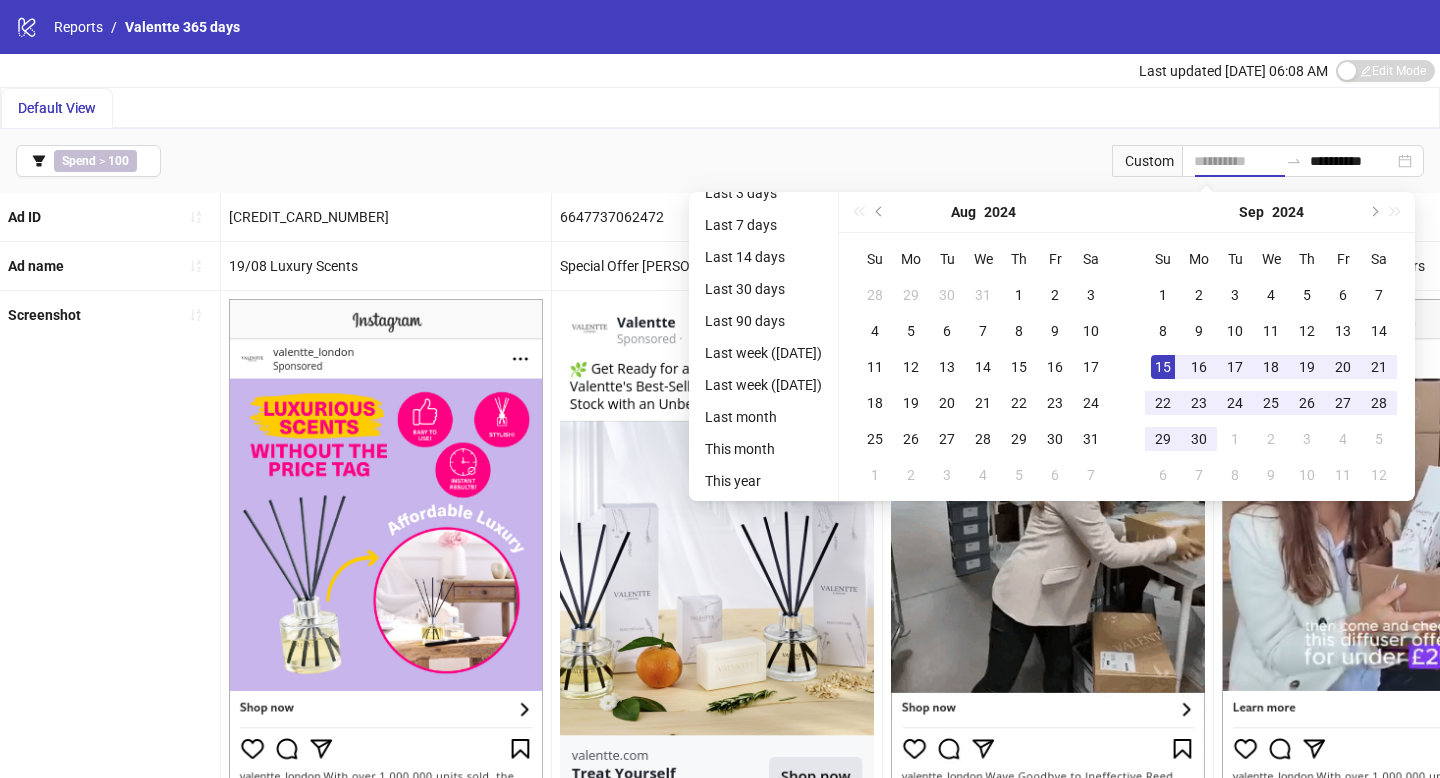 click on "15" at bounding box center (1163, 367) 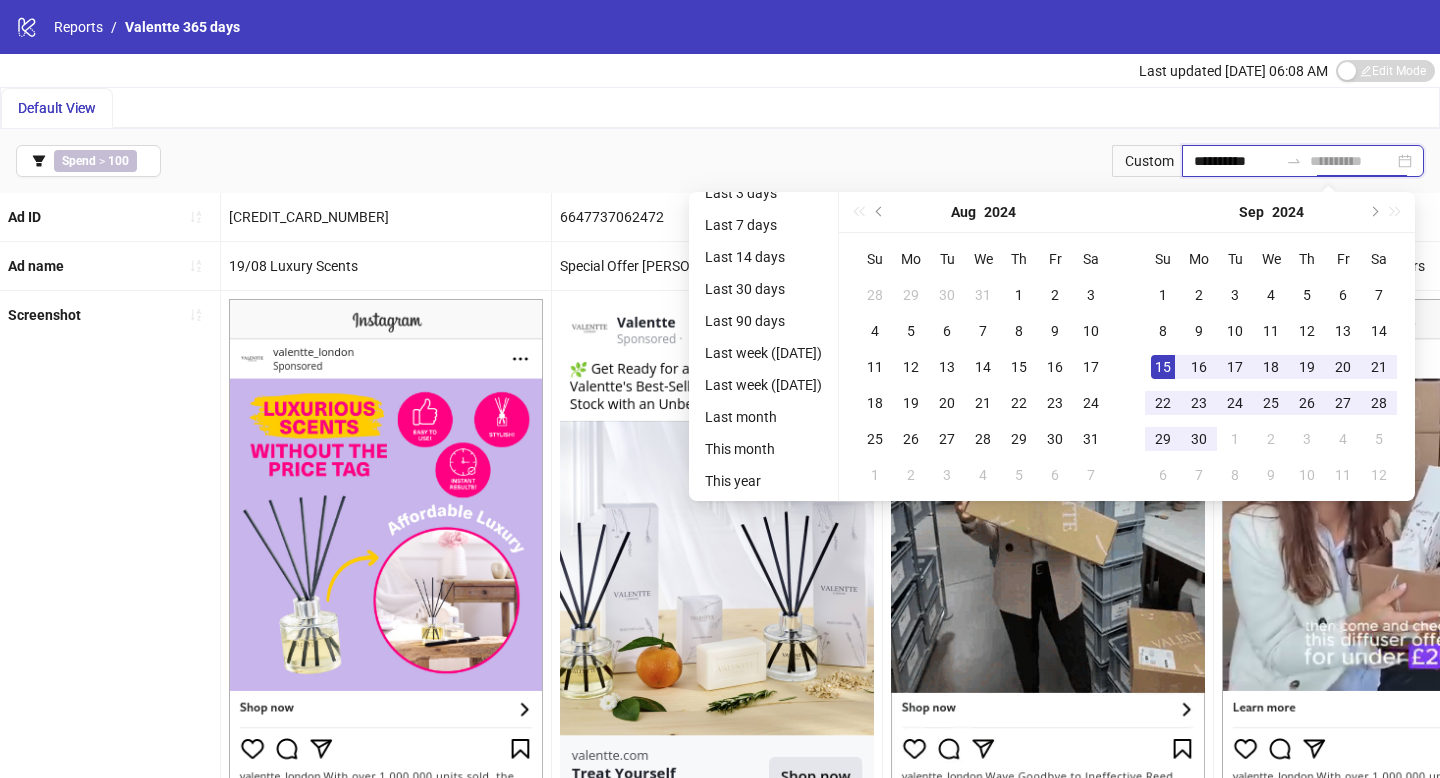 type on "**********" 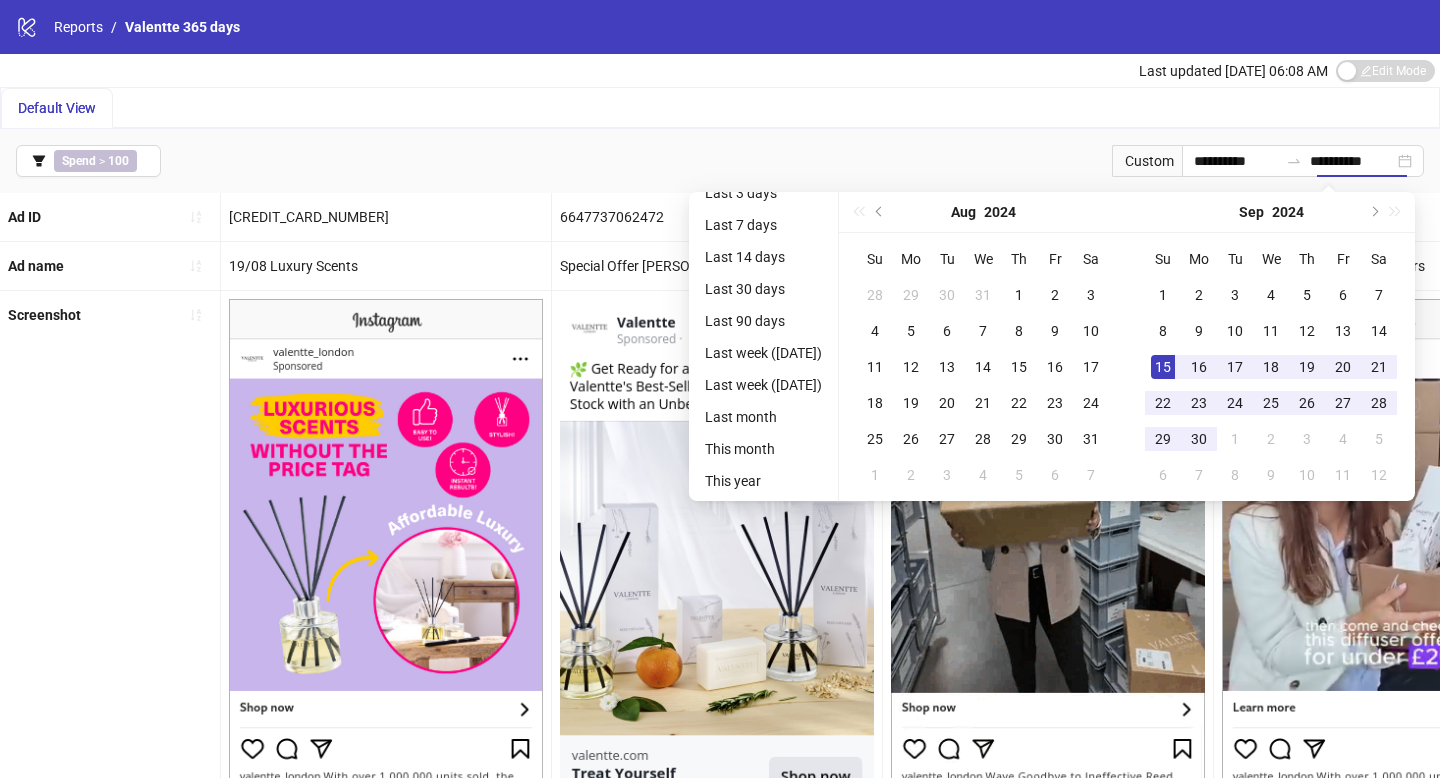 click on "**********" at bounding box center [720, 161] 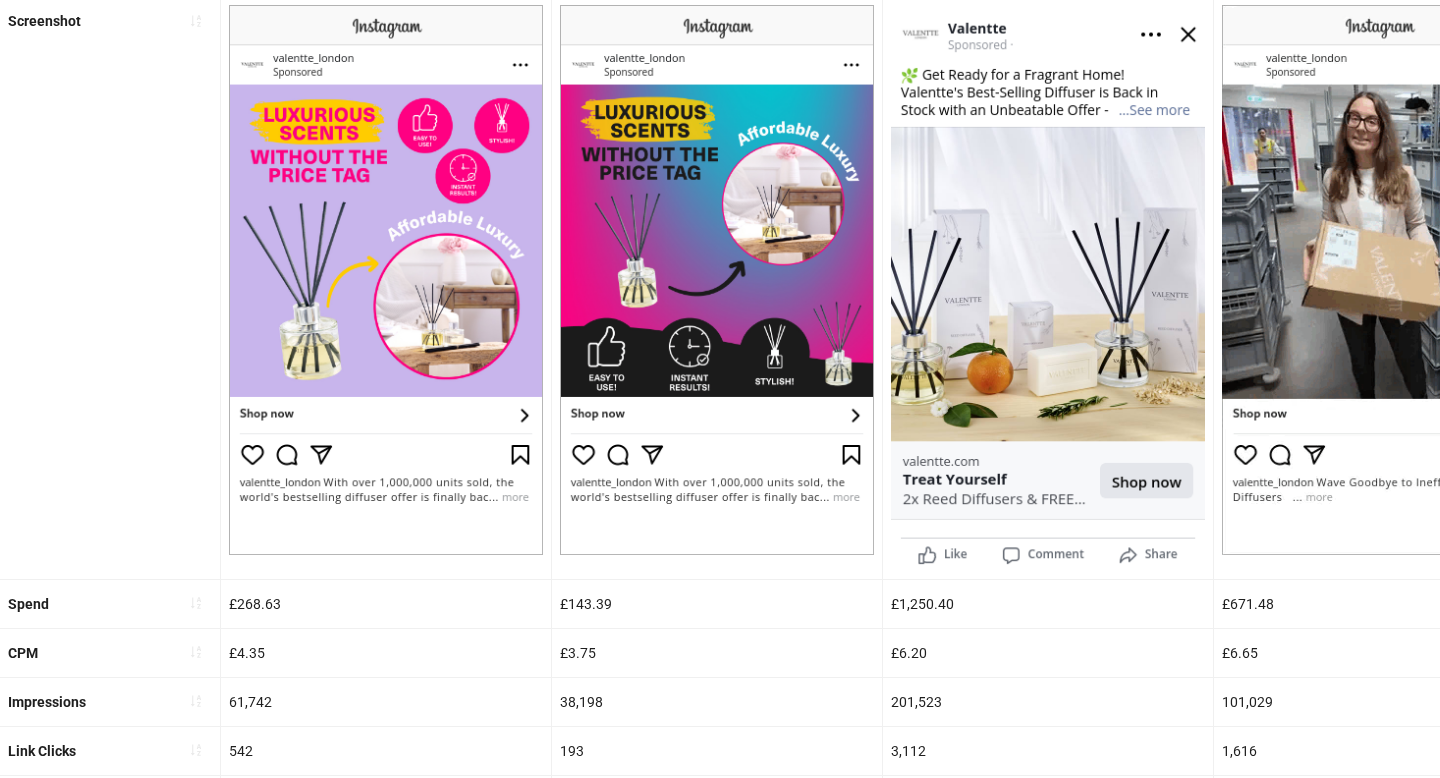 scroll, scrollTop: 0, scrollLeft: 0, axis: both 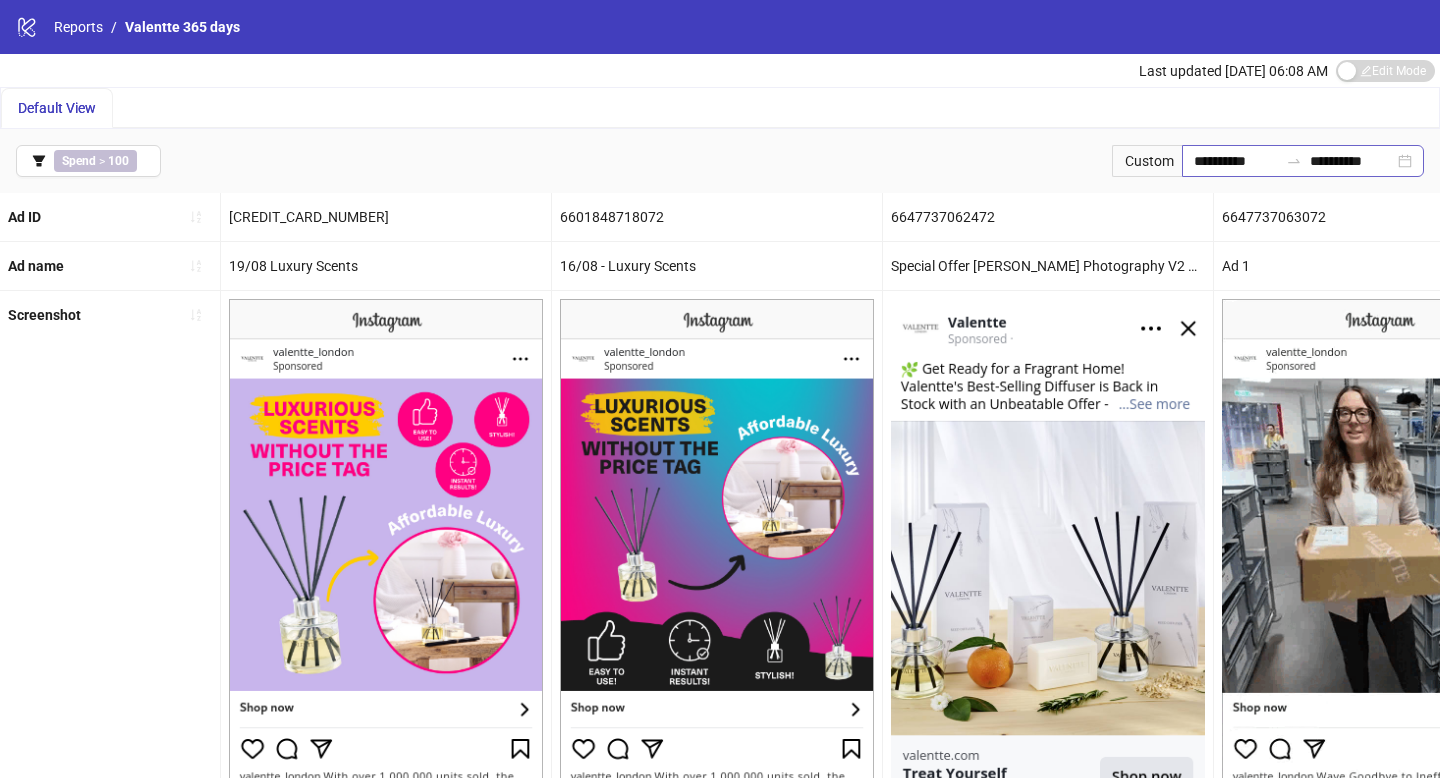 click on "**********" at bounding box center (1303, 161) 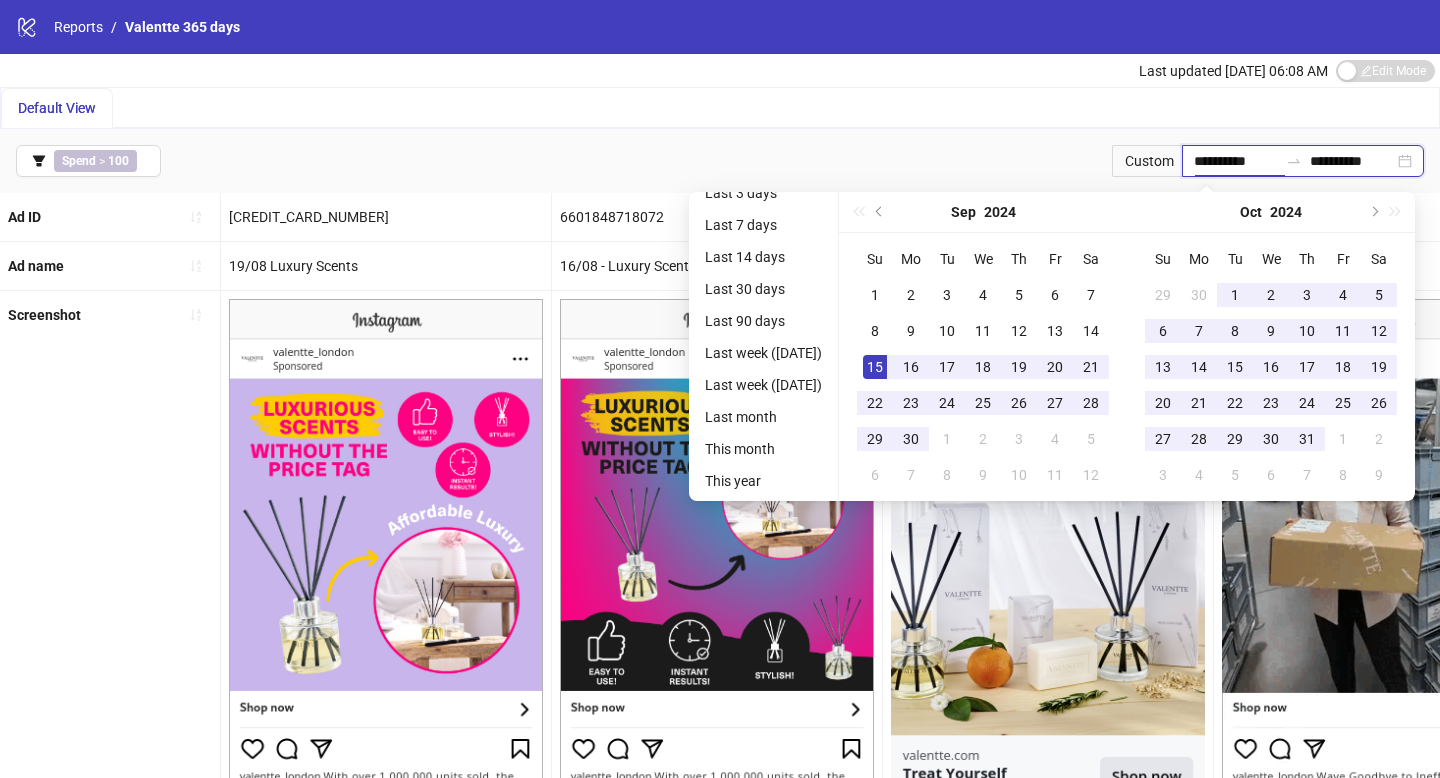 click on "**********" at bounding box center [1236, 161] 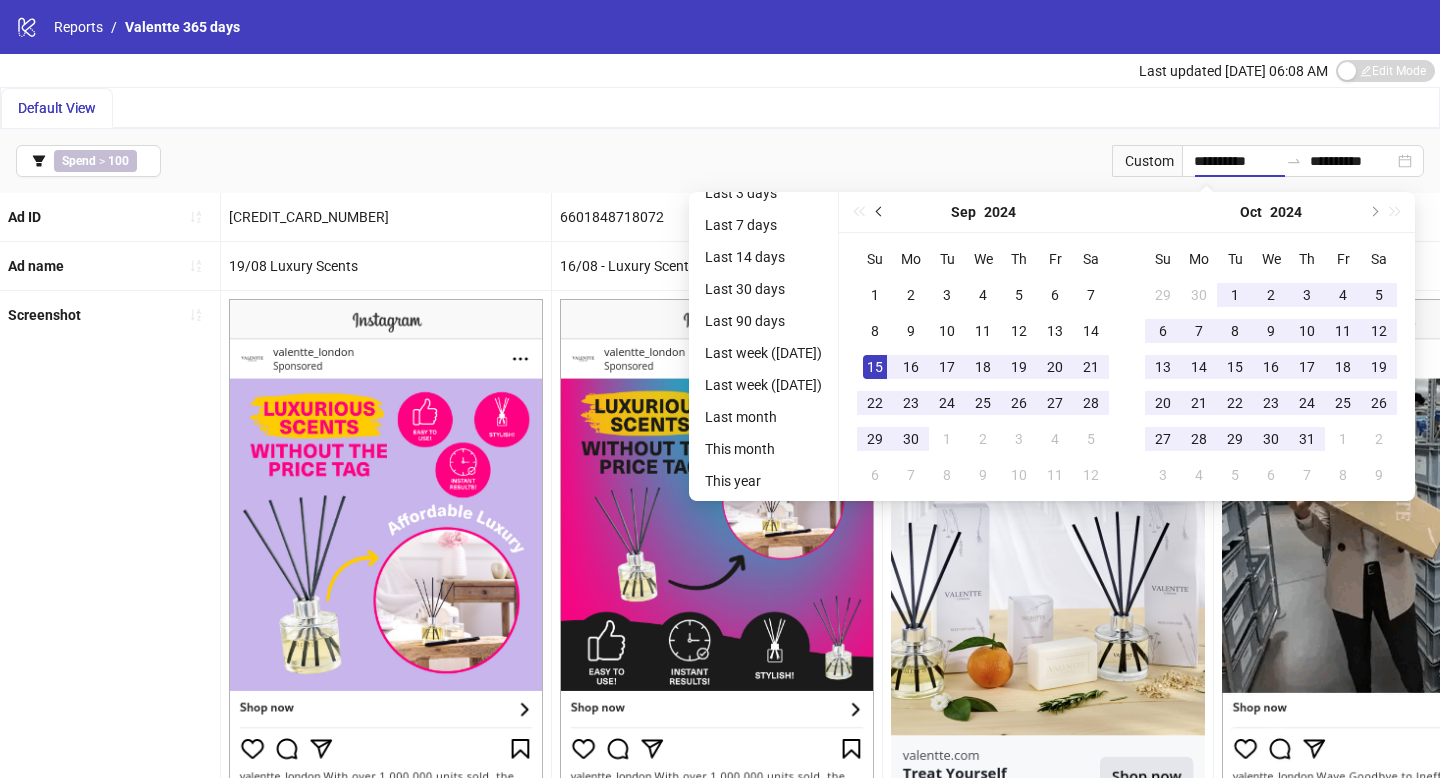click at bounding box center [880, 212] 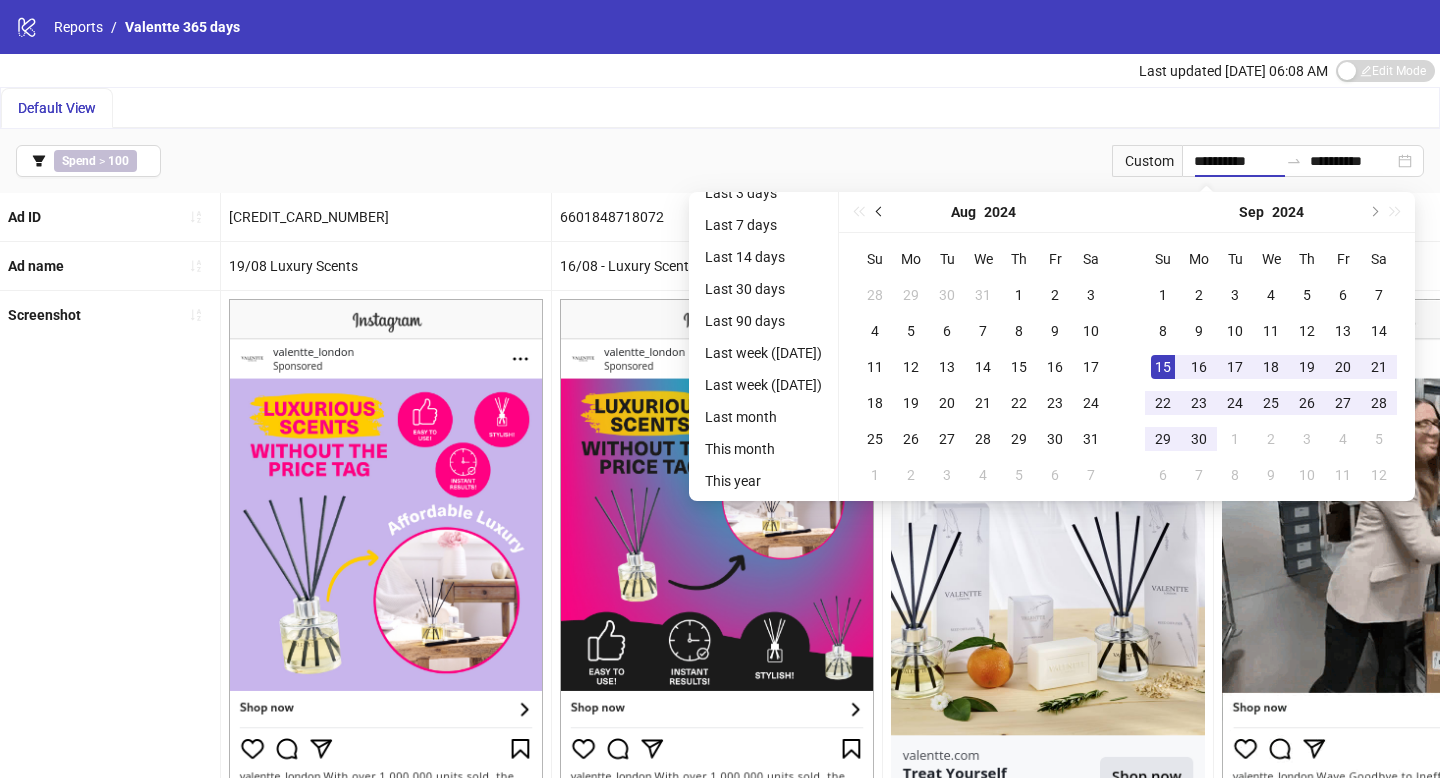click at bounding box center [880, 212] 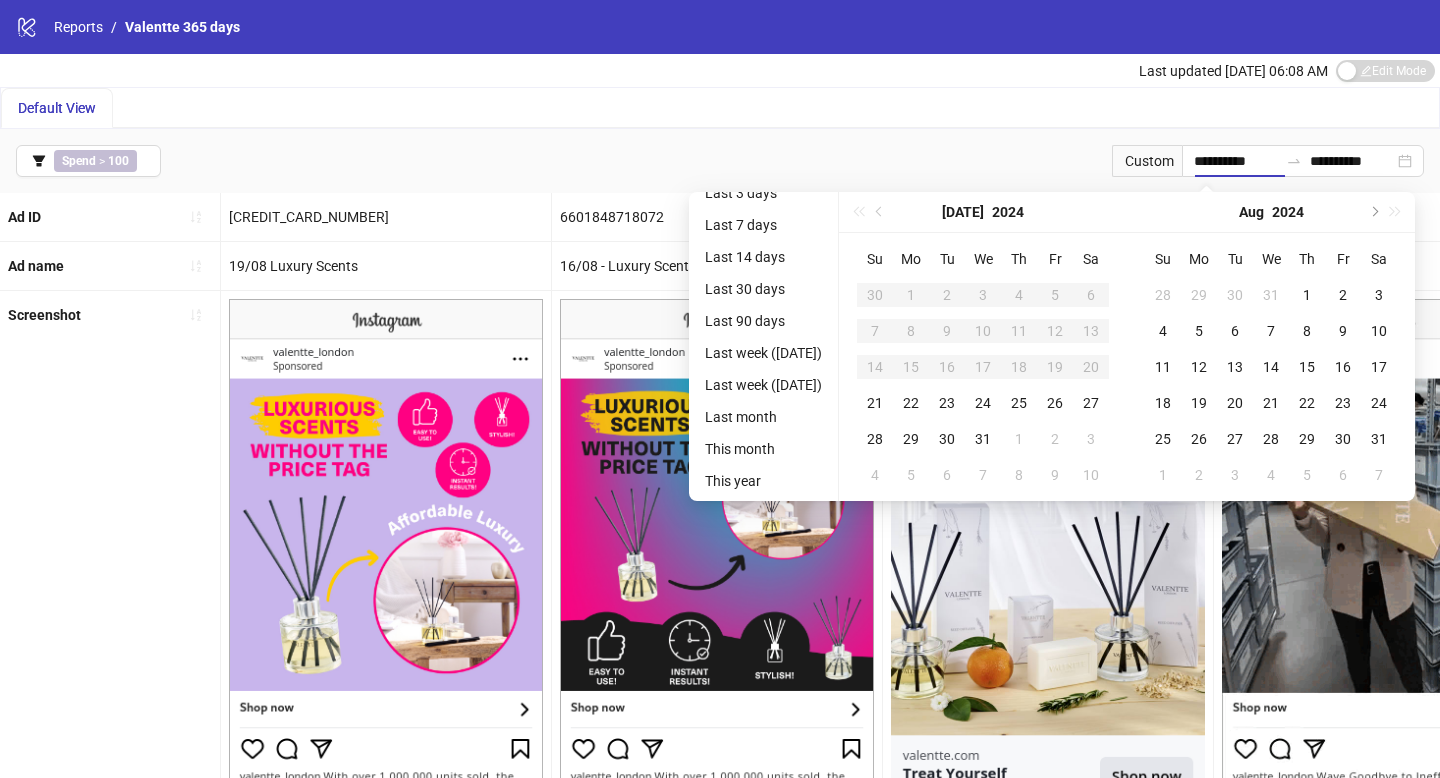 click on "[DATE]" at bounding box center [983, 212] 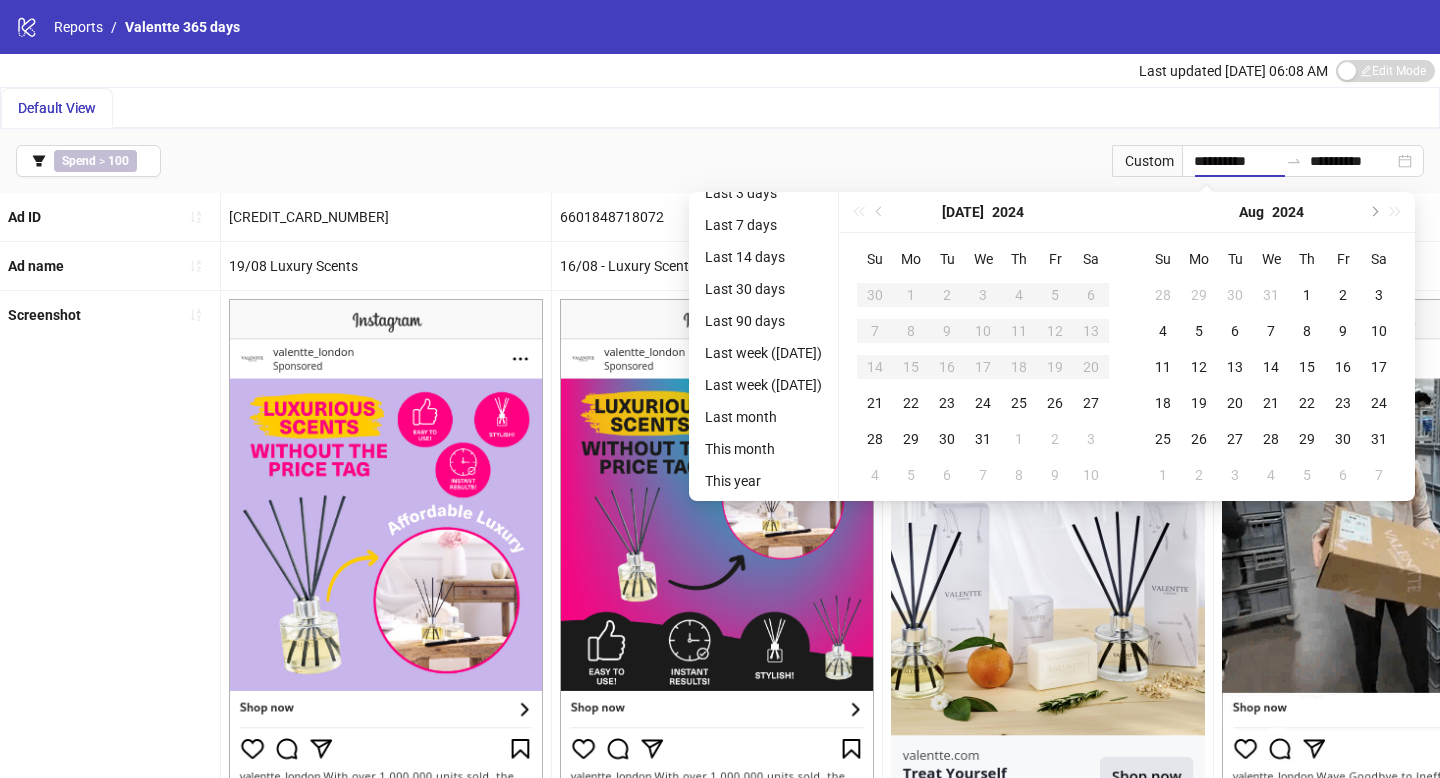 click on "[DATE]" at bounding box center (983, 212) 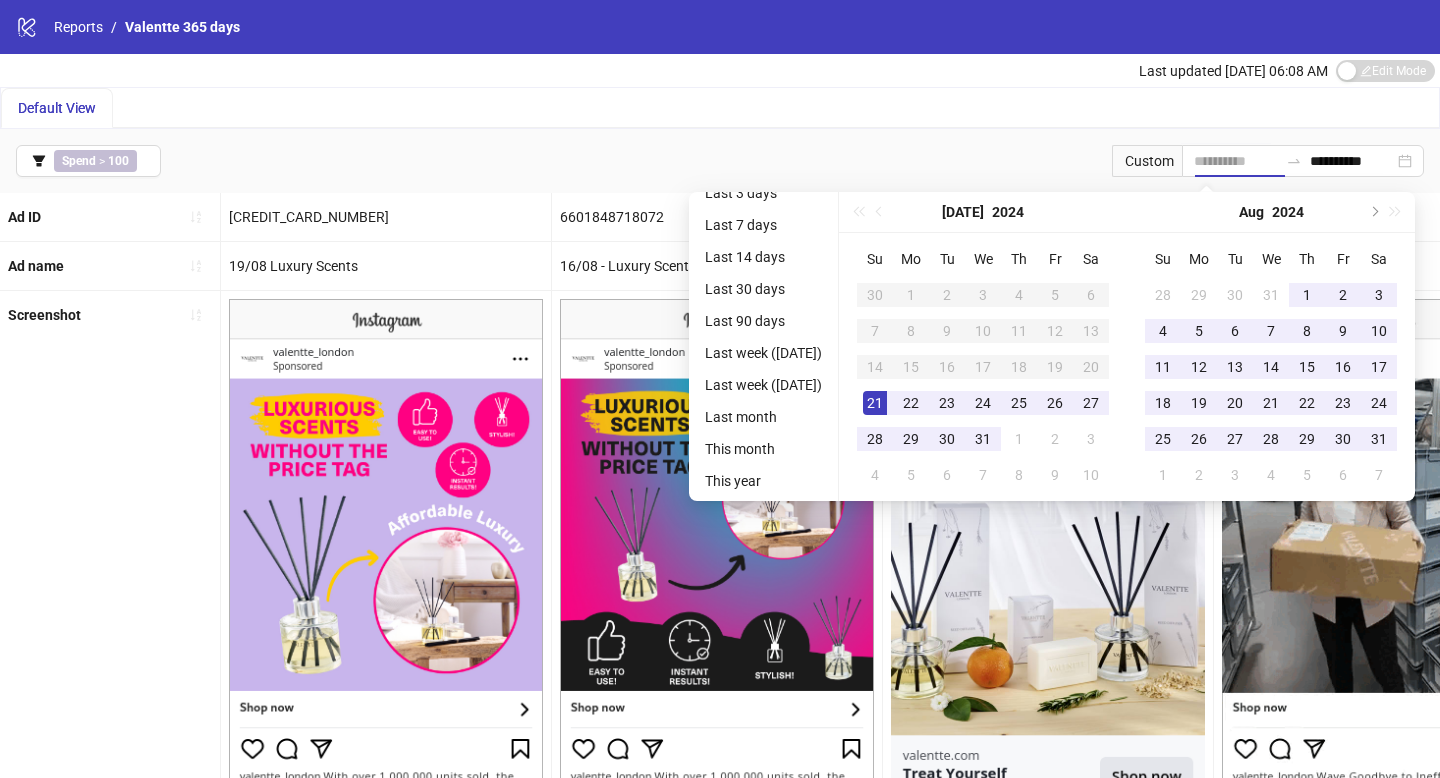 click on "21" at bounding box center [875, 403] 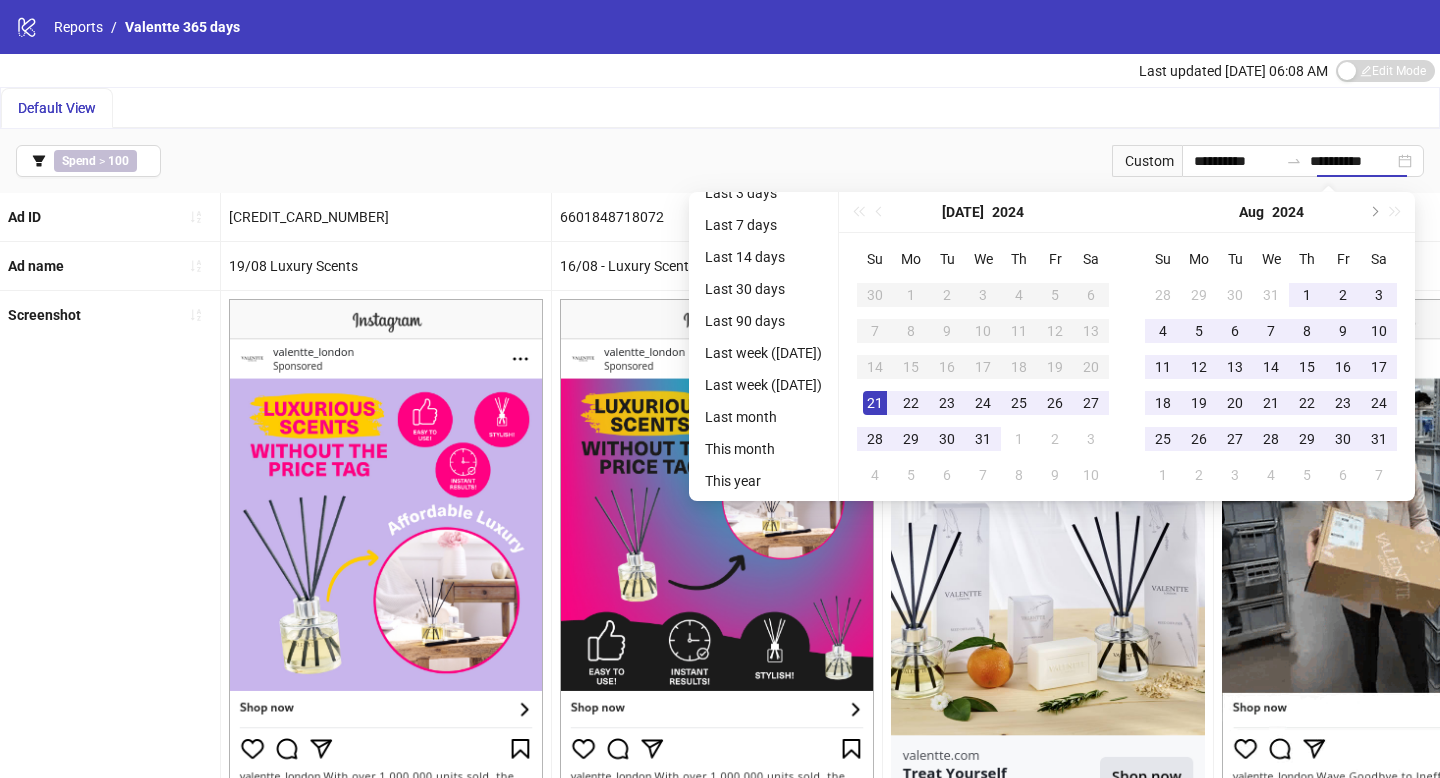 click on "**********" at bounding box center (720, 161) 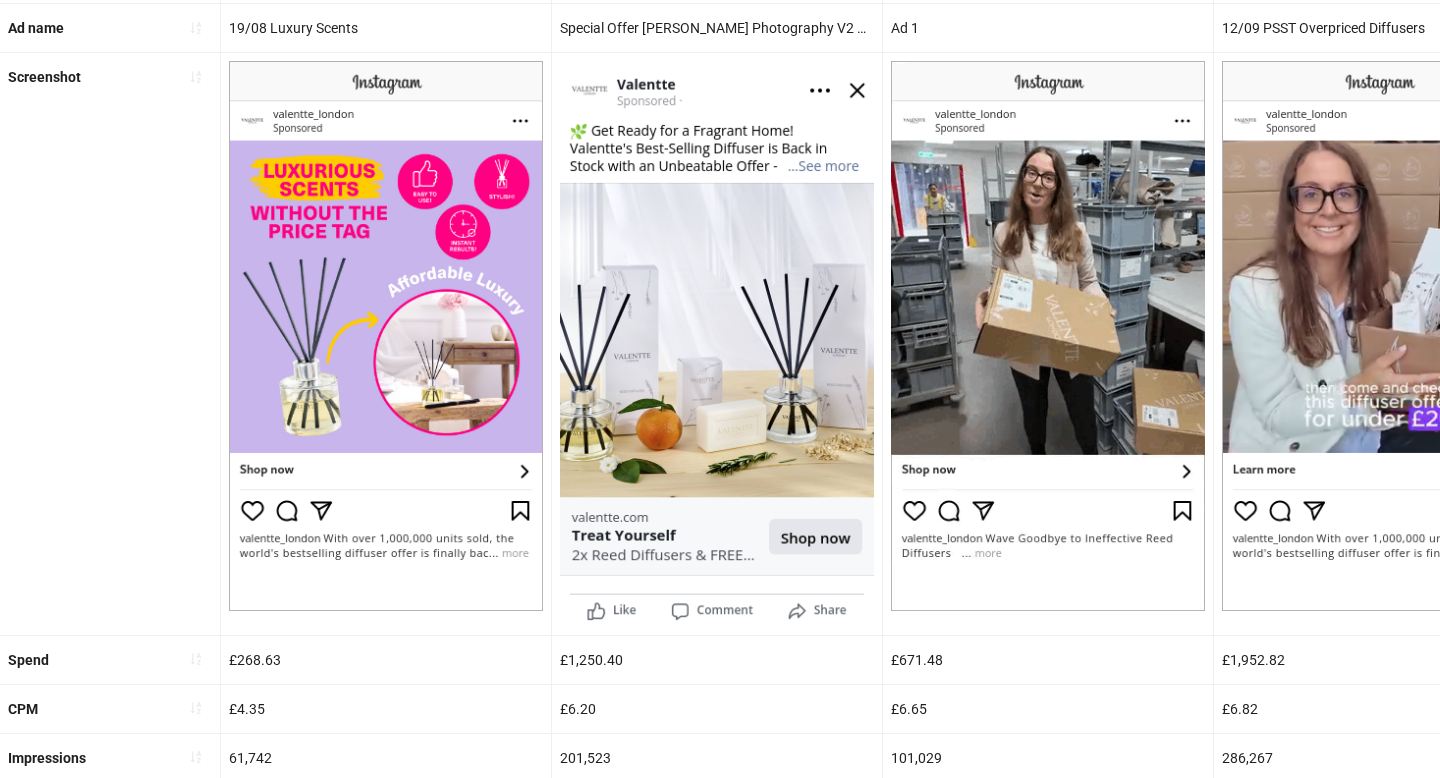 scroll, scrollTop: 223, scrollLeft: 0, axis: vertical 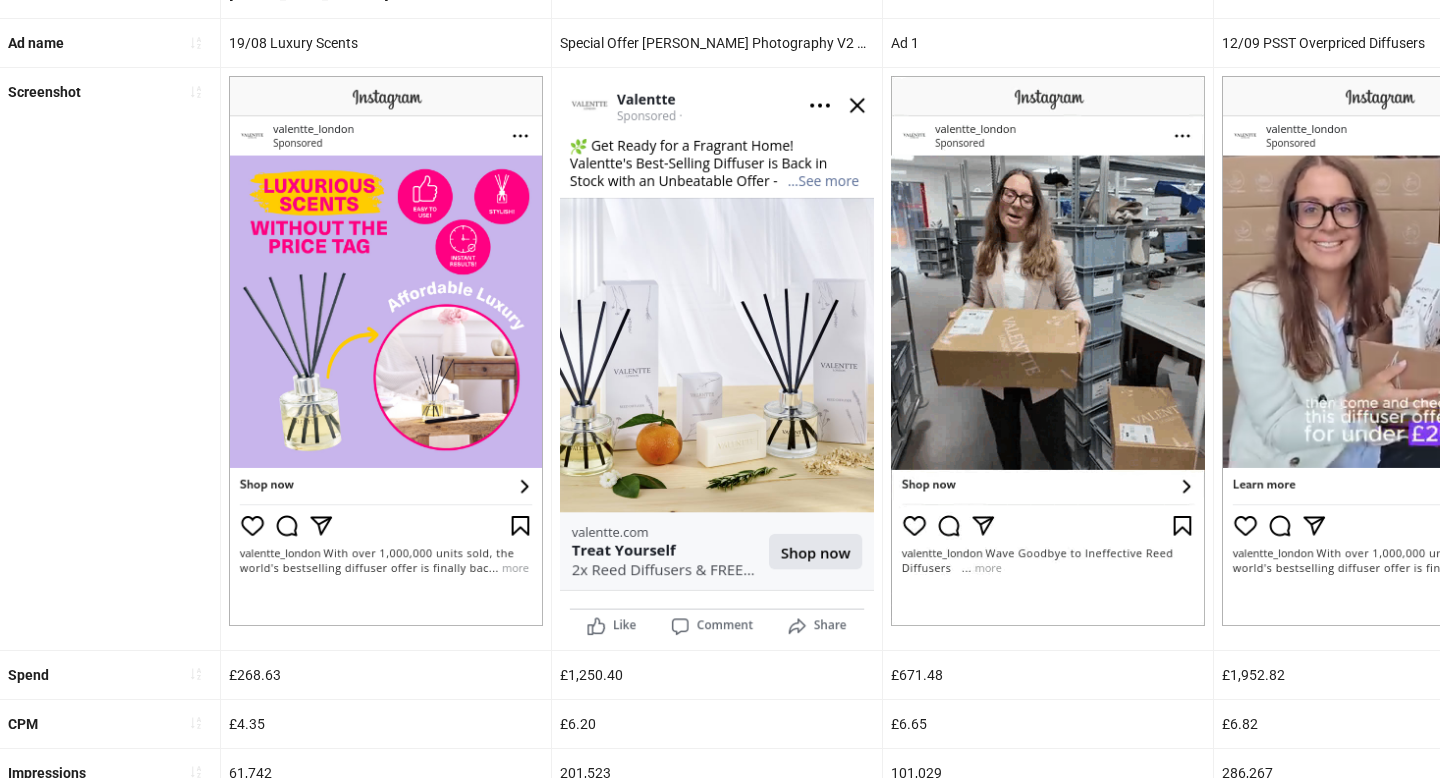 drag, startPoint x: 891, startPoint y: 154, endPoint x: 1200, endPoint y: 467, distance: 439.8295 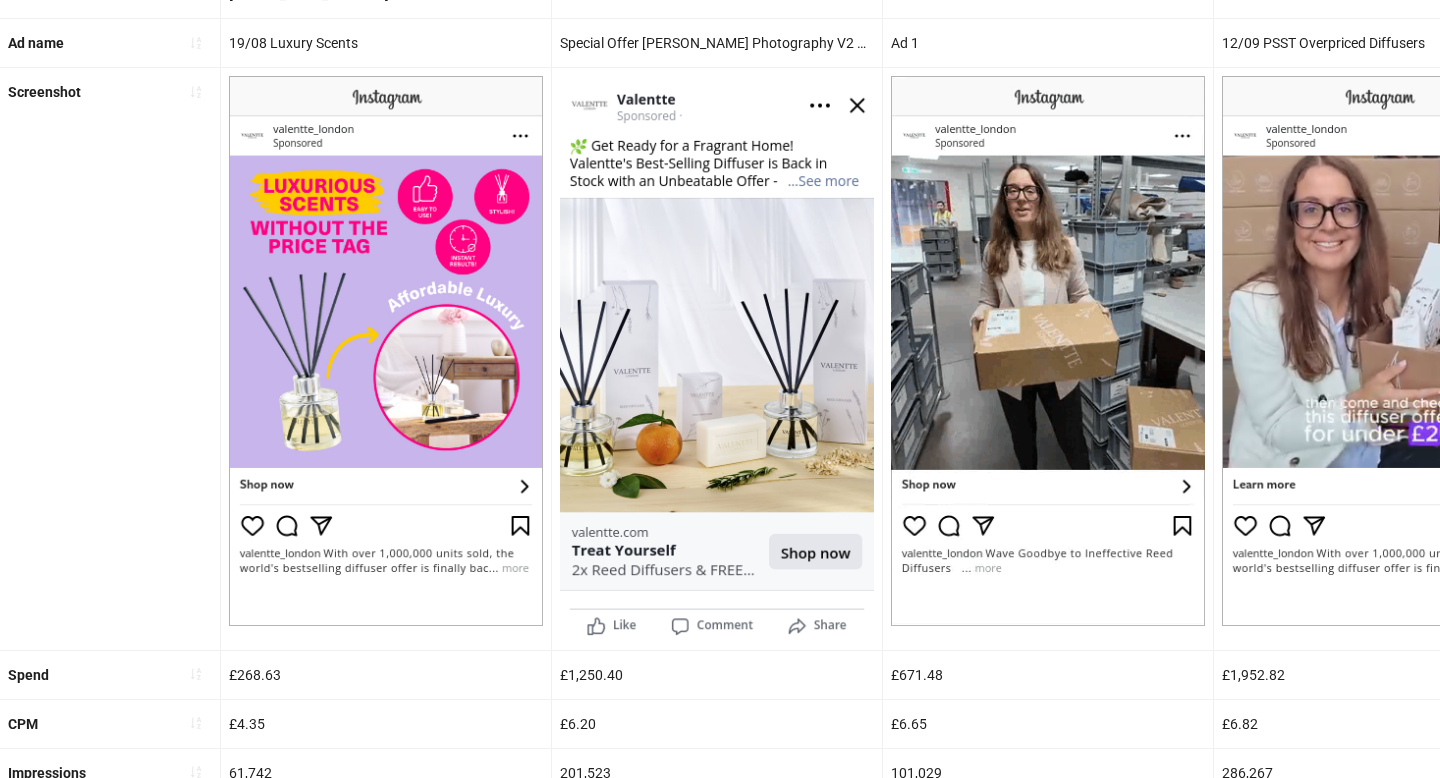 click on "310x313 frames :  0 0  / 15   secs" at bounding box center [0, 0] 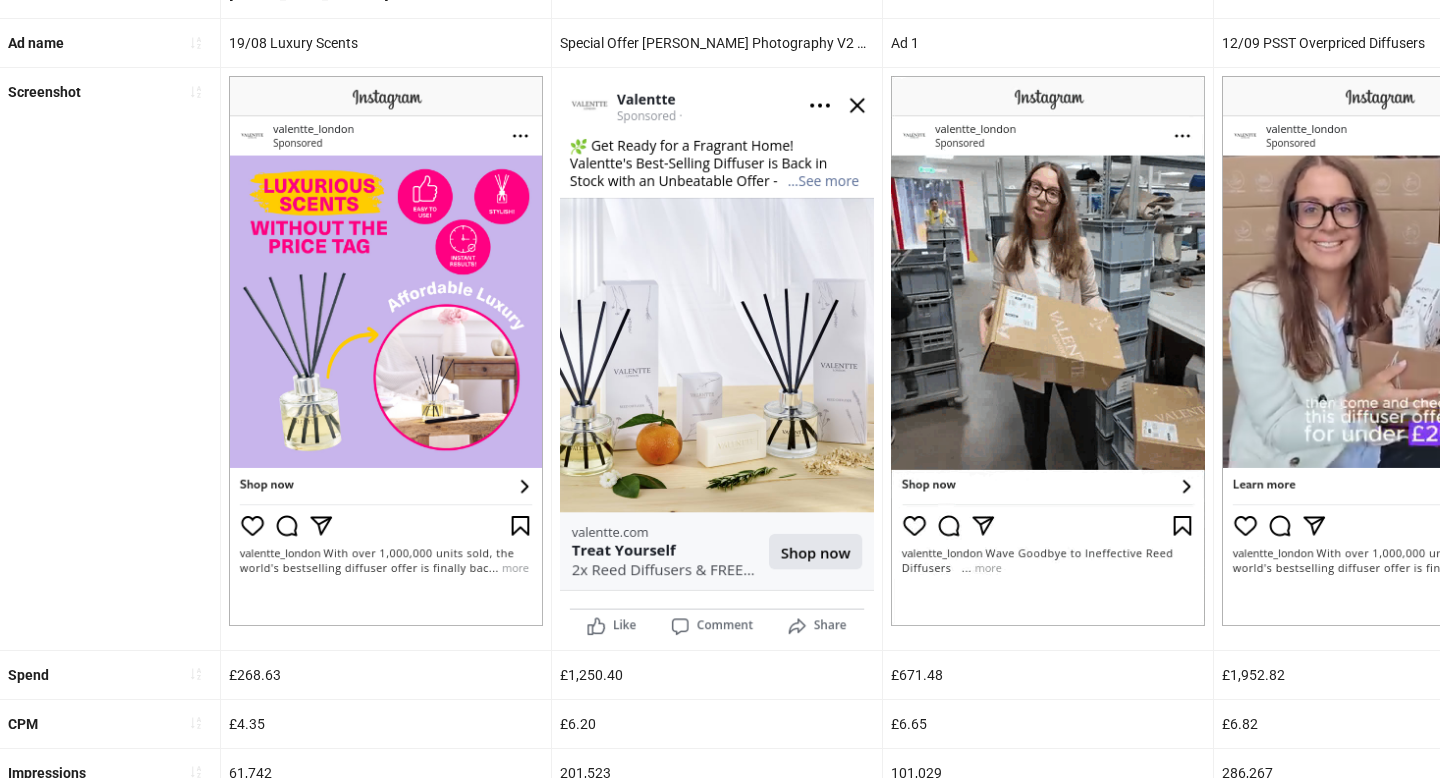 click 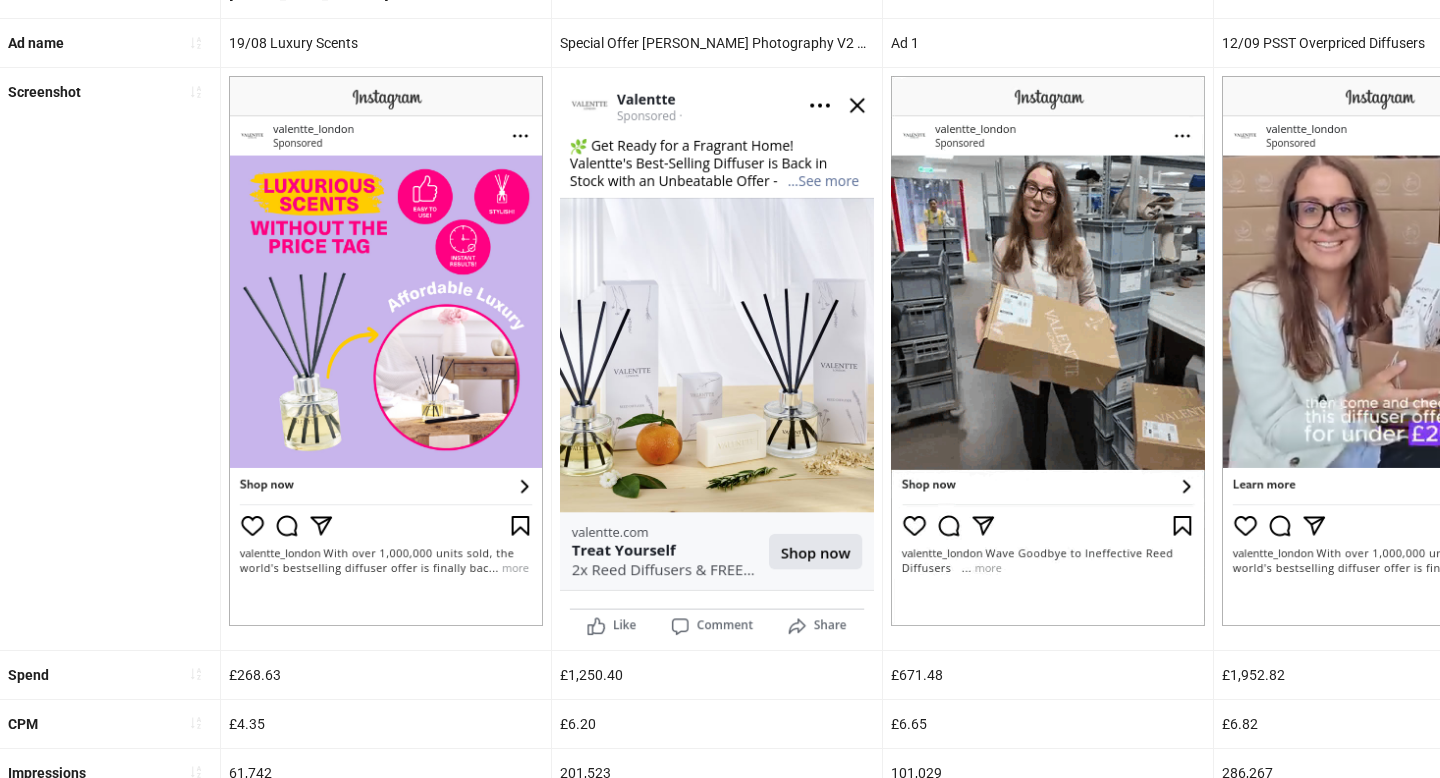 click 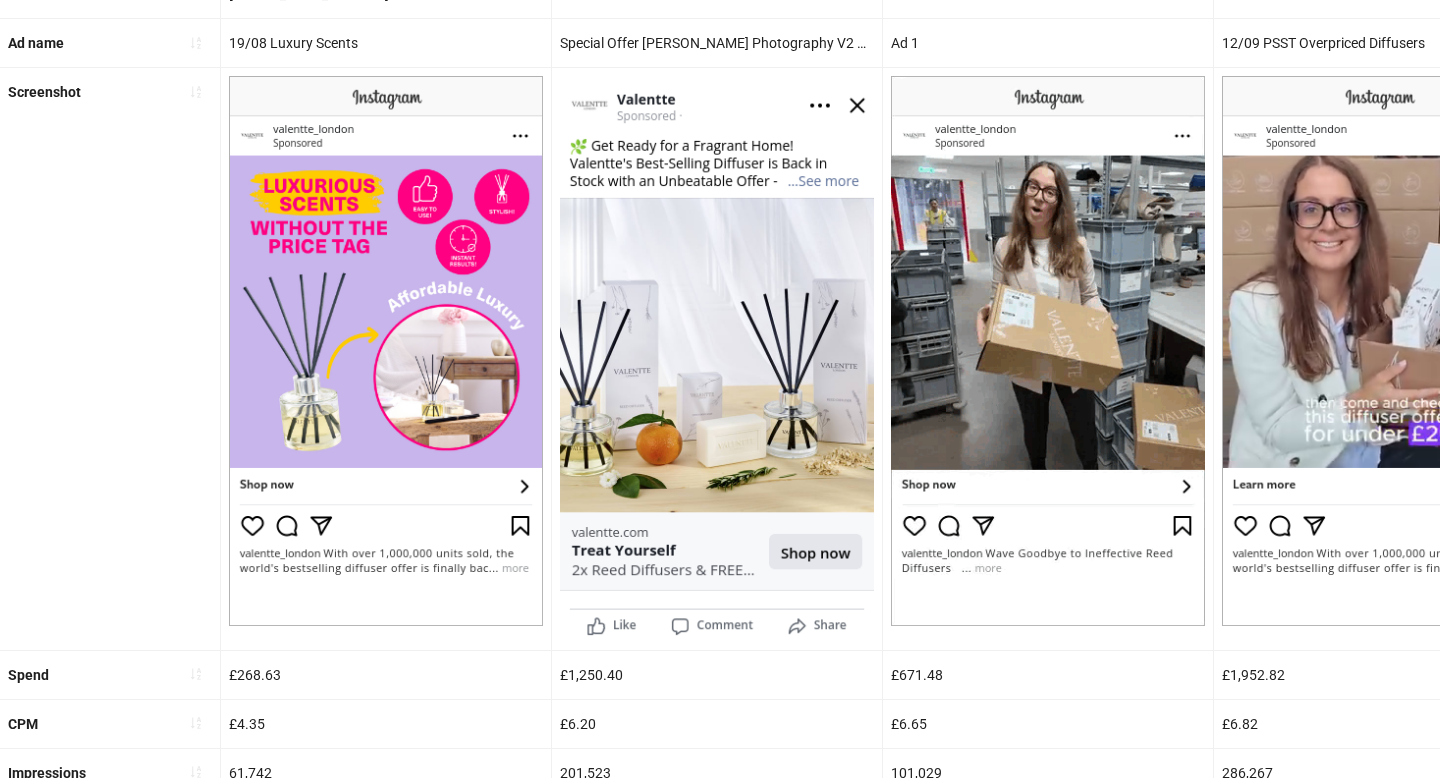 click at bounding box center [0, 0] 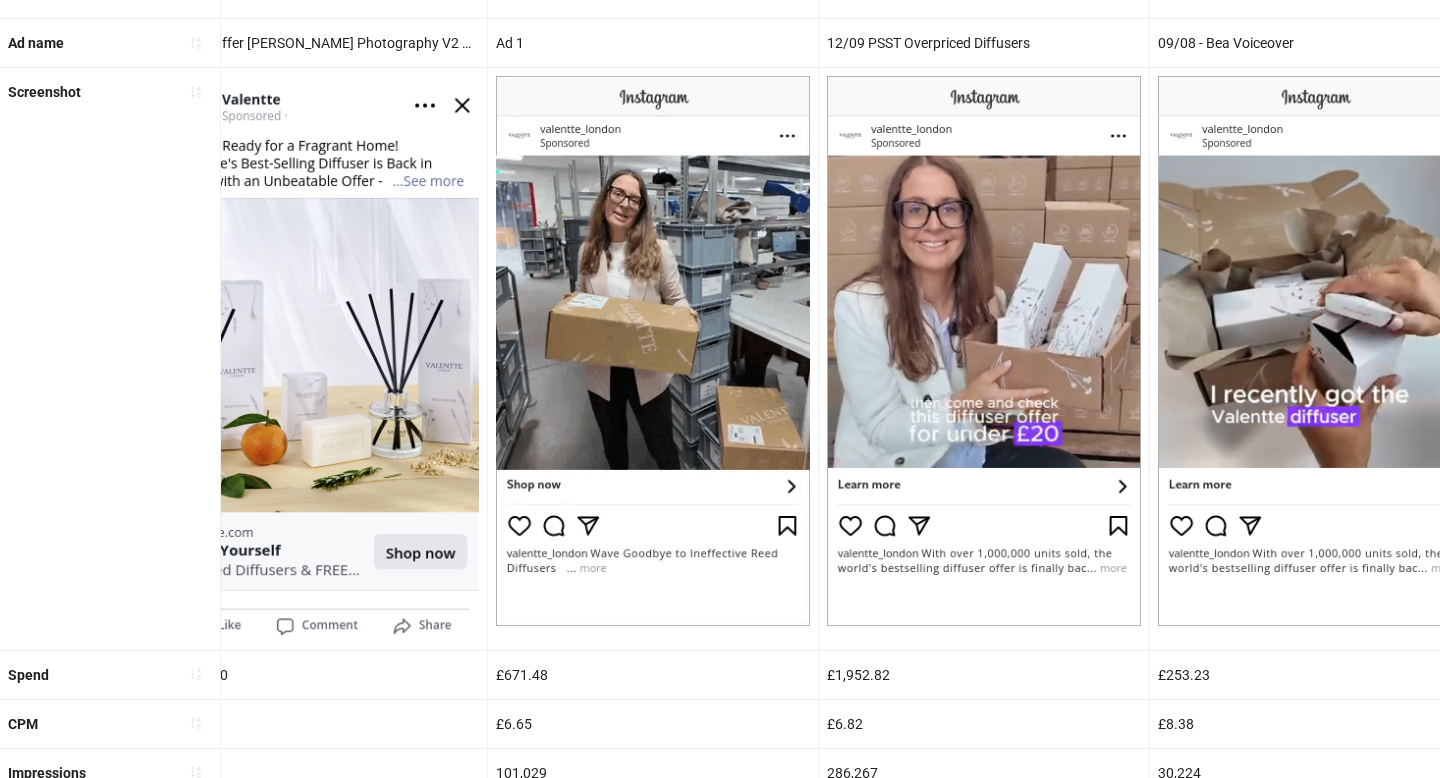 scroll, scrollTop: 0, scrollLeft: 401, axis: horizontal 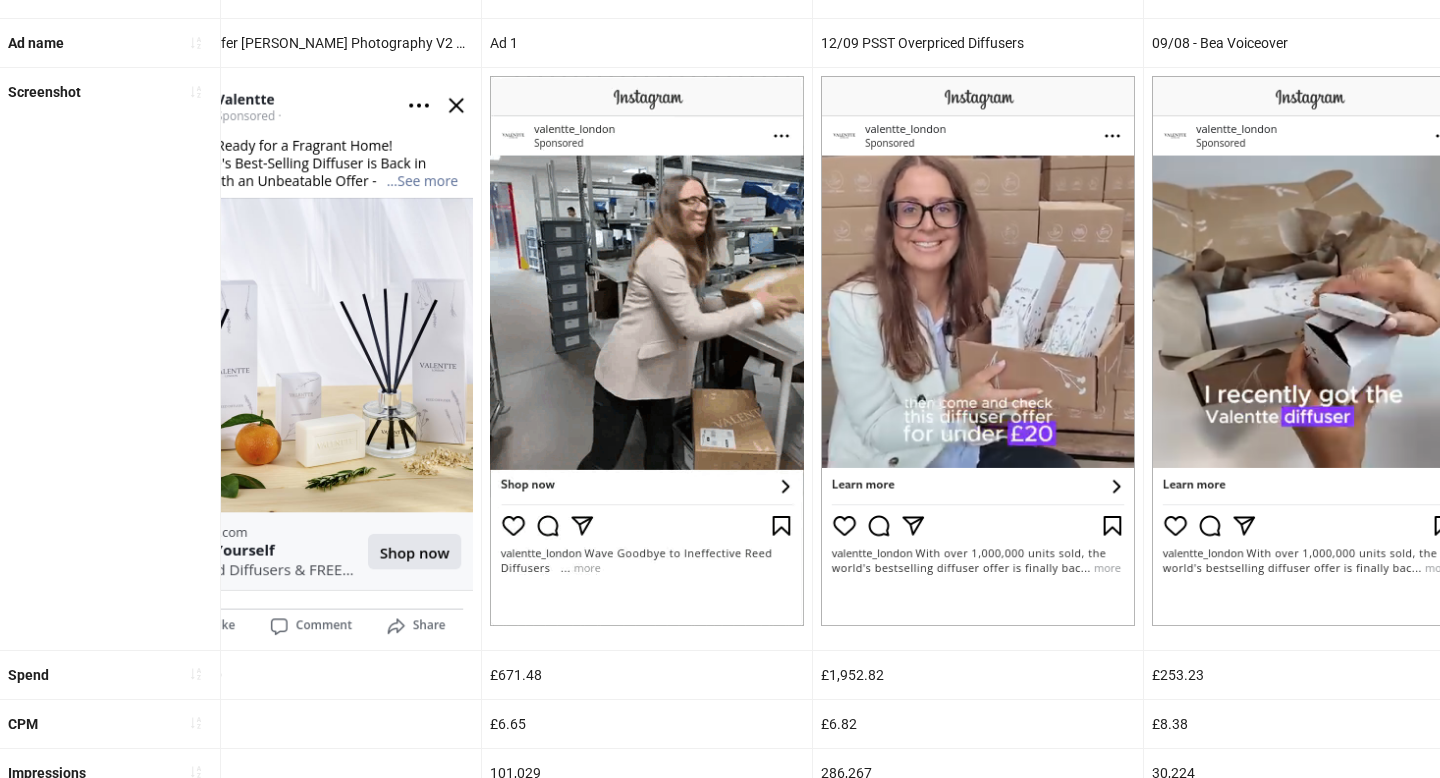 drag, startPoint x: 821, startPoint y: 157, endPoint x: 1131, endPoint y: 467, distance: 438.40622 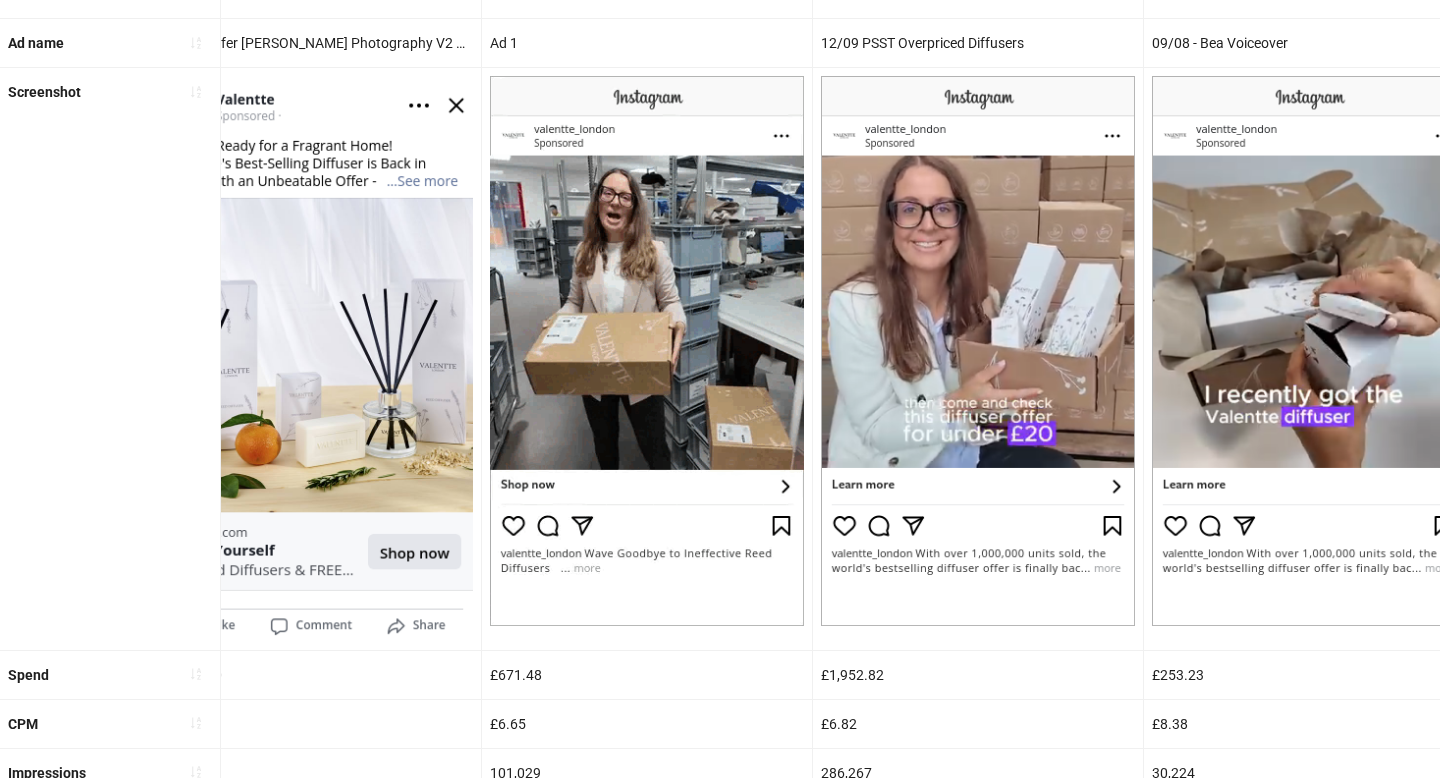 click on "310x310 frames :  0 0  / 15   secs" at bounding box center (0, 0) 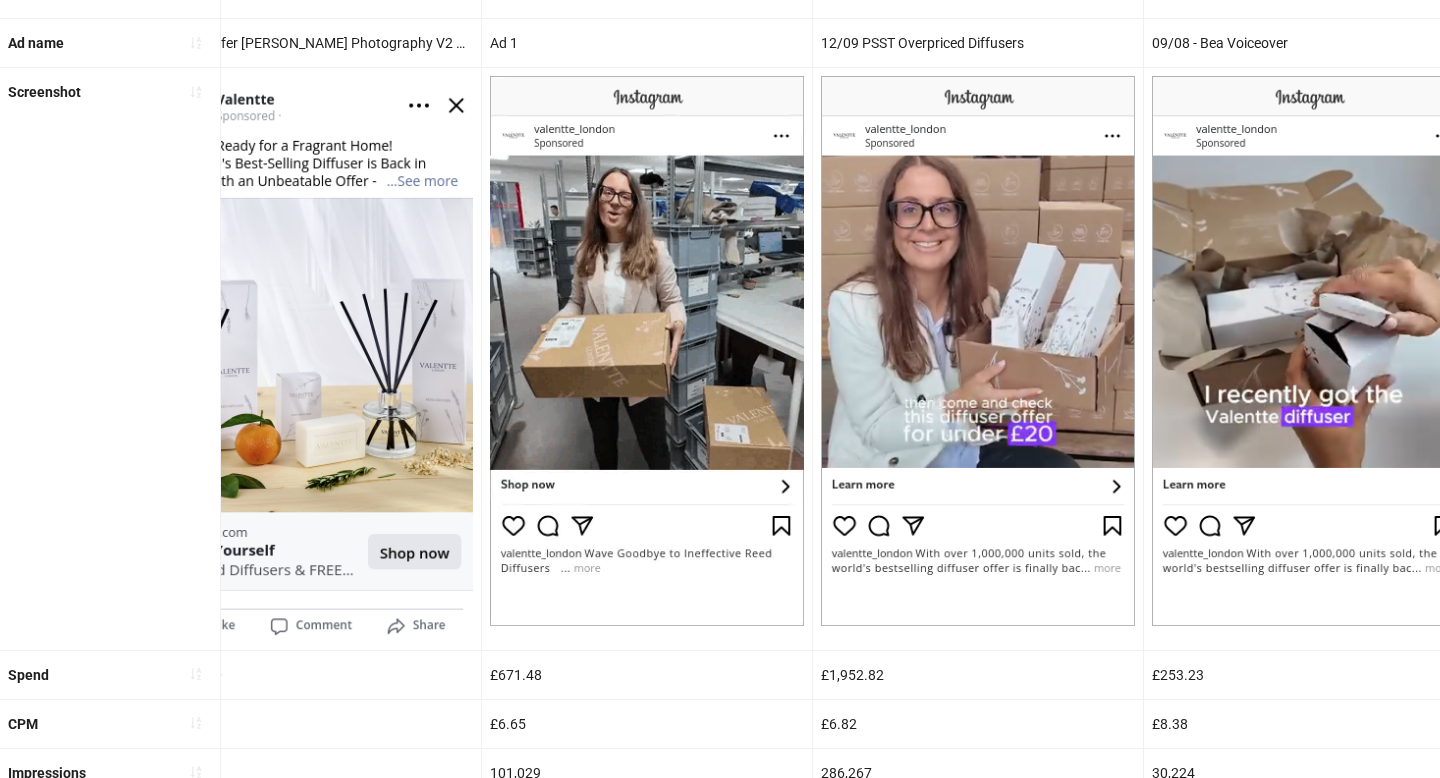 click at bounding box center (0, 0) 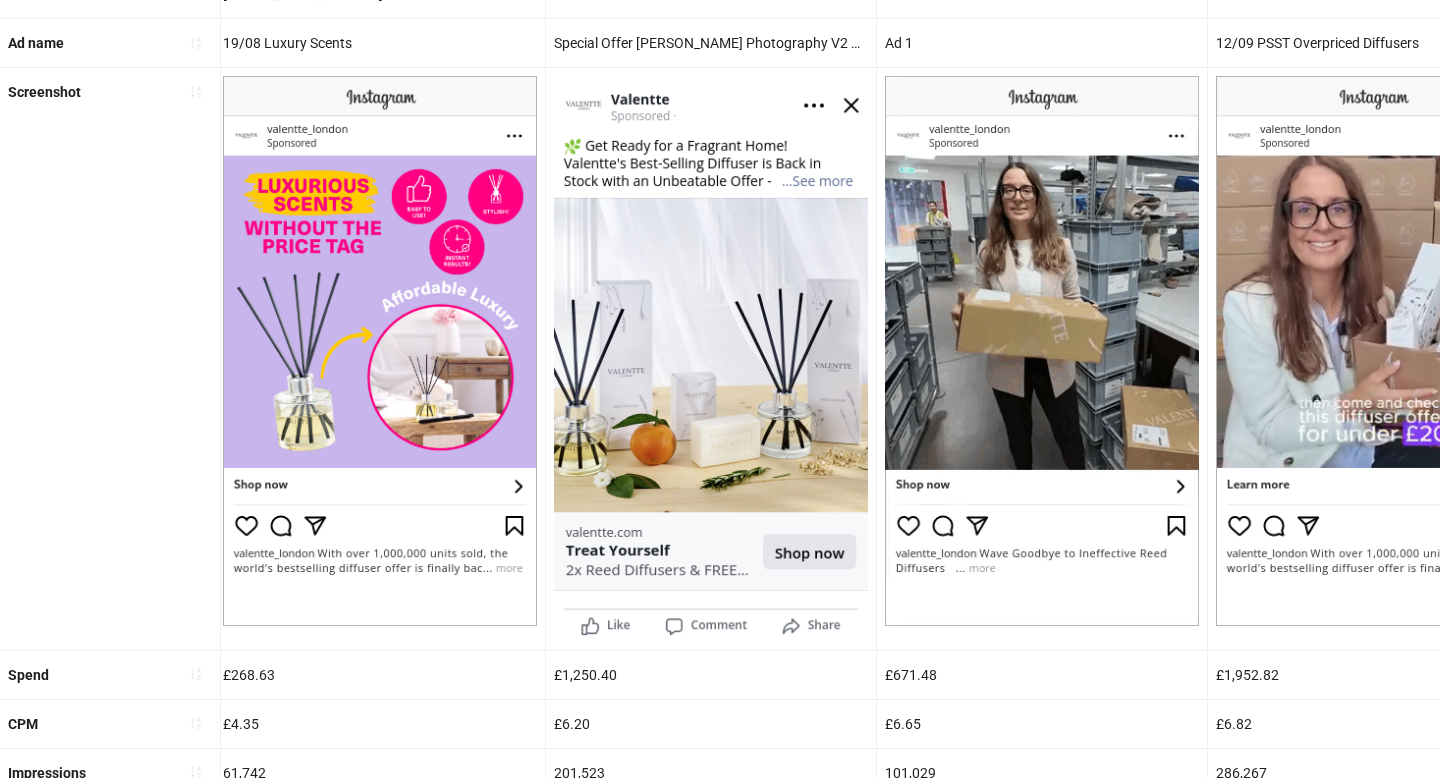 scroll, scrollTop: 0, scrollLeft: 0, axis: both 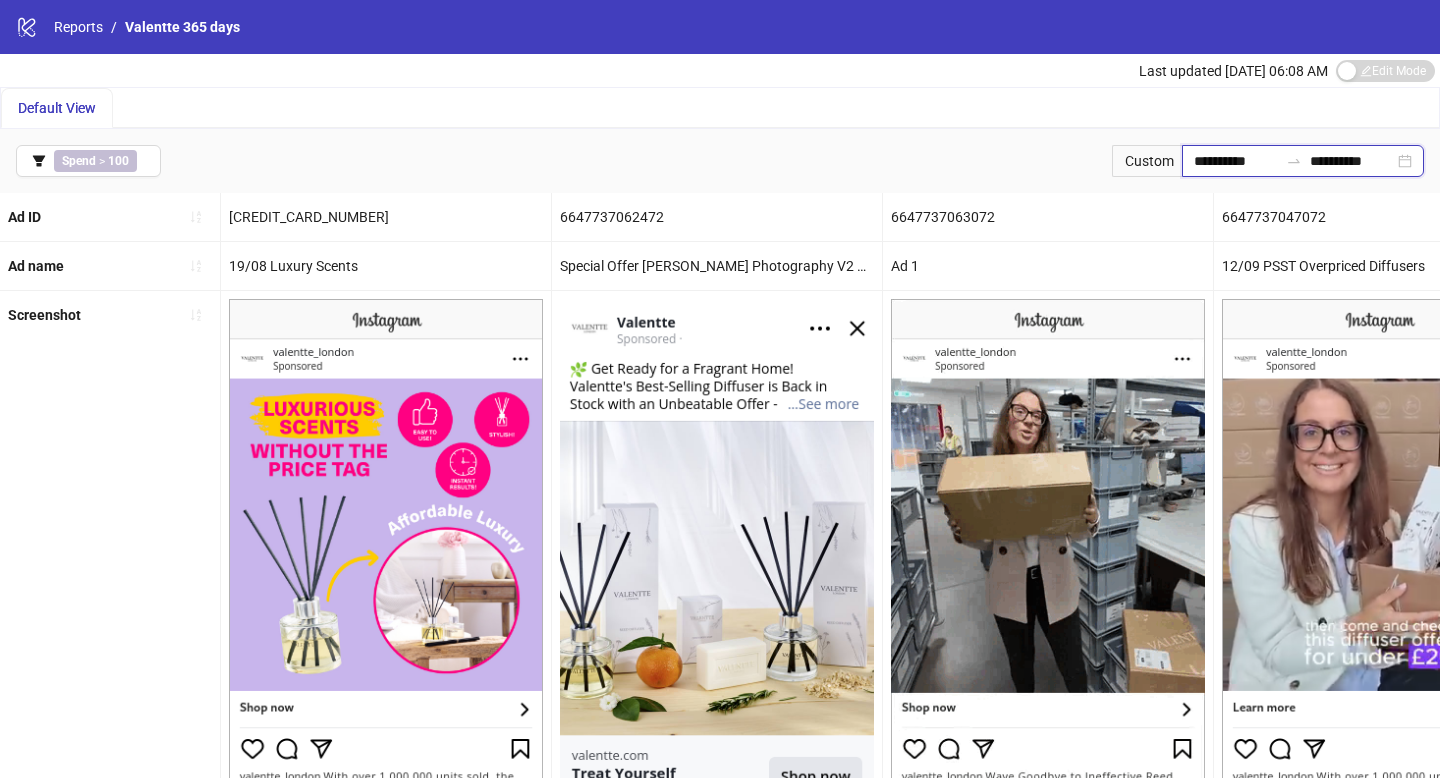 click on "**********" at bounding box center (1236, 161) 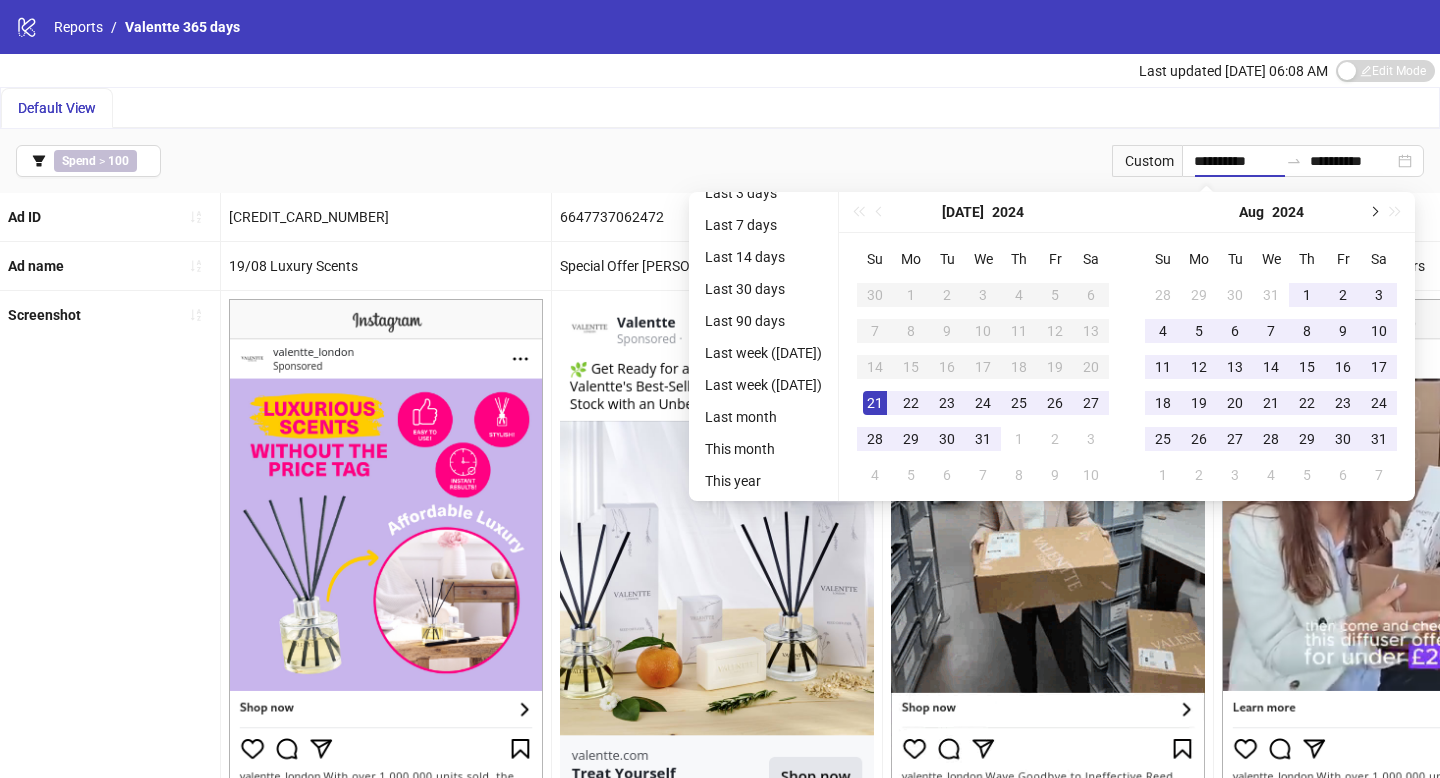 click at bounding box center [1373, 212] 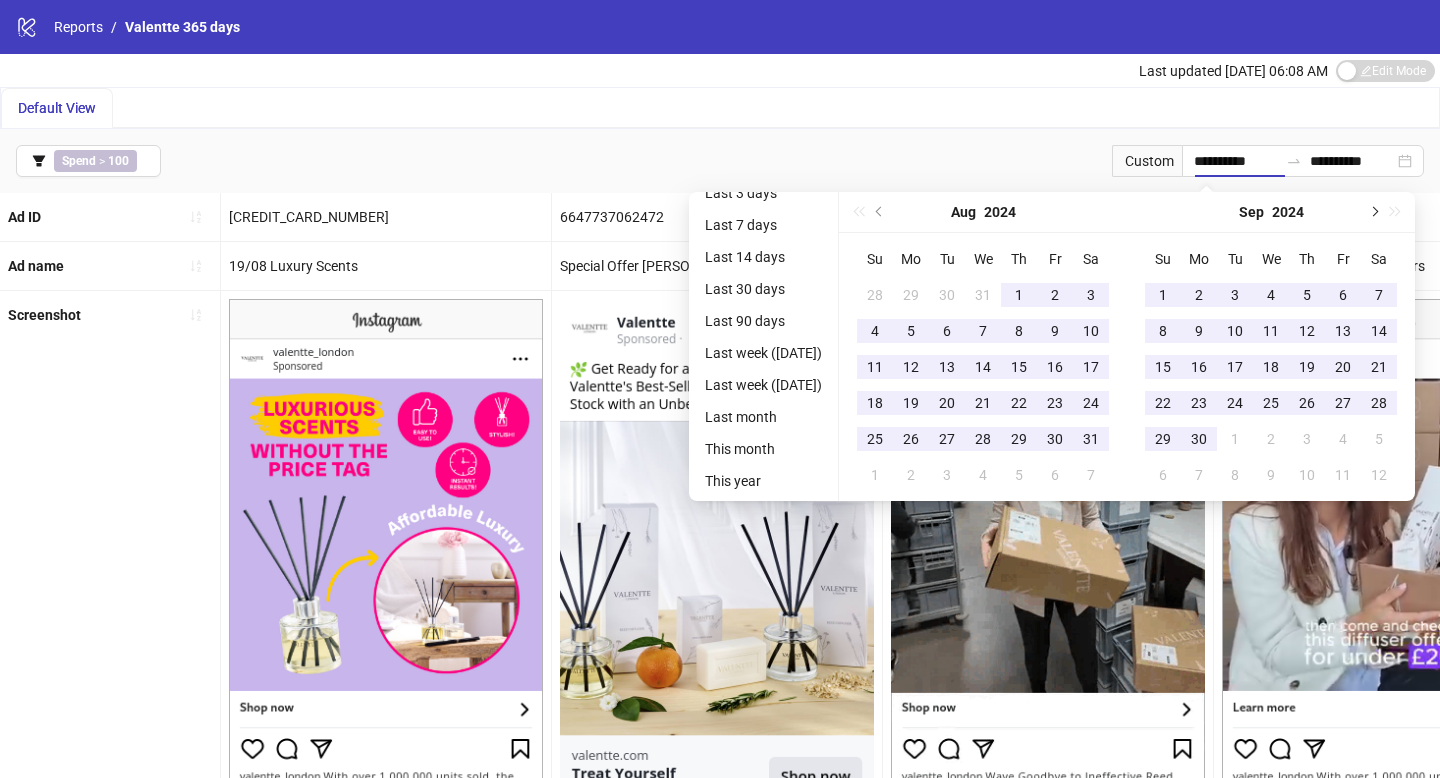 click at bounding box center [1373, 212] 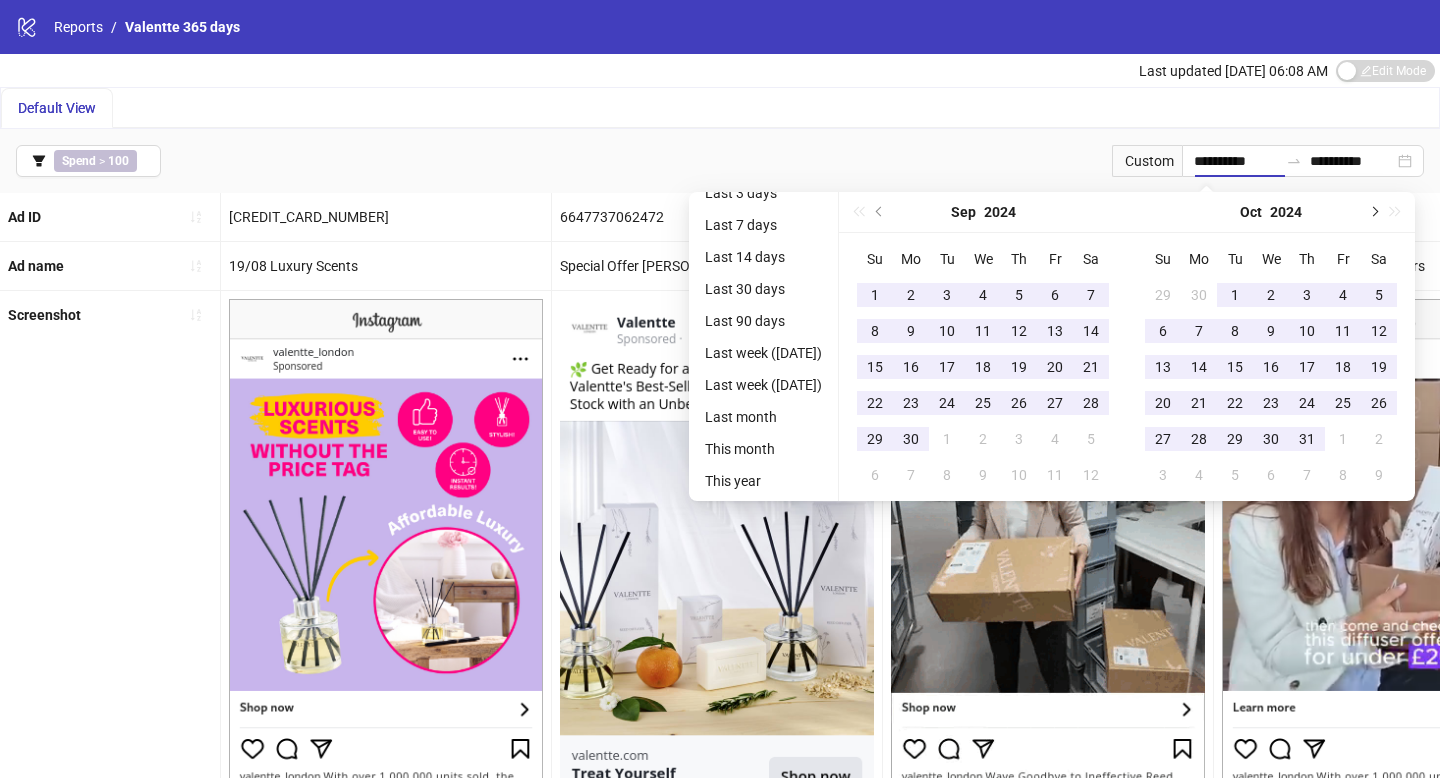 click at bounding box center [1373, 212] 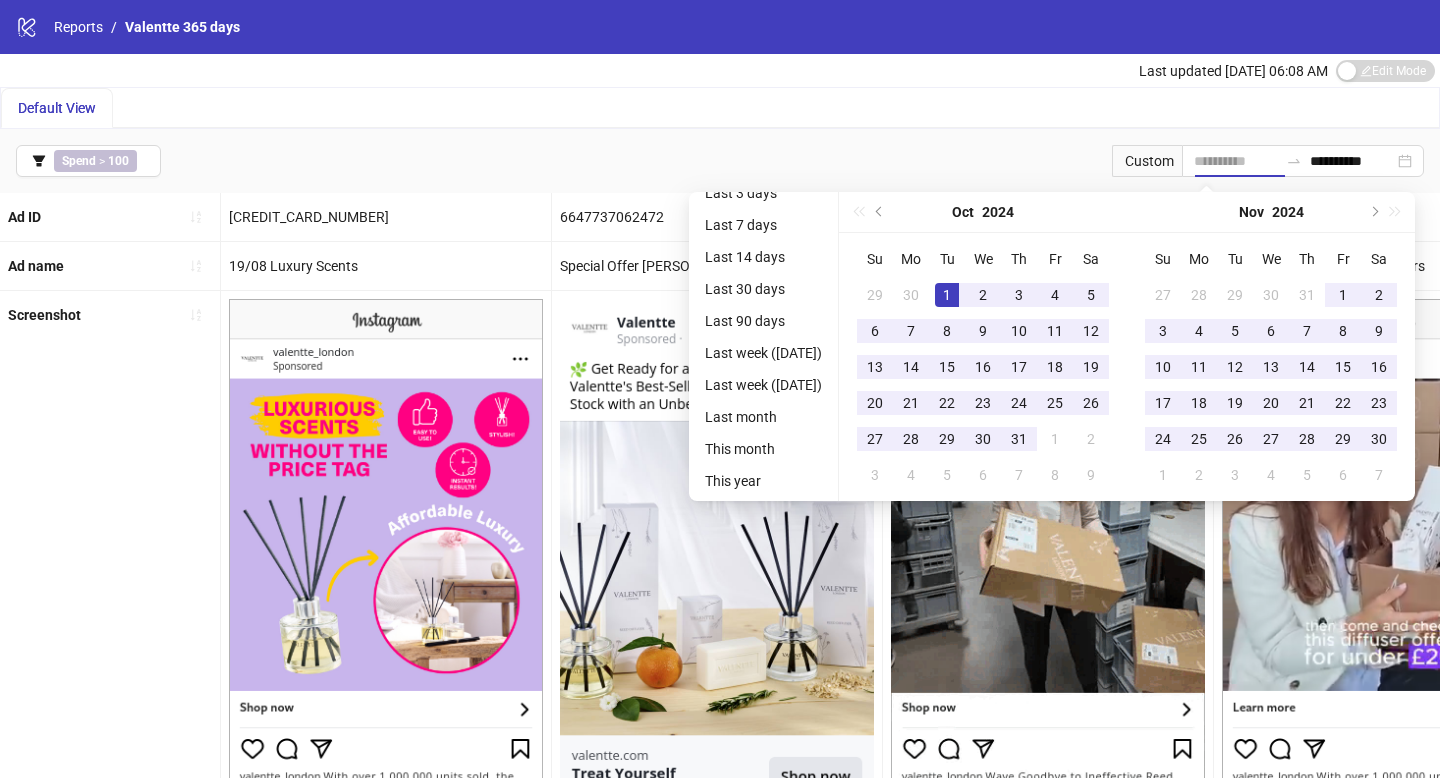 click on "1" at bounding box center (947, 295) 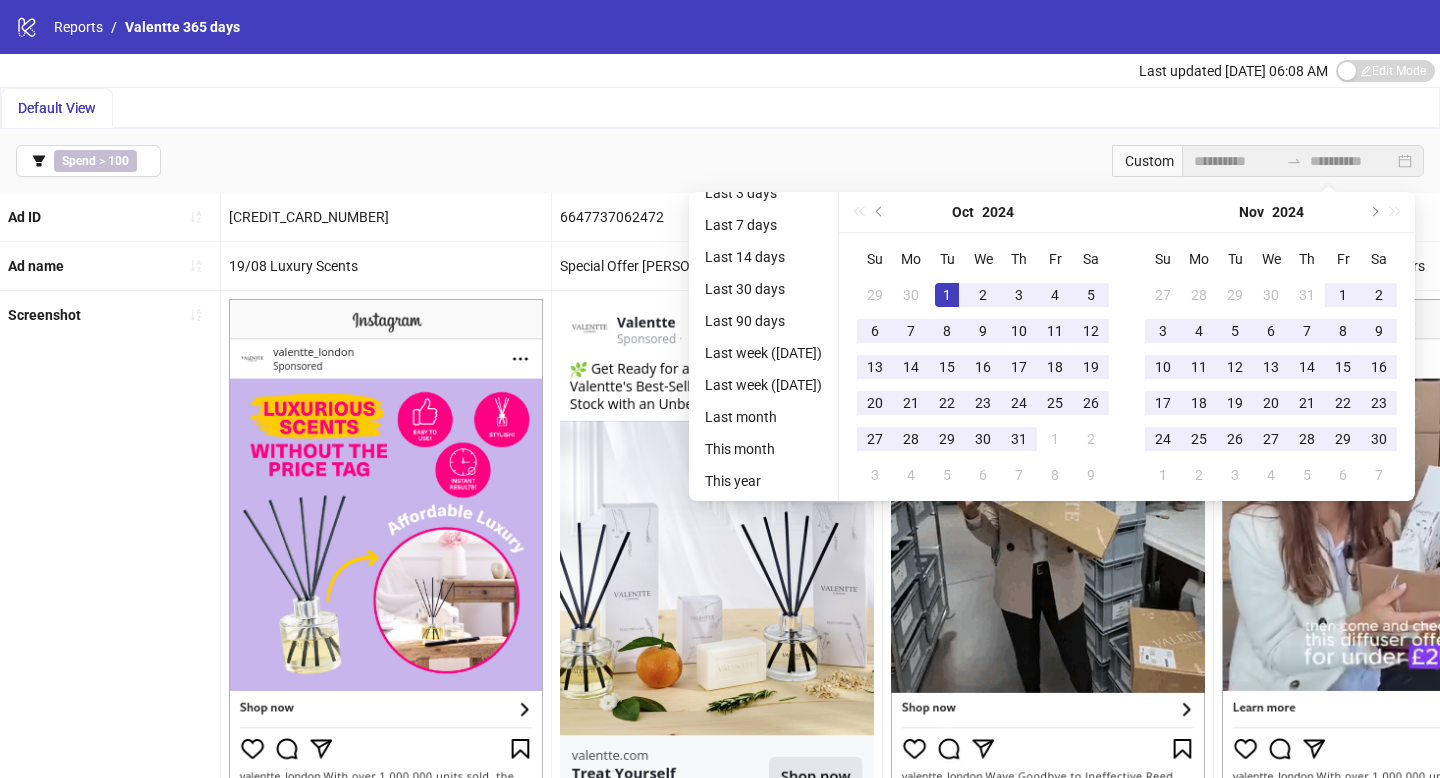 click on "Default View" at bounding box center (720, 108) 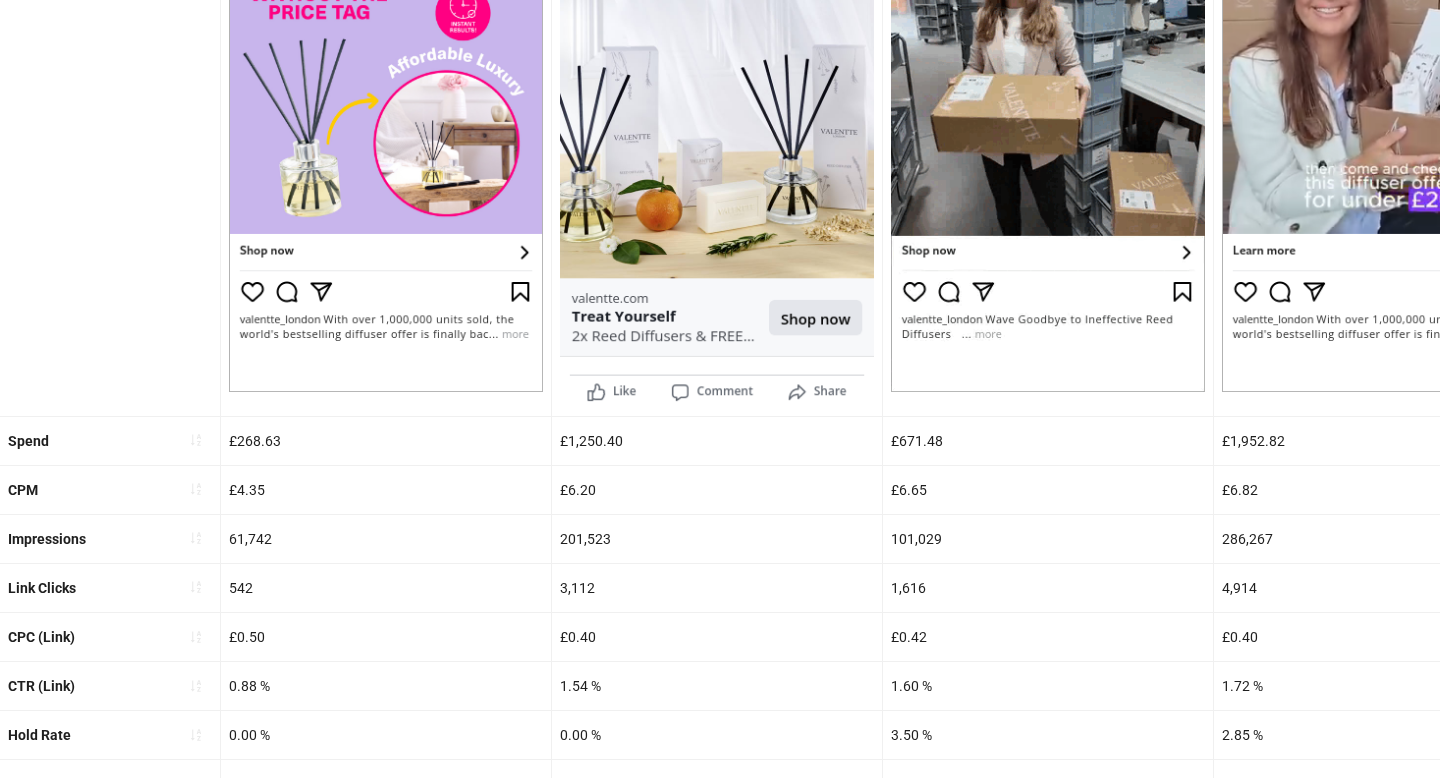 scroll, scrollTop: 0, scrollLeft: 0, axis: both 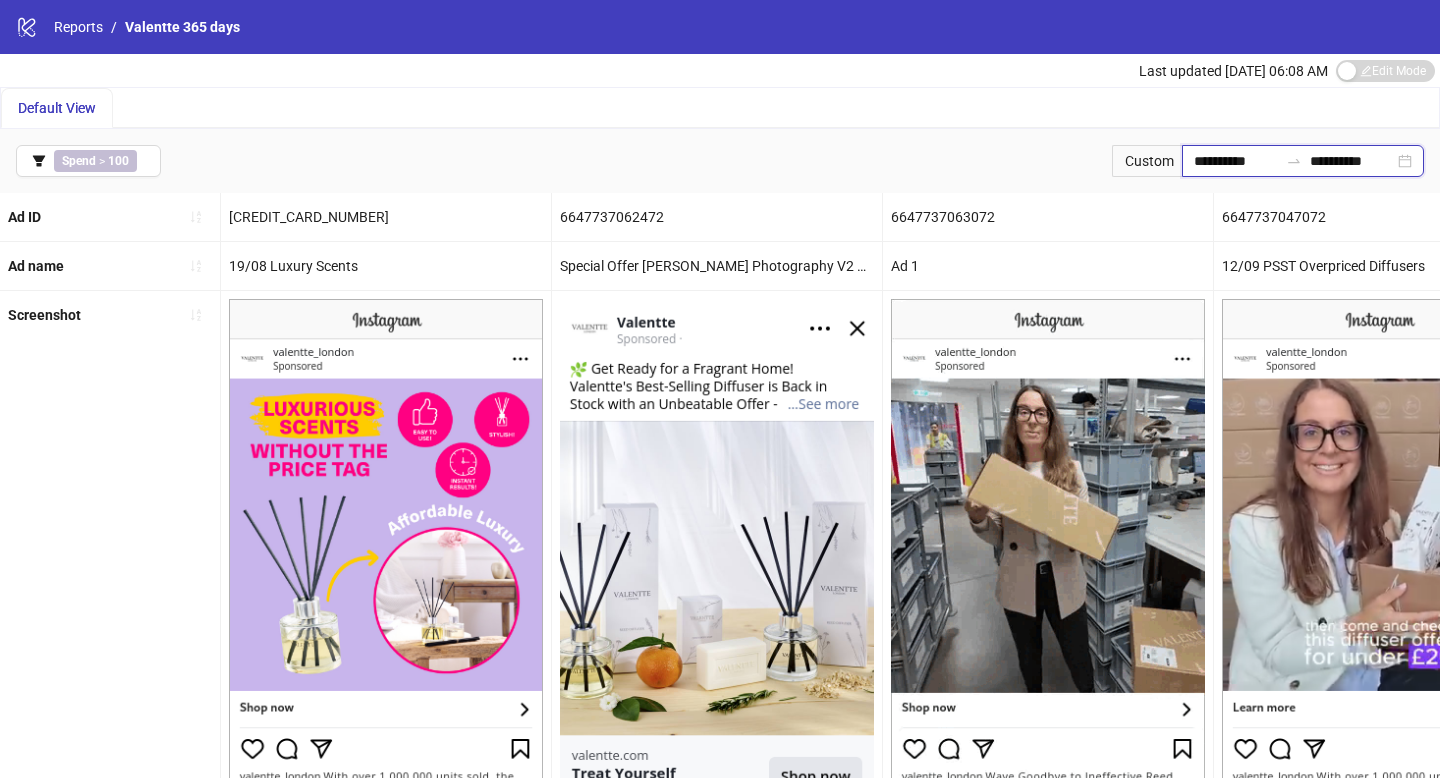 click on "**********" at bounding box center (1236, 161) 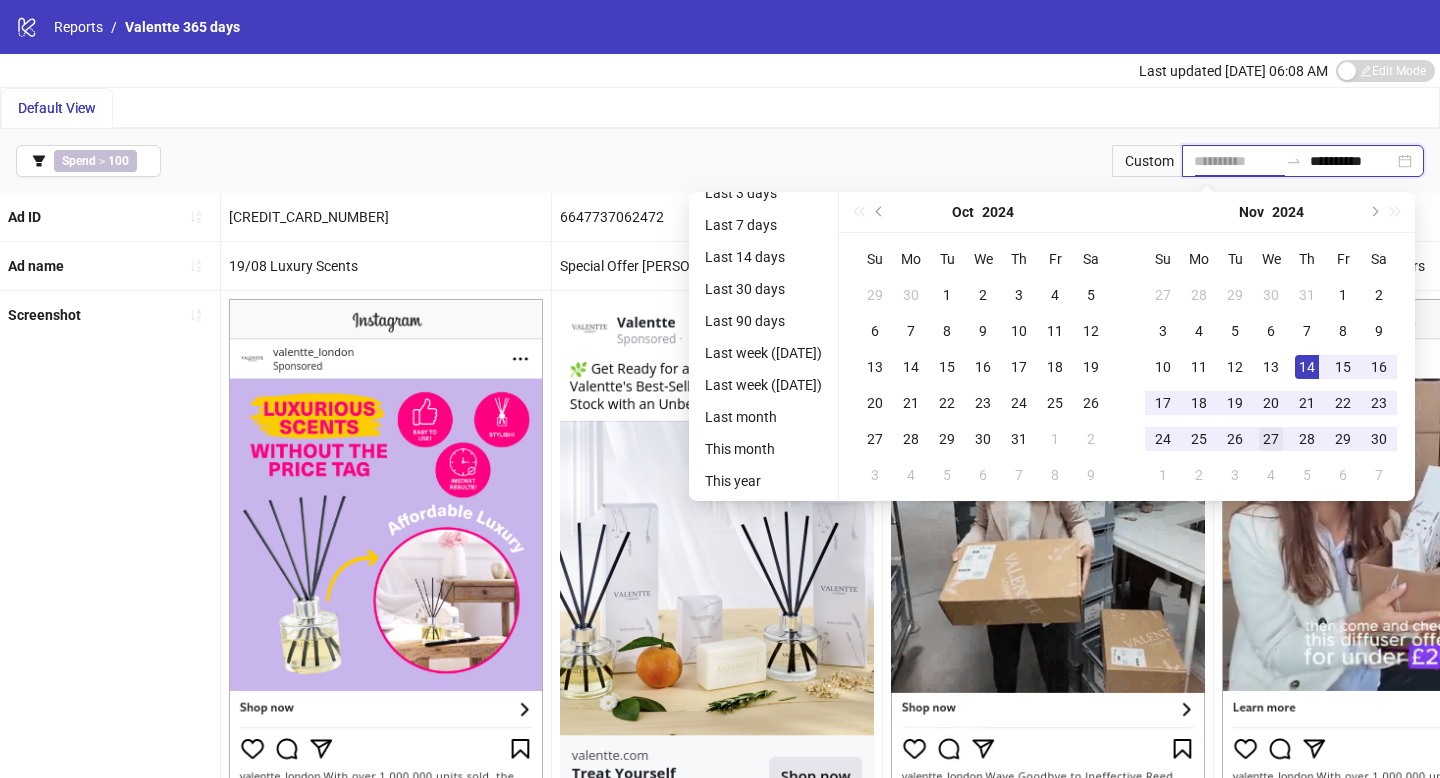 type on "**********" 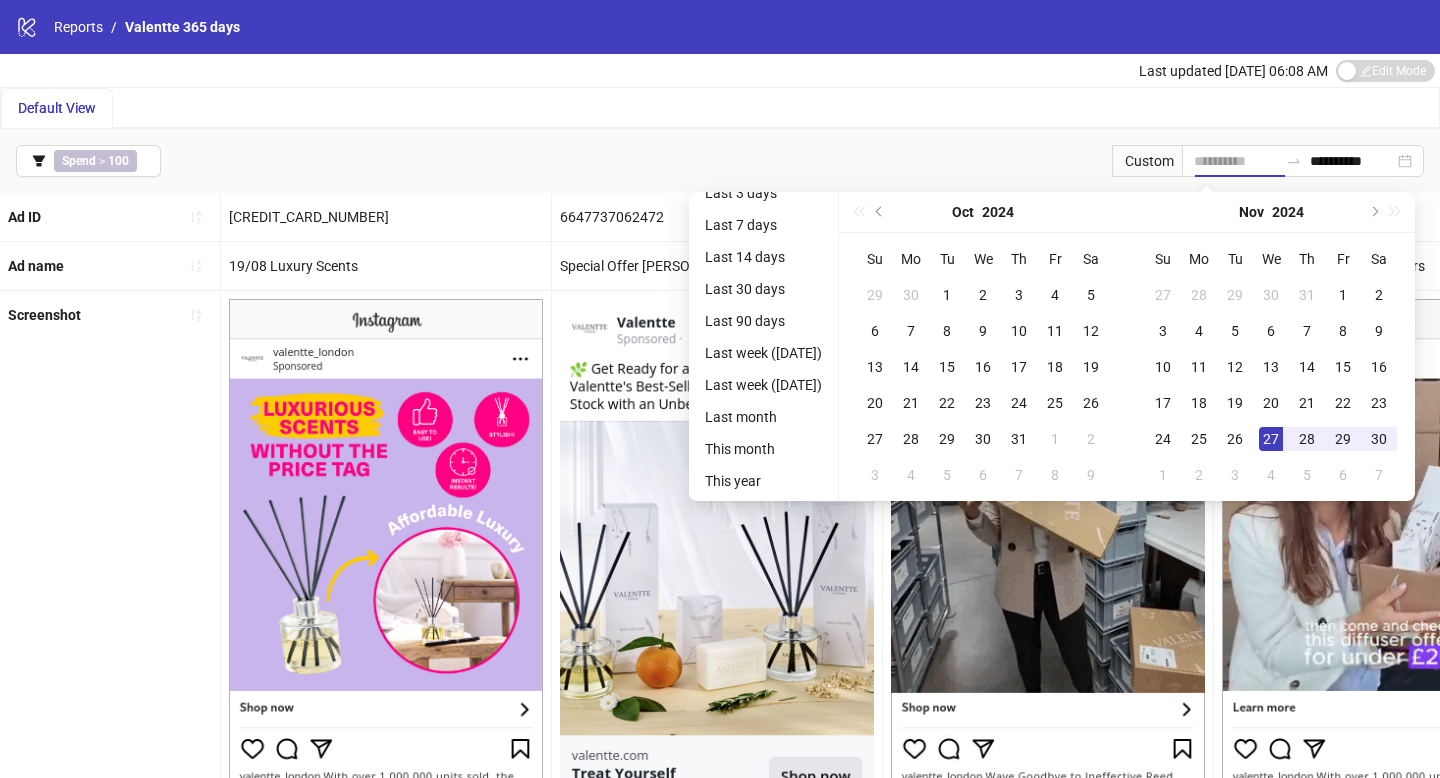 click on "27" at bounding box center [1271, 439] 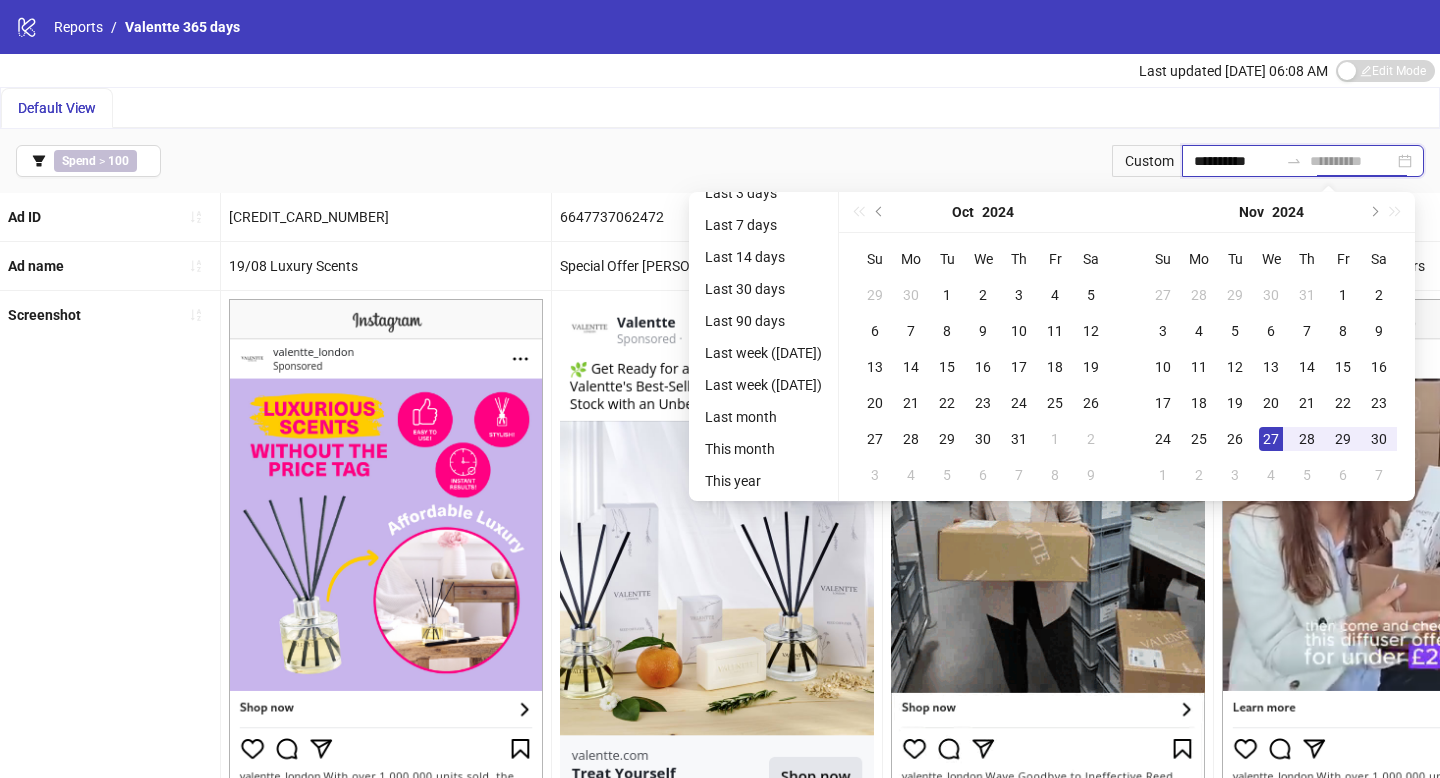 type on "**********" 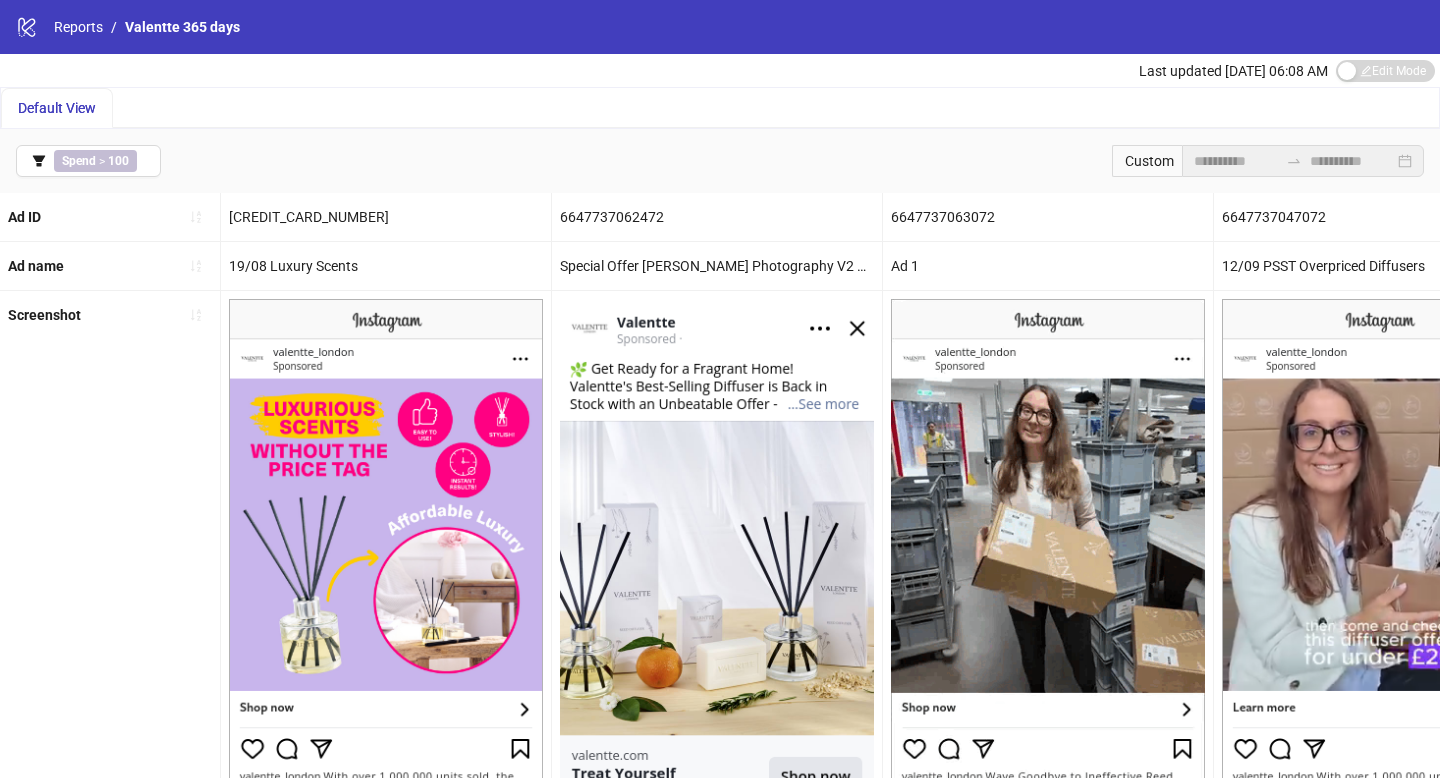 click on "Default View" at bounding box center [720, 108] 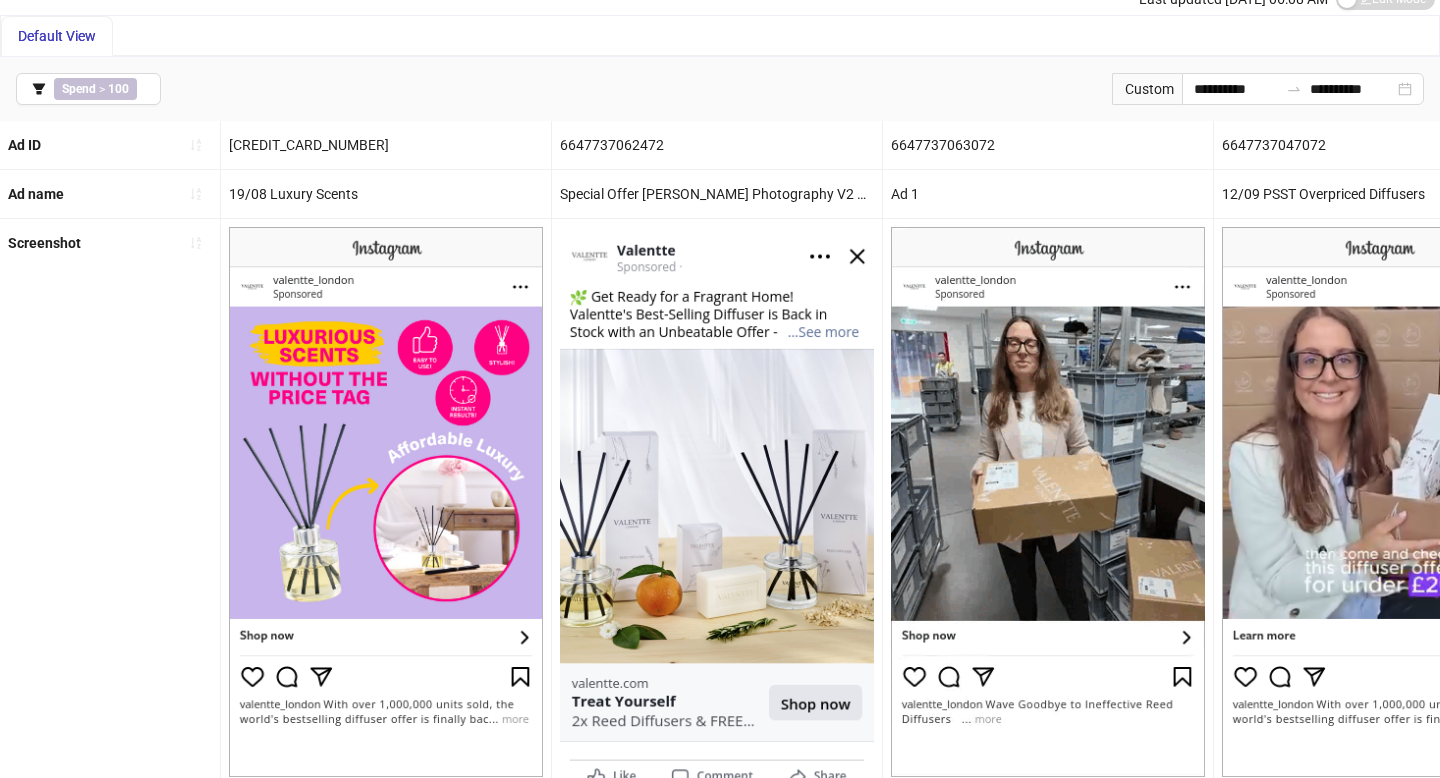 scroll, scrollTop: 123, scrollLeft: 0, axis: vertical 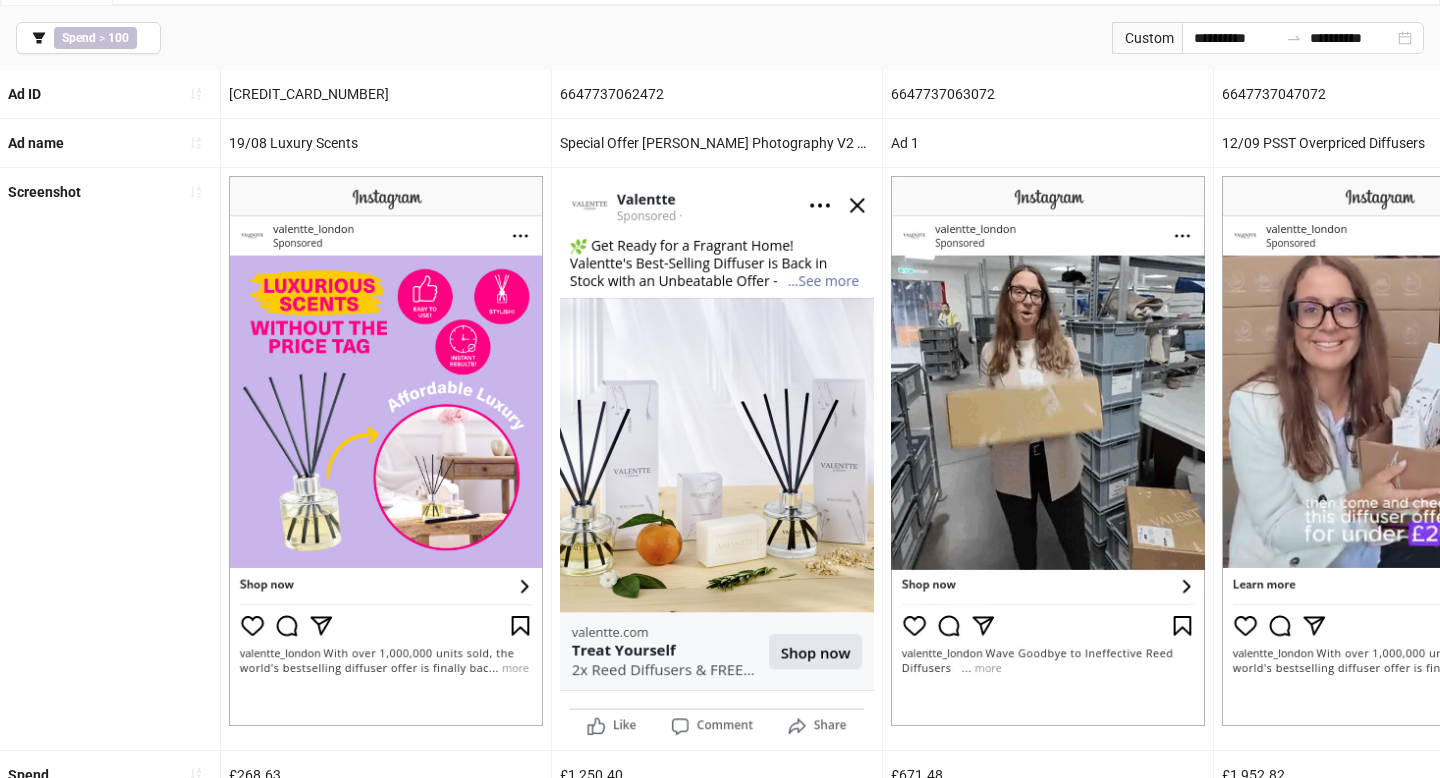click at bounding box center (386, 451) 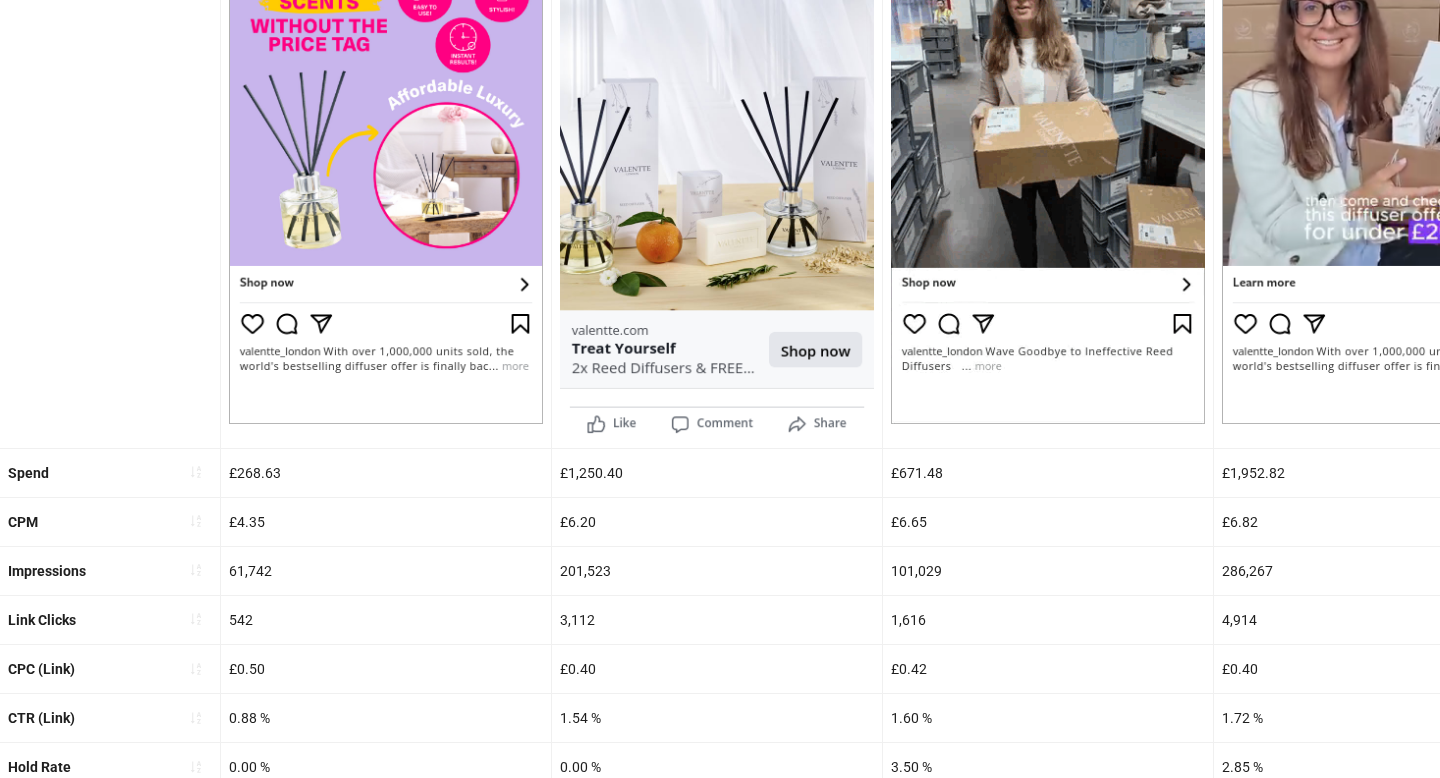 scroll, scrollTop: 0, scrollLeft: 0, axis: both 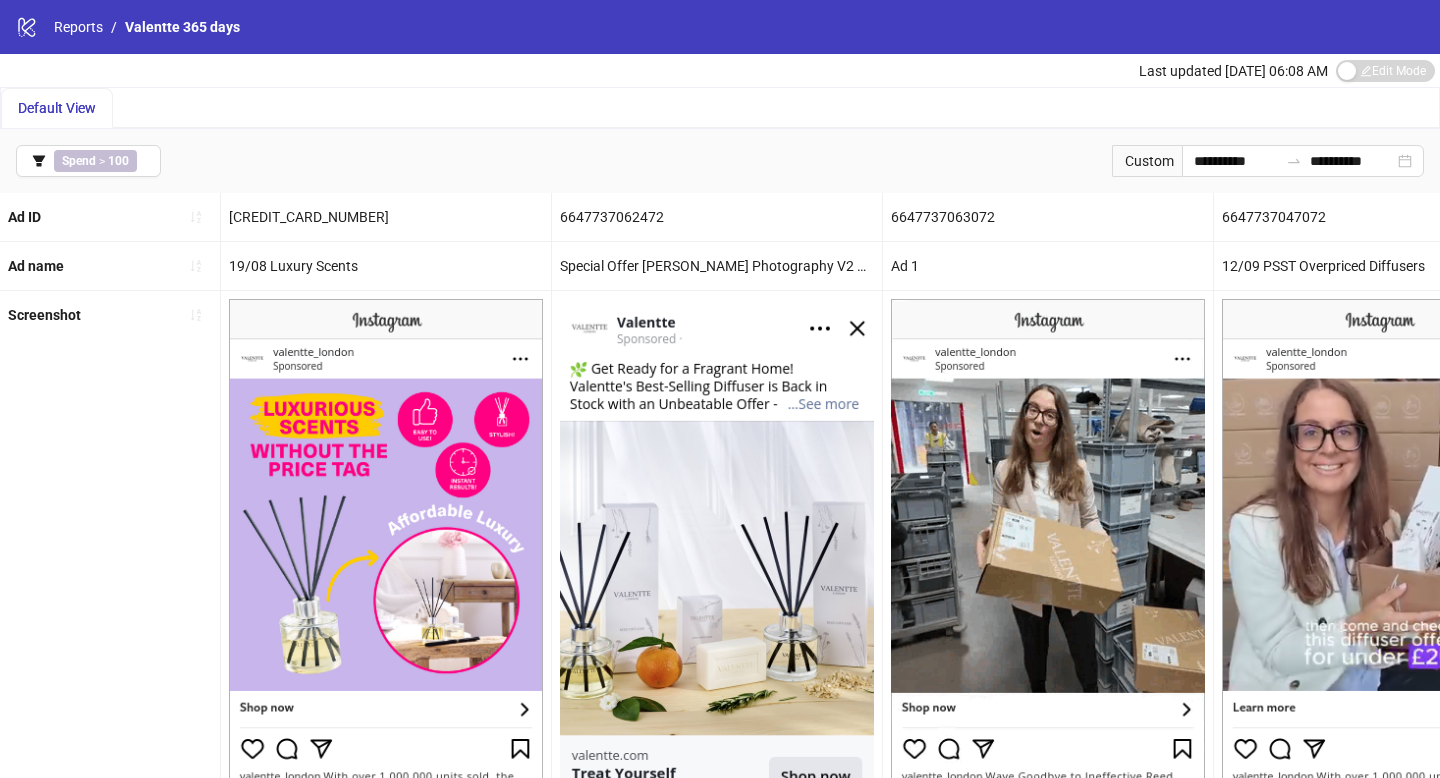 click at bounding box center (386, 574) 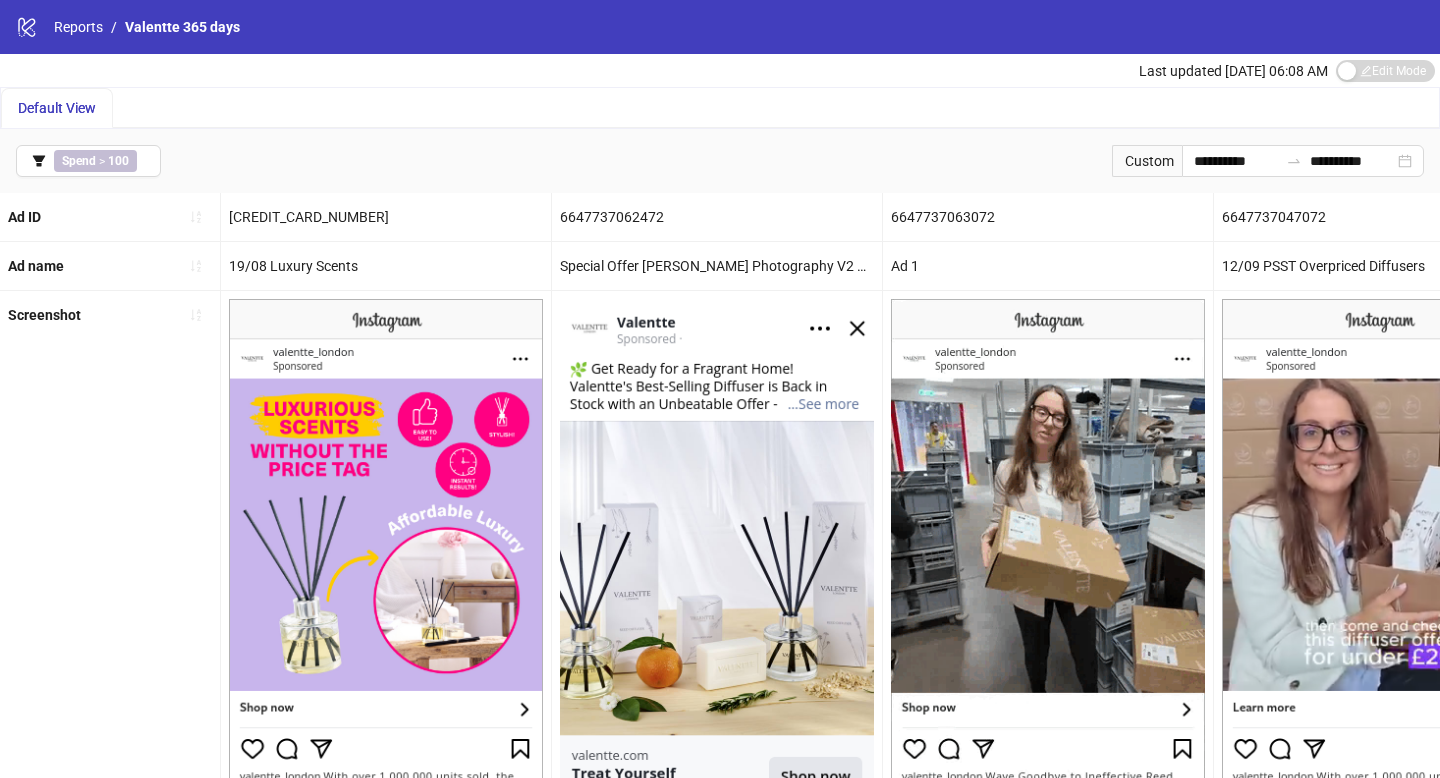 click on "19/08 Luxury Scents" at bounding box center (386, 266) 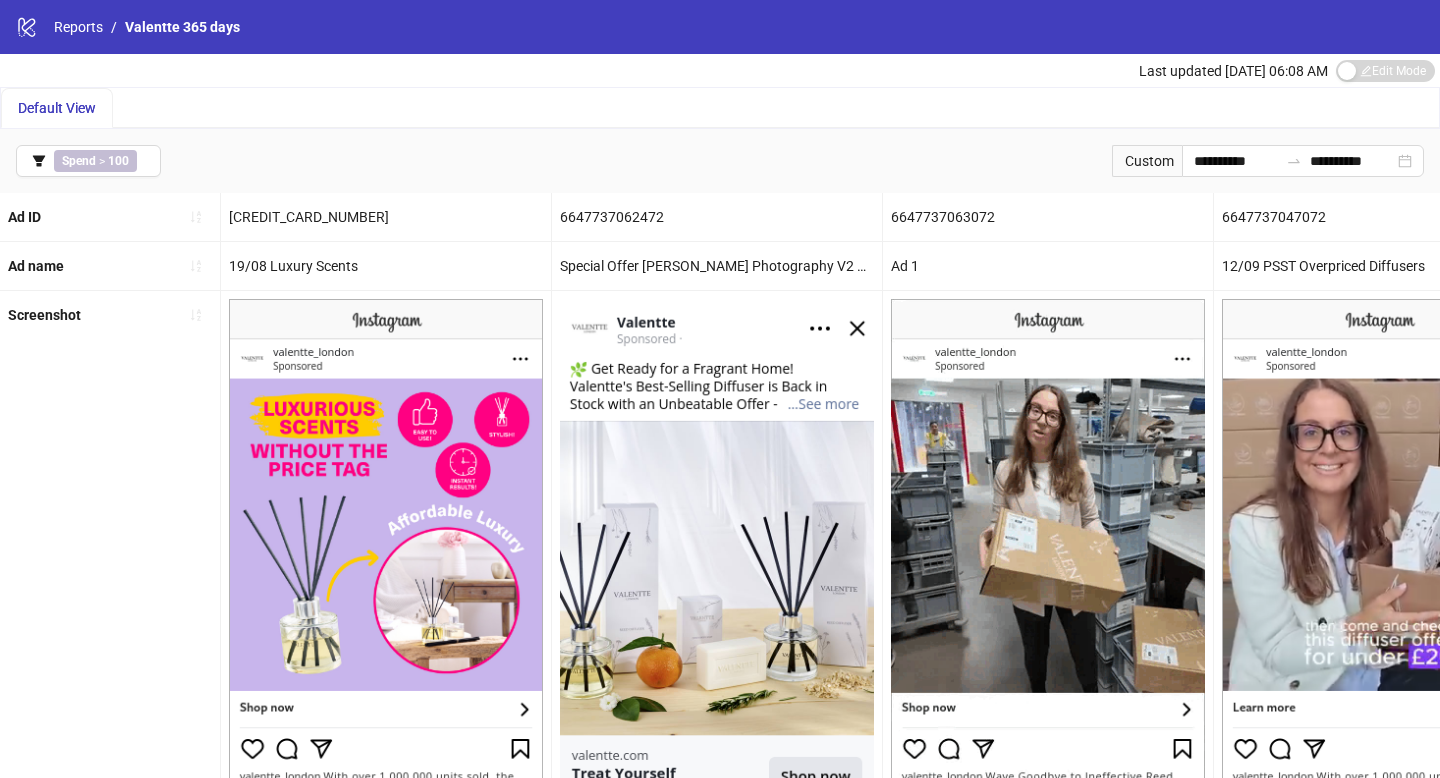 click on "[CREDIT_CARD_NUMBER]" at bounding box center (386, 217) 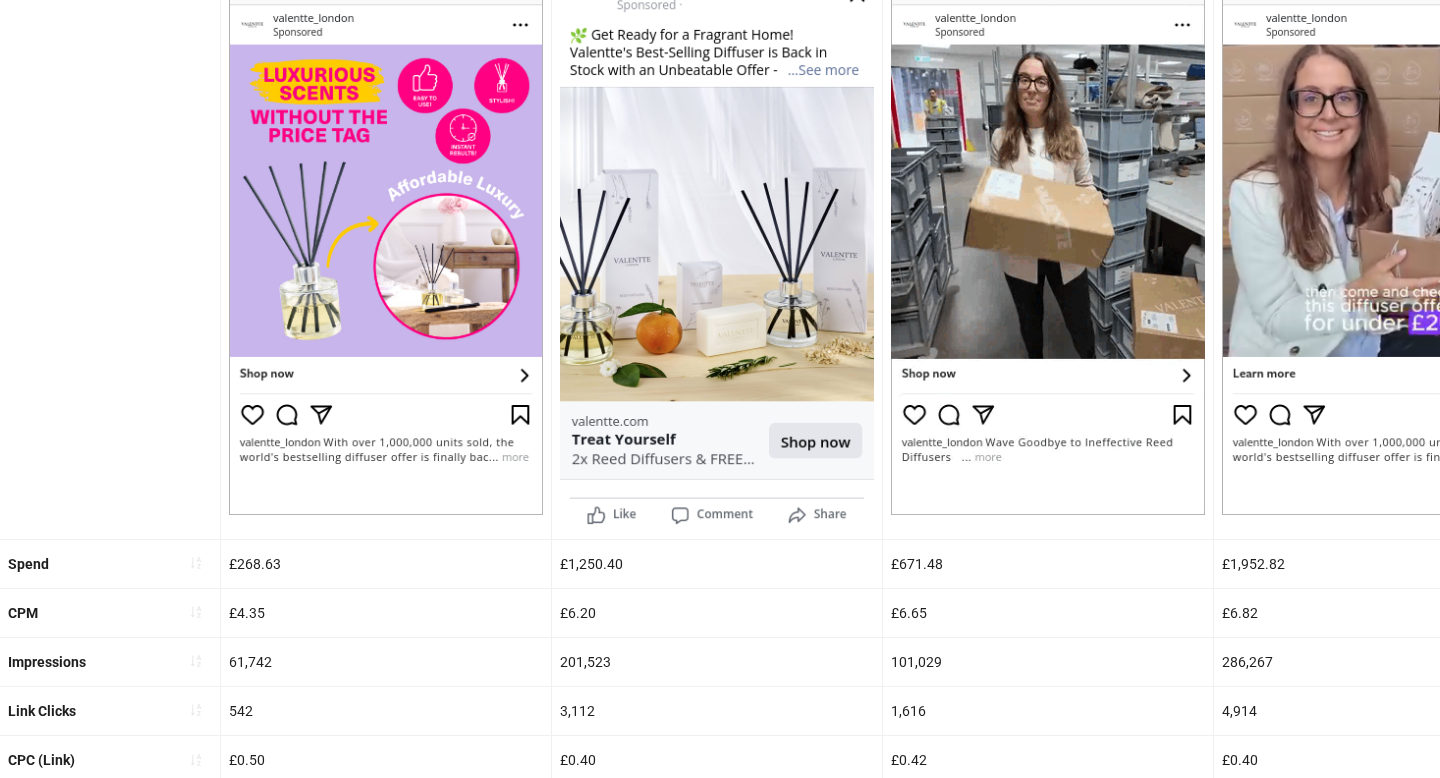 scroll, scrollTop: 0, scrollLeft: 0, axis: both 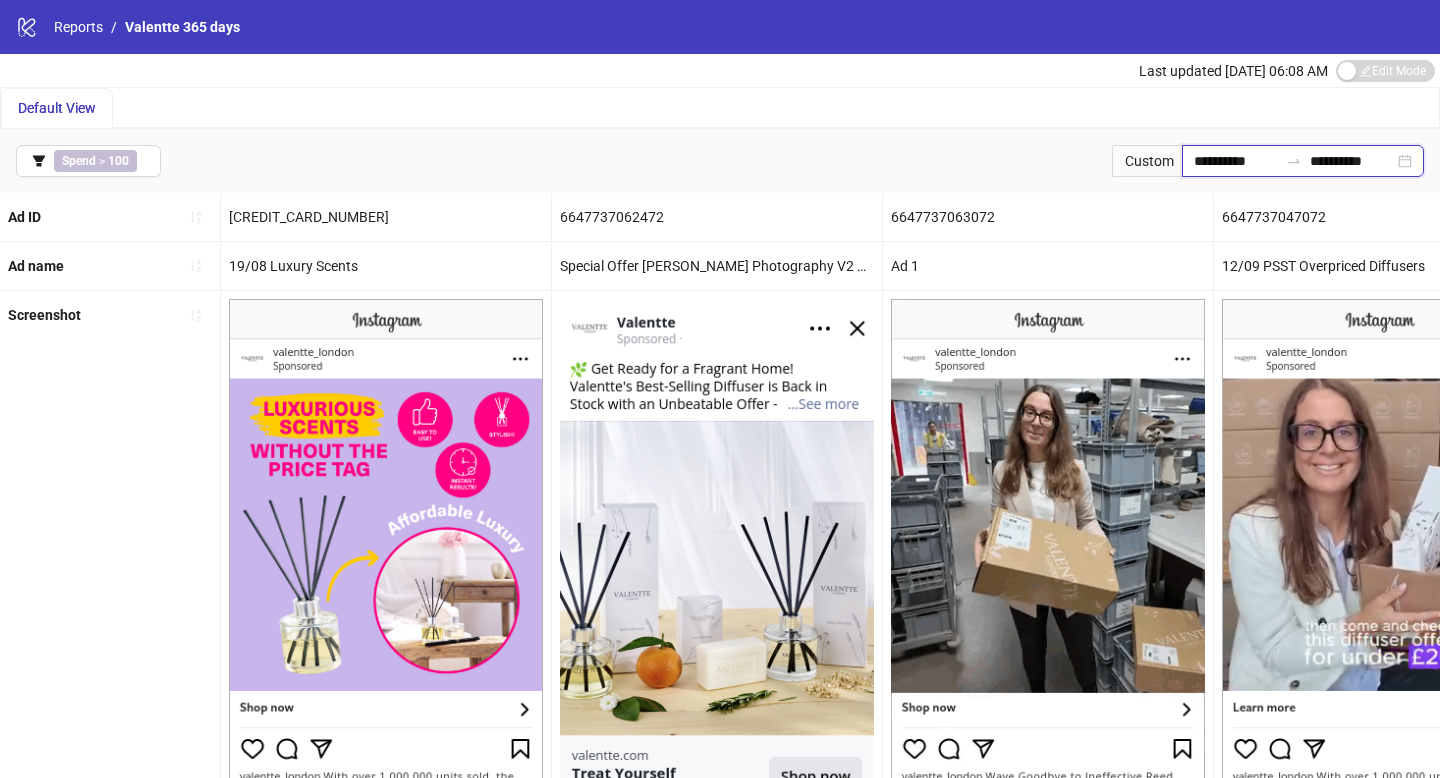 click on "**********" at bounding box center [1236, 161] 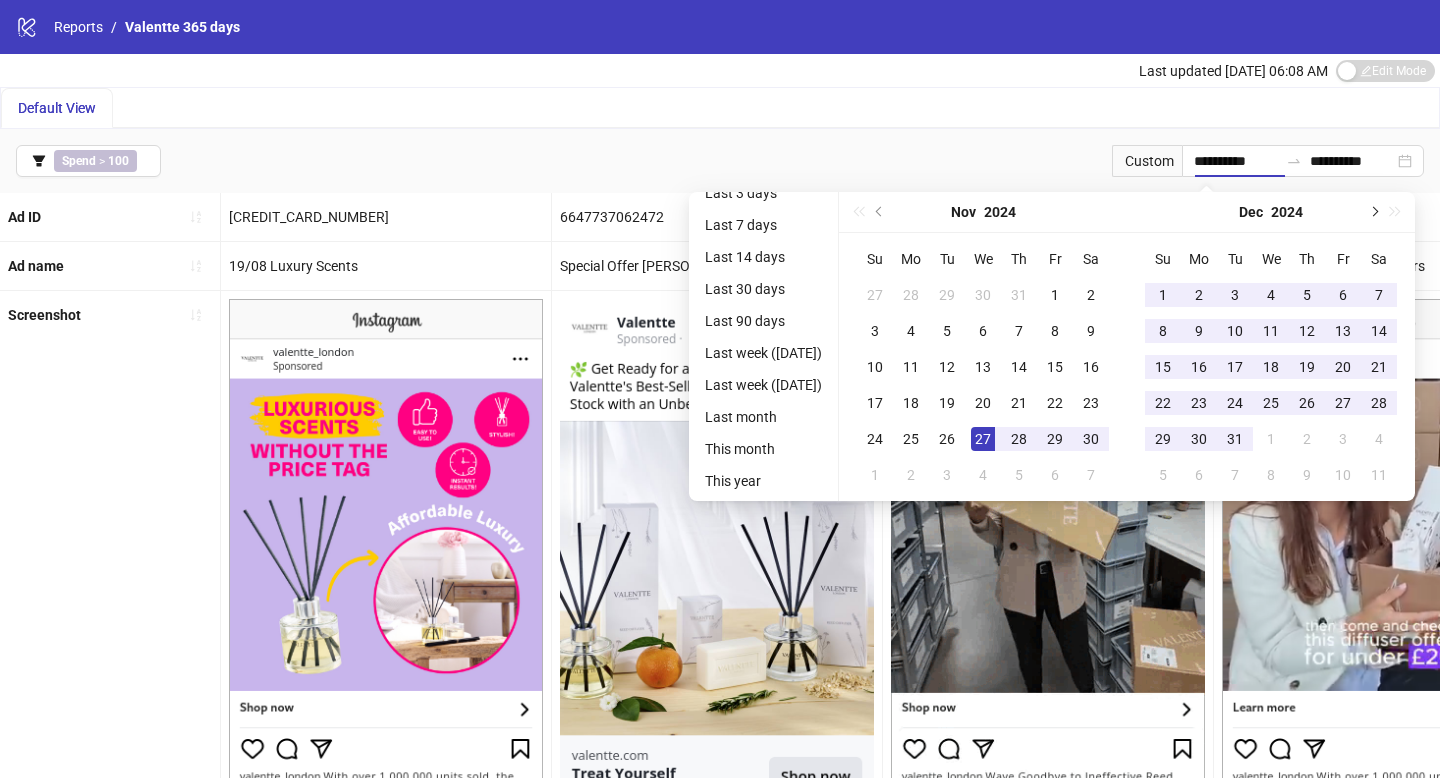 click at bounding box center (1373, 212) 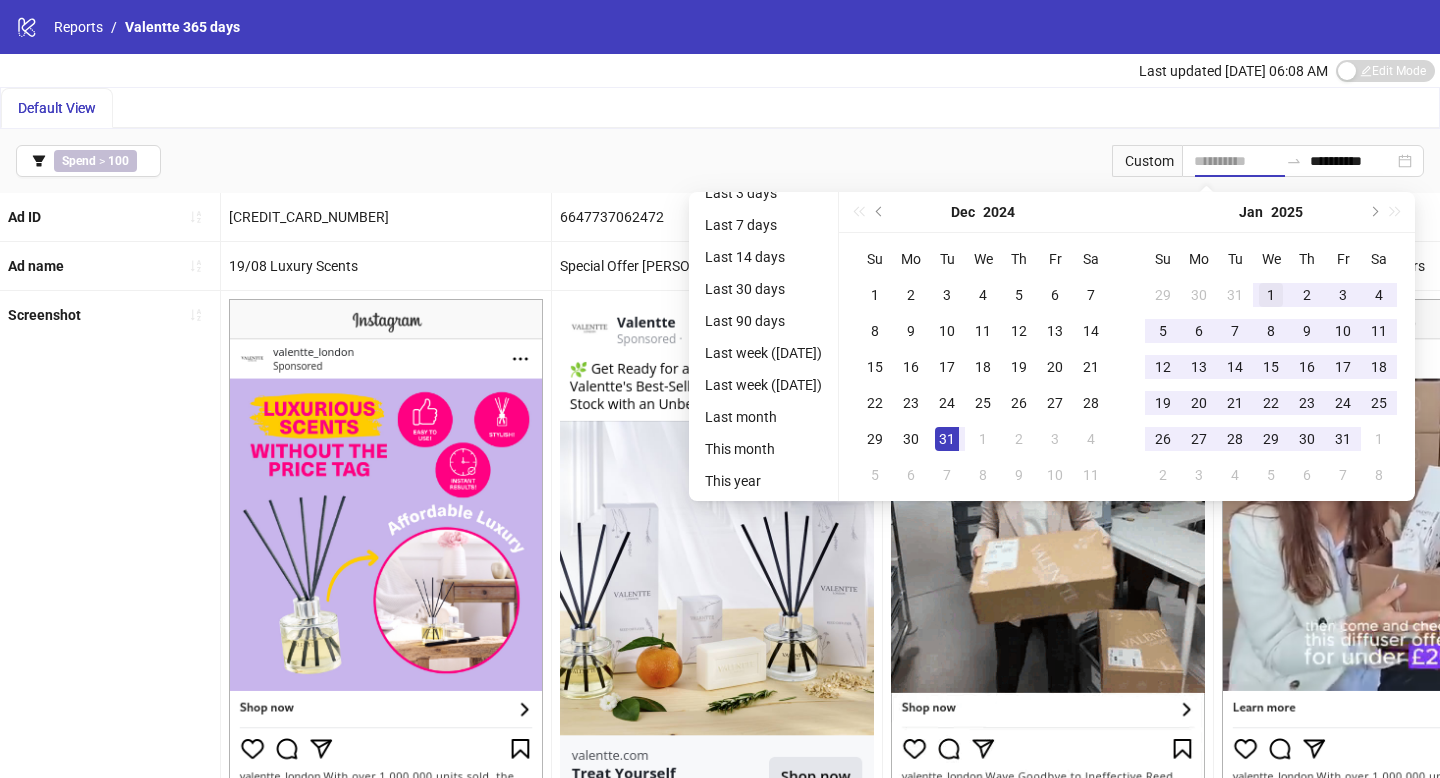 type on "**********" 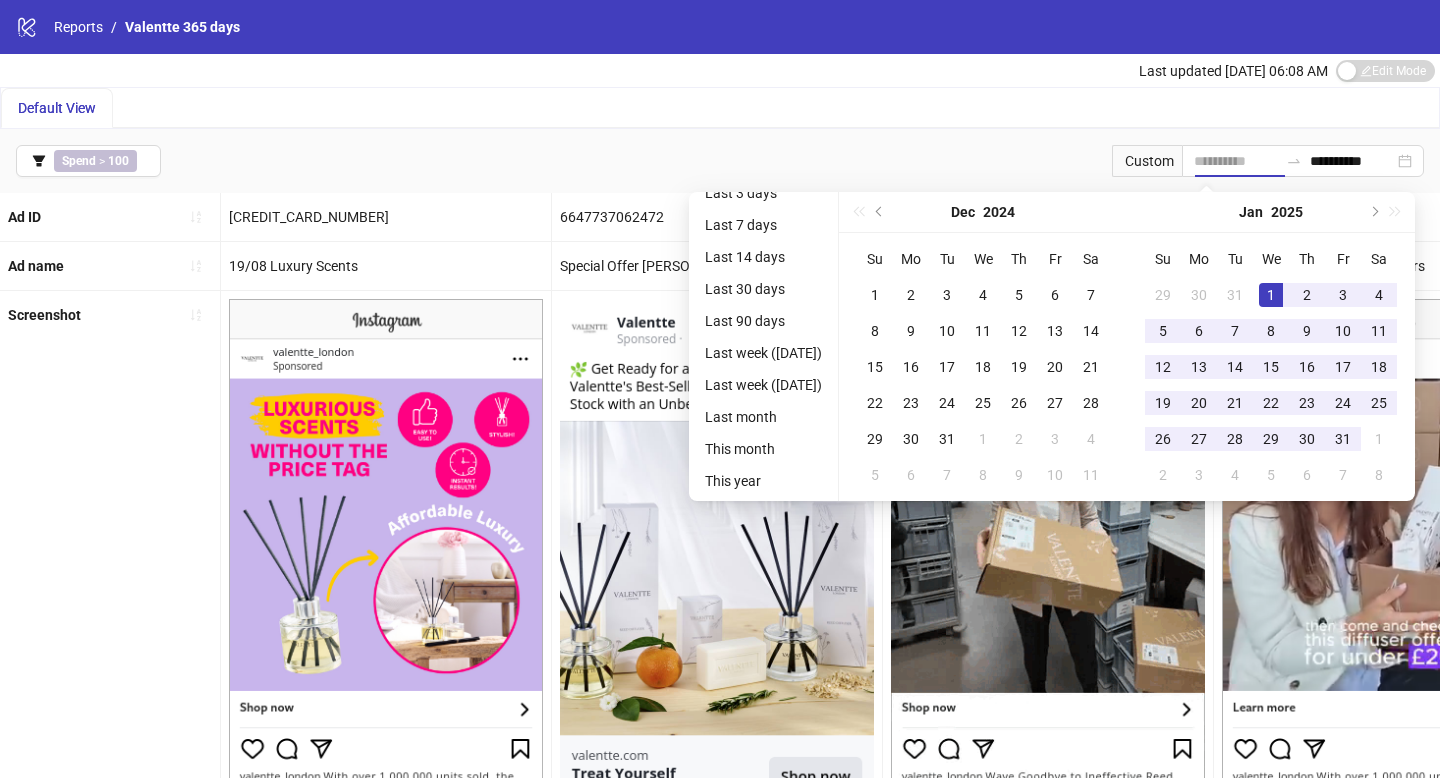 click on "1" at bounding box center (1271, 295) 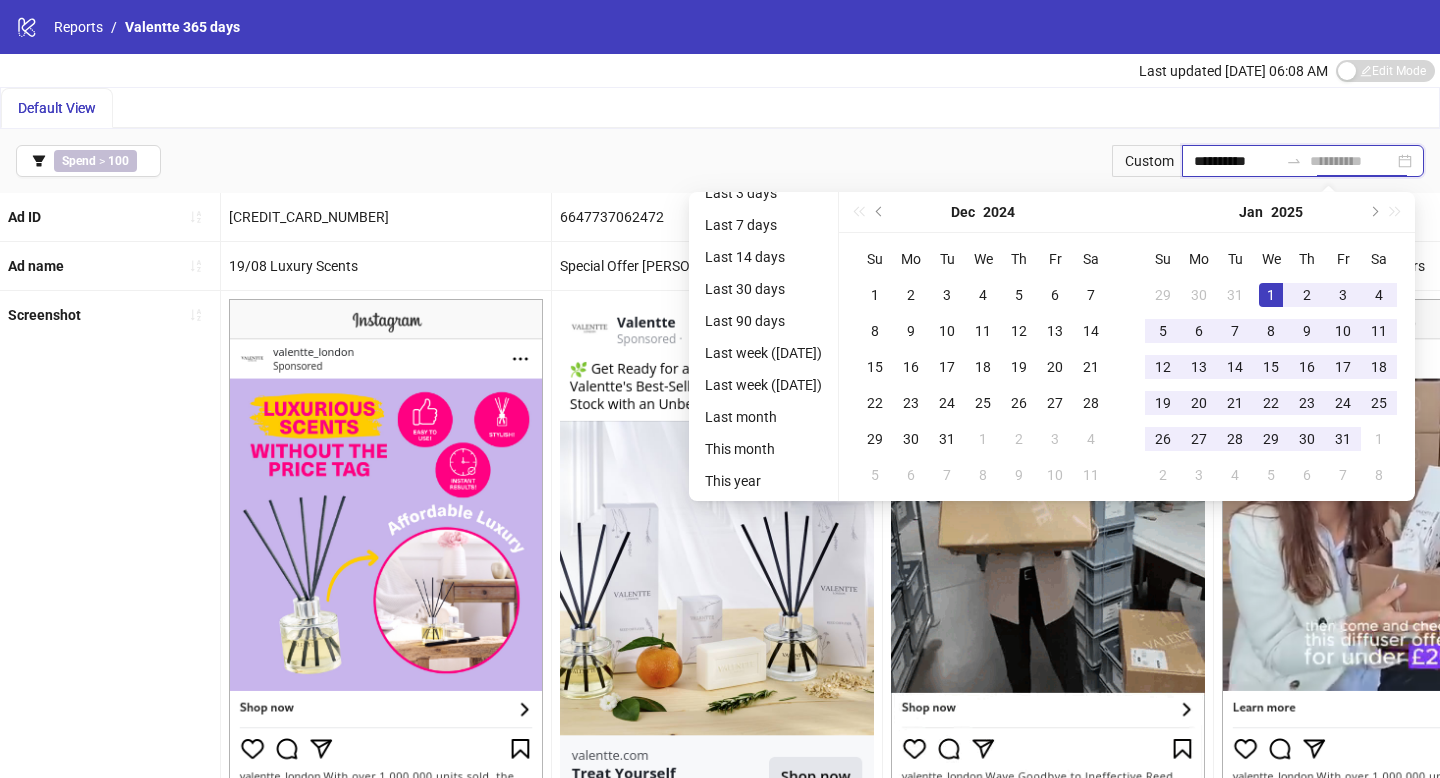 type on "**********" 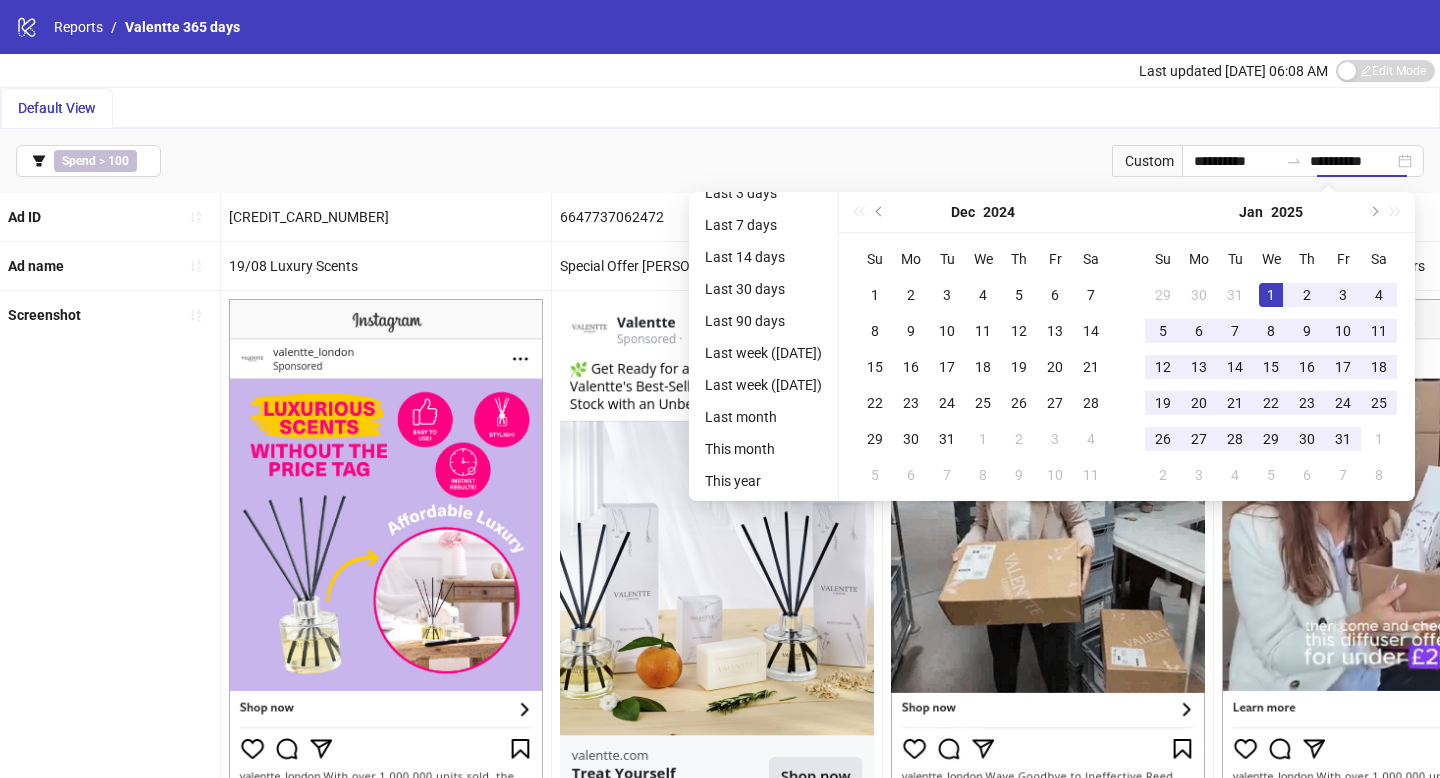 click on "**********" at bounding box center [720, 161] 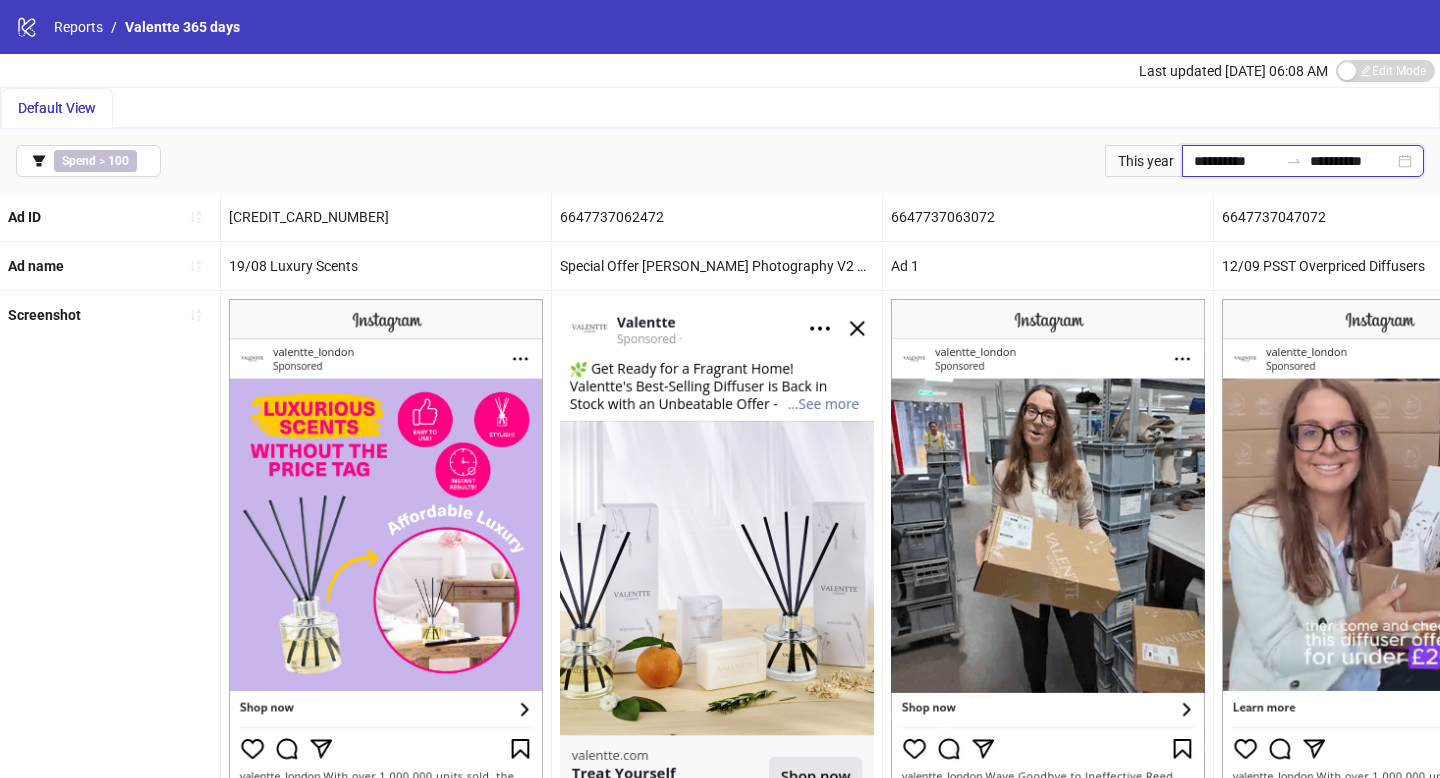 click on "**********" at bounding box center (1236, 161) 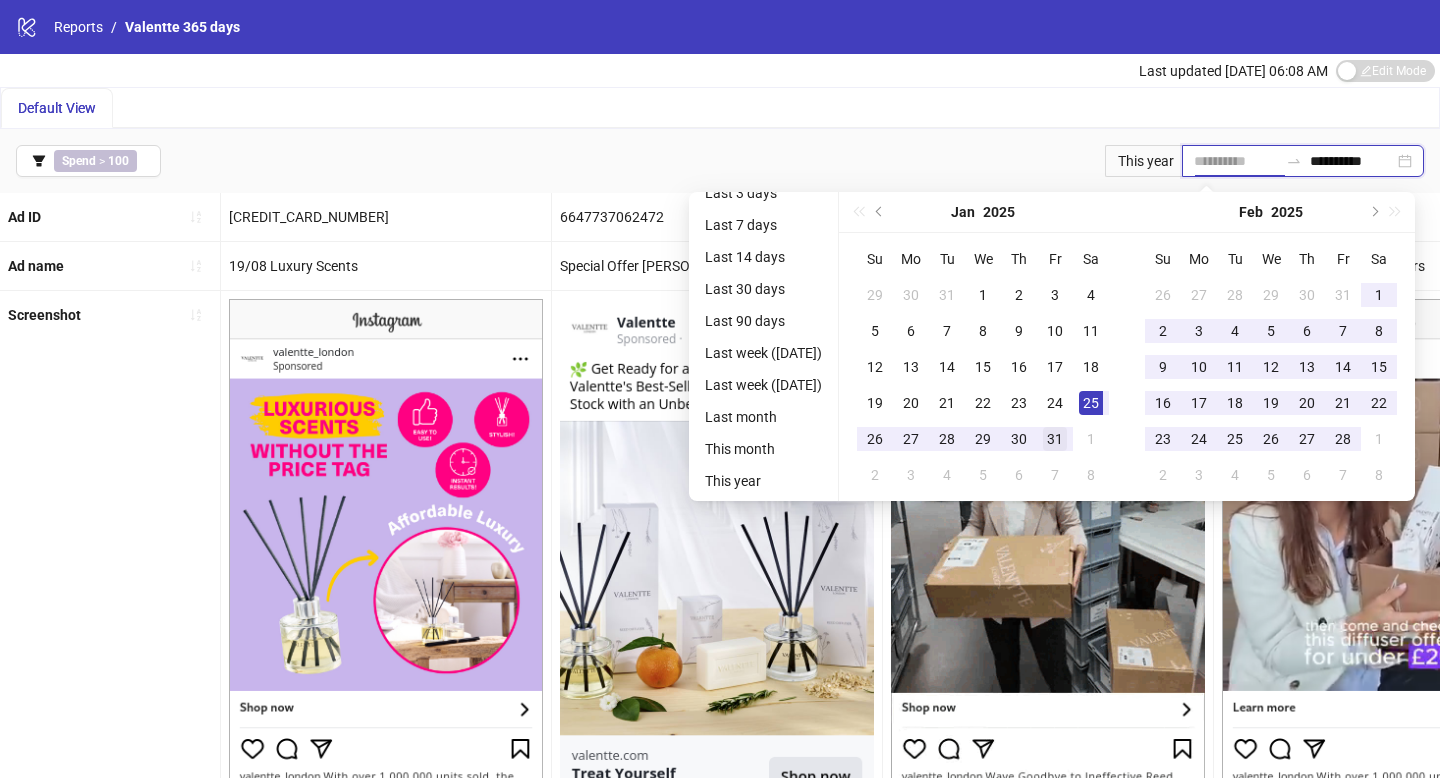 type on "**********" 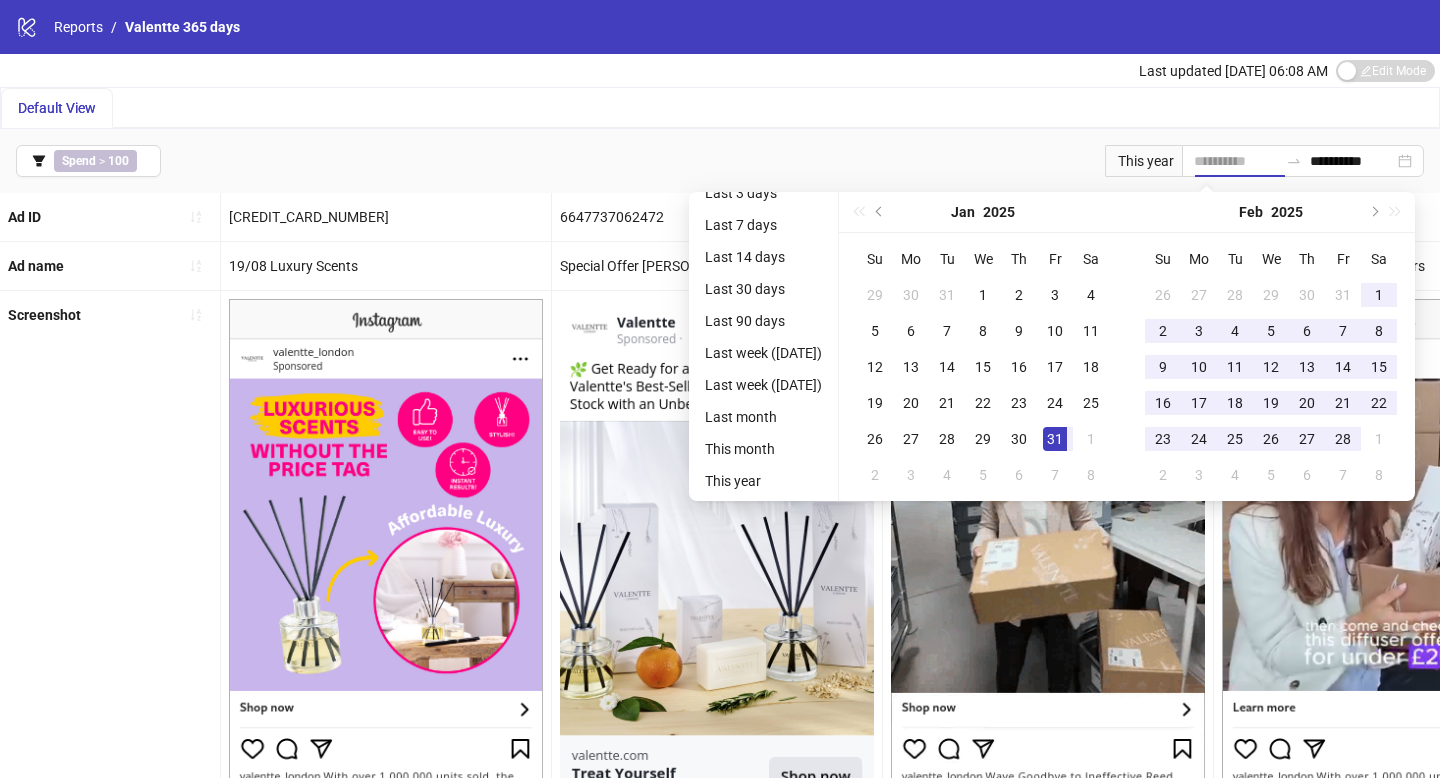 click on "31" at bounding box center (1055, 439) 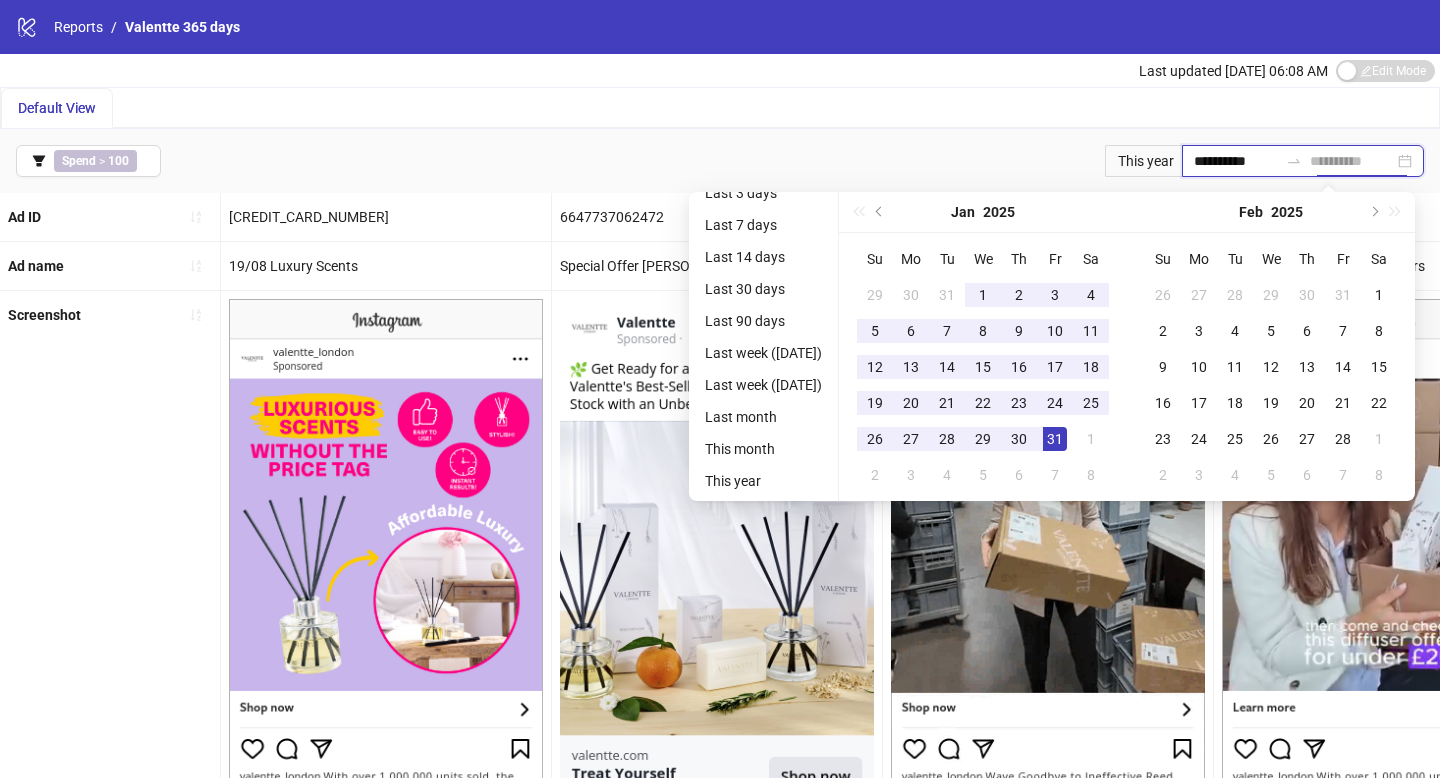type on "**********" 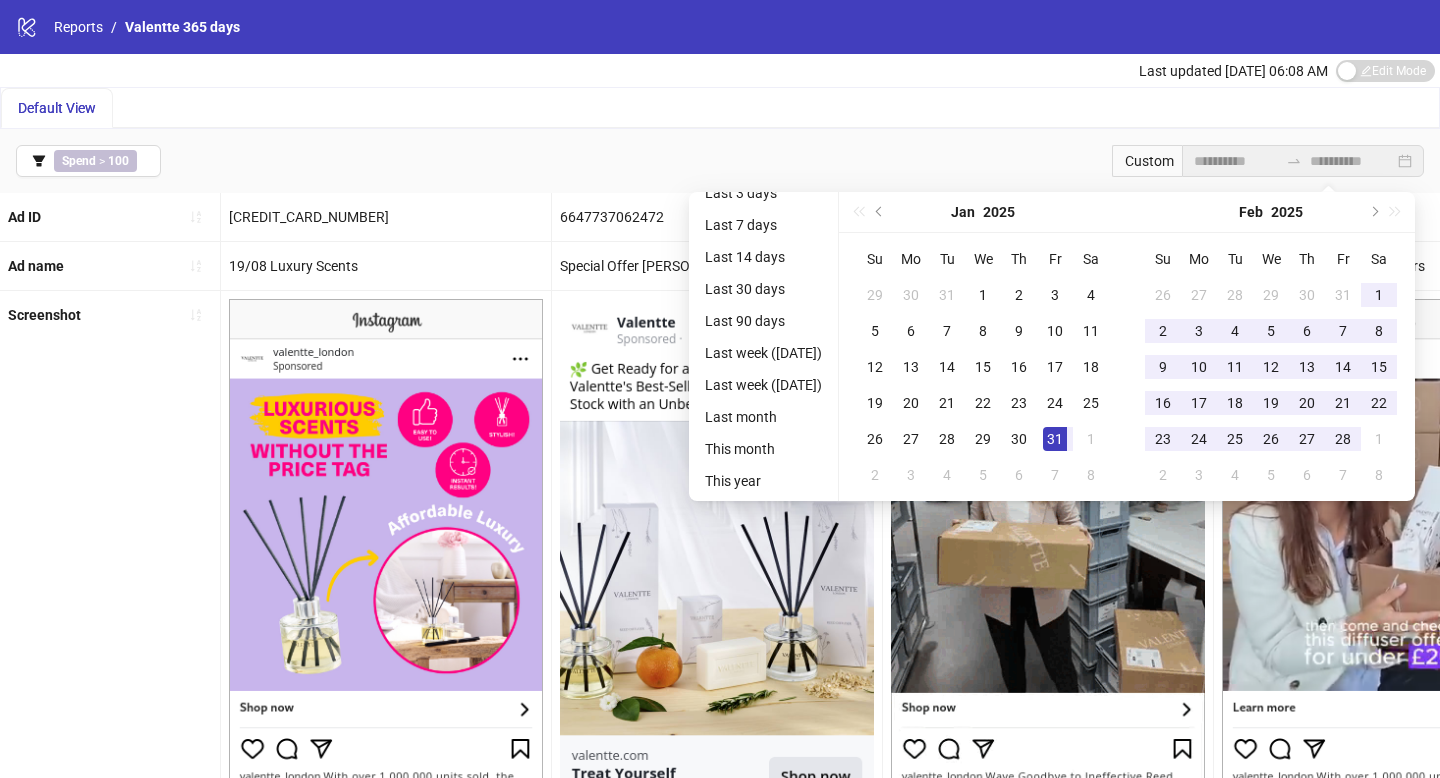 click on "**********" at bounding box center [720, 161] 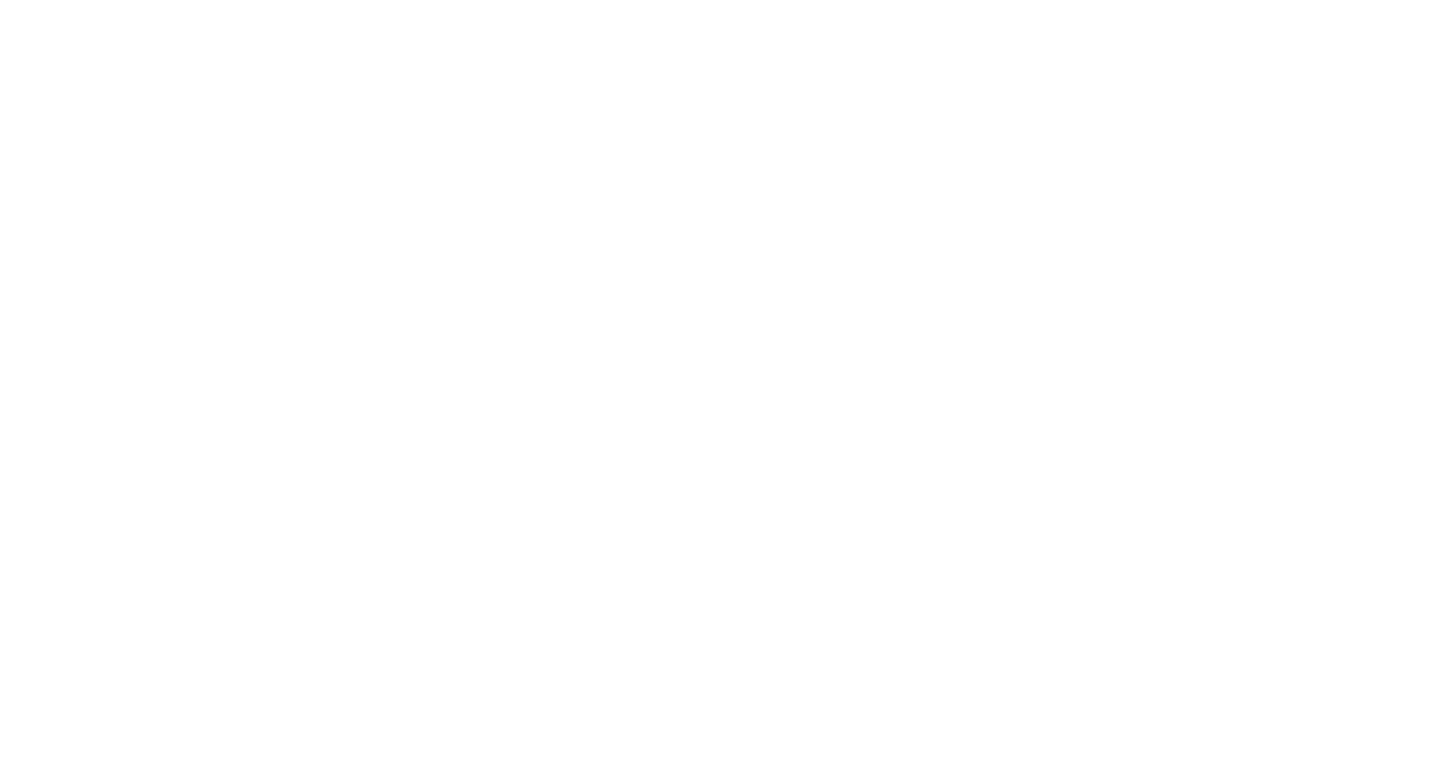 scroll, scrollTop: 0, scrollLeft: 0, axis: both 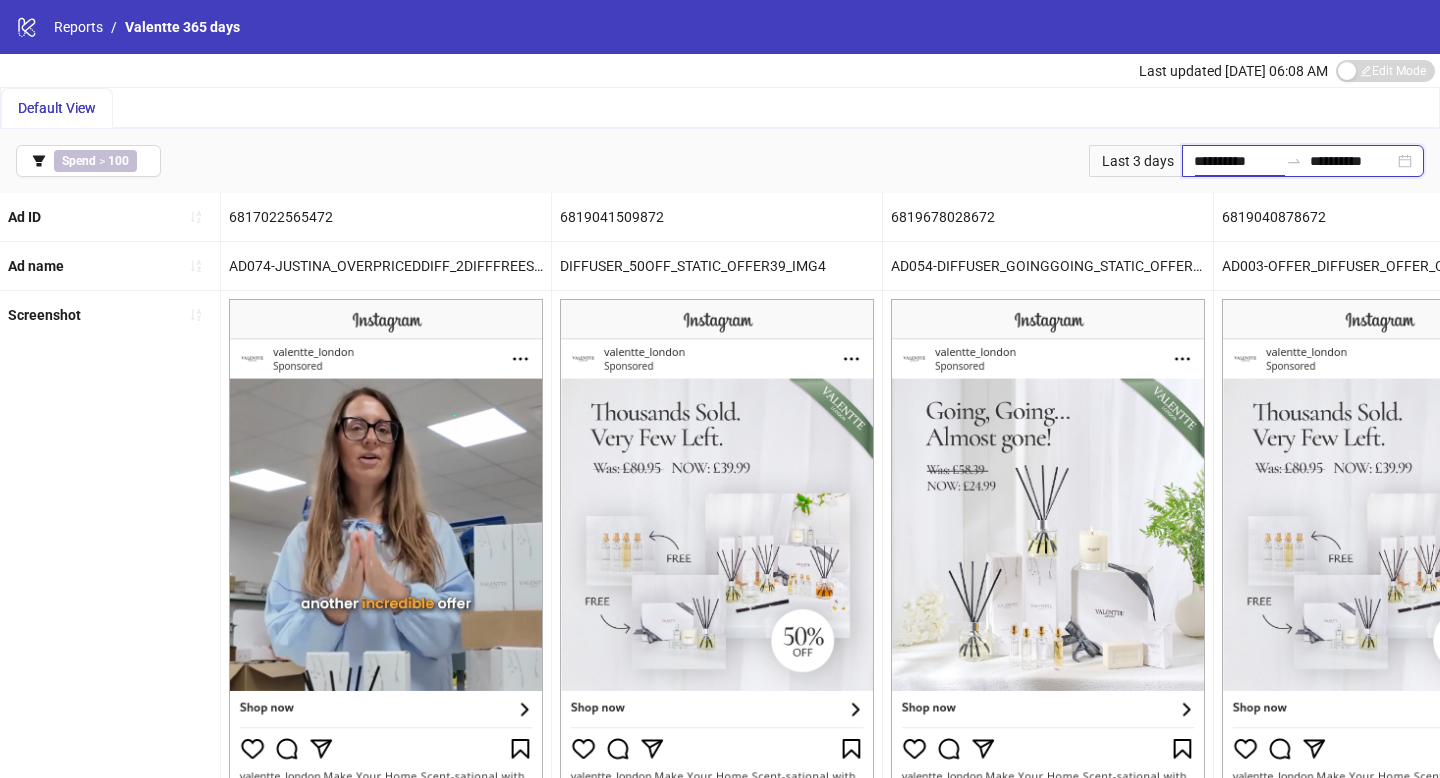 click on "**********" at bounding box center [1236, 161] 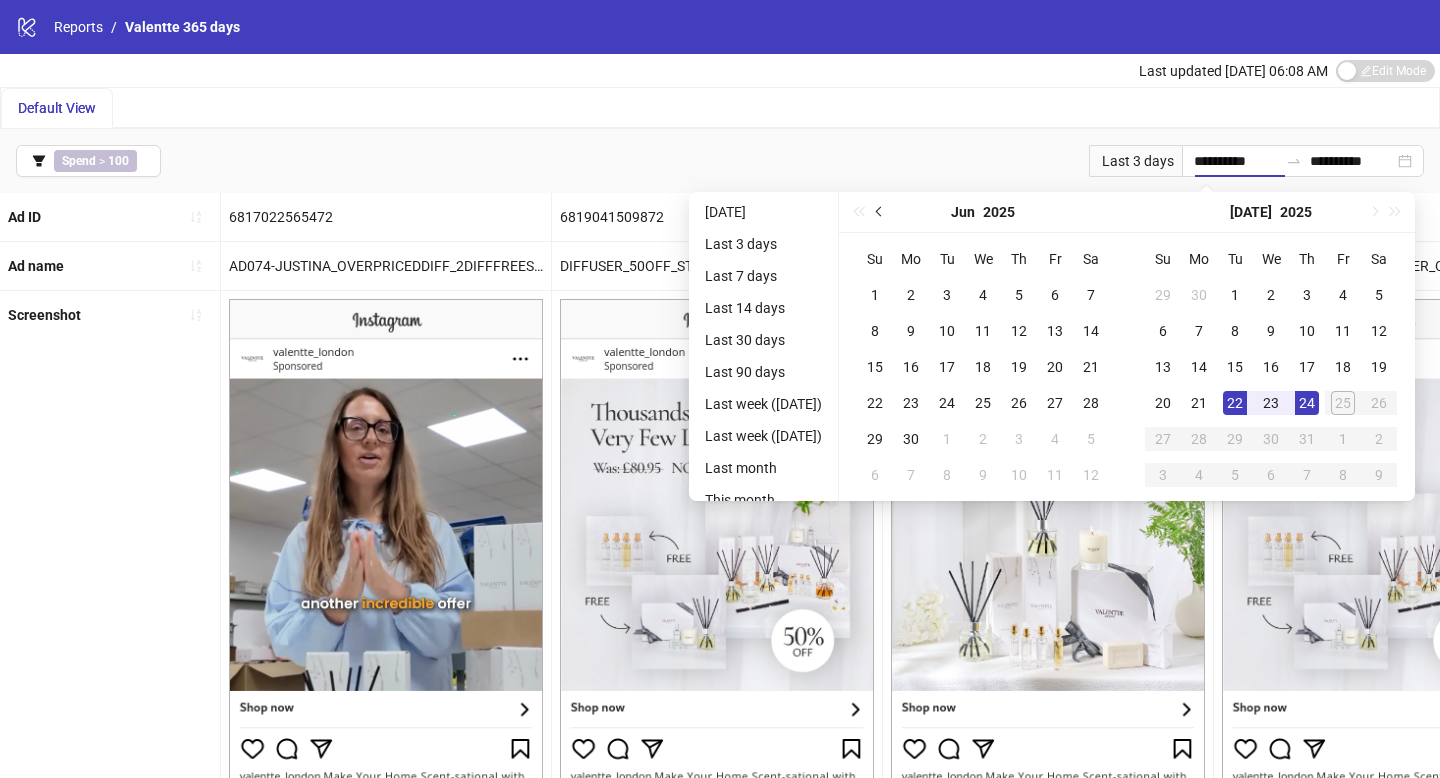 click at bounding box center [880, 212] 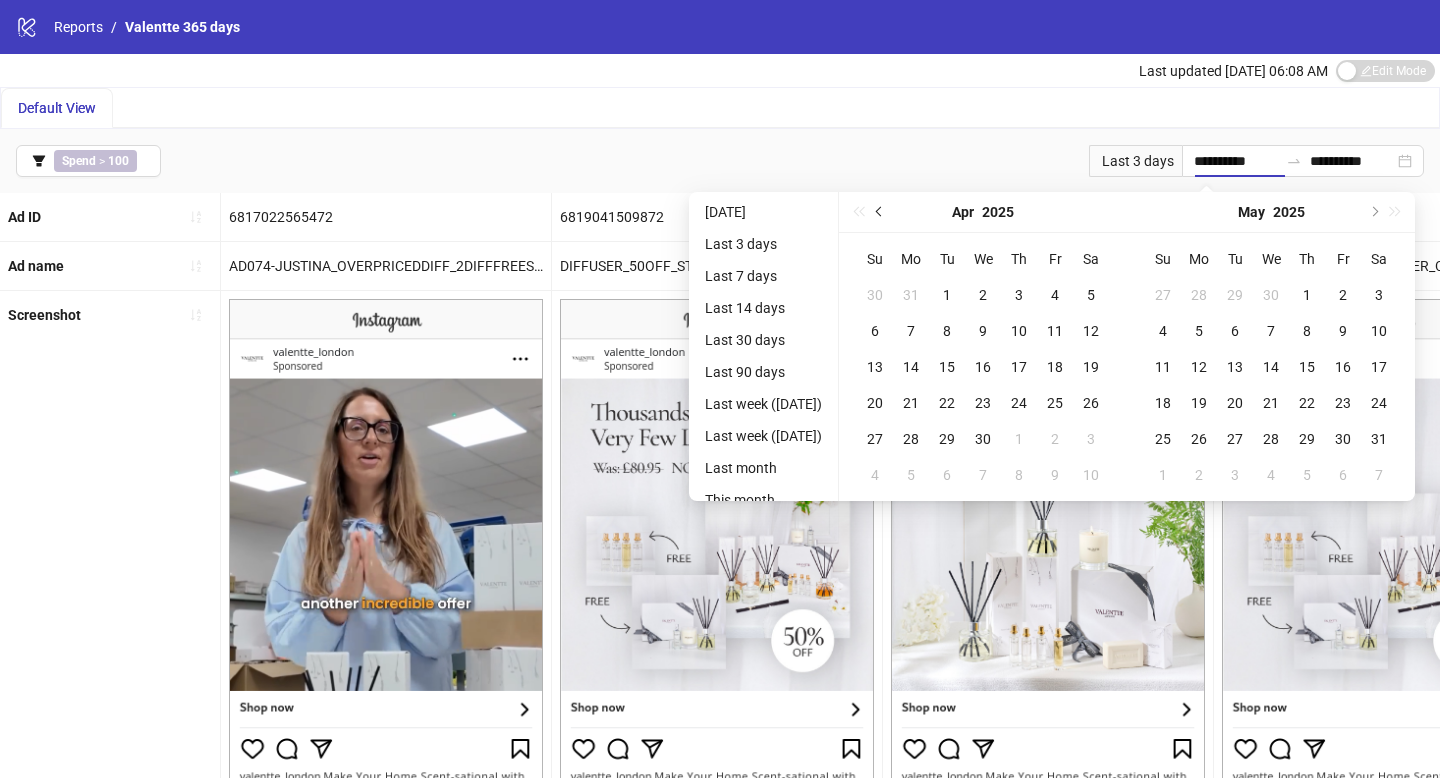 click at bounding box center [880, 212] 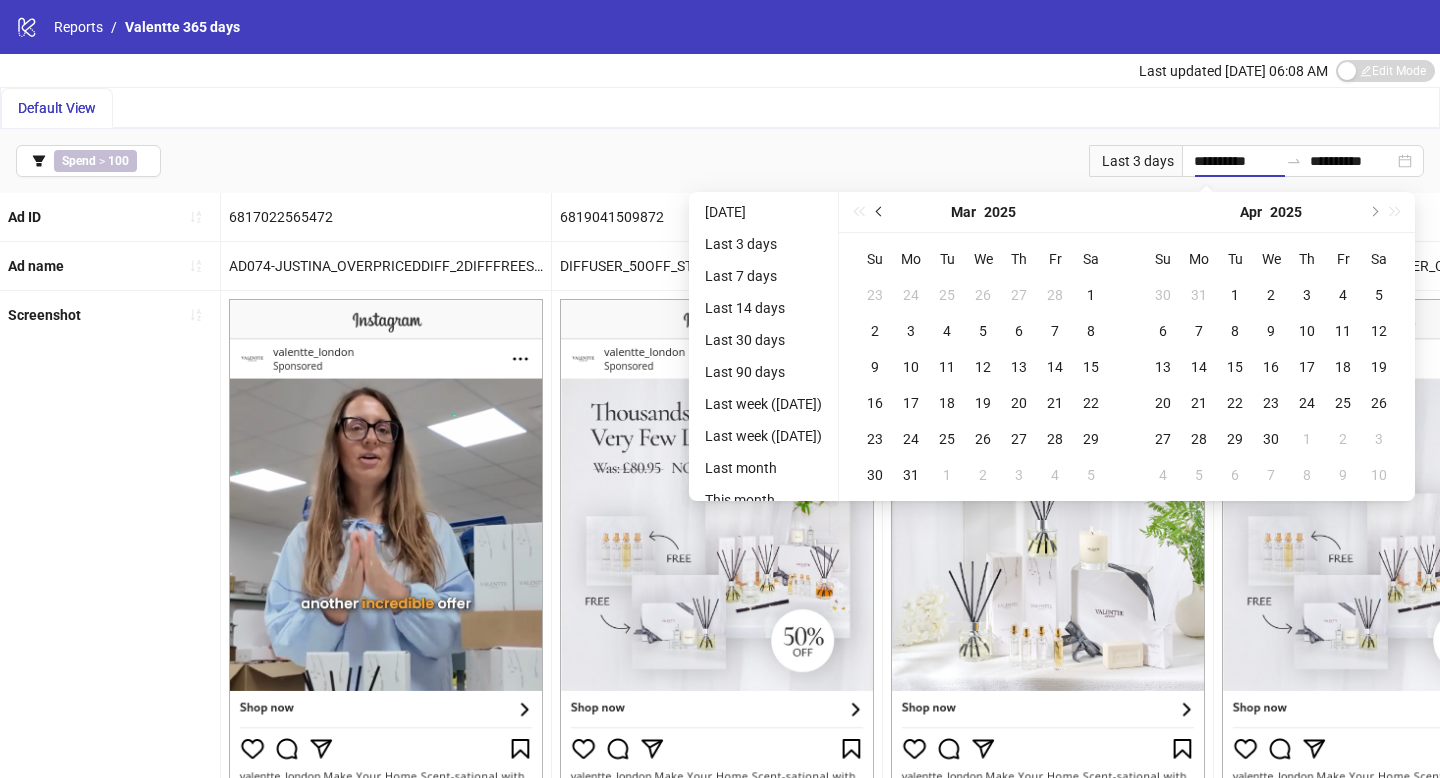 click at bounding box center [880, 212] 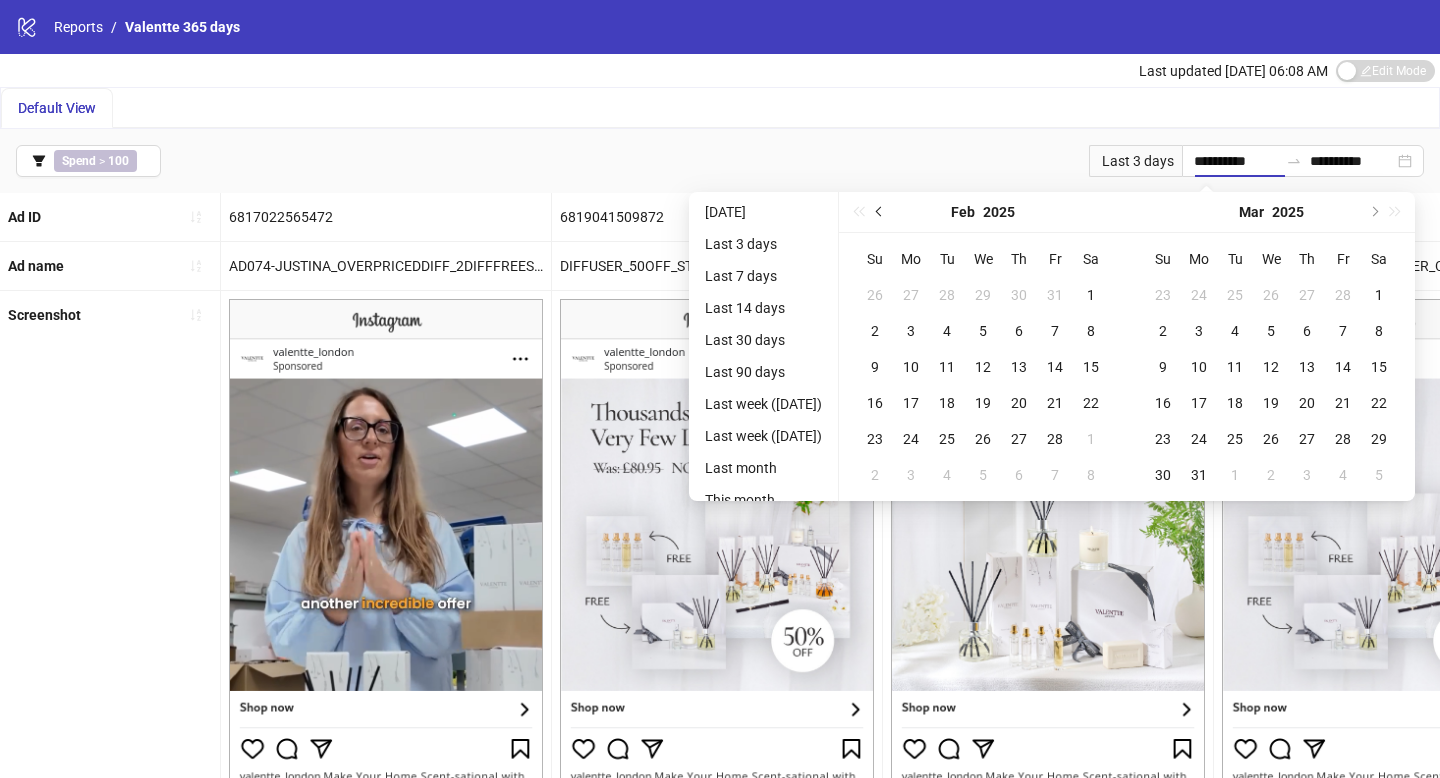 click at bounding box center [880, 212] 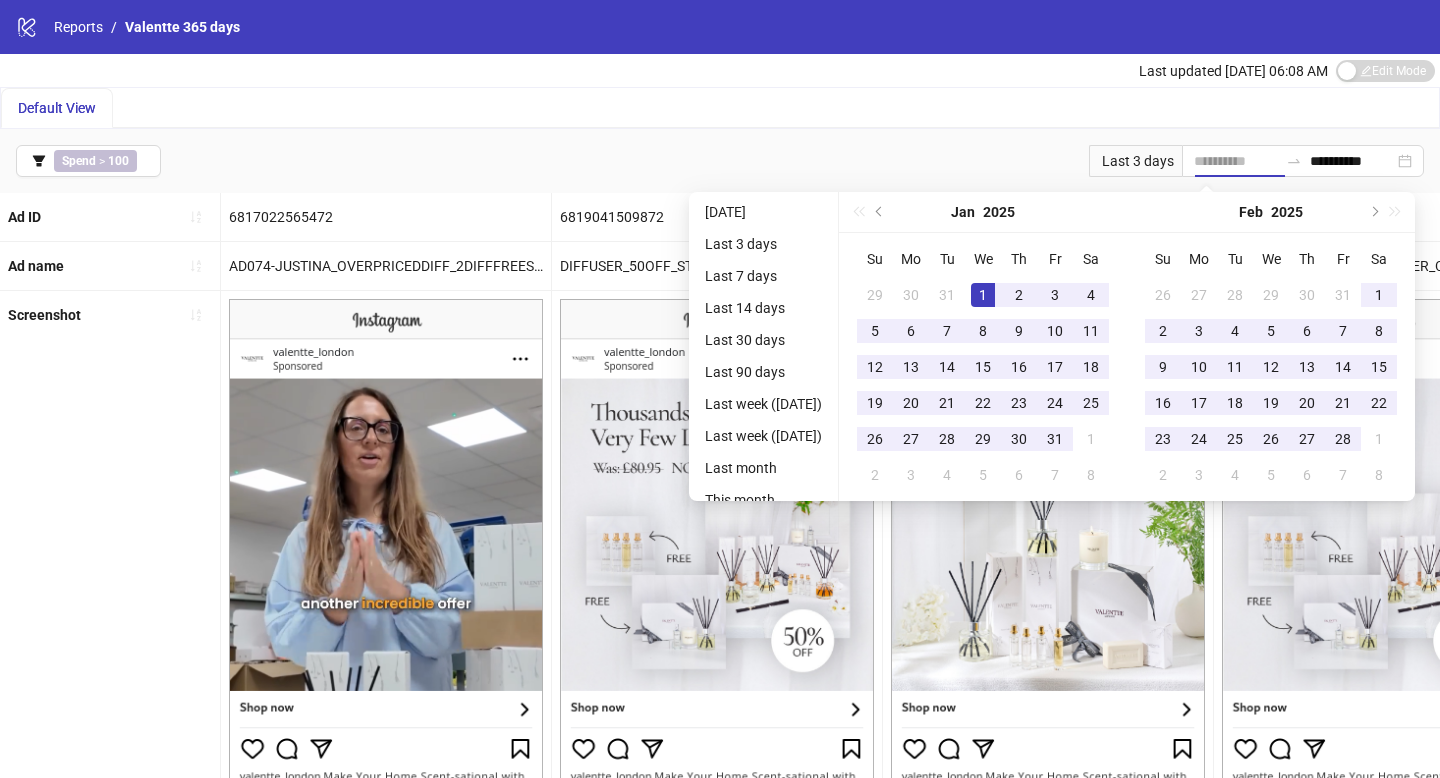 click on "1" at bounding box center (983, 295) 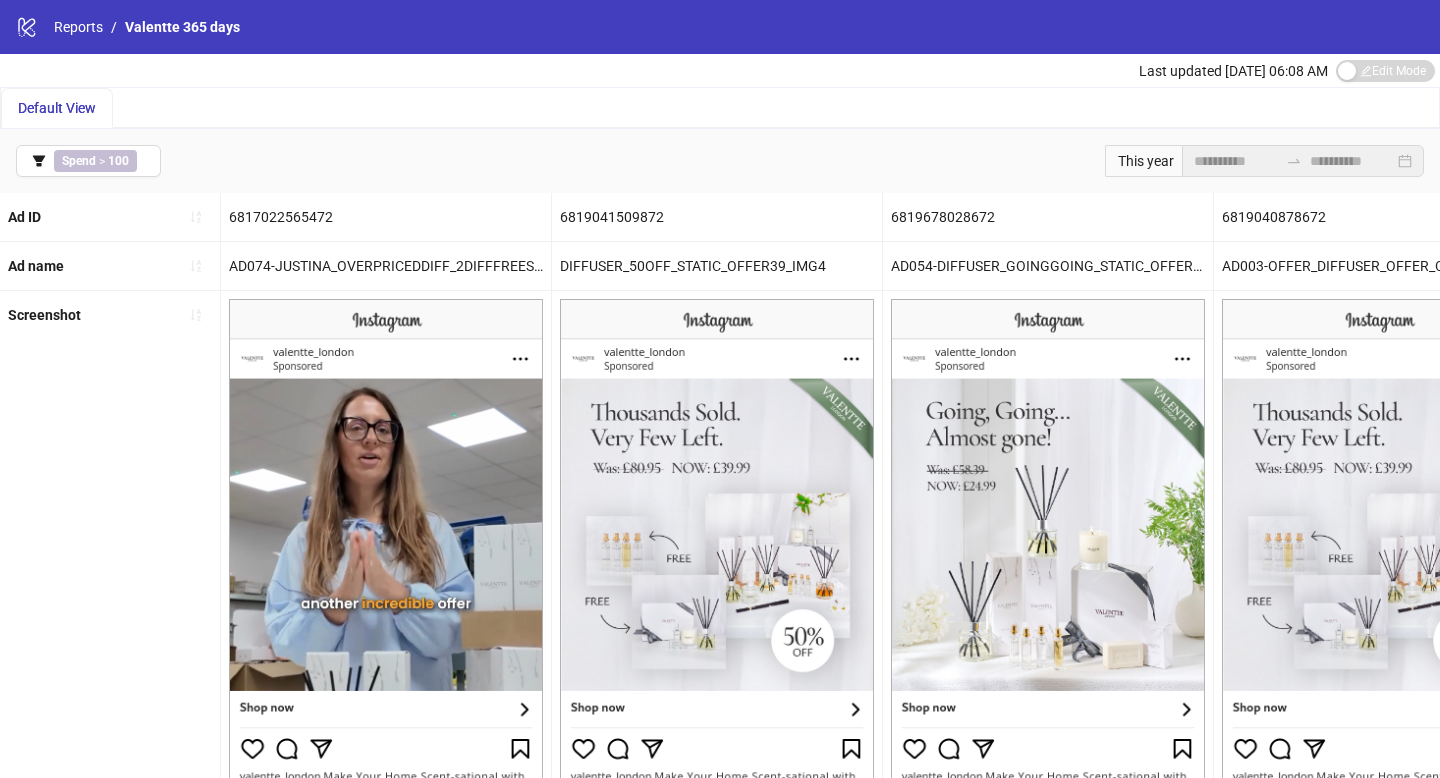 click on "Default View" at bounding box center (720, 108) 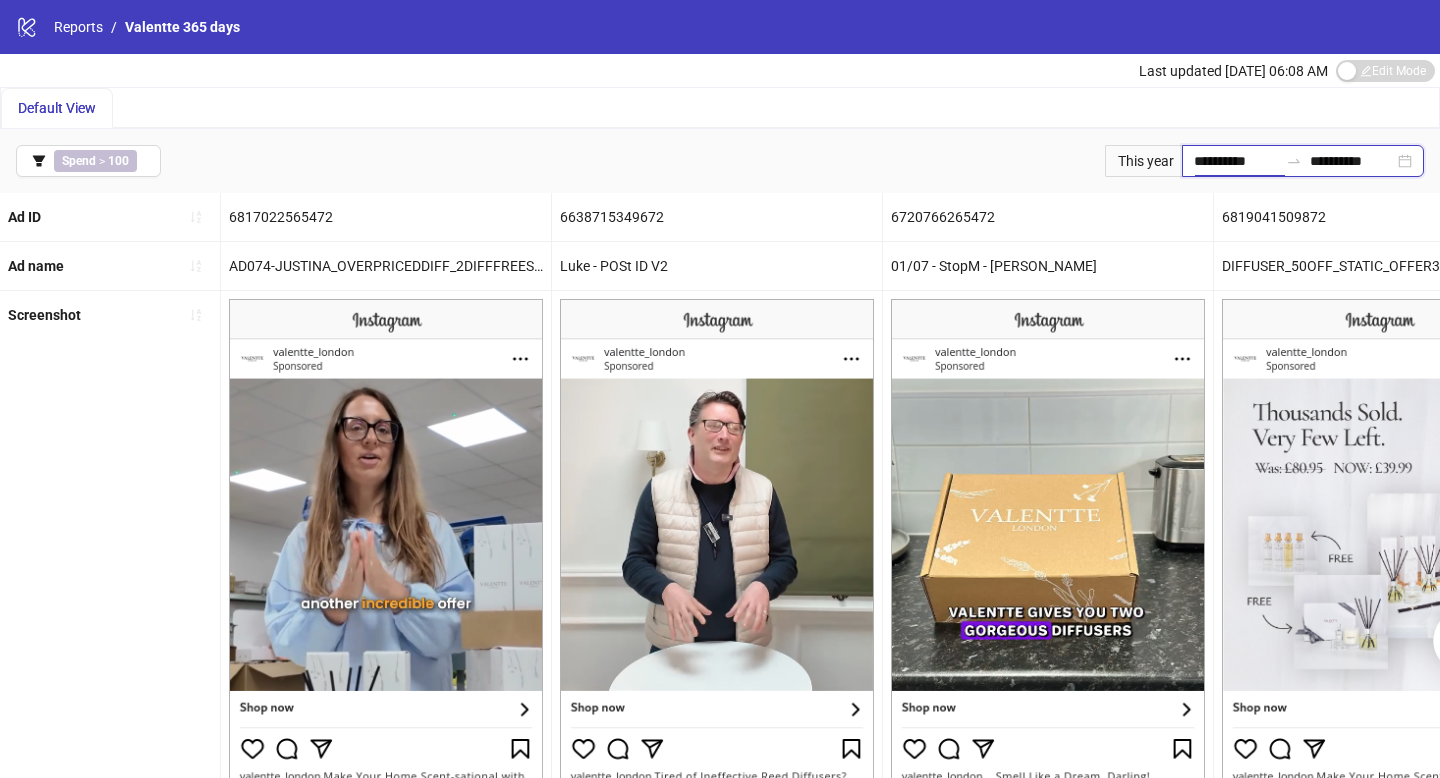 click on "**********" at bounding box center [1236, 161] 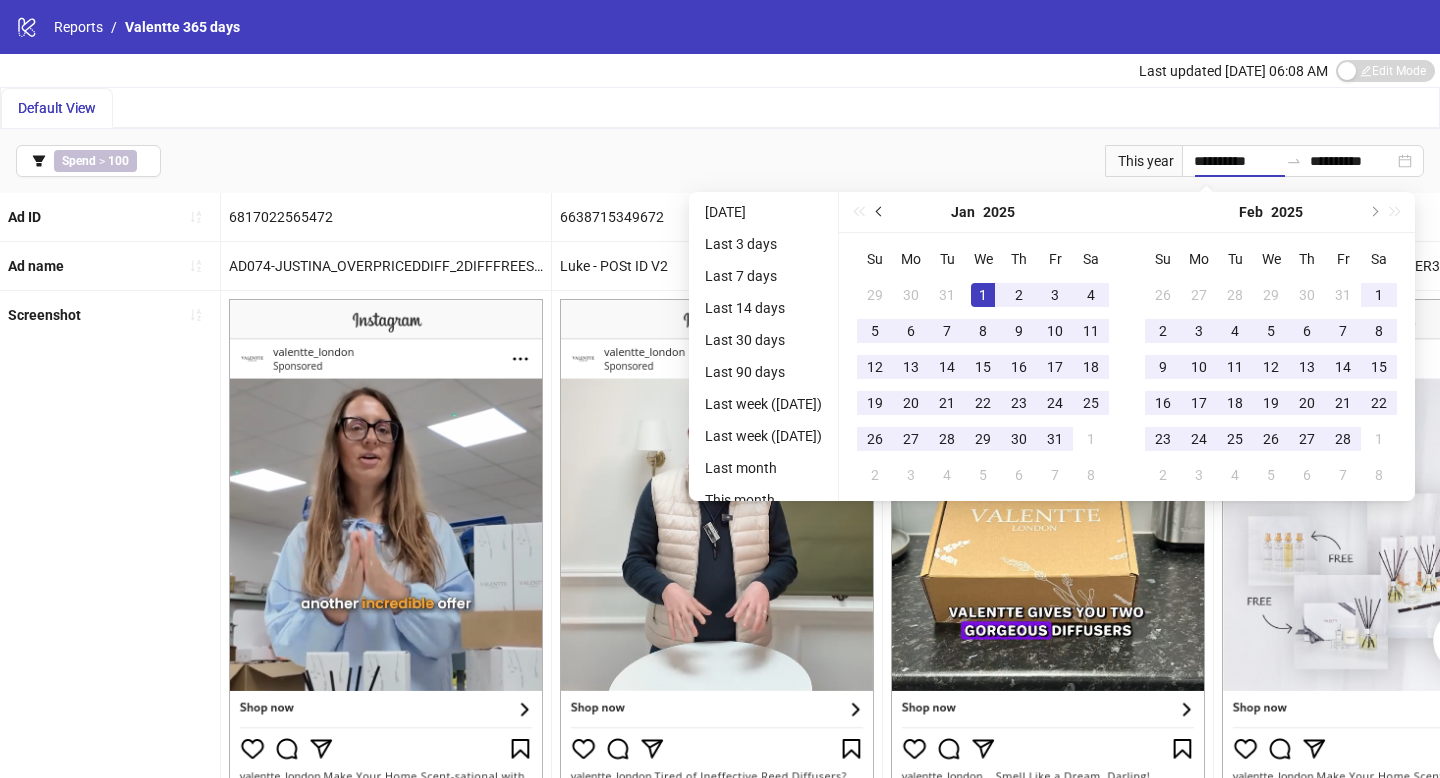 click at bounding box center [880, 212] 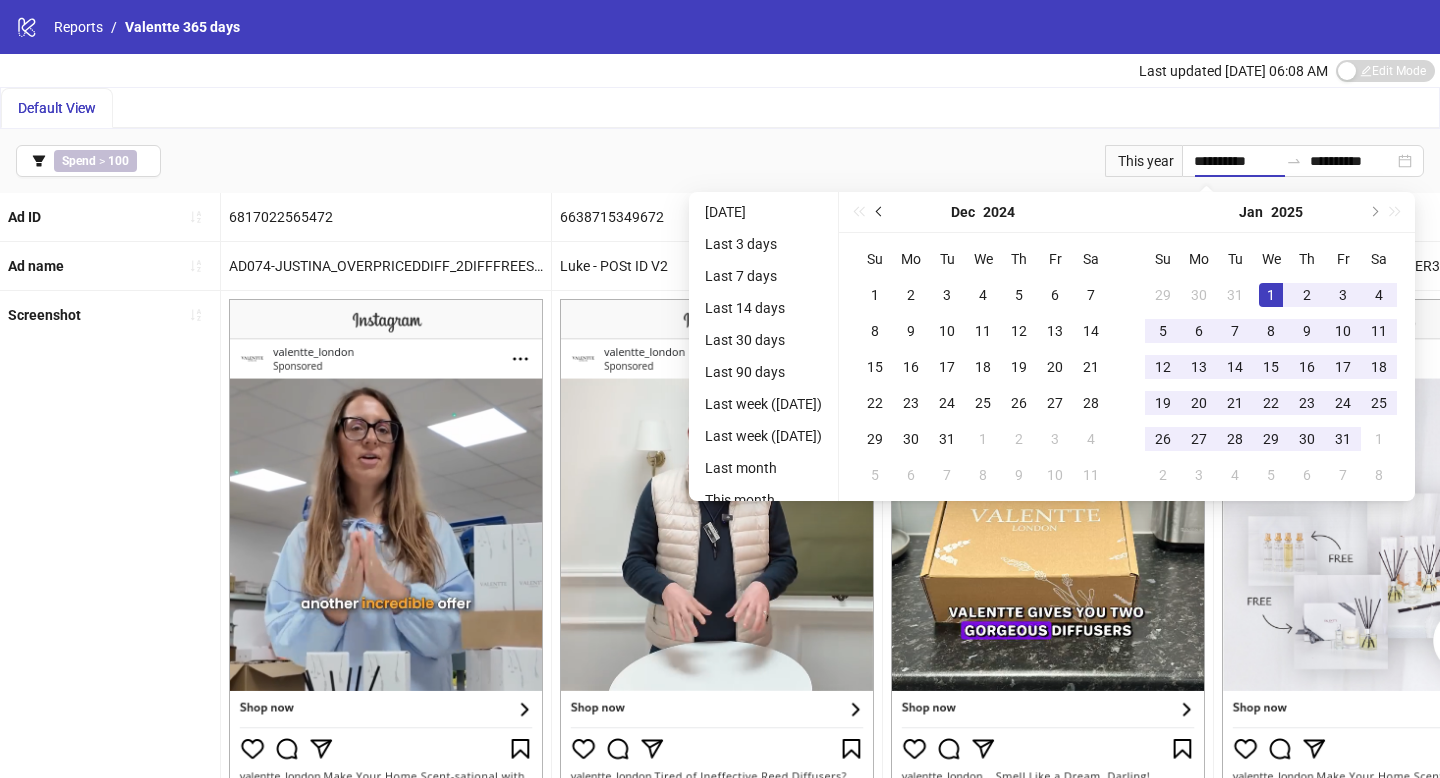 click at bounding box center [880, 212] 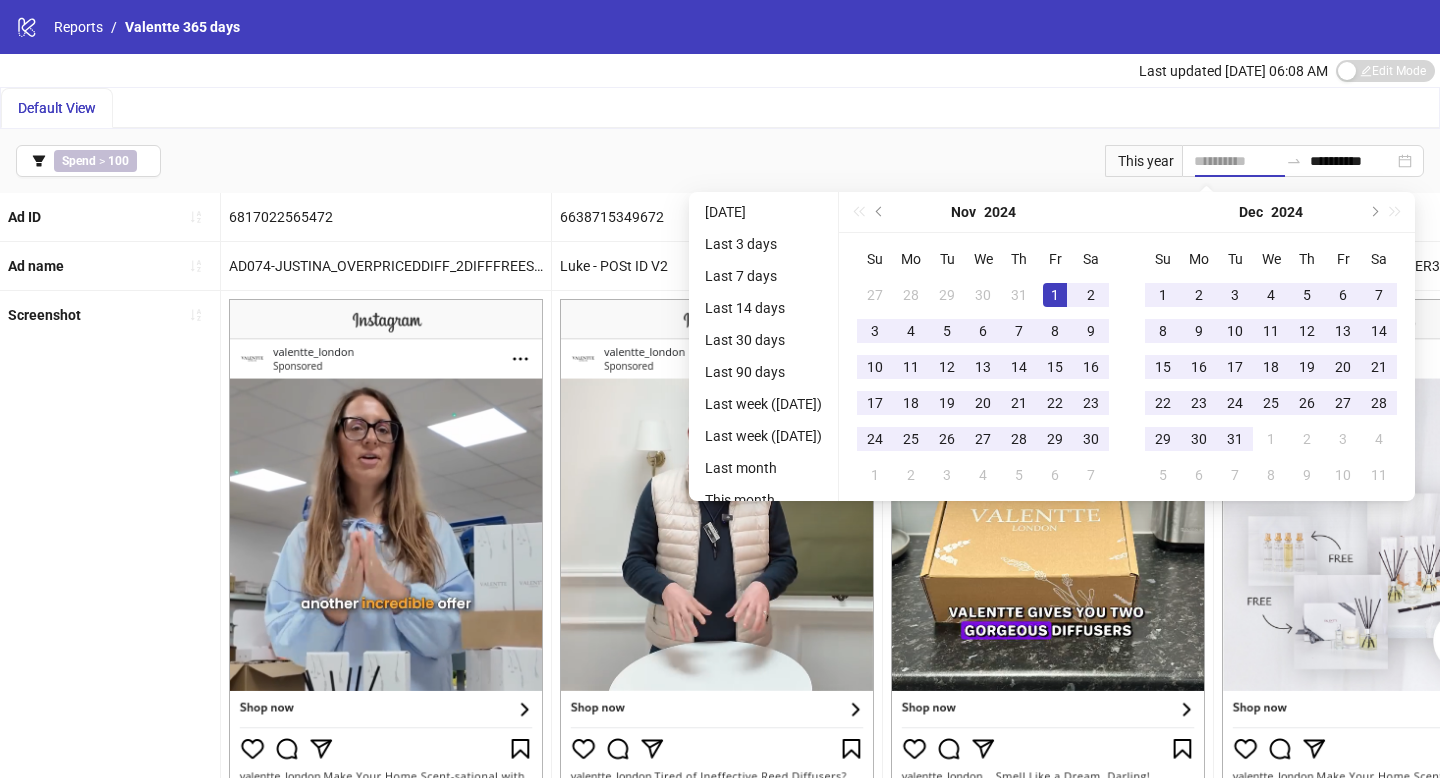 click on "1" at bounding box center [1055, 295] 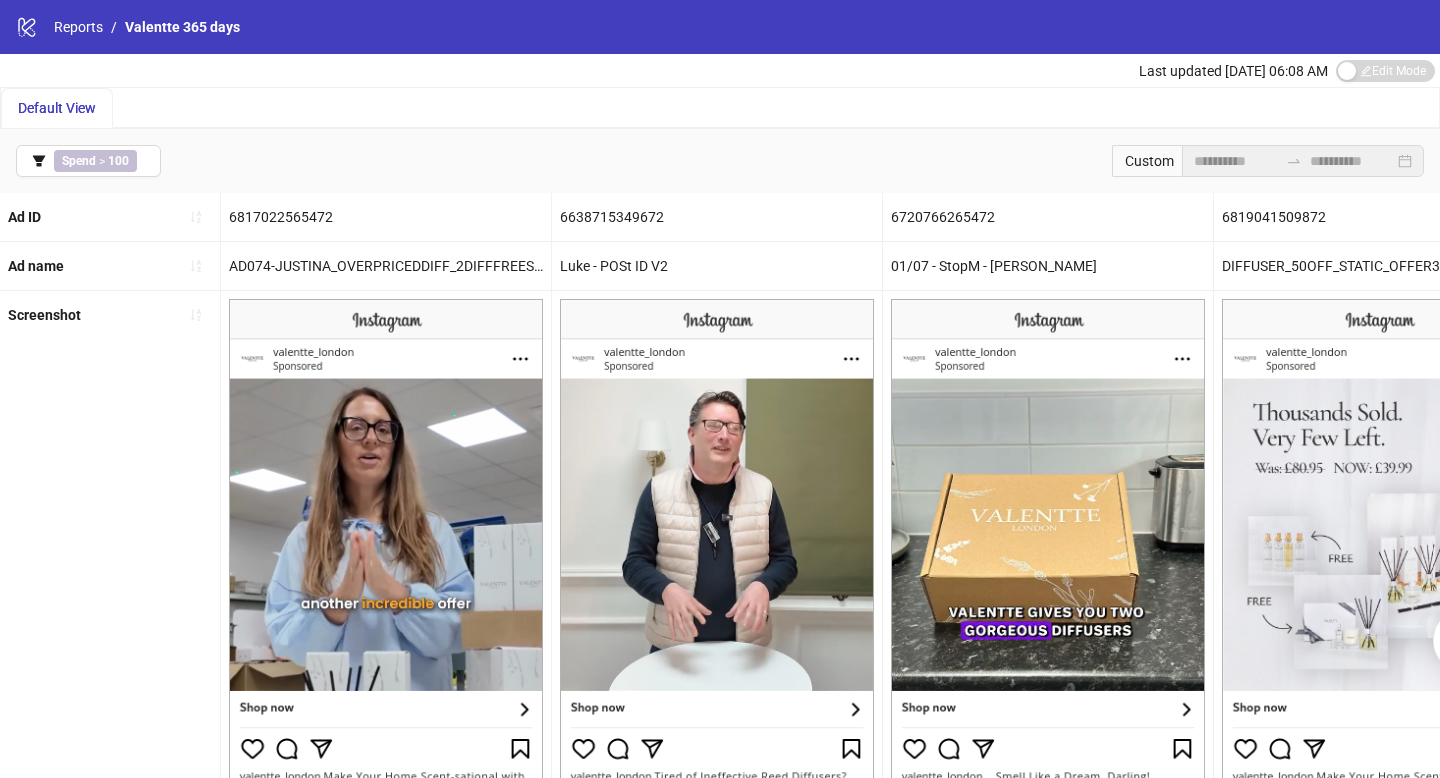 click on "**********" at bounding box center (720, 161) 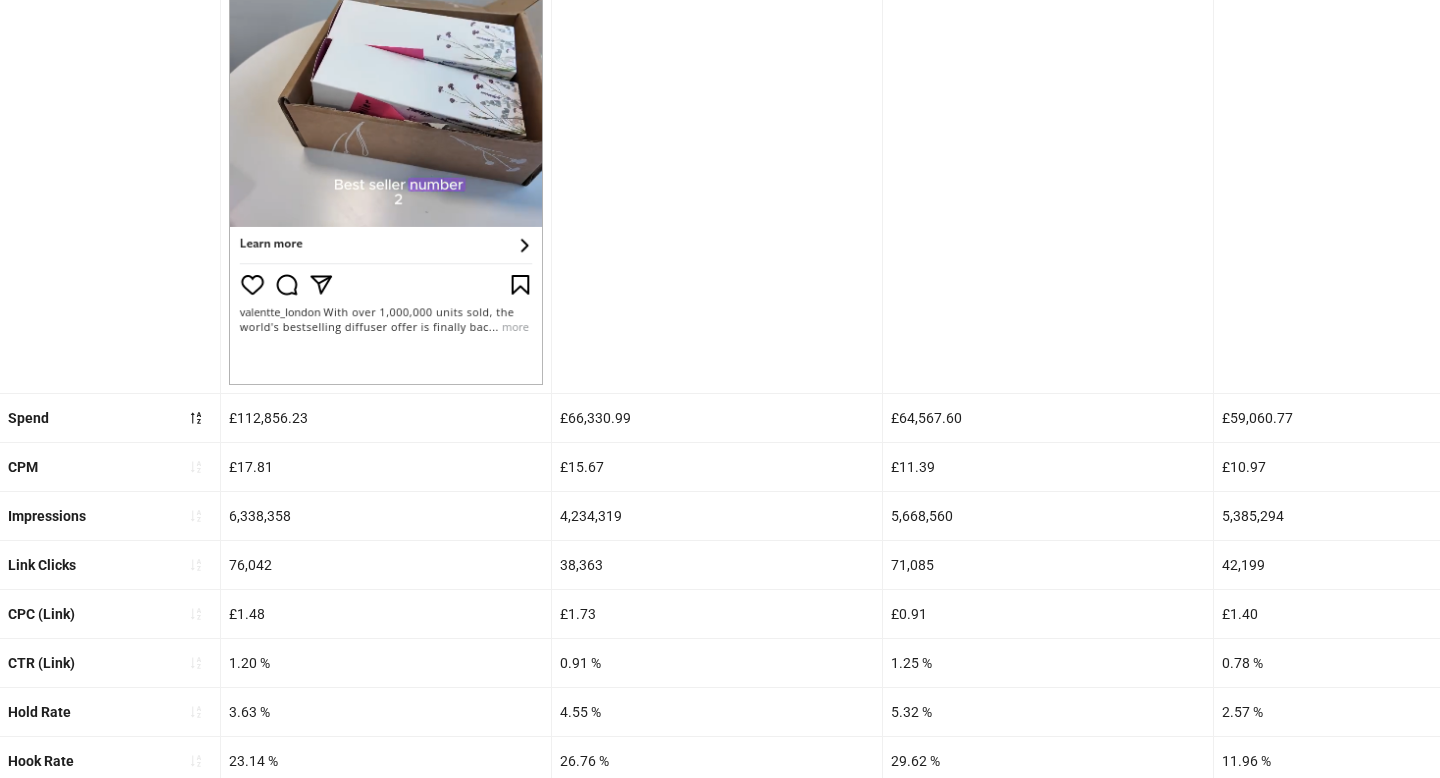 scroll, scrollTop: 609, scrollLeft: 0, axis: vertical 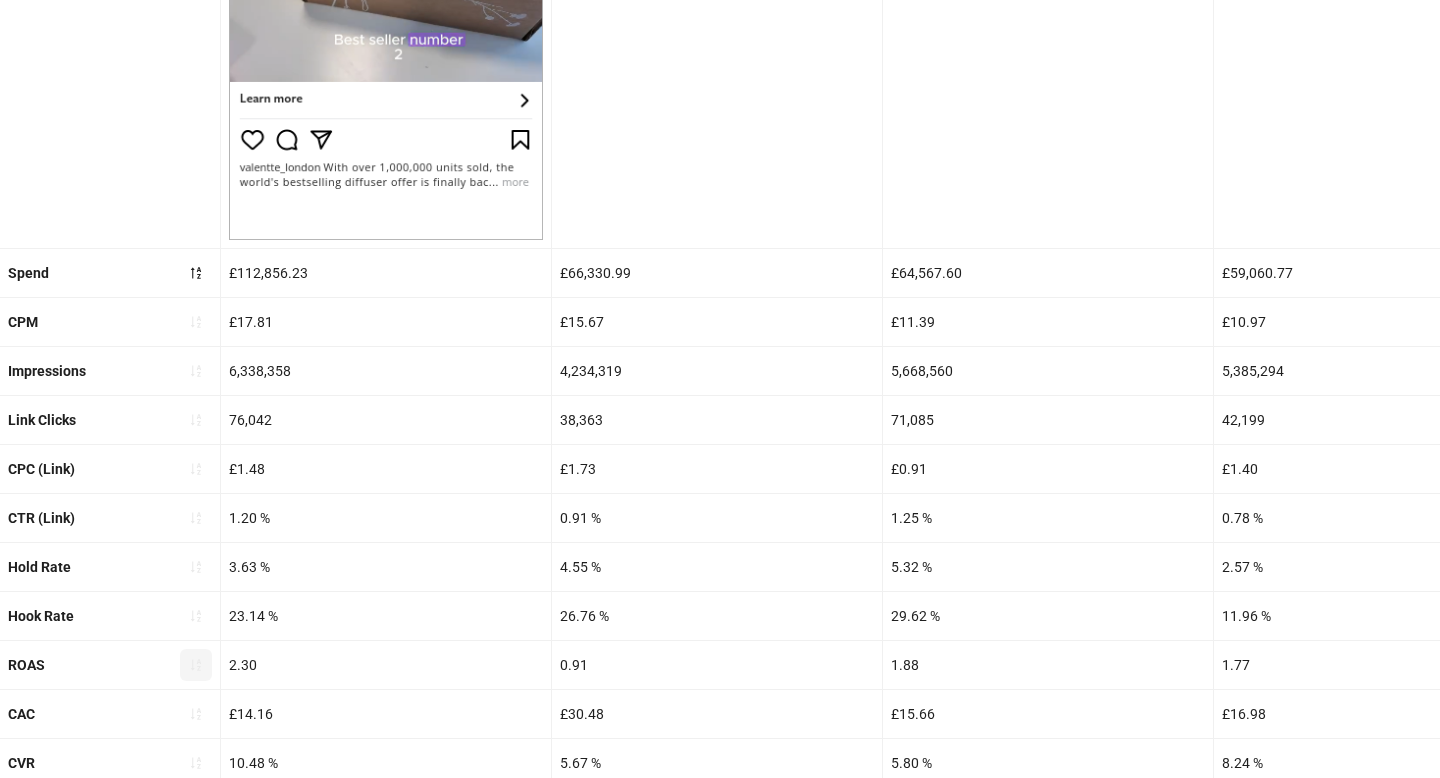 click at bounding box center [196, 665] 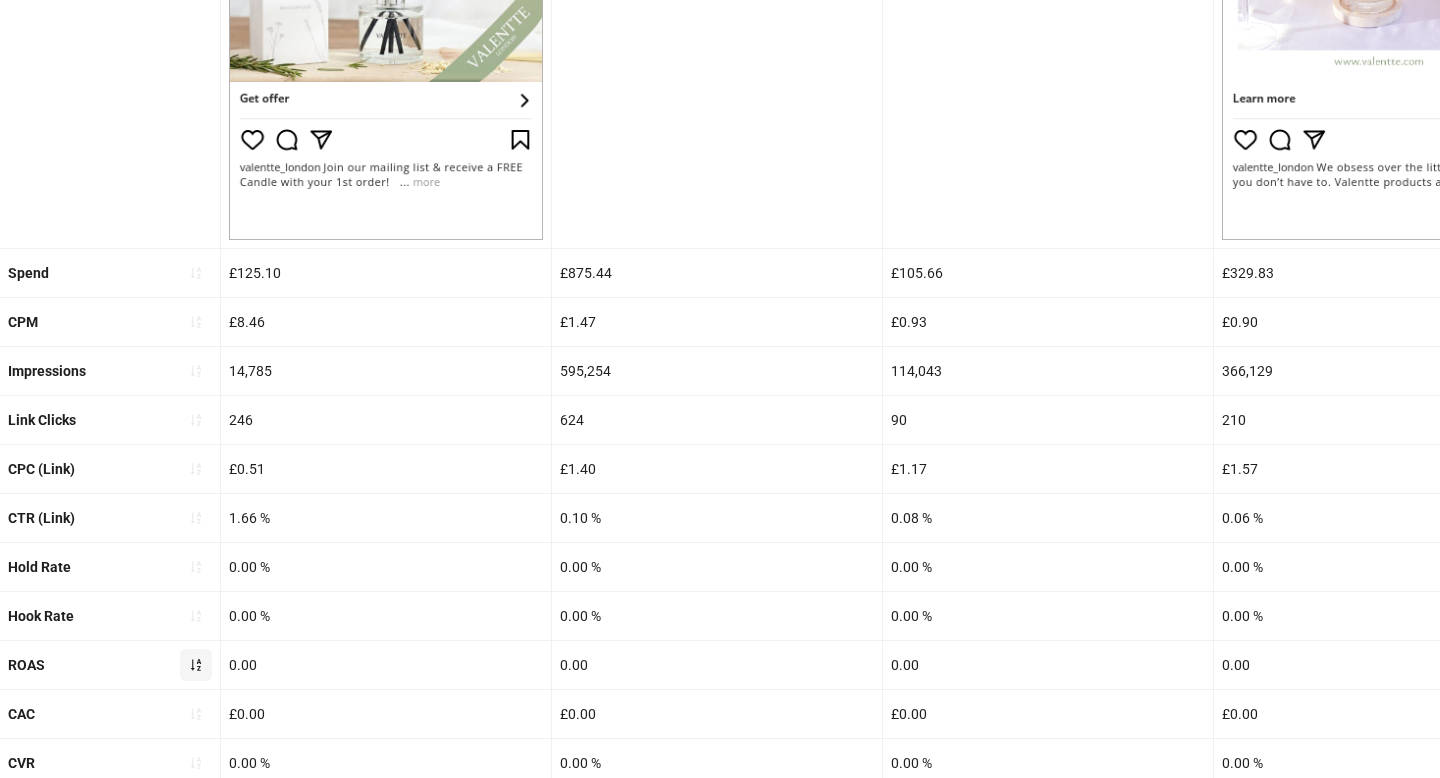 click at bounding box center (196, 665) 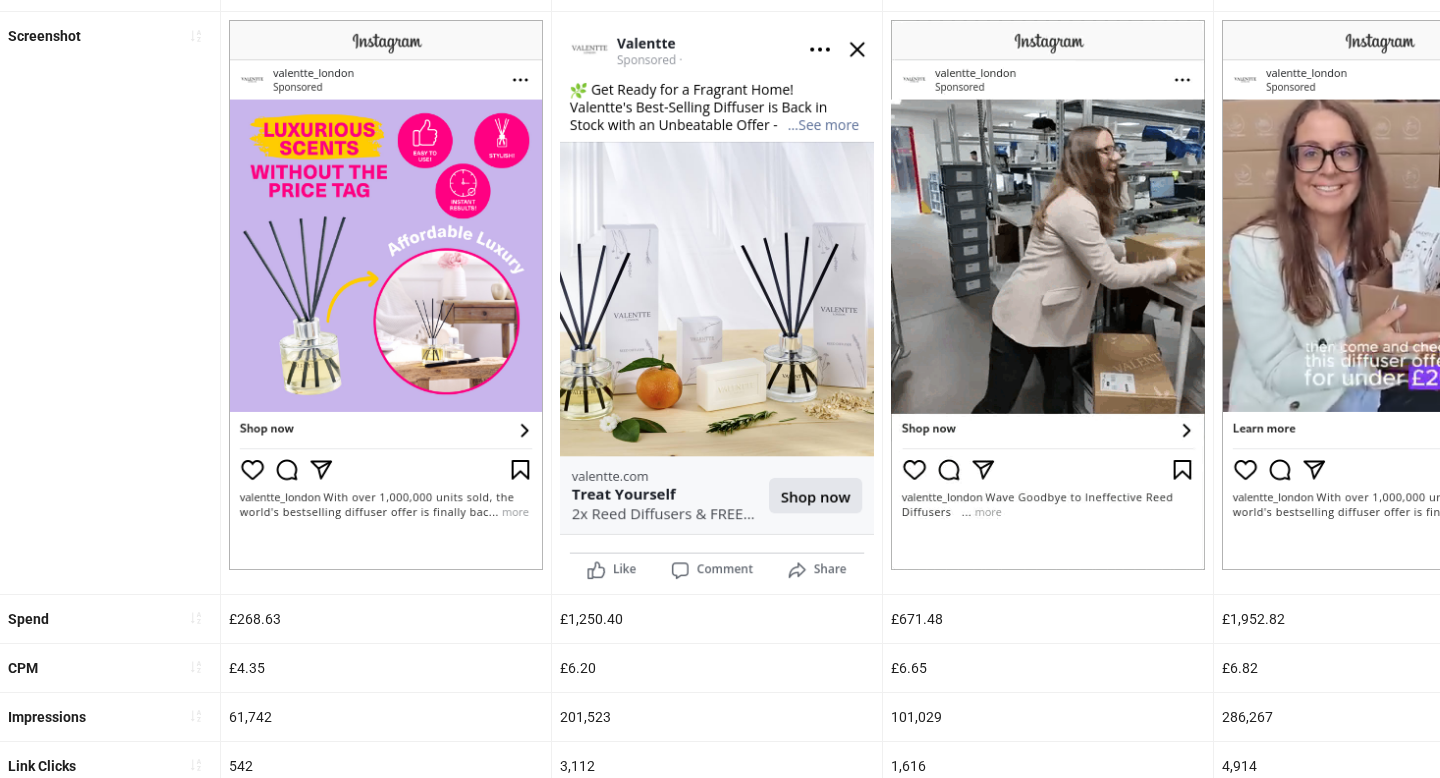 scroll, scrollTop: 252, scrollLeft: 0, axis: vertical 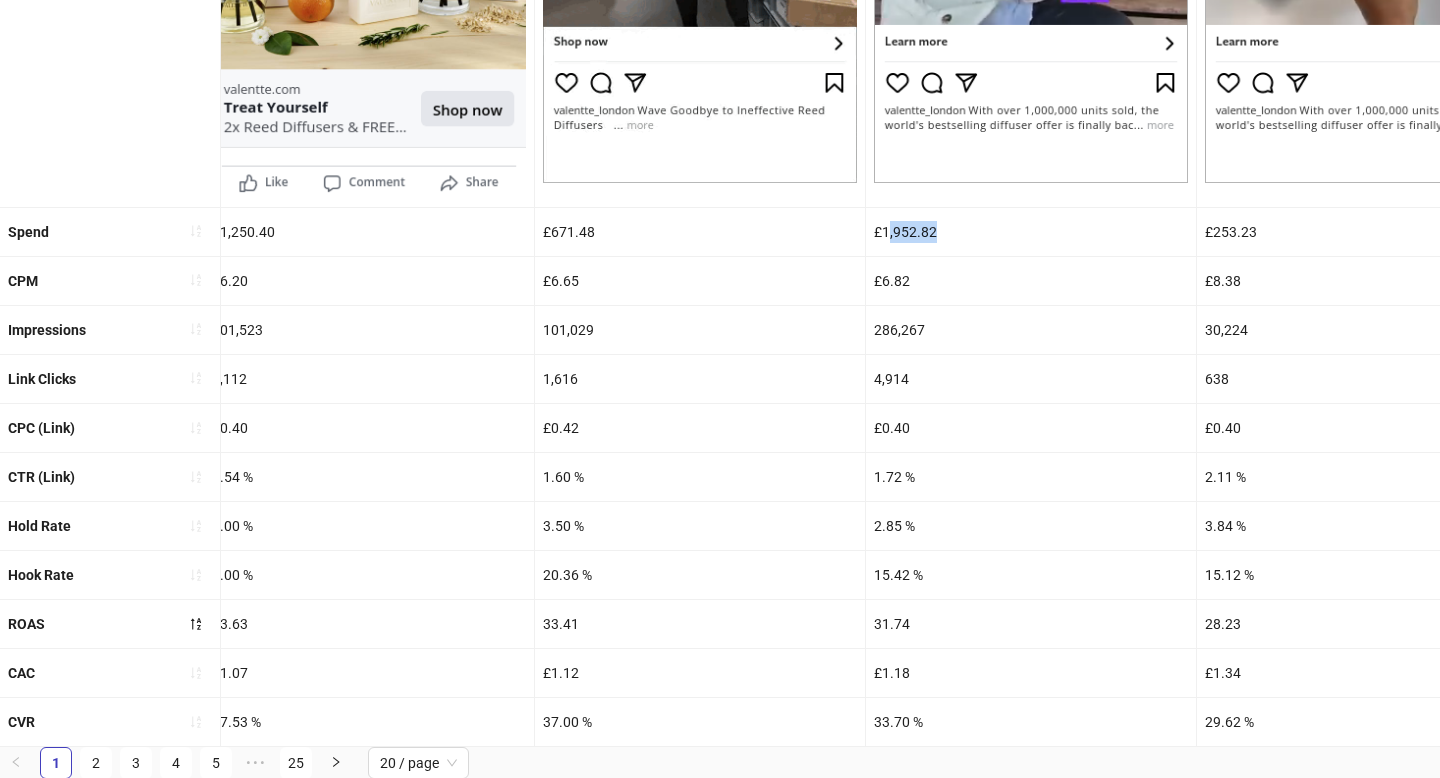 drag, startPoint x: 887, startPoint y: 229, endPoint x: 963, endPoint y: 231, distance: 76.02631 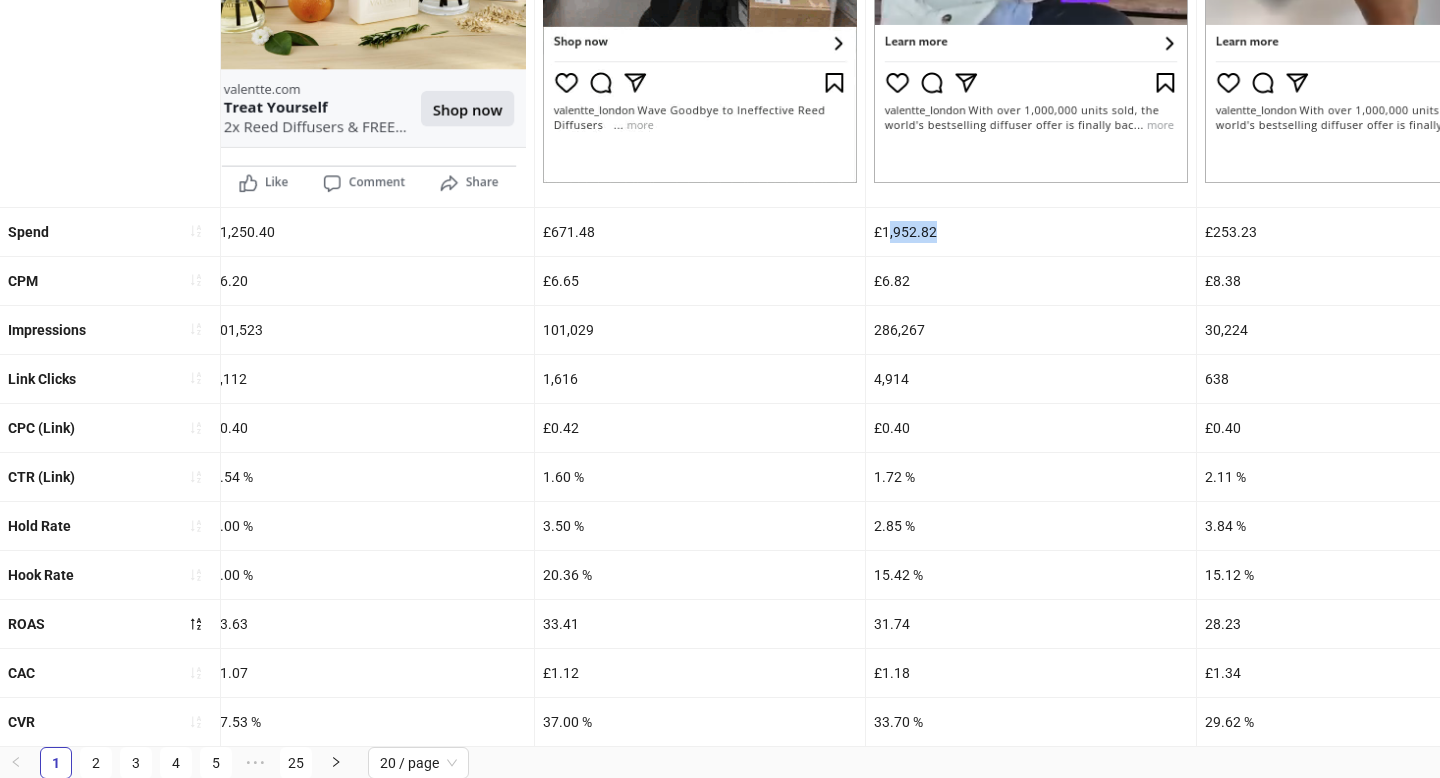 click on "£1,952.82" at bounding box center (1031, 232) 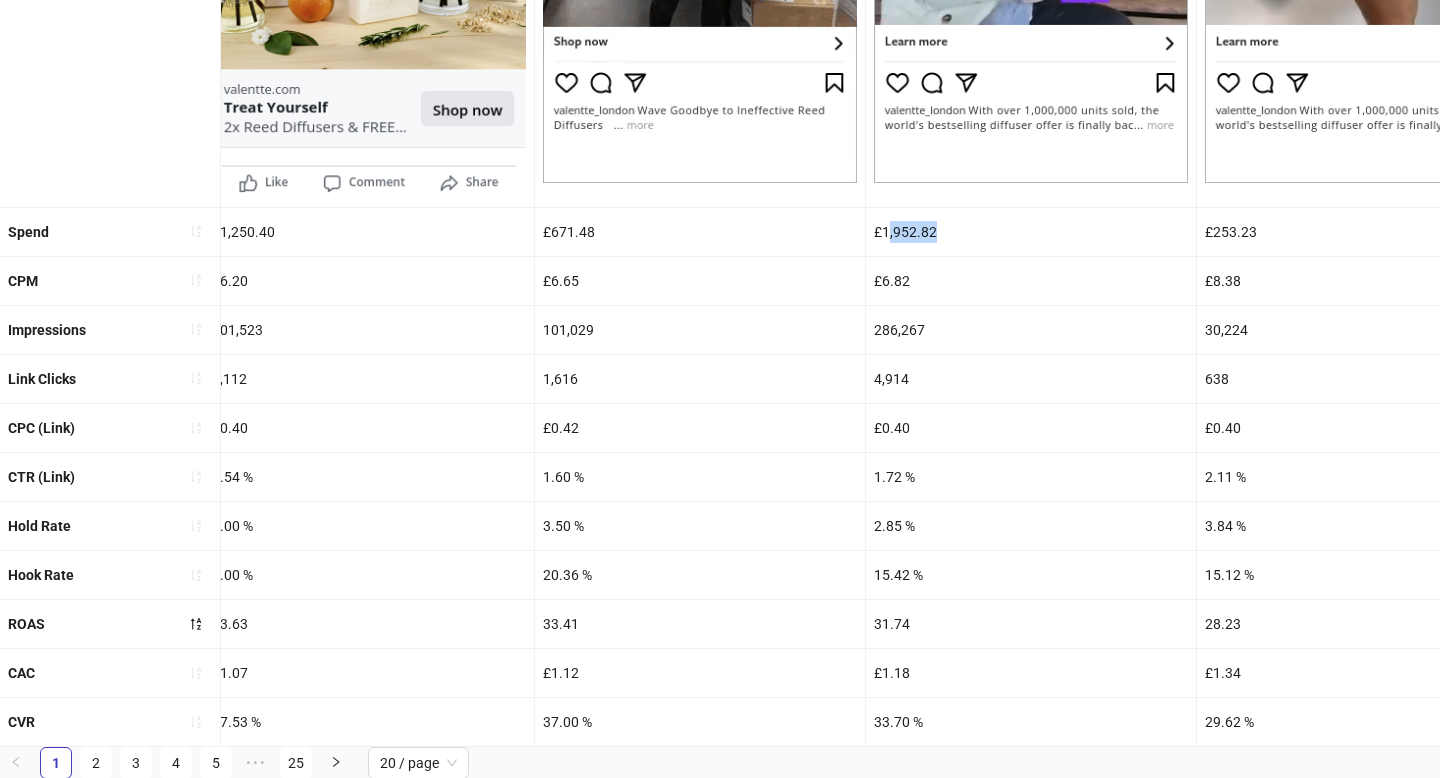 copy on ",952.82" 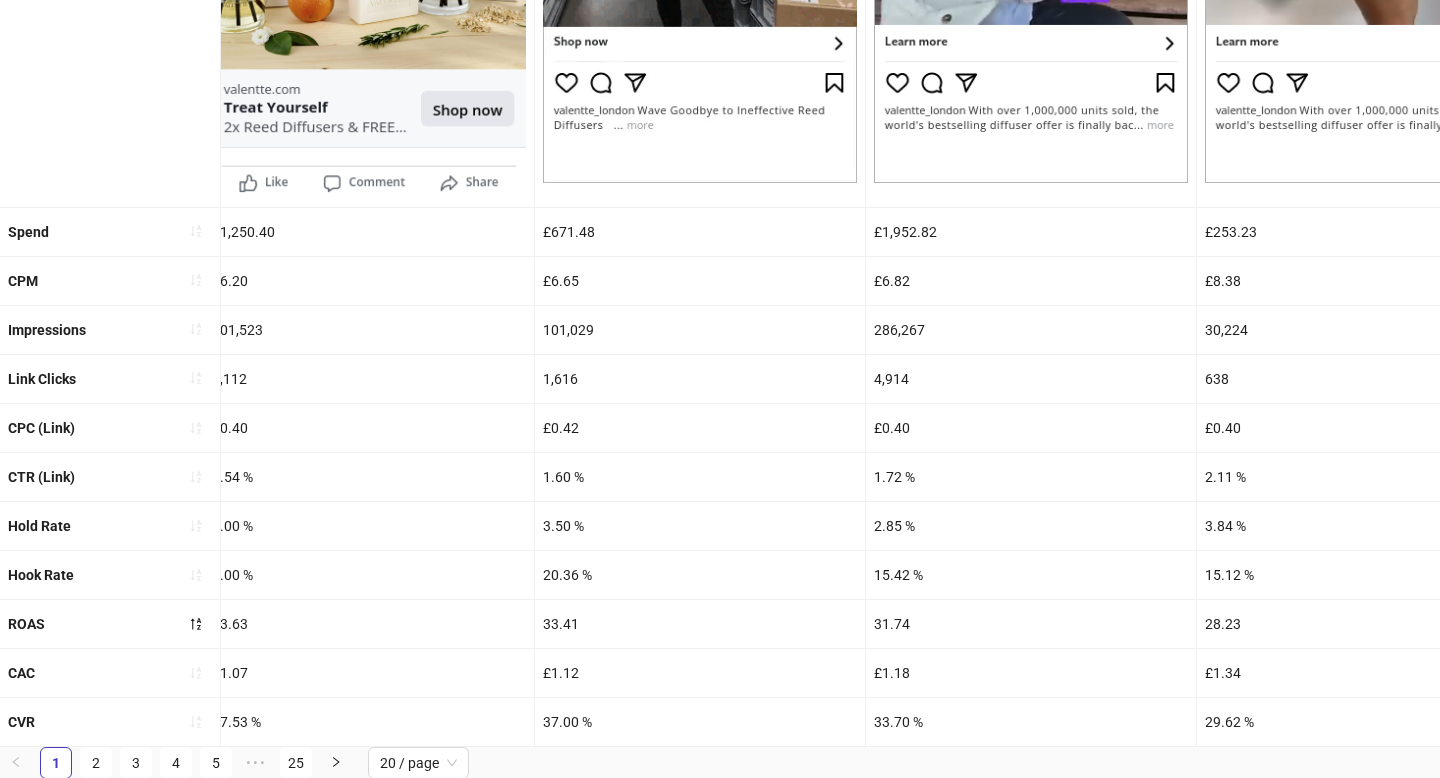 click on "£6.82" at bounding box center [1031, 281] 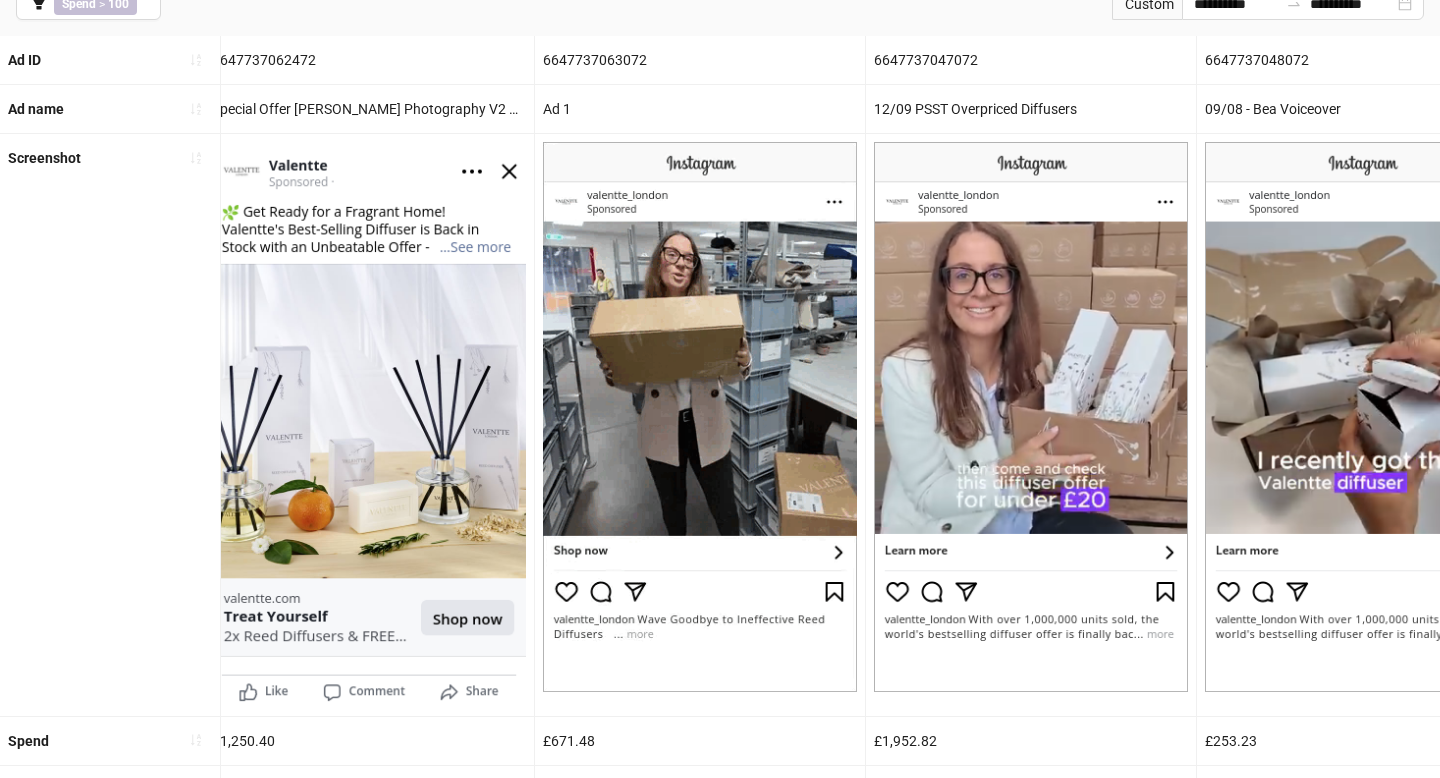 scroll, scrollTop: 155, scrollLeft: 0, axis: vertical 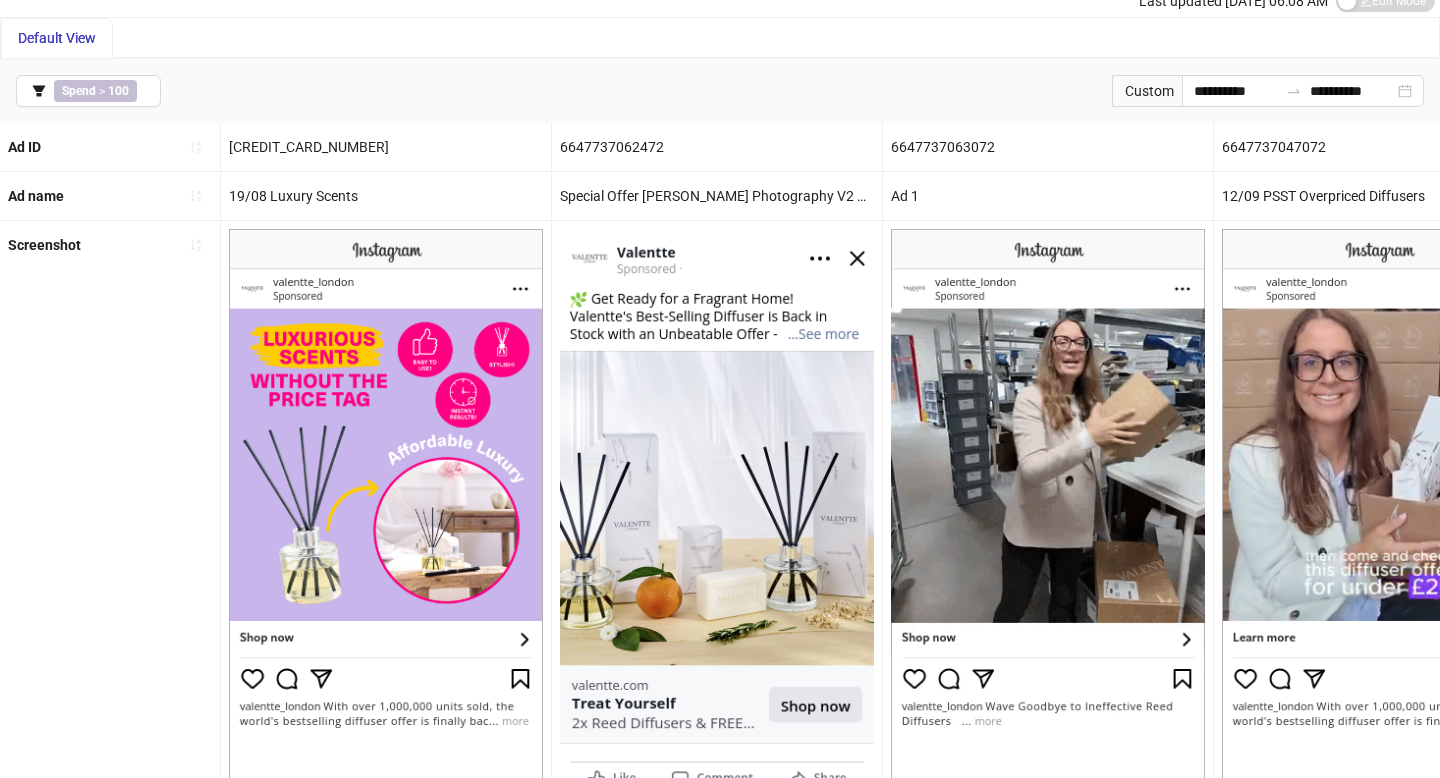 click at bounding box center [1048, 504] 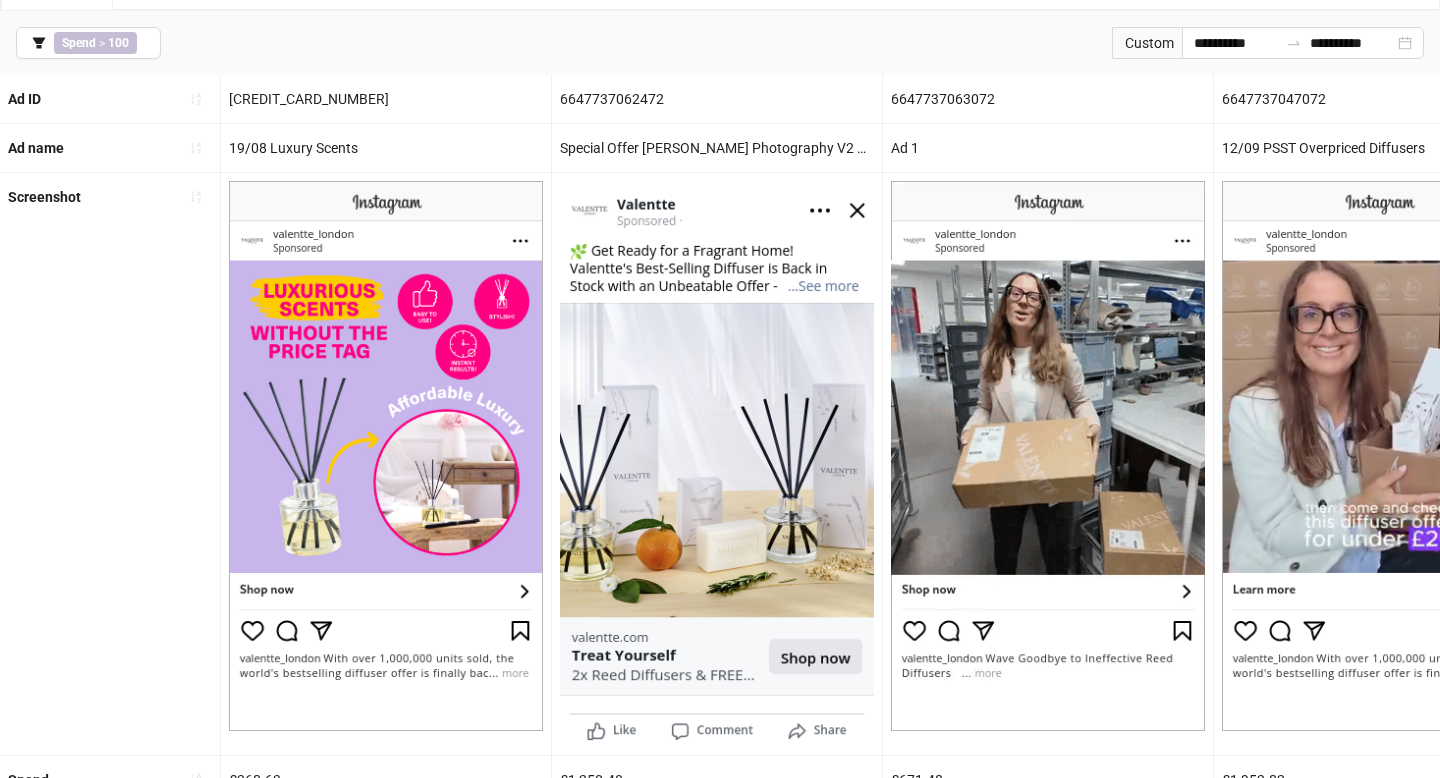 scroll, scrollTop: 141, scrollLeft: 0, axis: vertical 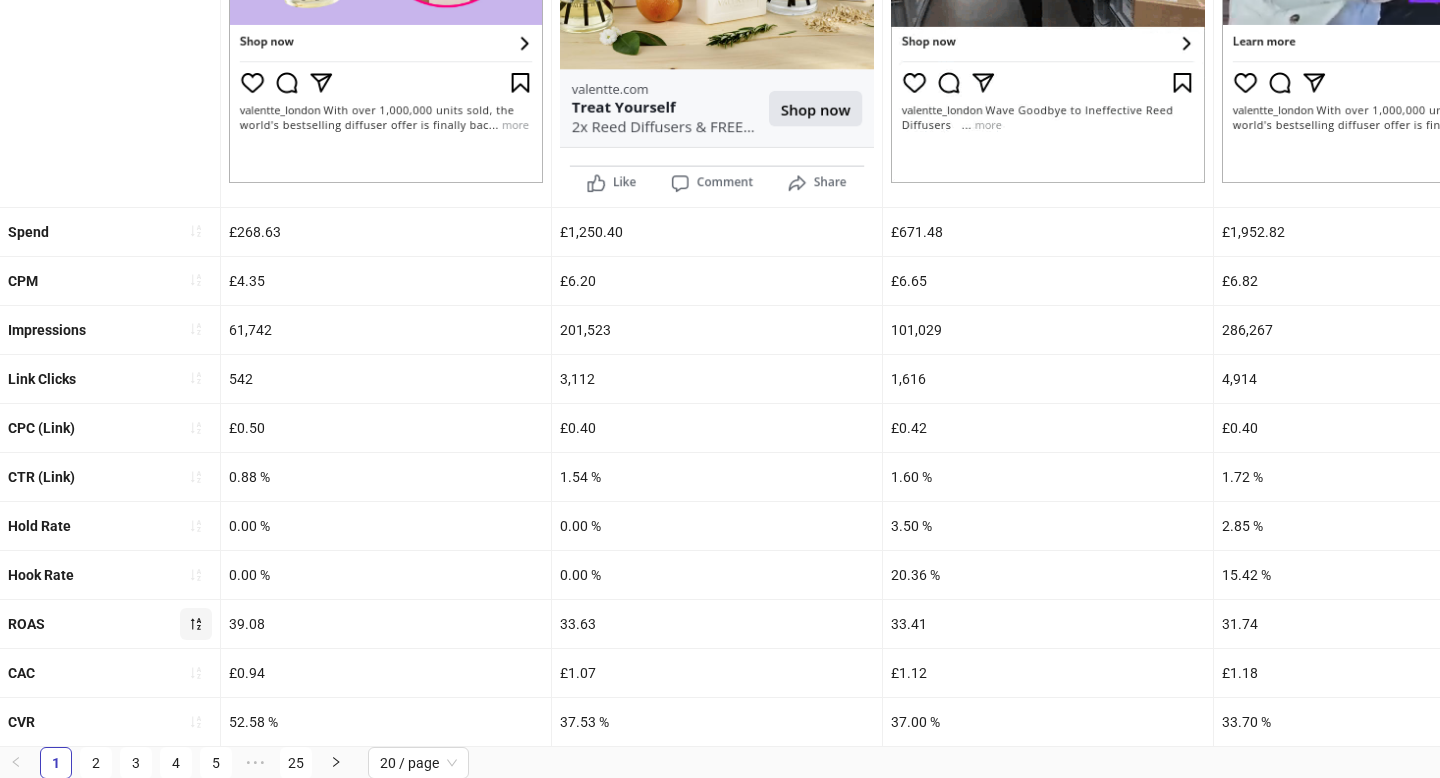 click 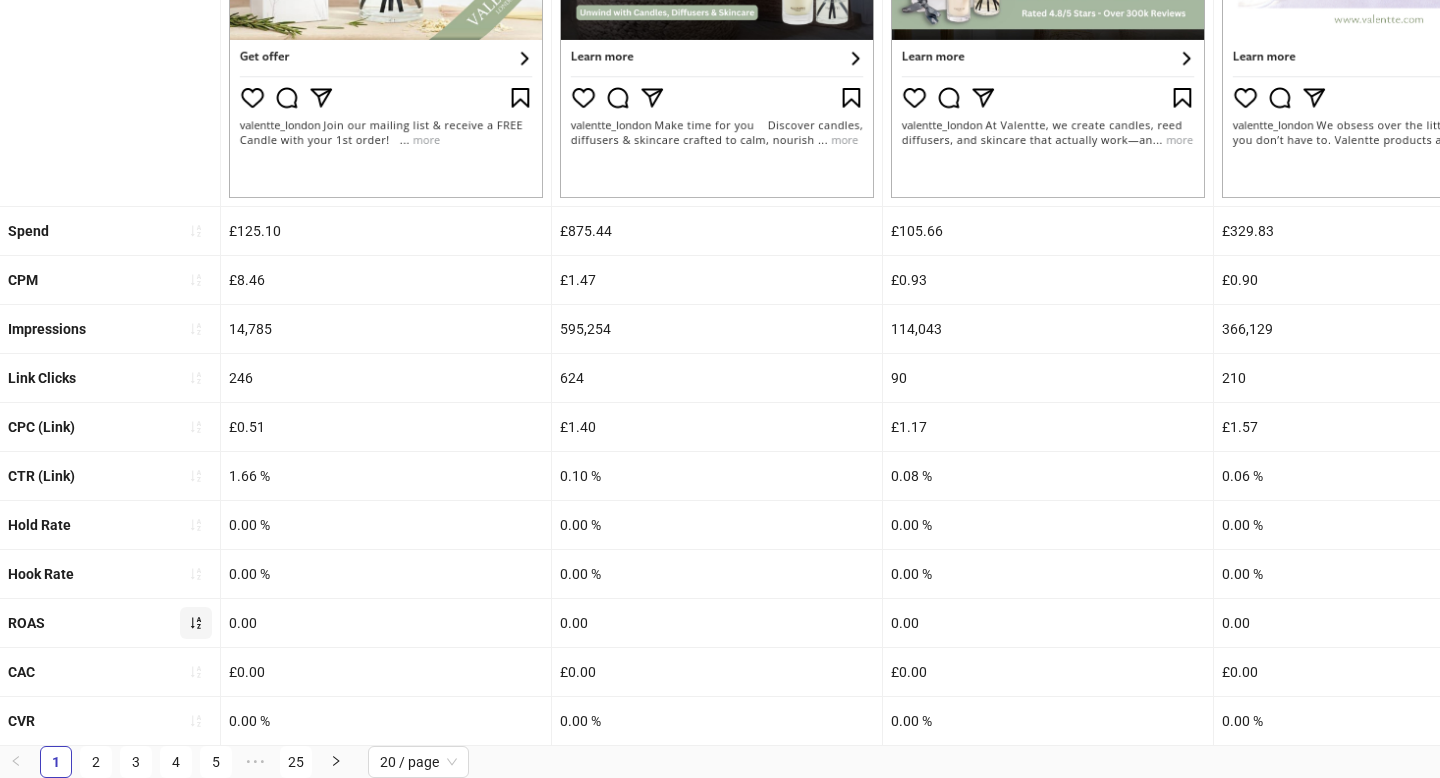scroll, scrollTop: 651, scrollLeft: 0, axis: vertical 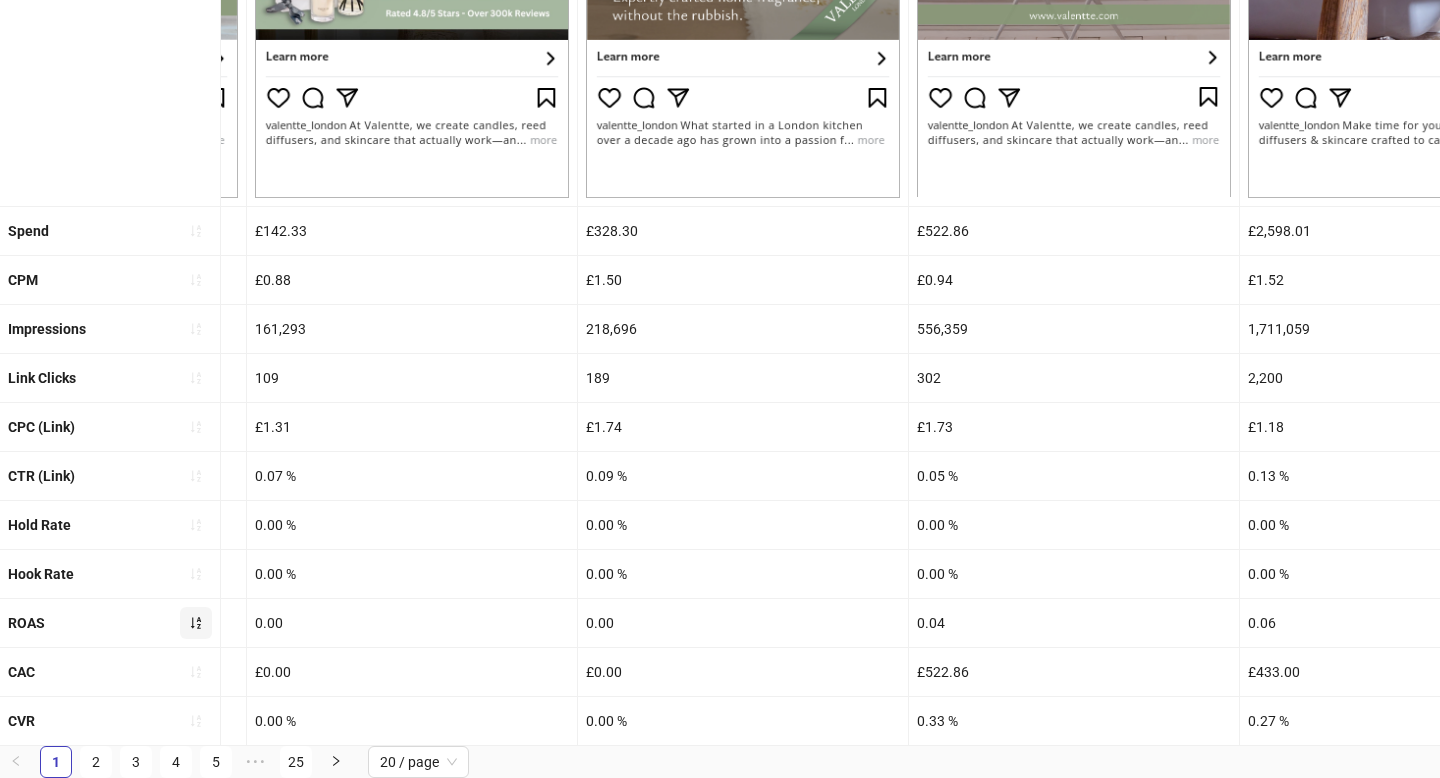 click 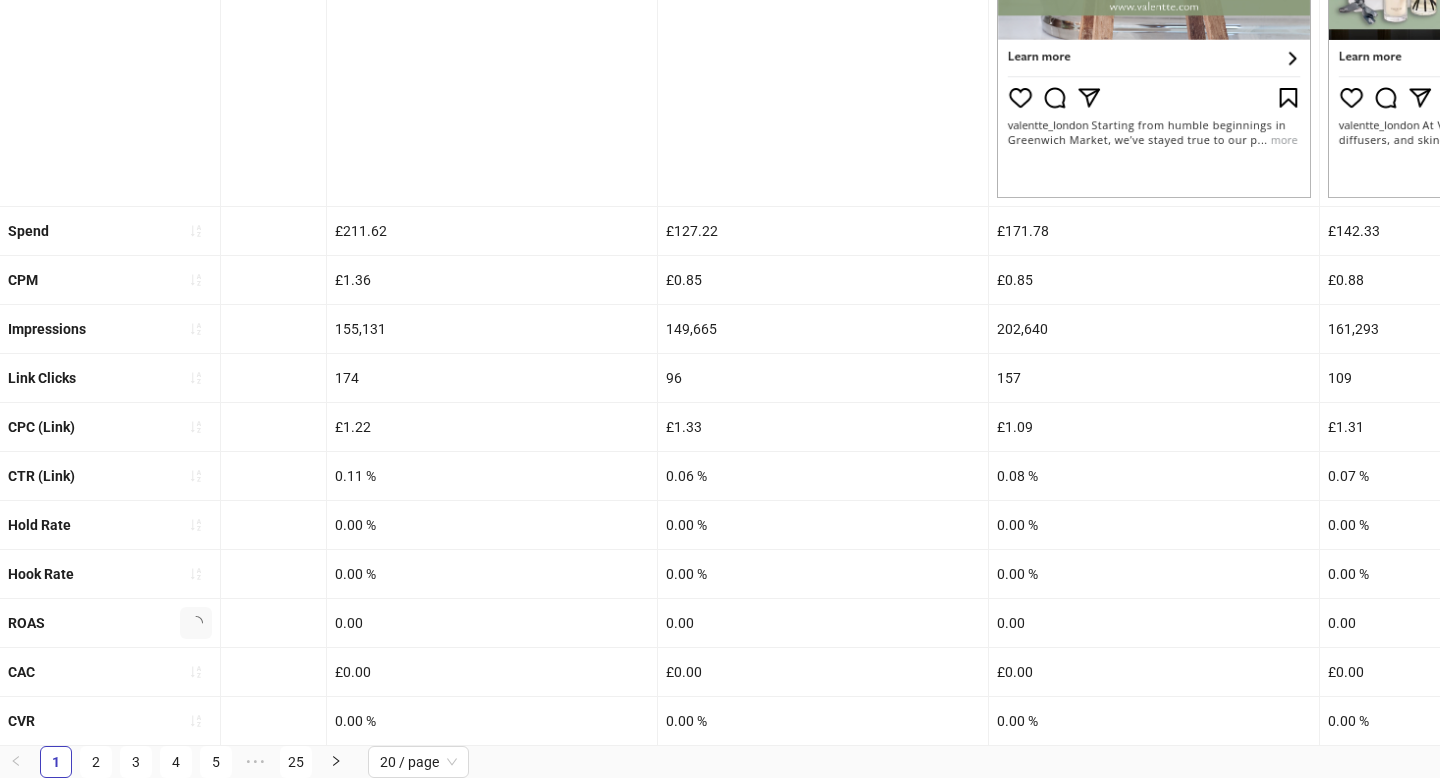 scroll, scrollTop: 0, scrollLeft: 860, axis: horizontal 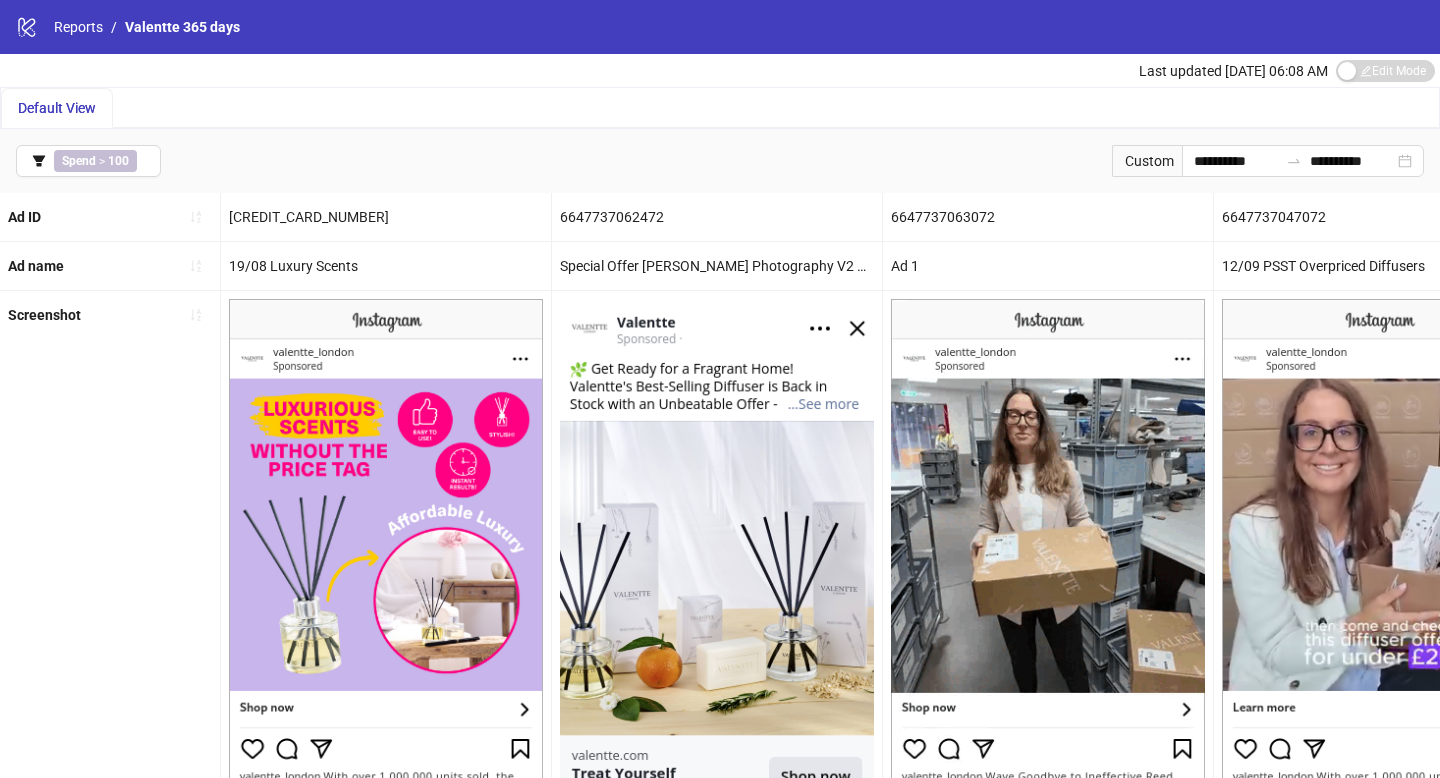 click at bounding box center [1048, 574] 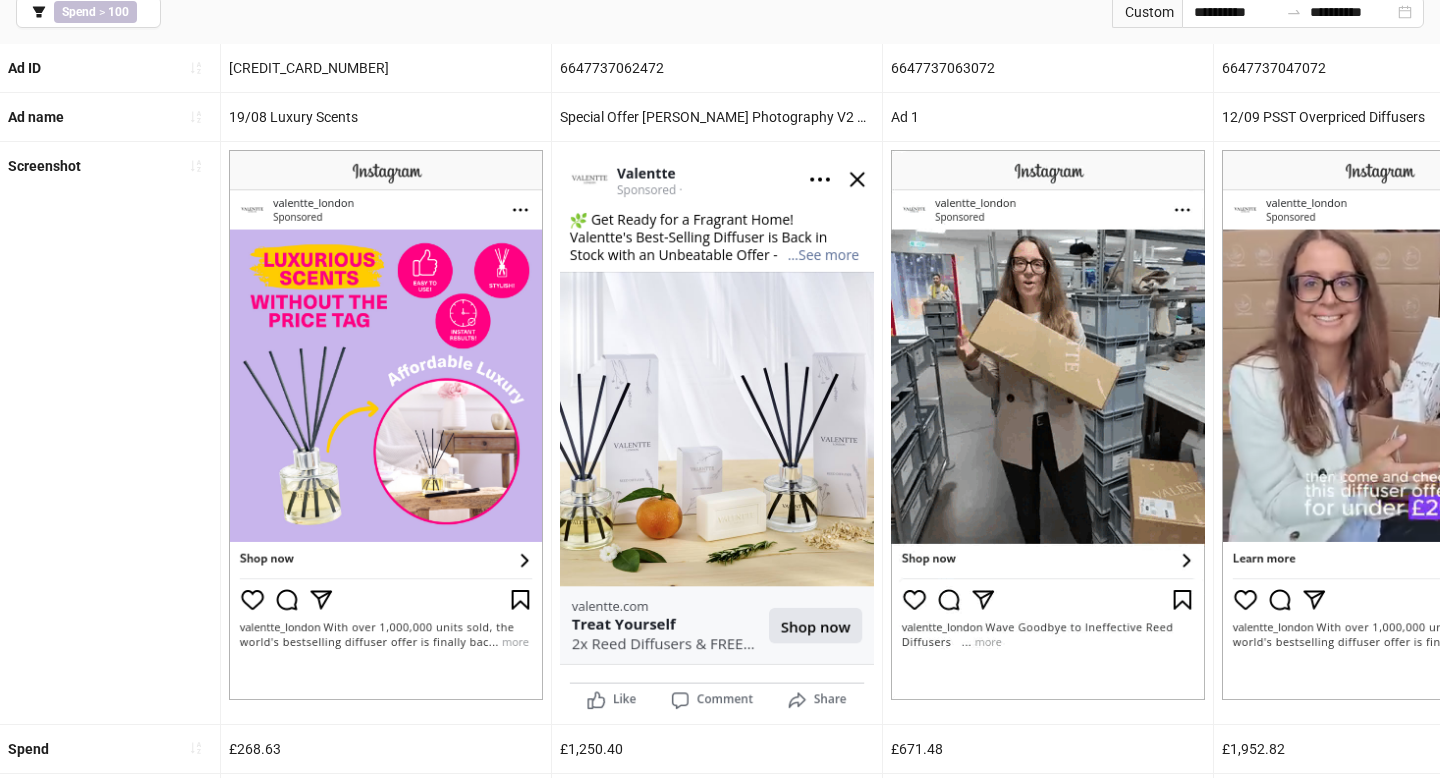 scroll, scrollTop: 151, scrollLeft: 0, axis: vertical 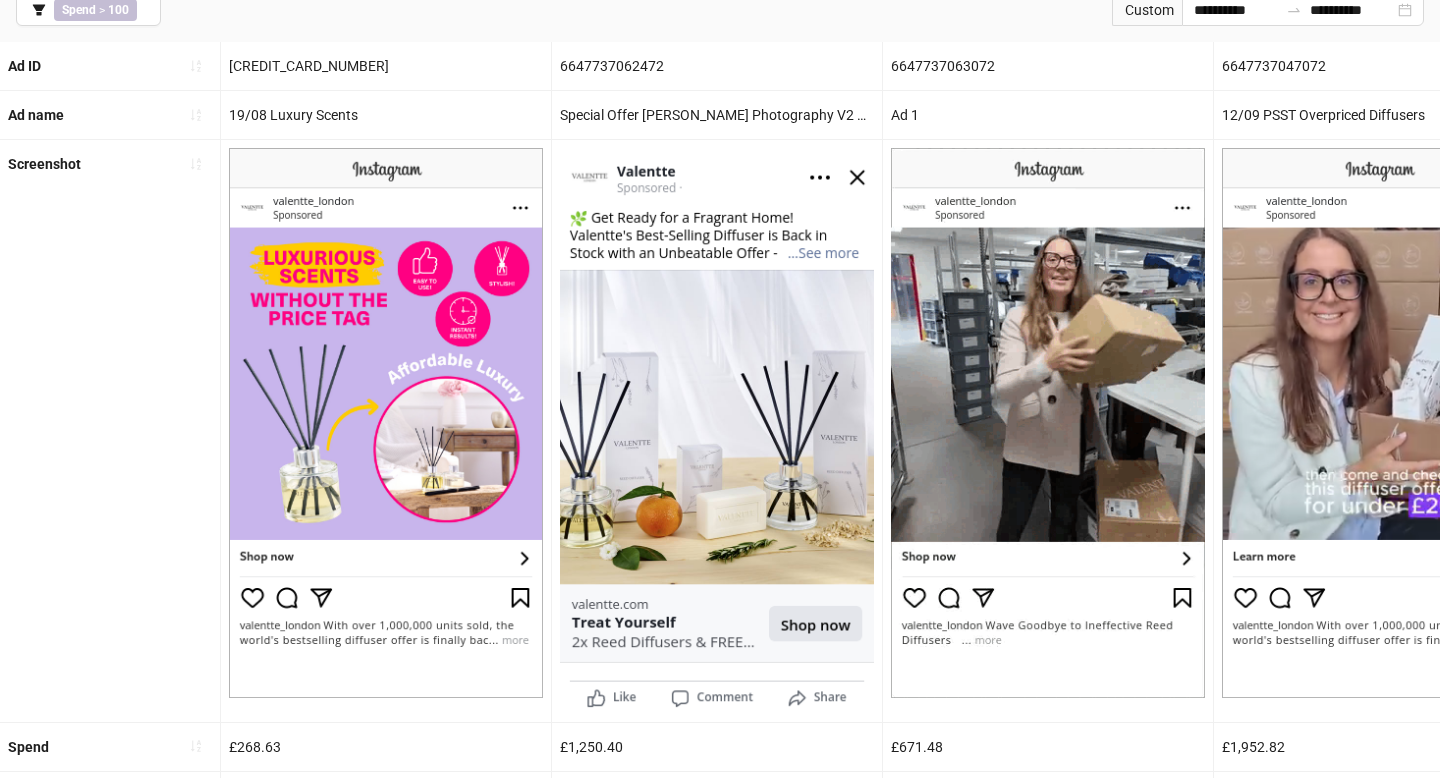 click at bounding box center [1048, 423] 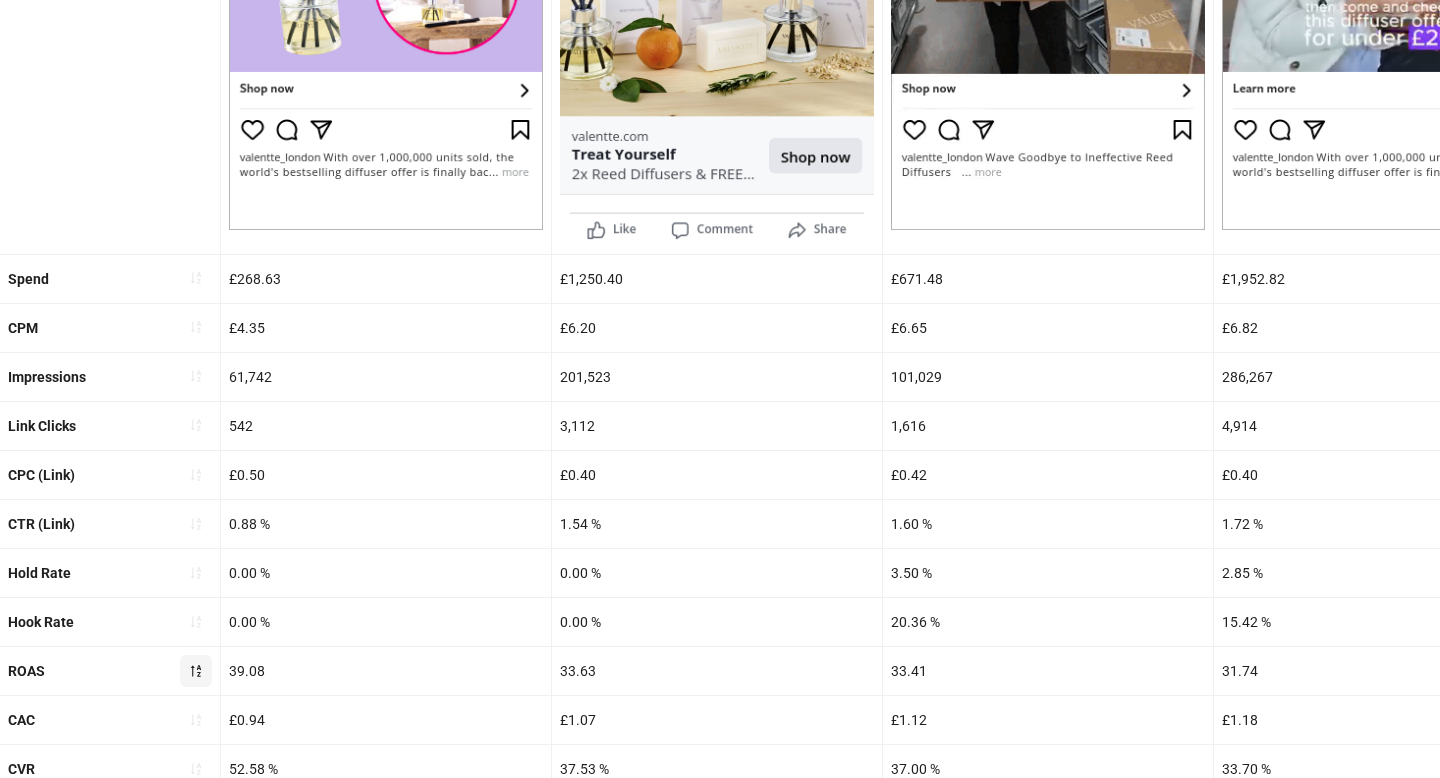 scroll, scrollTop: 666, scrollLeft: 0, axis: vertical 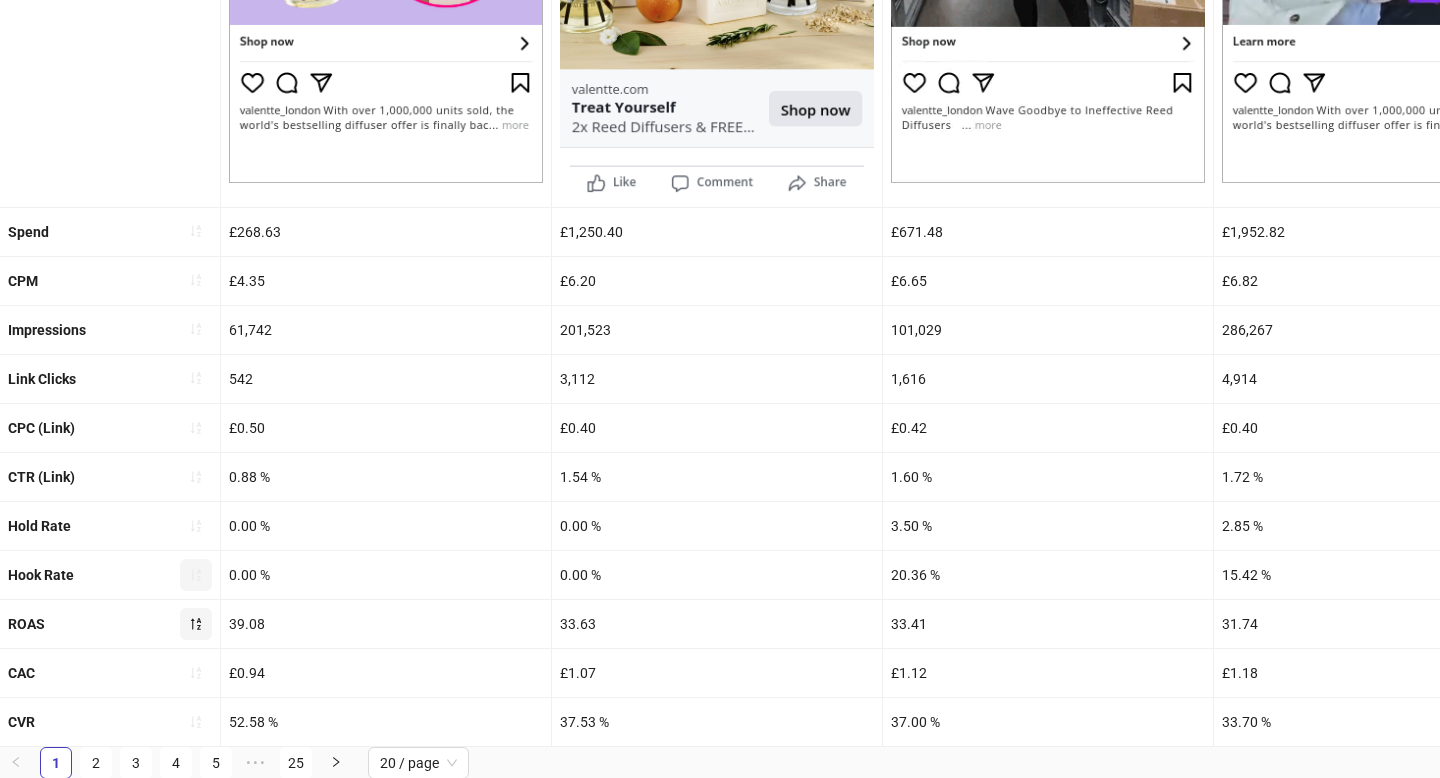 click 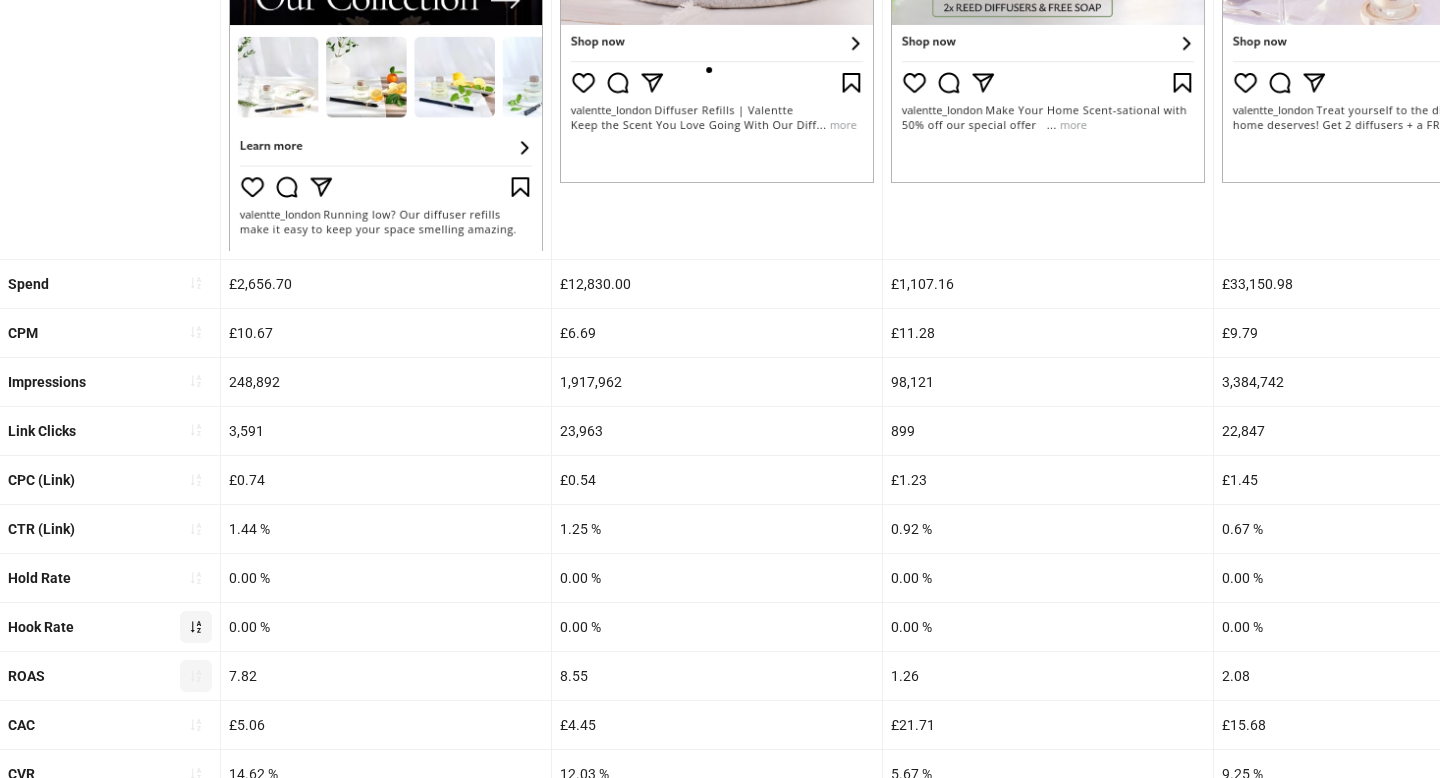 scroll, scrollTop: 651, scrollLeft: 0, axis: vertical 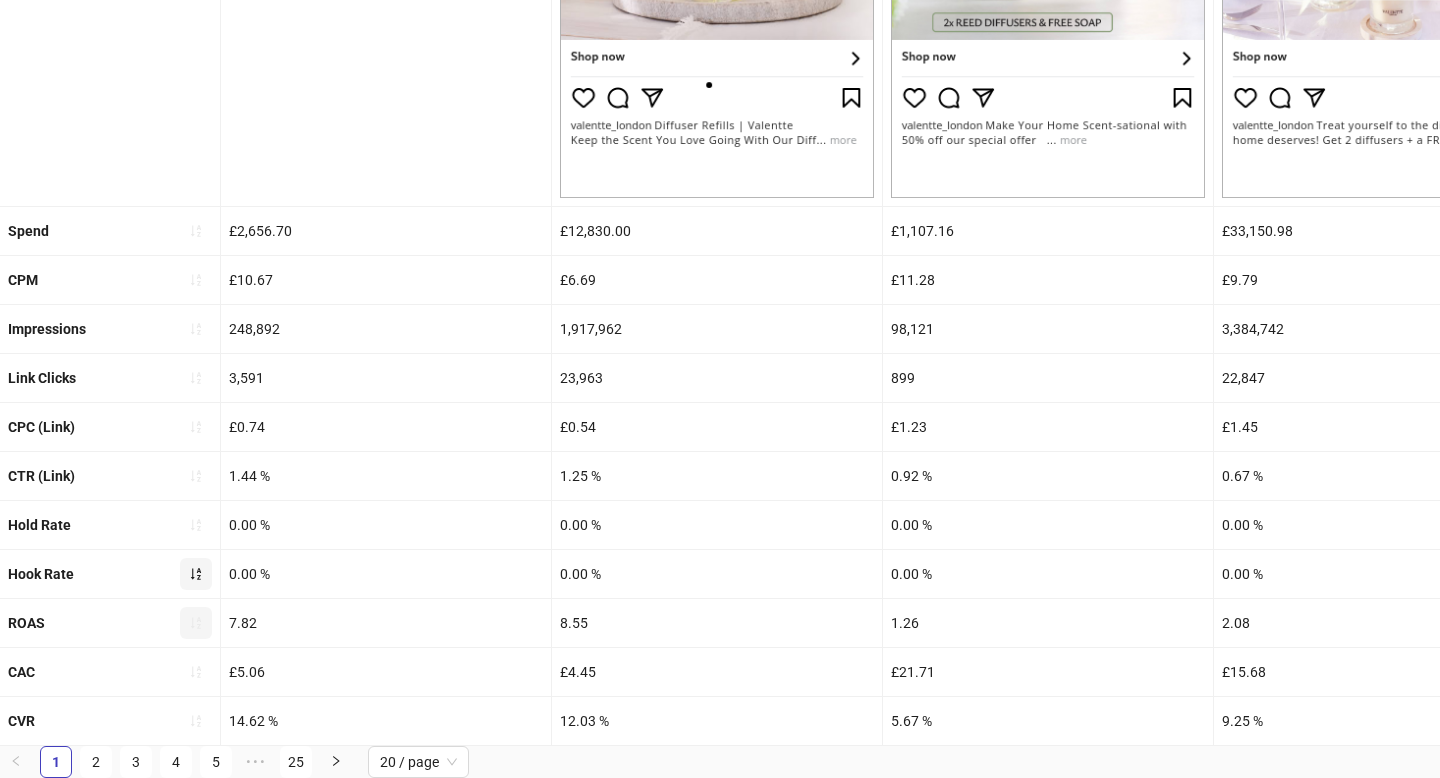 click 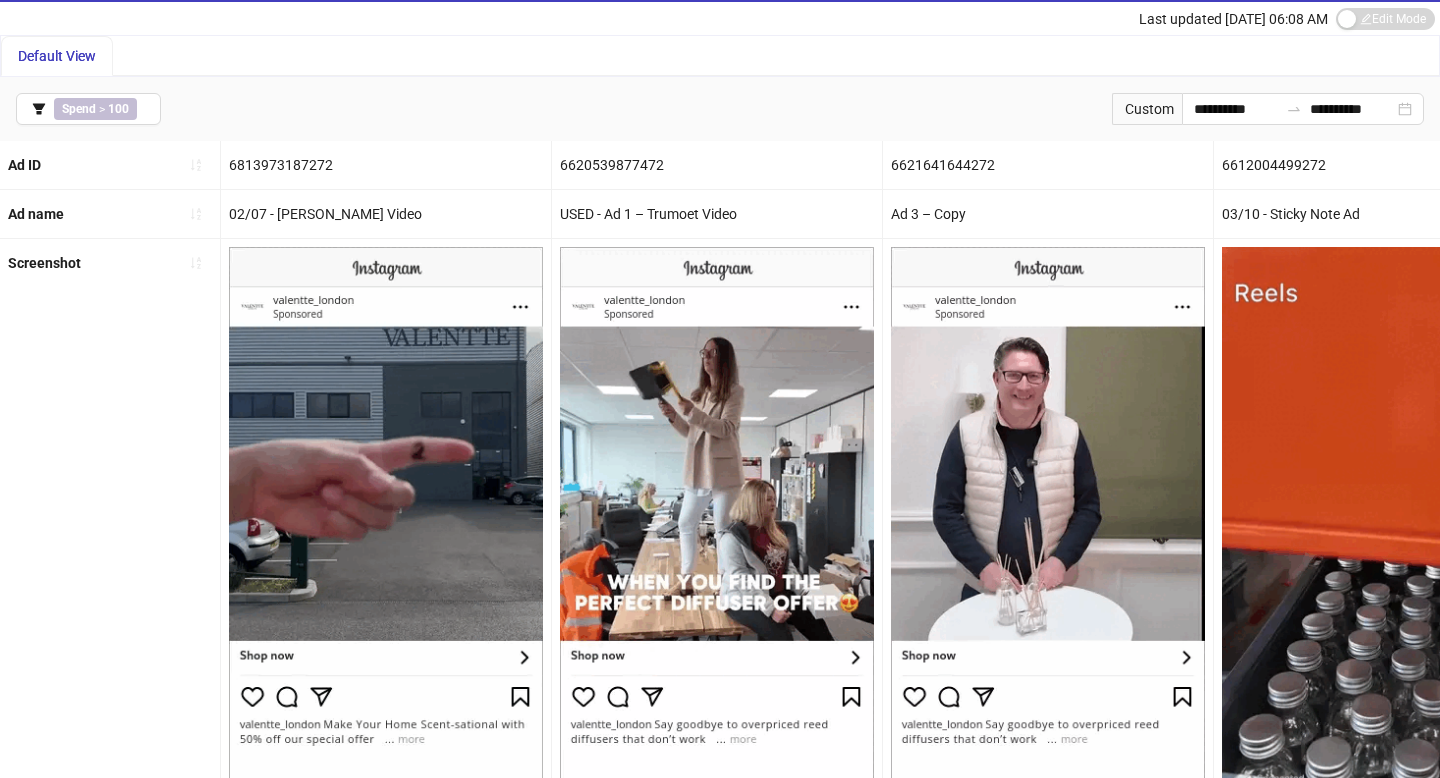 scroll, scrollTop: 51, scrollLeft: 0, axis: vertical 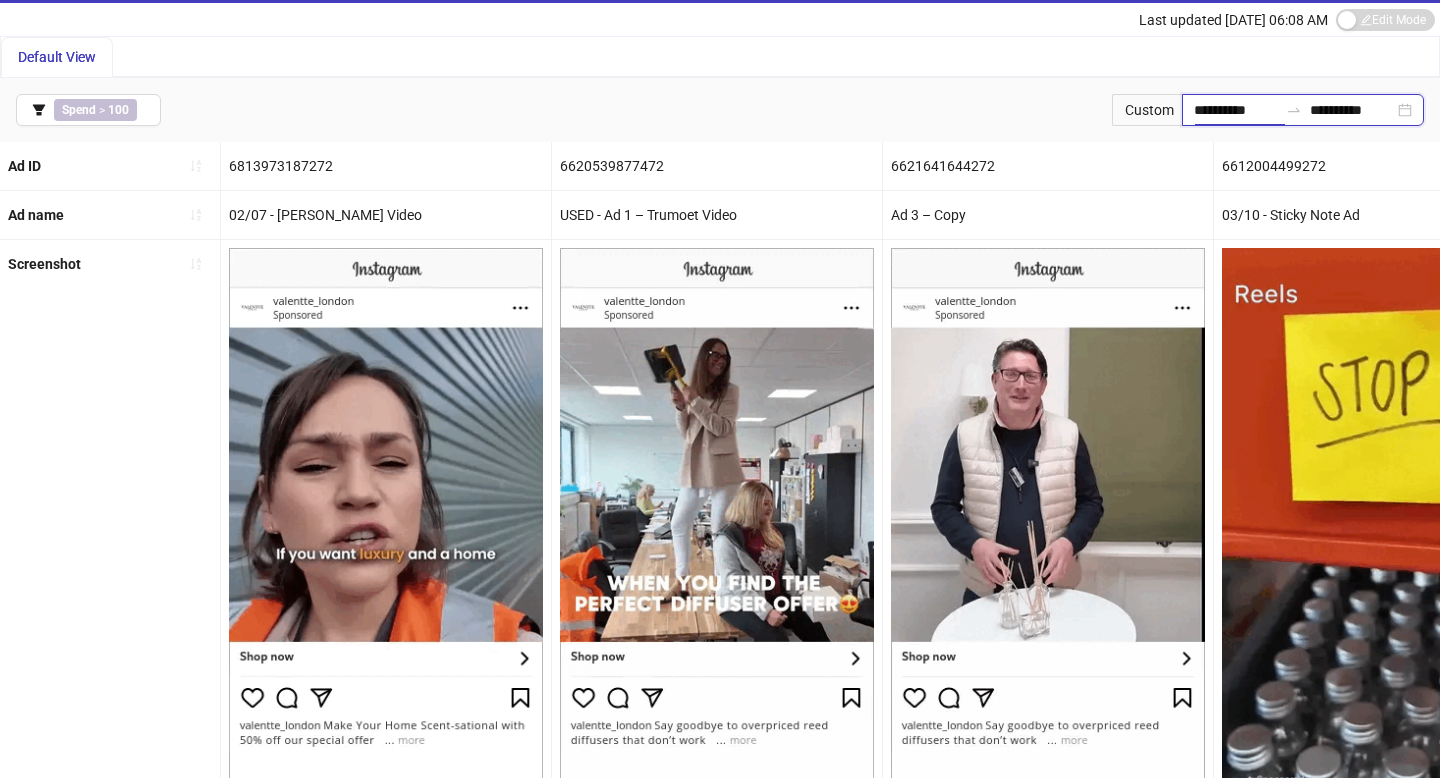 click on "**********" at bounding box center [1236, 110] 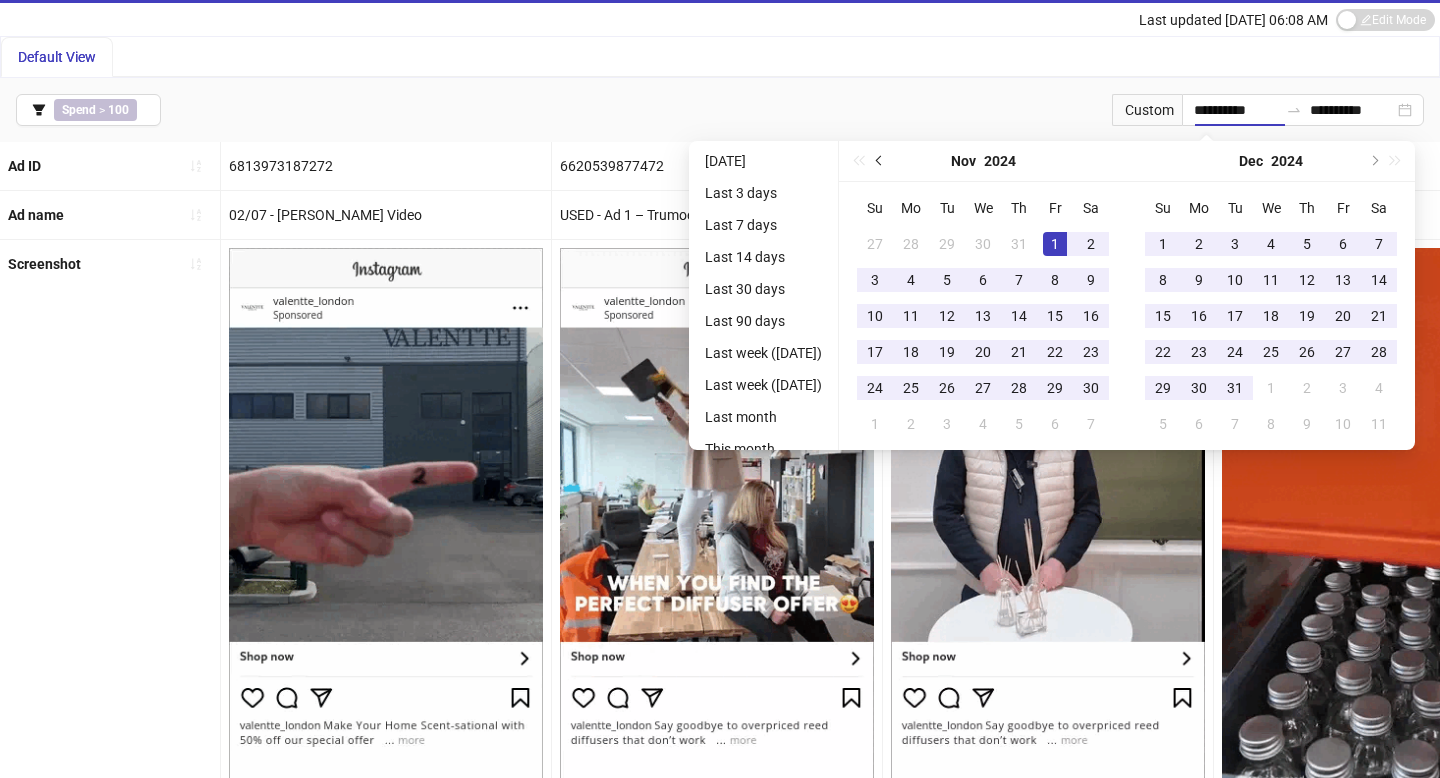 click at bounding box center [880, 161] 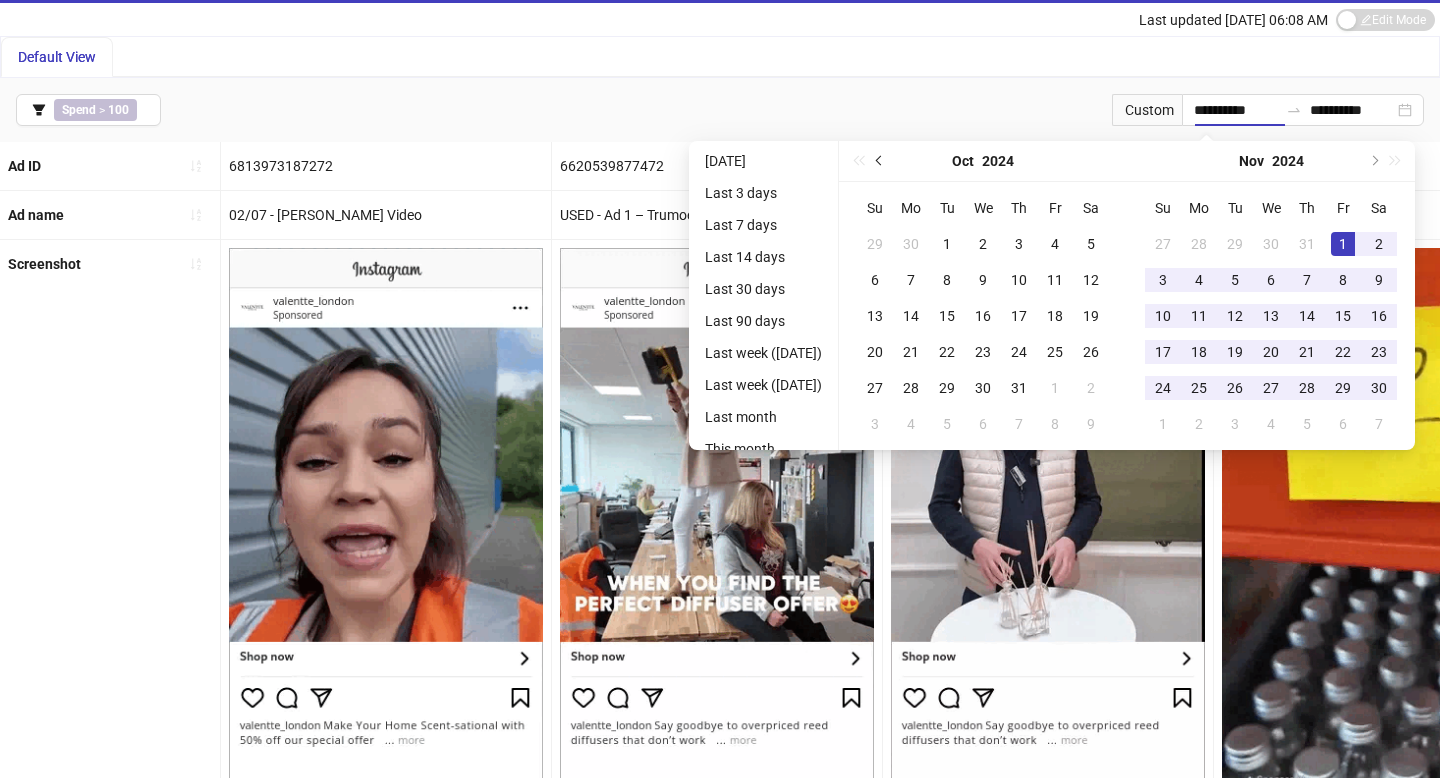 click at bounding box center [880, 161] 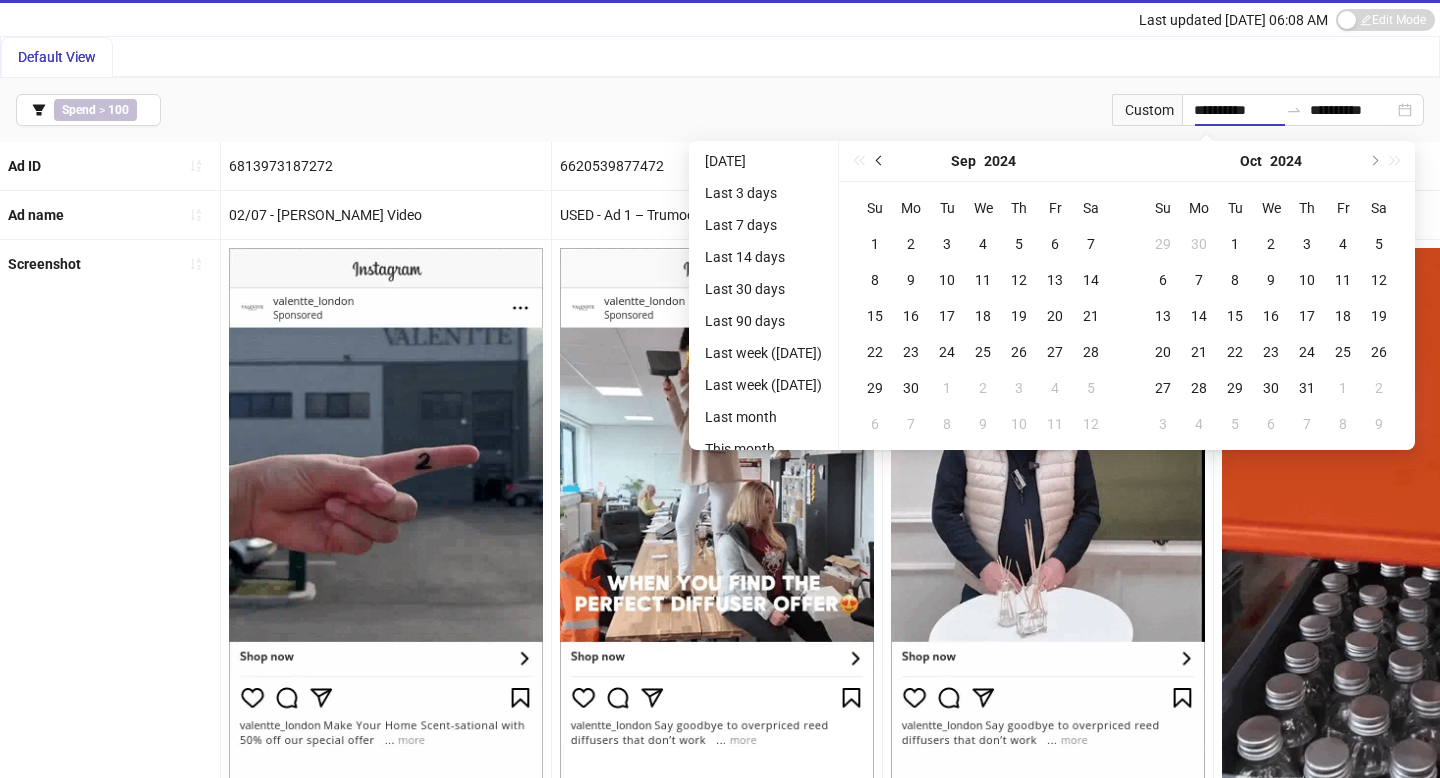 click at bounding box center (880, 161) 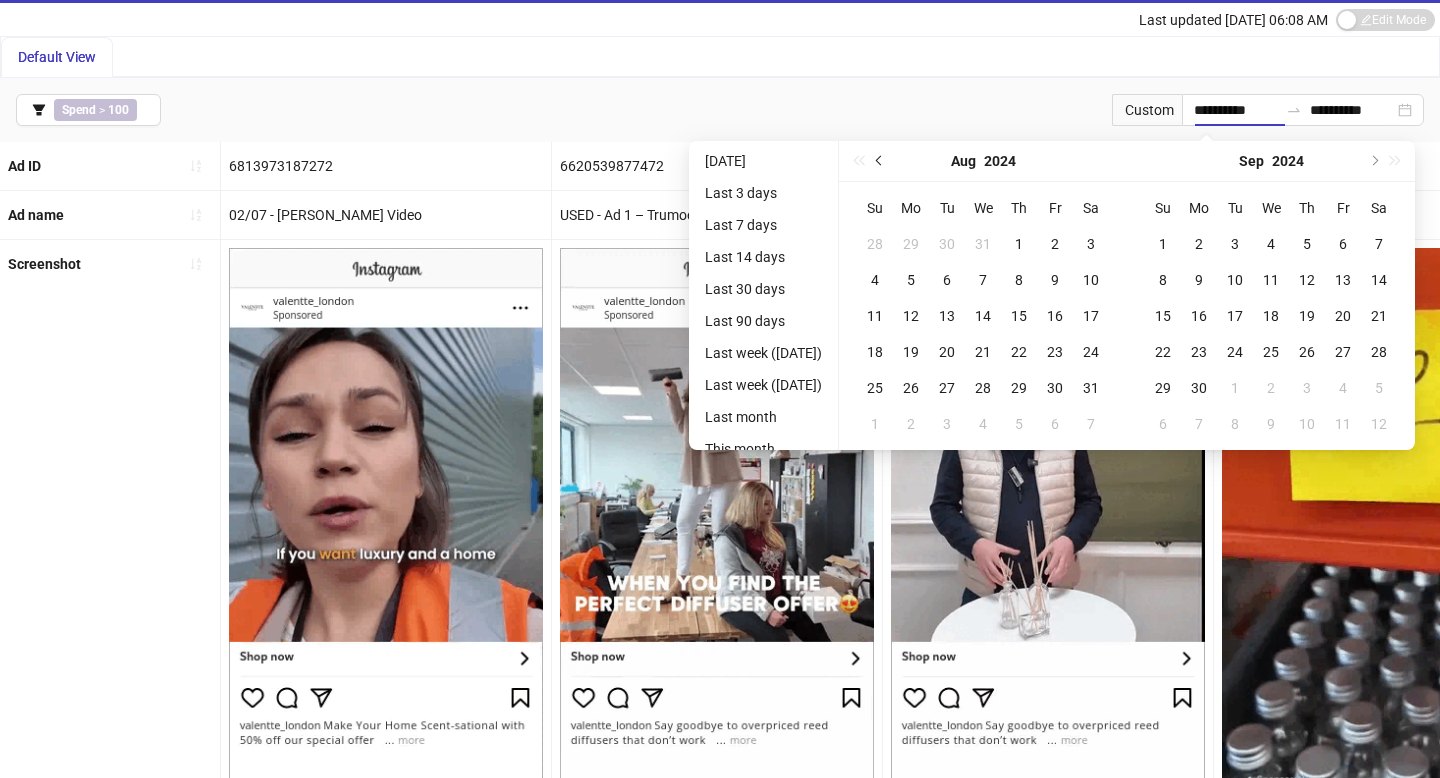 click at bounding box center [880, 161] 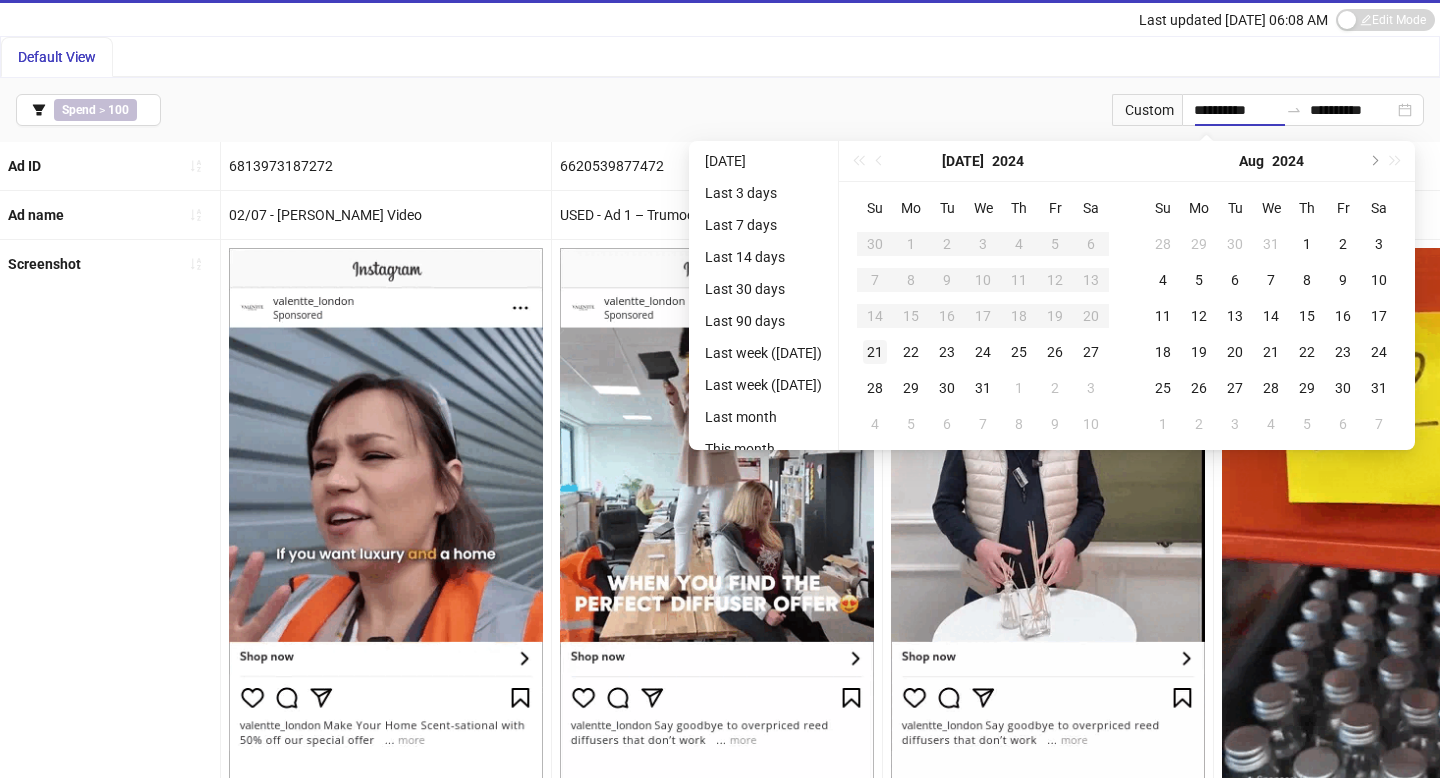 type on "**********" 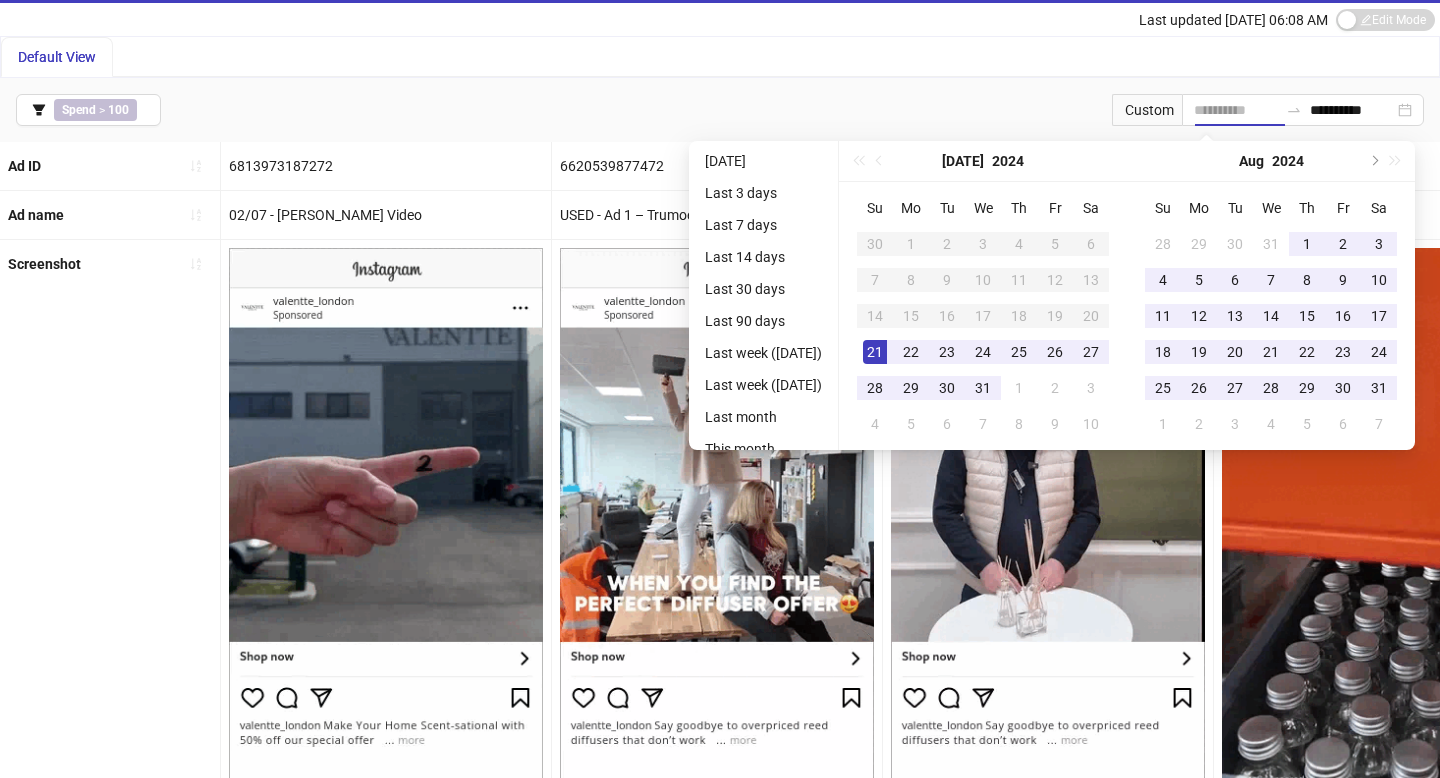 click on "21" at bounding box center [875, 352] 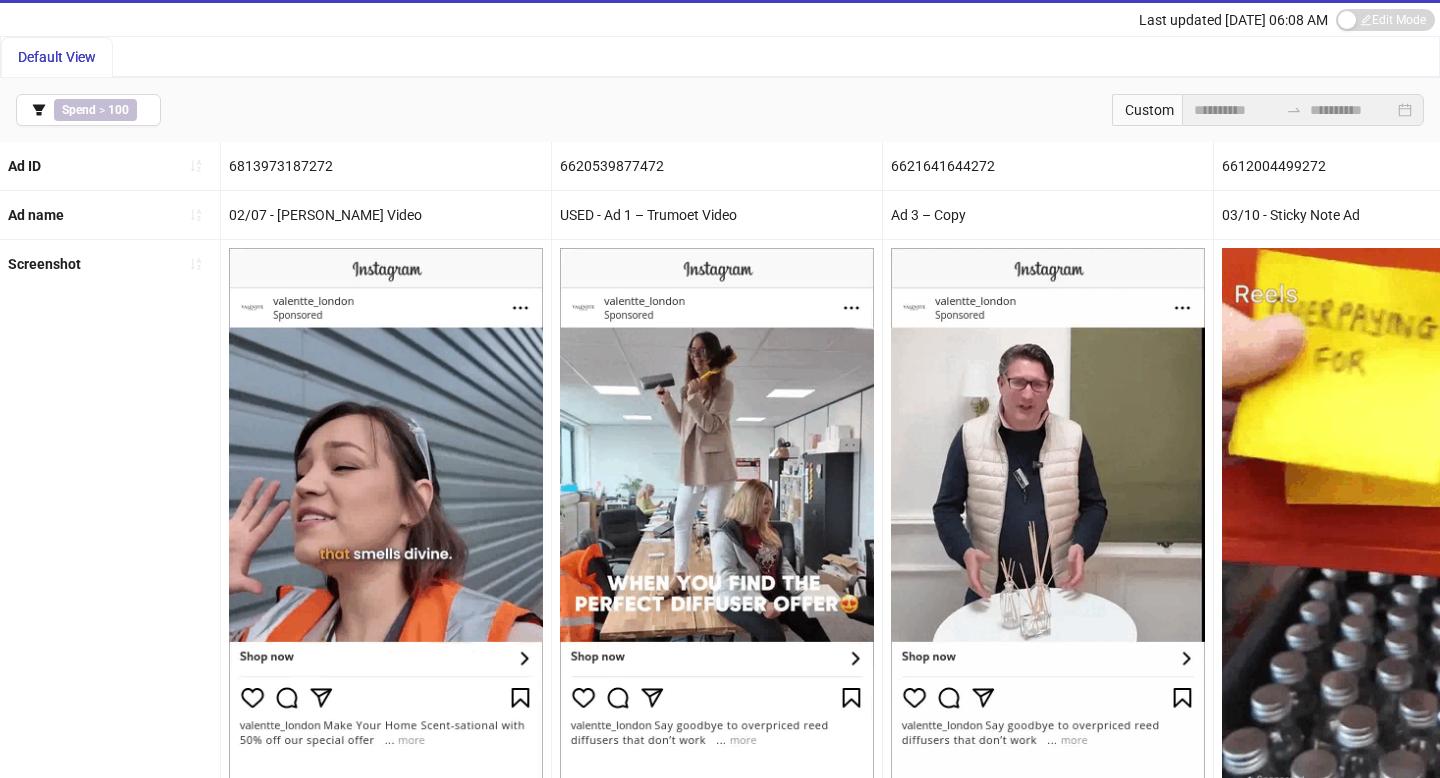 click on "**********" at bounding box center [720, 110] 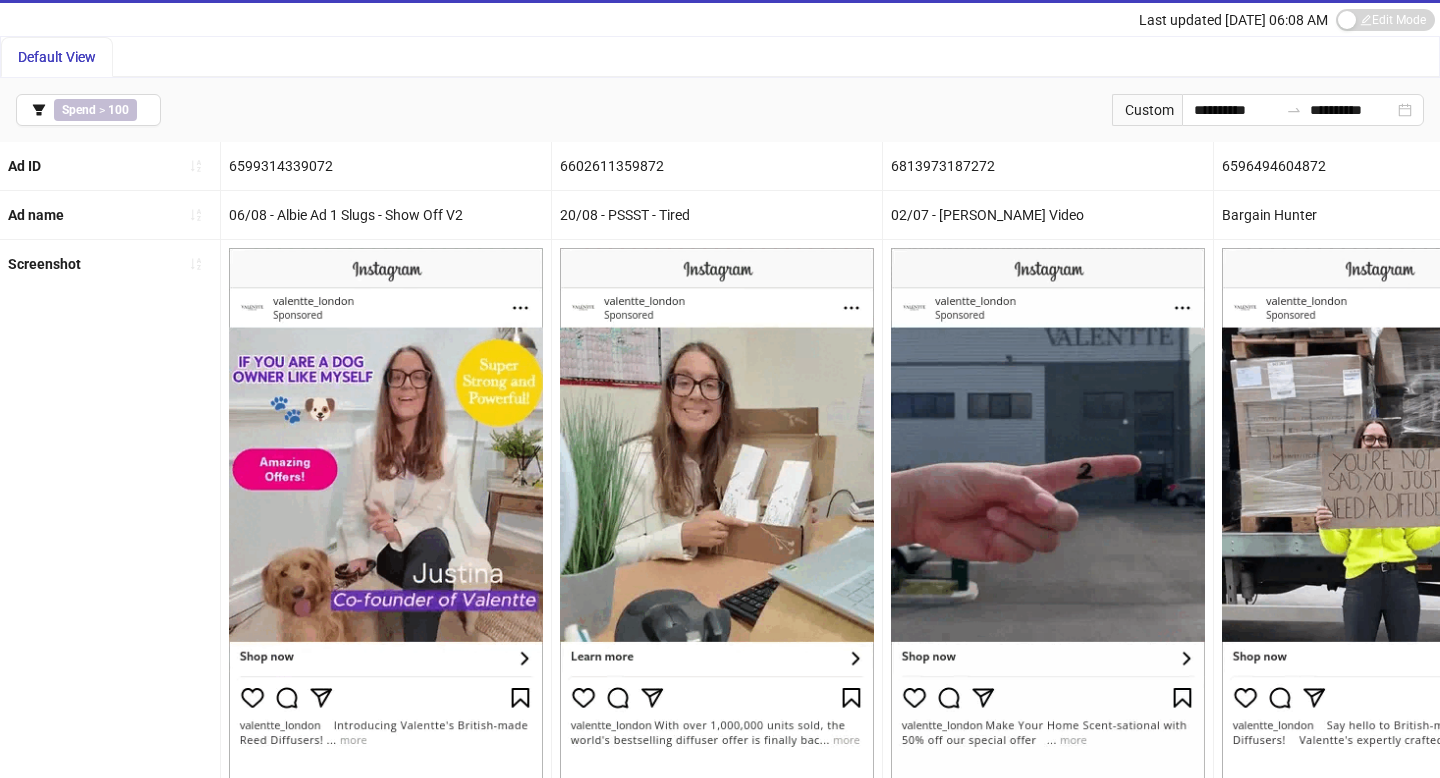 drag, startPoint x: 872, startPoint y: 638, endPoint x: 563, endPoint y: 334, distance: 433.4709 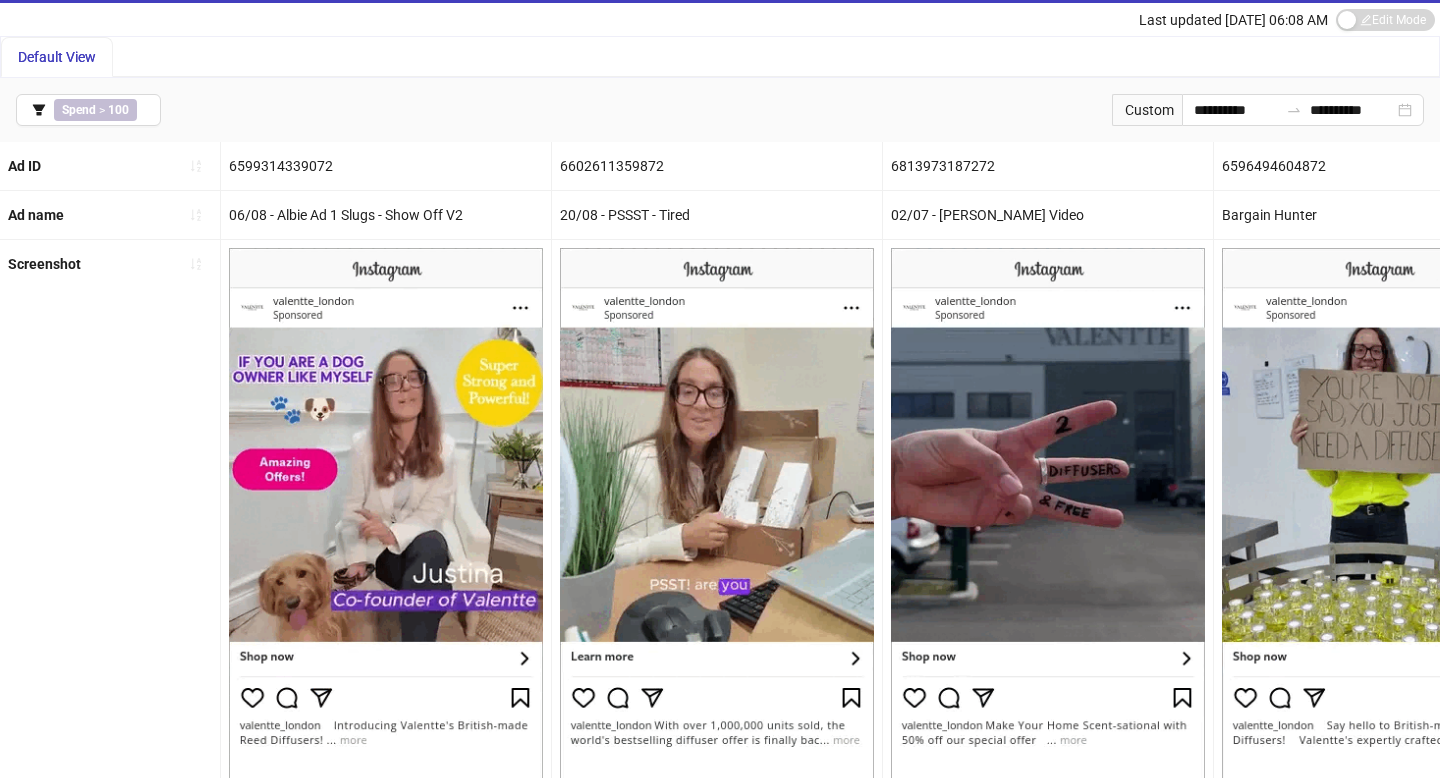 click on "309x304 frames :  0 0  / 15   secs" at bounding box center [0, 0] 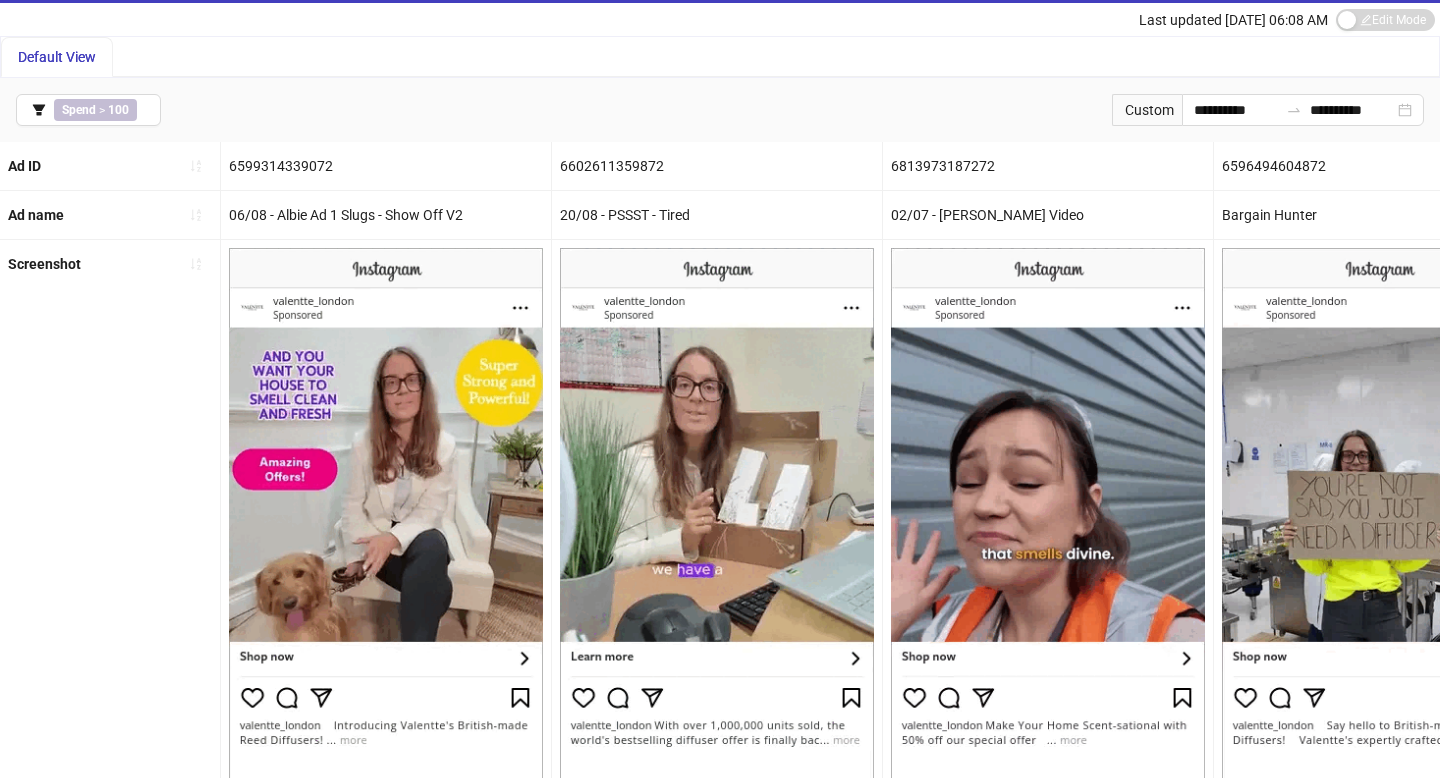 click 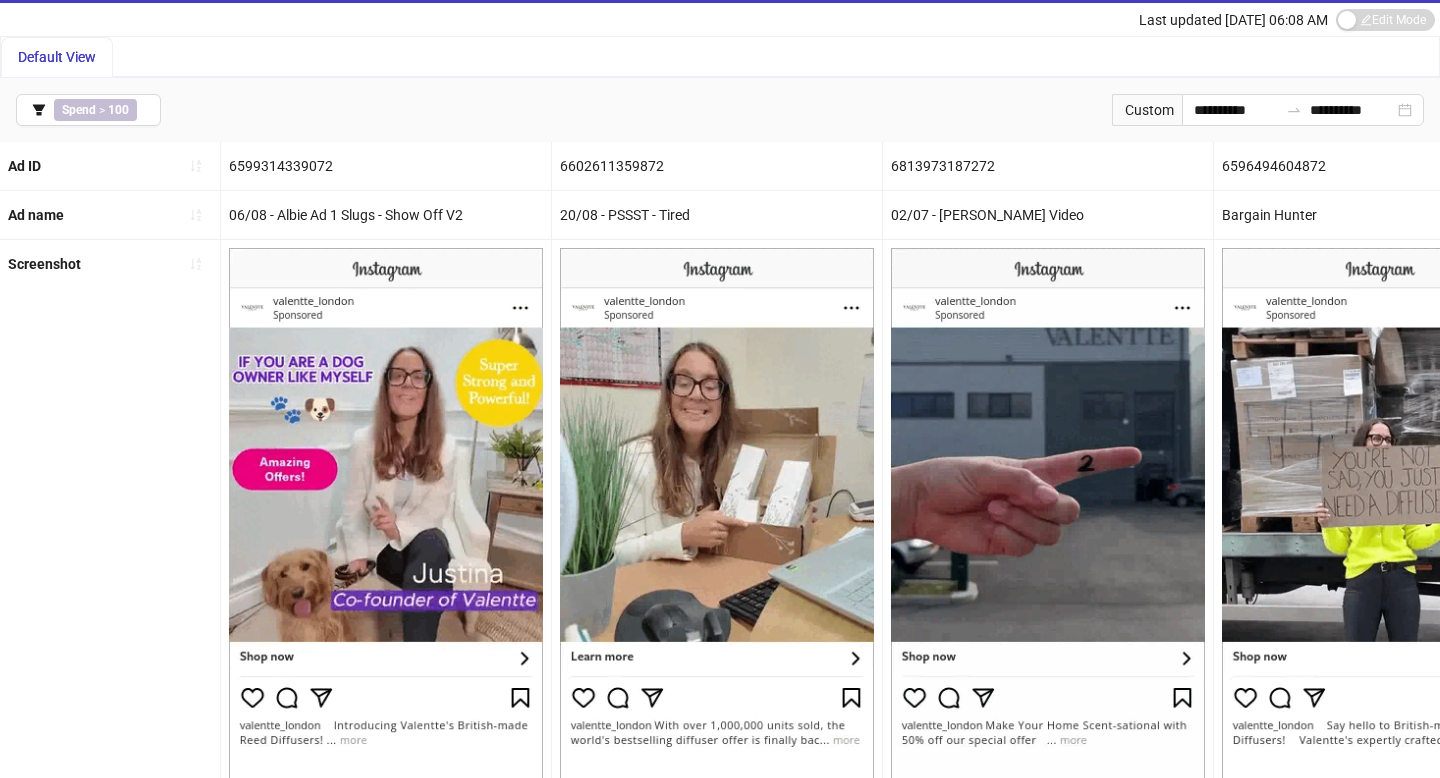 click 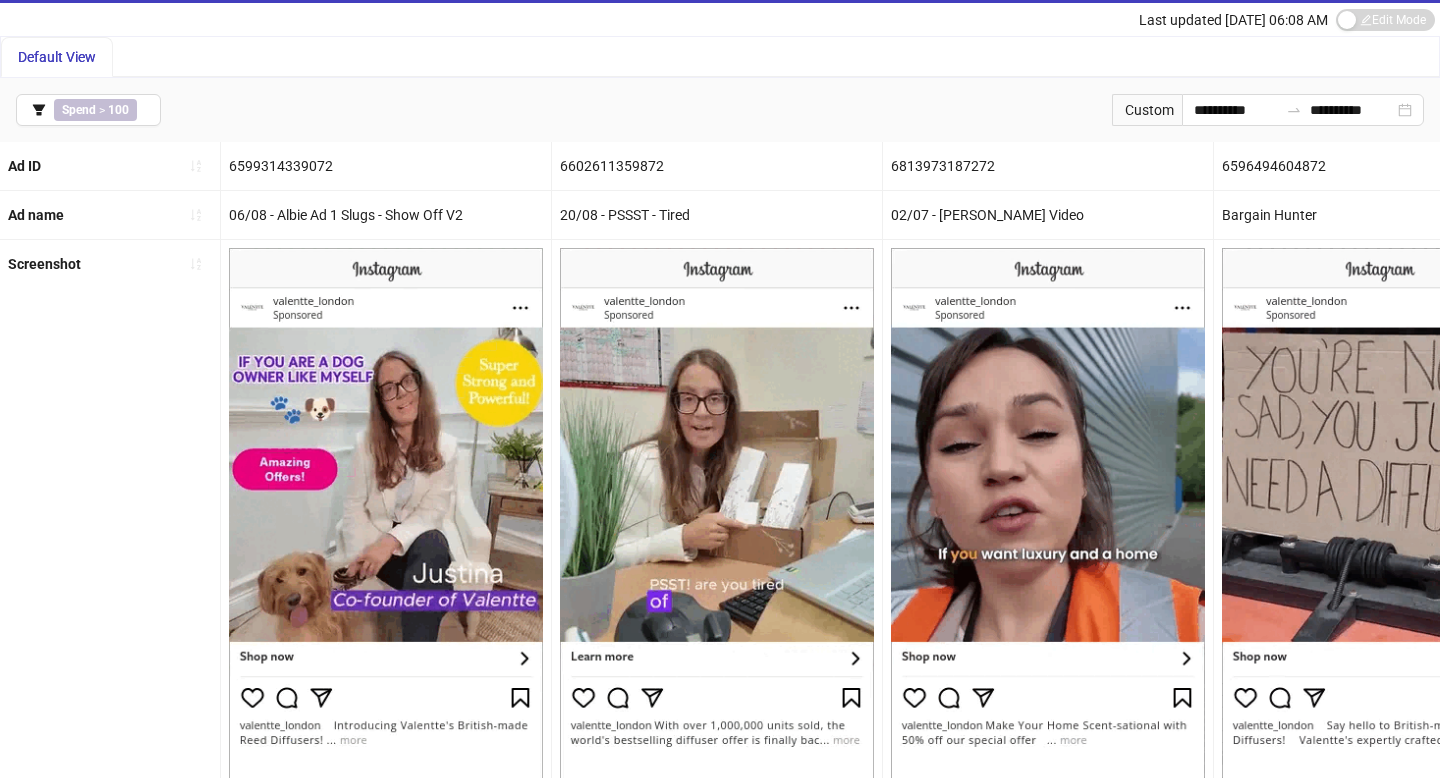 click 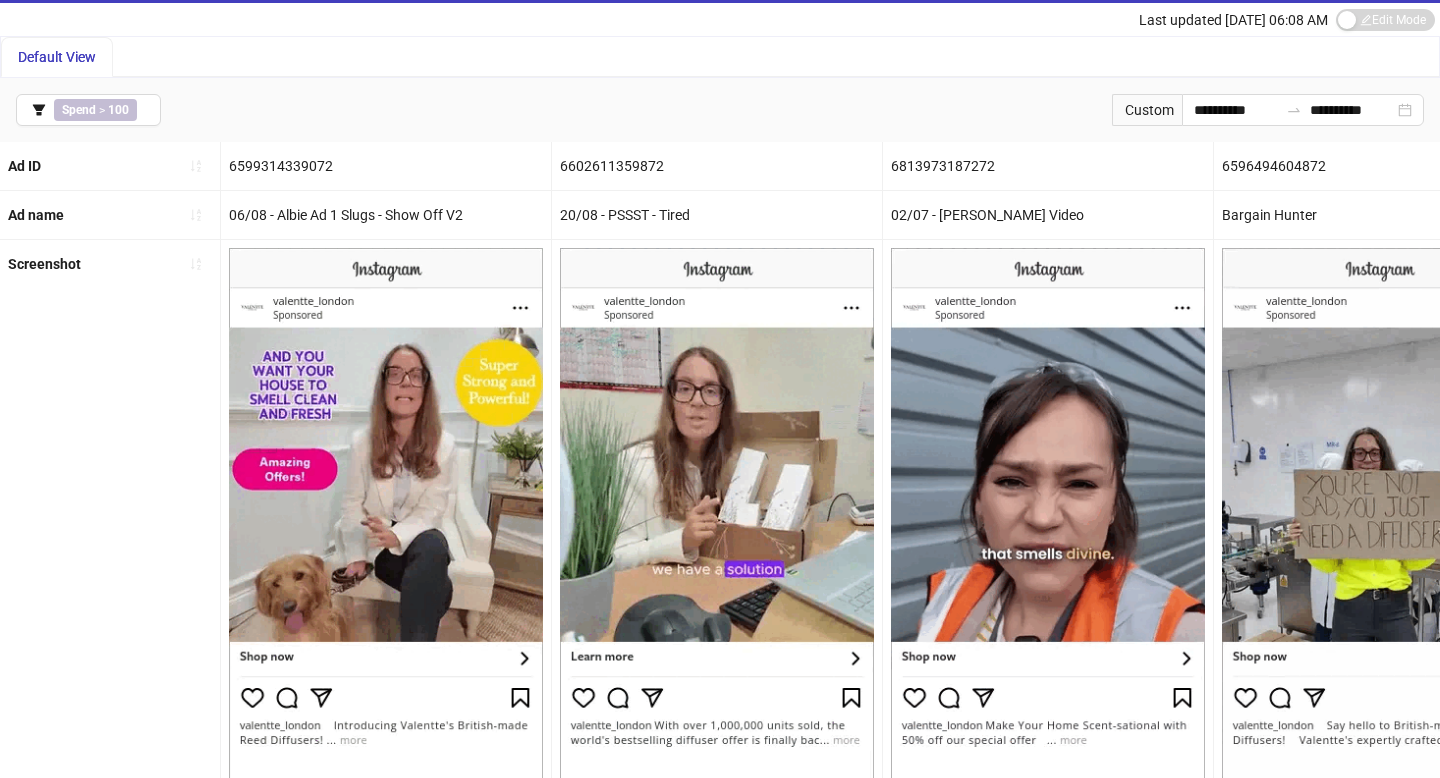 click 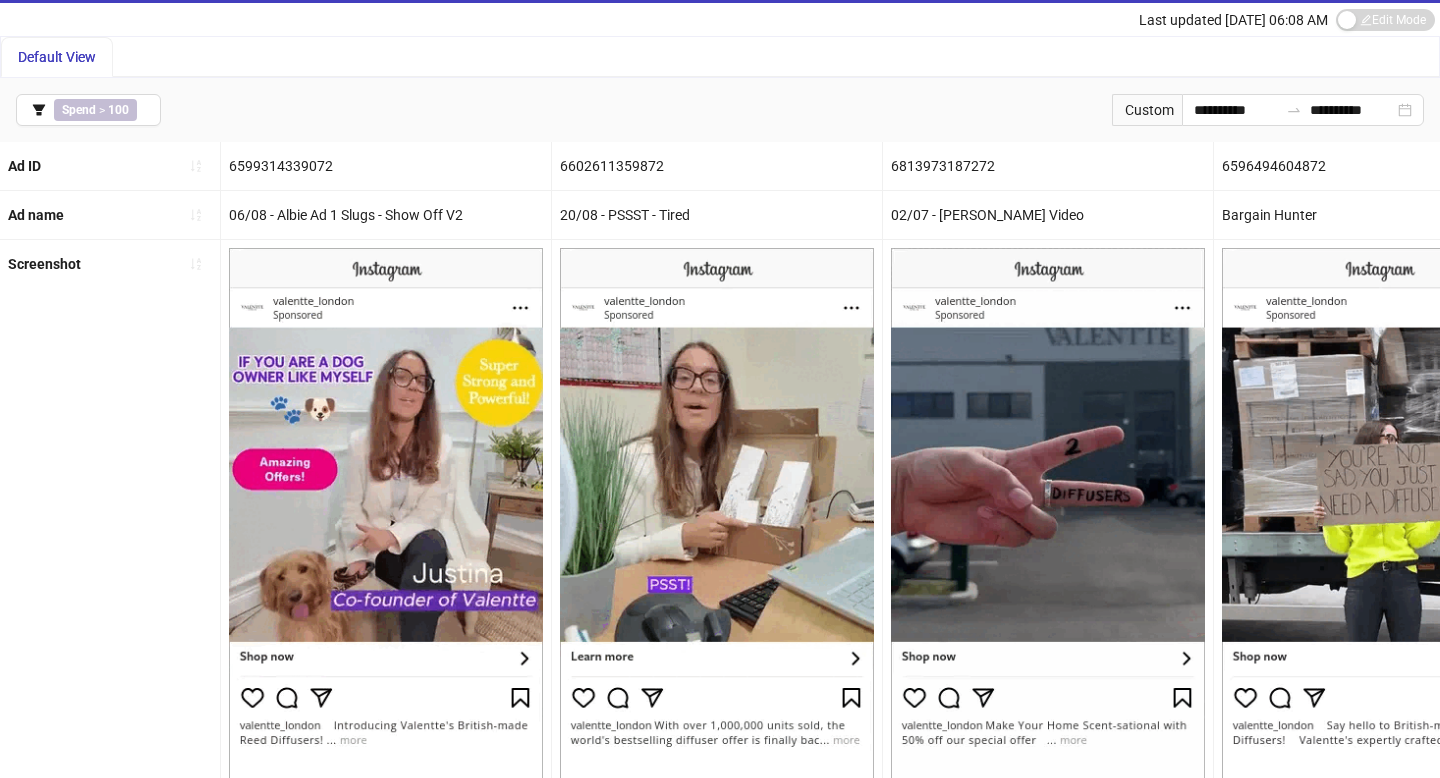 click at bounding box center (0, 0) 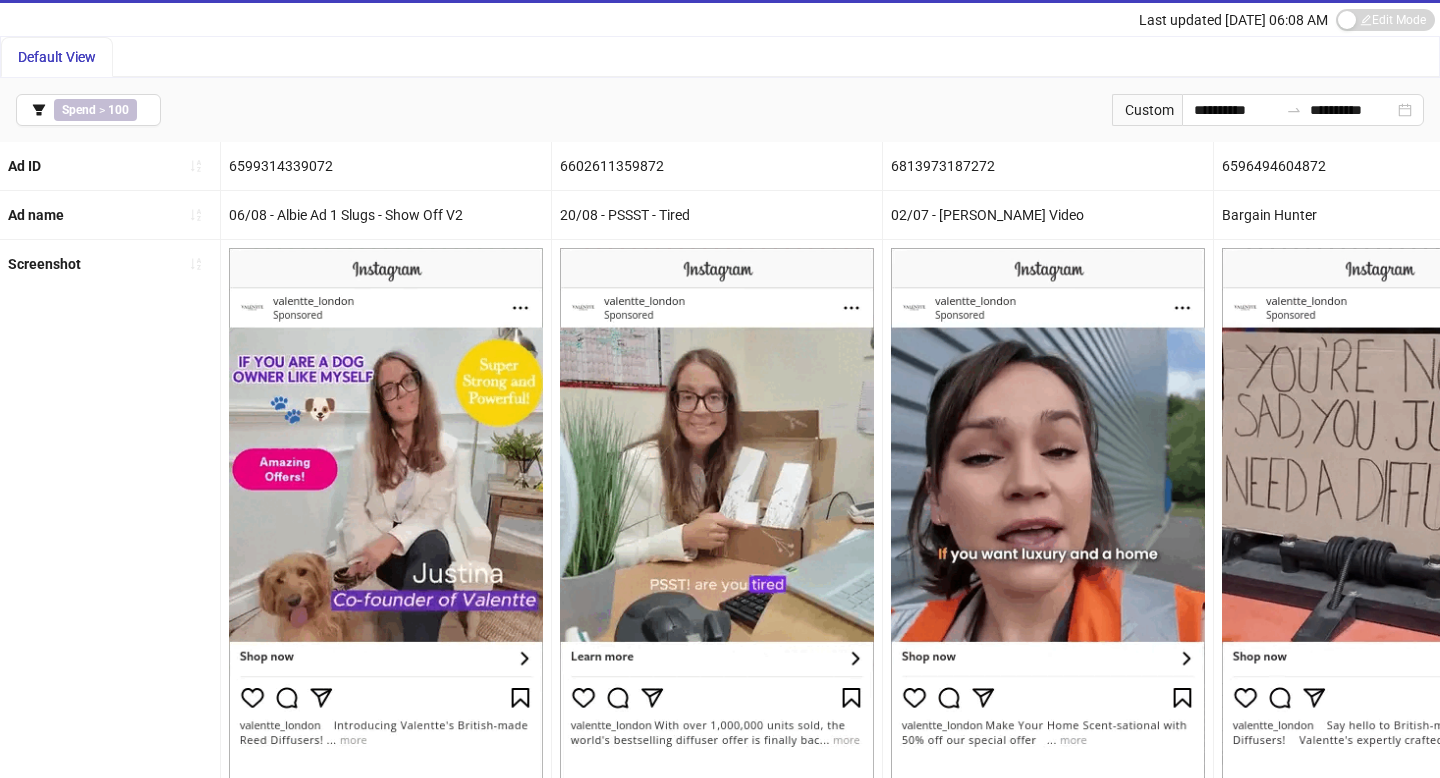 drag, startPoint x: 1203, startPoint y: 638, endPoint x: 892, endPoint y: 333, distance: 435.59845 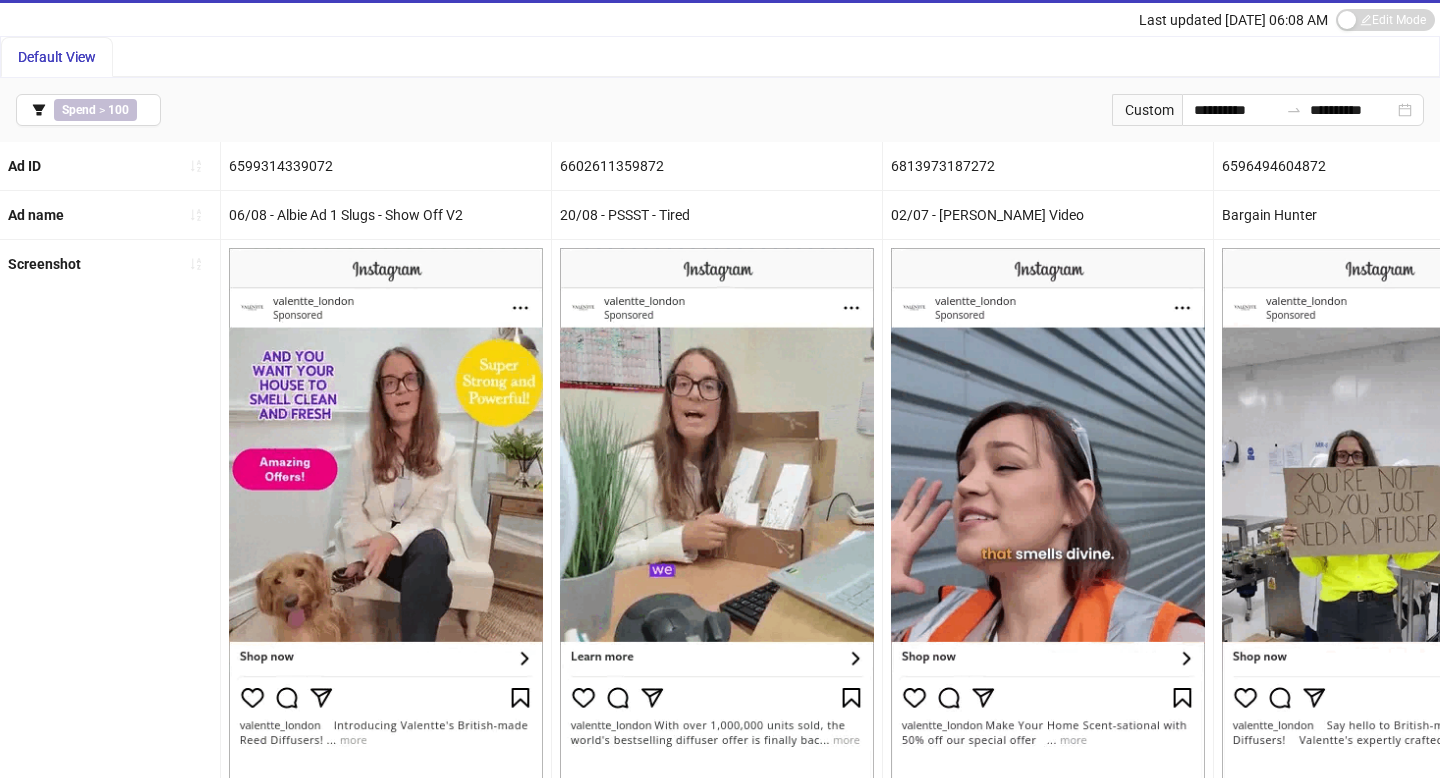 click on "311x305 frames :  0 0  / 15   secs" at bounding box center (0, 0) 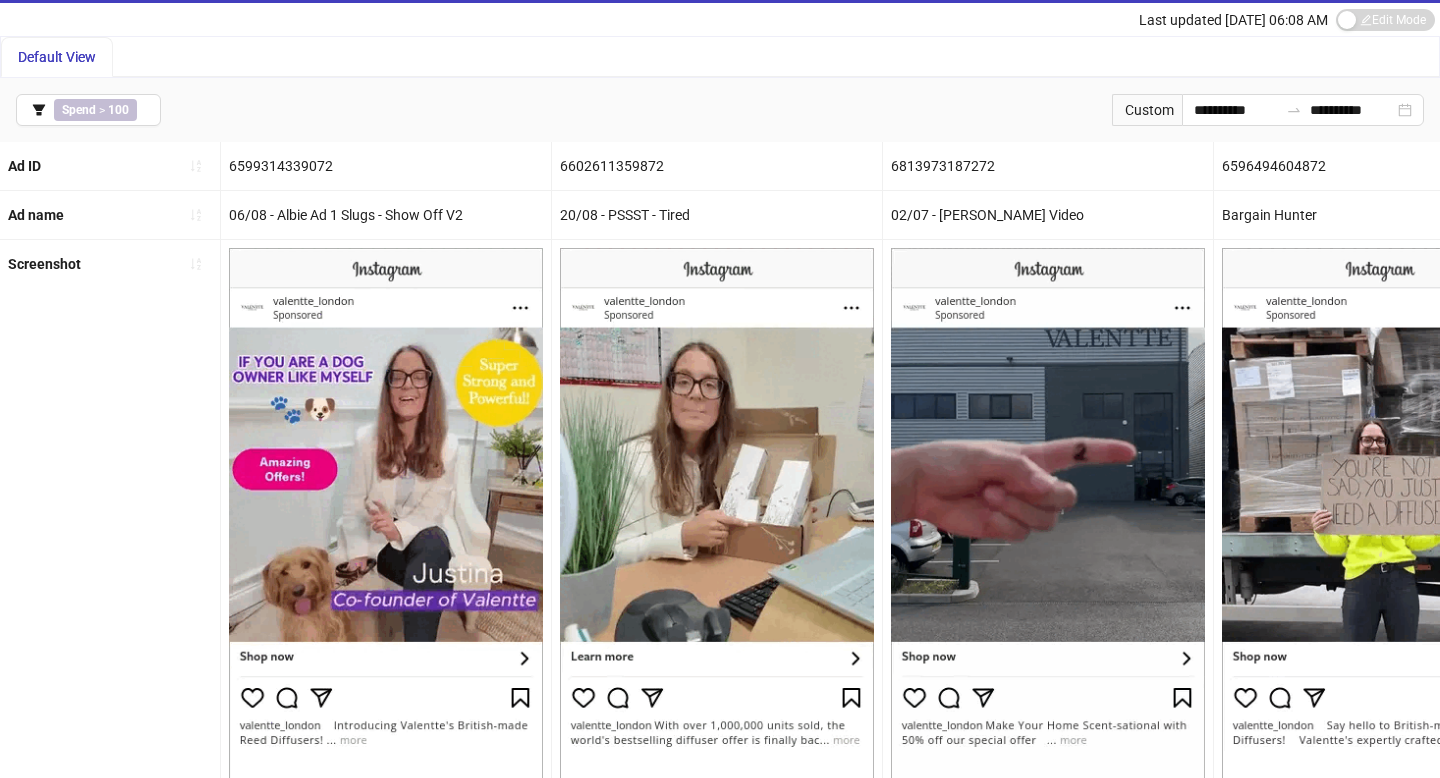 click 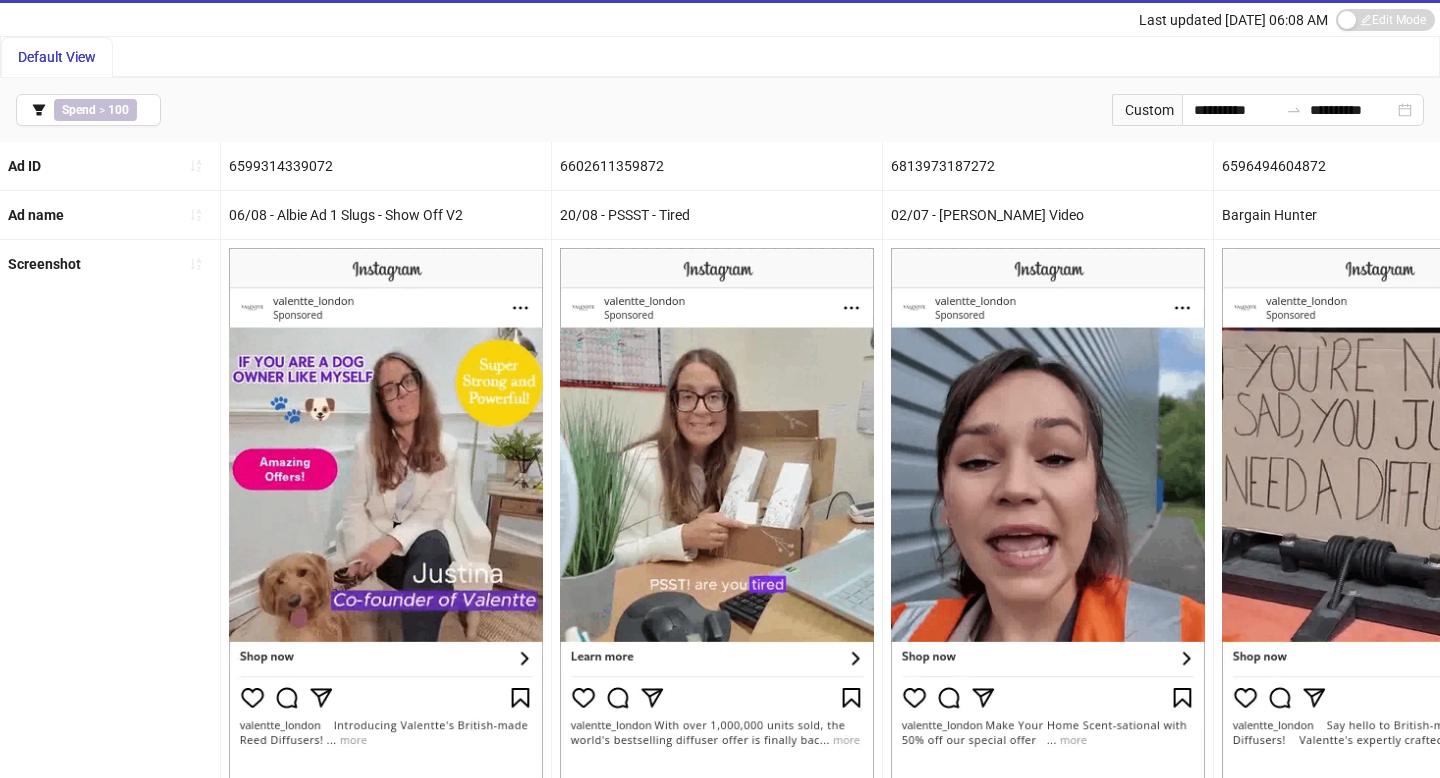 click 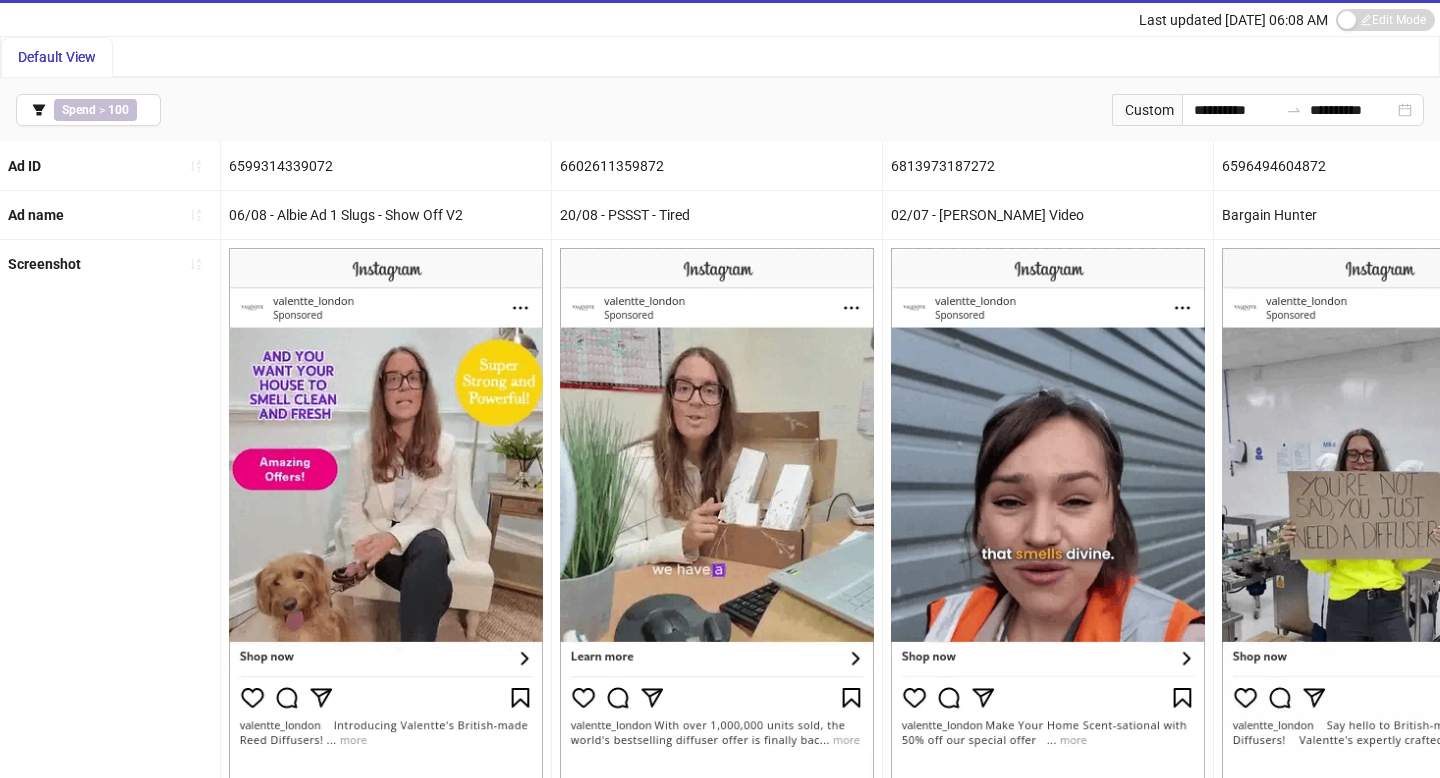 click 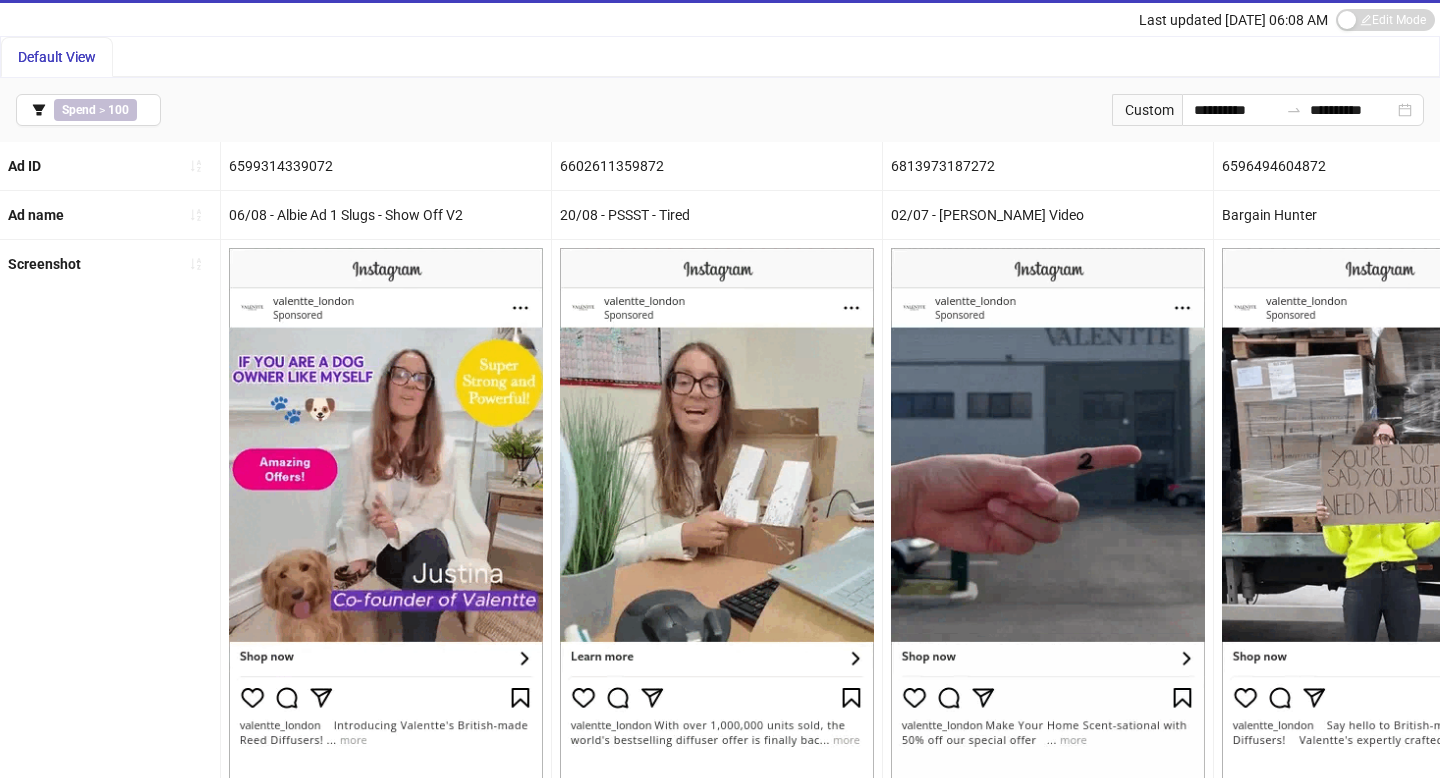 click 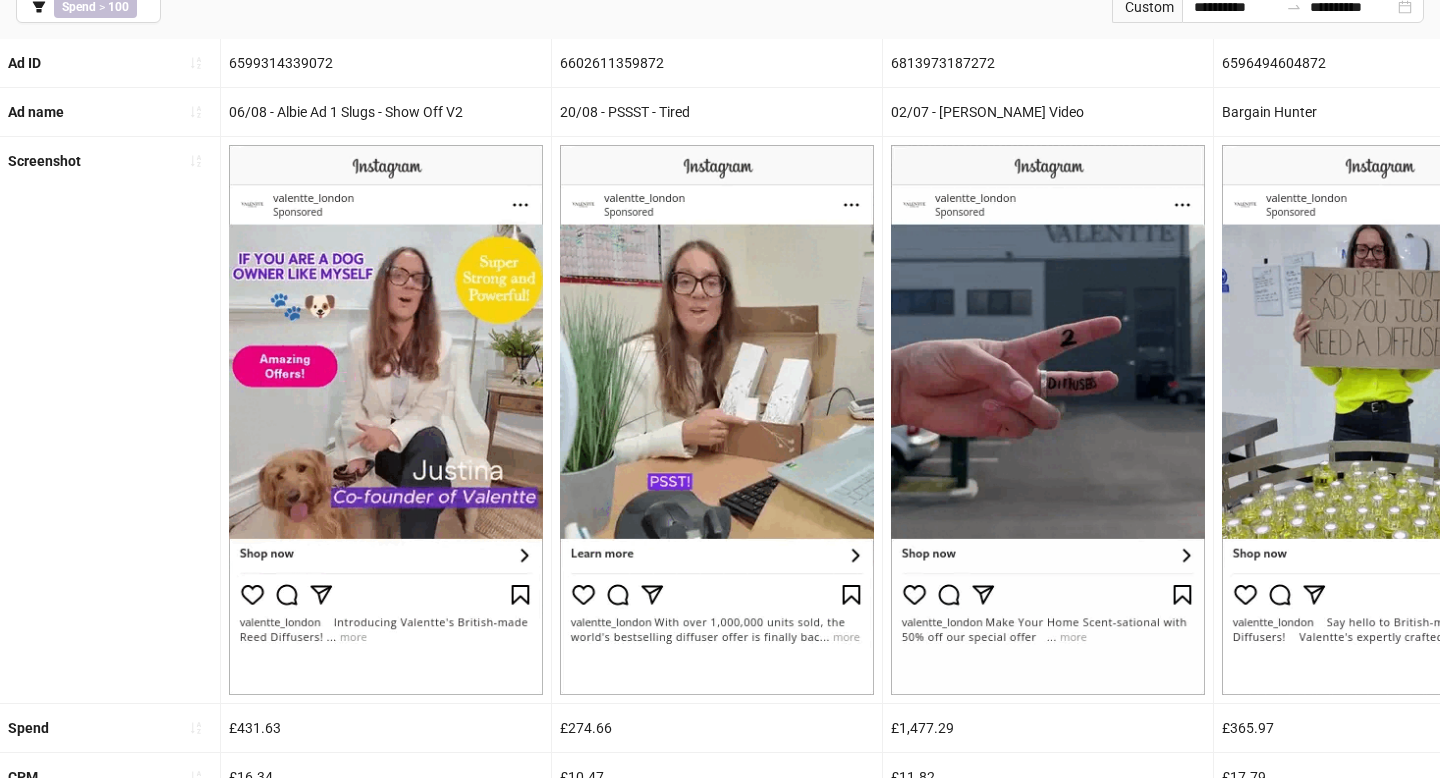 scroll, scrollTop: 161, scrollLeft: 0, axis: vertical 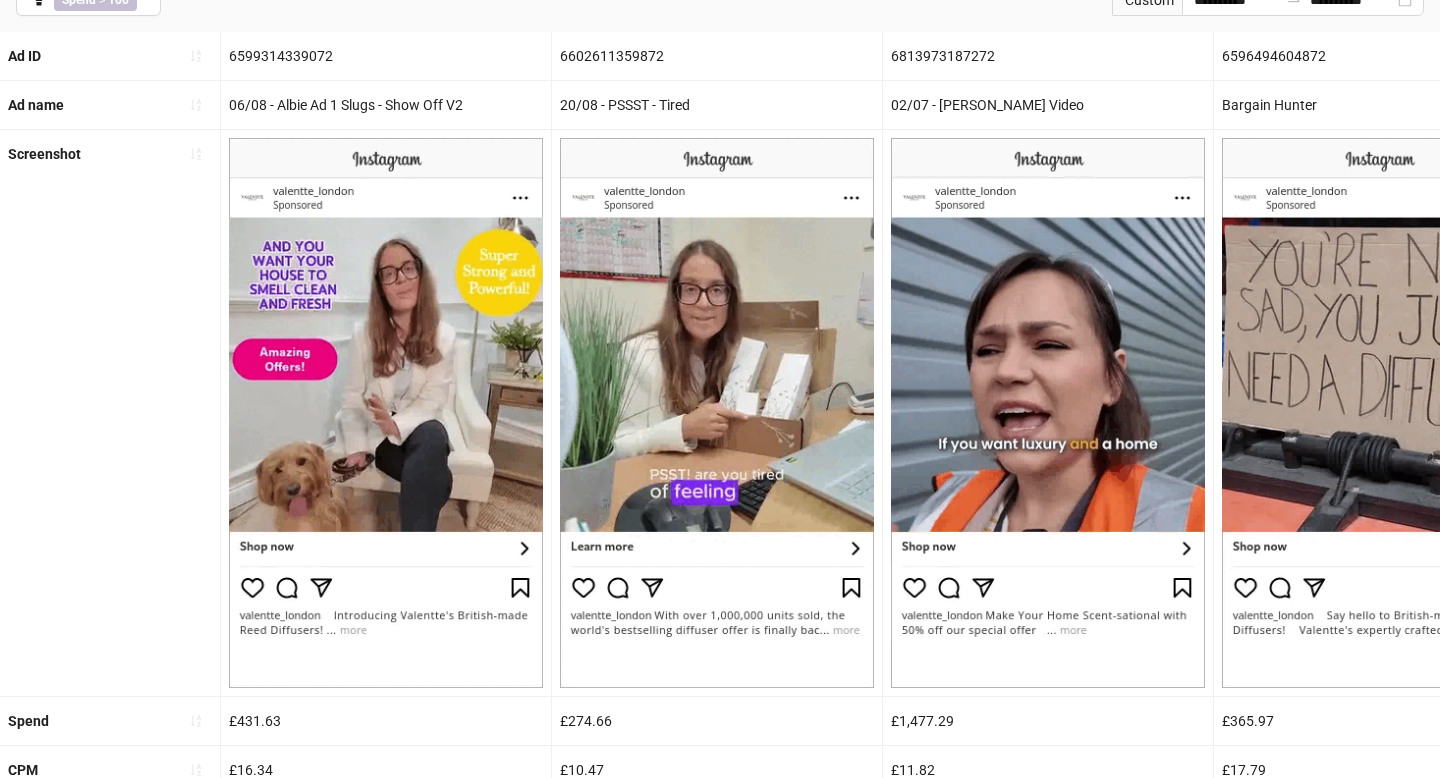 click at bounding box center (0, 0) 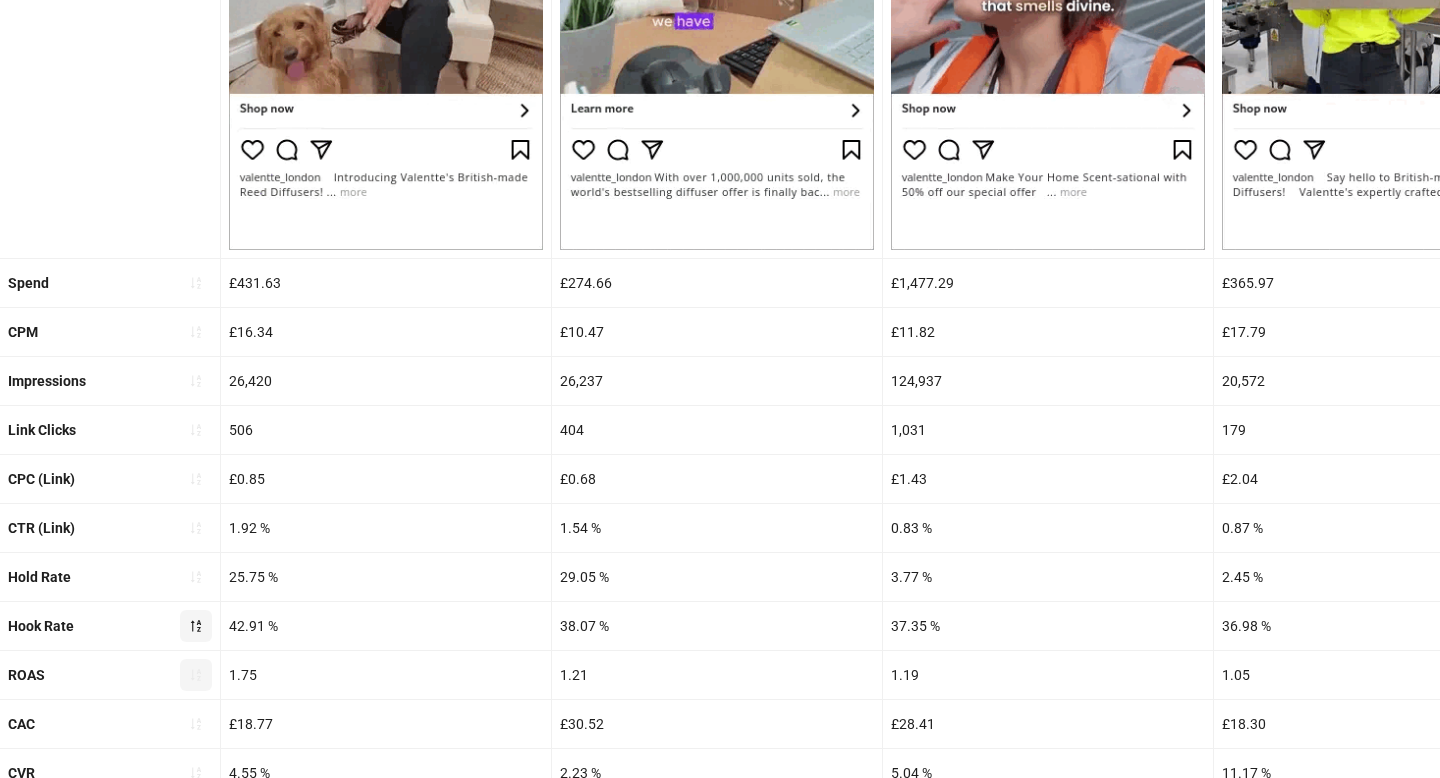scroll, scrollTop: 651, scrollLeft: 0, axis: vertical 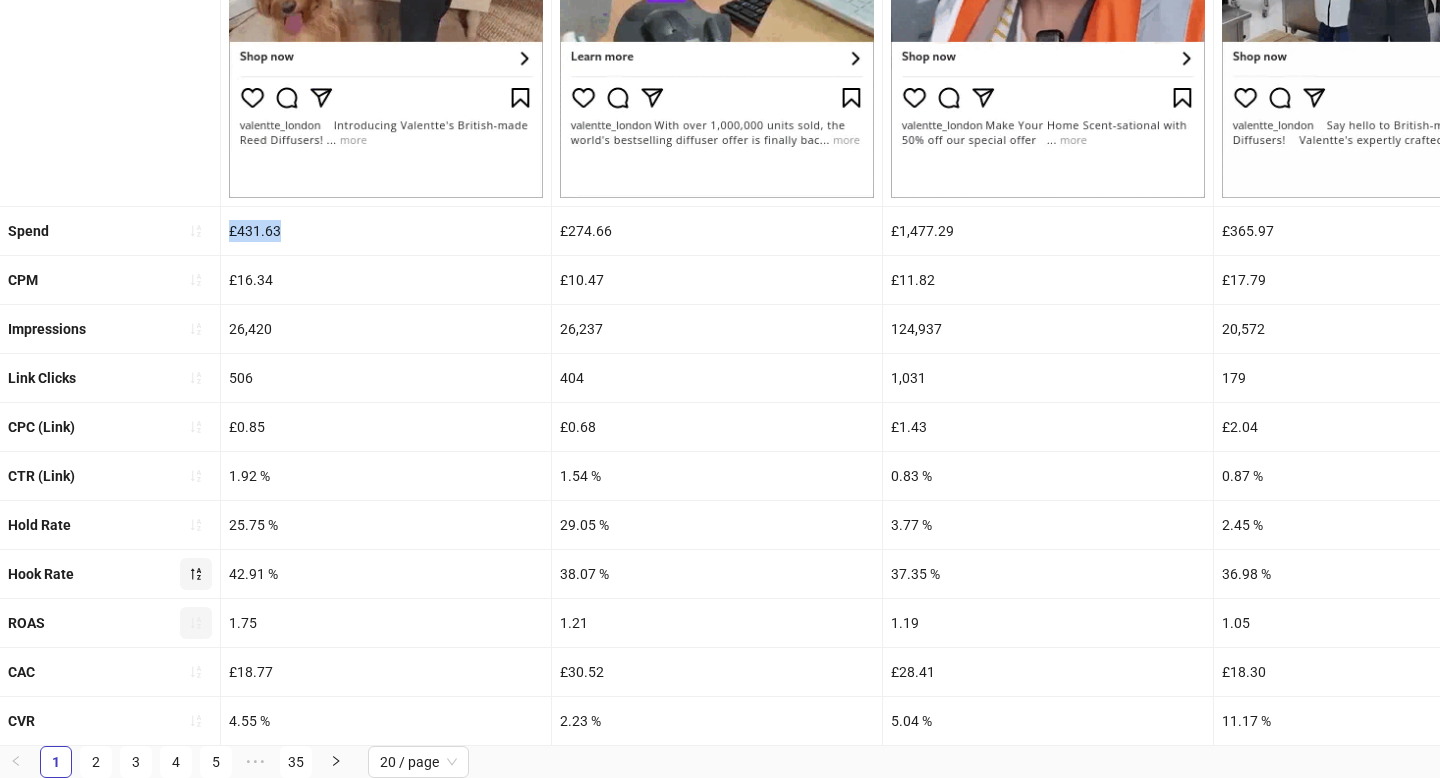 drag, startPoint x: 290, startPoint y: 239, endPoint x: 216, endPoint y: 231, distance: 74.431175 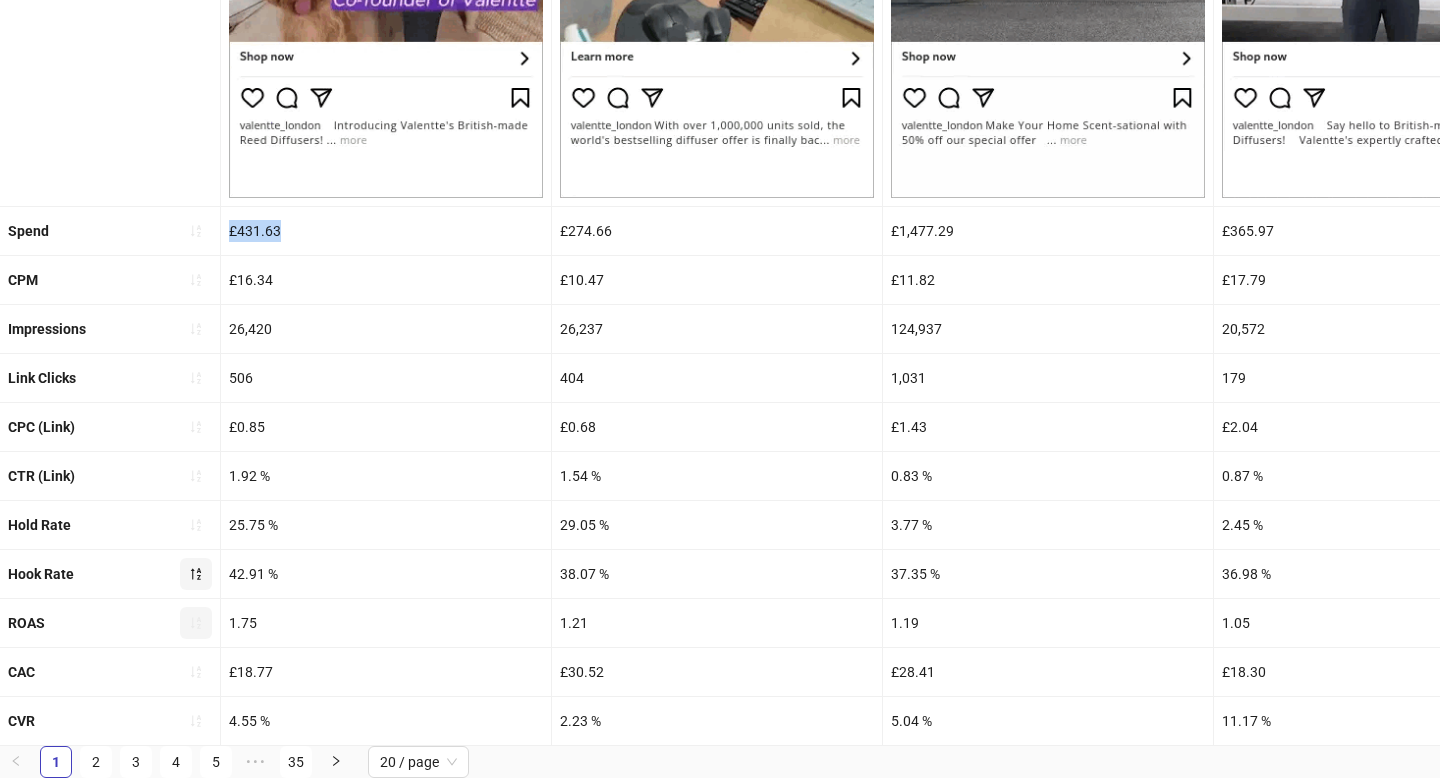 click on "Spend £431.63 £274.66 £1,477.29 £365.97 £1,377.41 £101.66 £4,386.02 £265.27 £1,324.37 £637.40 £83,099.08 £352.61 £485.15 £1,780.56 £1,565.82 £436.71 £494.80 £508.30 £129.77 £854.96" at bounding box center [3420, 231] 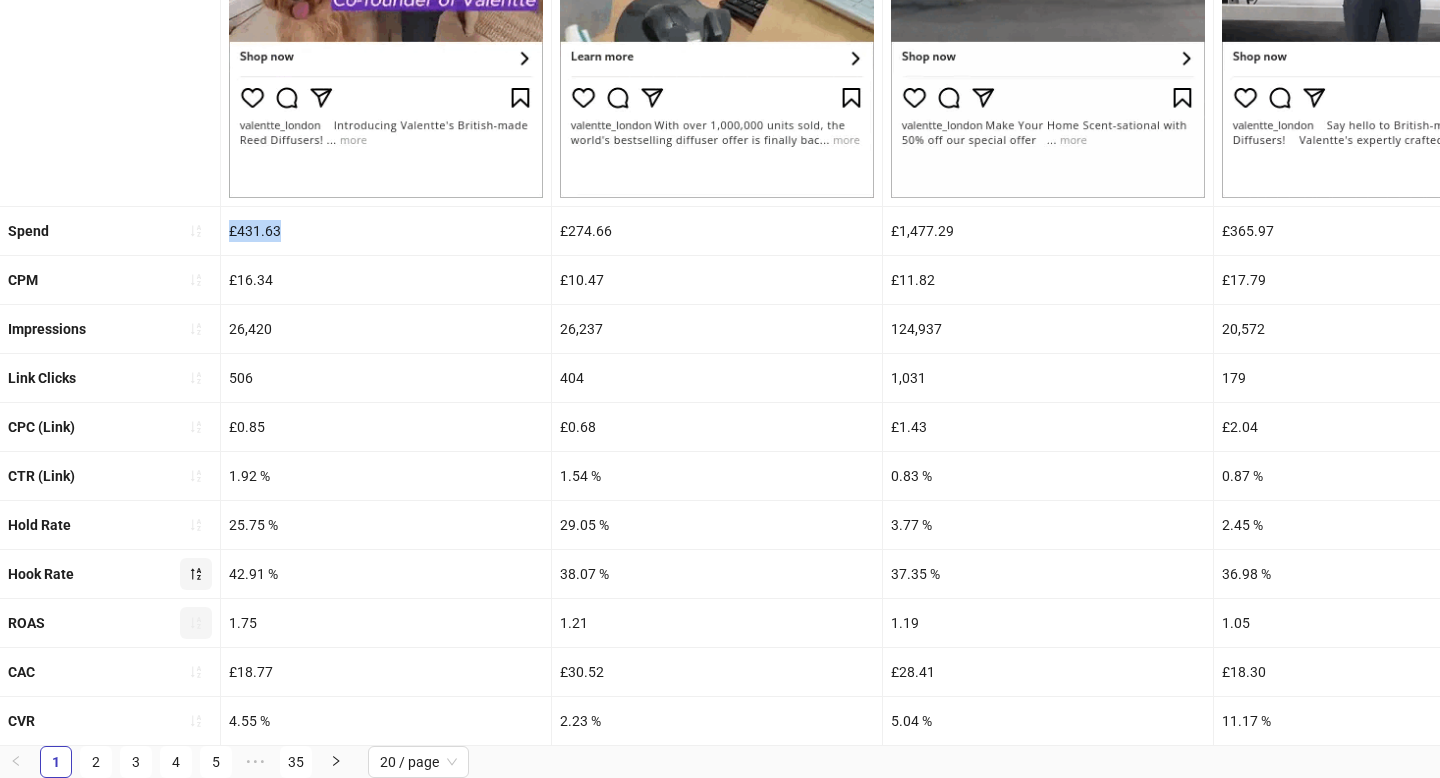 copy on "£431.63" 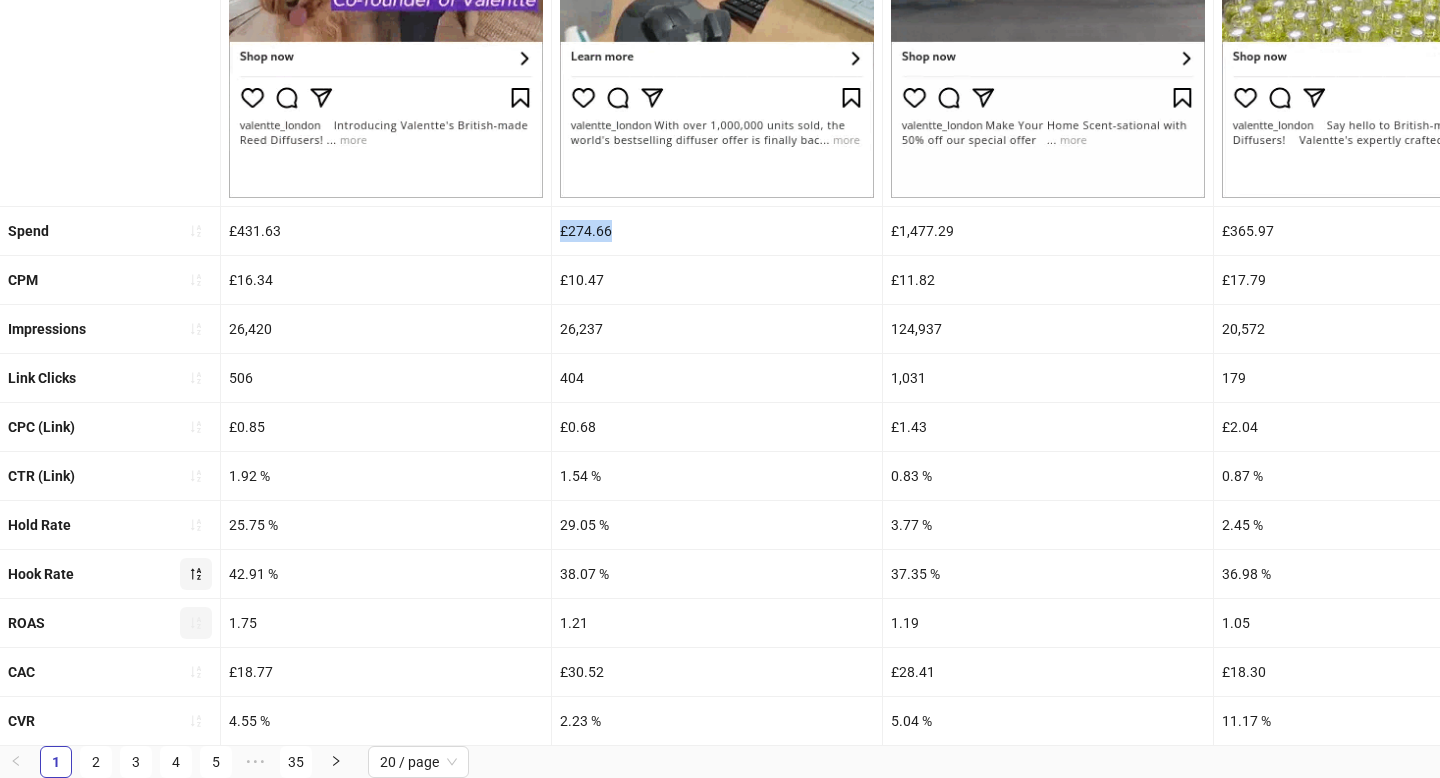 drag, startPoint x: 627, startPoint y: 232, endPoint x: 539, endPoint y: 232, distance: 88 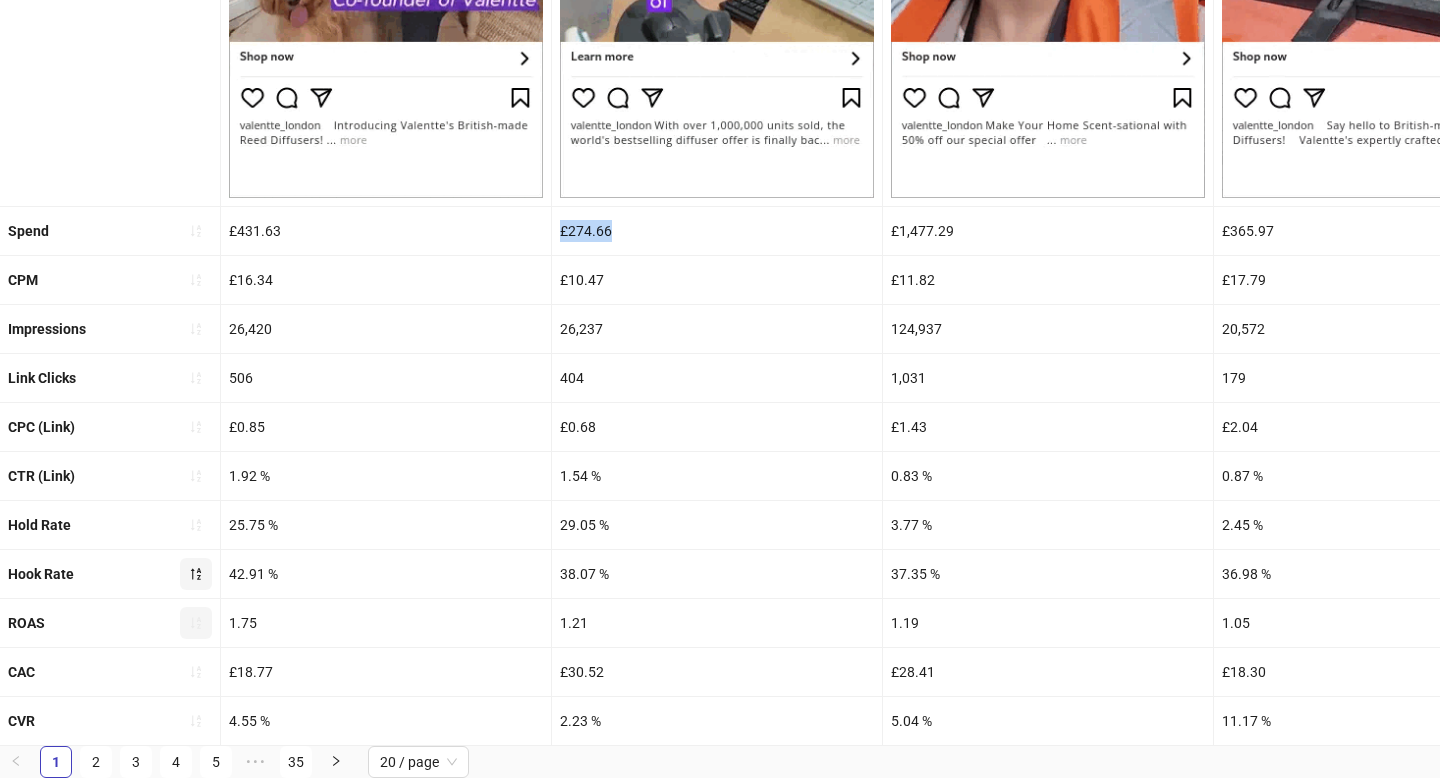click on "Spend £431.63 £274.66 £1,477.29 £365.97 £1,377.41 £101.66 £4,386.02 £265.27 £1,324.37 £637.40 £83,099.08 £352.61 £485.15 £1,780.56 £1,565.82 £436.71 £494.80 £508.30 £129.77 £854.96" at bounding box center [3420, 231] 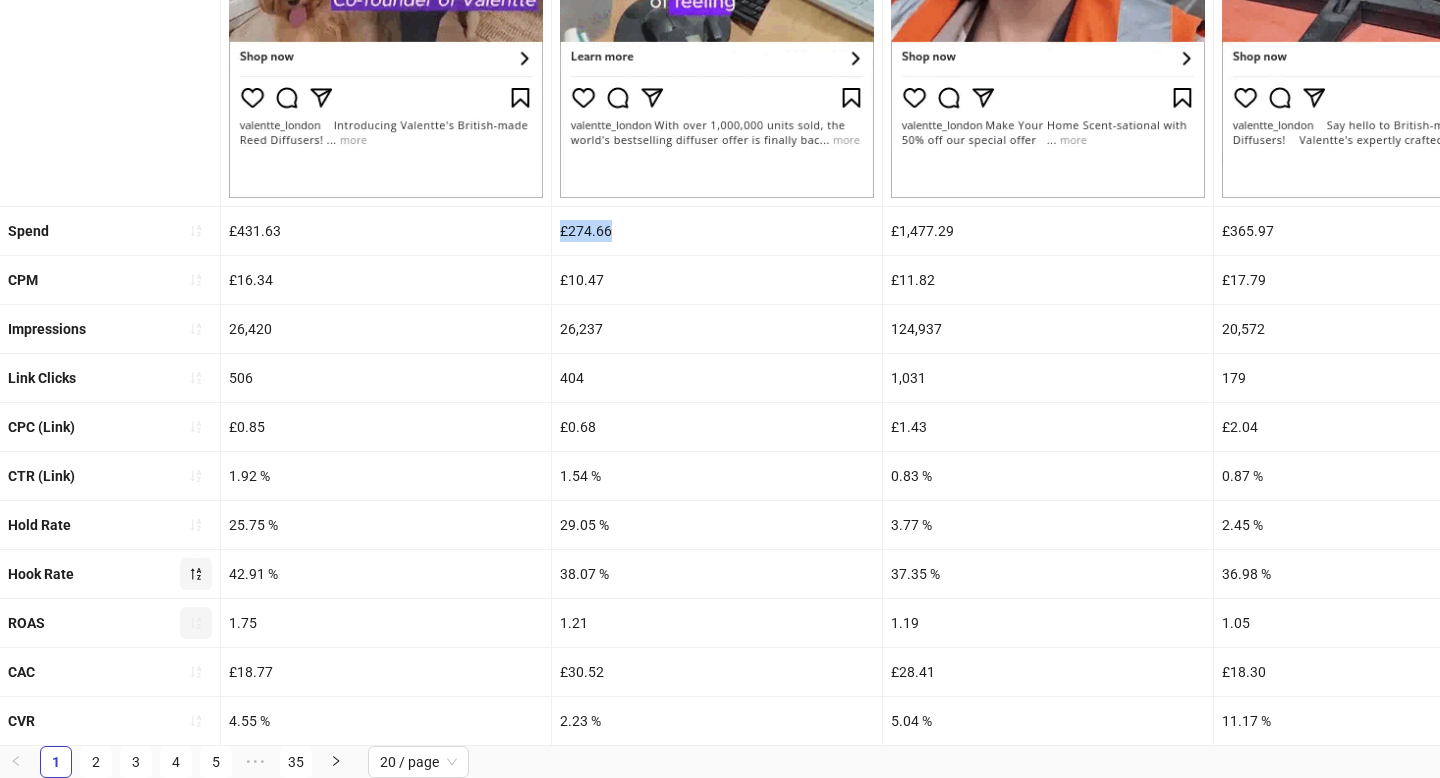 copy on "£431.63 £274.66" 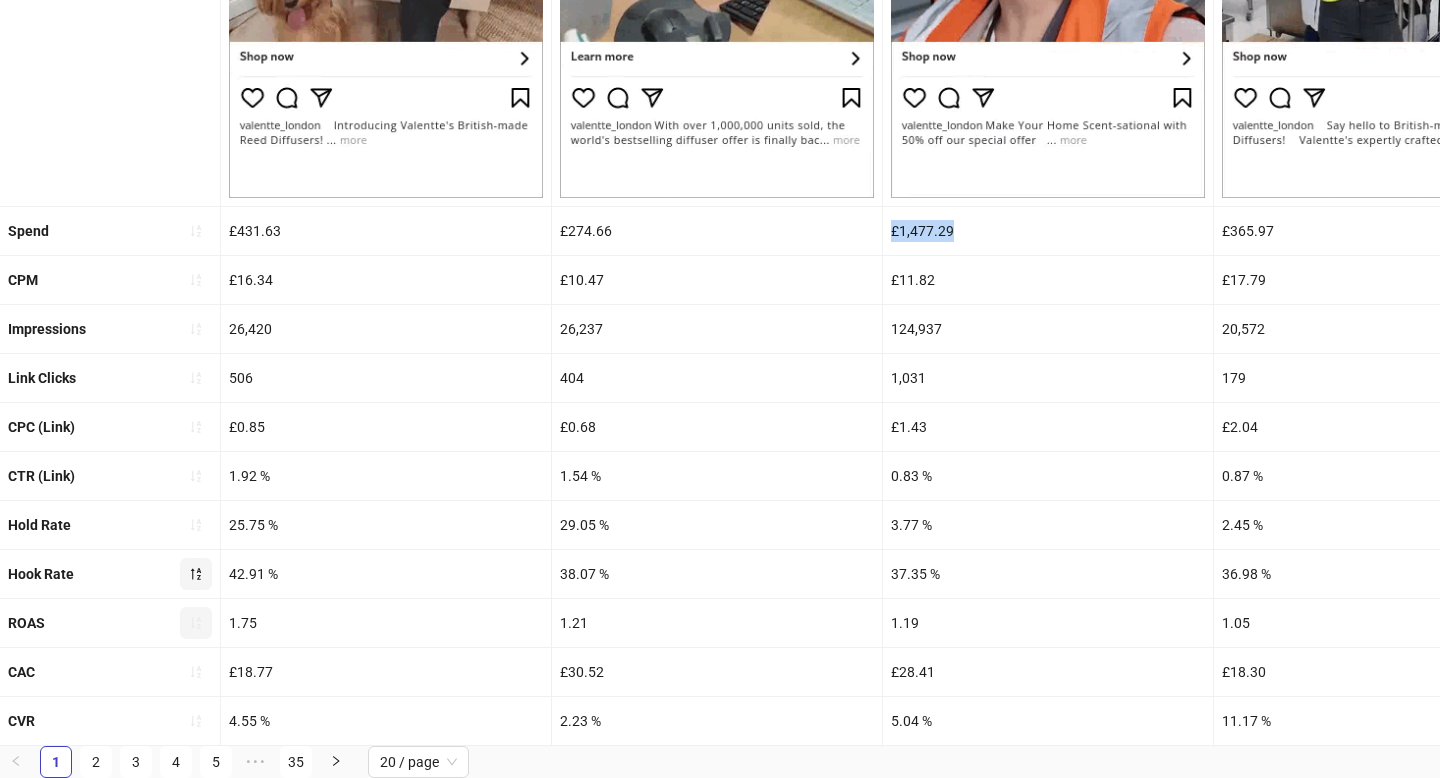 drag, startPoint x: 956, startPoint y: 238, endPoint x: 860, endPoint y: 236, distance: 96.02083 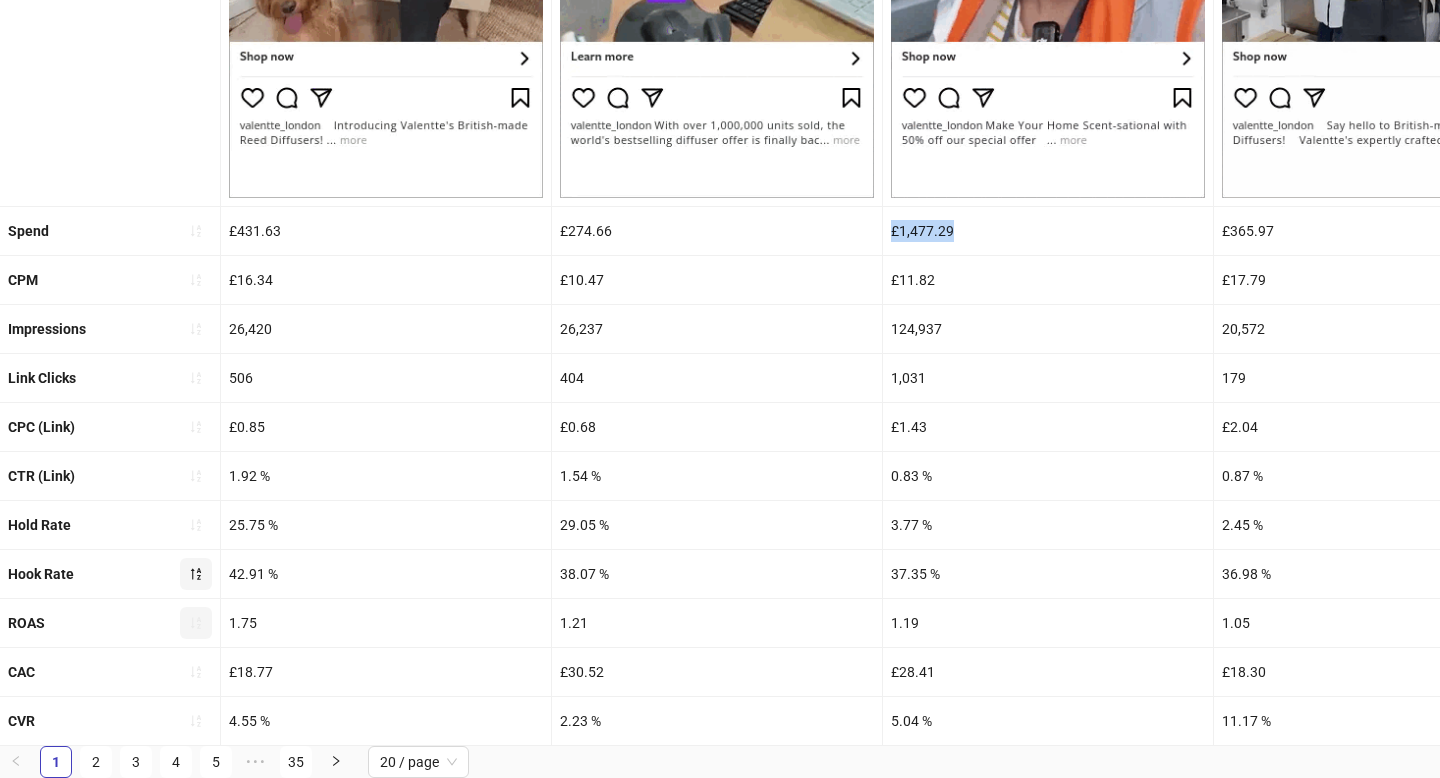 click on "Spend £431.63 £274.66 £1,477.29 £365.97 £1,377.41 £101.66 £4,386.02 £265.27 £1,324.37 £637.40 £83,099.08 £352.61 £485.15 £1,780.56 £1,565.82 £436.71 £494.80 £508.30 £129.77 £854.96" at bounding box center [3420, 231] 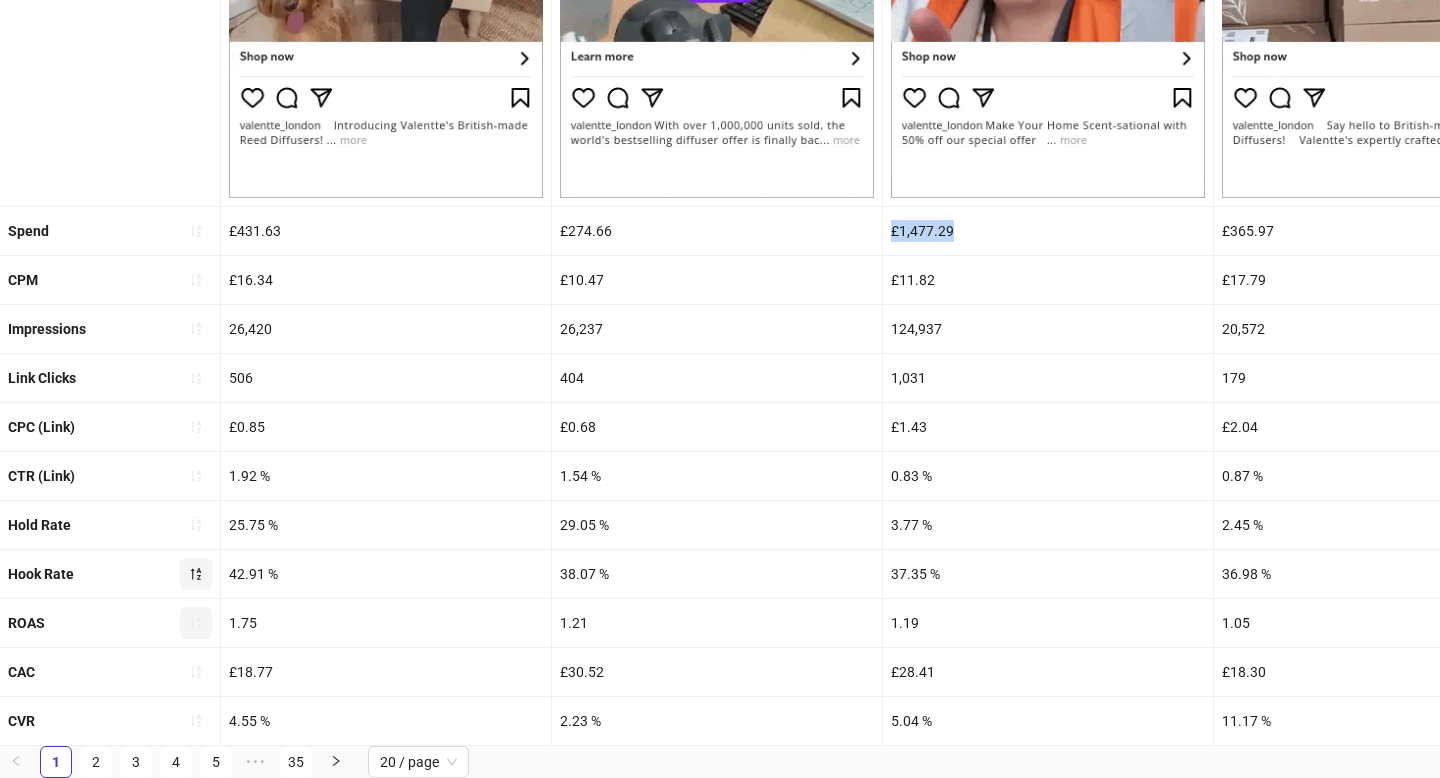 copy on "£274.66 £1,477.29" 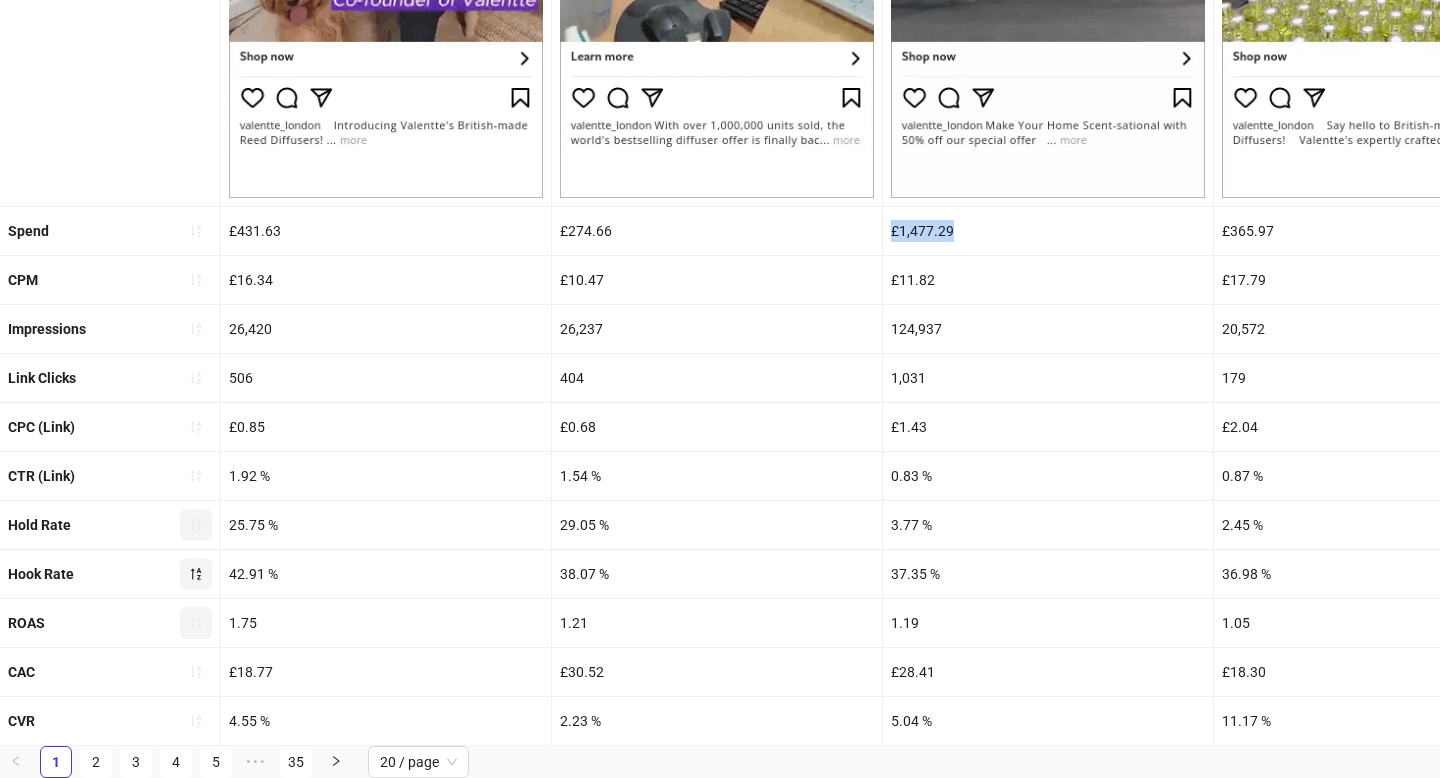 click 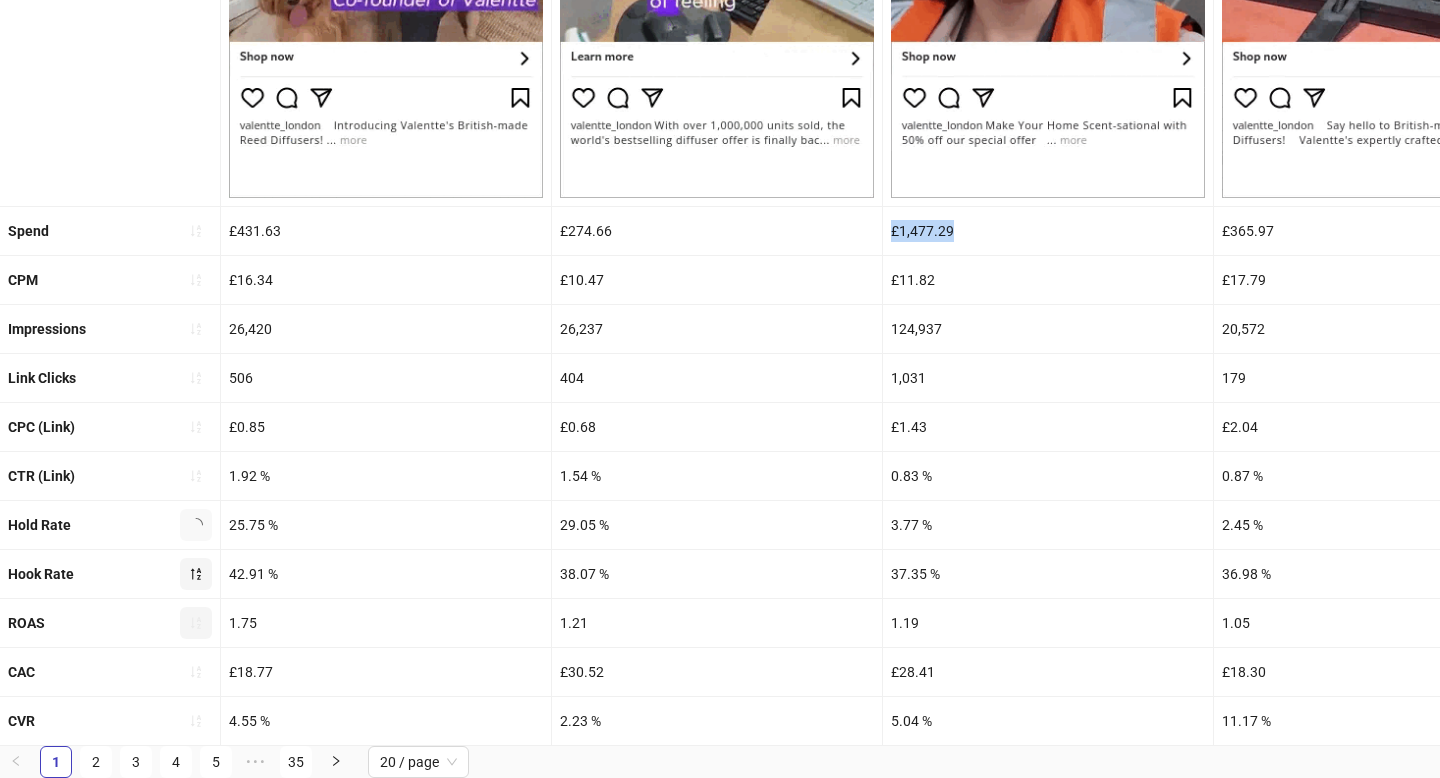 click 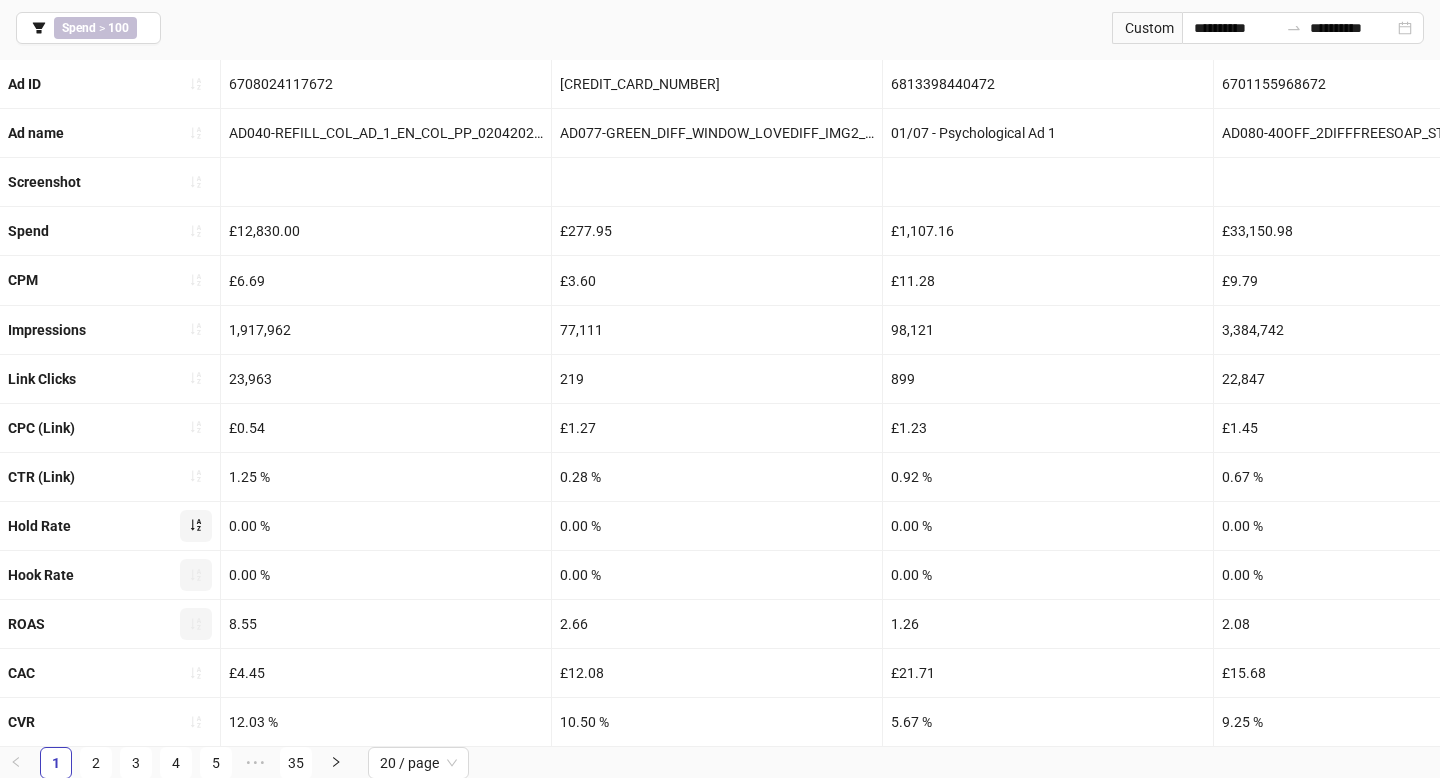 scroll, scrollTop: 651, scrollLeft: 0, axis: vertical 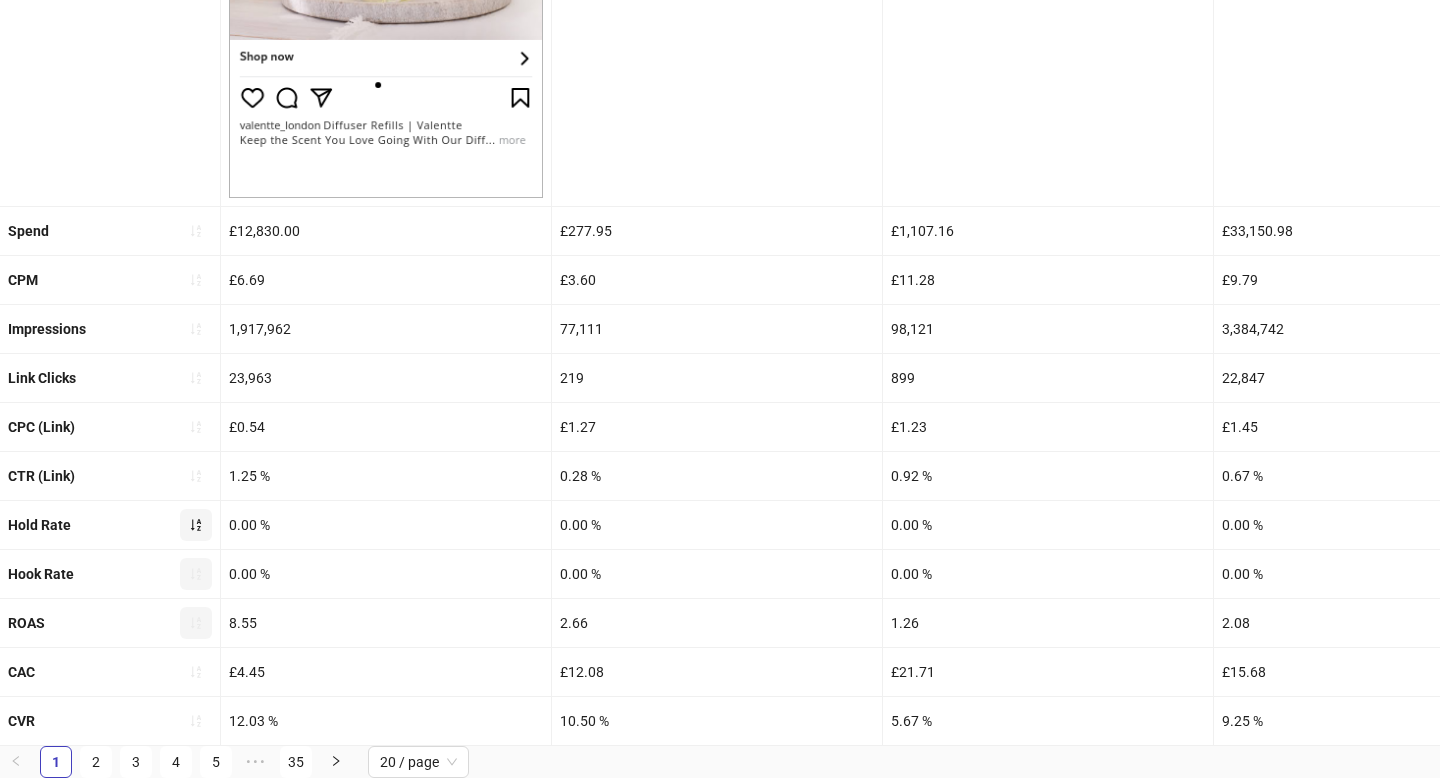 click 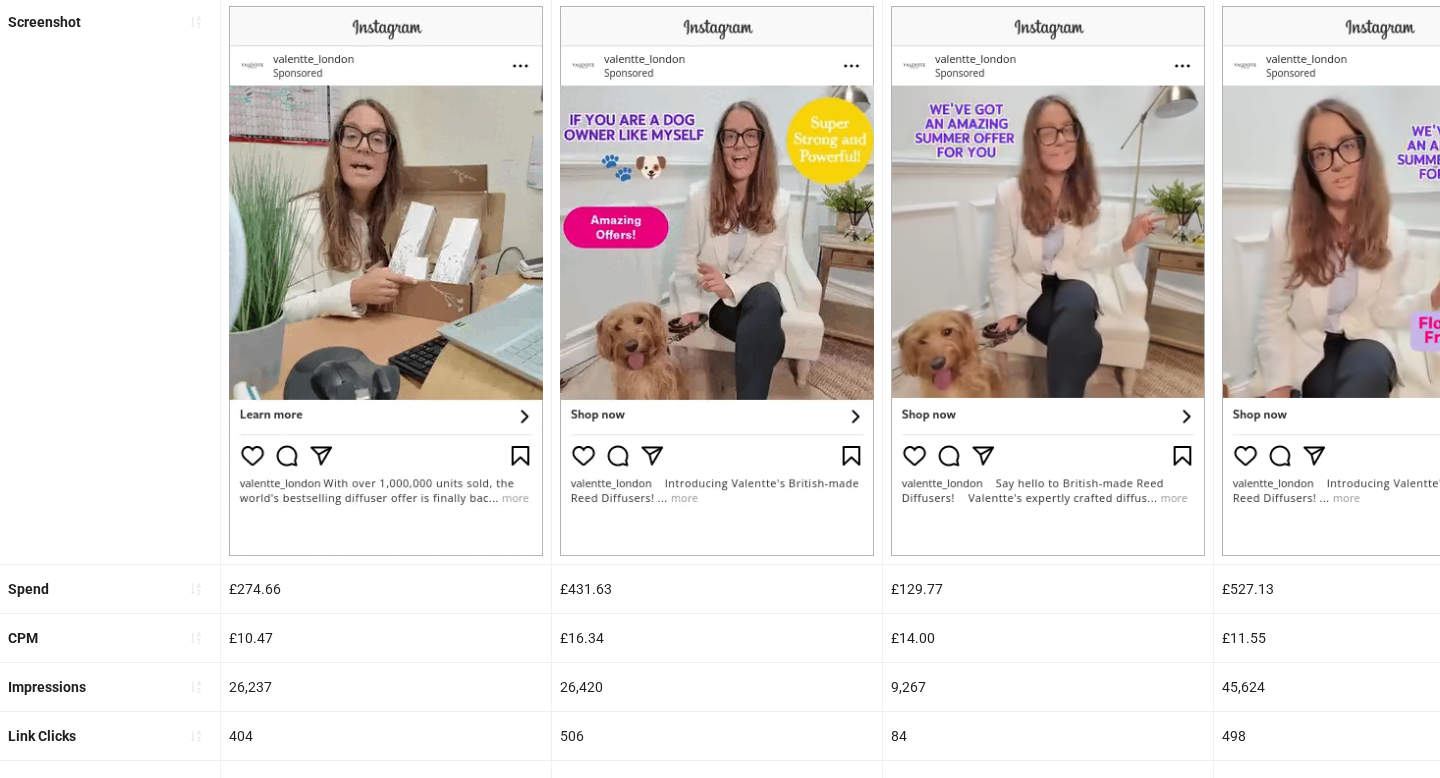 scroll, scrollTop: 294, scrollLeft: 0, axis: vertical 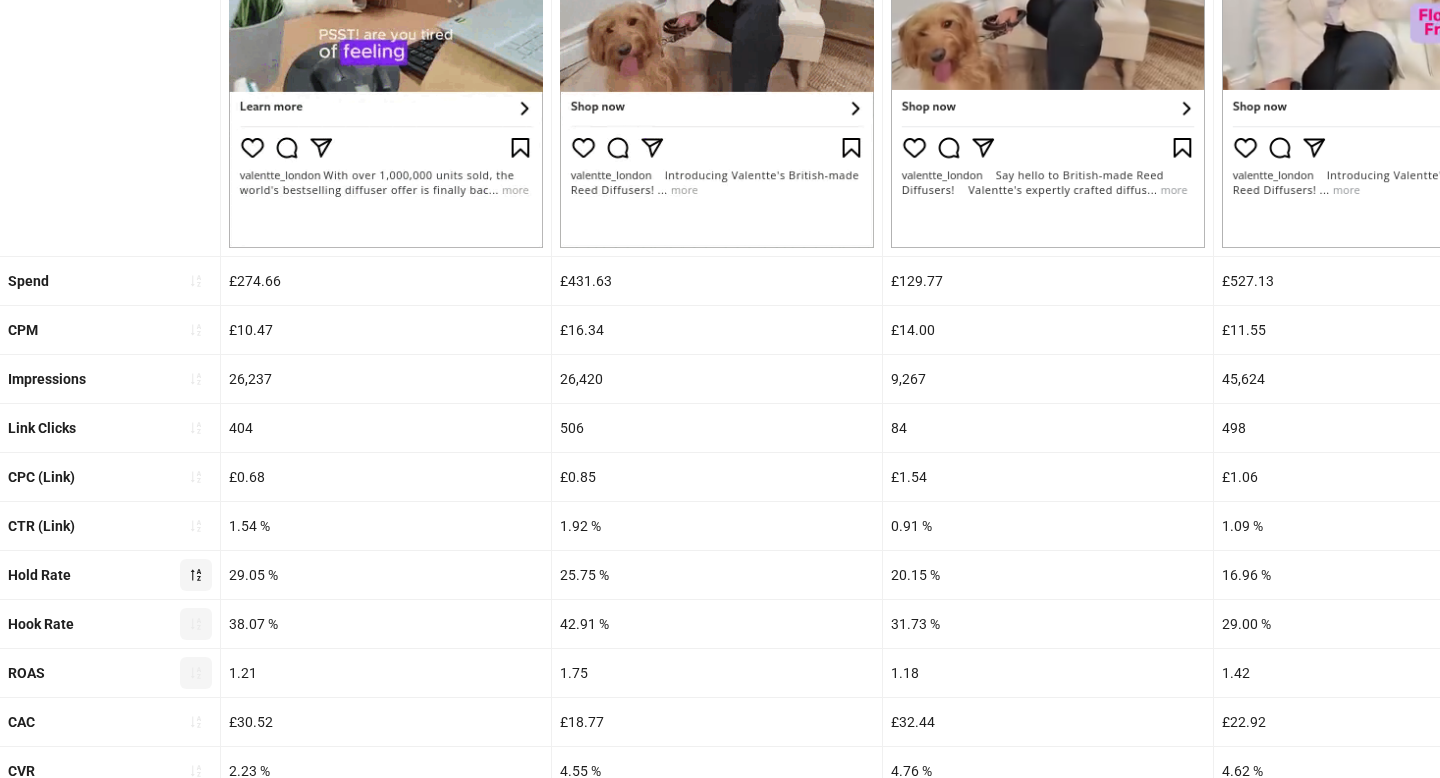 click 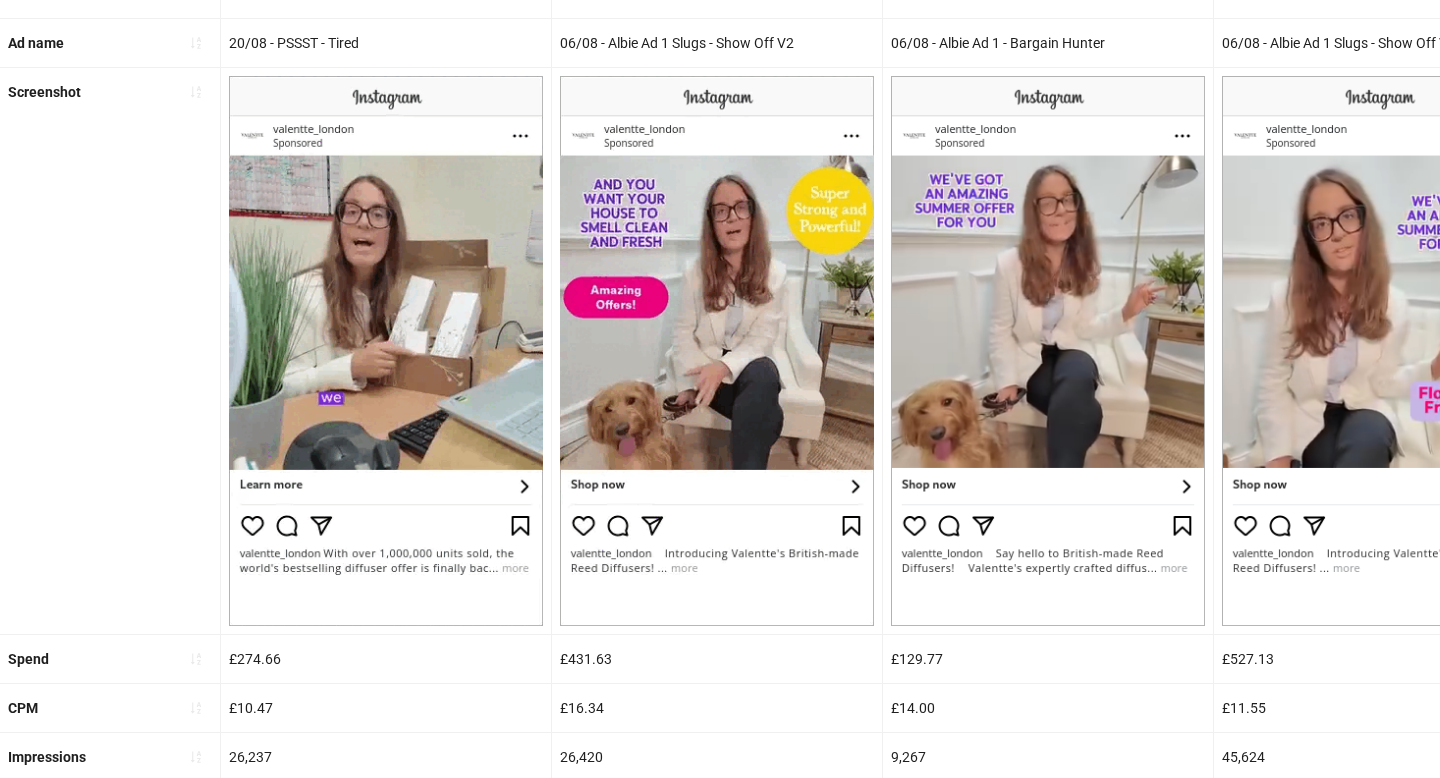 scroll, scrollTop: 0, scrollLeft: 0, axis: both 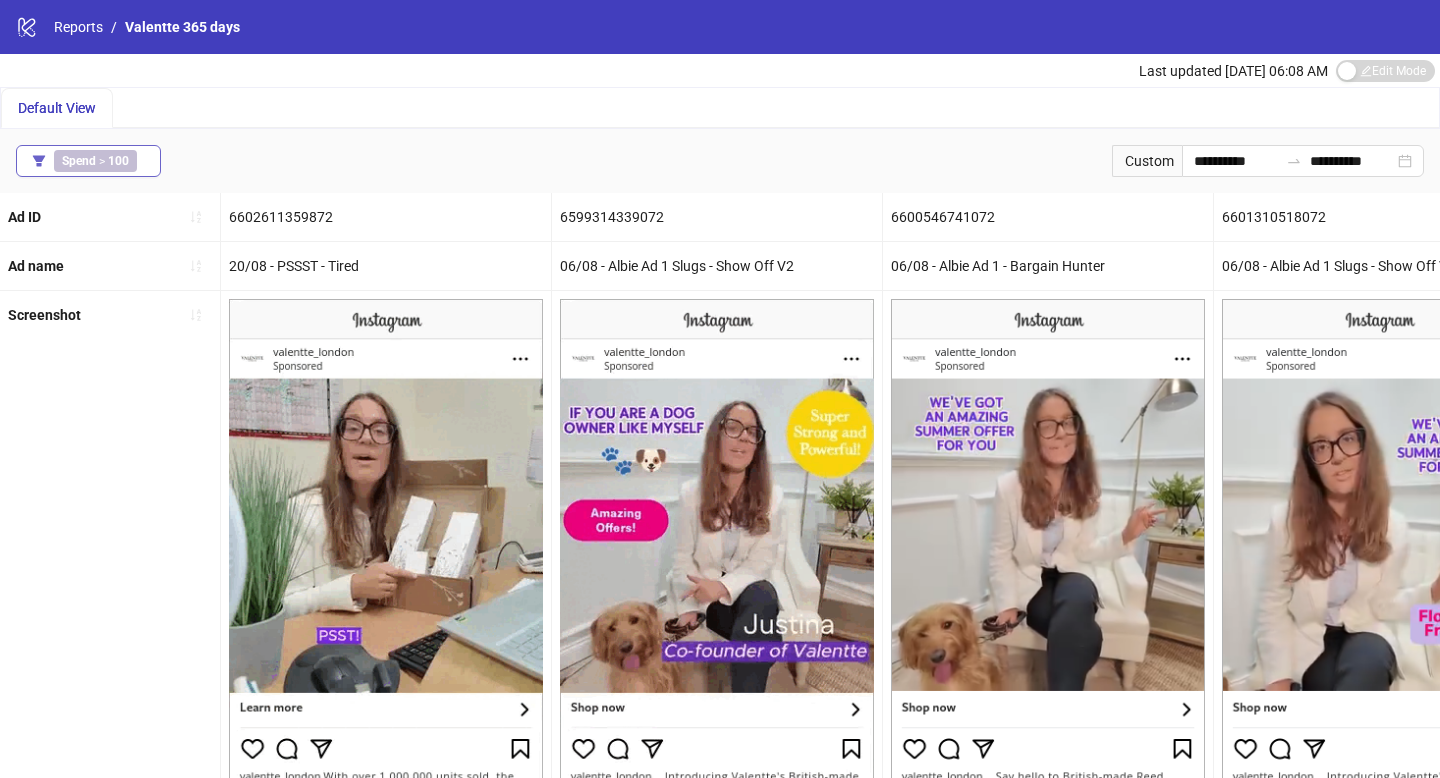 click on "Spend   >   100" at bounding box center (88, 161) 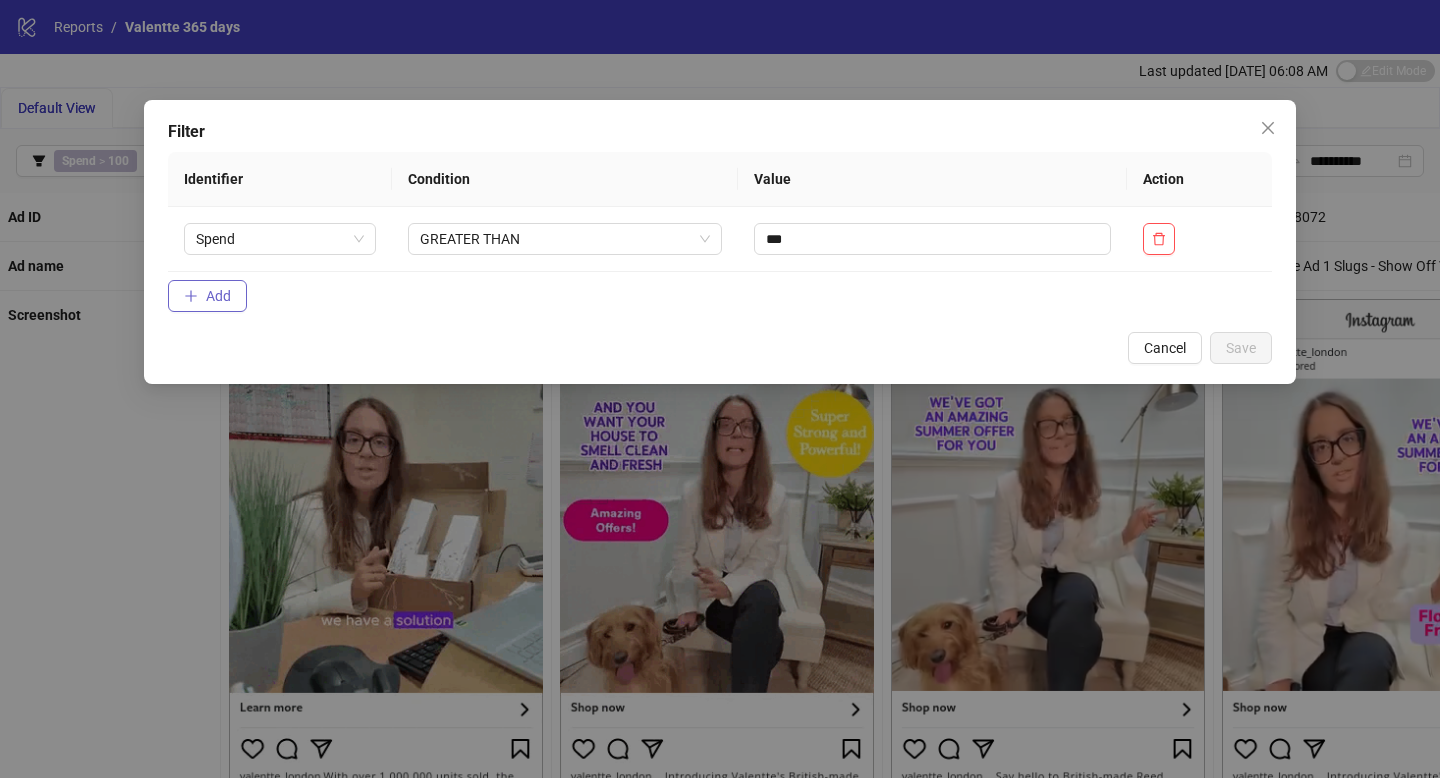 click on "Add" at bounding box center [218, 296] 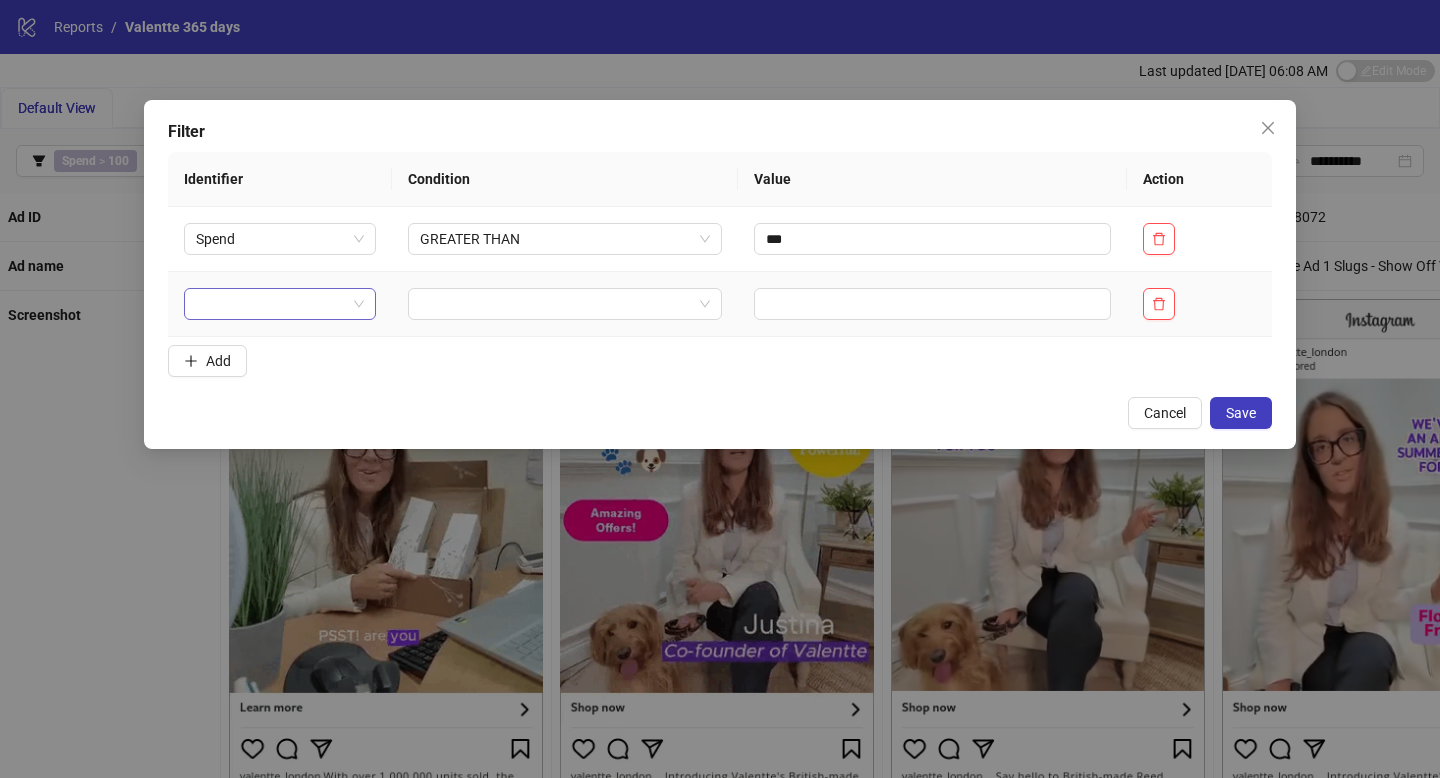 click at bounding box center (271, 304) 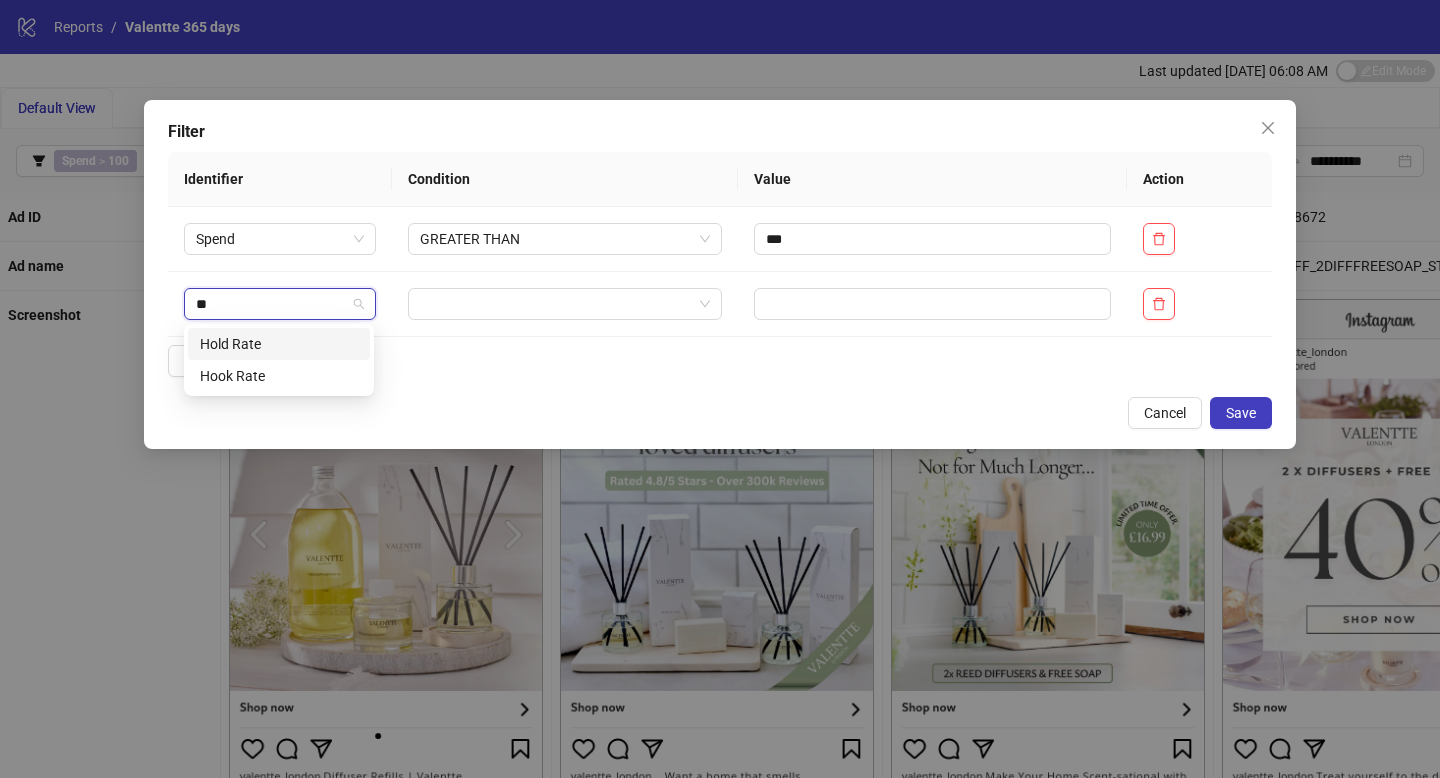 type on "***" 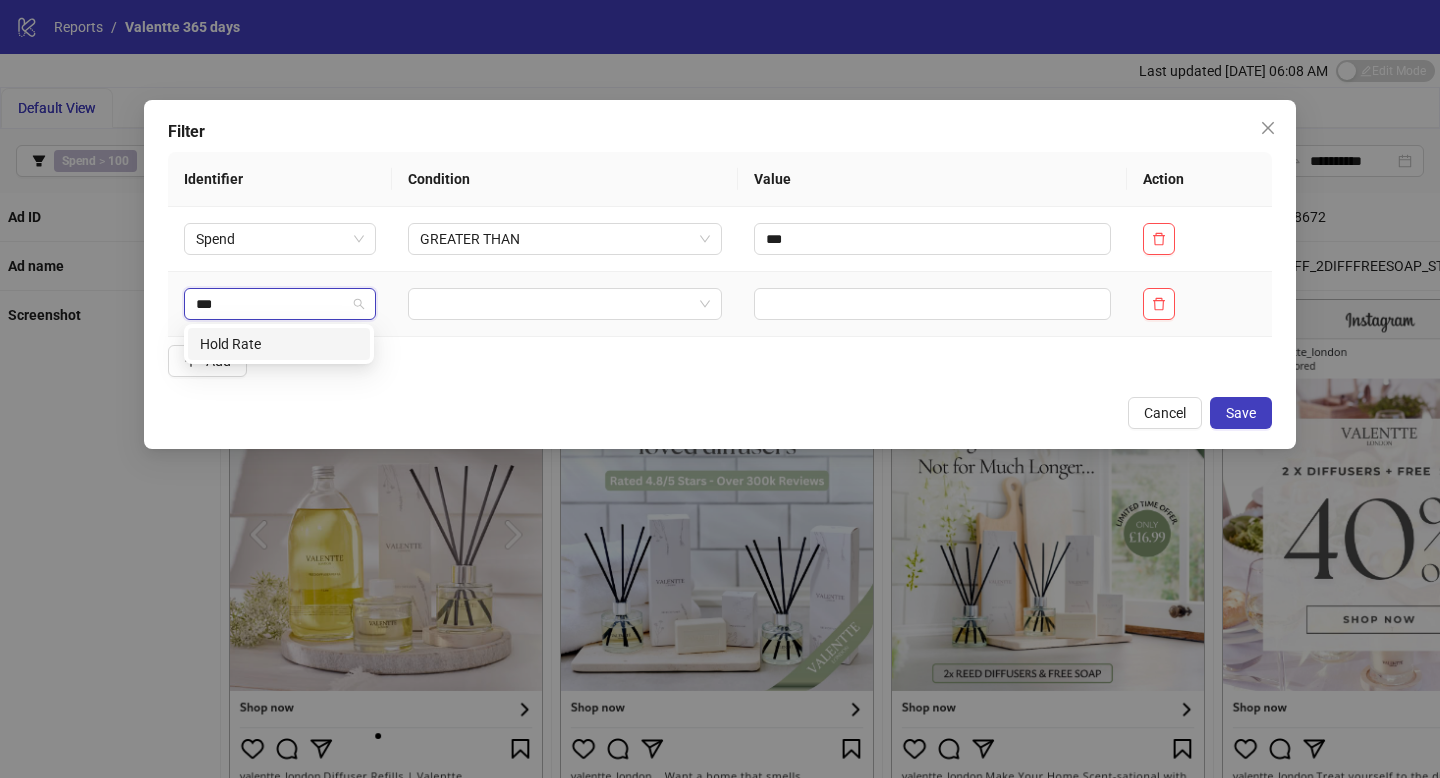 click on "Hold Rate" at bounding box center [279, 344] 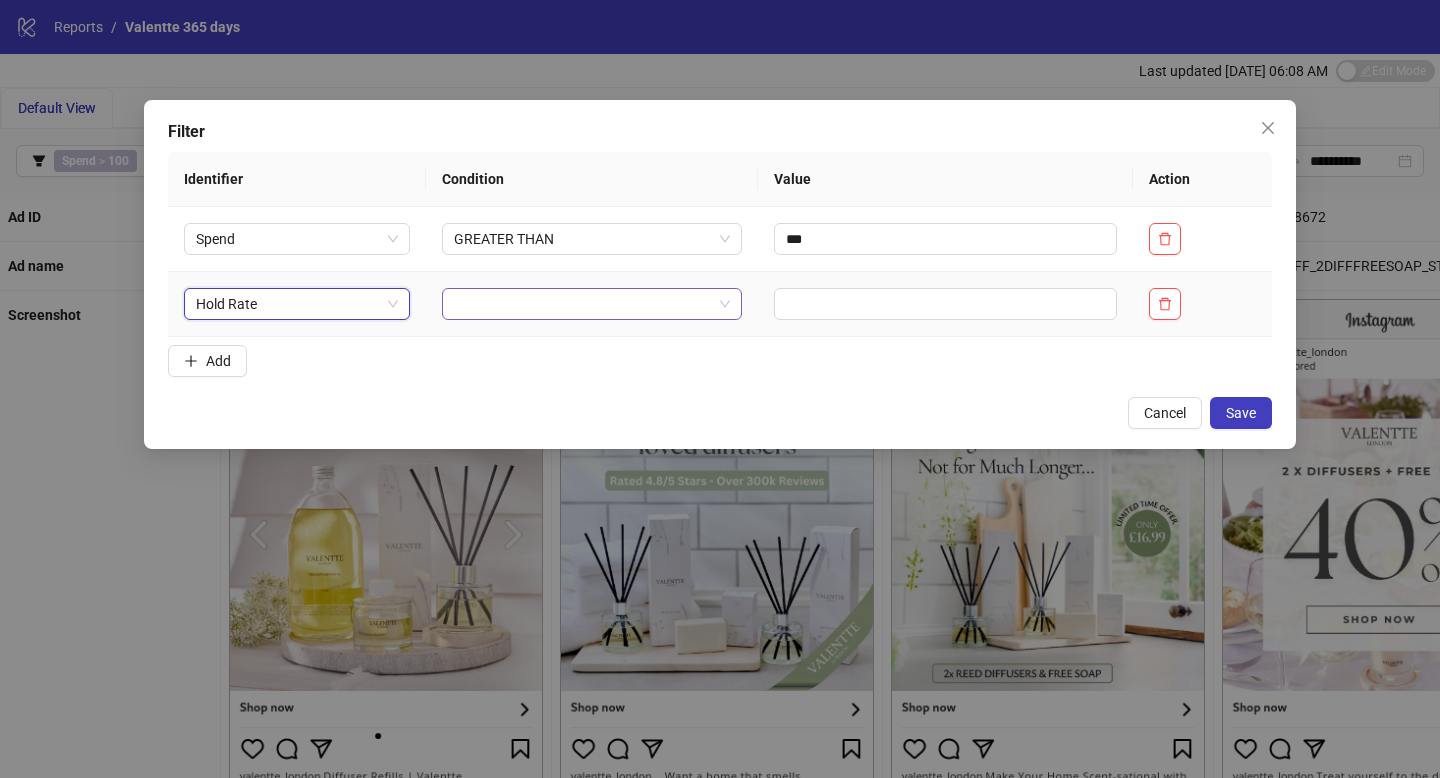 click at bounding box center (583, 304) 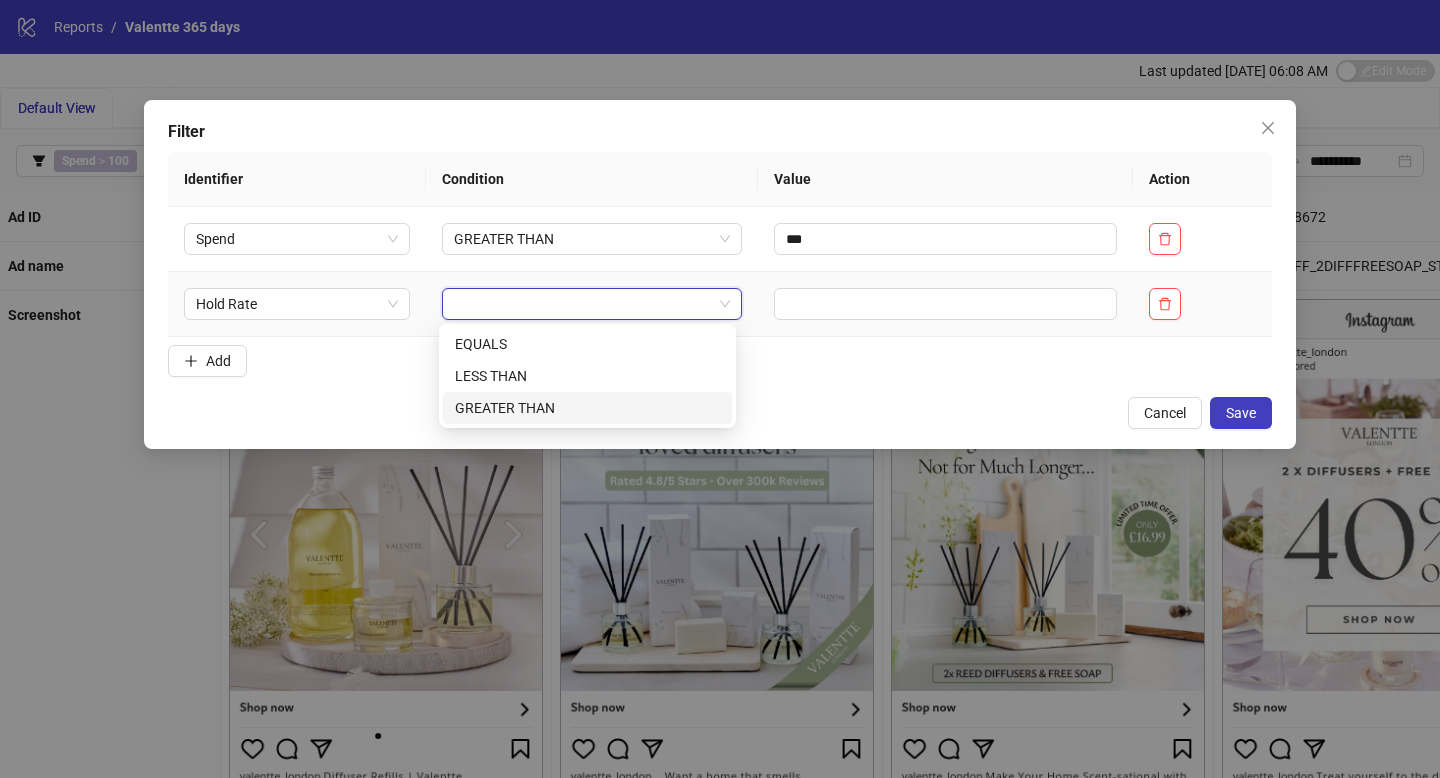 click on "GREATER THAN" at bounding box center (587, 408) 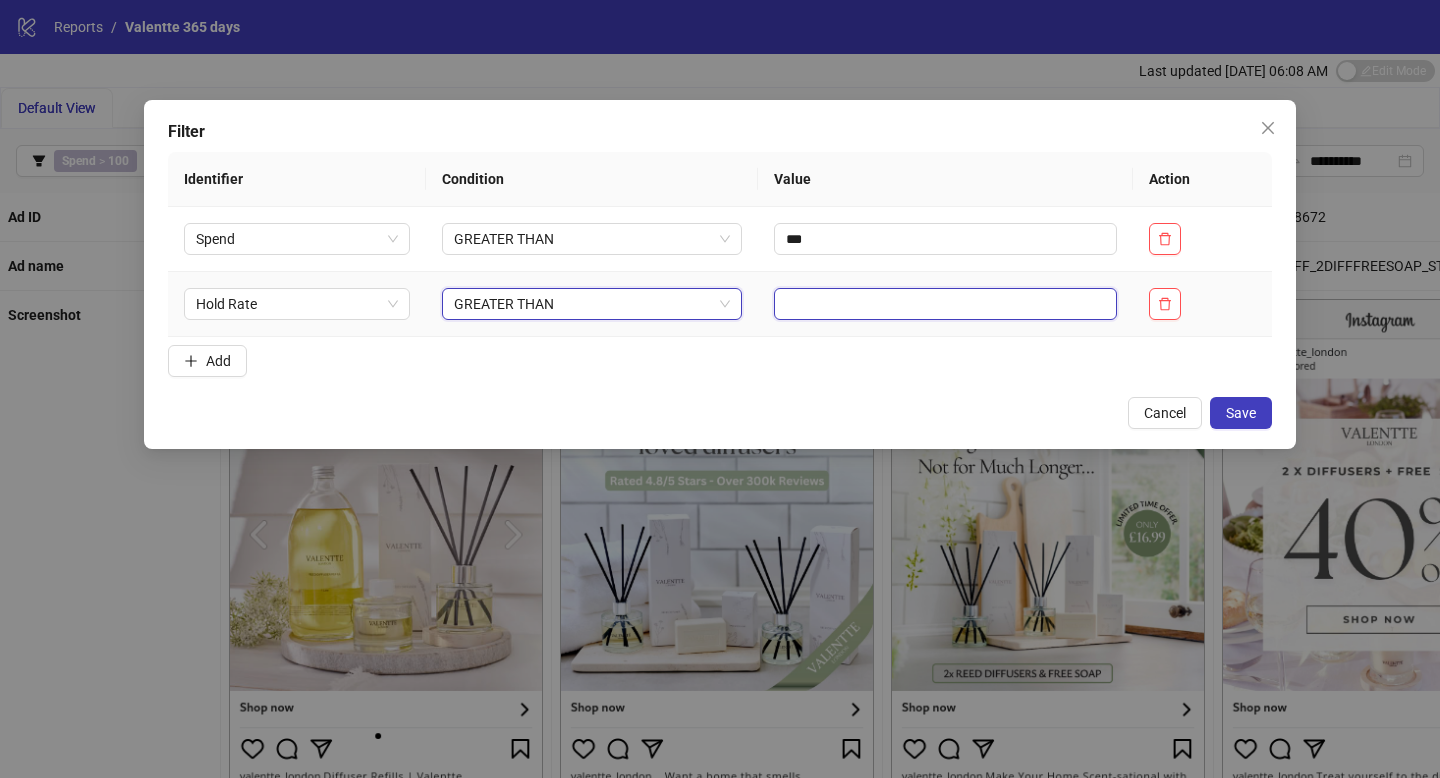 click at bounding box center (945, 304) 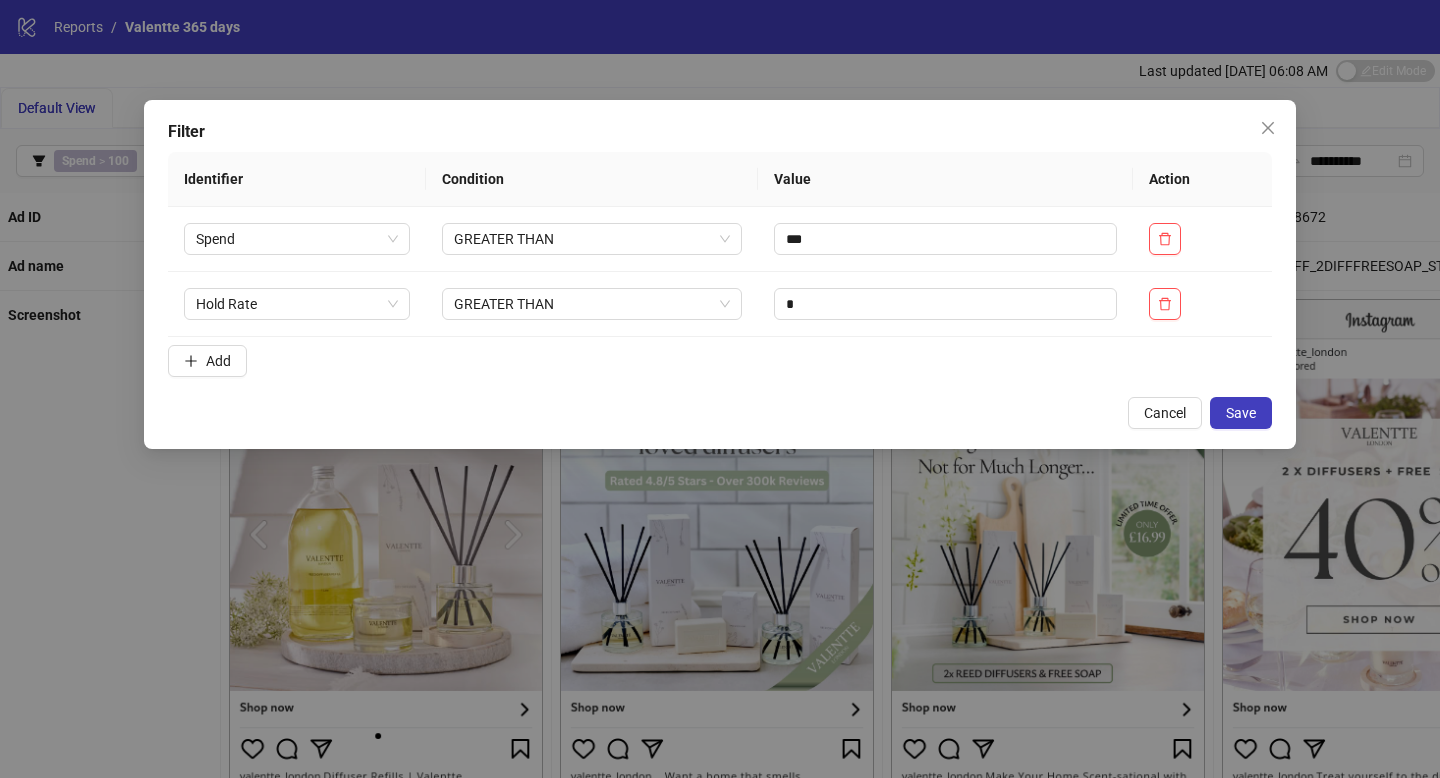 click on "Identifier Condition Value Action Spend GREATER THAN *** Hold Rate GREATER THAN * Add" at bounding box center [720, 268] 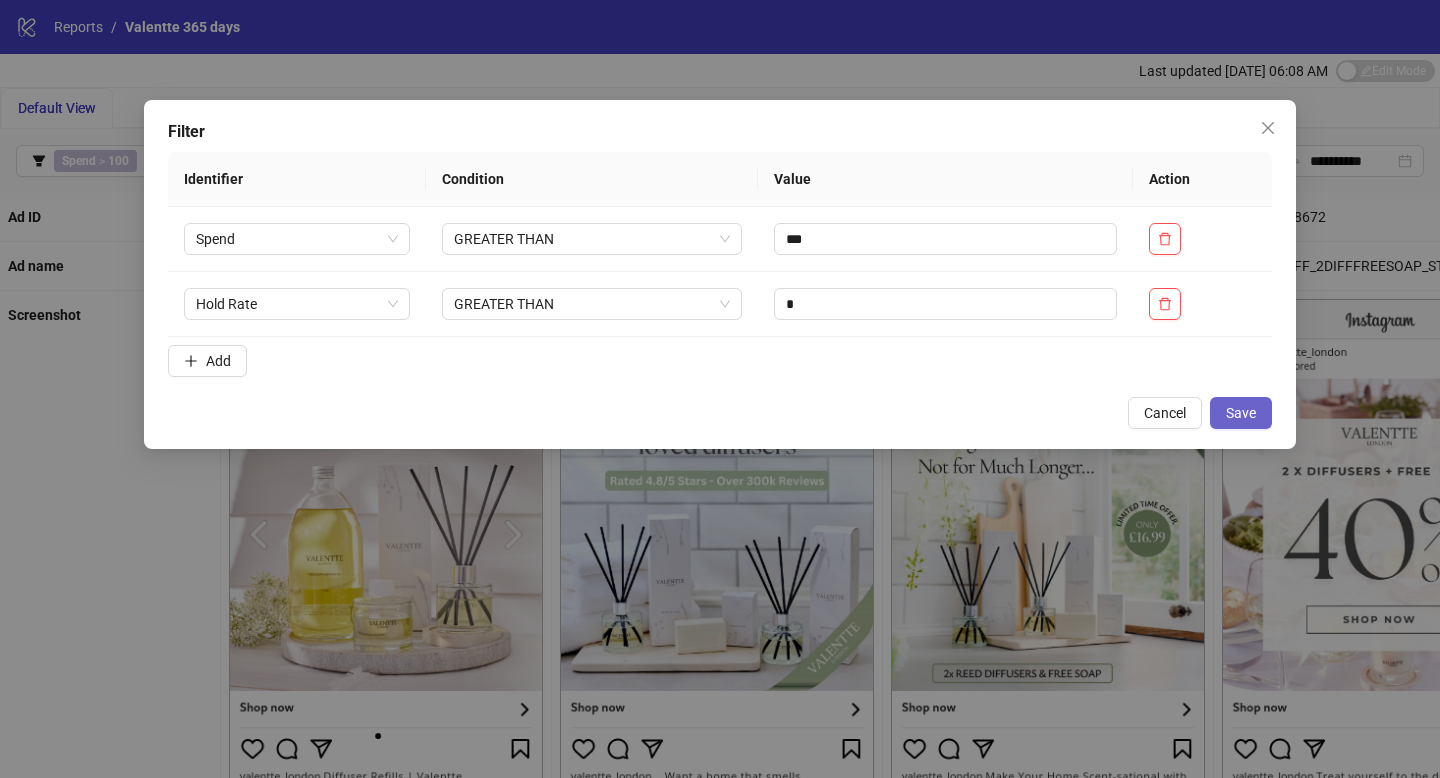 click on "Save" at bounding box center (1241, 413) 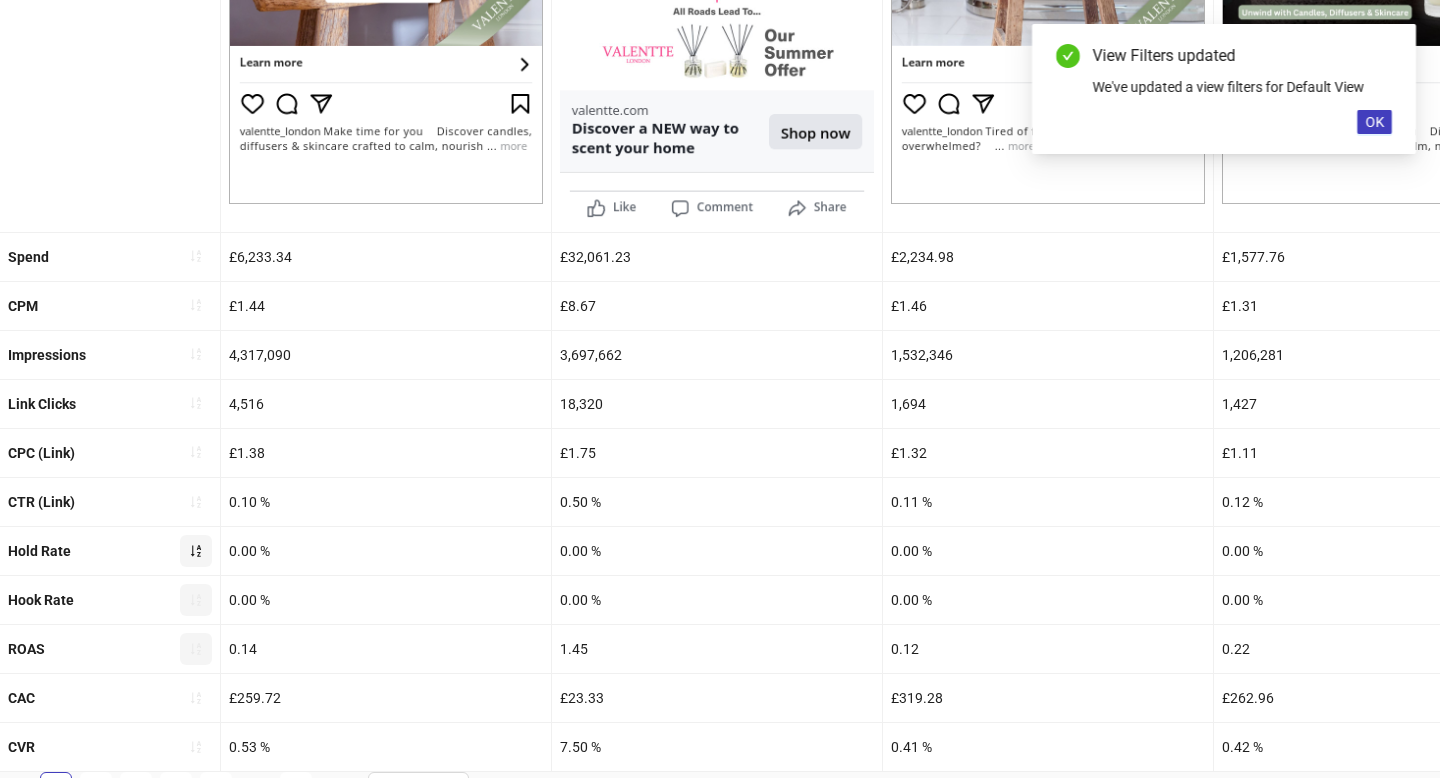 scroll, scrollTop: 670, scrollLeft: 0, axis: vertical 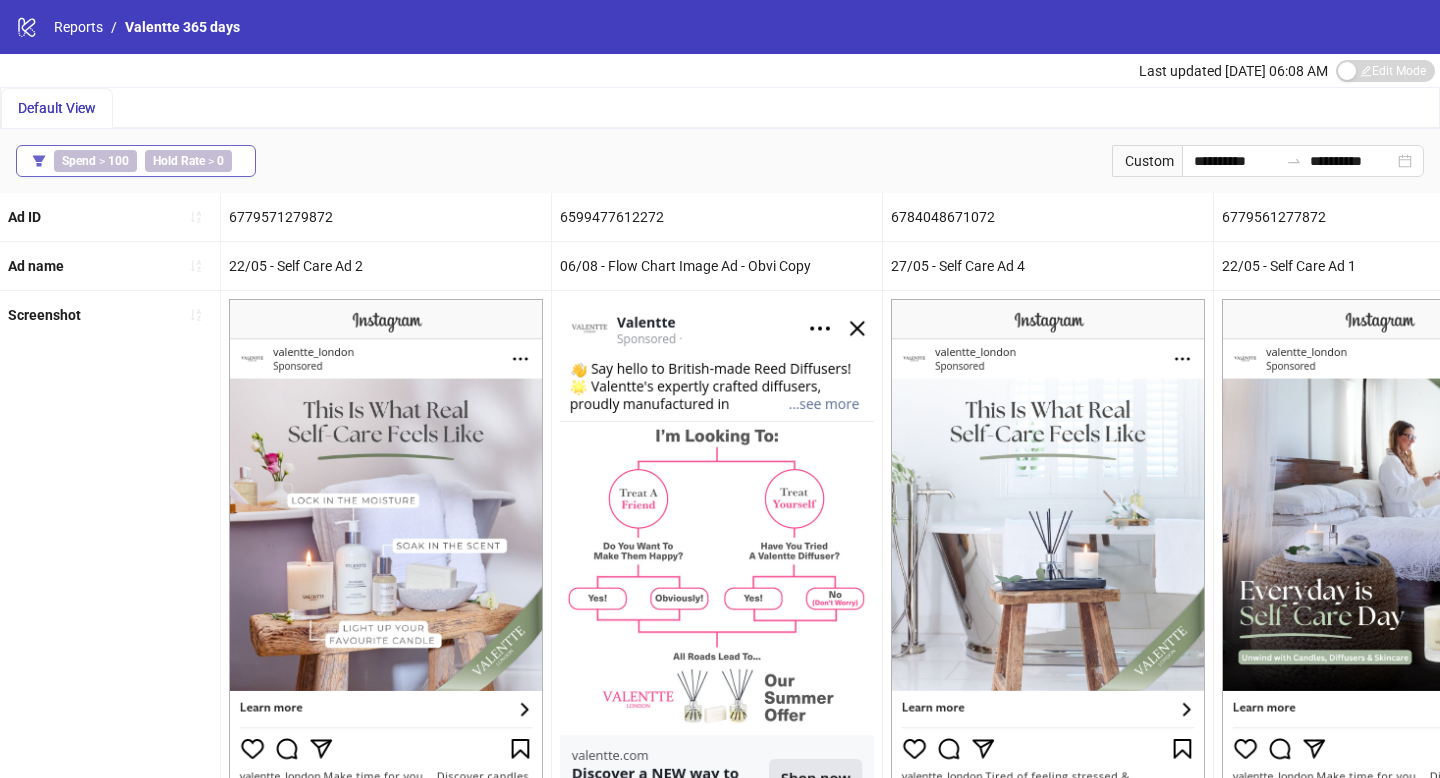 click on "Hold Rate   >   0" at bounding box center (188, 161) 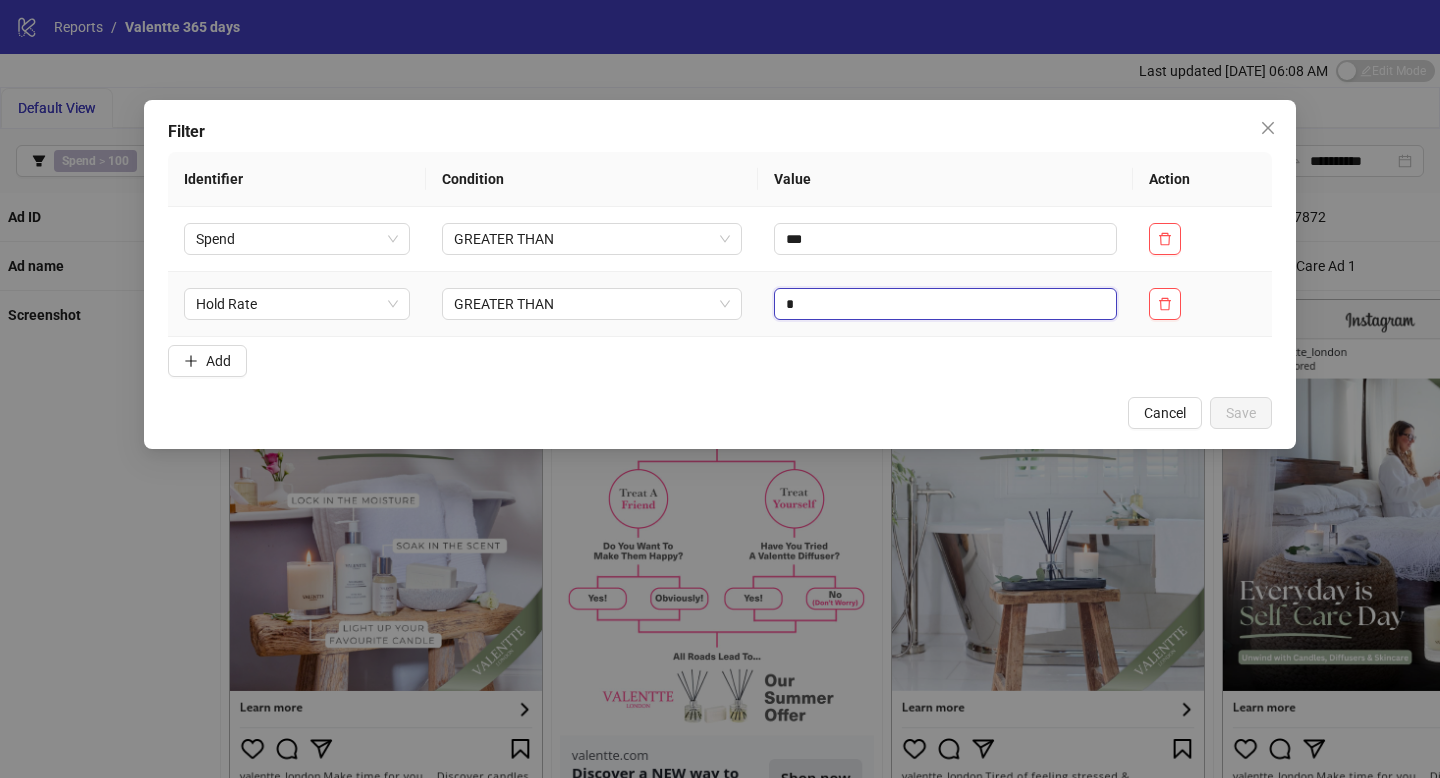 click on "*" at bounding box center [945, 304] 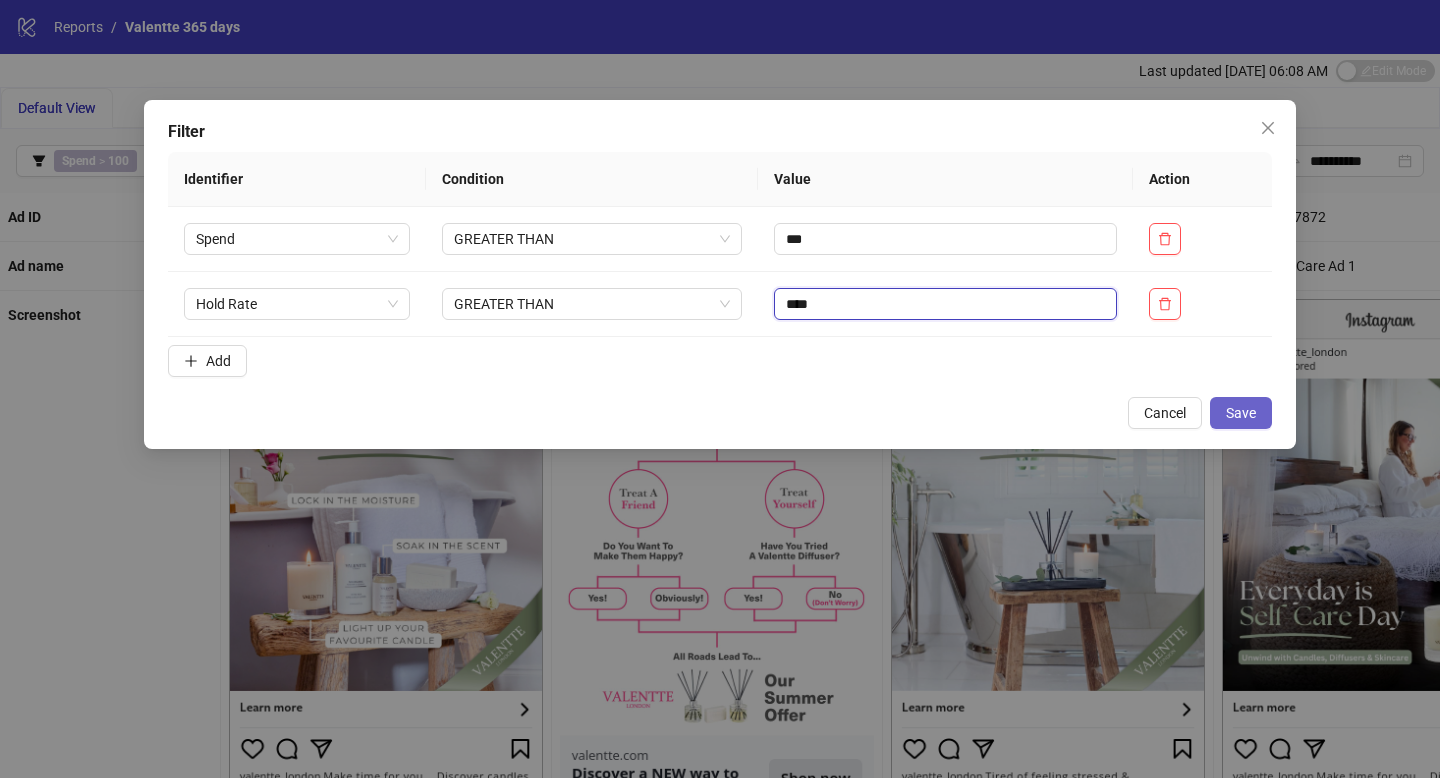 type on "****" 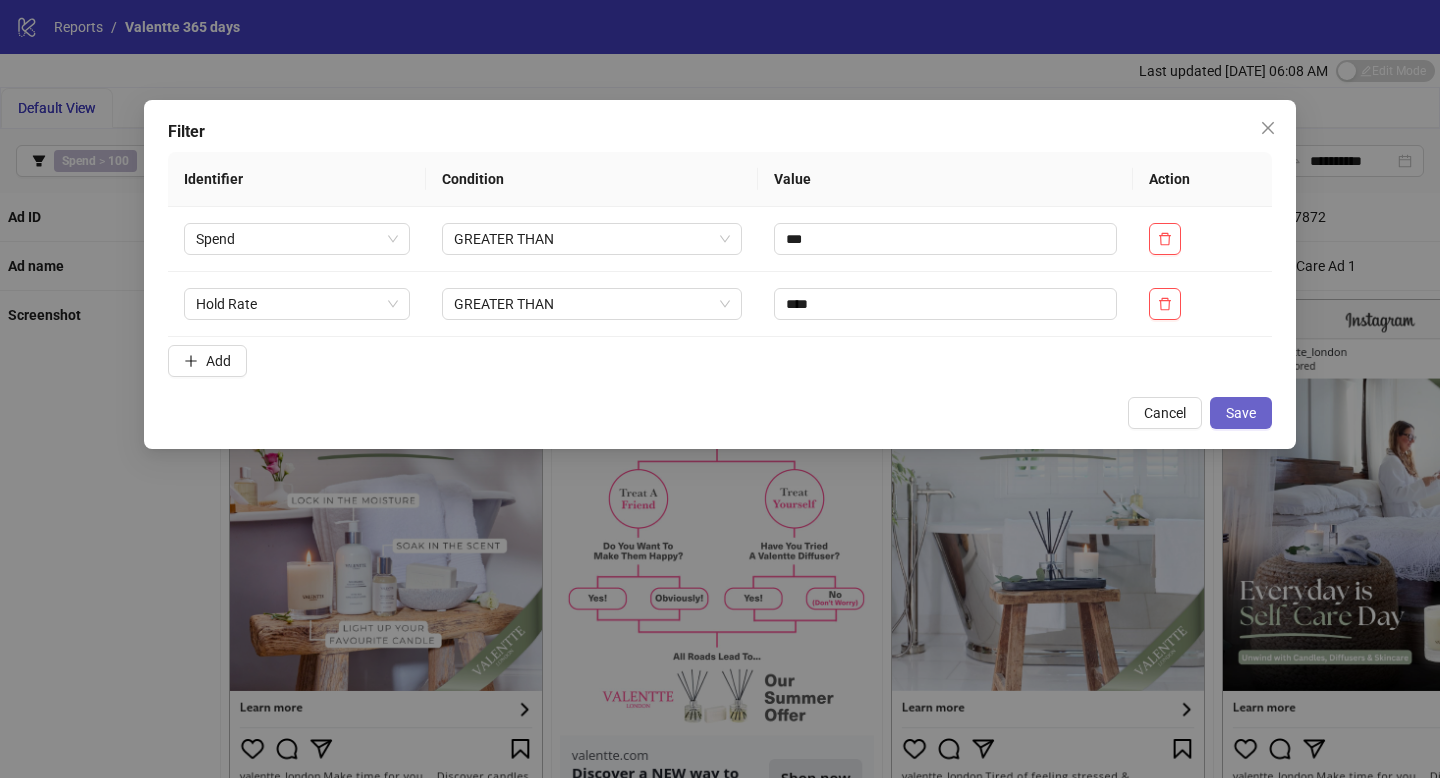 click on "Save" at bounding box center (1241, 413) 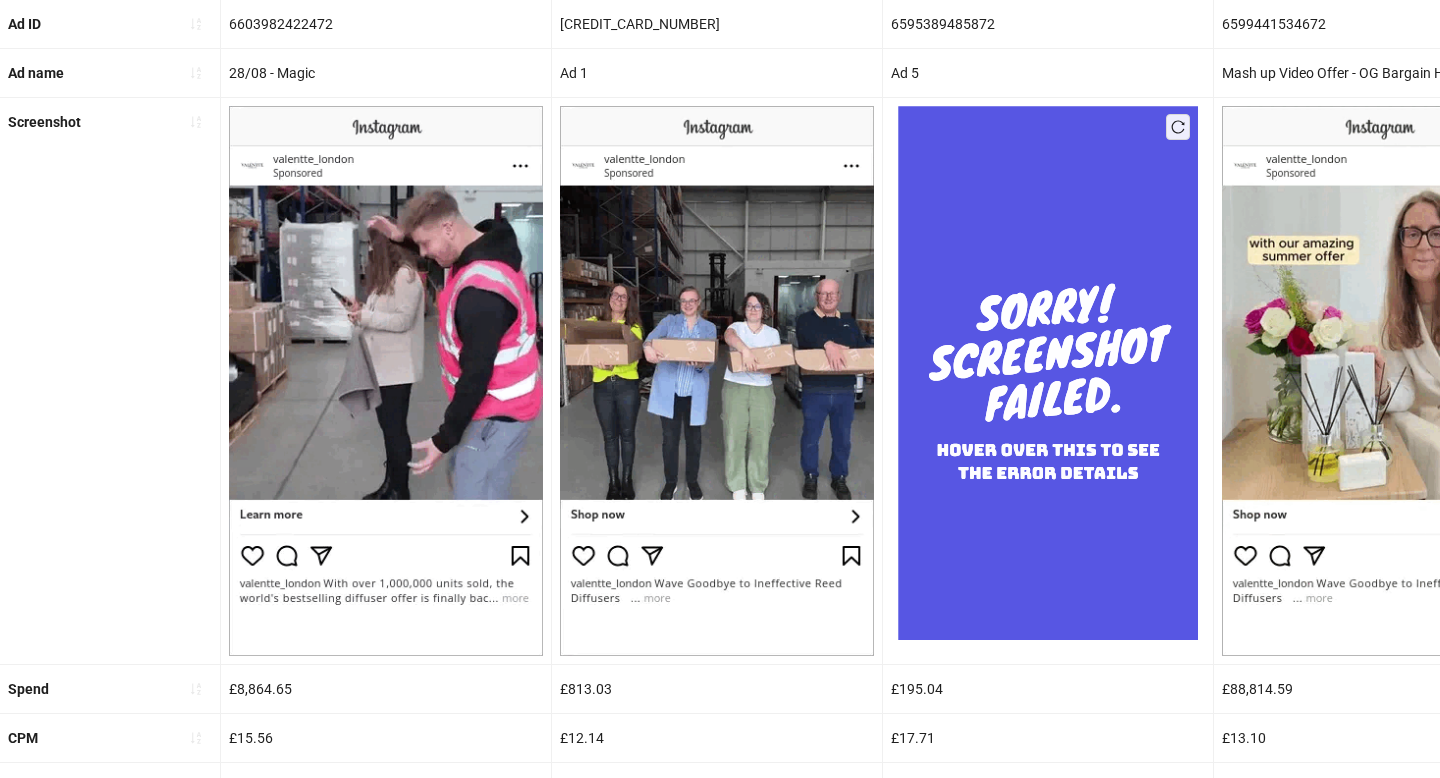 scroll, scrollTop: 180, scrollLeft: 0, axis: vertical 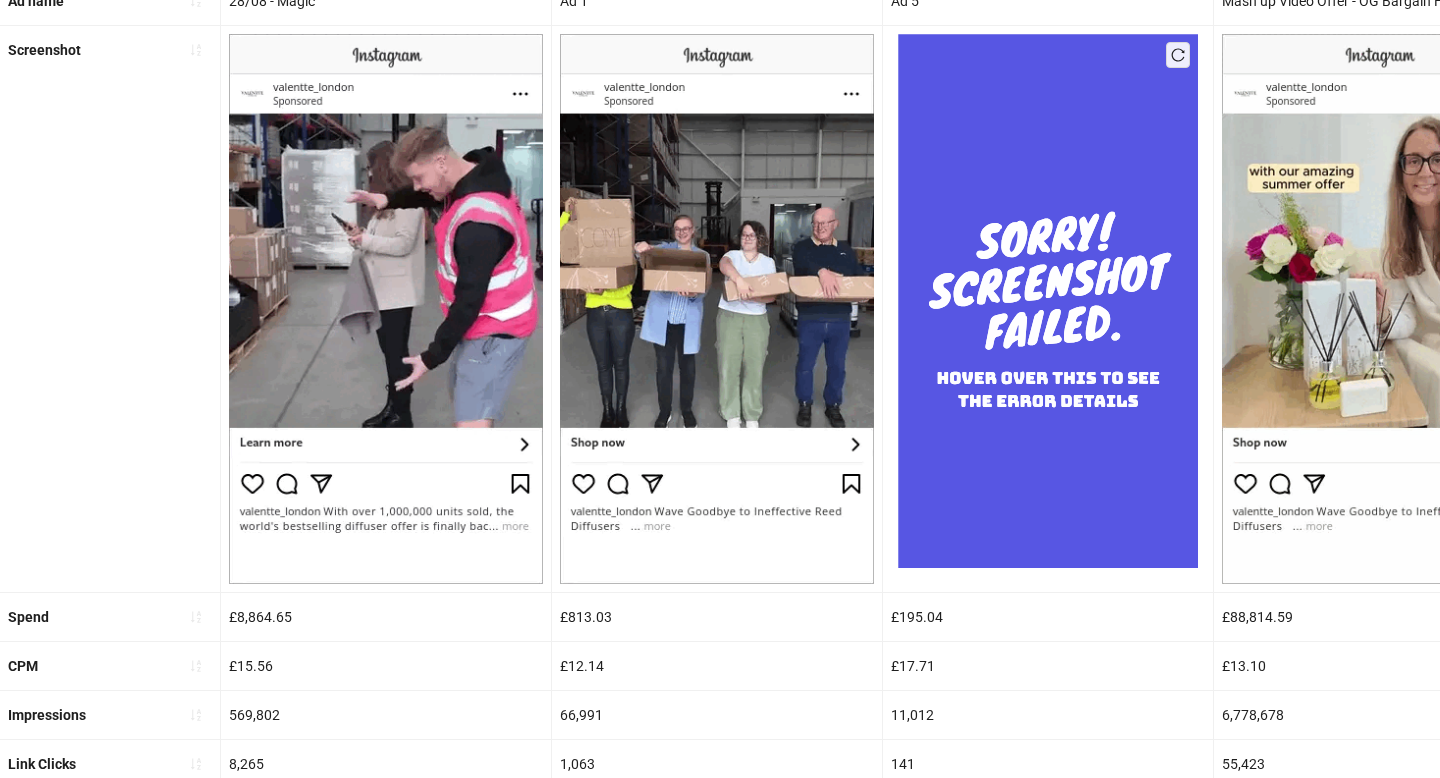 drag, startPoint x: 540, startPoint y: 427, endPoint x: 232, endPoint y: 117, distance: 436.9943 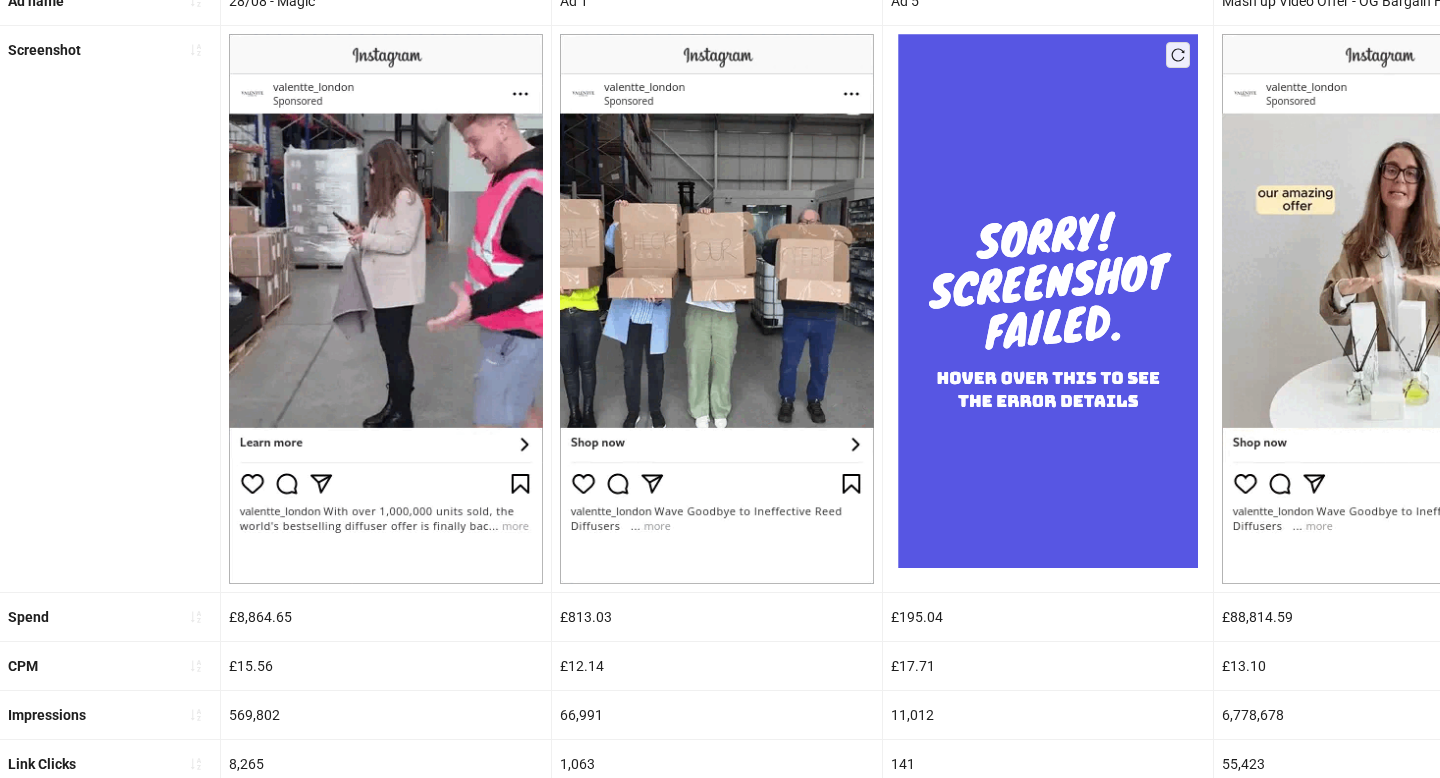 click 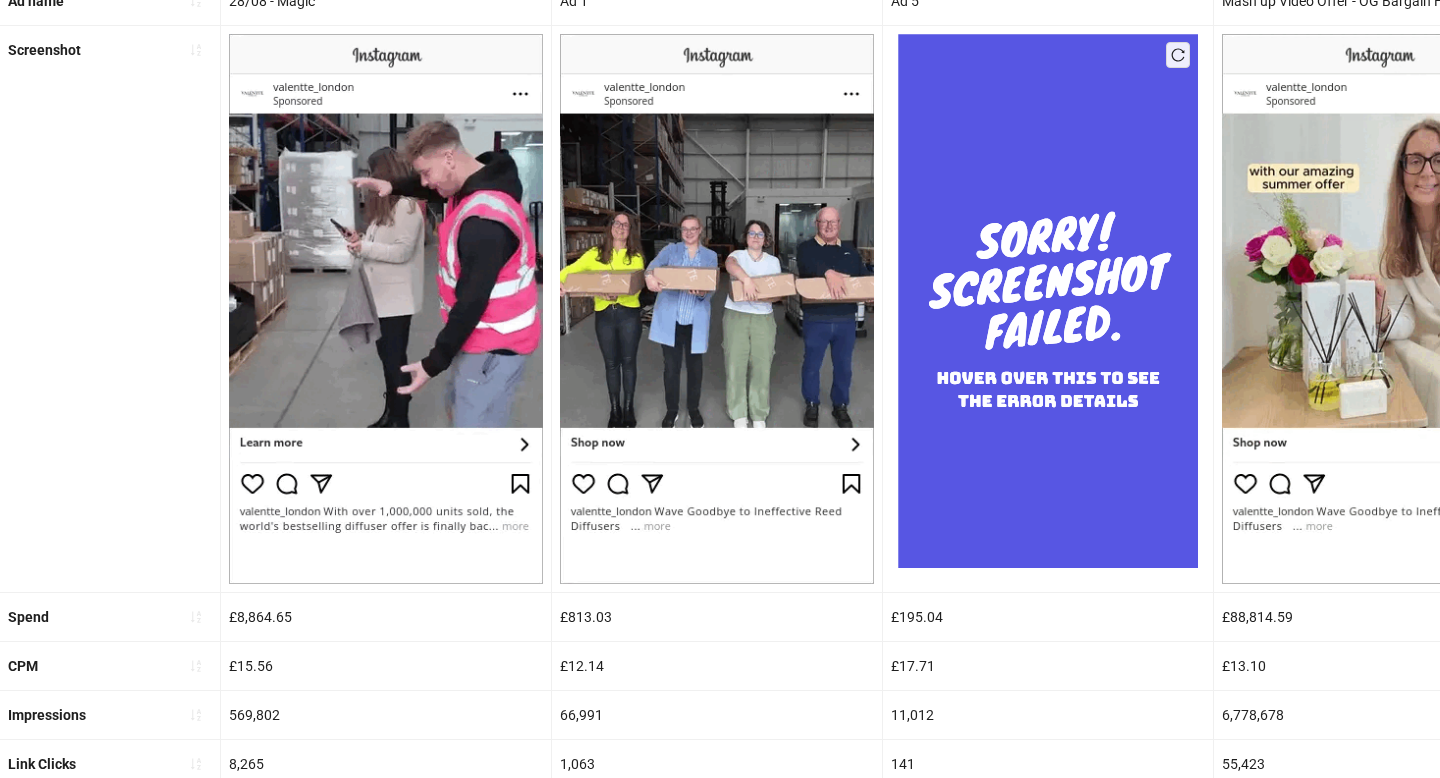 click 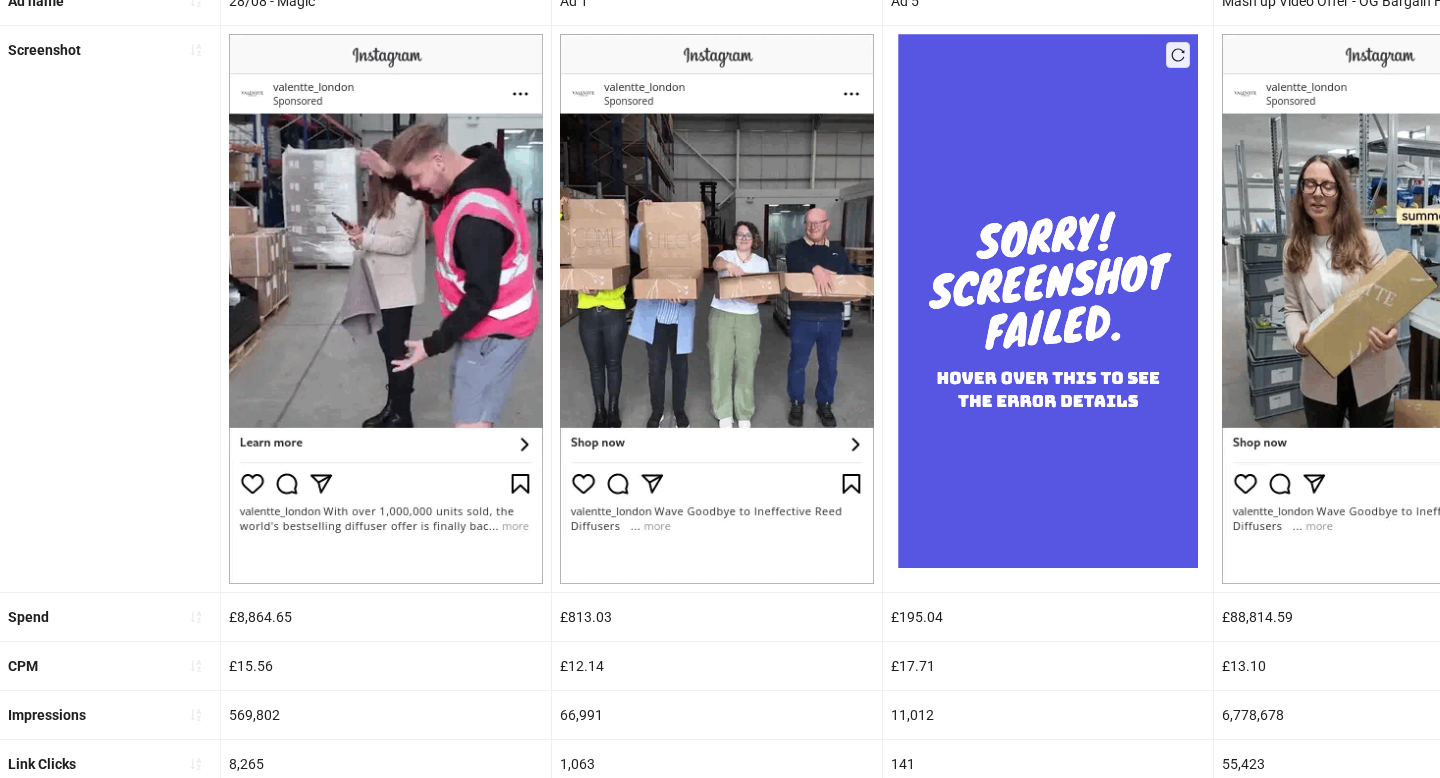click at bounding box center (0, 0) 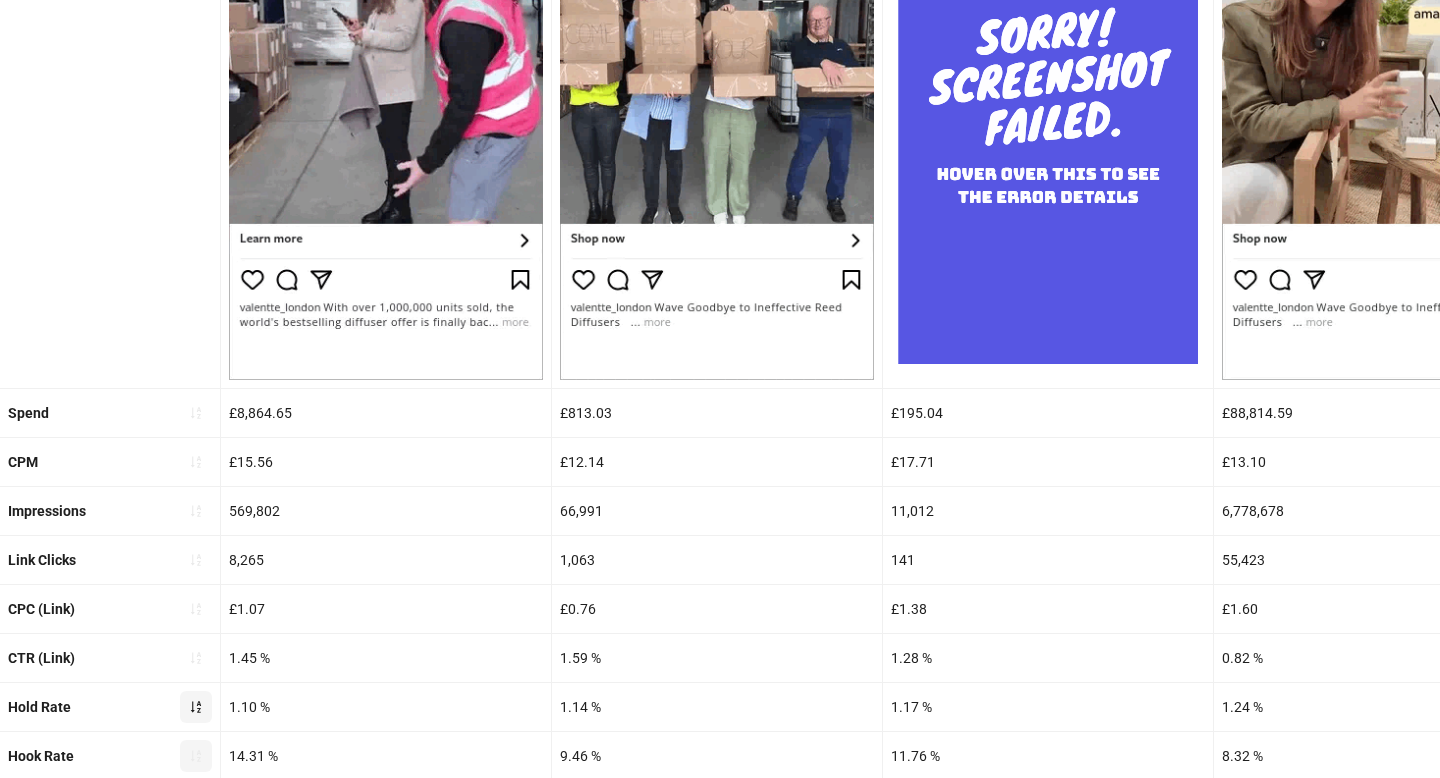 scroll, scrollTop: 471, scrollLeft: 0, axis: vertical 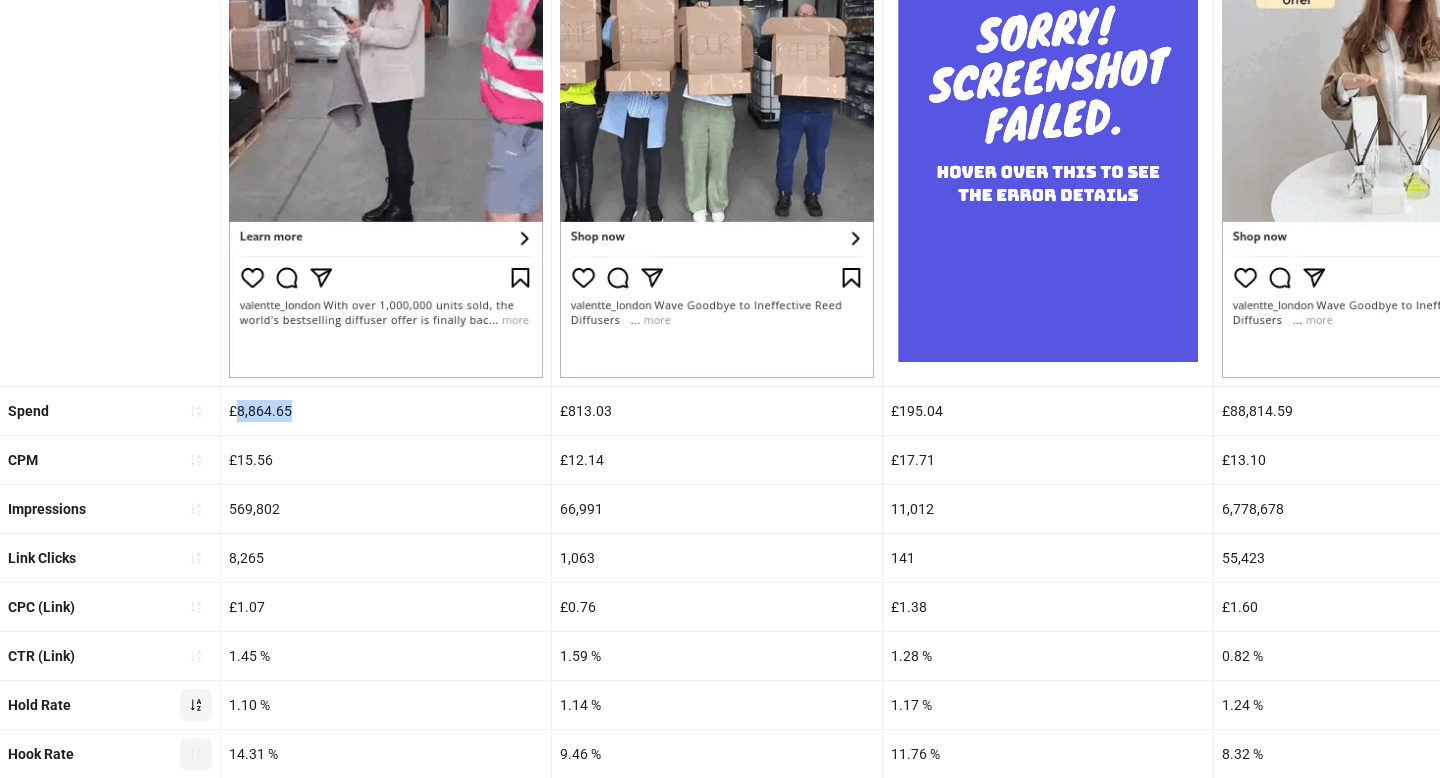 drag, startPoint x: 324, startPoint y: 413, endPoint x: 236, endPoint y: 410, distance: 88.051125 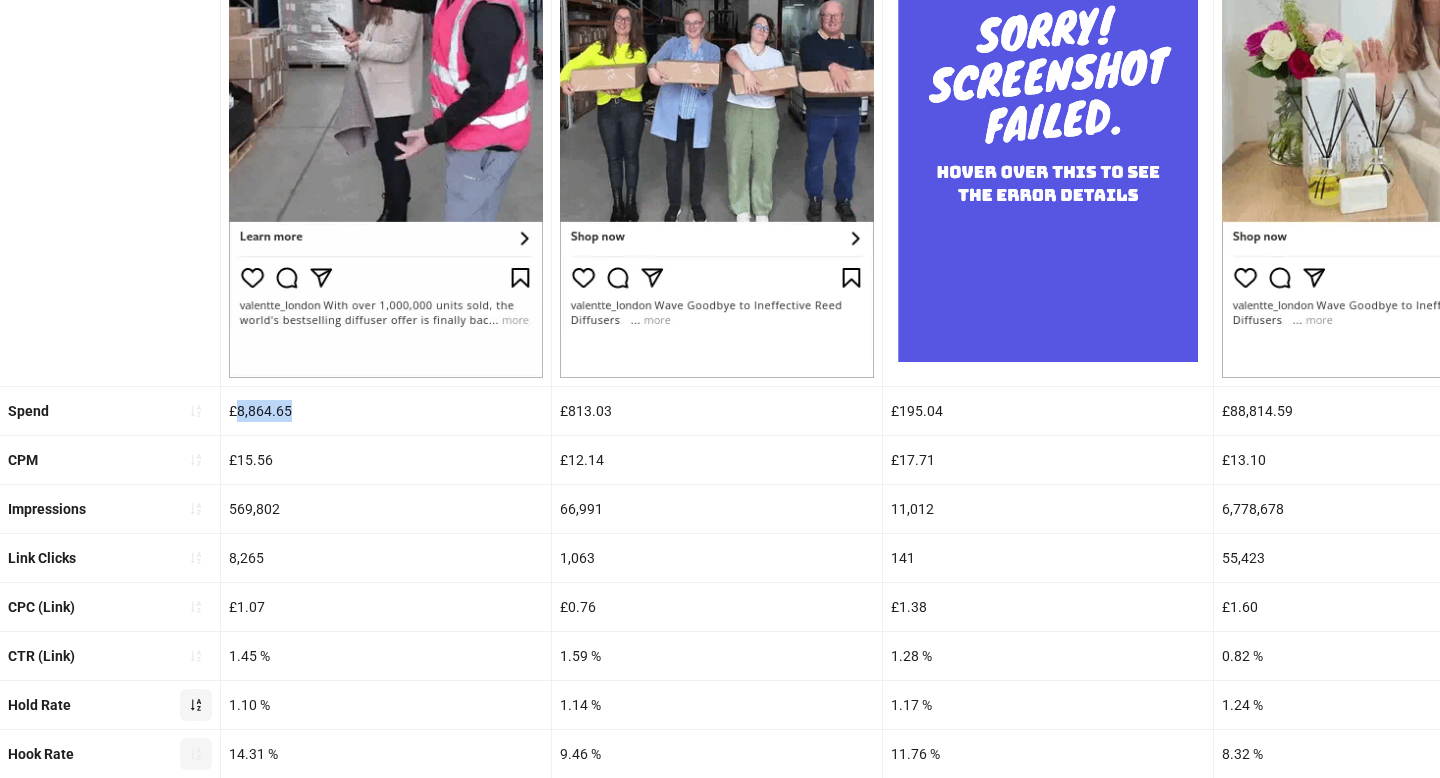 click on "£8,864.65" at bounding box center (386, 411) 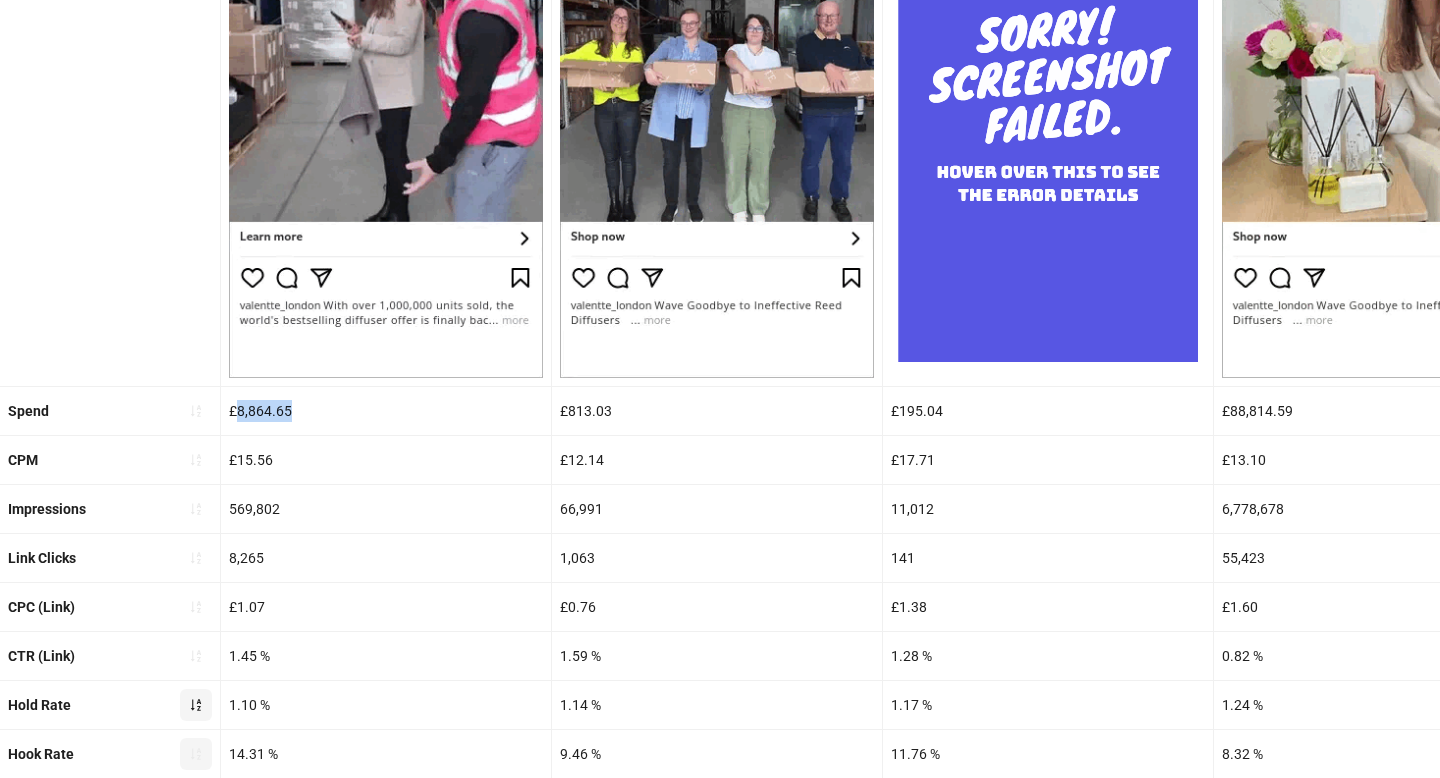 copy on "8,864.65" 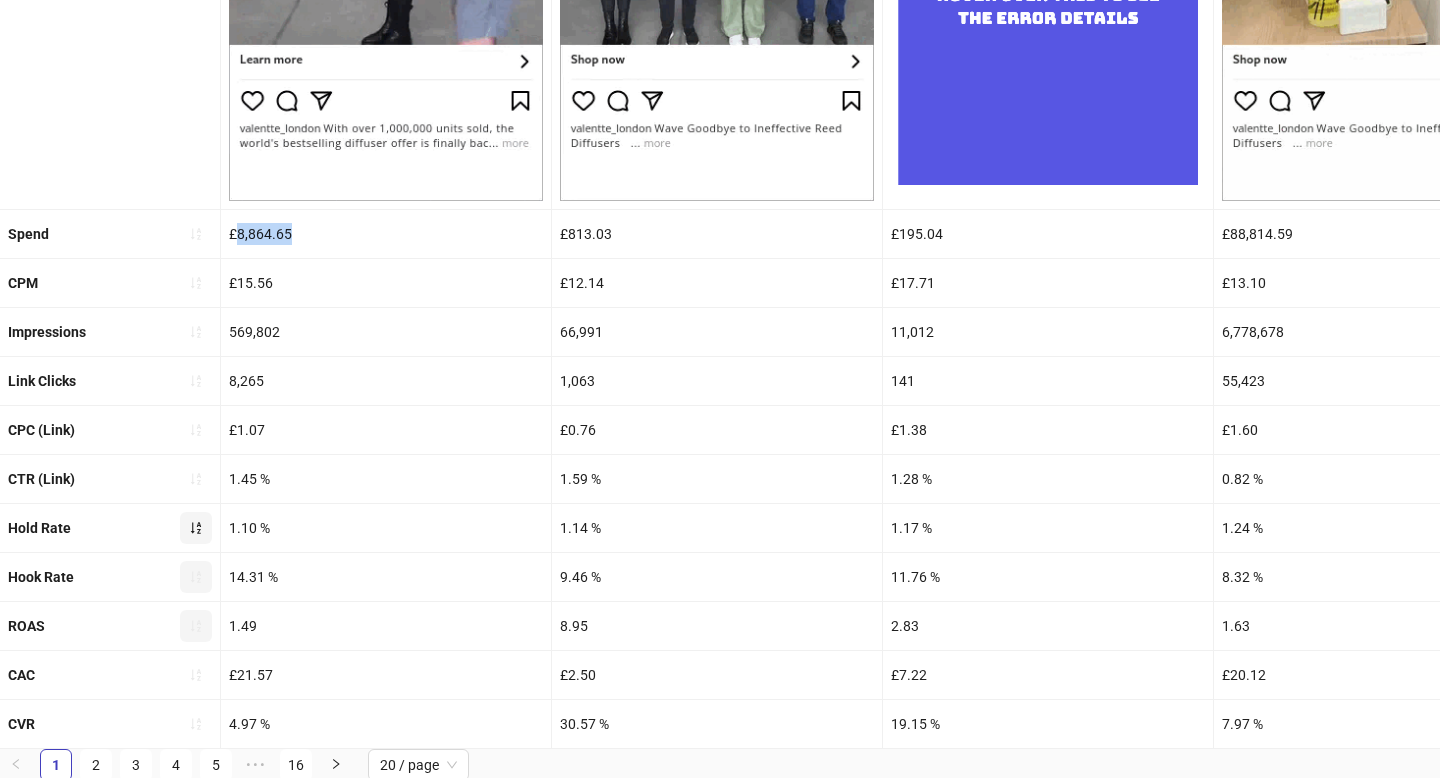 scroll, scrollTop: 651, scrollLeft: 0, axis: vertical 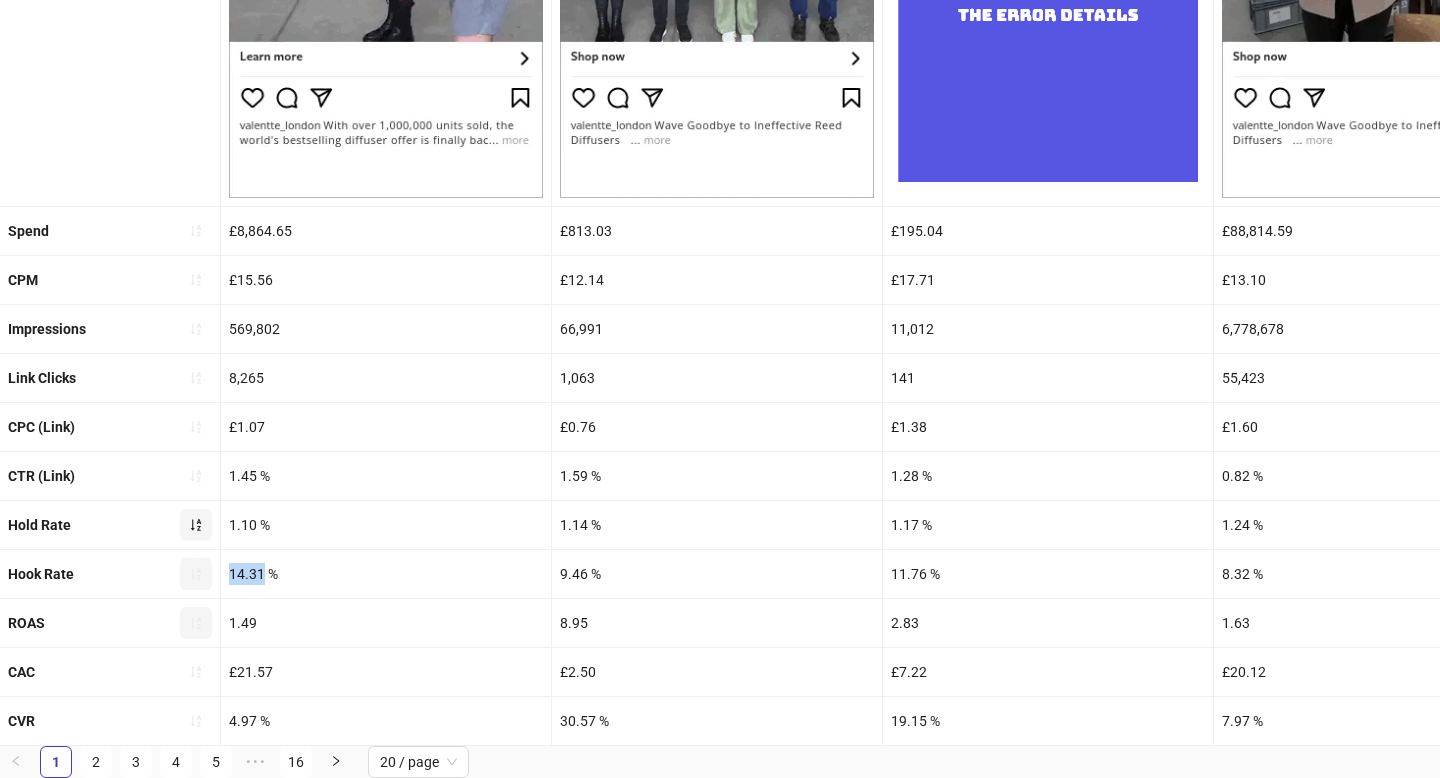 drag, startPoint x: 263, startPoint y: 578, endPoint x: 231, endPoint y: 577, distance: 32.01562 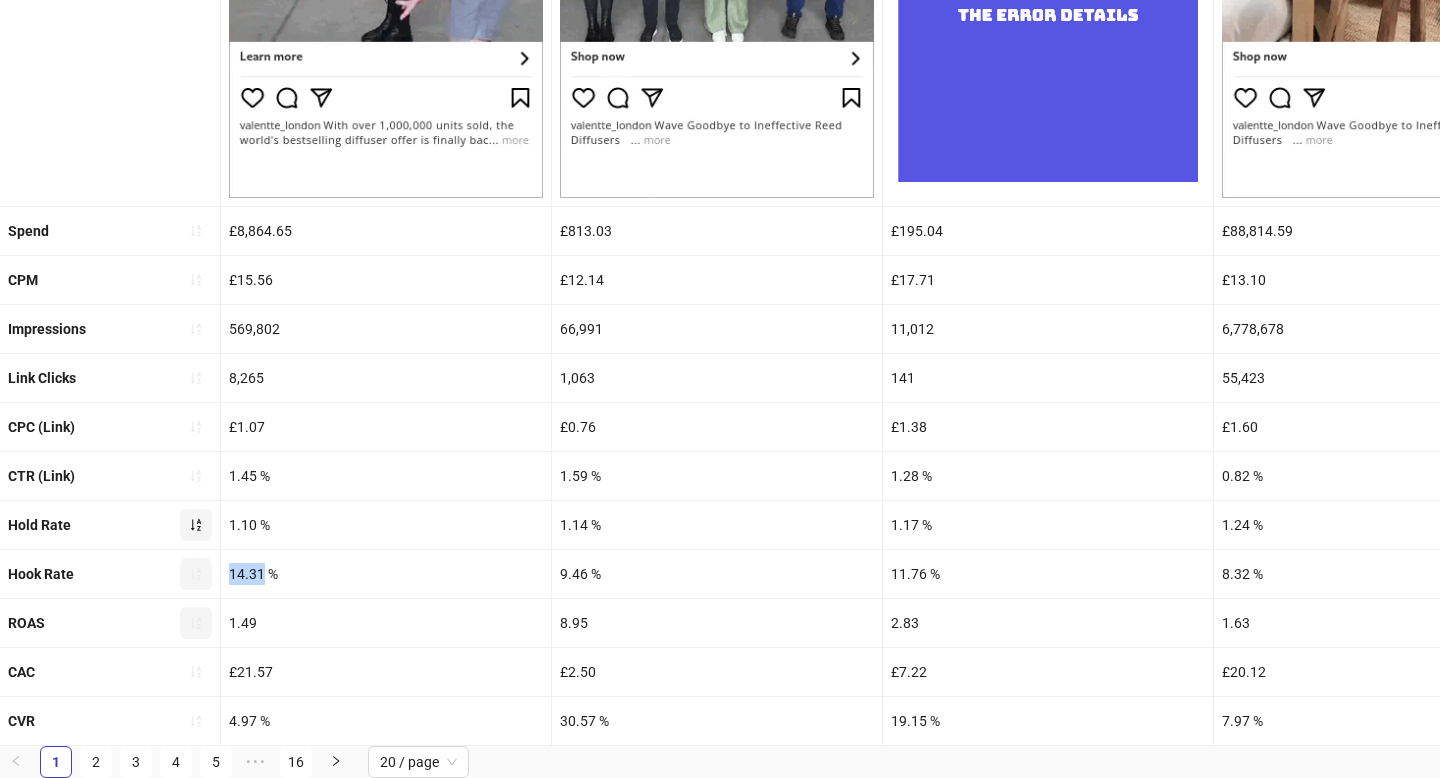 click on "14.31 %" at bounding box center [386, 574] 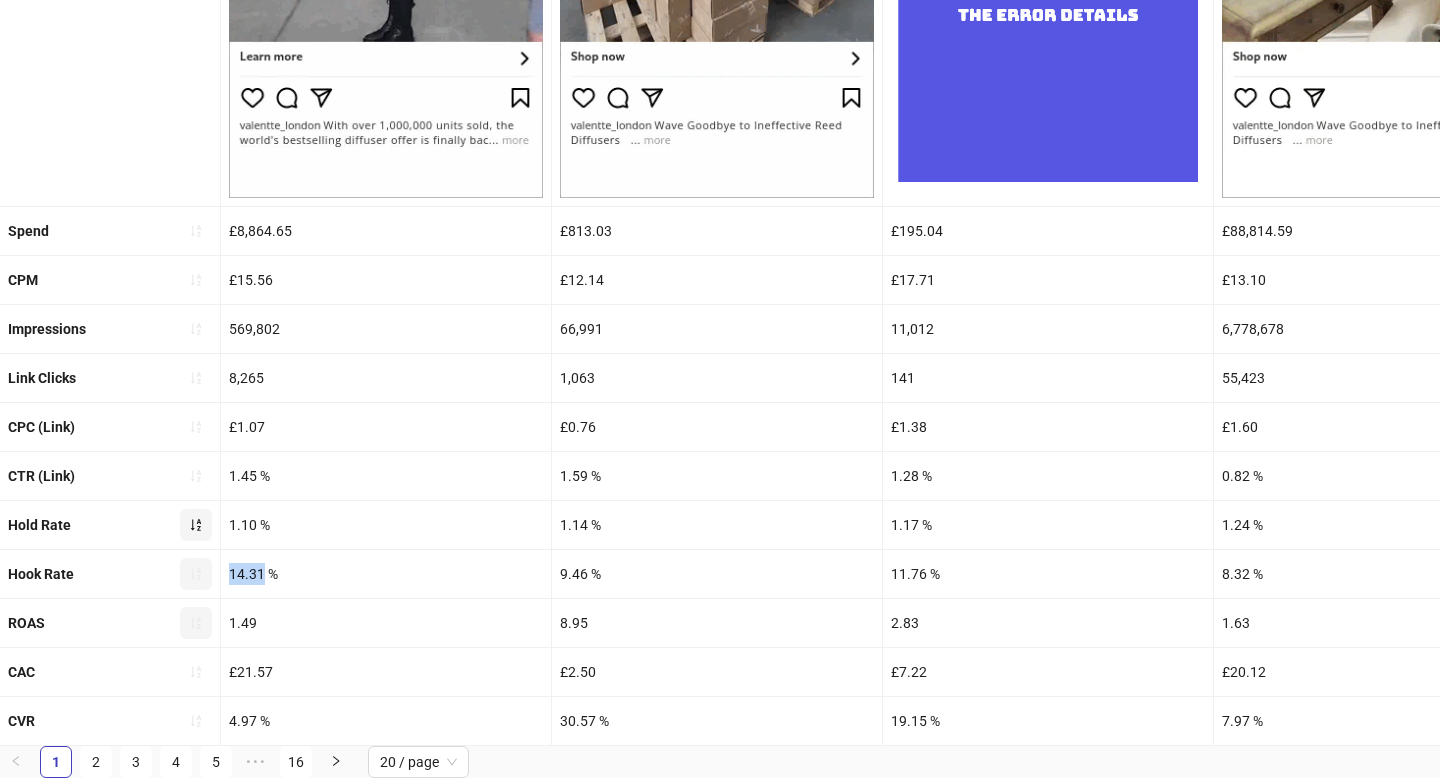 click at bounding box center [196, 574] 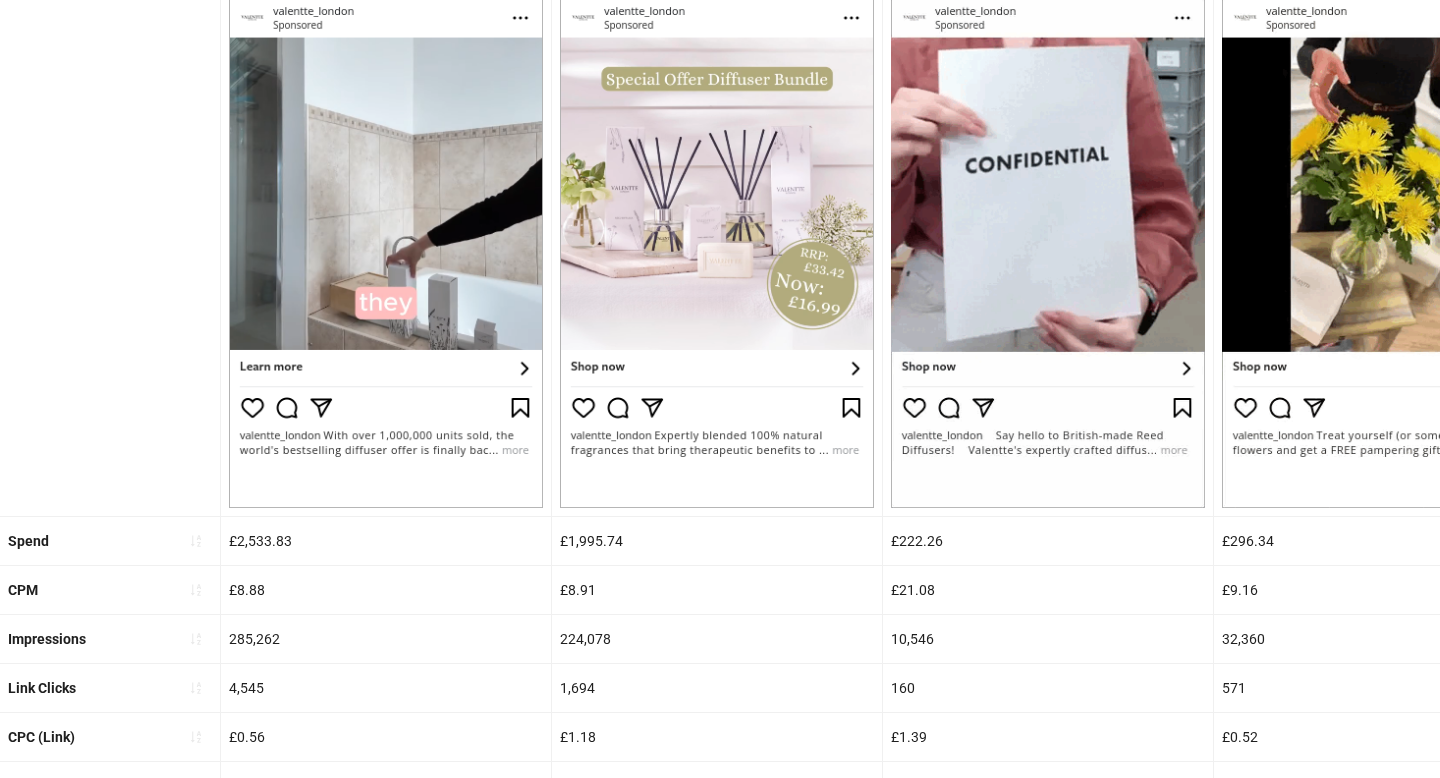 scroll, scrollTop: 363, scrollLeft: 0, axis: vertical 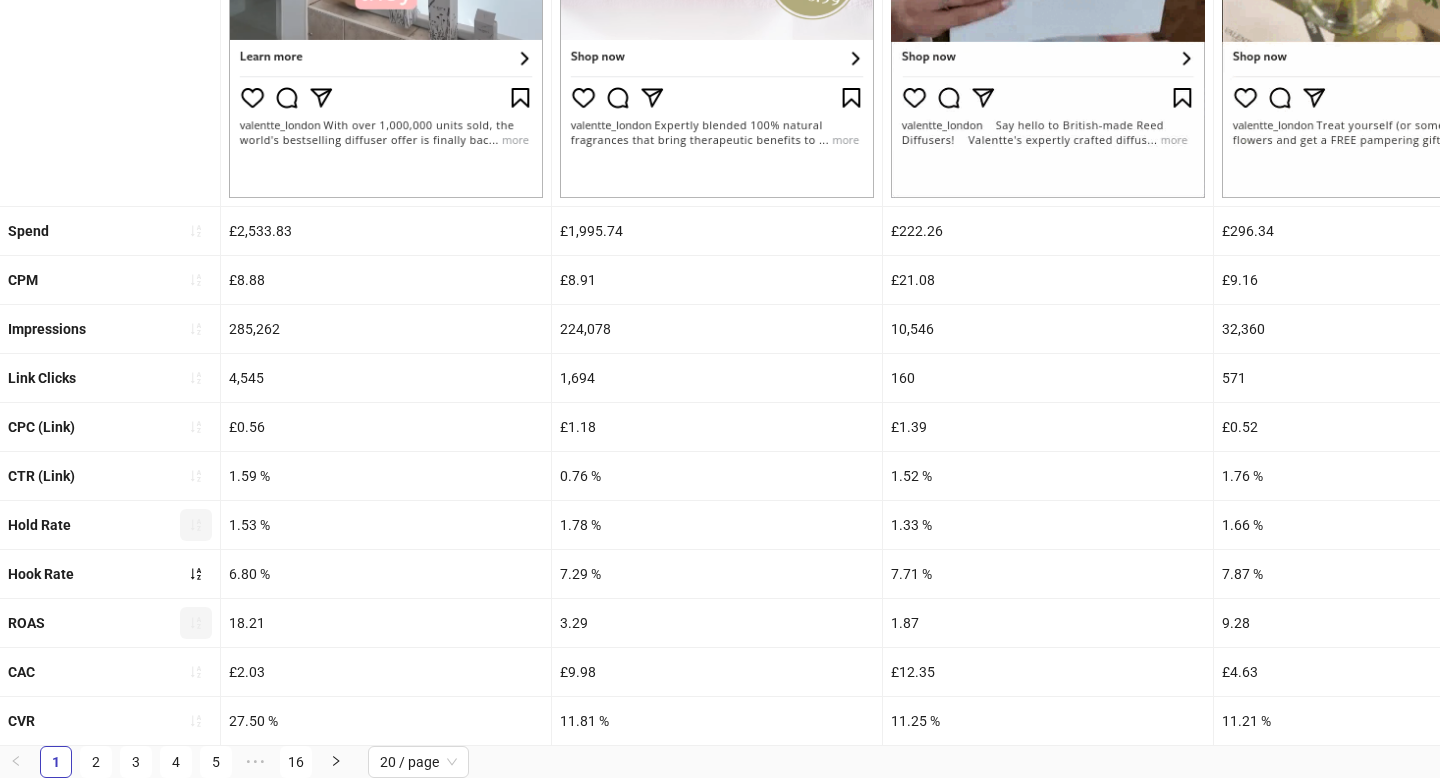 click 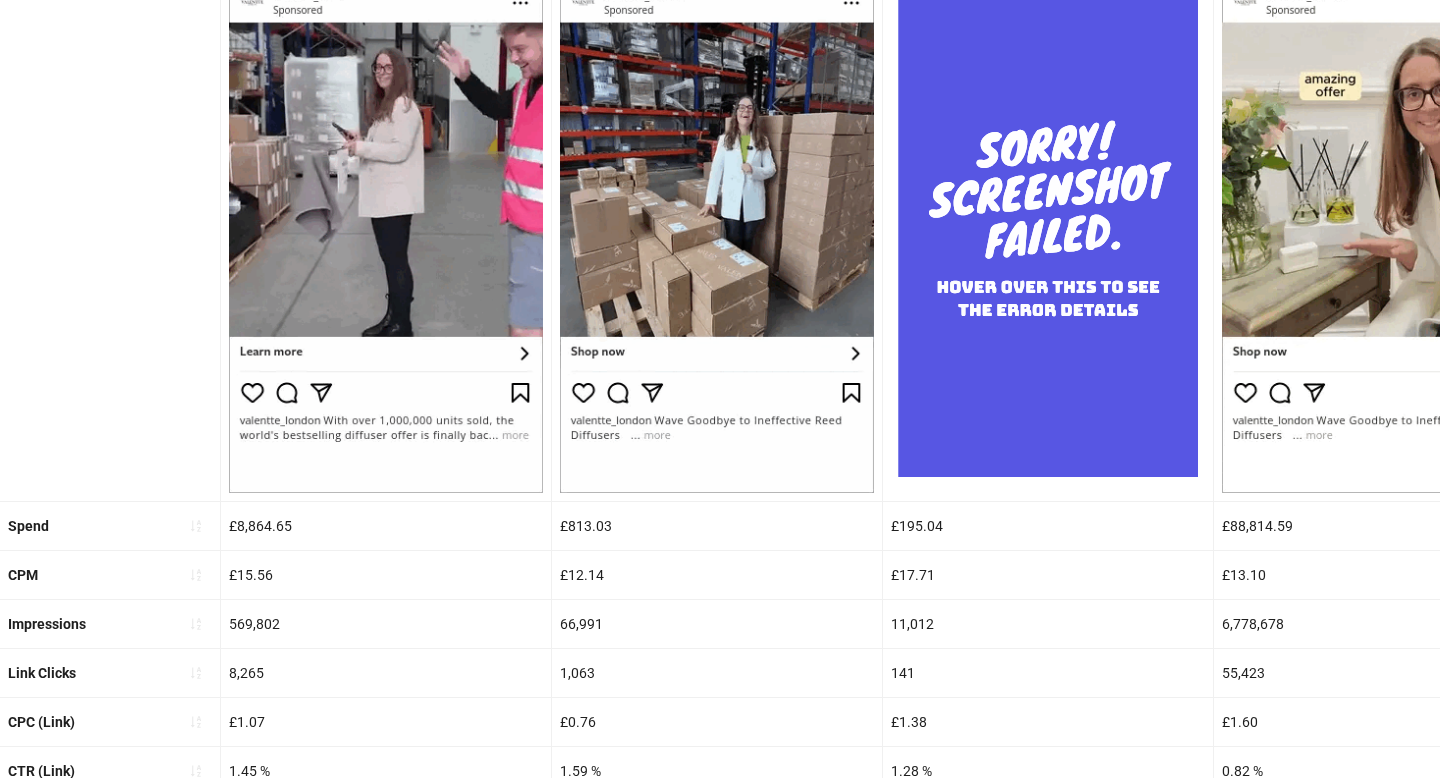 scroll, scrollTop: 372, scrollLeft: 0, axis: vertical 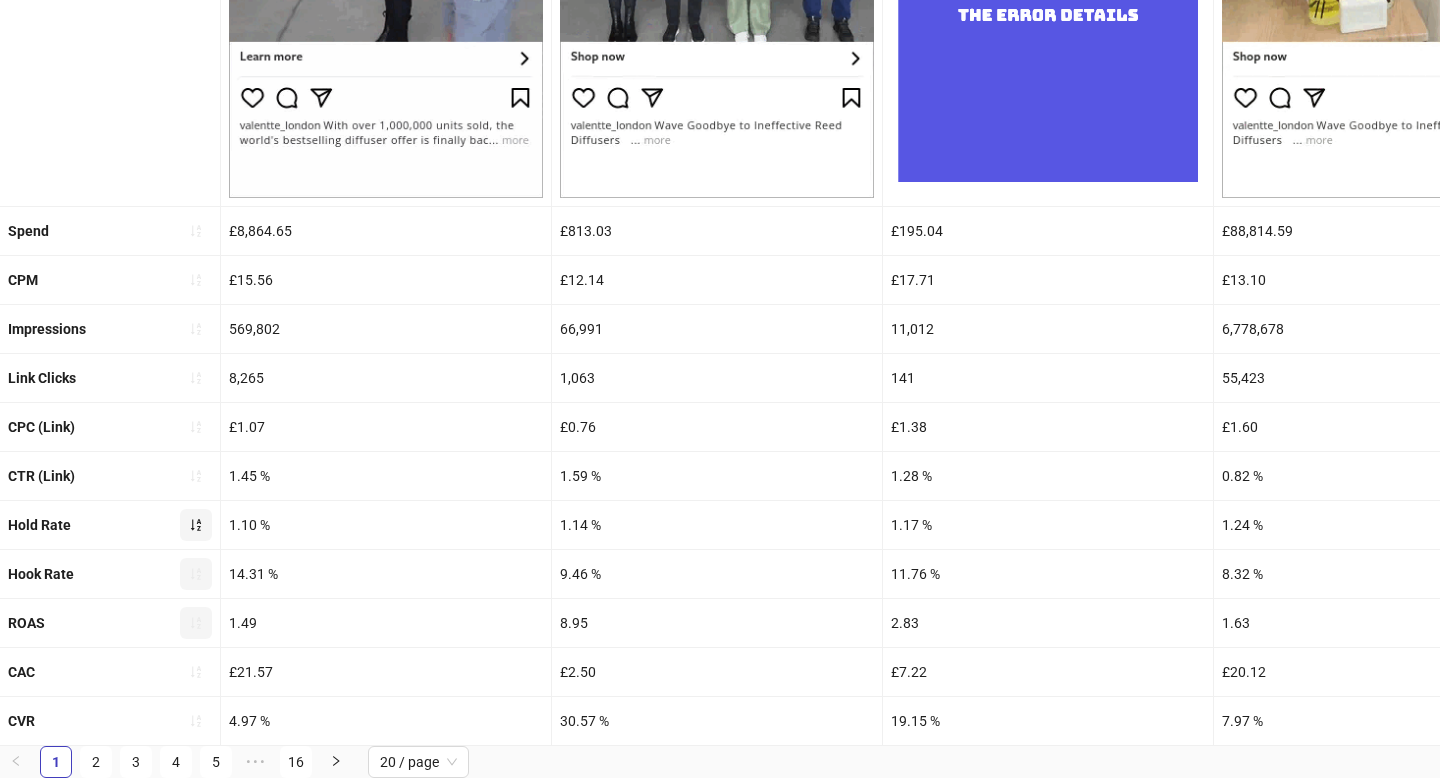 click 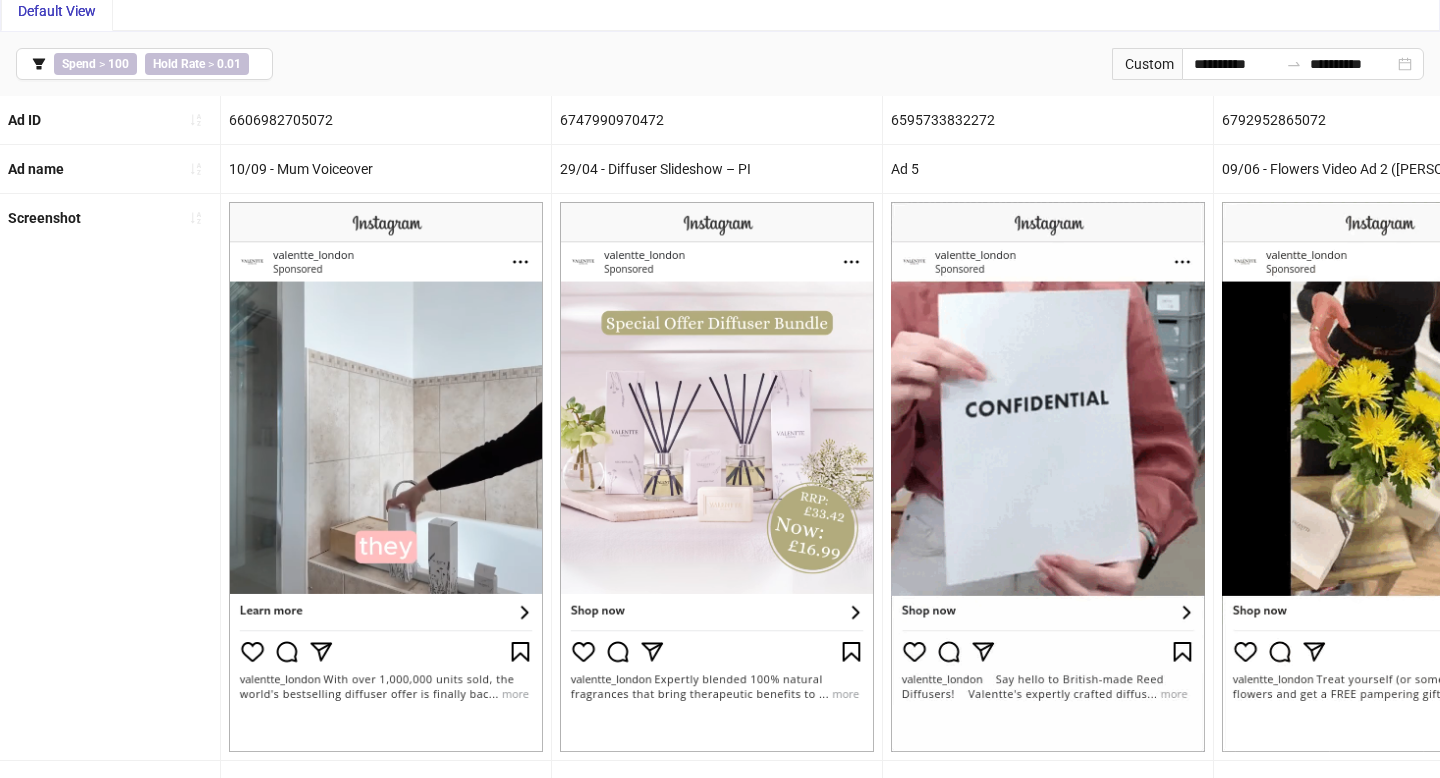 scroll, scrollTop: 104, scrollLeft: 0, axis: vertical 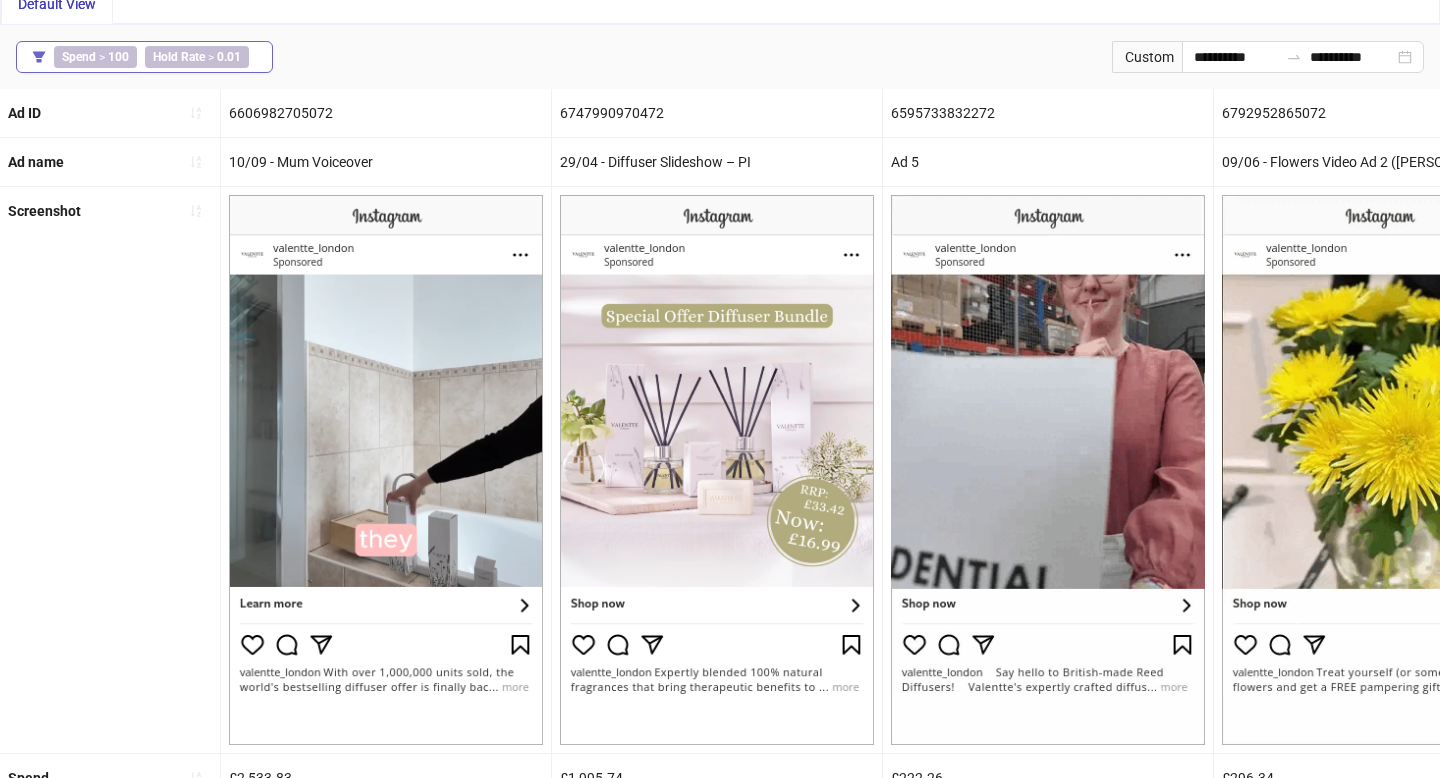 click on "0.01" at bounding box center (229, 57) 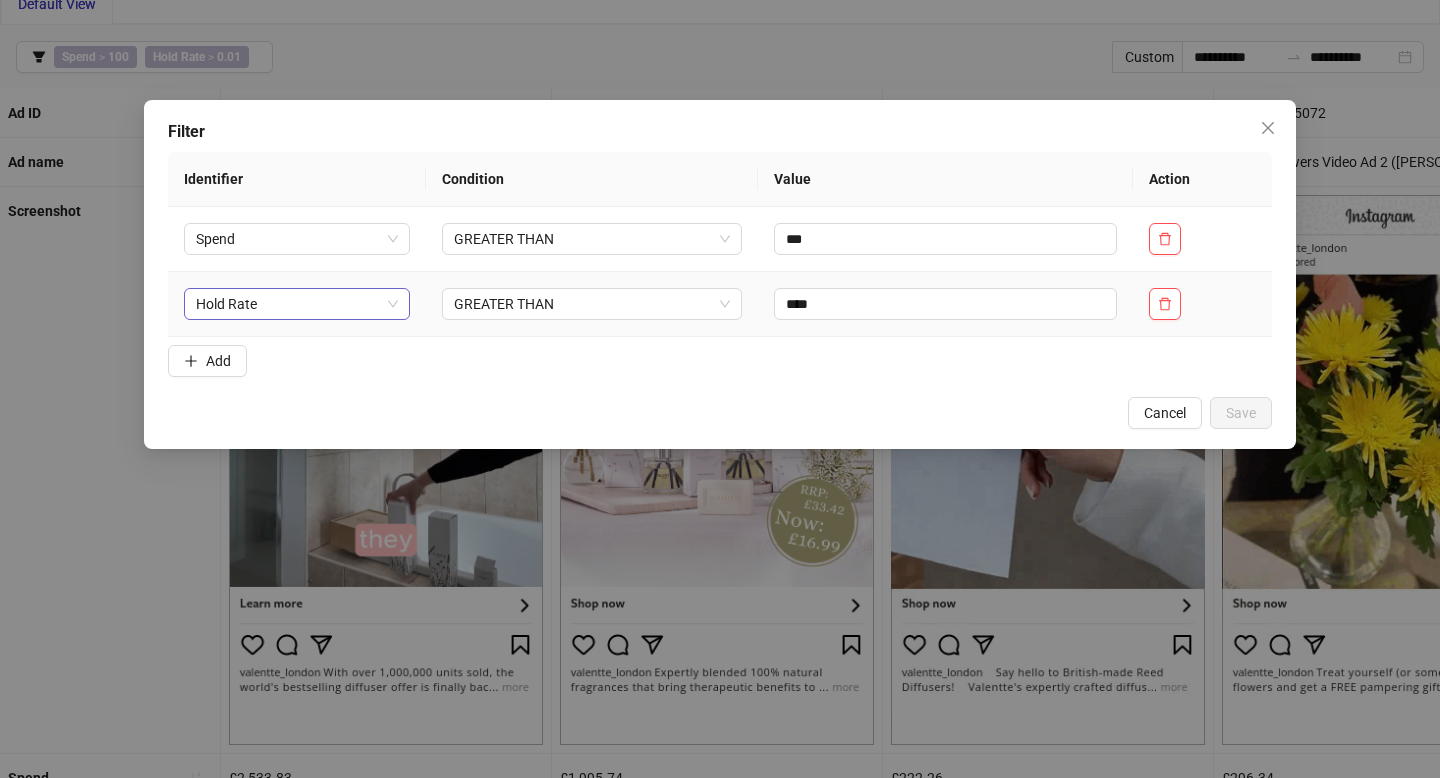 click on "Hold Rate" at bounding box center [297, 304] 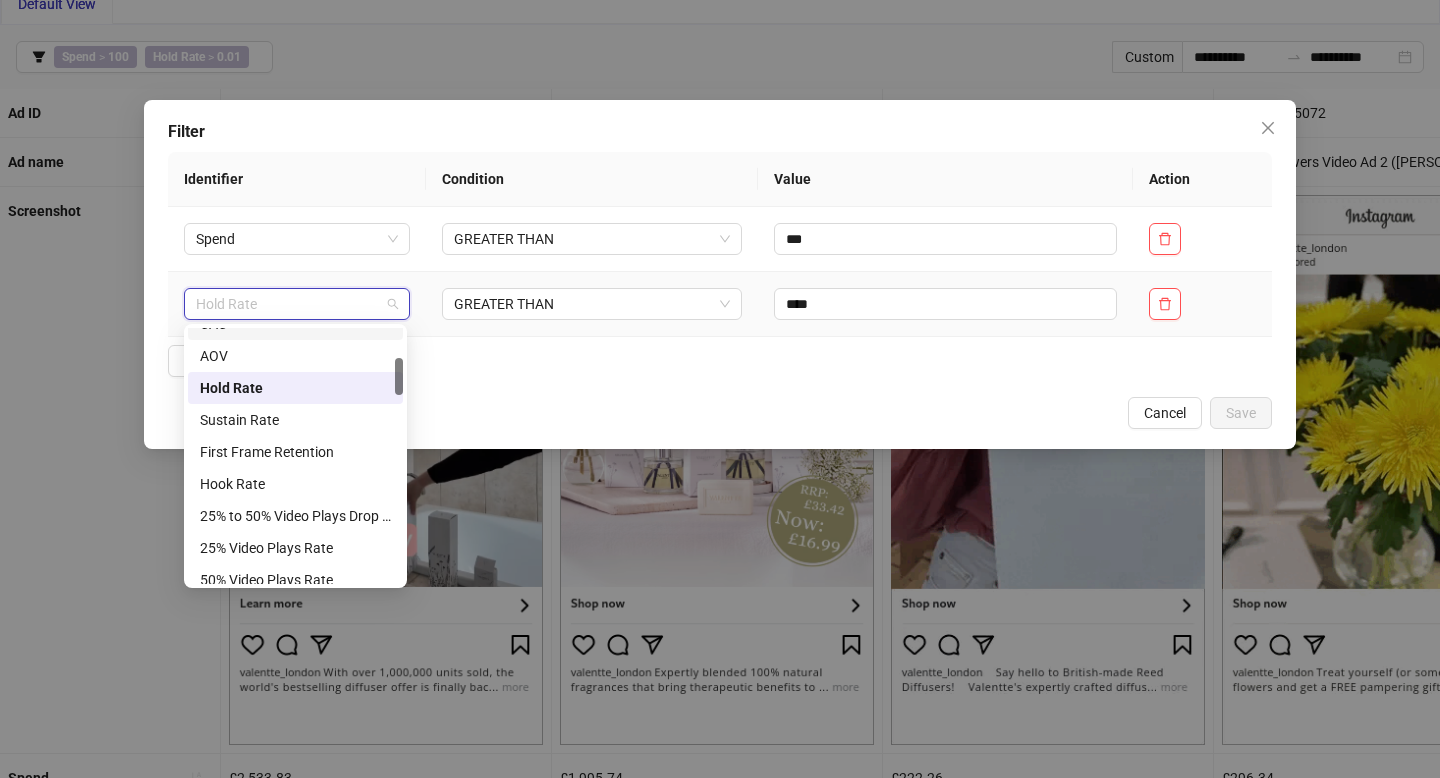 scroll, scrollTop: 215, scrollLeft: 0, axis: vertical 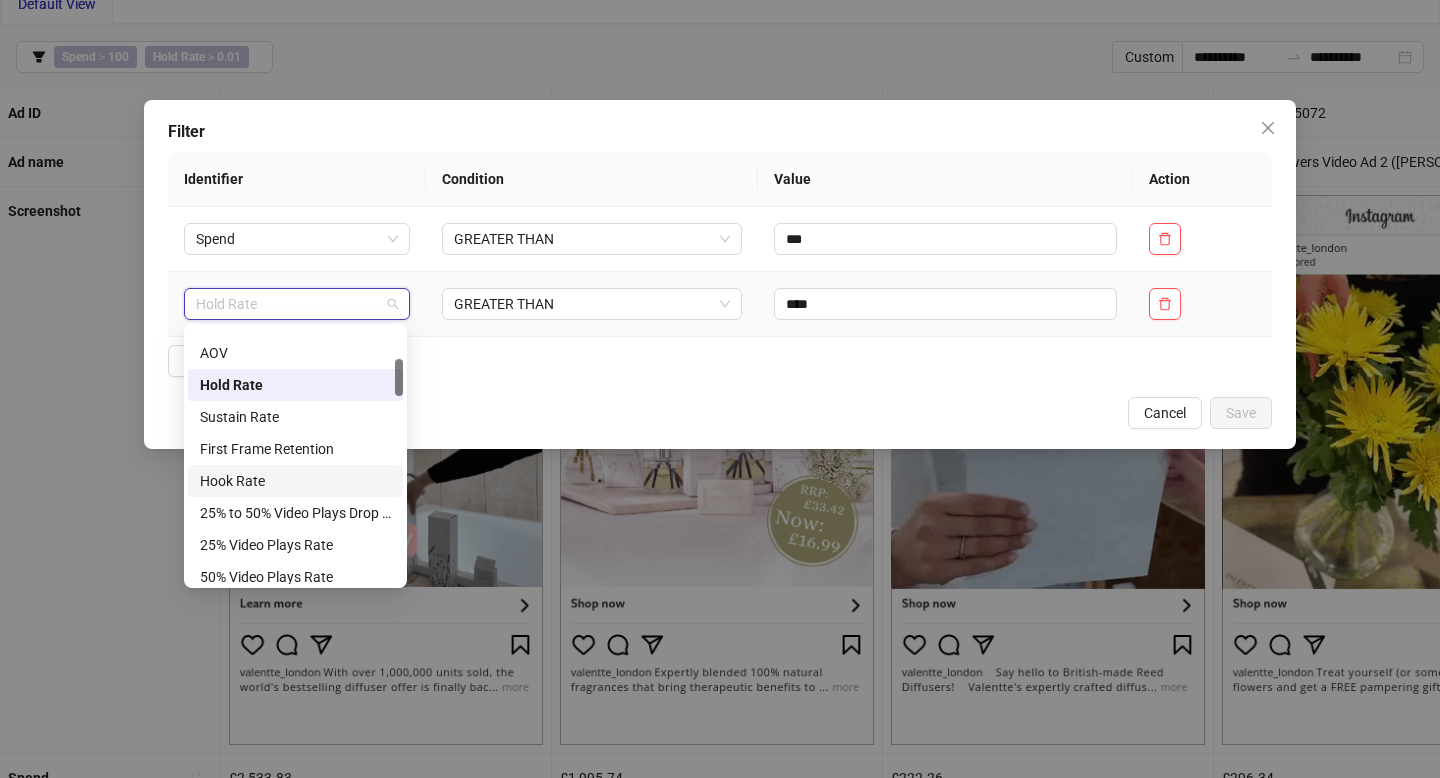 click on "Hook Rate" at bounding box center [295, 481] 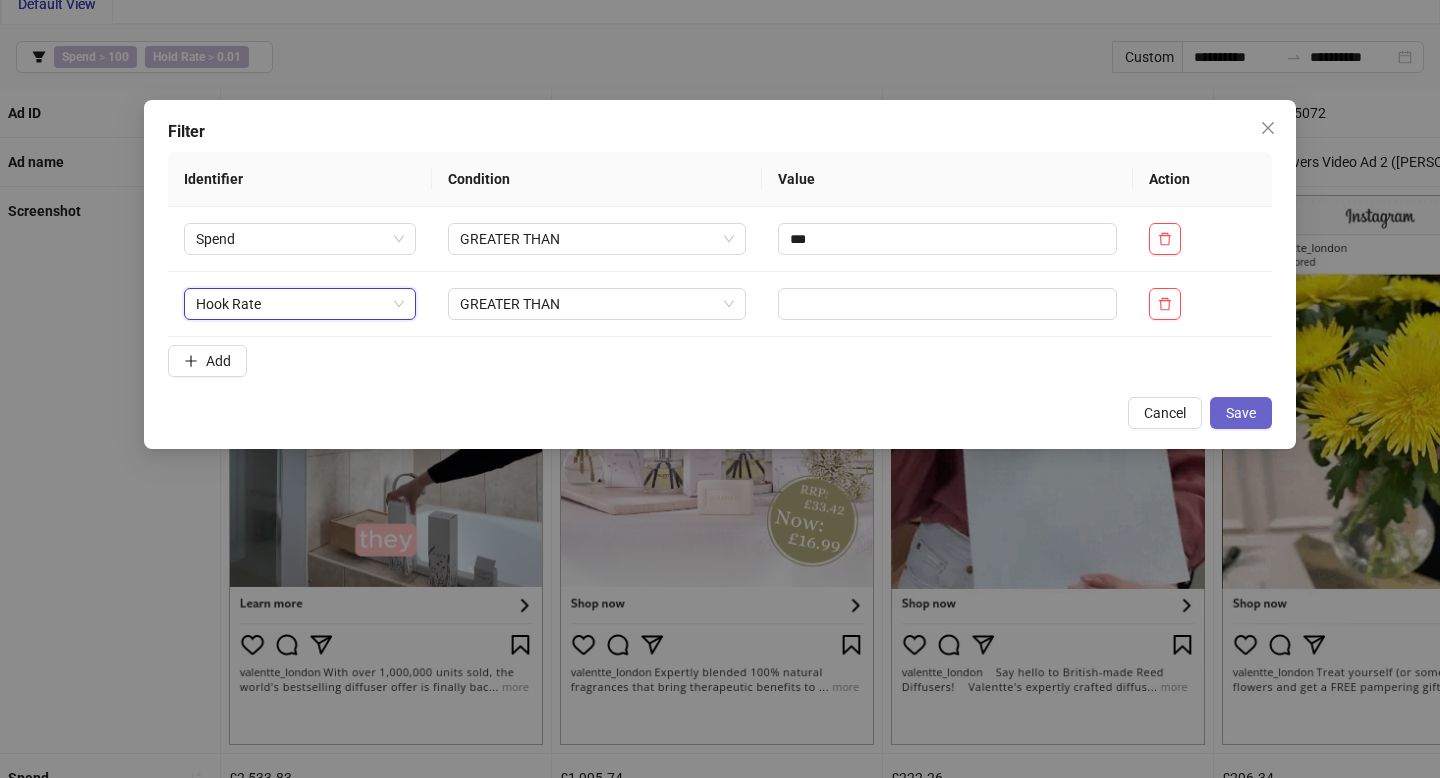 click on "Save" at bounding box center [1241, 413] 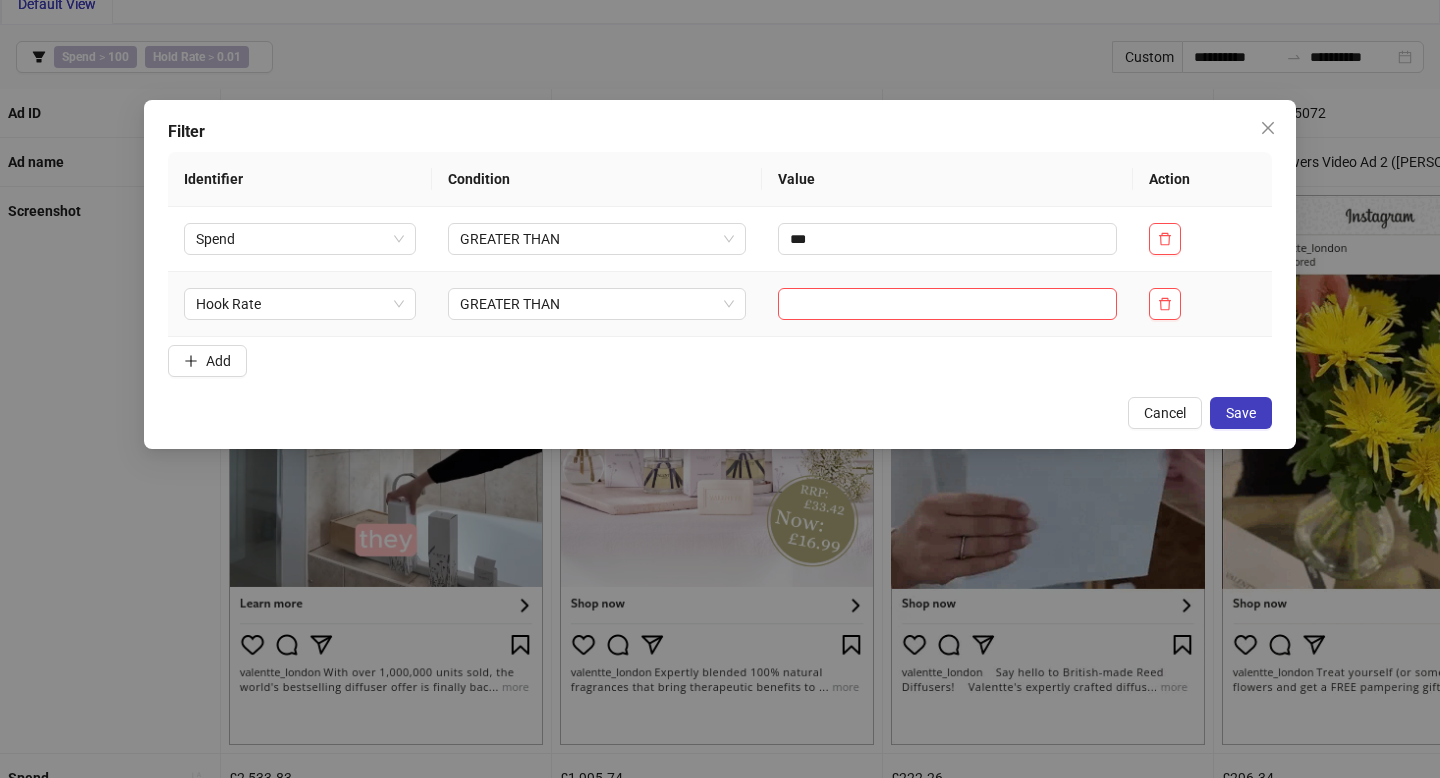 click at bounding box center (948, 304) 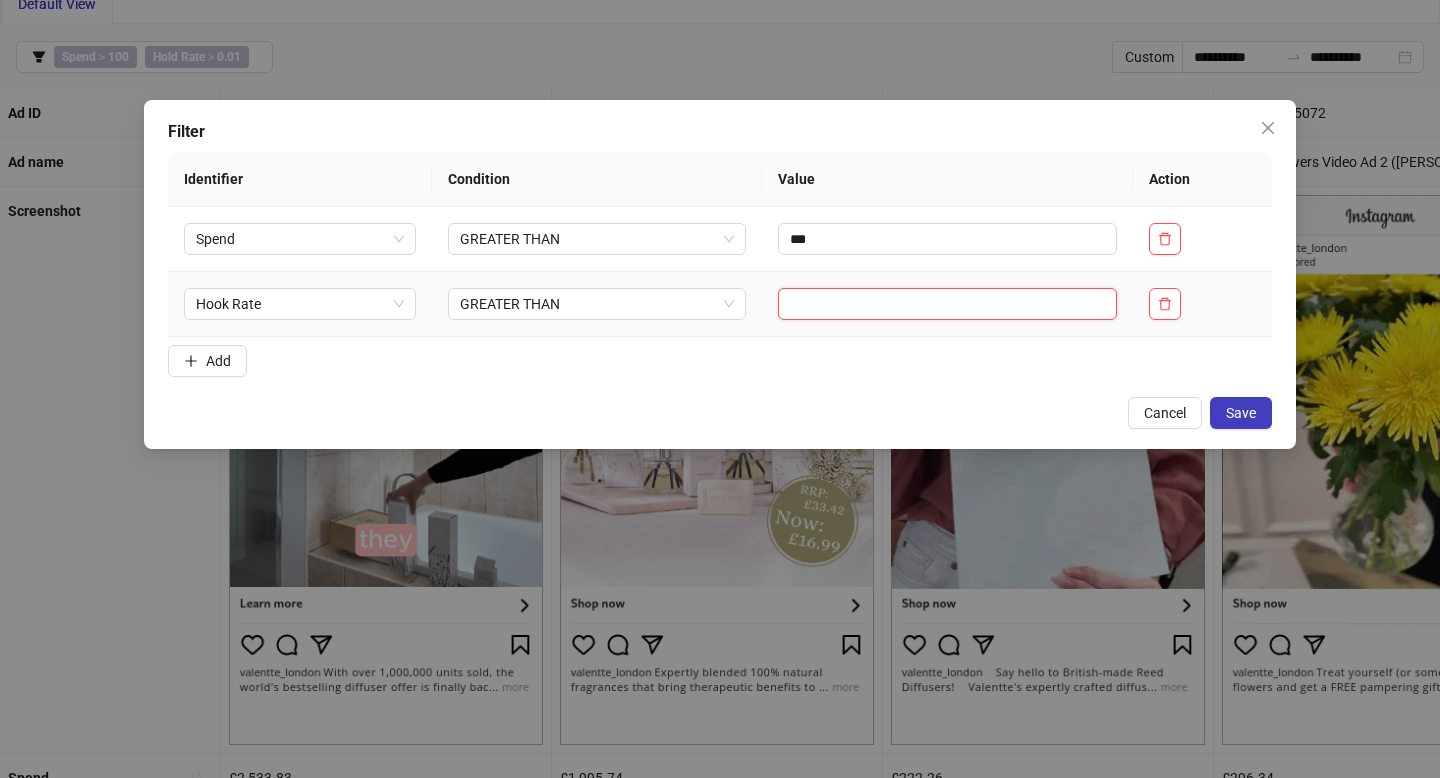 click at bounding box center (948, 304) 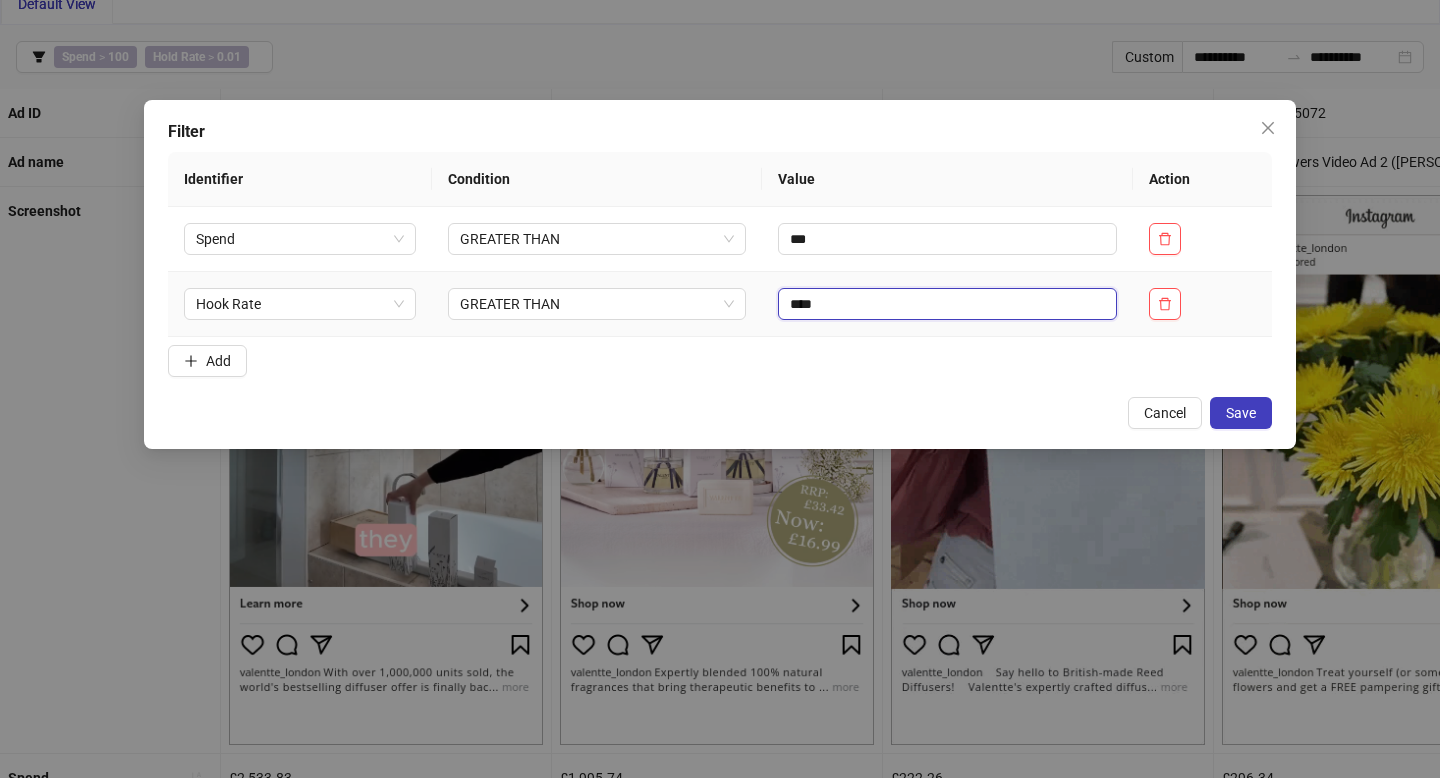 type on "****" 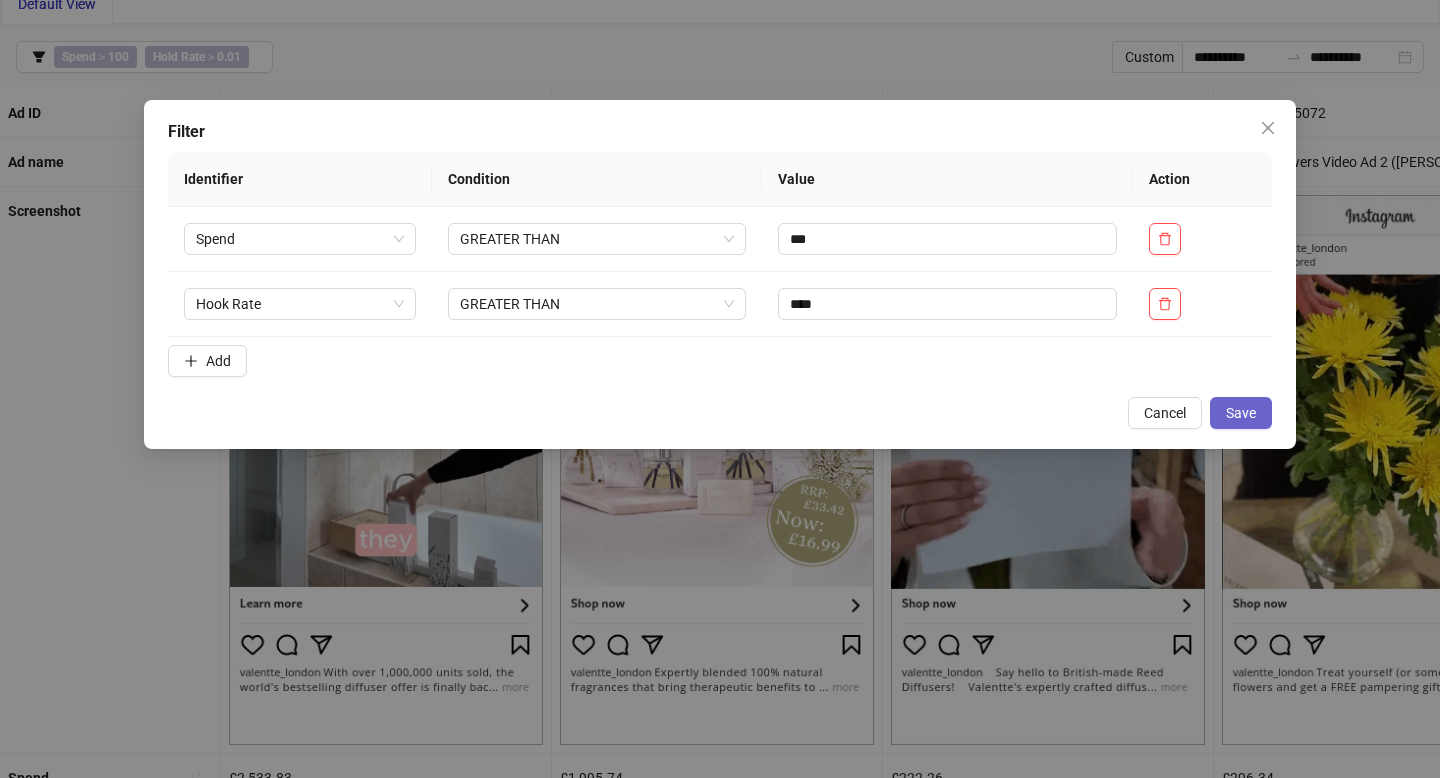click on "Save" at bounding box center (1241, 413) 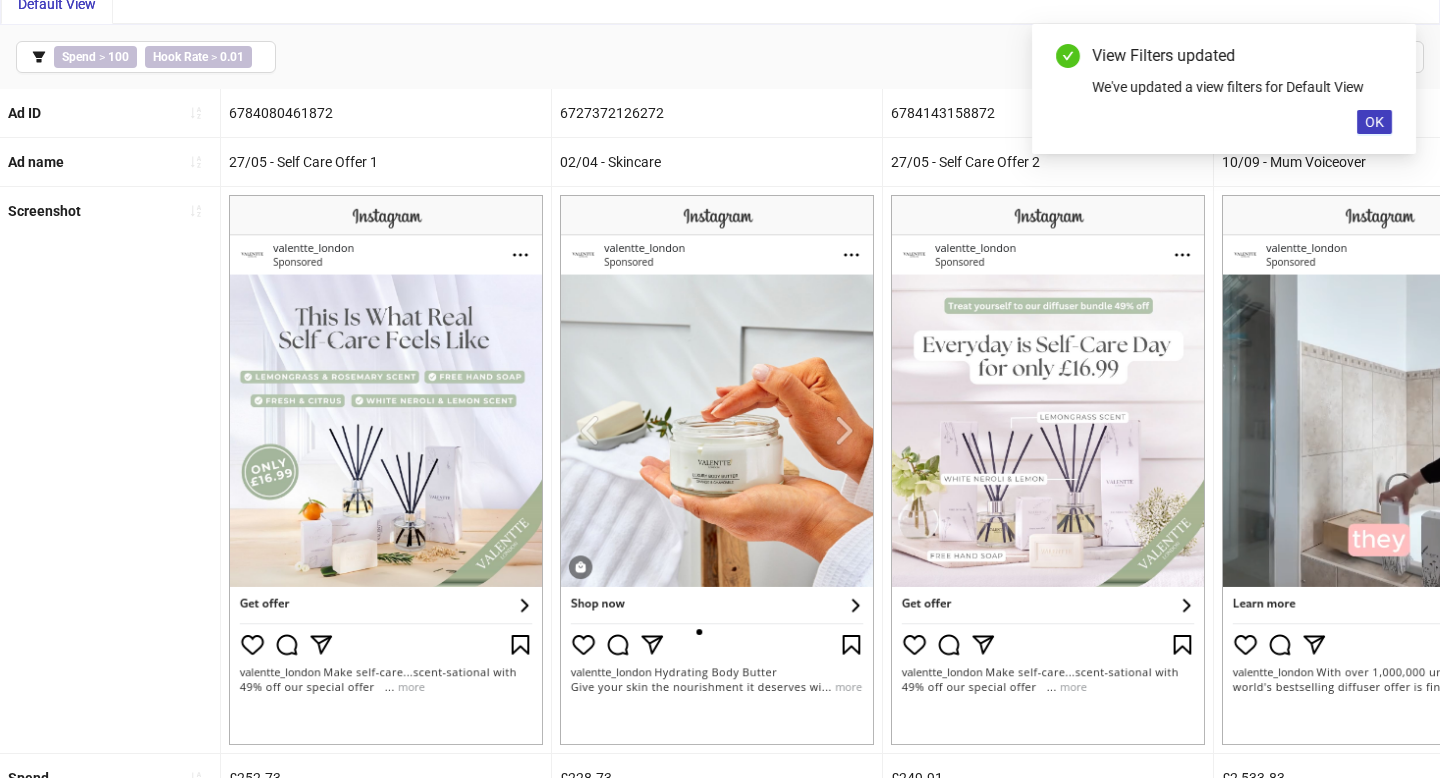 click on "Screenshot" at bounding box center (110, 470) 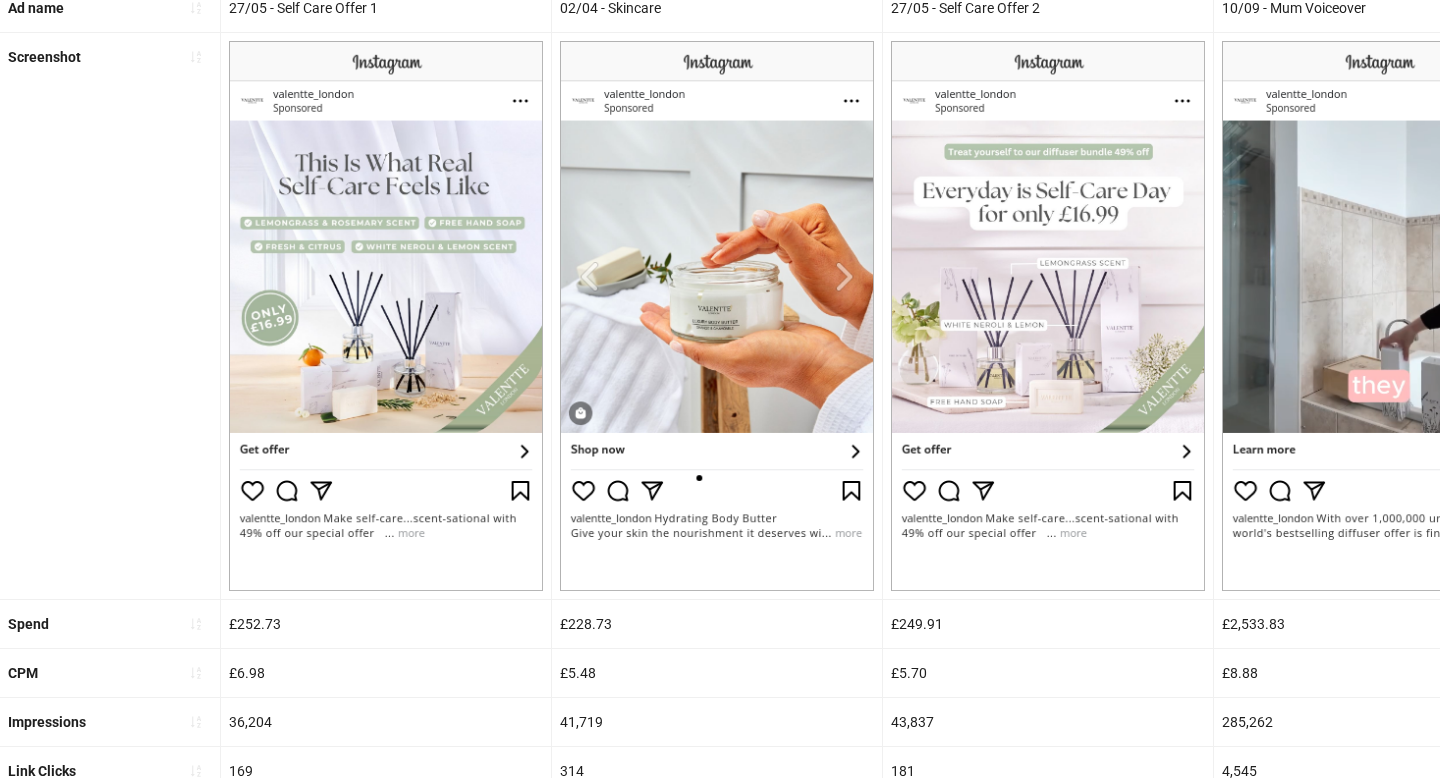 scroll, scrollTop: 254, scrollLeft: 0, axis: vertical 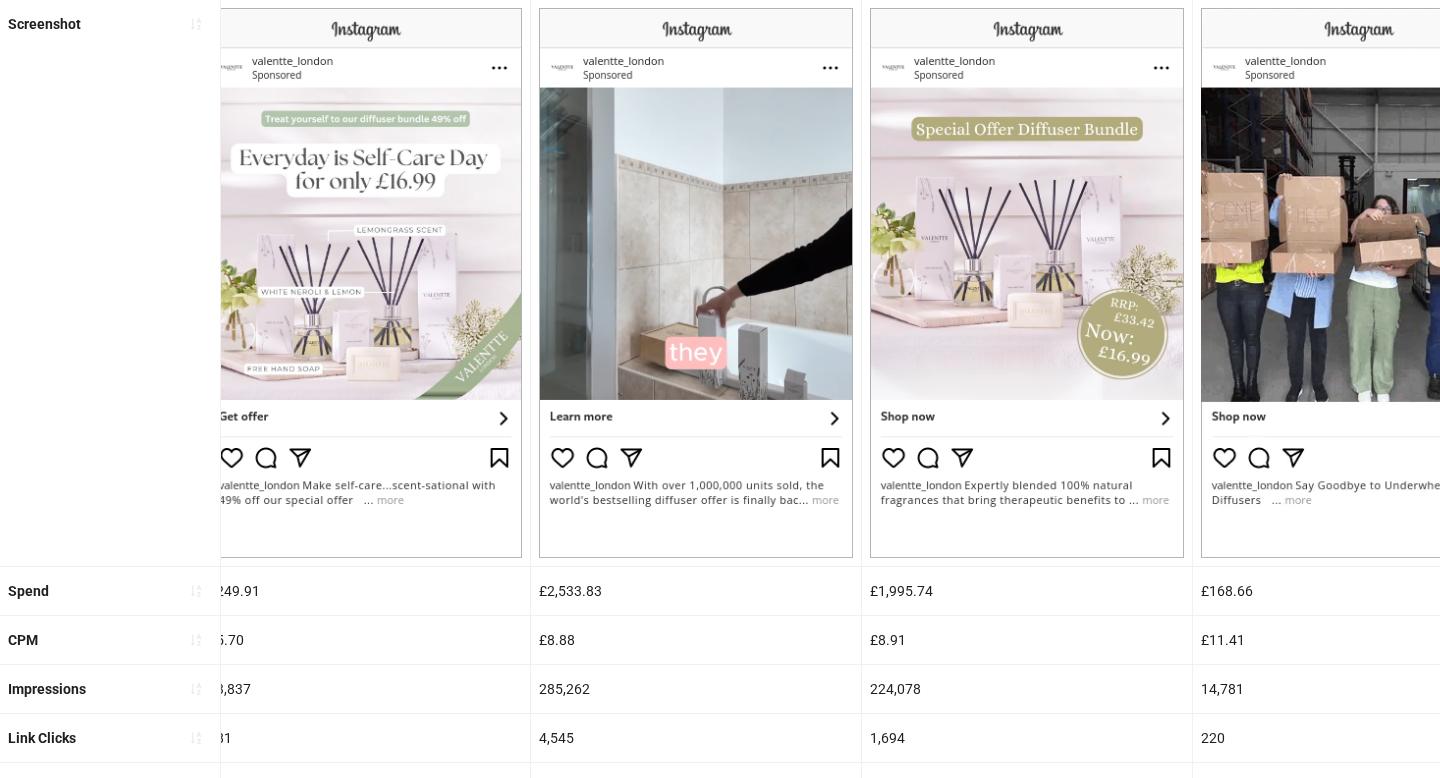click at bounding box center [696, 283] 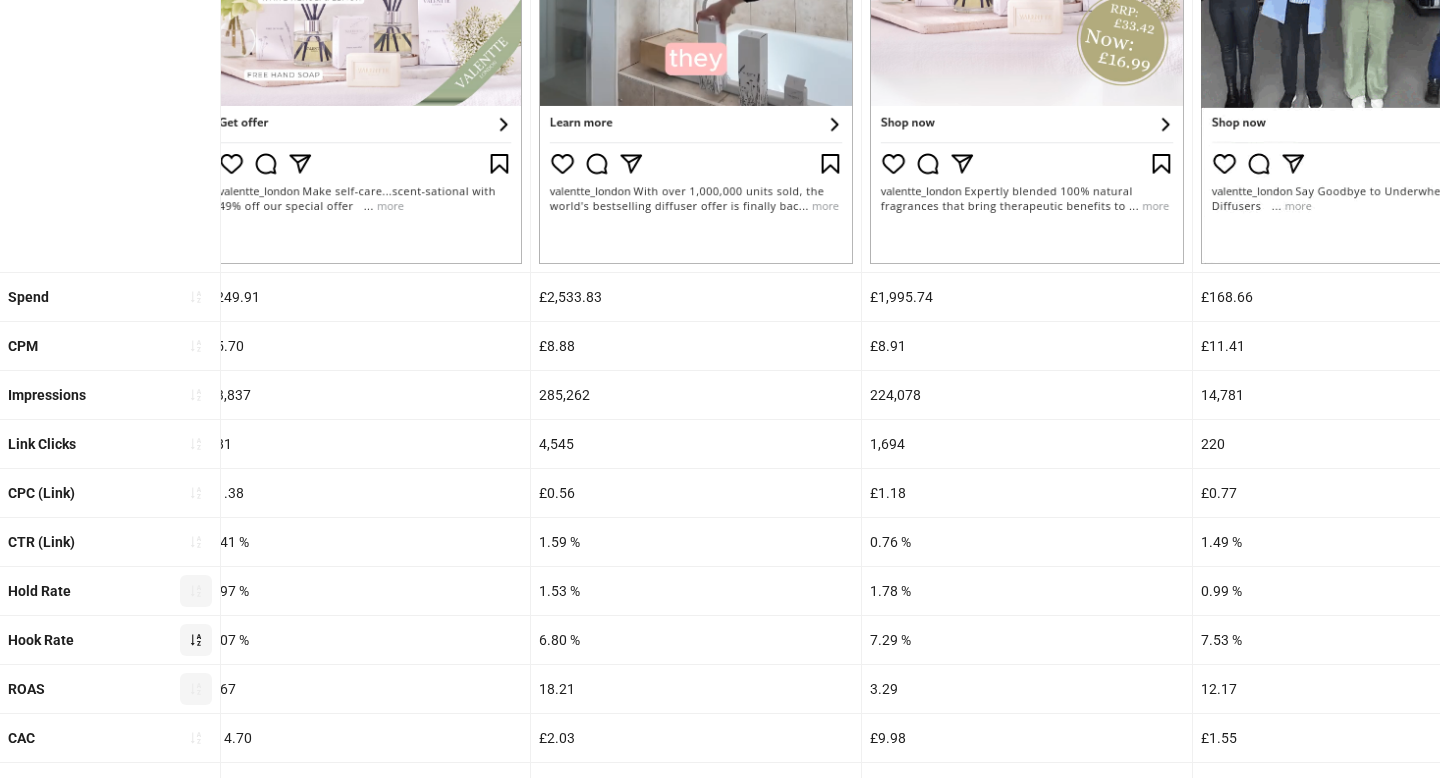 scroll, scrollTop: 651, scrollLeft: 0, axis: vertical 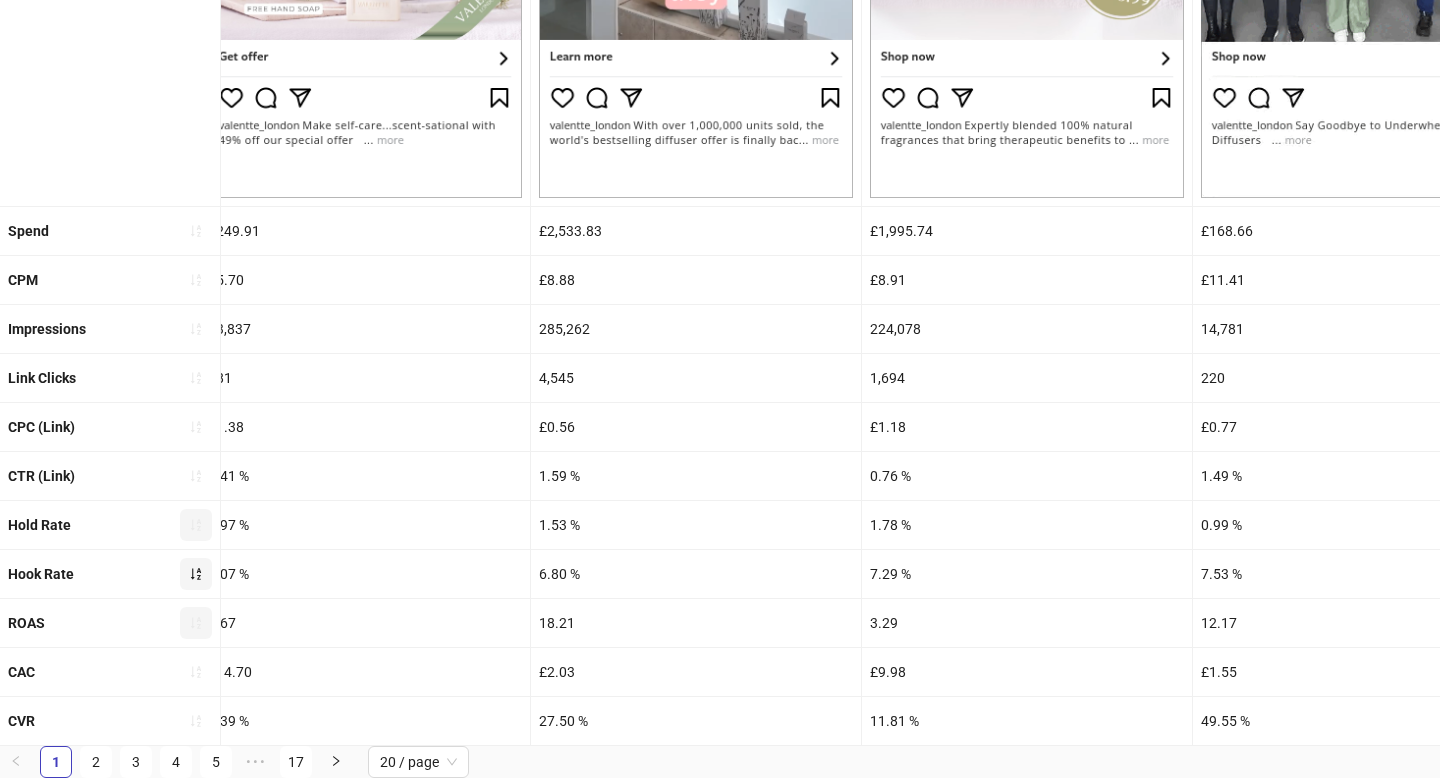 drag, startPoint x: 611, startPoint y: 218, endPoint x: 546, endPoint y: 223, distance: 65.192024 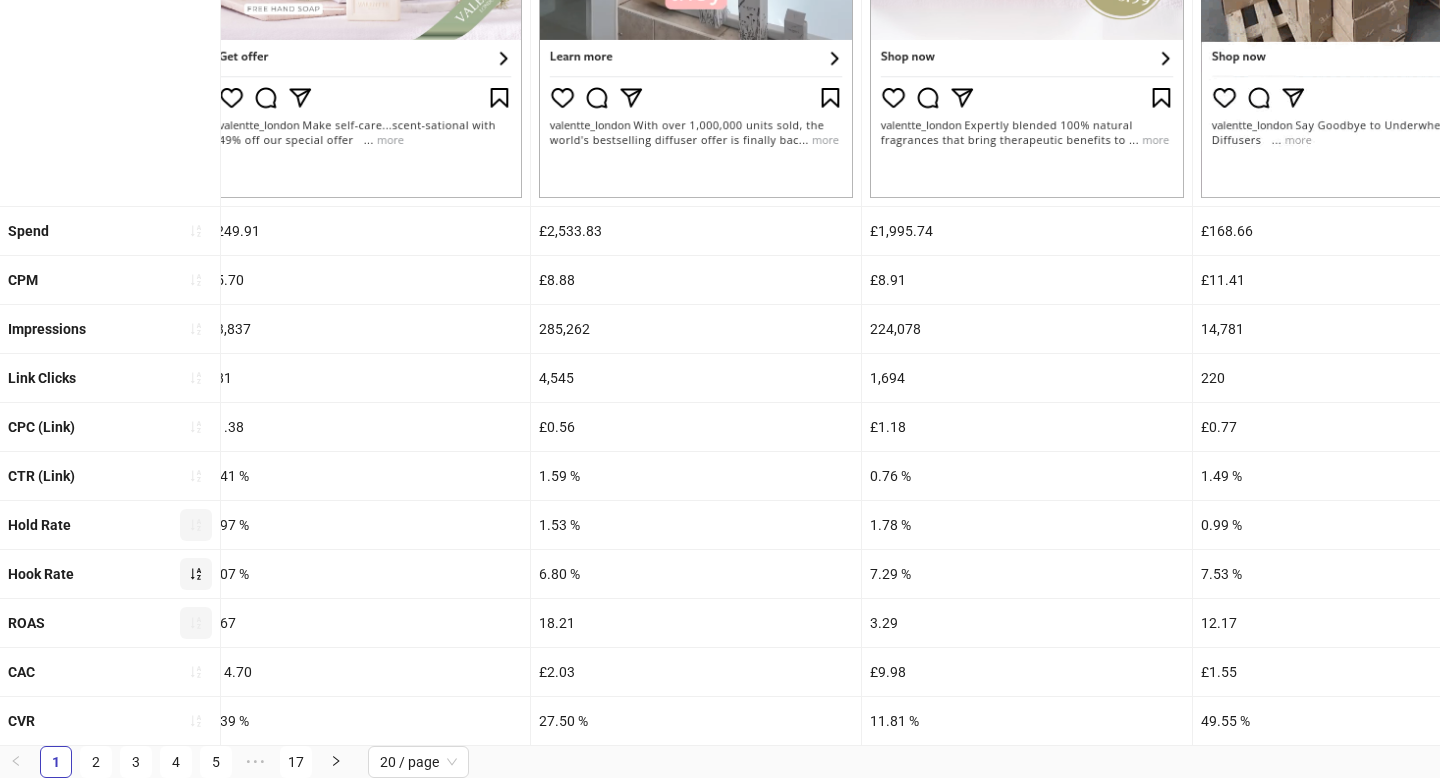 click on "£2,533.83" at bounding box center [696, 231] 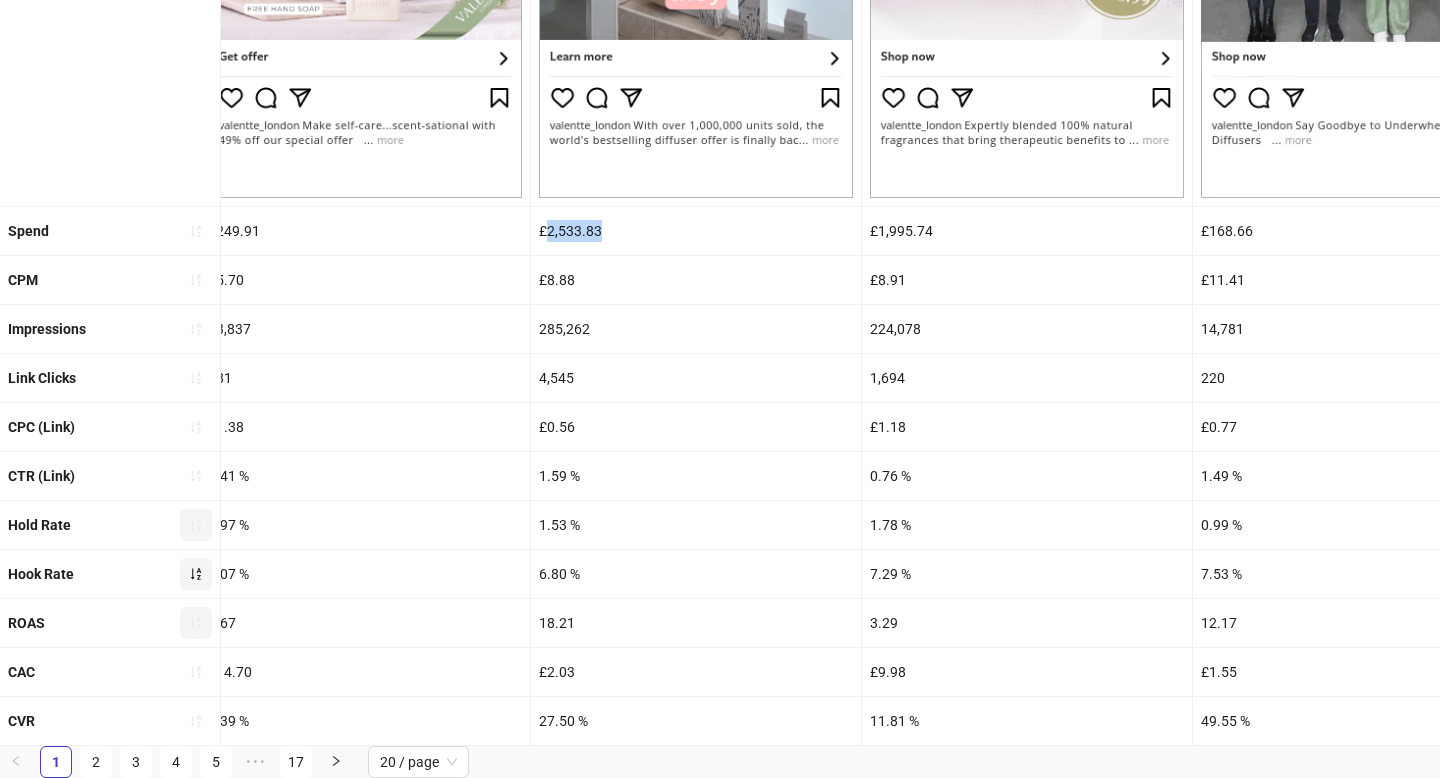 drag, startPoint x: 548, startPoint y: 225, endPoint x: 655, endPoint y: 241, distance: 108.18965 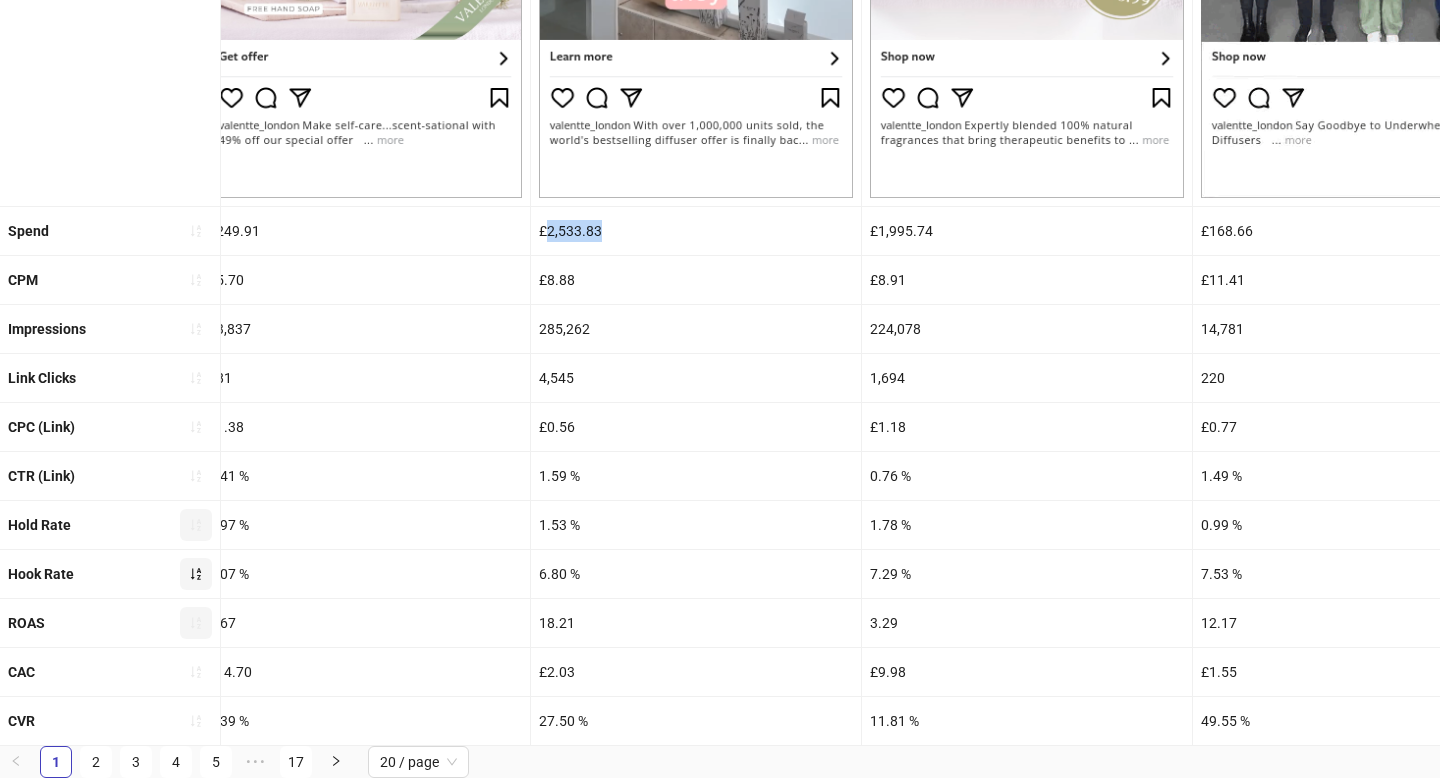 click on "£2,533.83" at bounding box center [696, 231] 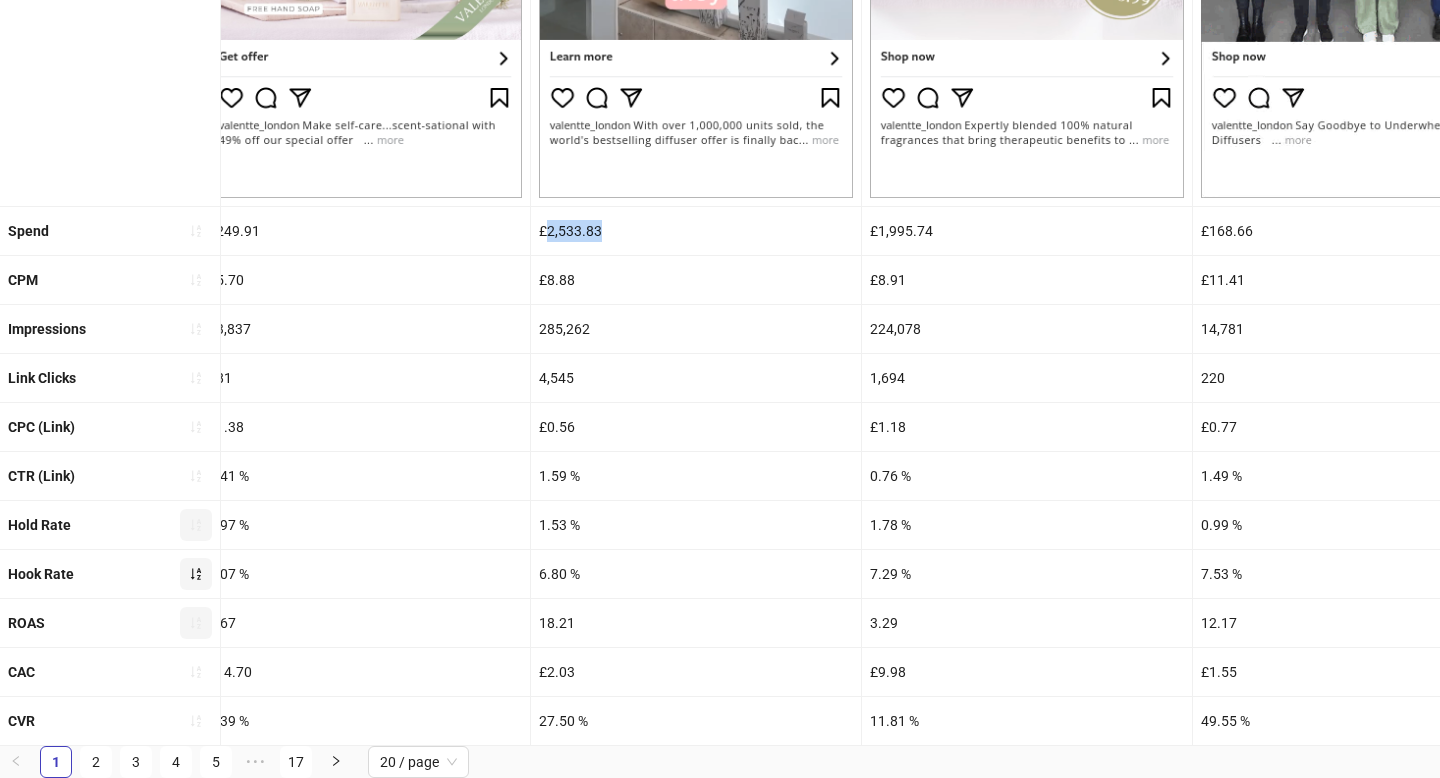 copy on "2,533.83" 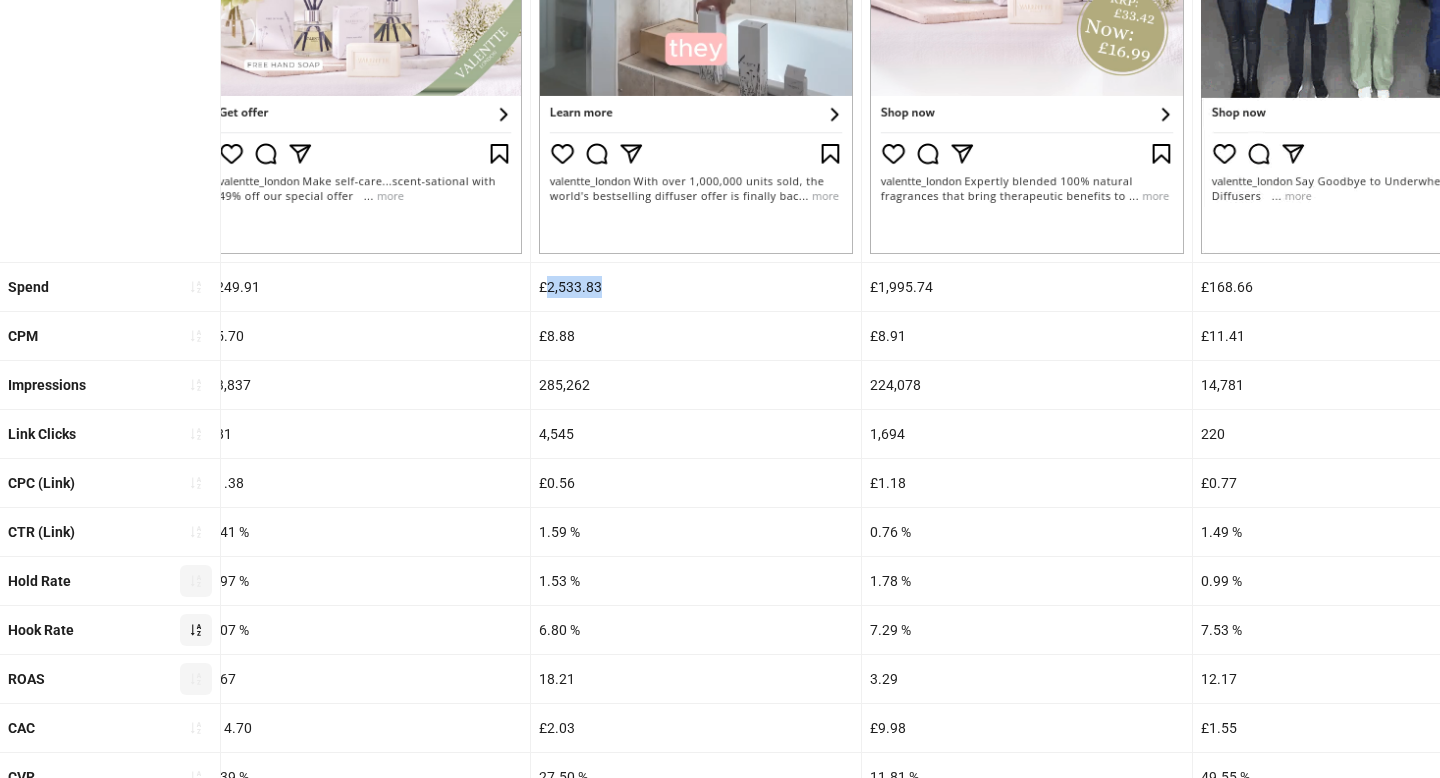 scroll, scrollTop: 651, scrollLeft: 0, axis: vertical 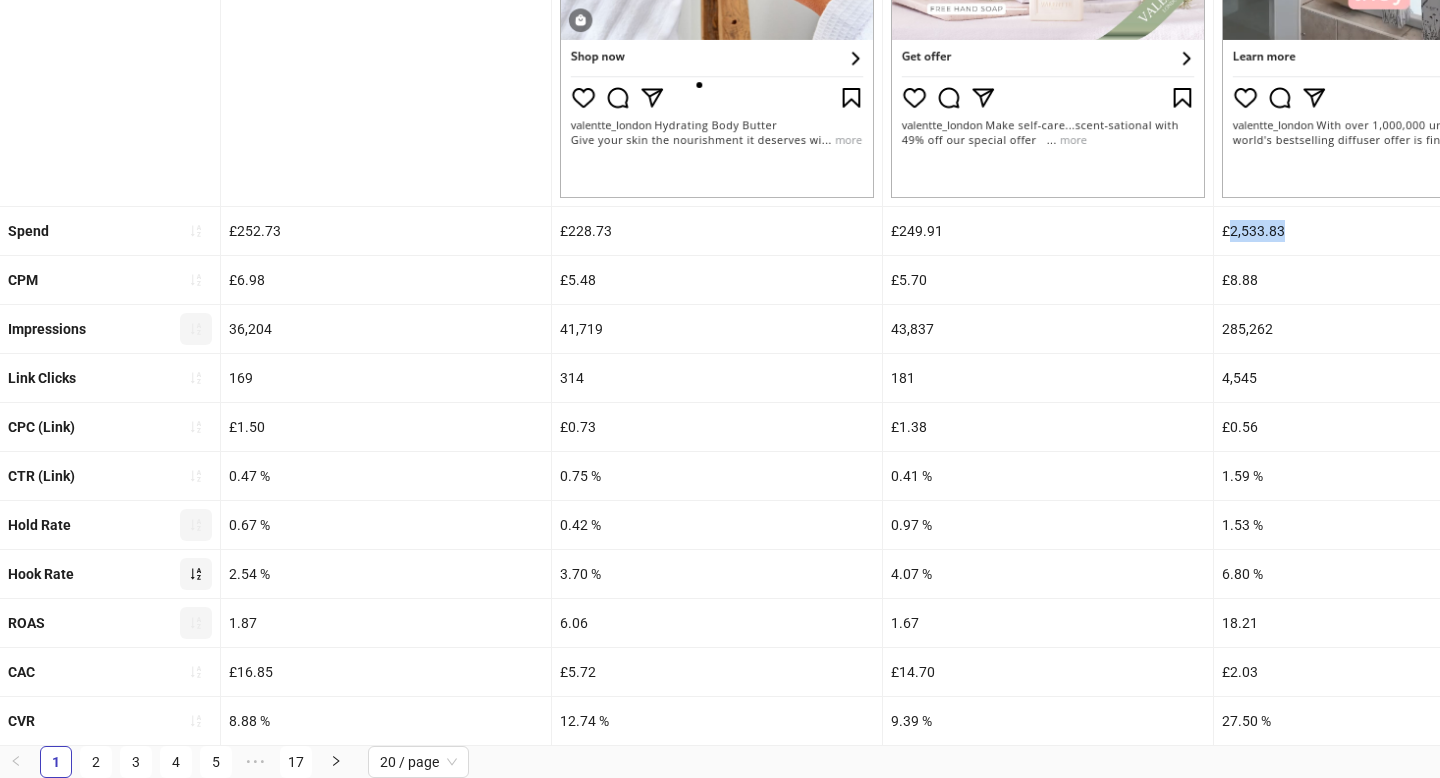 click 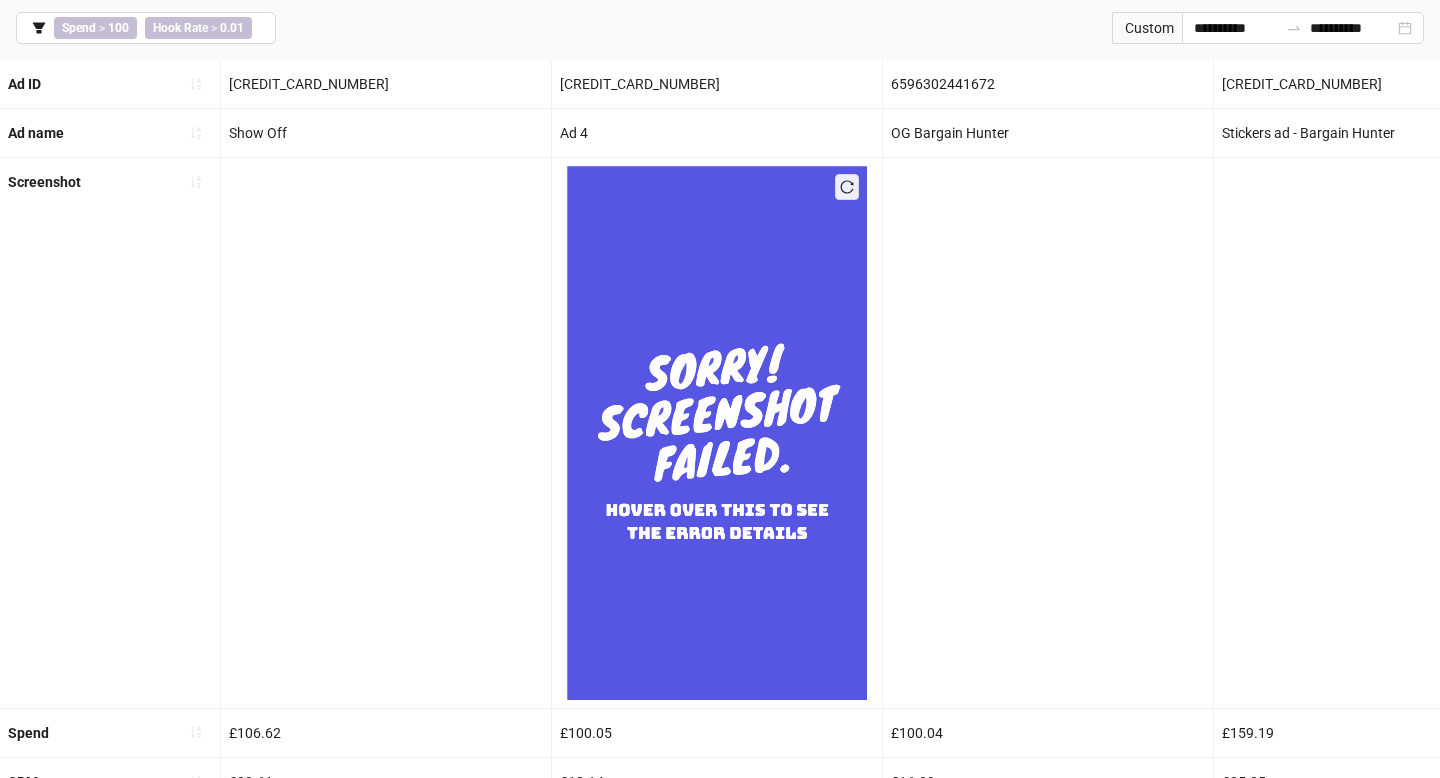 scroll, scrollTop: 634, scrollLeft: 0, axis: vertical 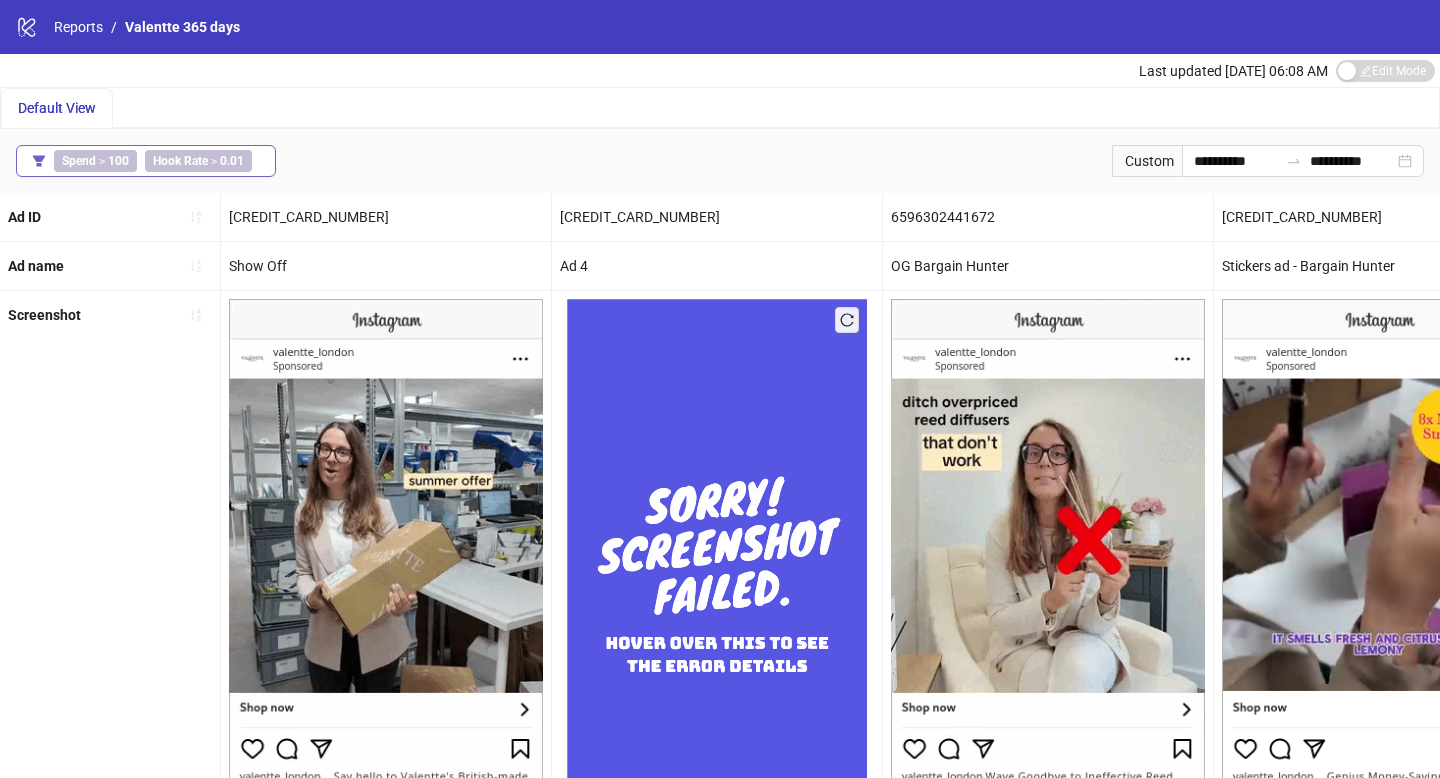 click on "0.01" at bounding box center (232, 161) 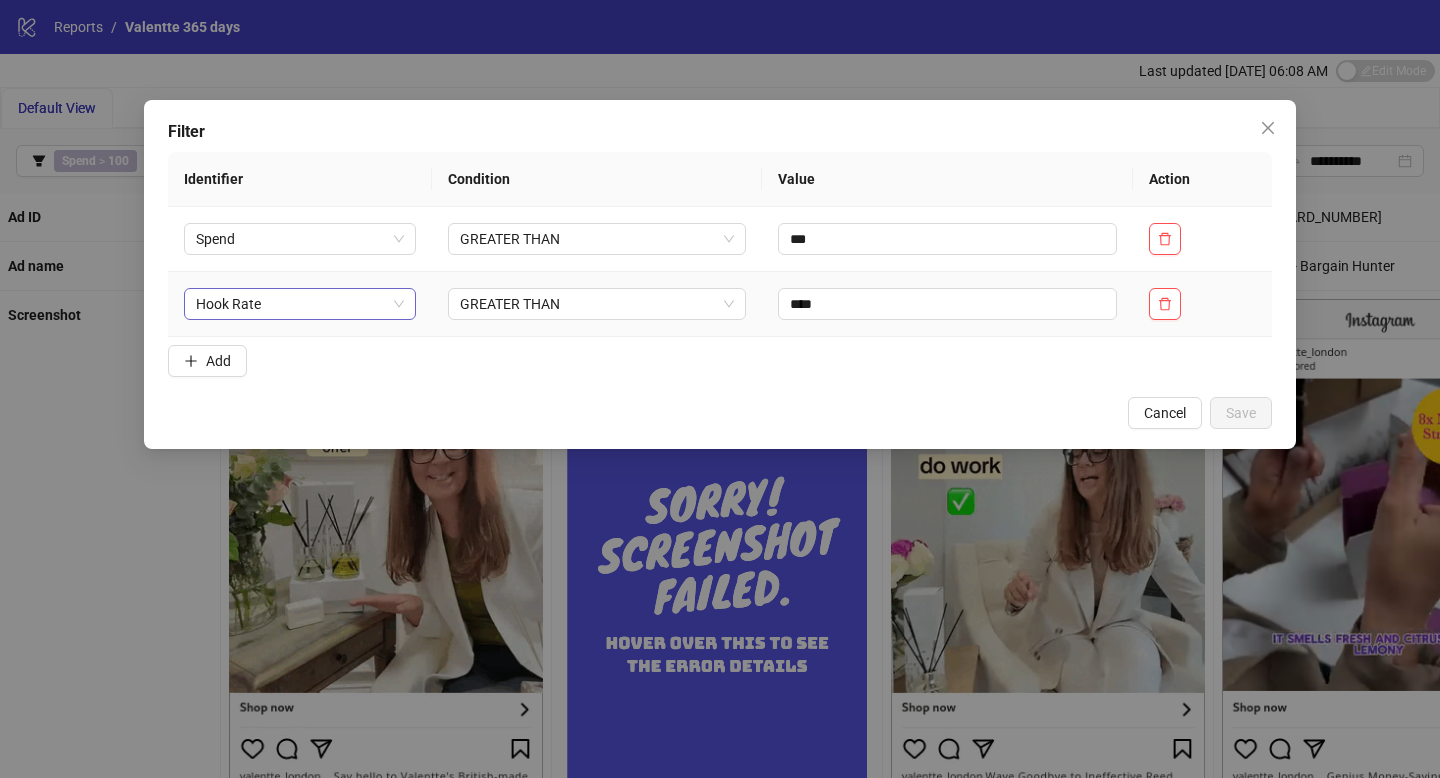 click on "Hook Rate" at bounding box center [300, 304] 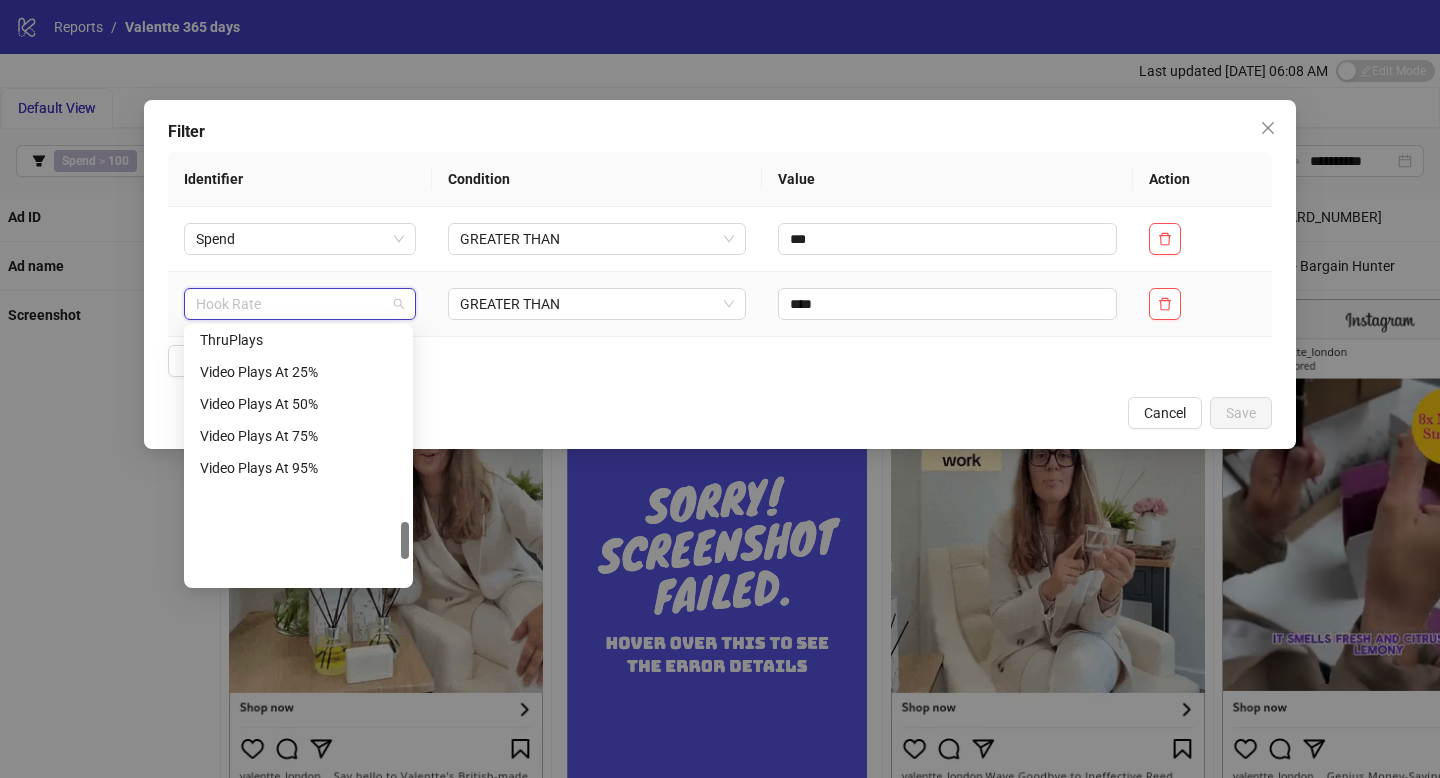 scroll, scrollTop: 1504, scrollLeft: 0, axis: vertical 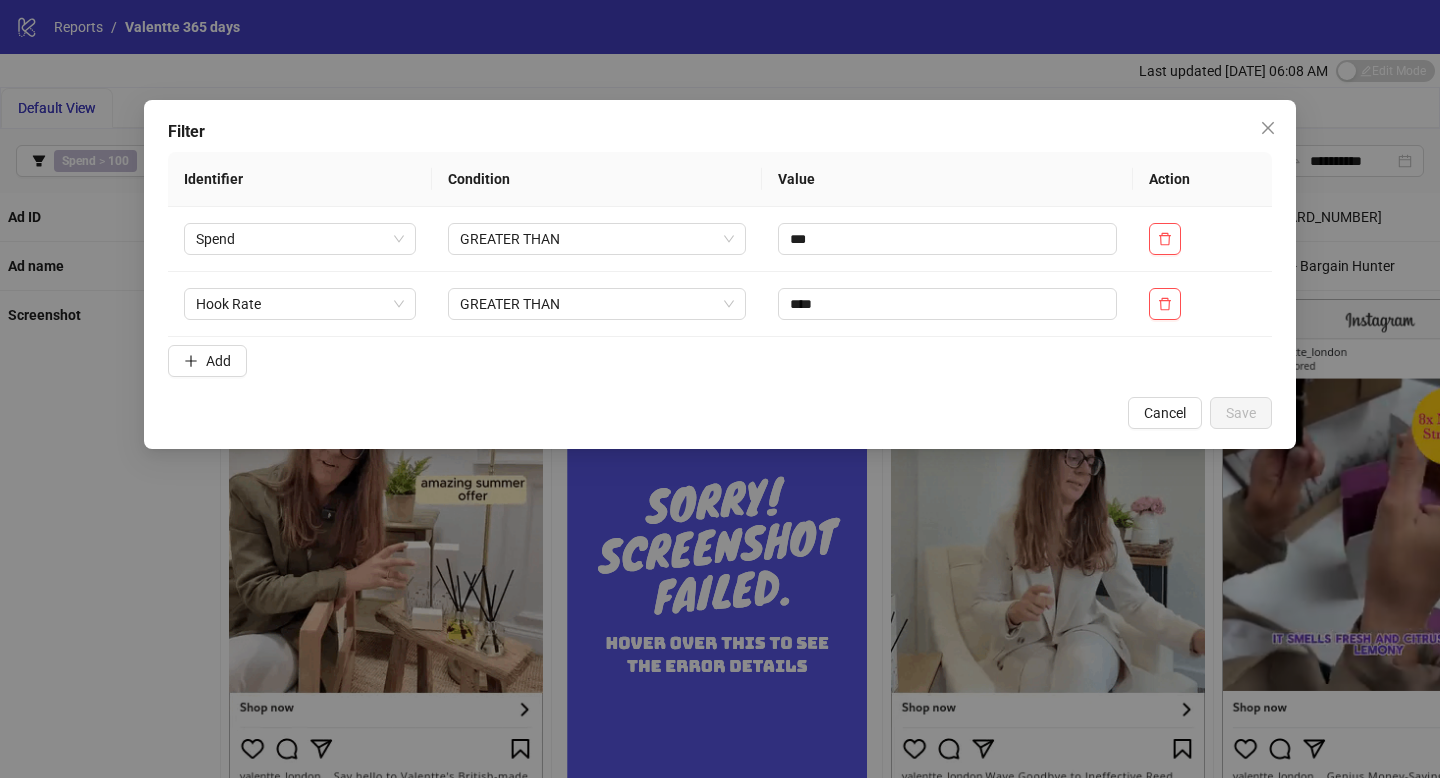 click on "Filter Identifier Condition Value Action Spend GREATER THAN *** Hook Rate GREATER THAN **** Add Cancel Save" at bounding box center (720, 389) 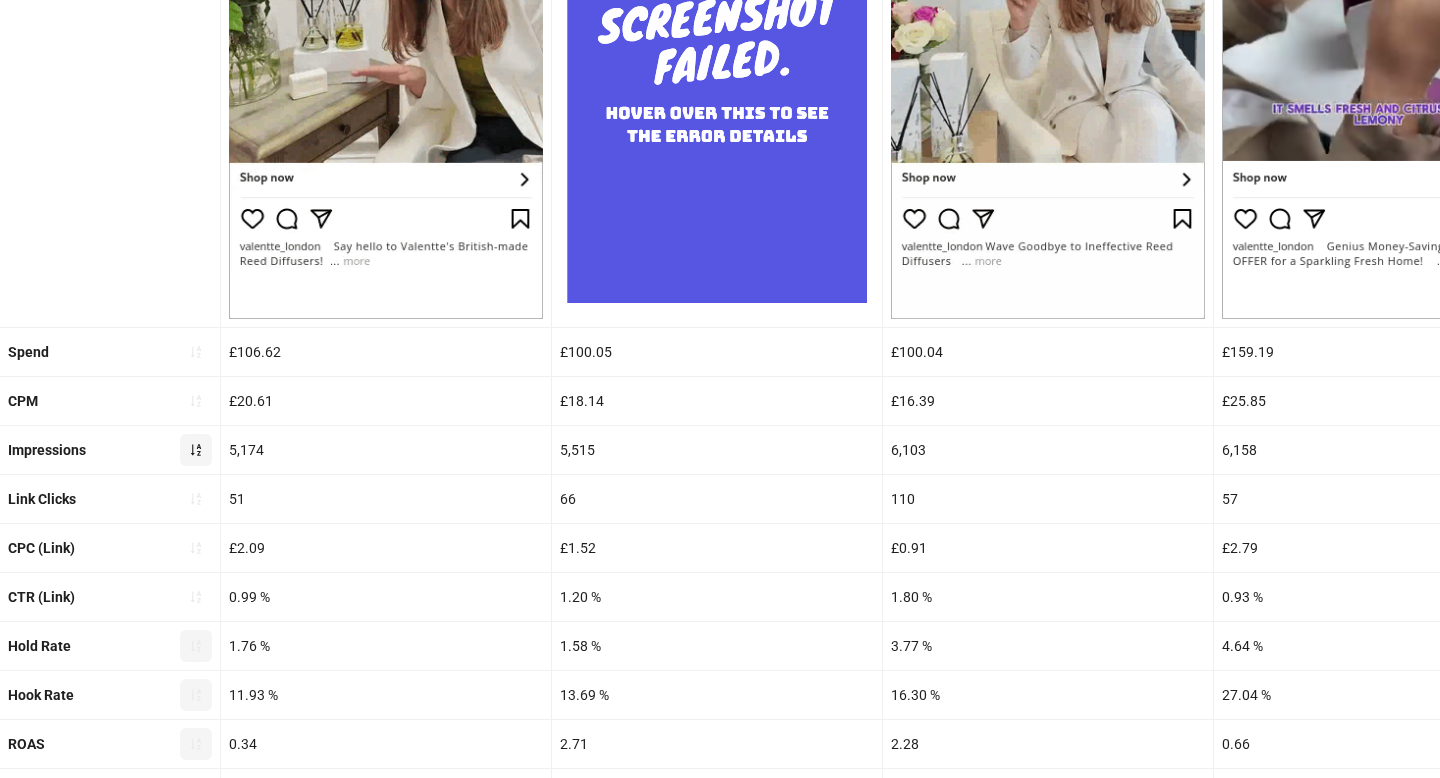 scroll, scrollTop: 538, scrollLeft: 0, axis: vertical 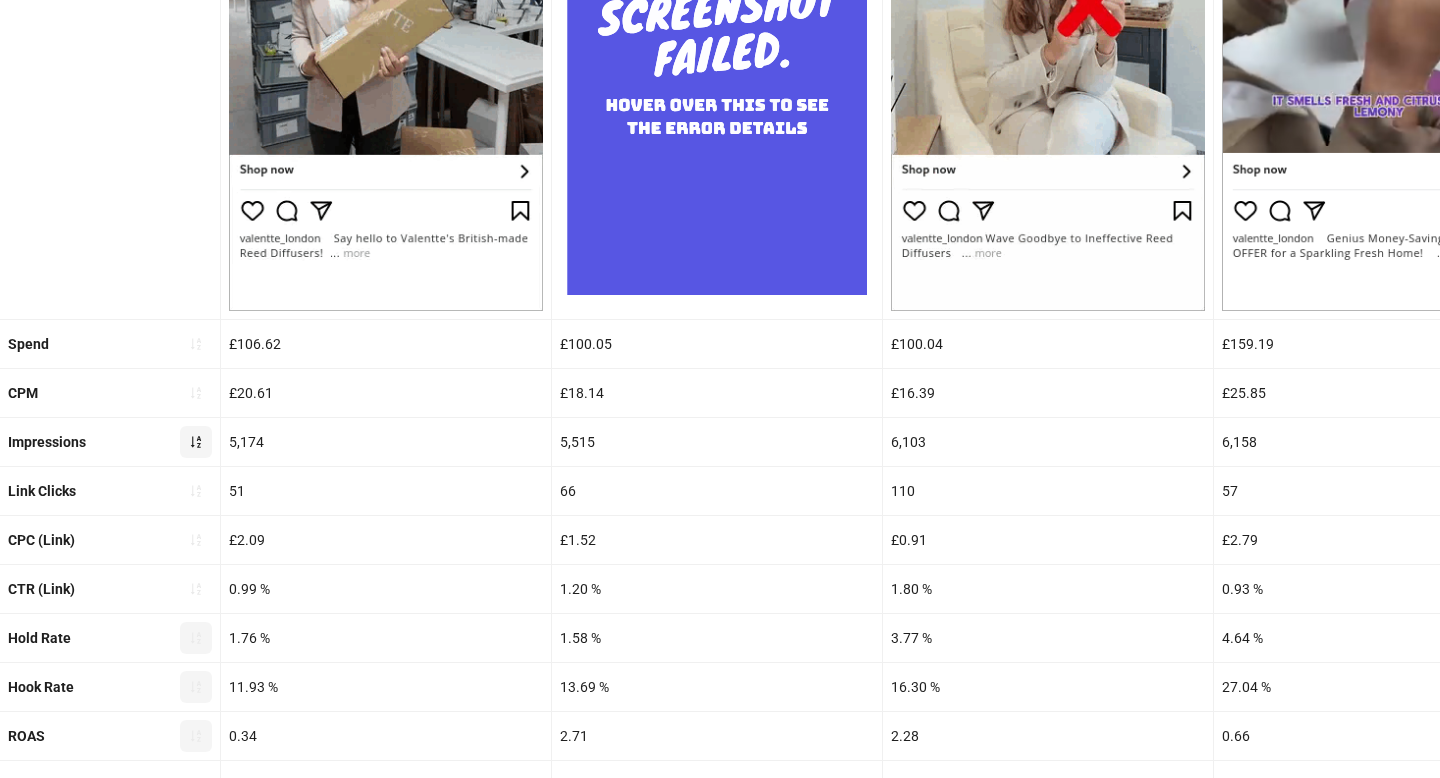 click at bounding box center (196, 442) 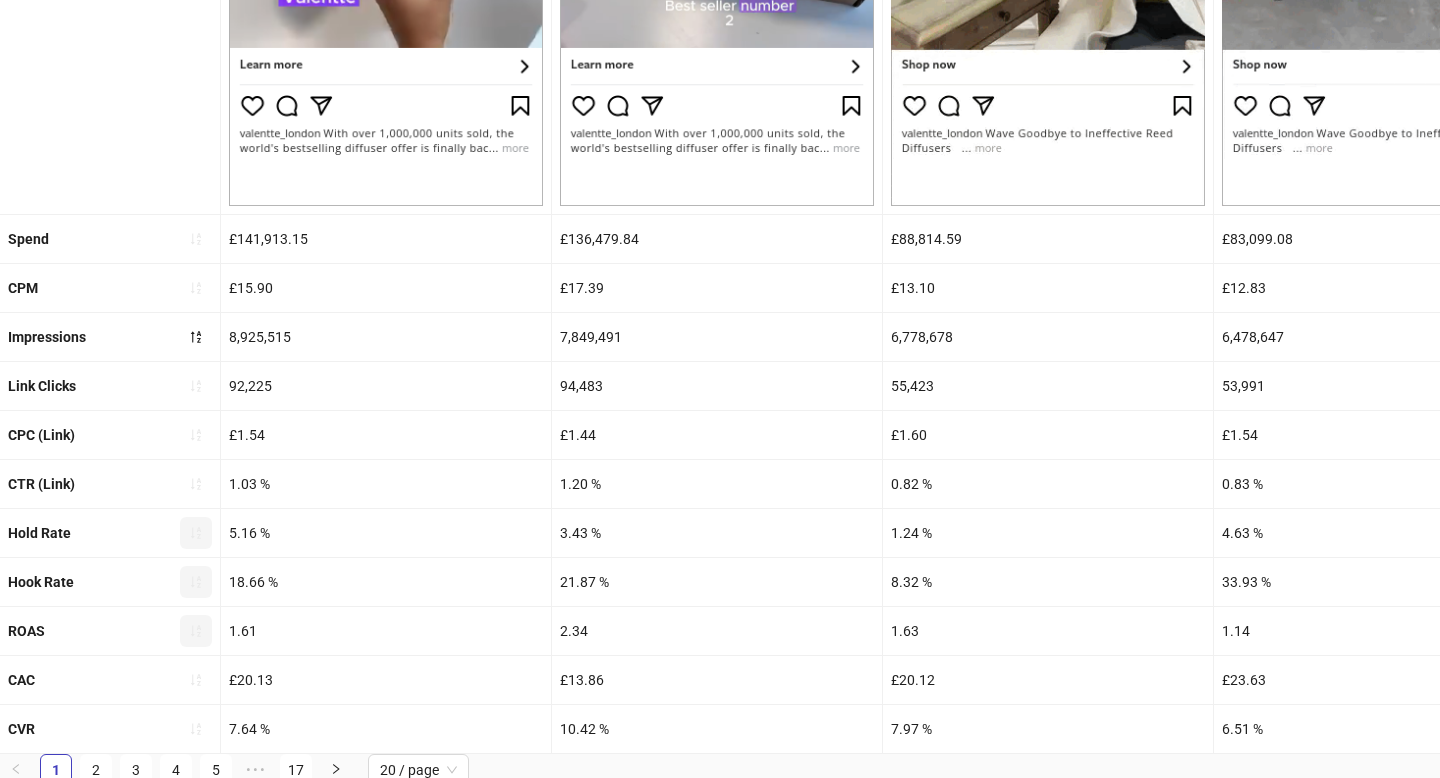 scroll, scrollTop: 651, scrollLeft: 0, axis: vertical 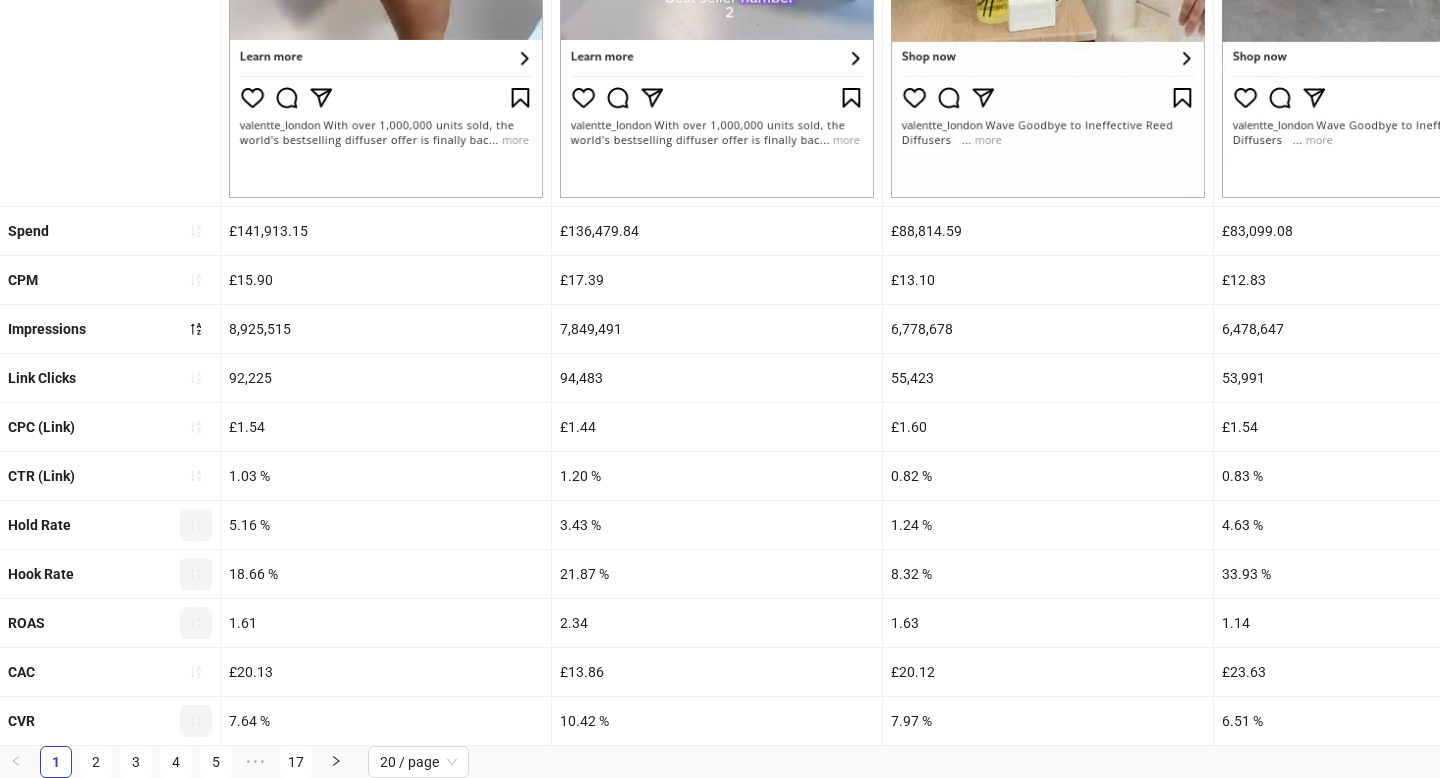 click at bounding box center (196, 721) 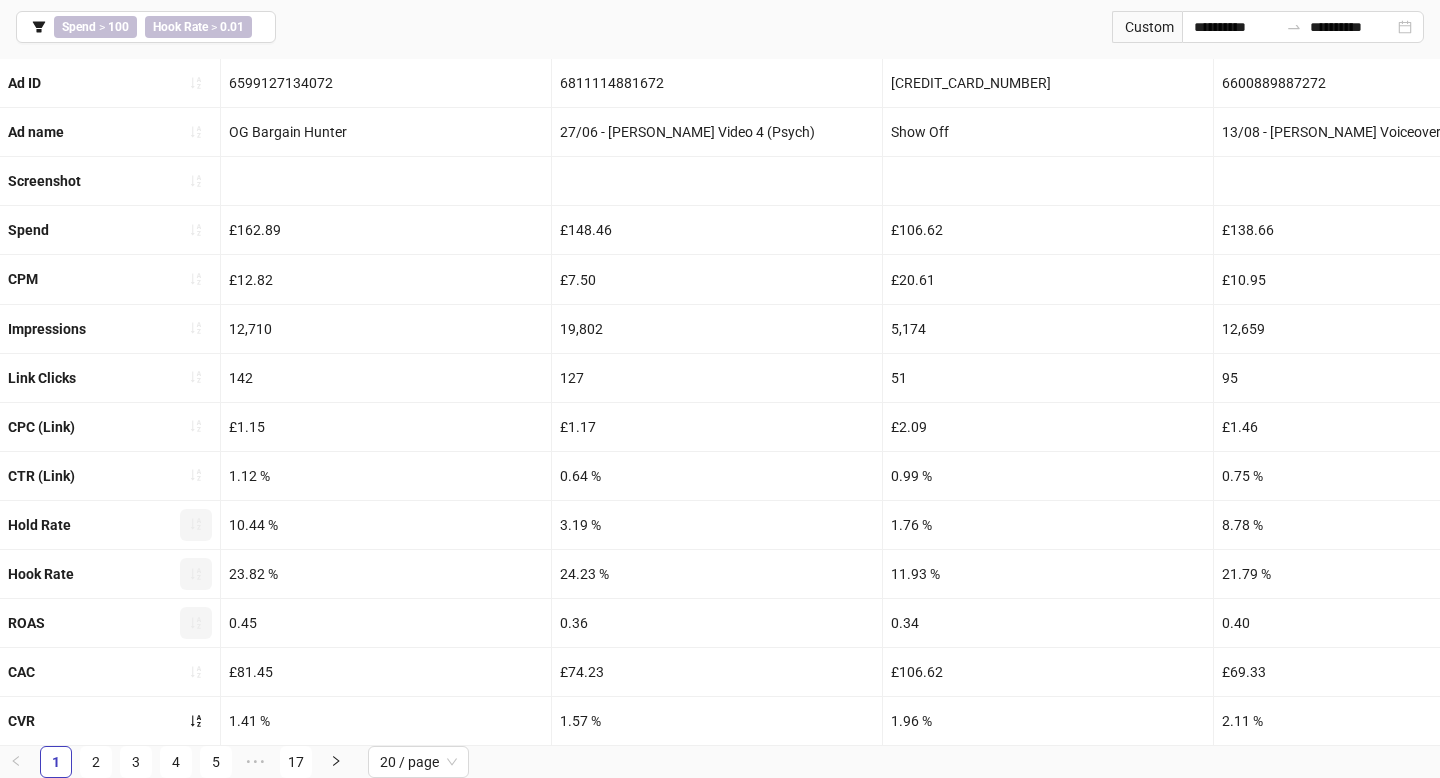 scroll, scrollTop: 651, scrollLeft: 0, axis: vertical 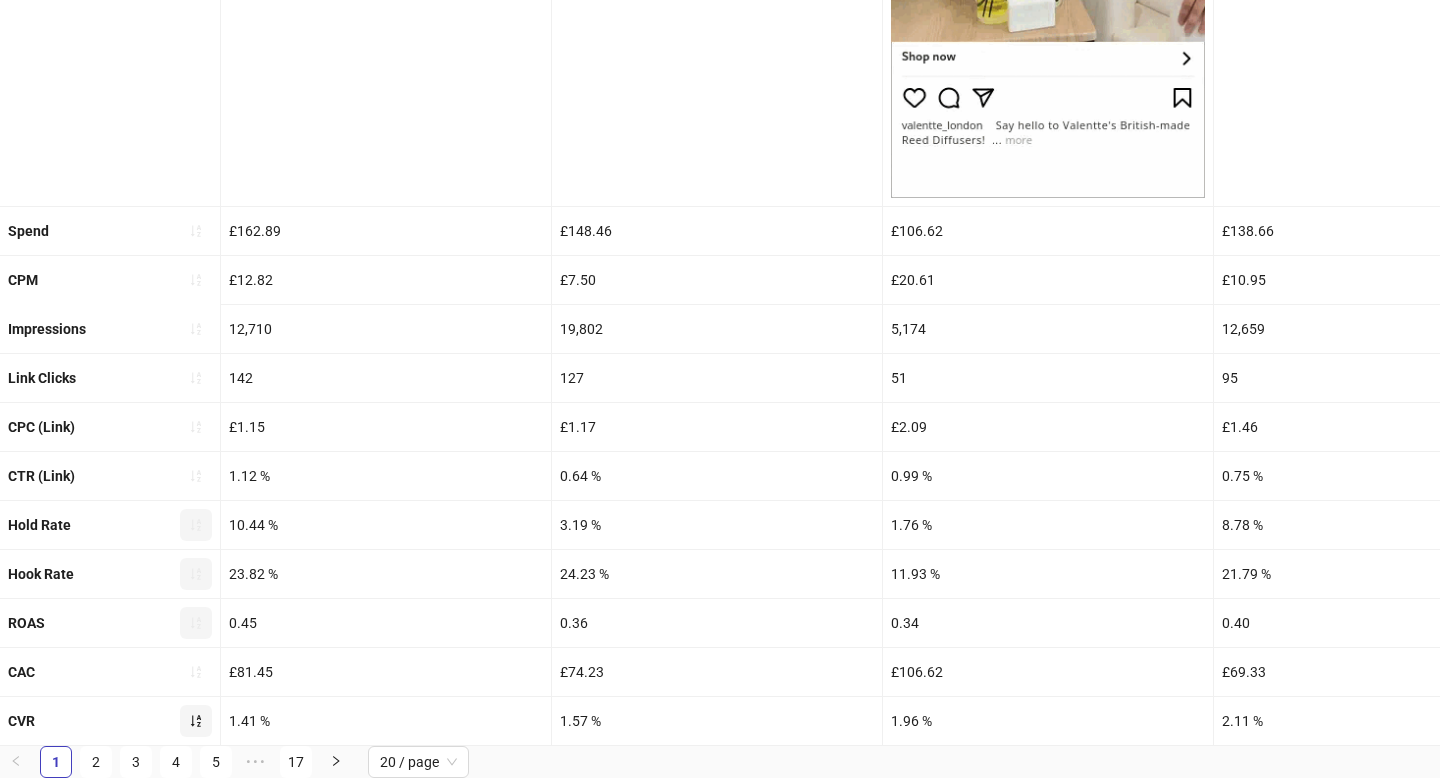 click 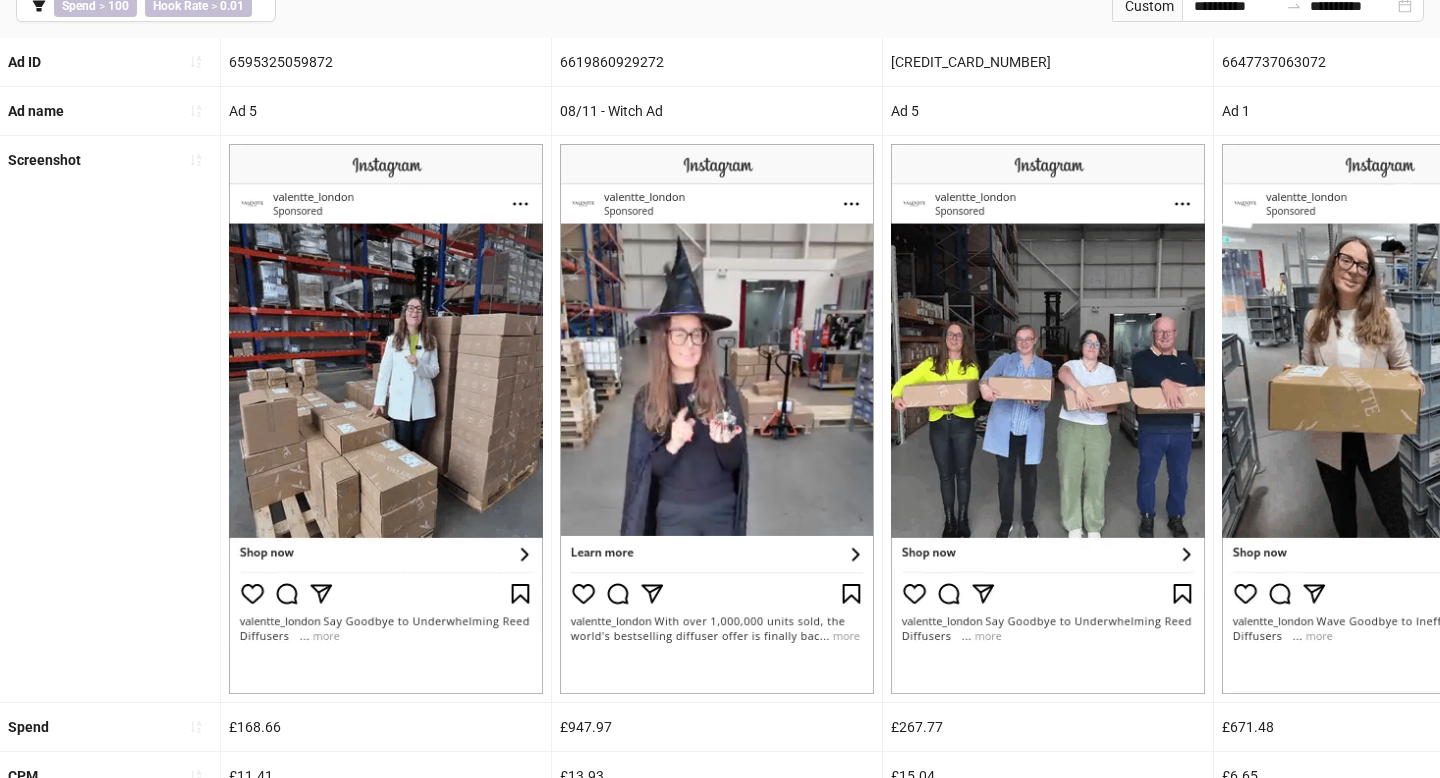 scroll, scrollTop: 154, scrollLeft: 0, axis: vertical 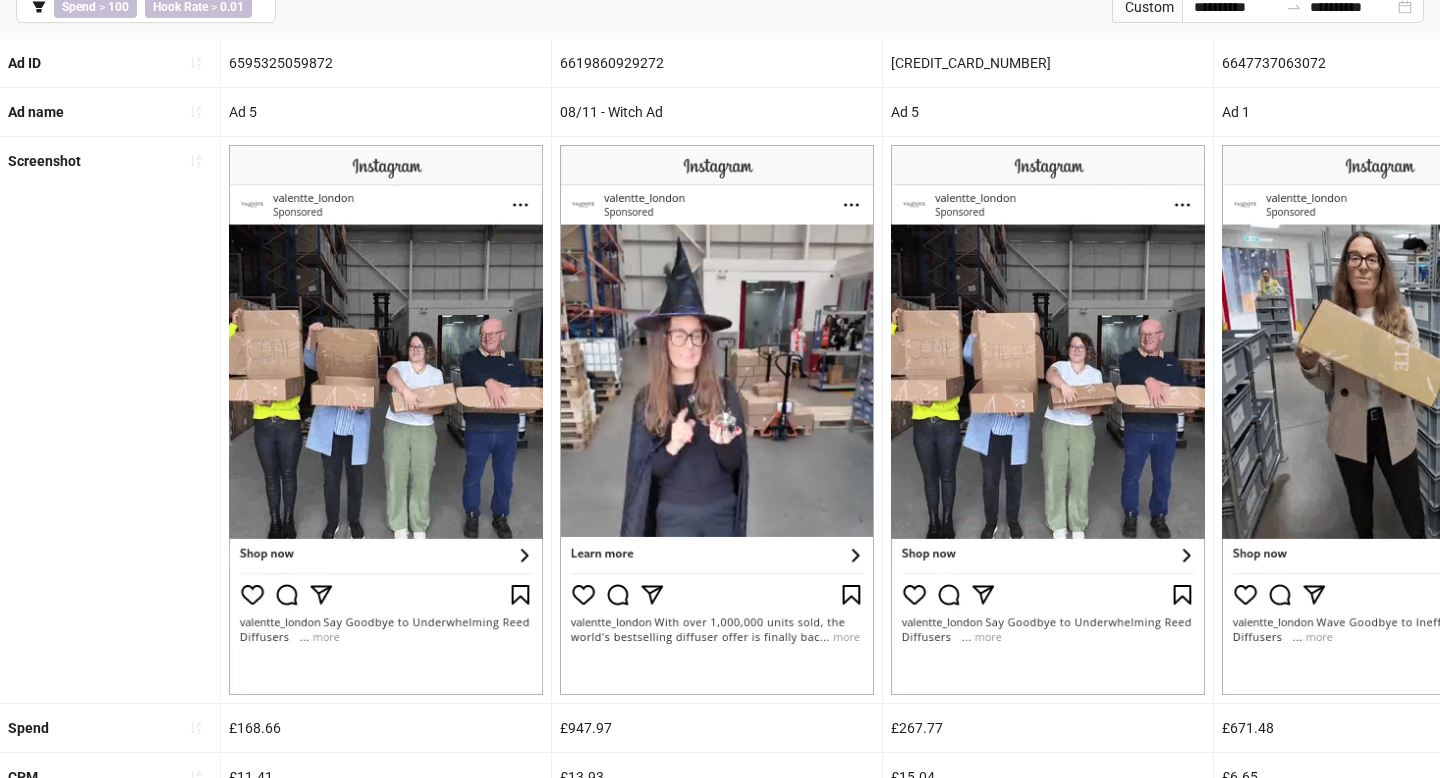 click at bounding box center [717, 420] 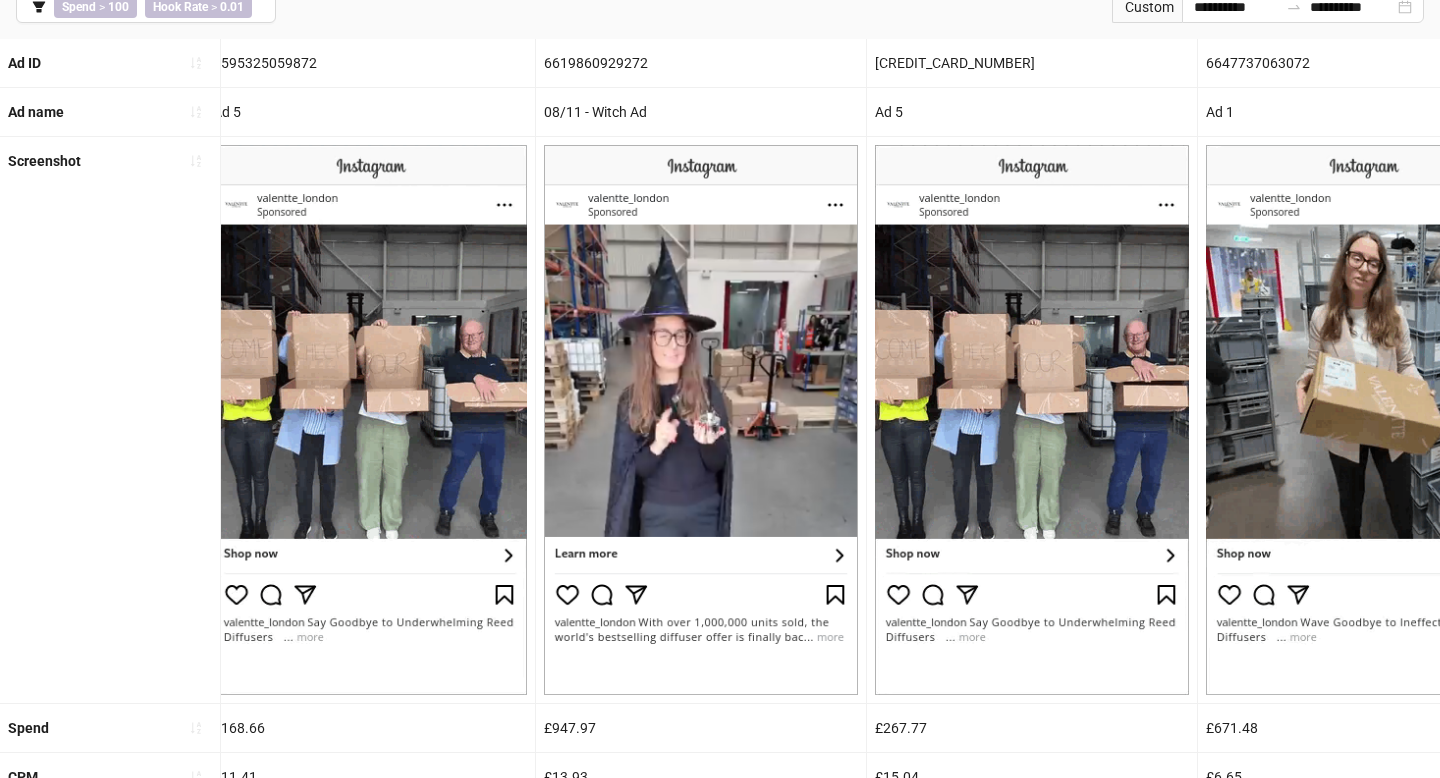 scroll, scrollTop: 0, scrollLeft: 0, axis: both 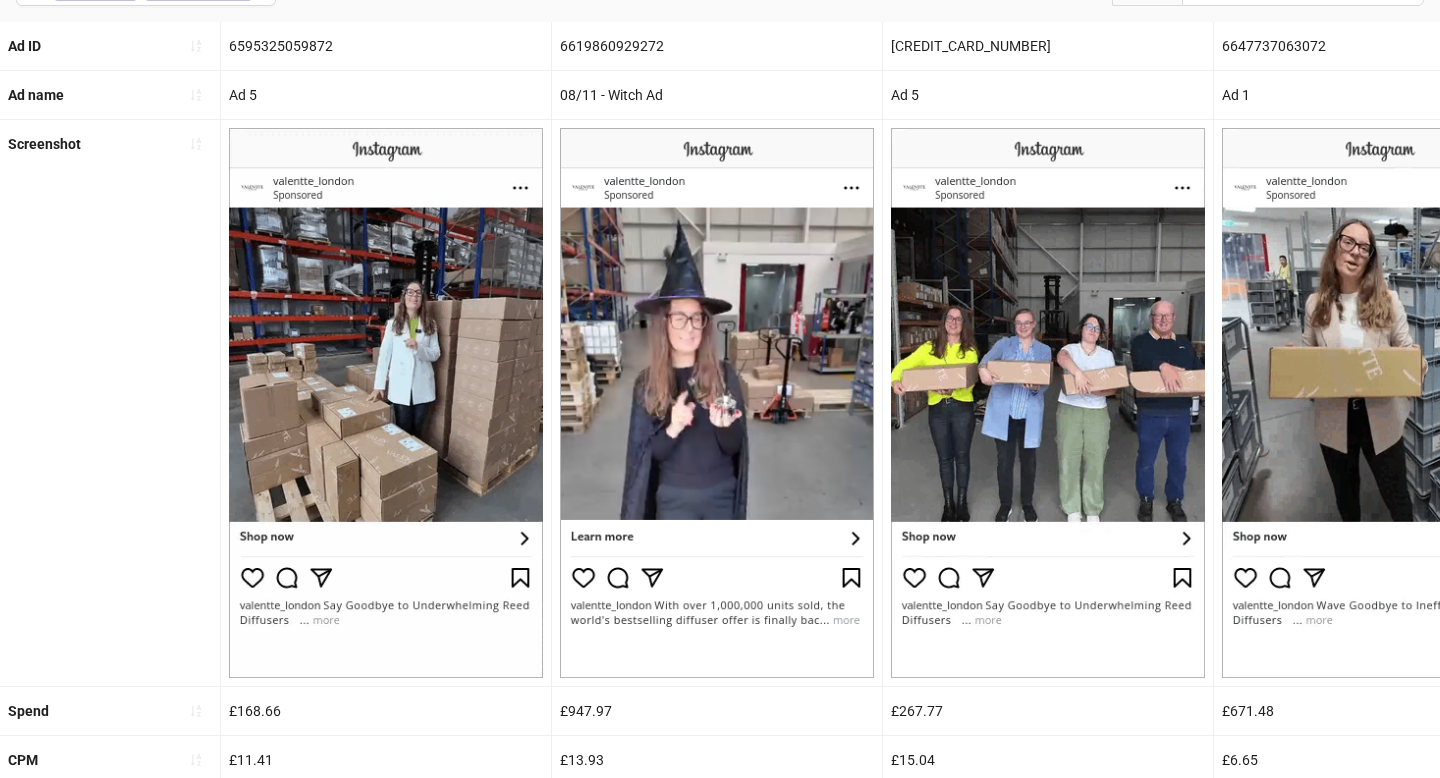 drag, startPoint x: 540, startPoint y: 517, endPoint x: 233, endPoint y: 212, distance: 432.75165 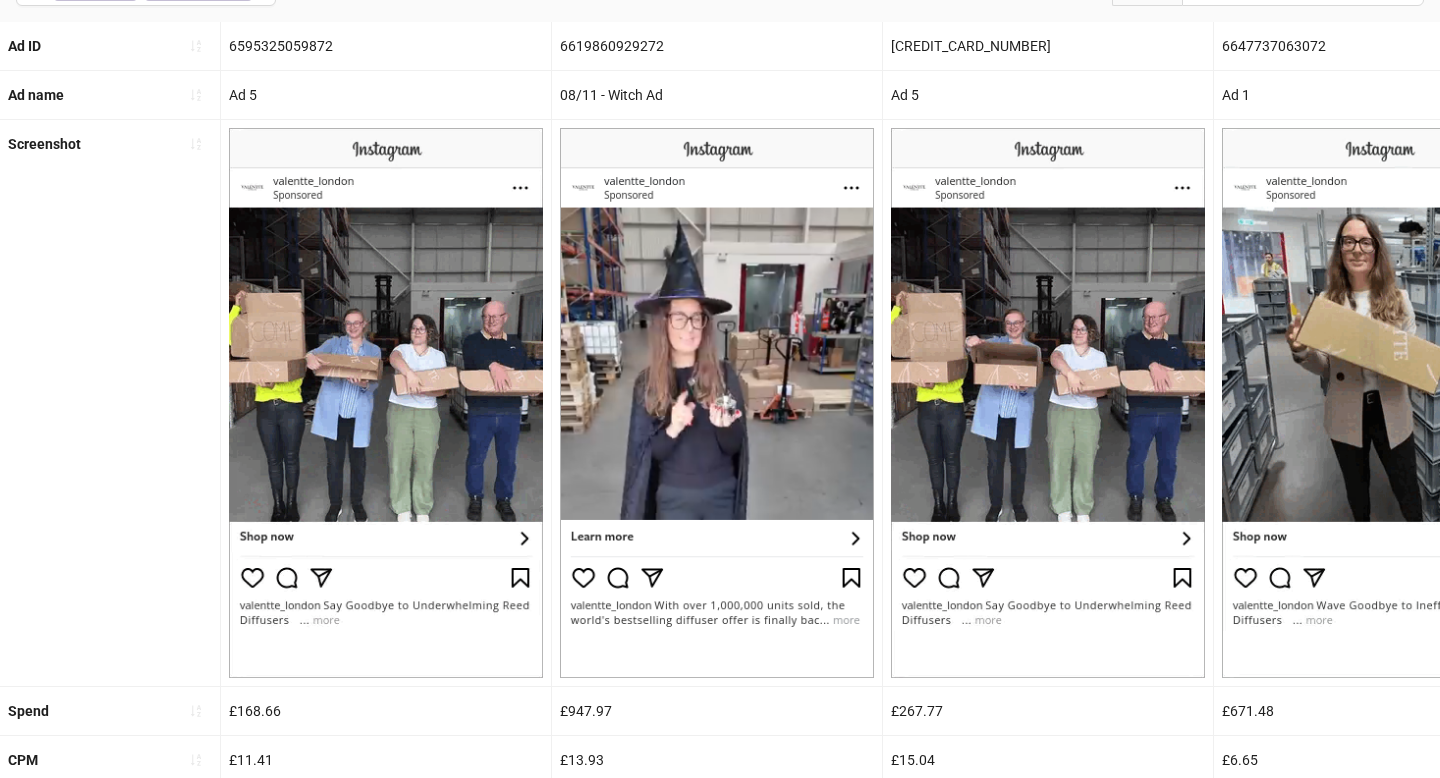 click on "307x305 frames :  0 0  / 15   secs" at bounding box center [0, 0] 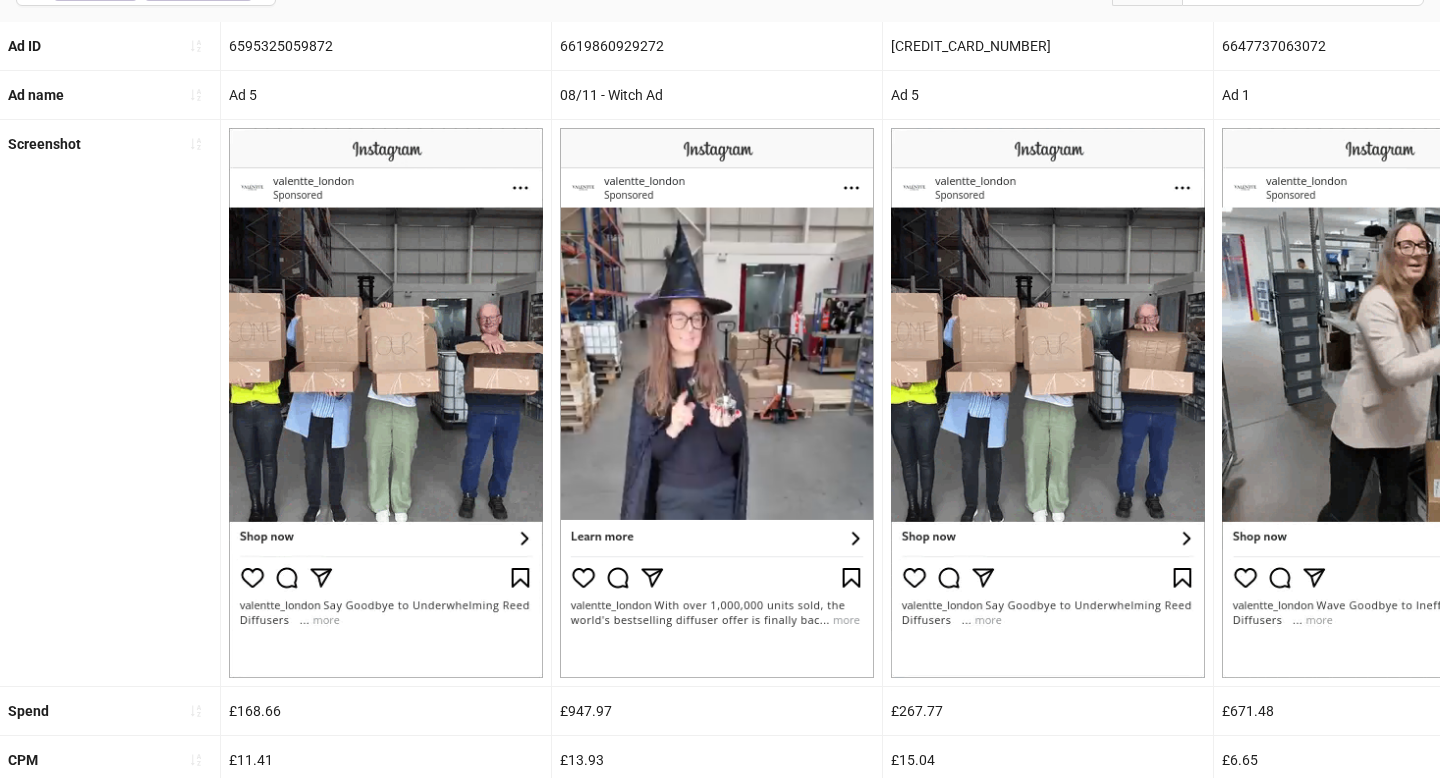 click 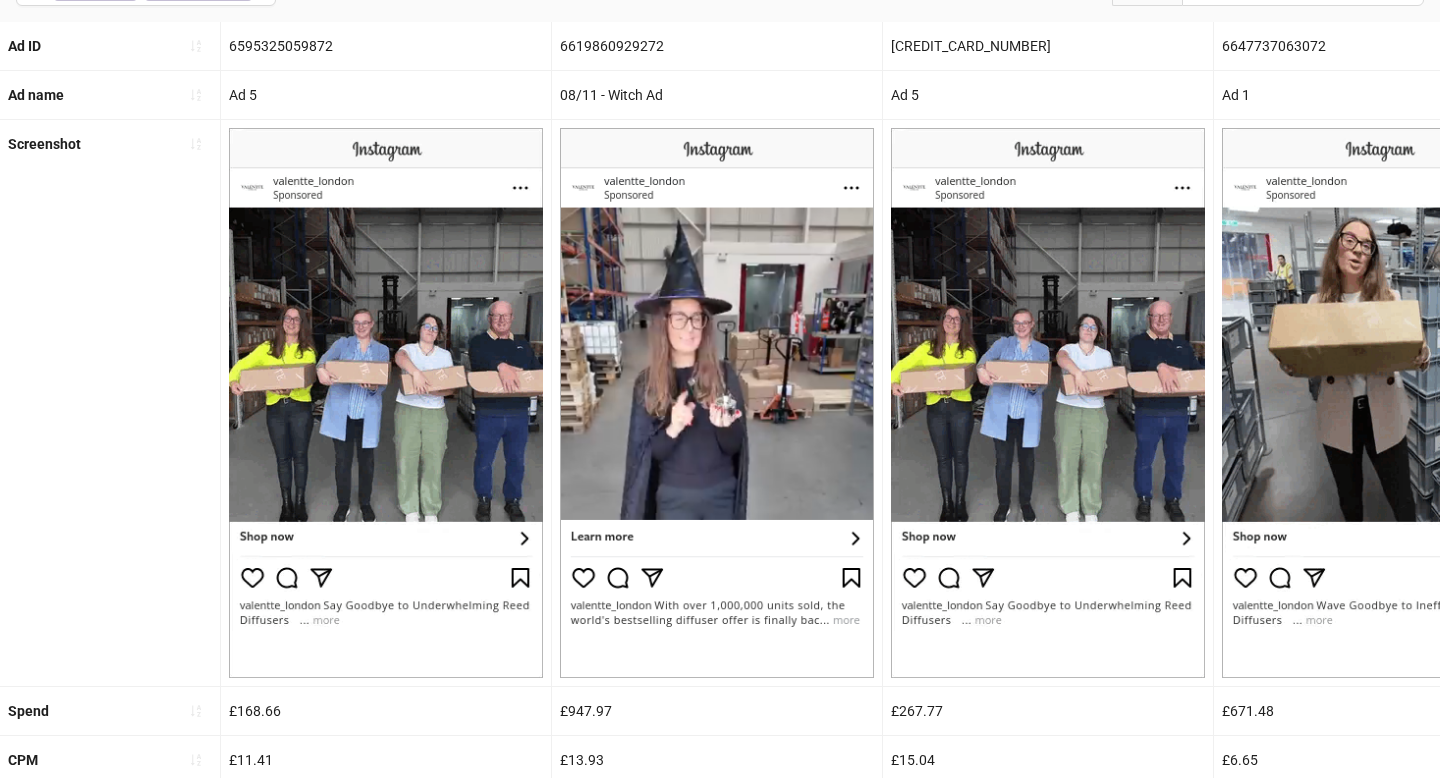 click 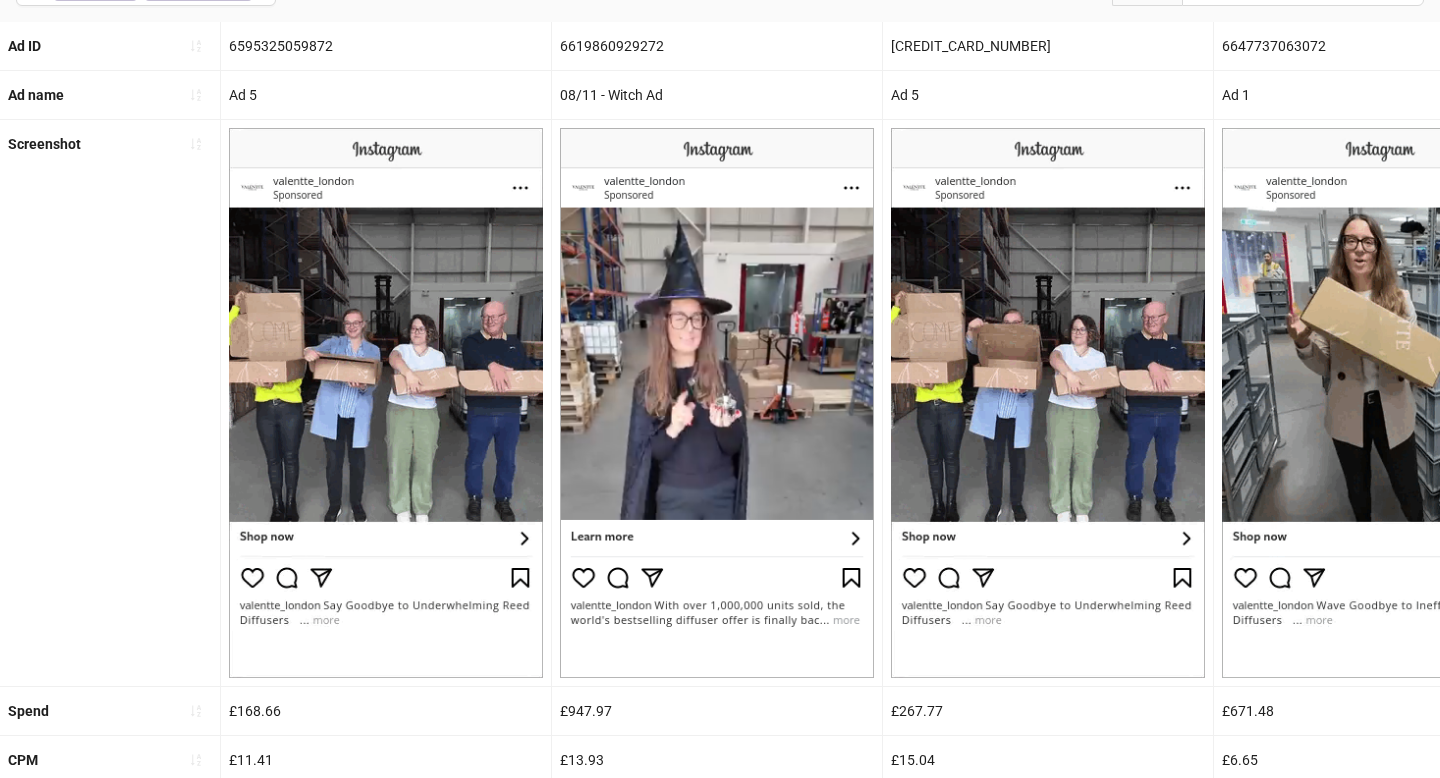 drag, startPoint x: 428, startPoint y: 193, endPoint x: 759, endPoint y: 190, distance: 331.01358 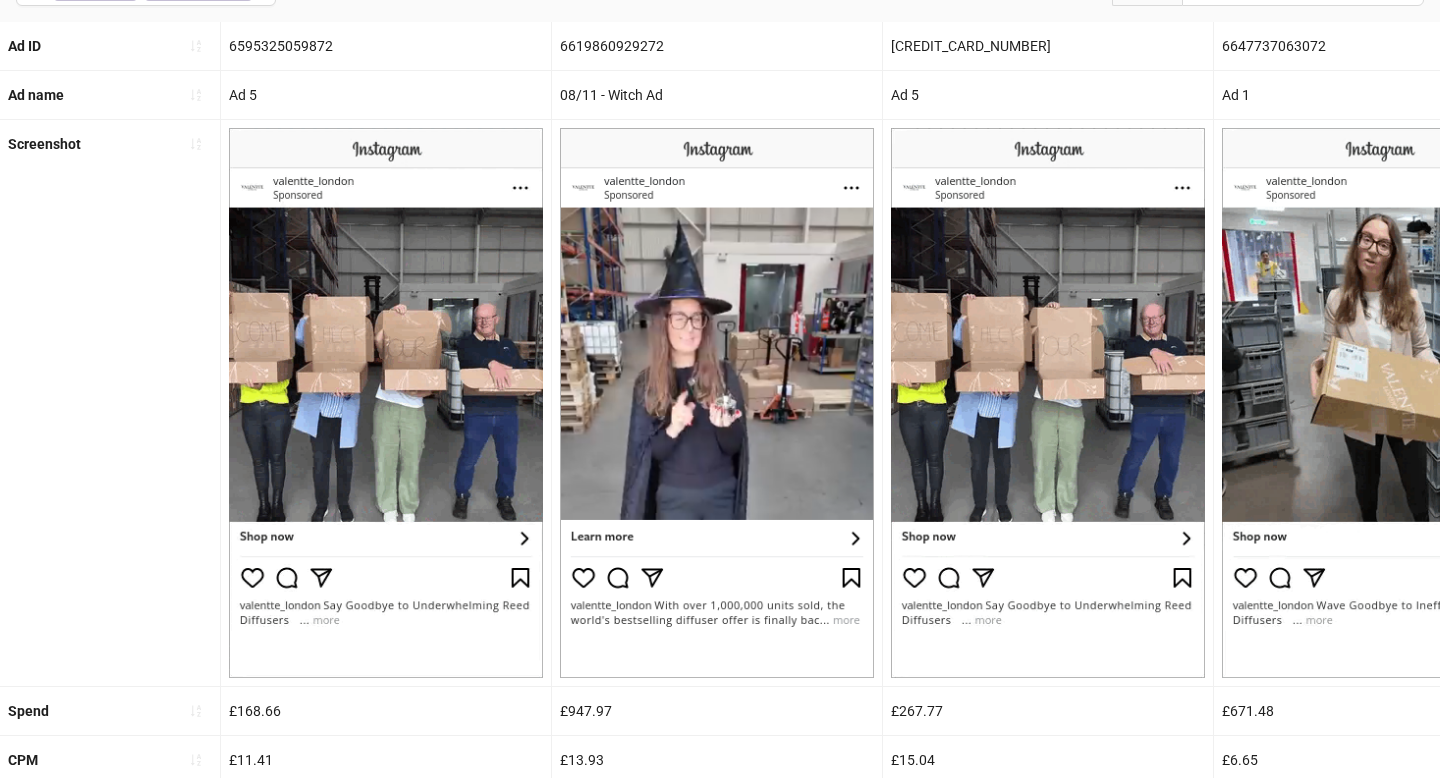 click on "307x305" at bounding box center [0, 0] 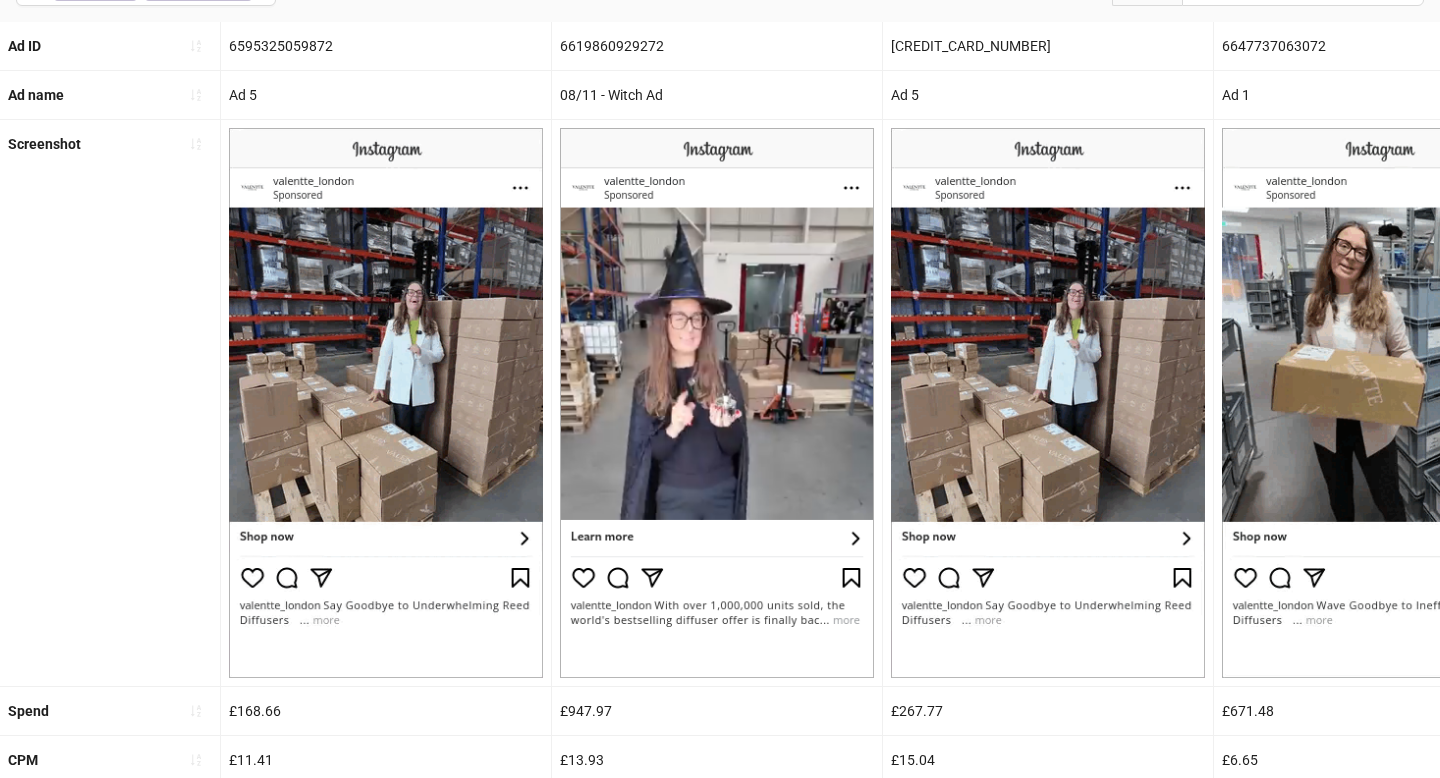 click at bounding box center (0, 0) 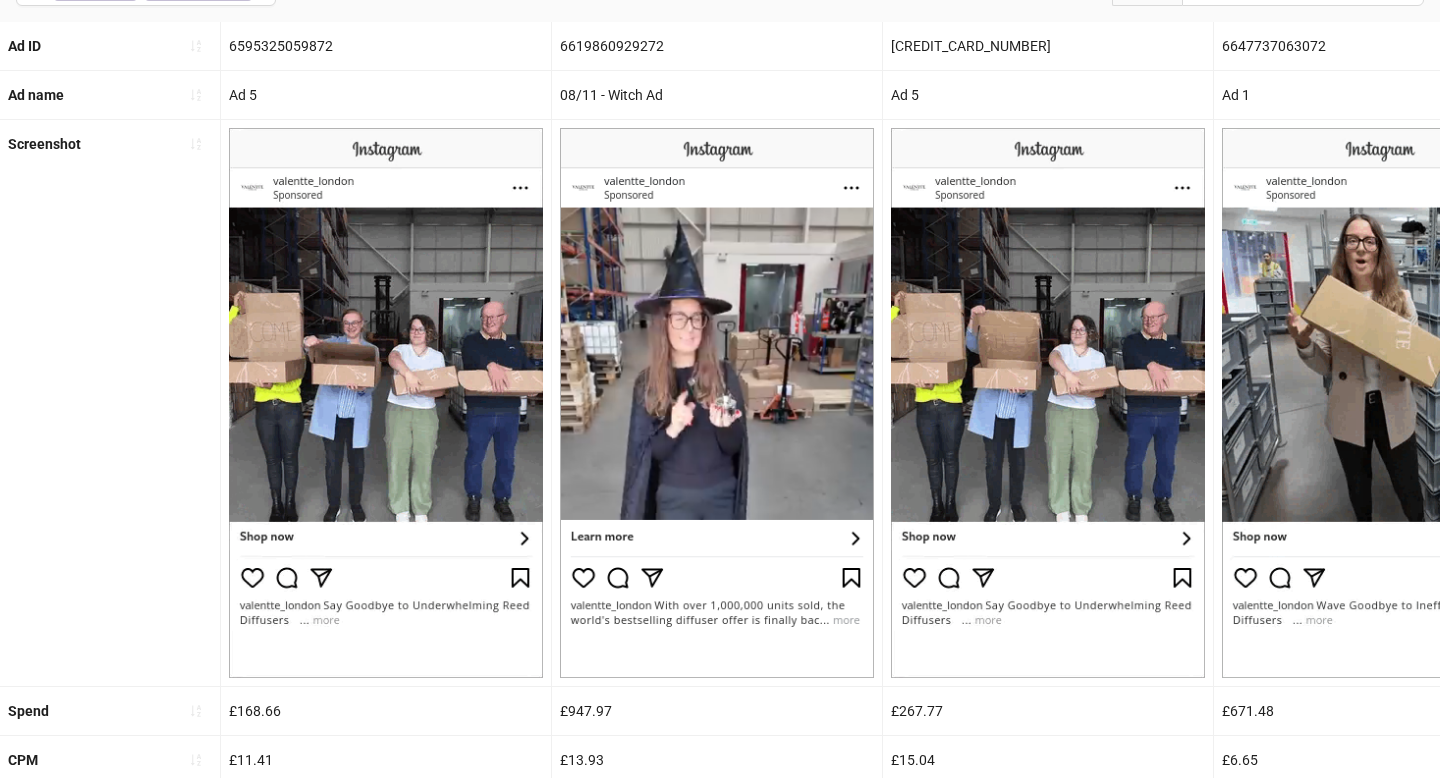 click at bounding box center (717, 403) 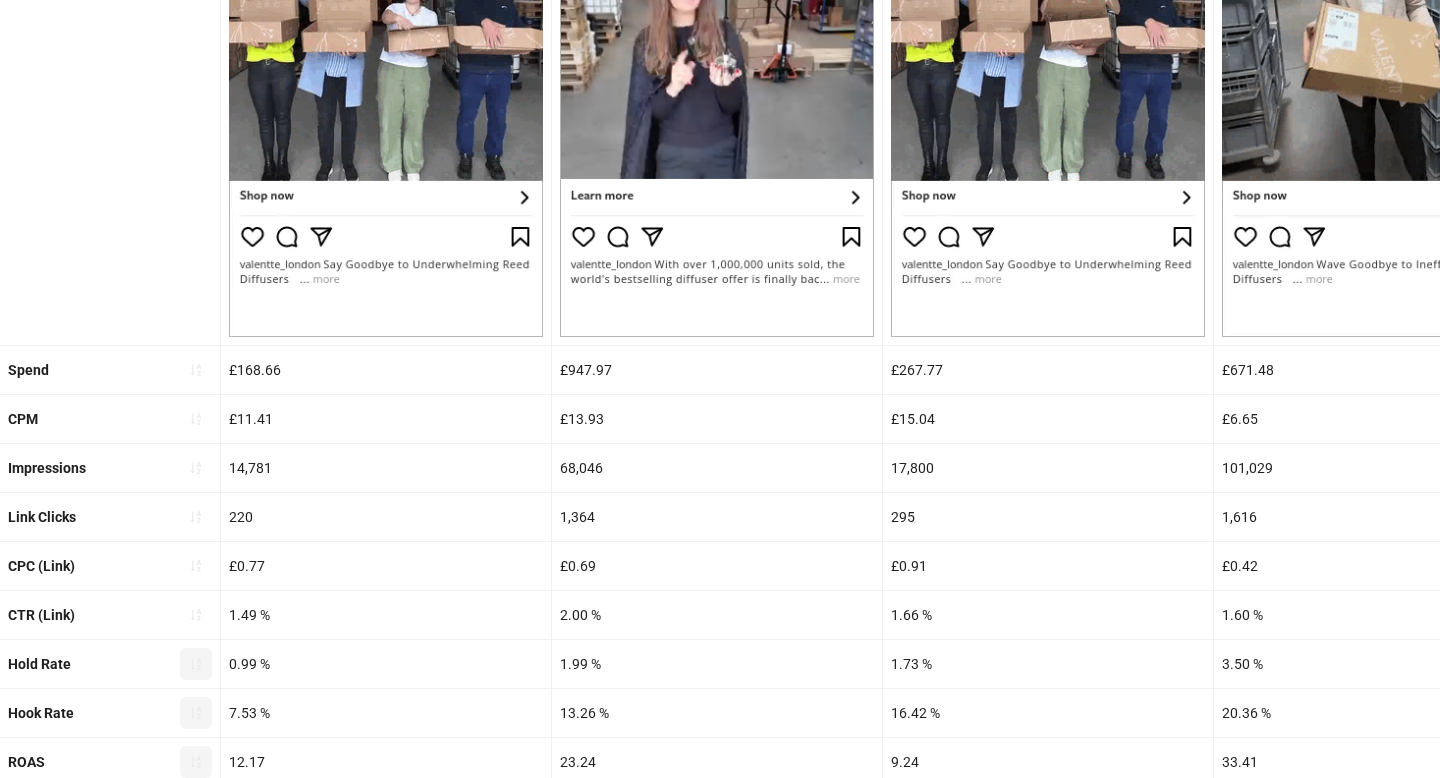 scroll, scrollTop: 651, scrollLeft: 0, axis: vertical 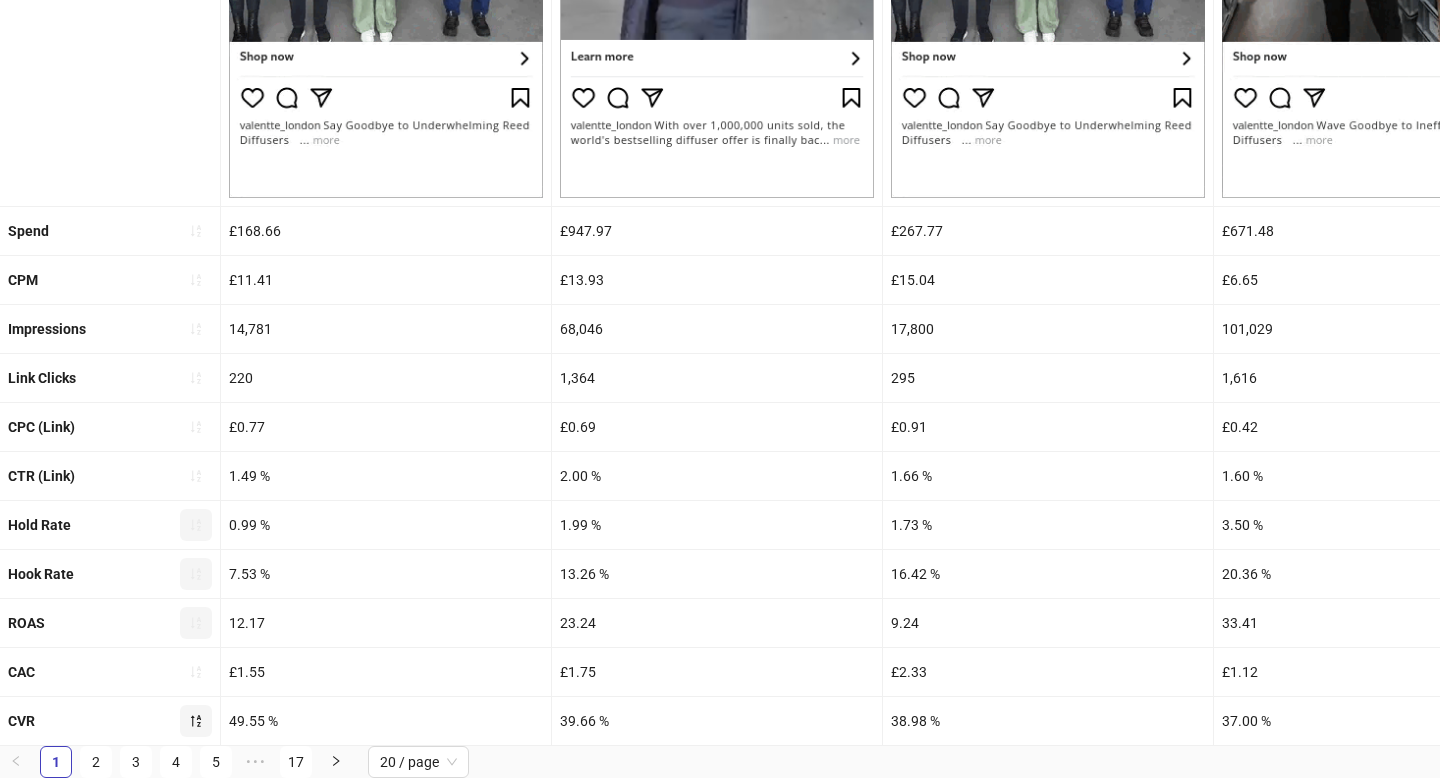 click 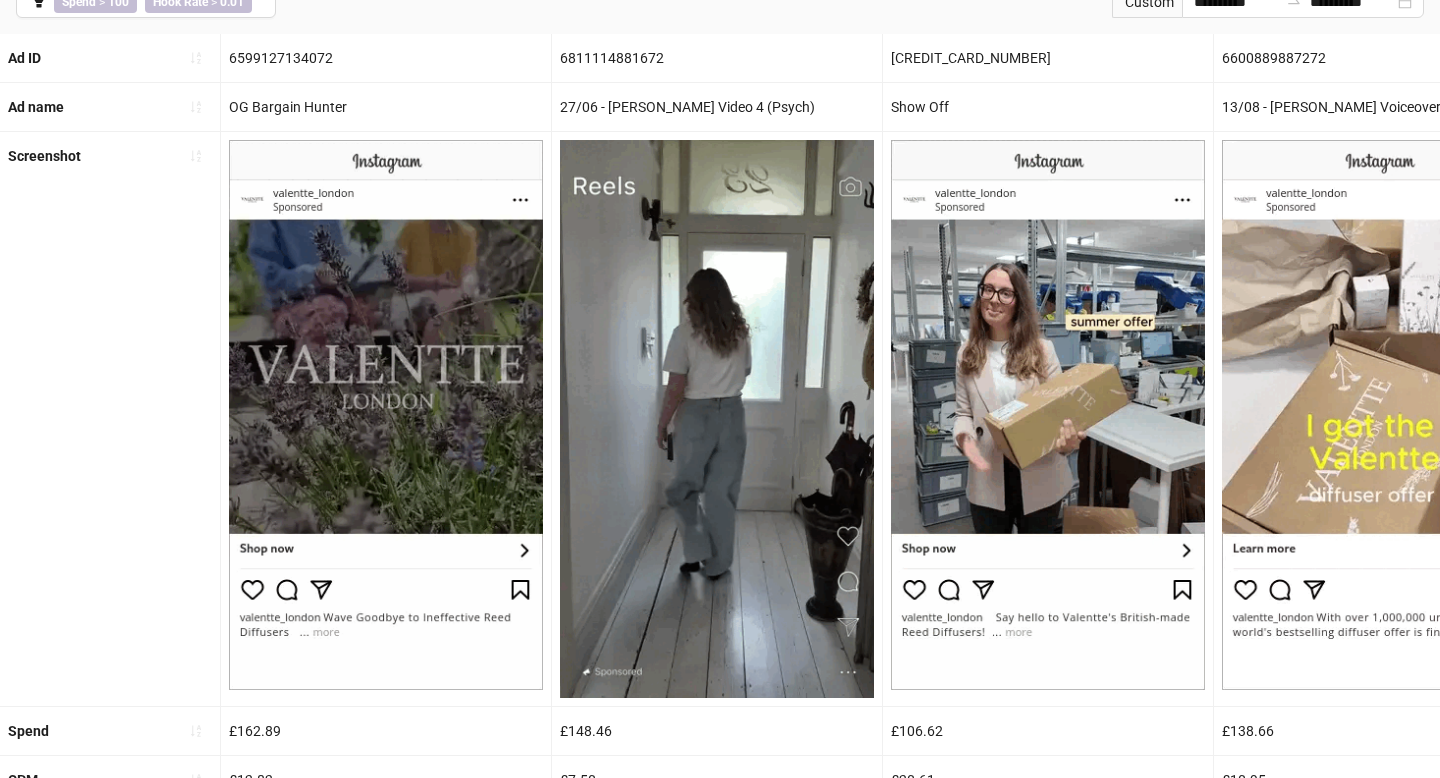 scroll, scrollTop: 161, scrollLeft: 0, axis: vertical 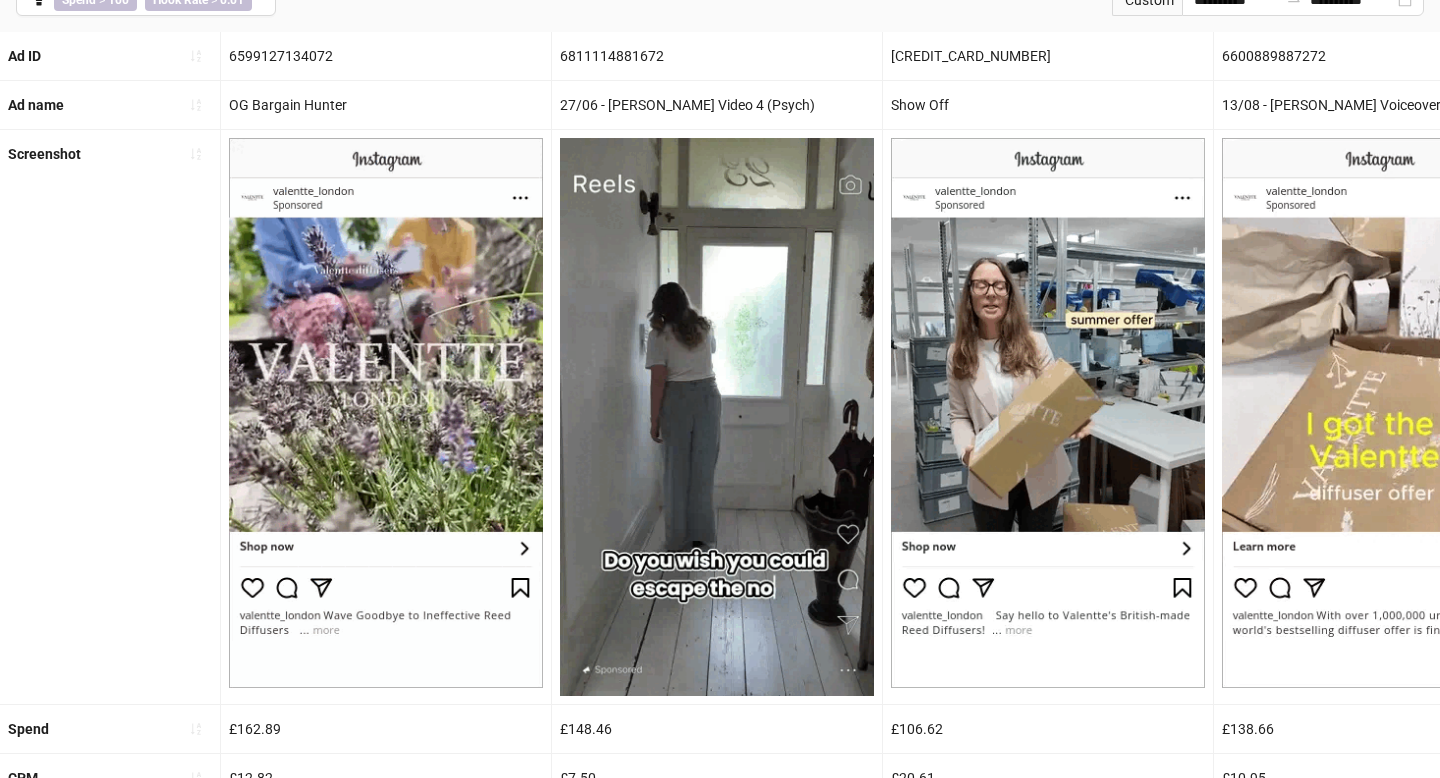 type 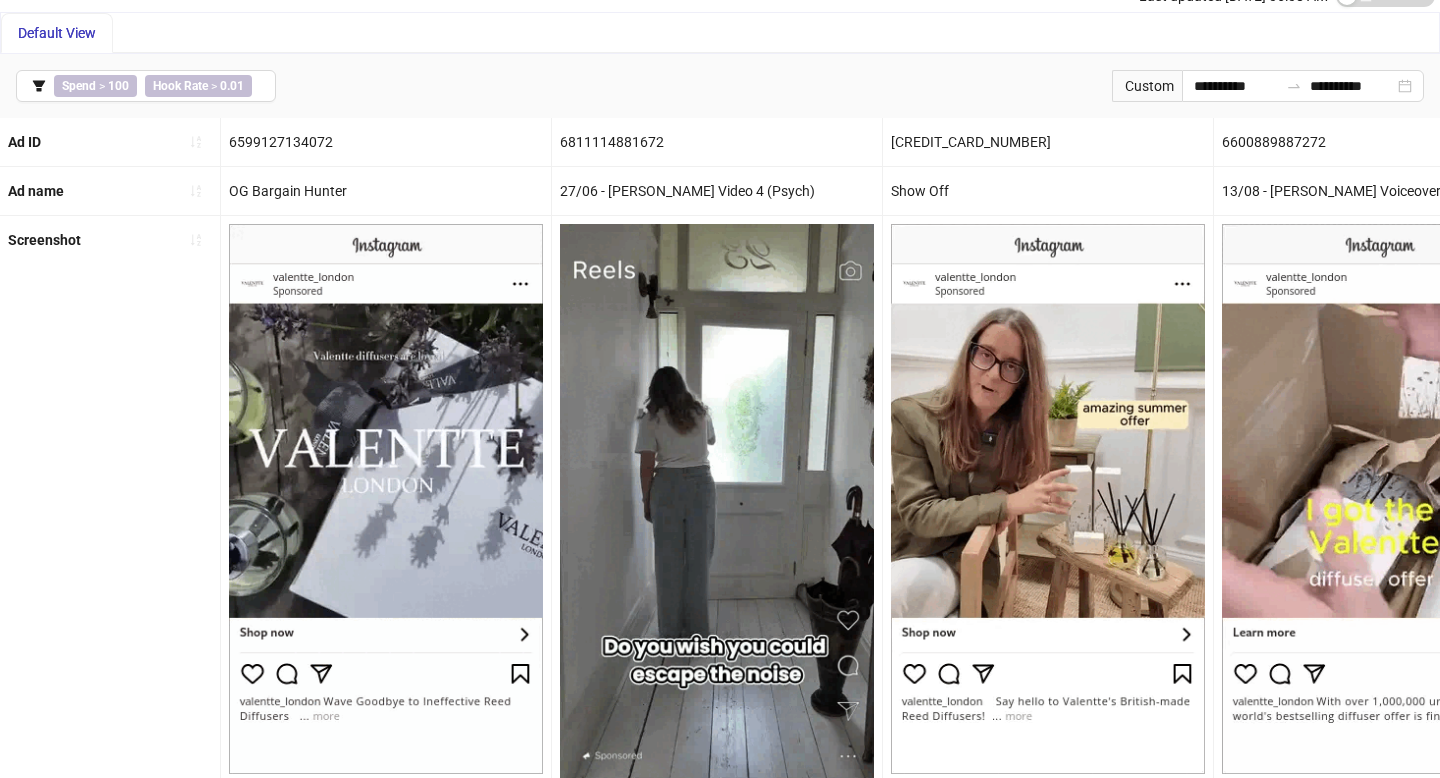 scroll, scrollTop: 73, scrollLeft: 0, axis: vertical 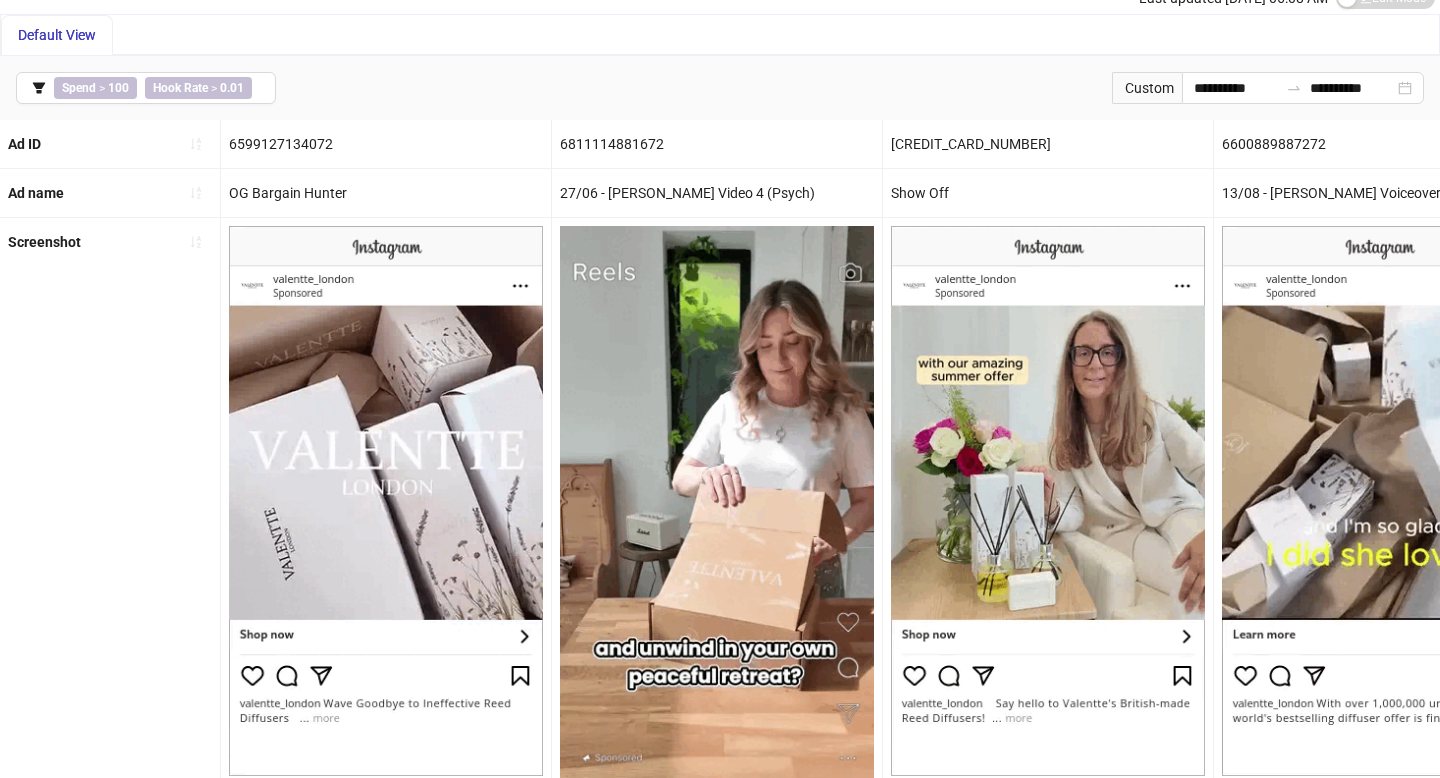 drag, startPoint x: 538, startPoint y: 619, endPoint x: 235, endPoint y: 309, distance: 433.4847 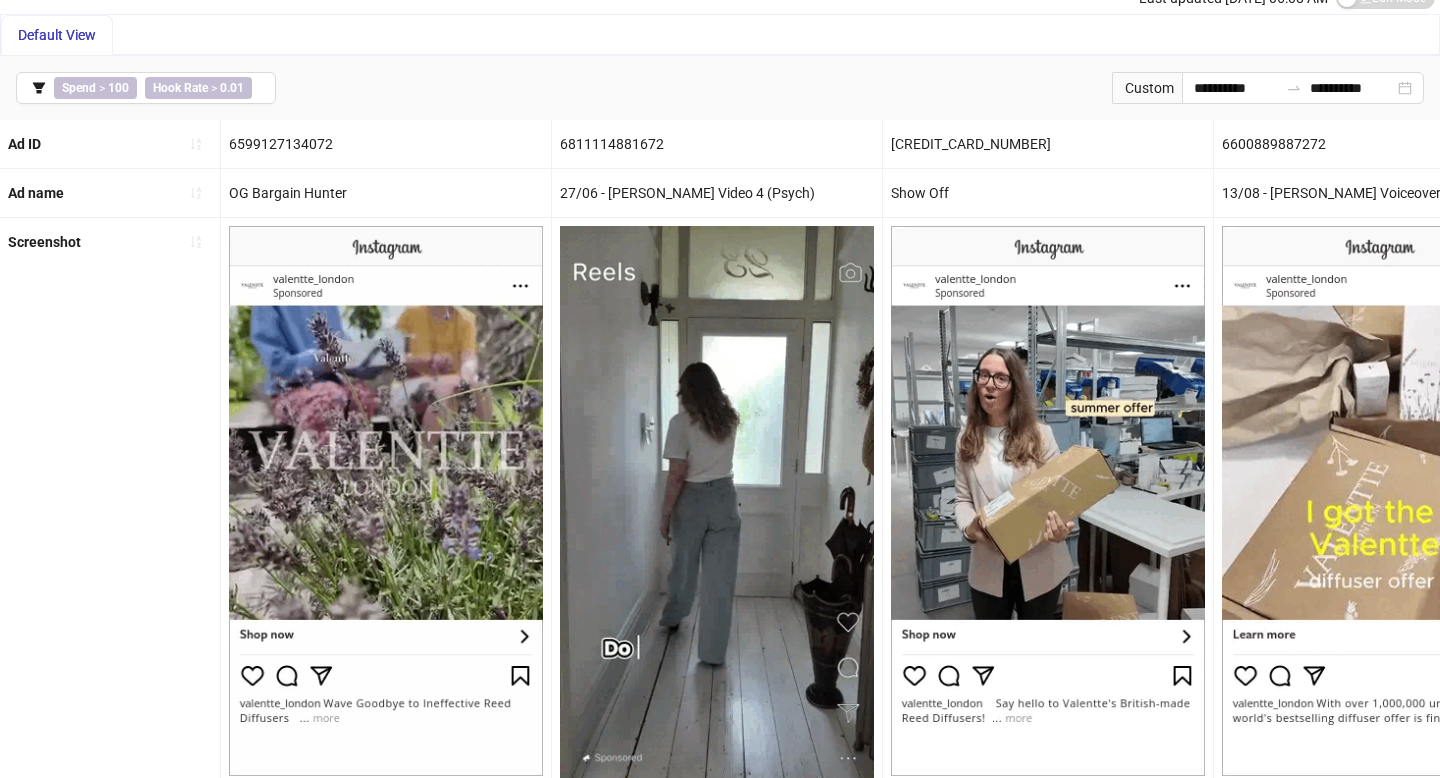 click on "303x310 frames :  0 0  / 15   secs" at bounding box center (0, 0) 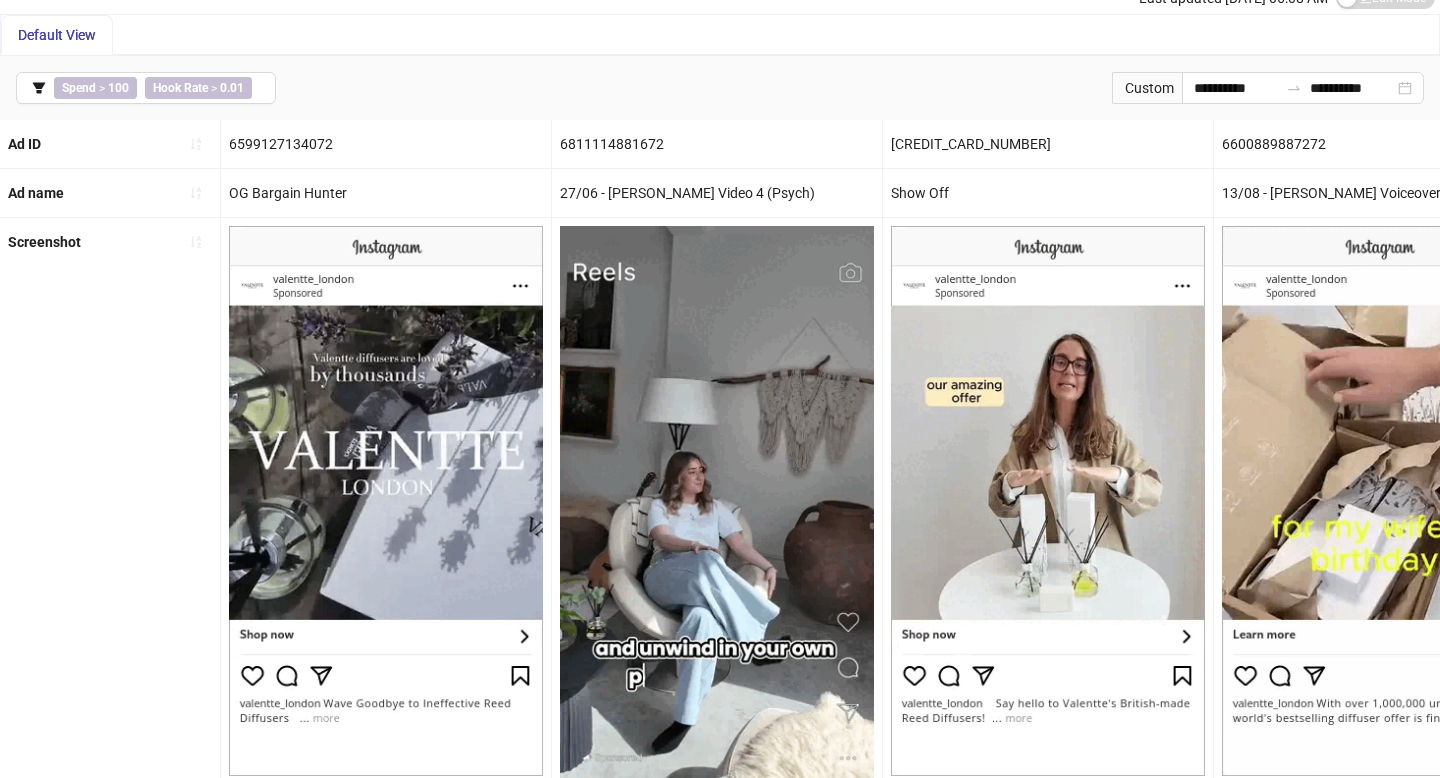 click 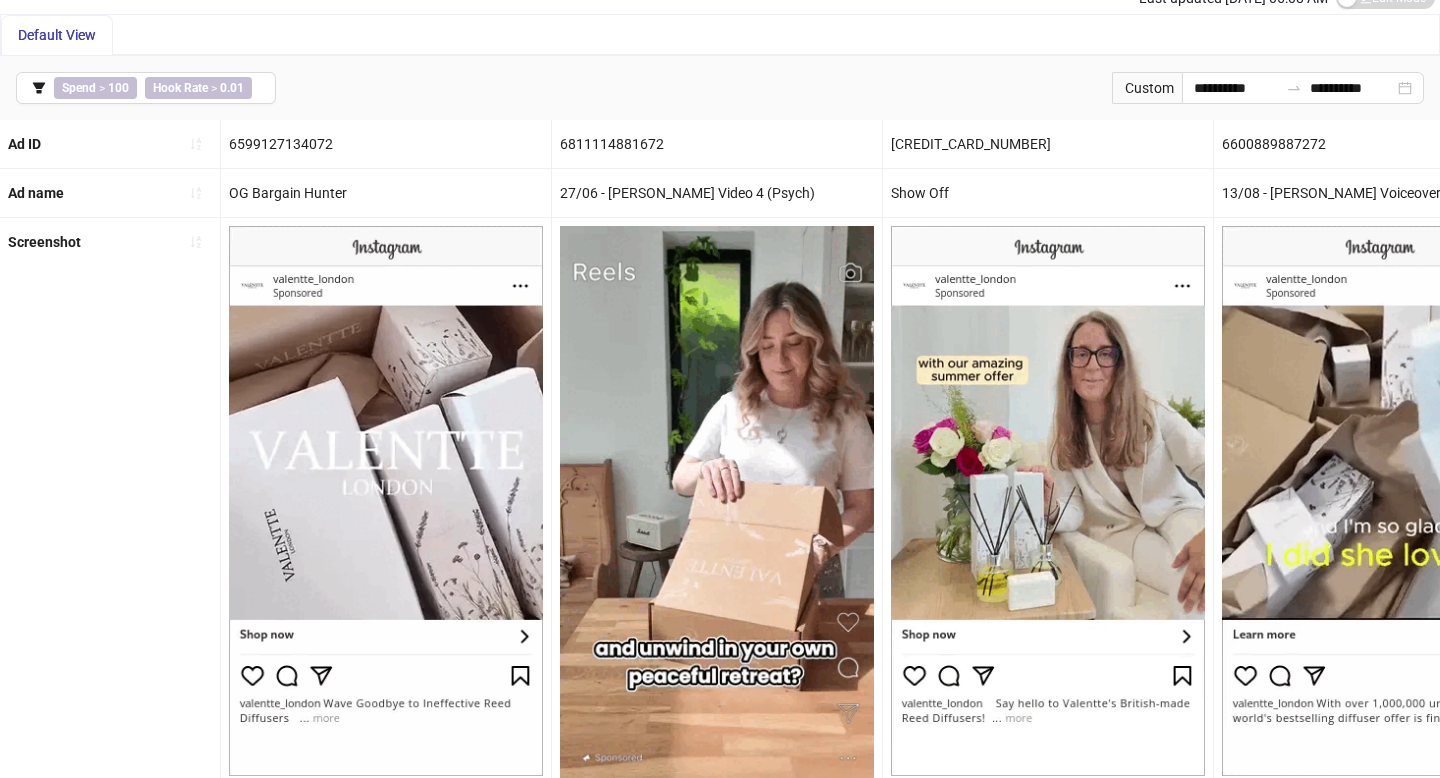 click 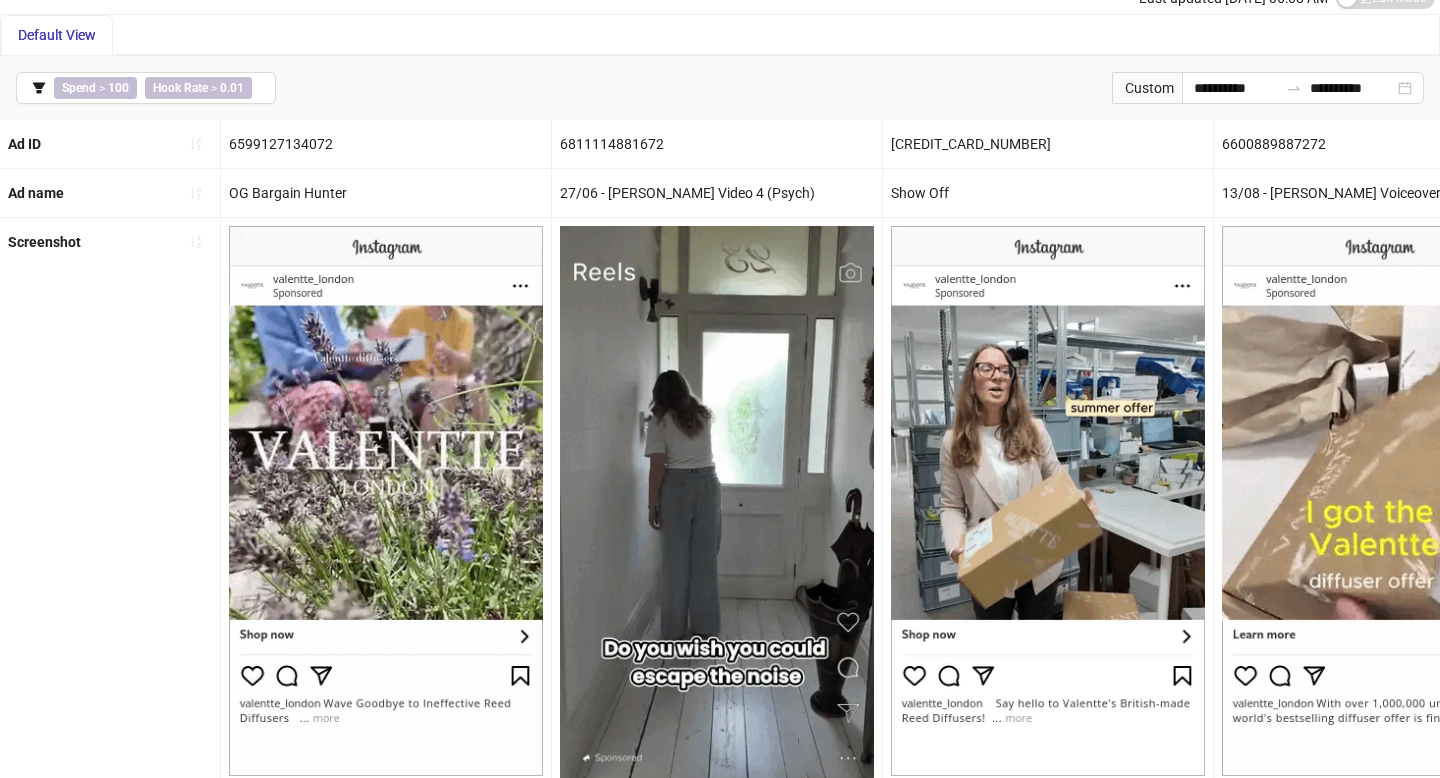 click at bounding box center (0, 0) 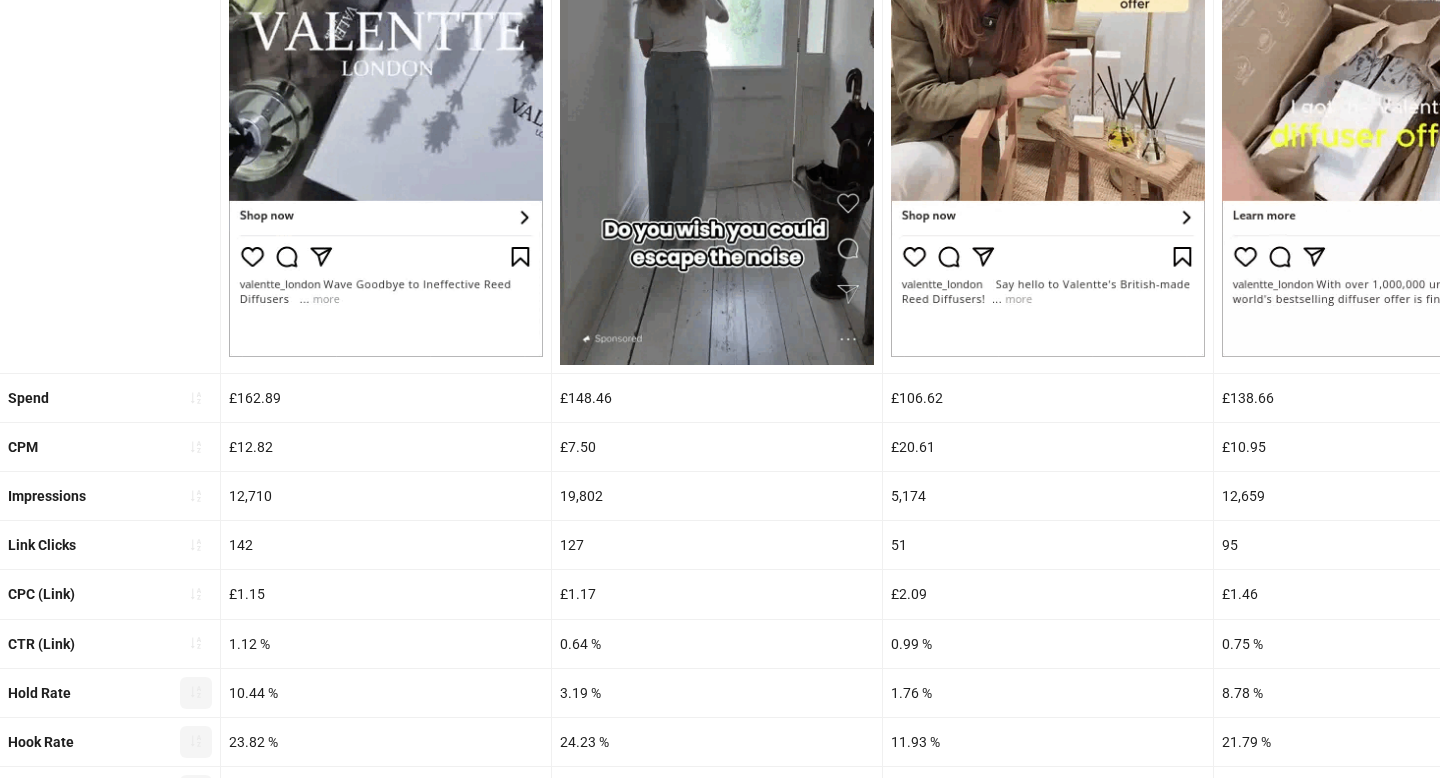 scroll, scrollTop: 659, scrollLeft: 0, axis: vertical 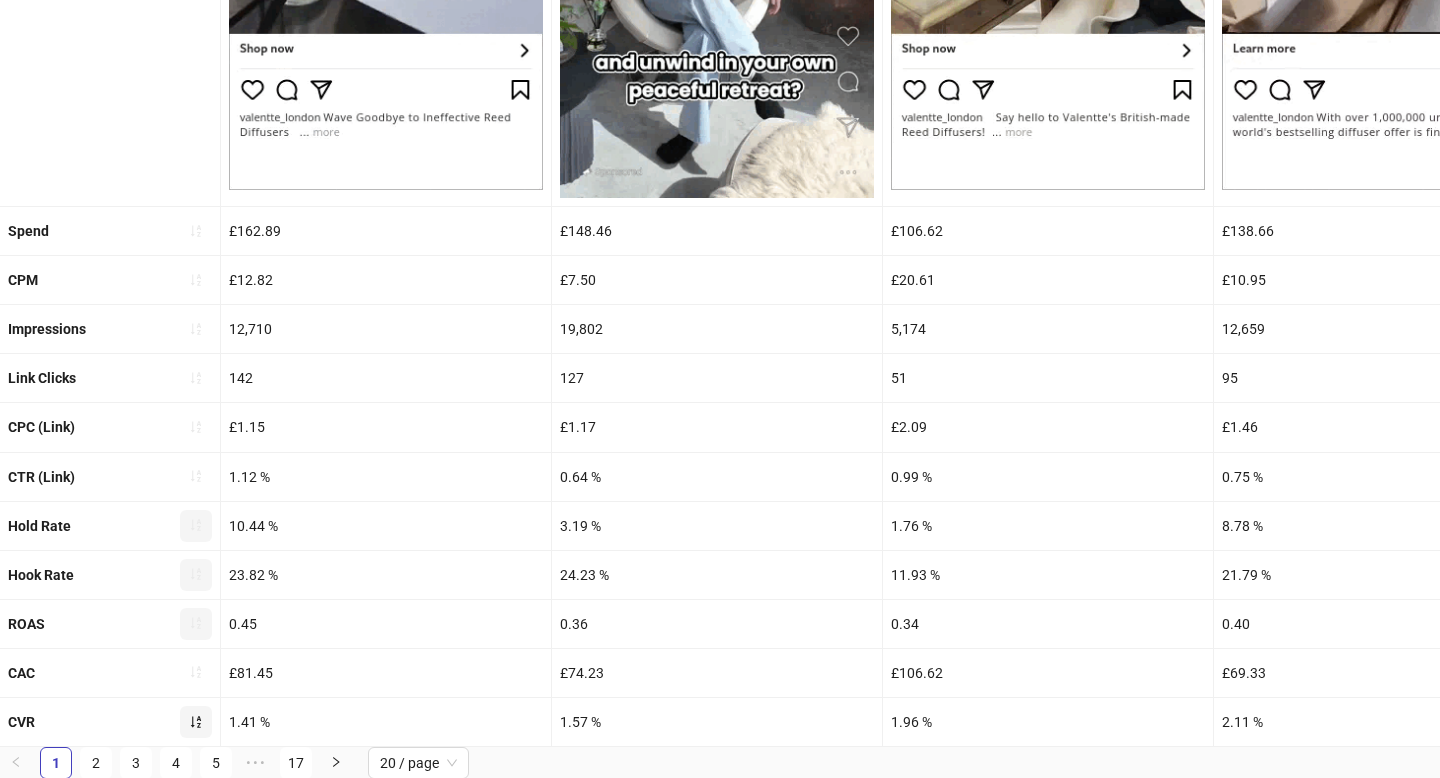 click at bounding box center (717, -81) 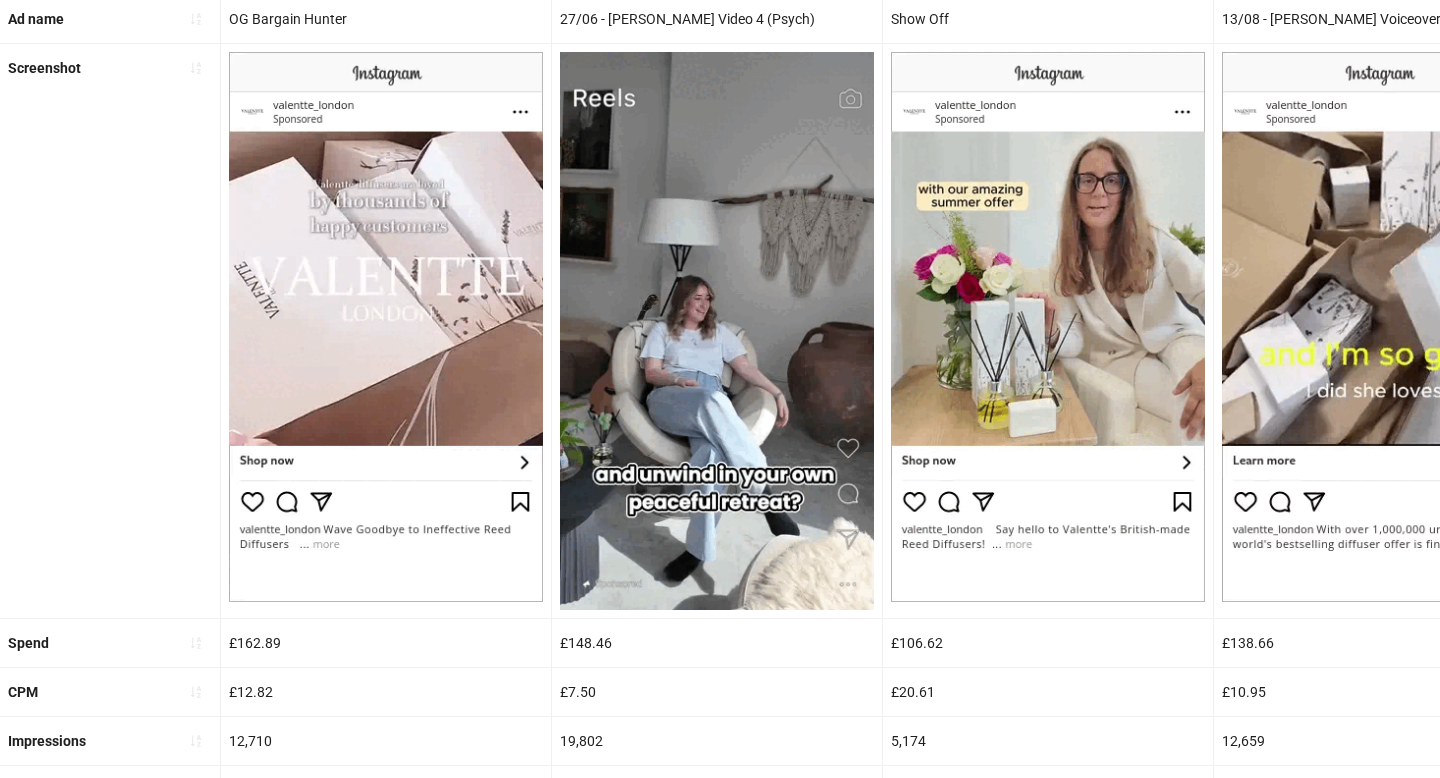 scroll, scrollTop: 248, scrollLeft: 0, axis: vertical 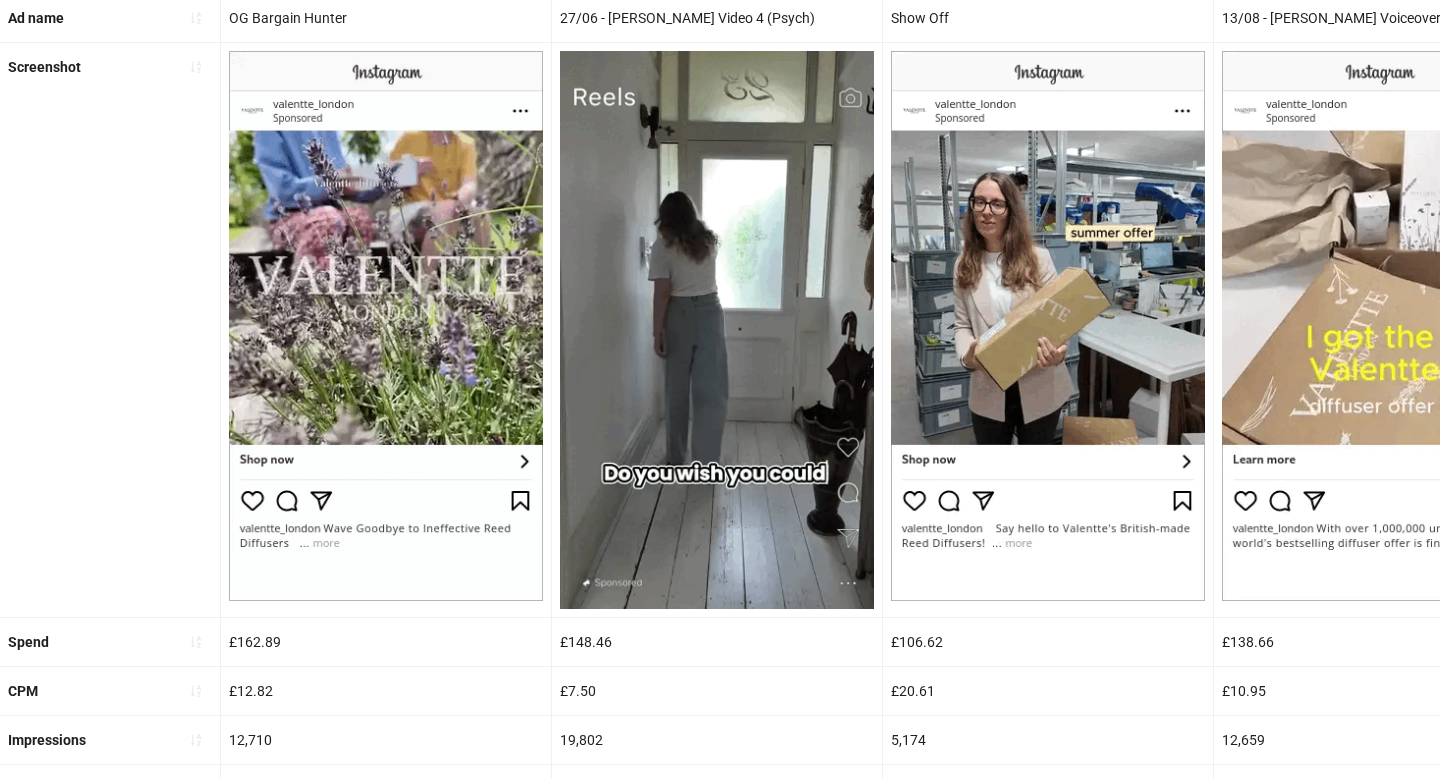 click at bounding box center [717, 330] 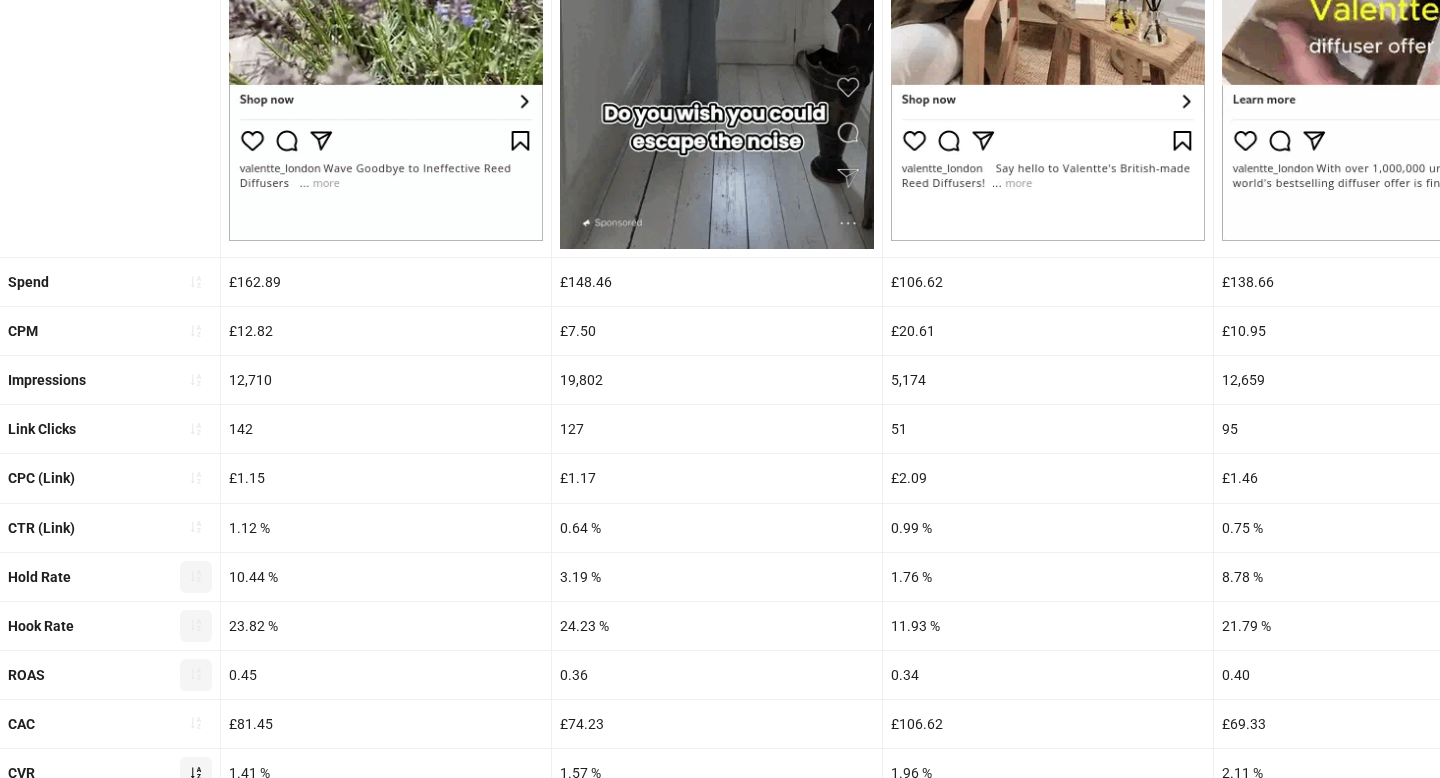 scroll, scrollTop: 609, scrollLeft: 0, axis: vertical 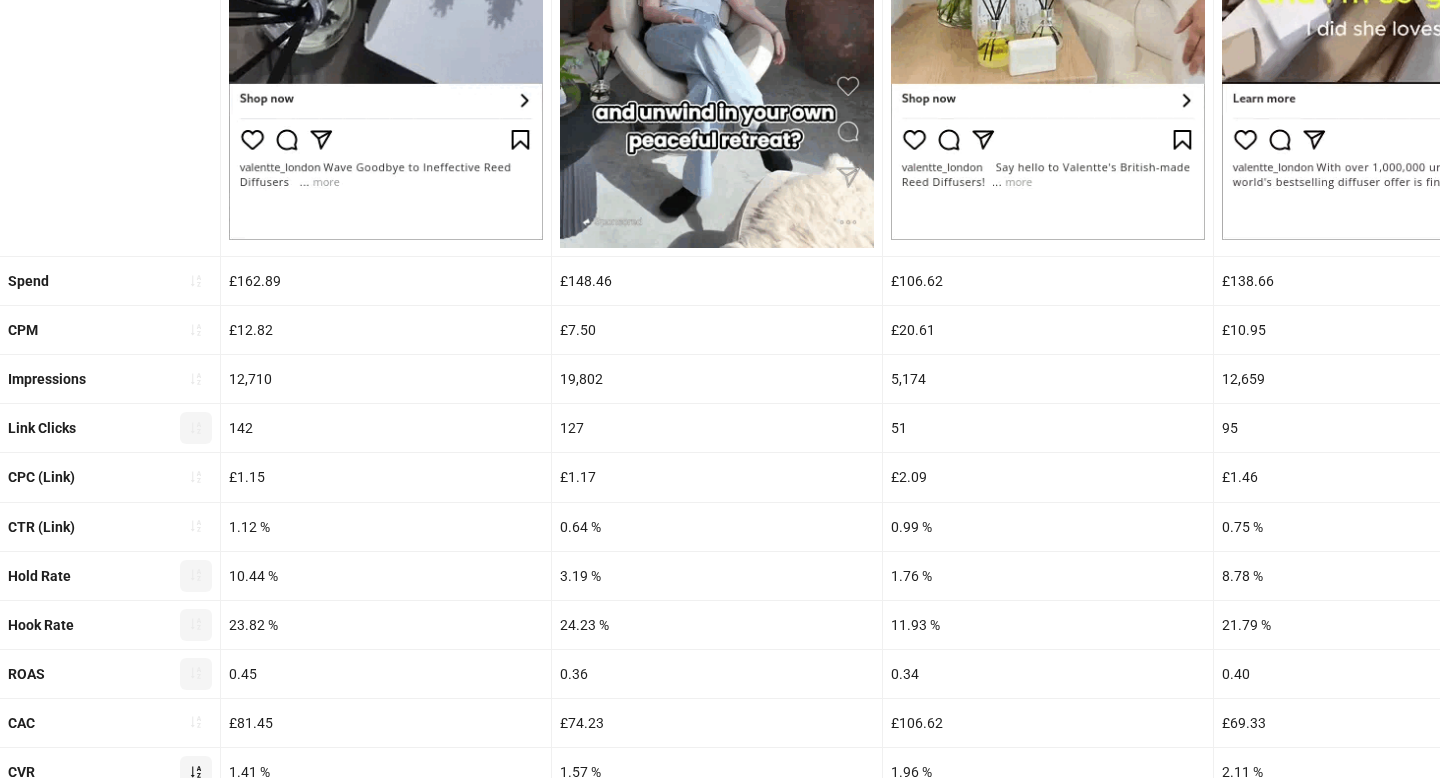 click at bounding box center (196, 428) 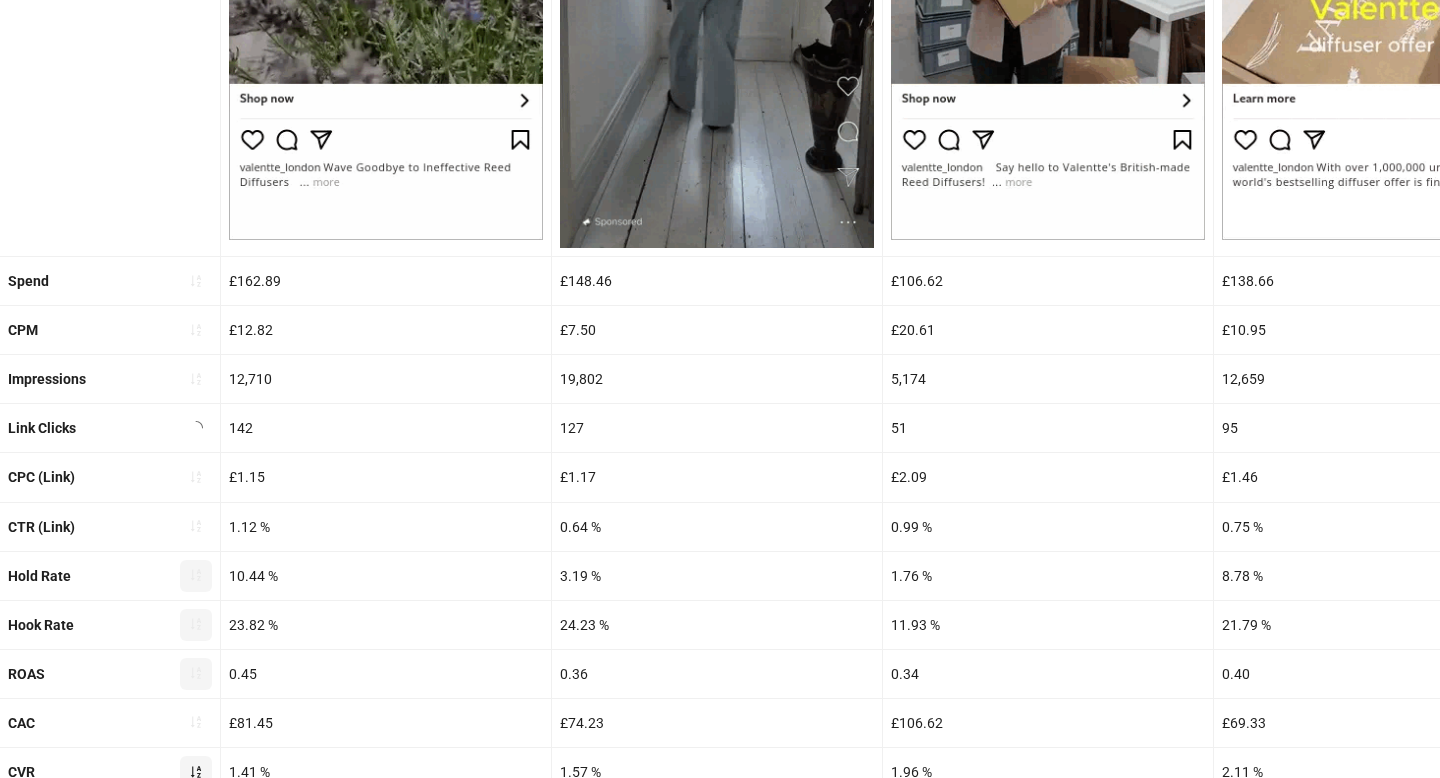 click on "CTR (Link)" at bounding box center (110, 527) 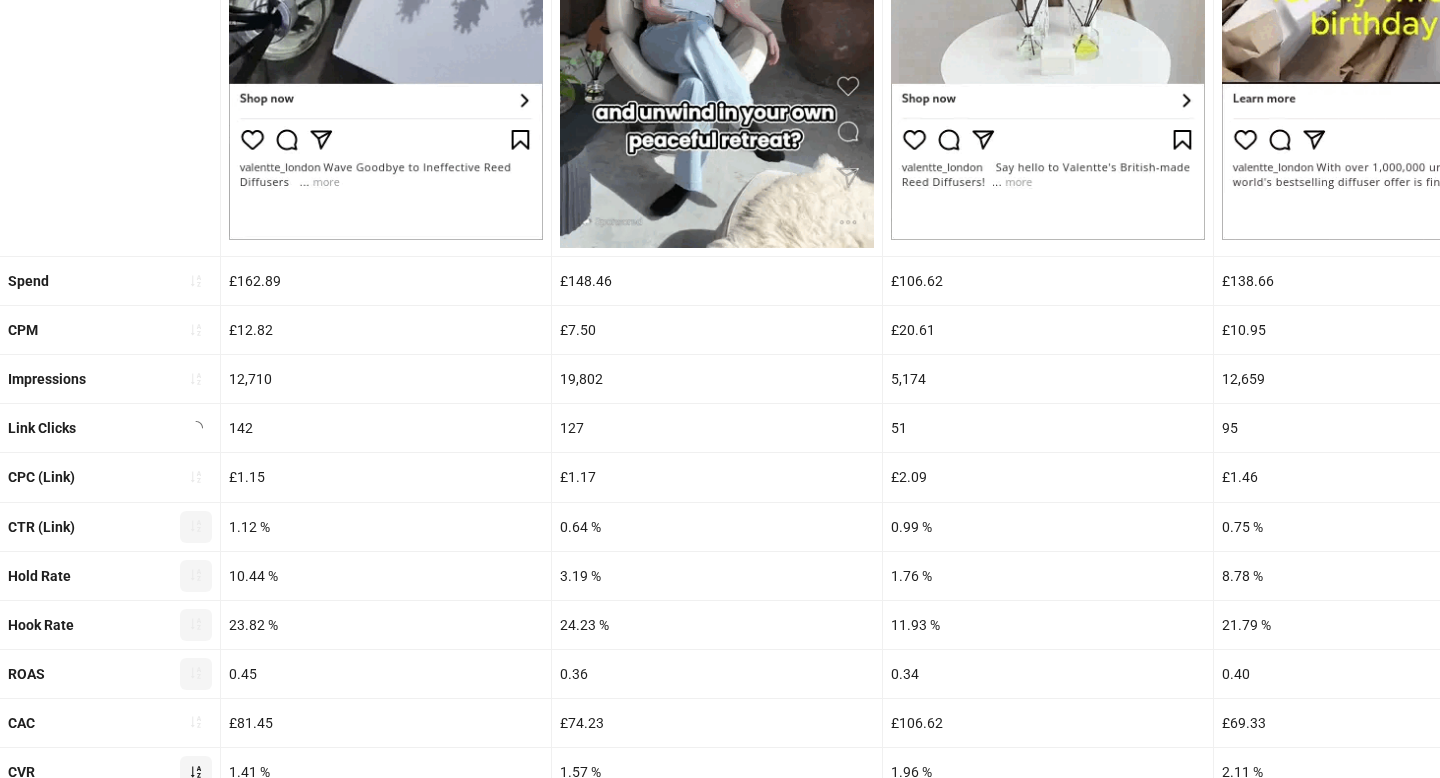 click at bounding box center [196, 527] 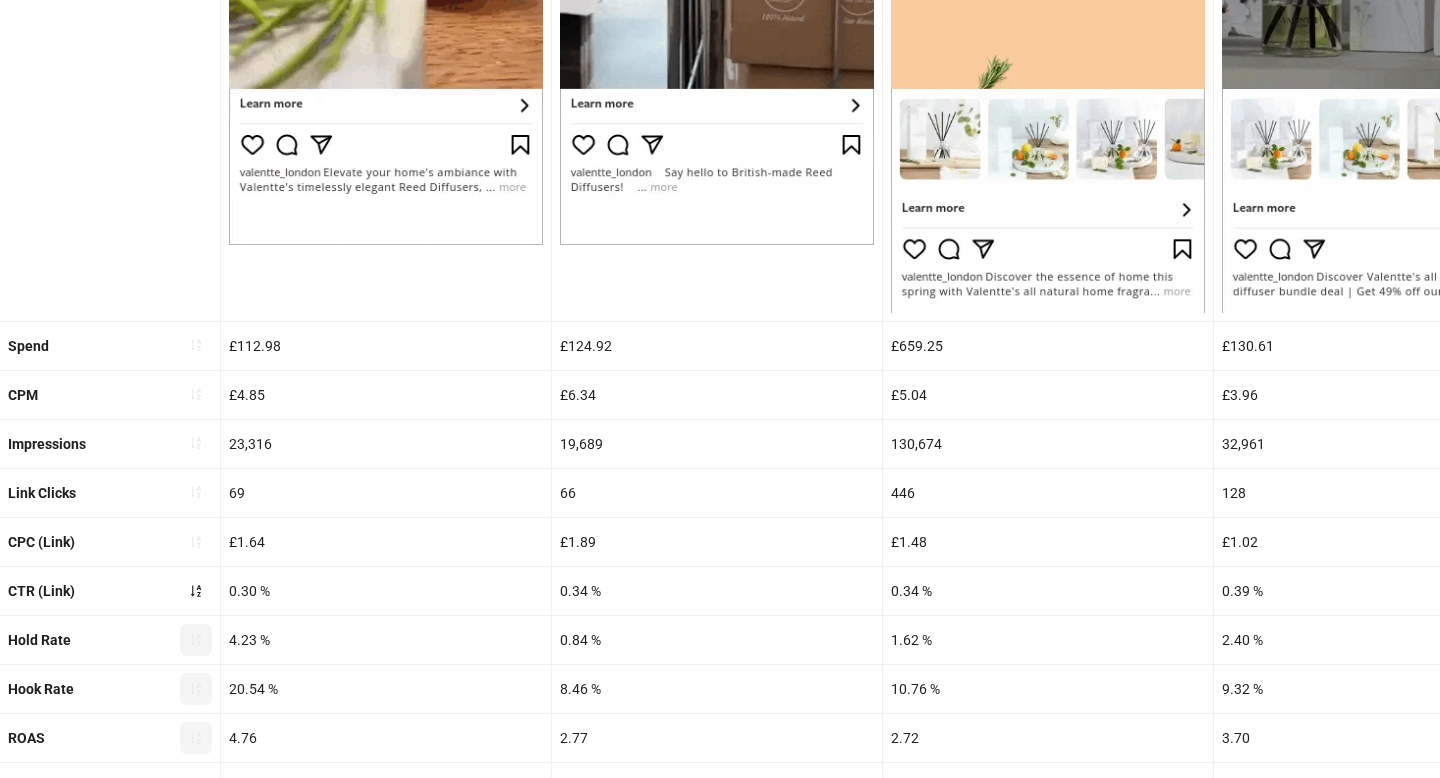 scroll, scrollTop: 606, scrollLeft: 0, axis: vertical 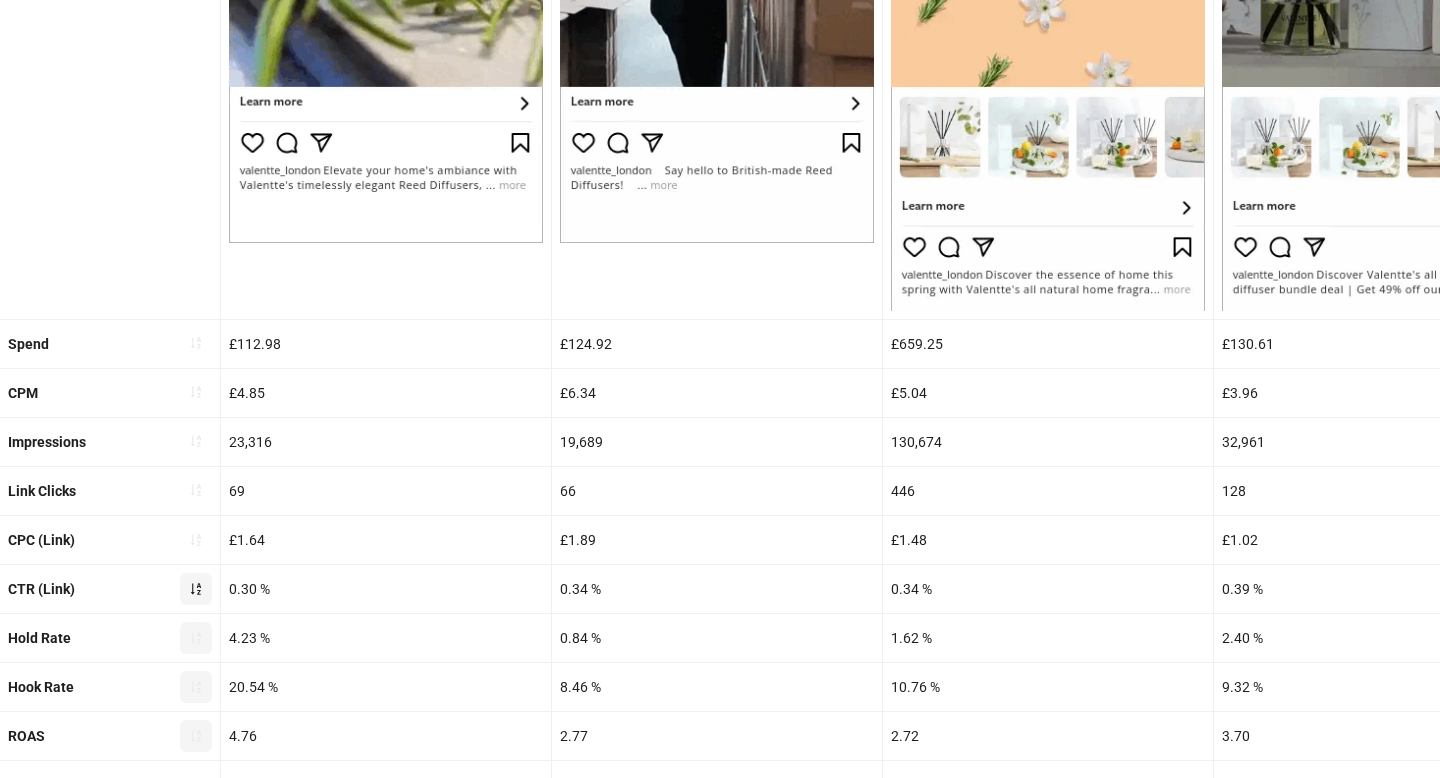 click at bounding box center (196, 589) 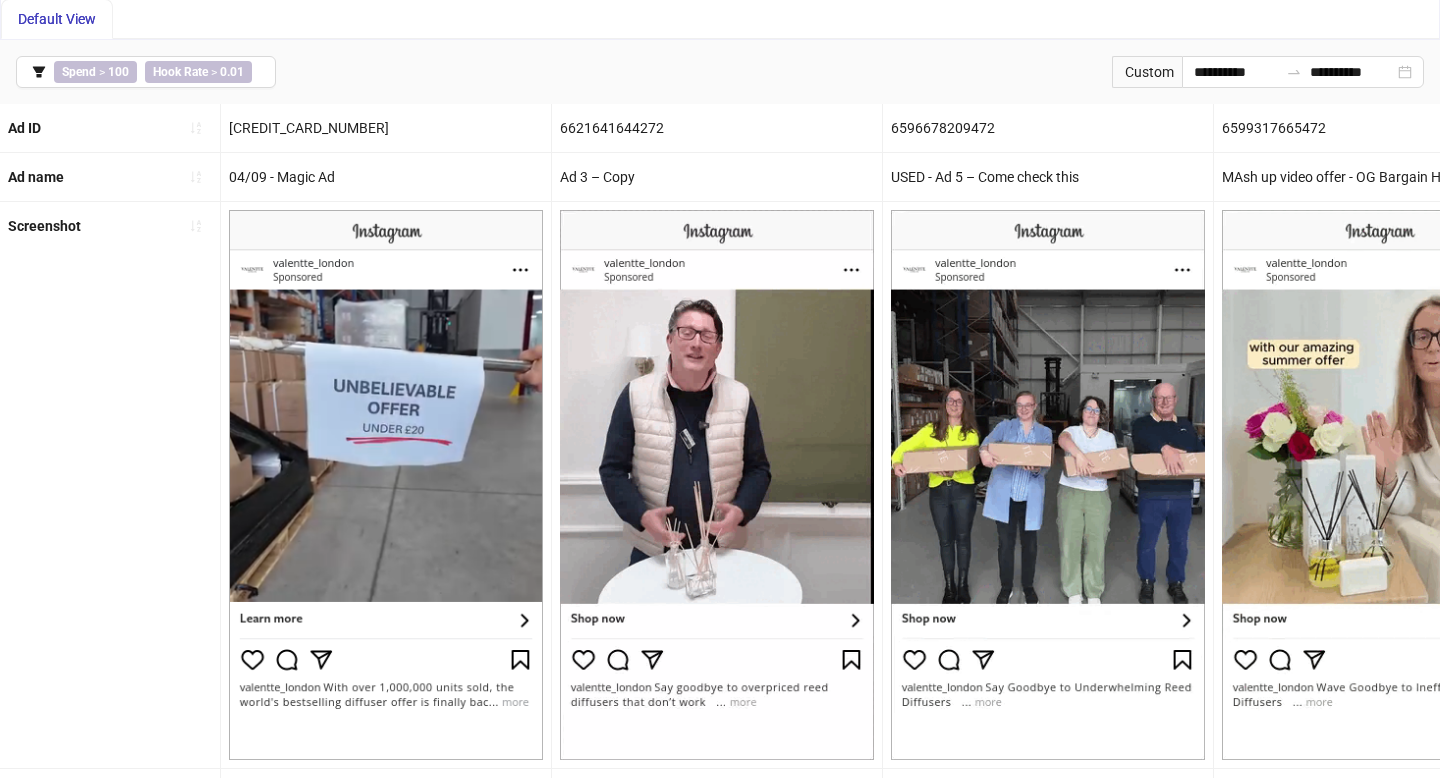 scroll, scrollTop: 45, scrollLeft: 0, axis: vertical 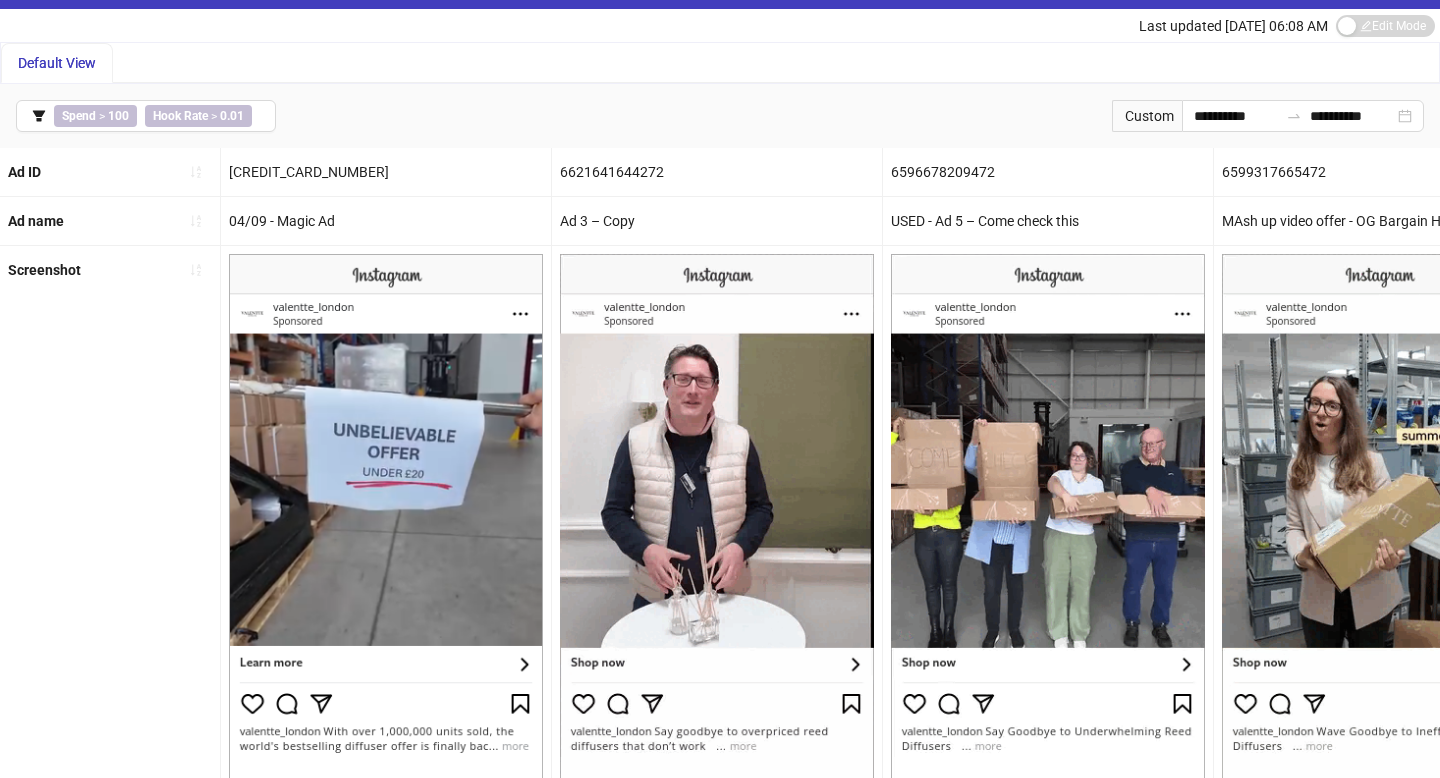 click on "Ad 3 – Copy" at bounding box center [717, 221] 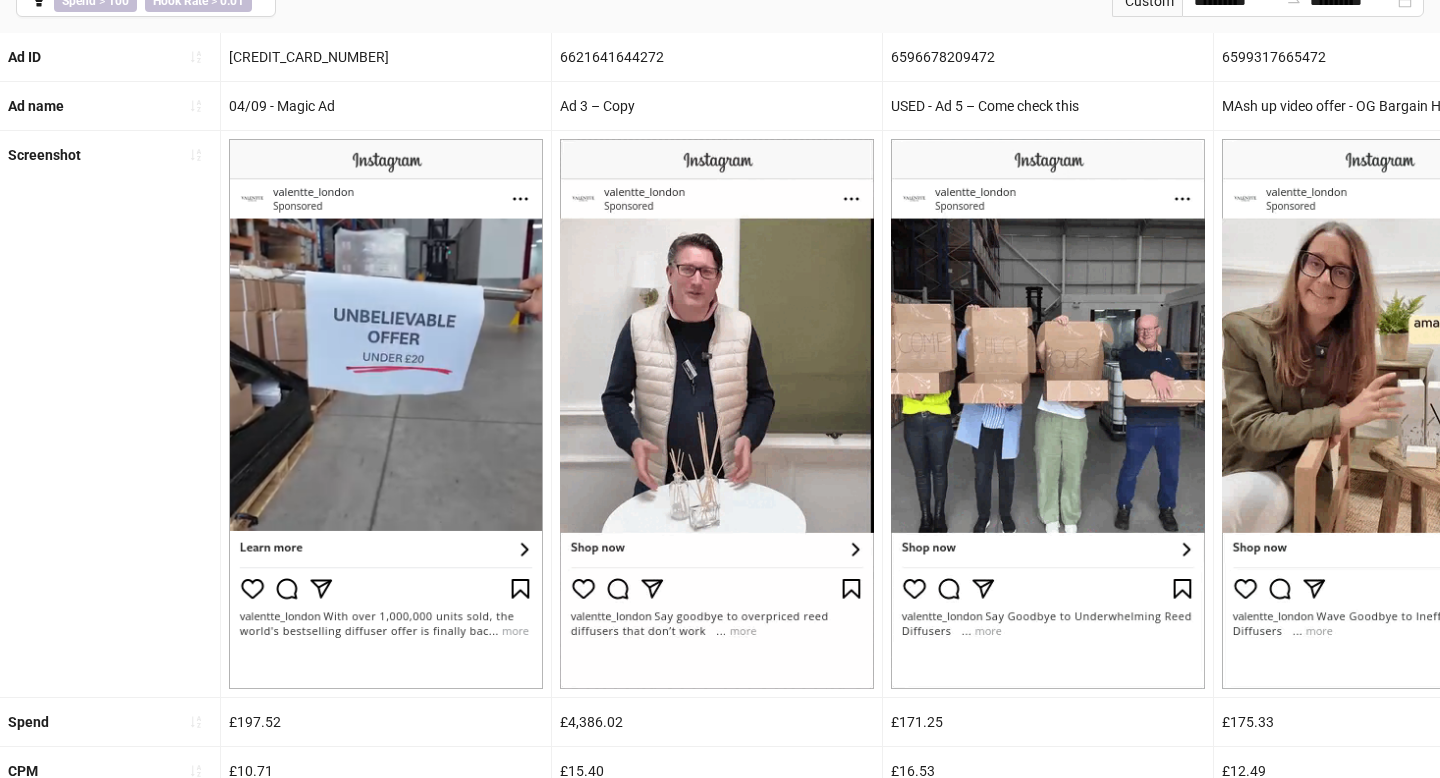 scroll, scrollTop: 161, scrollLeft: 0, axis: vertical 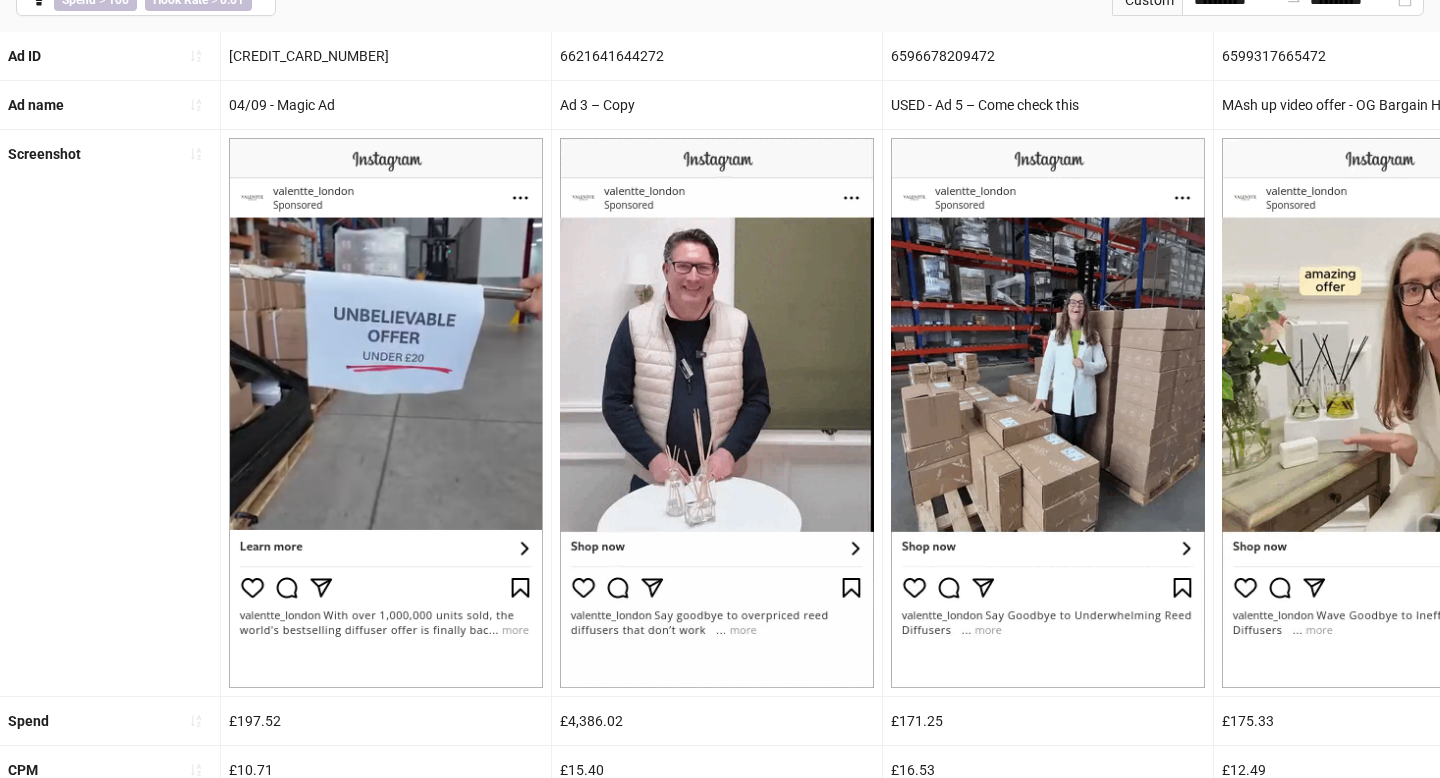 click at bounding box center (717, 413) 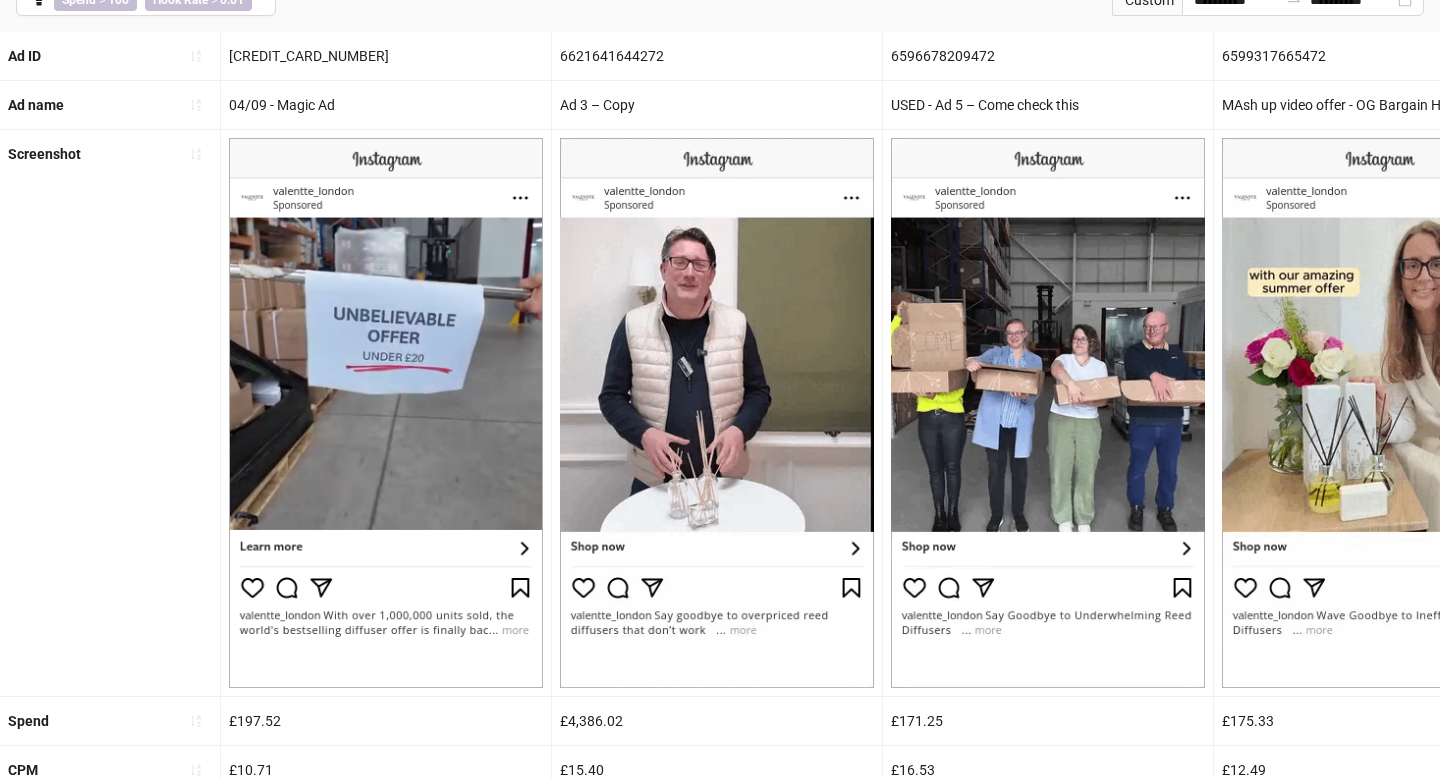 click at bounding box center [717, 413] 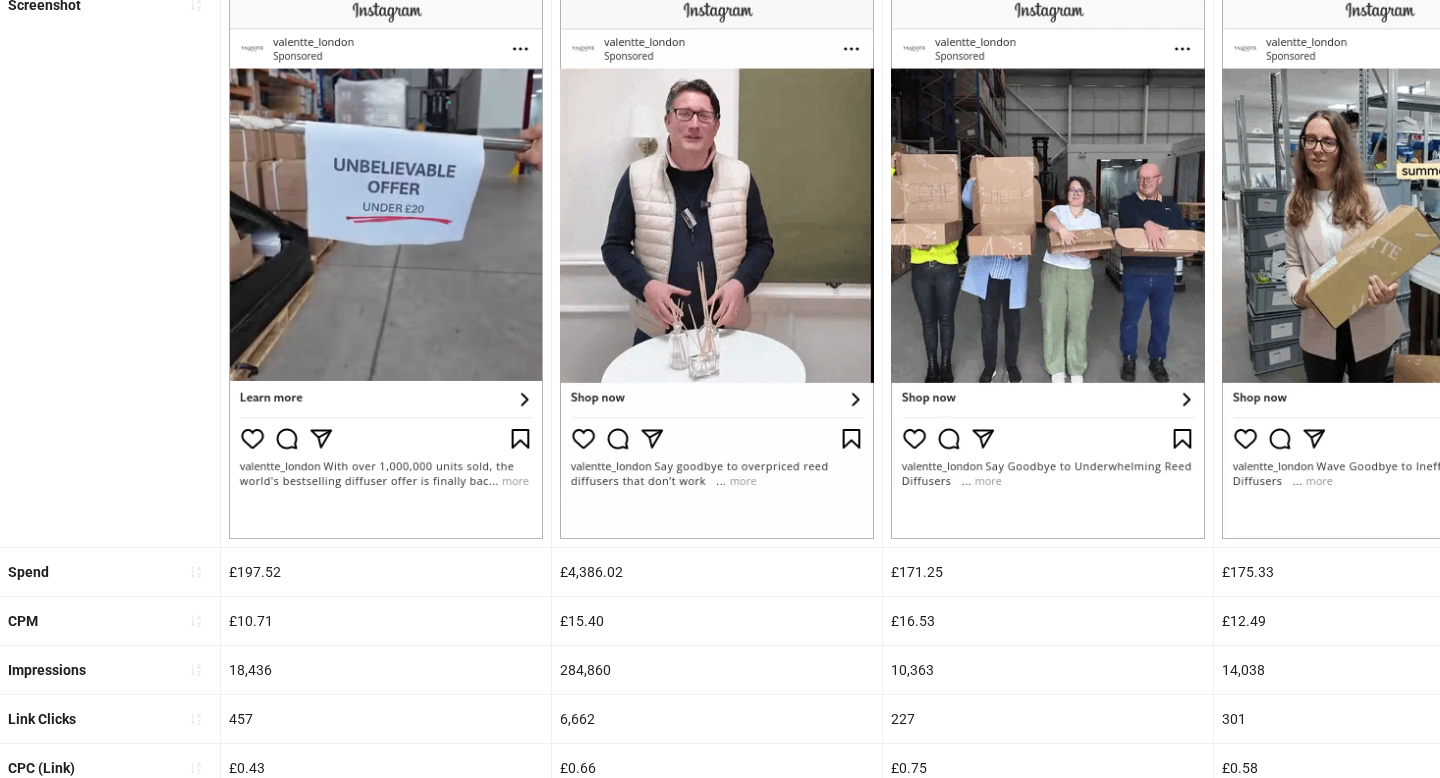scroll, scrollTop: 263, scrollLeft: 0, axis: vertical 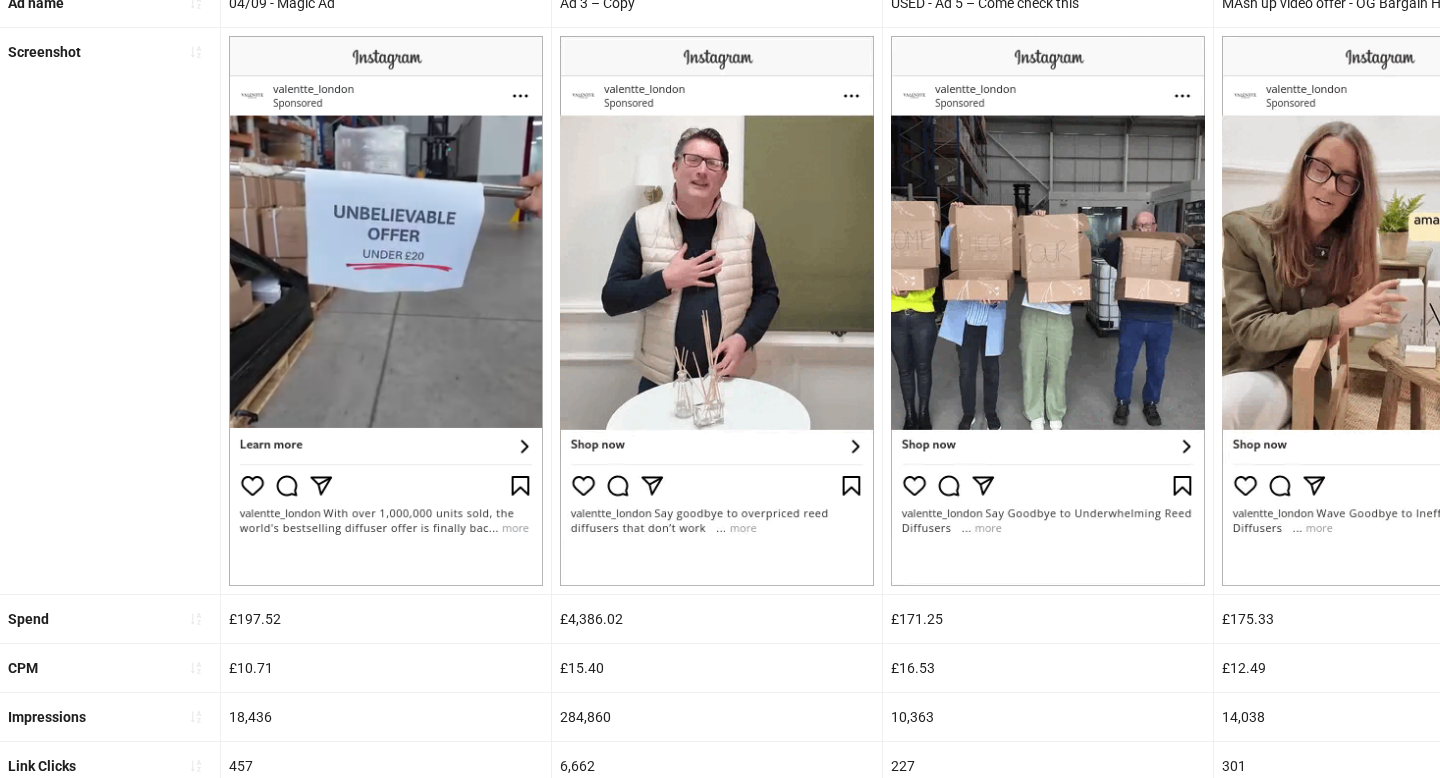 drag, startPoint x: 871, startPoint y: 425, endPoint x: 562, endPoint y: 119, distance: 434.87585 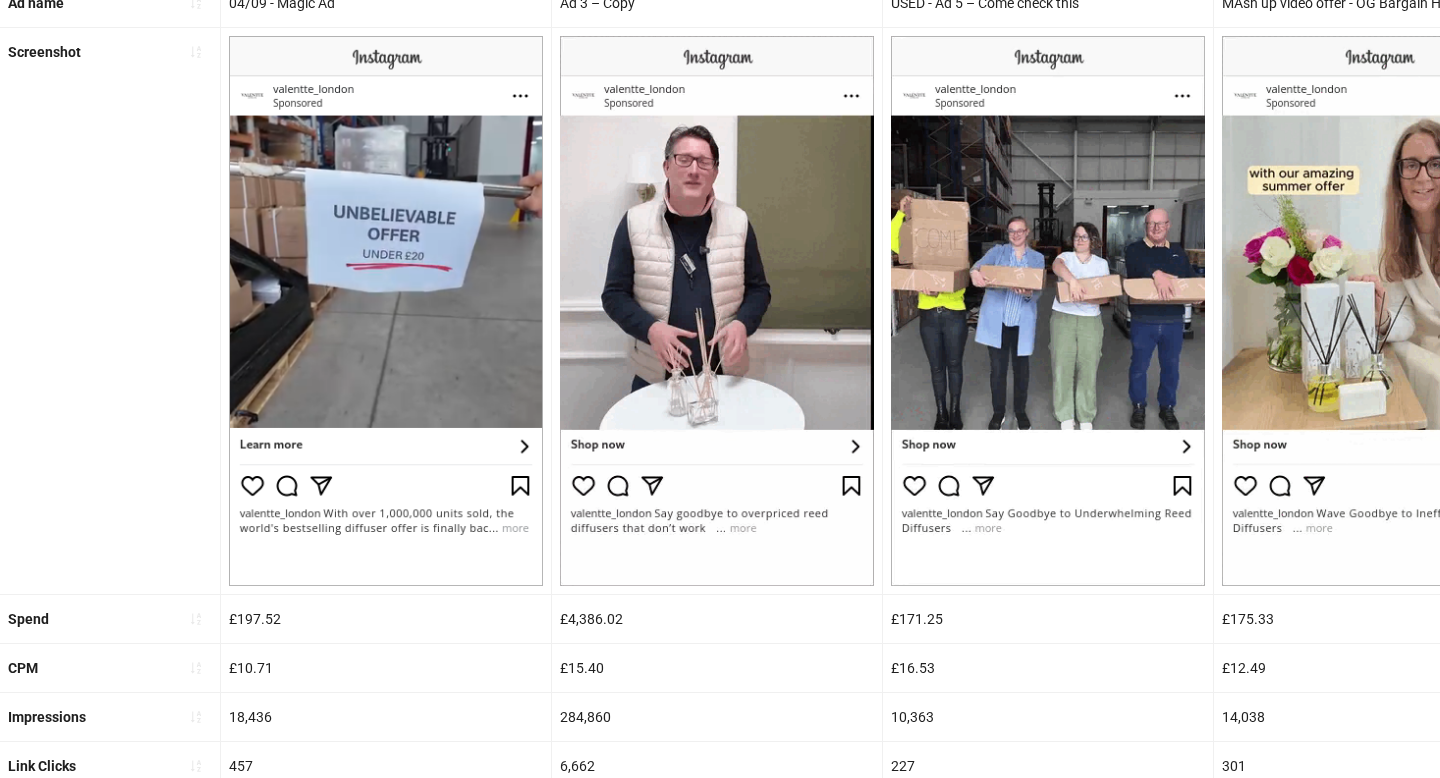 click 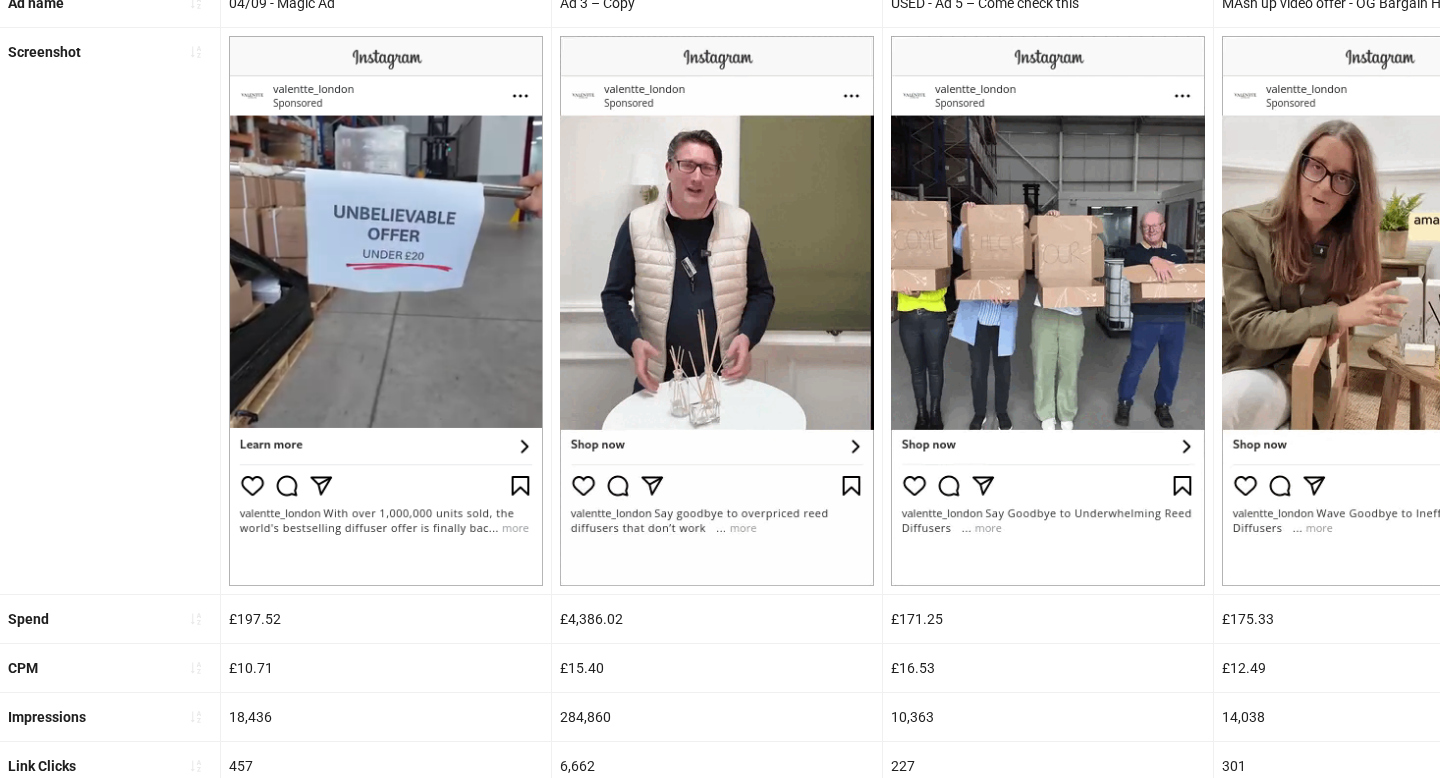 click 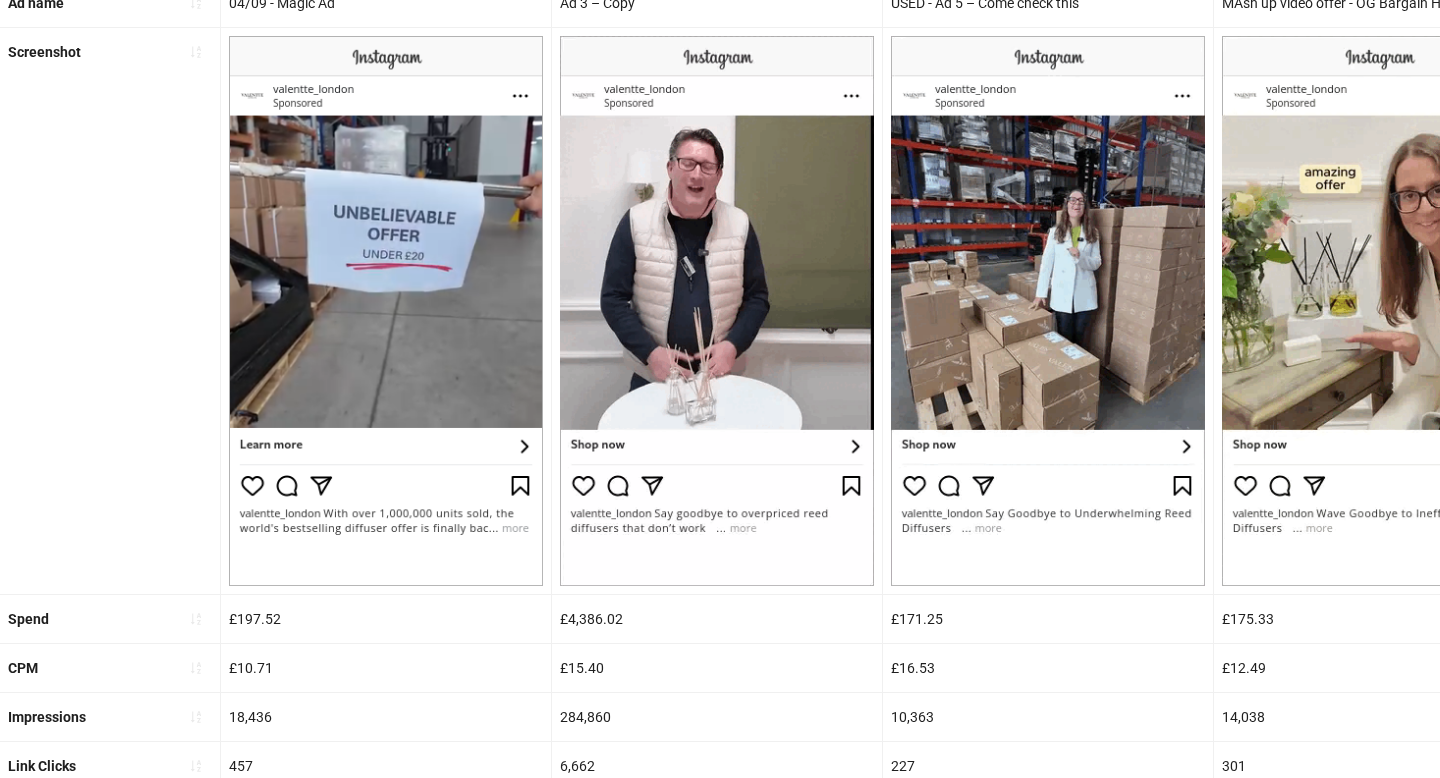 click at bounding box center (0, 0) 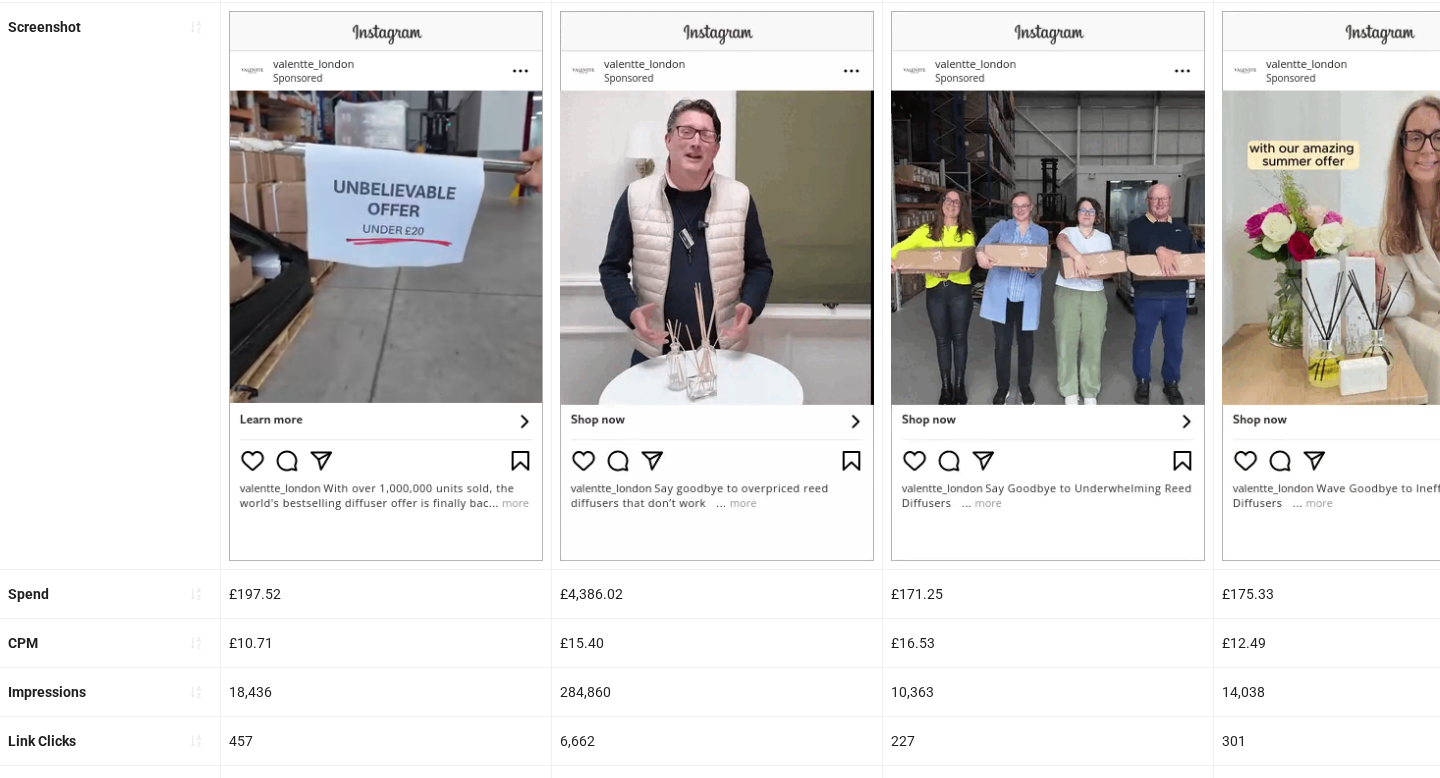 scroll, scrollTop: 290, scrollLeft: 0, axis: vertical 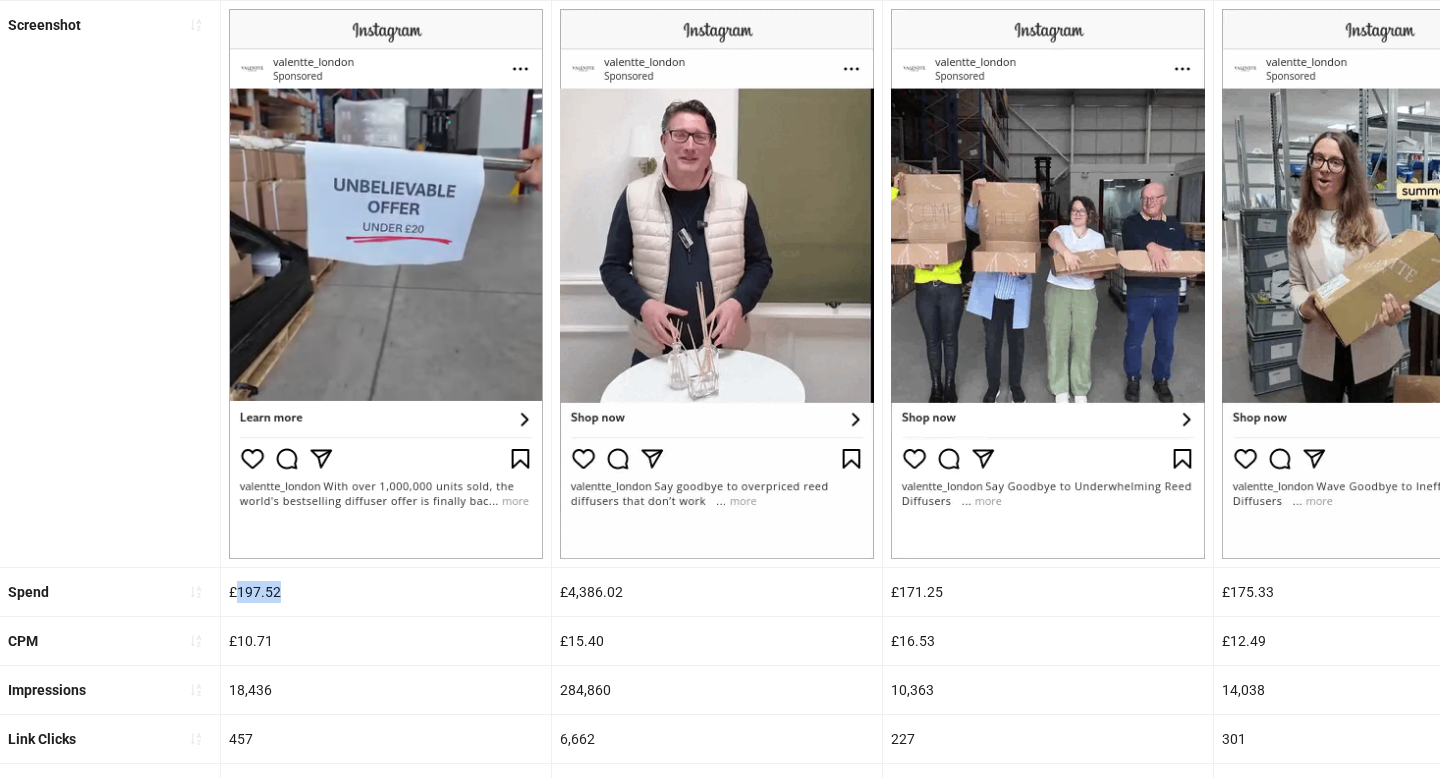 drag, startPoint x: 238, startPoint y: 587, endPoint x: 313, endPoint y: 589, distance: 75.026665 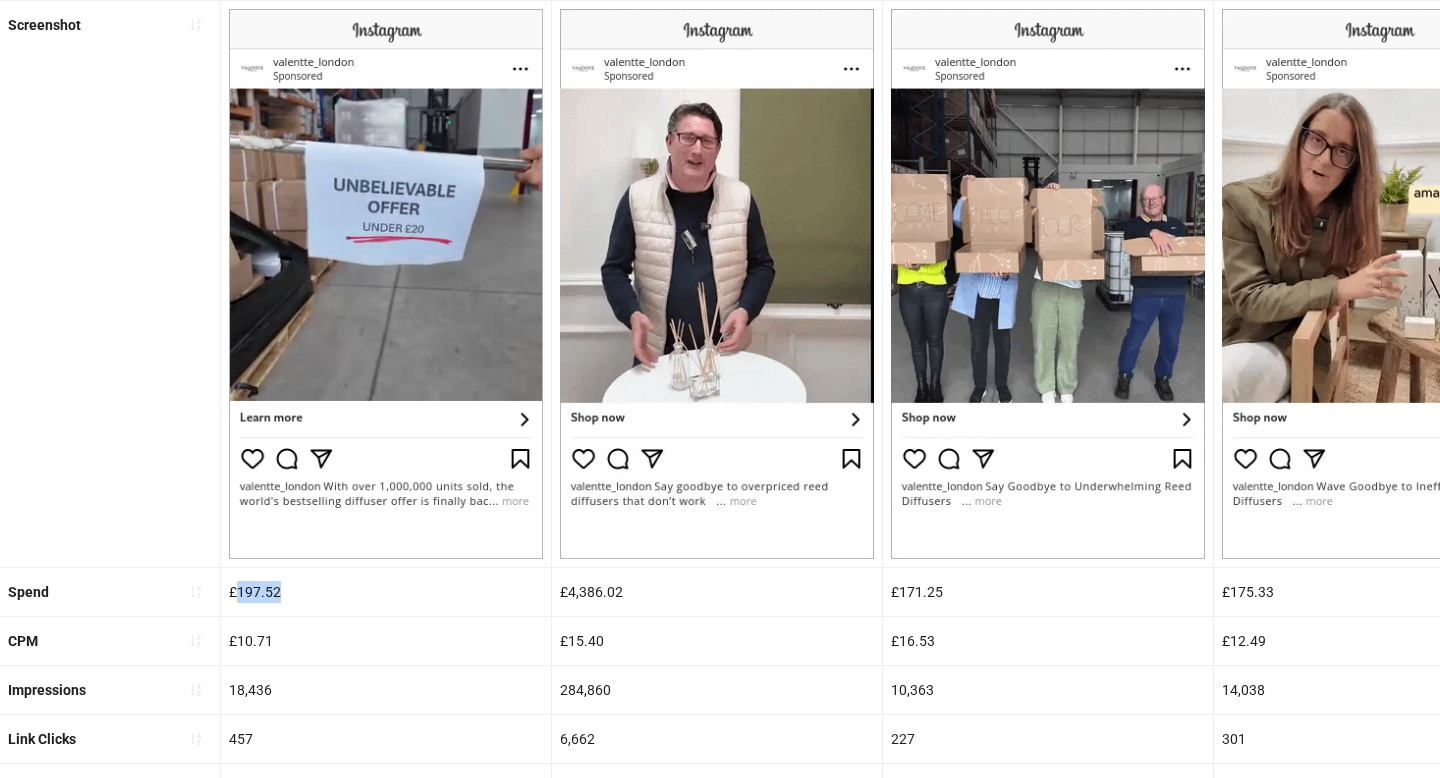 click on "£197.52" at bounding box center (386, 592) 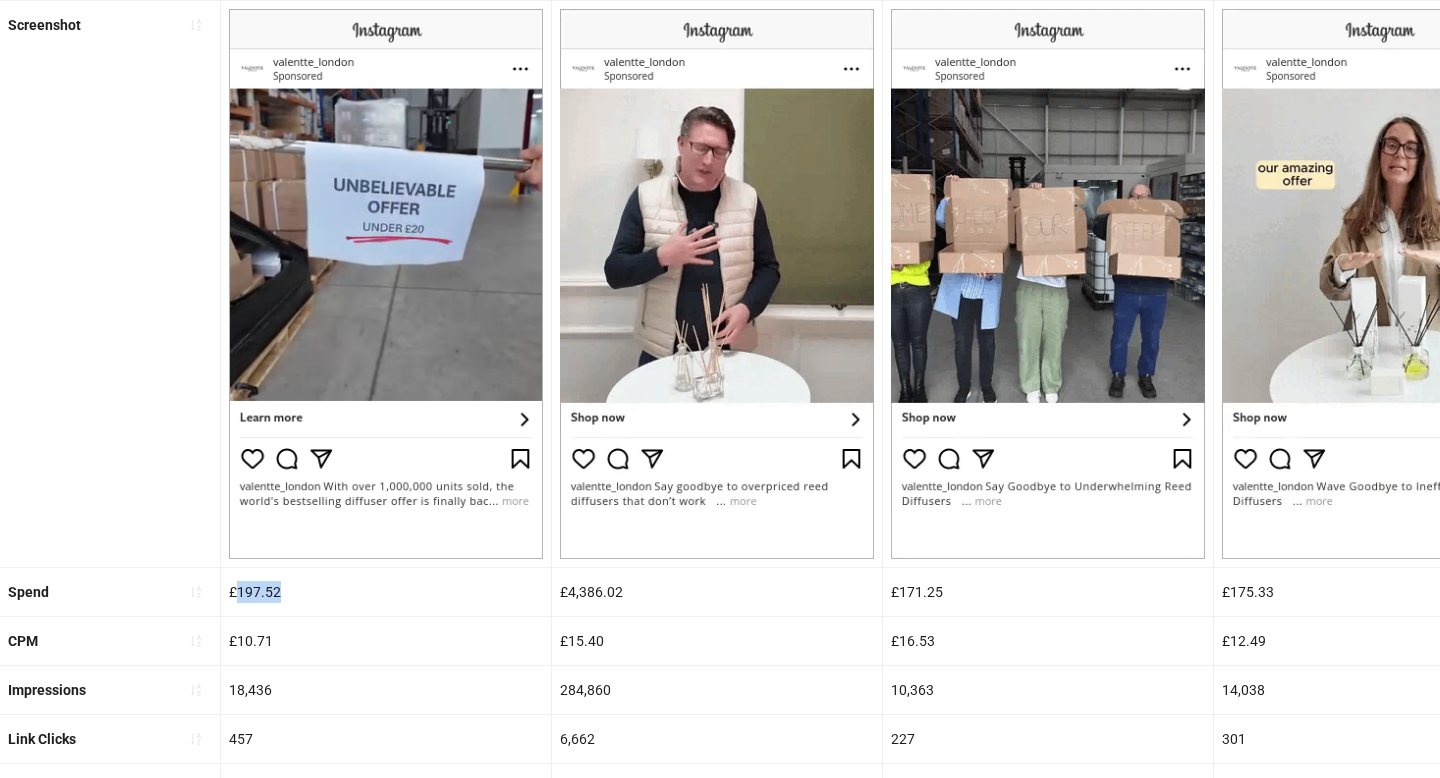 copy on "197.52" 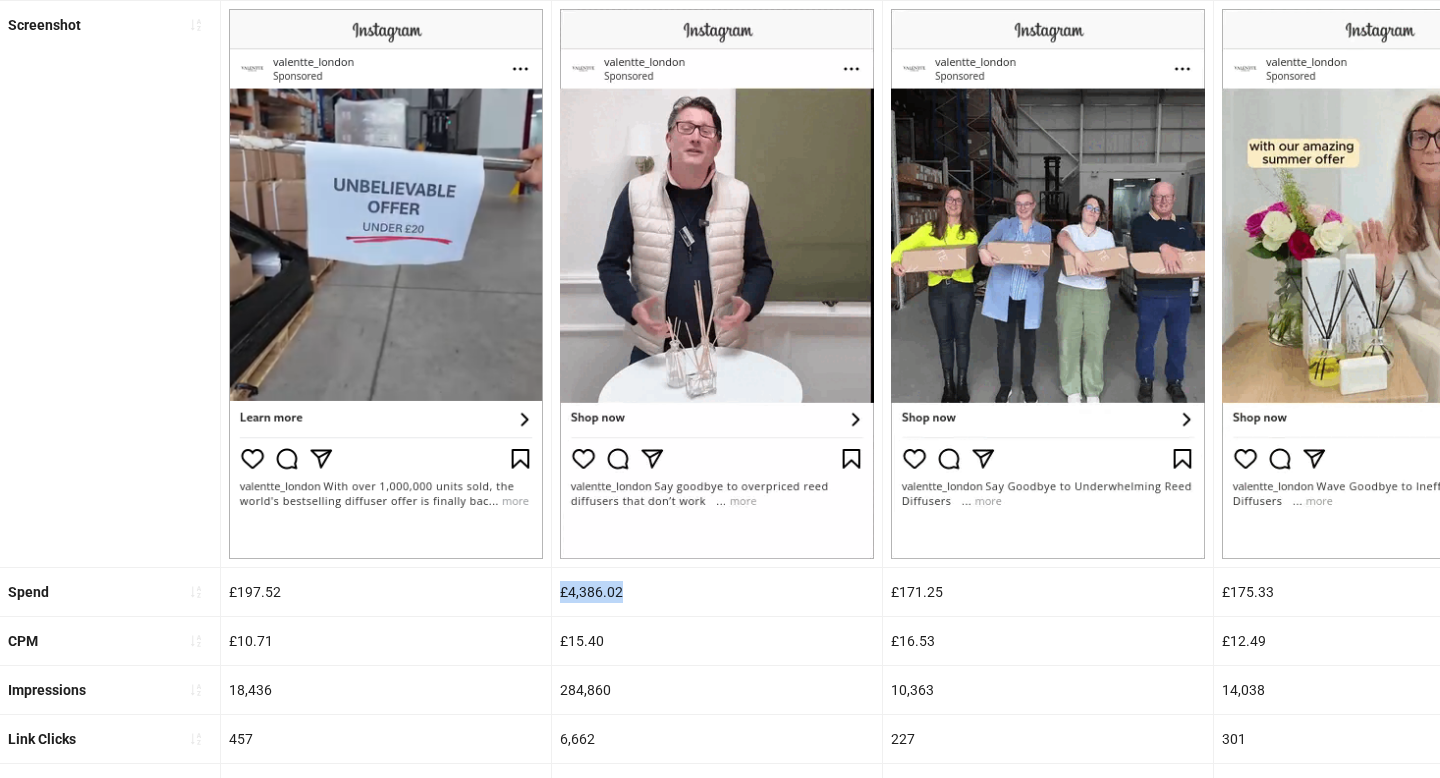 drag, startPoint x: 645, startPoint y: 581, endPoint x: 559, endPoint y: 582, distance: 86.00581 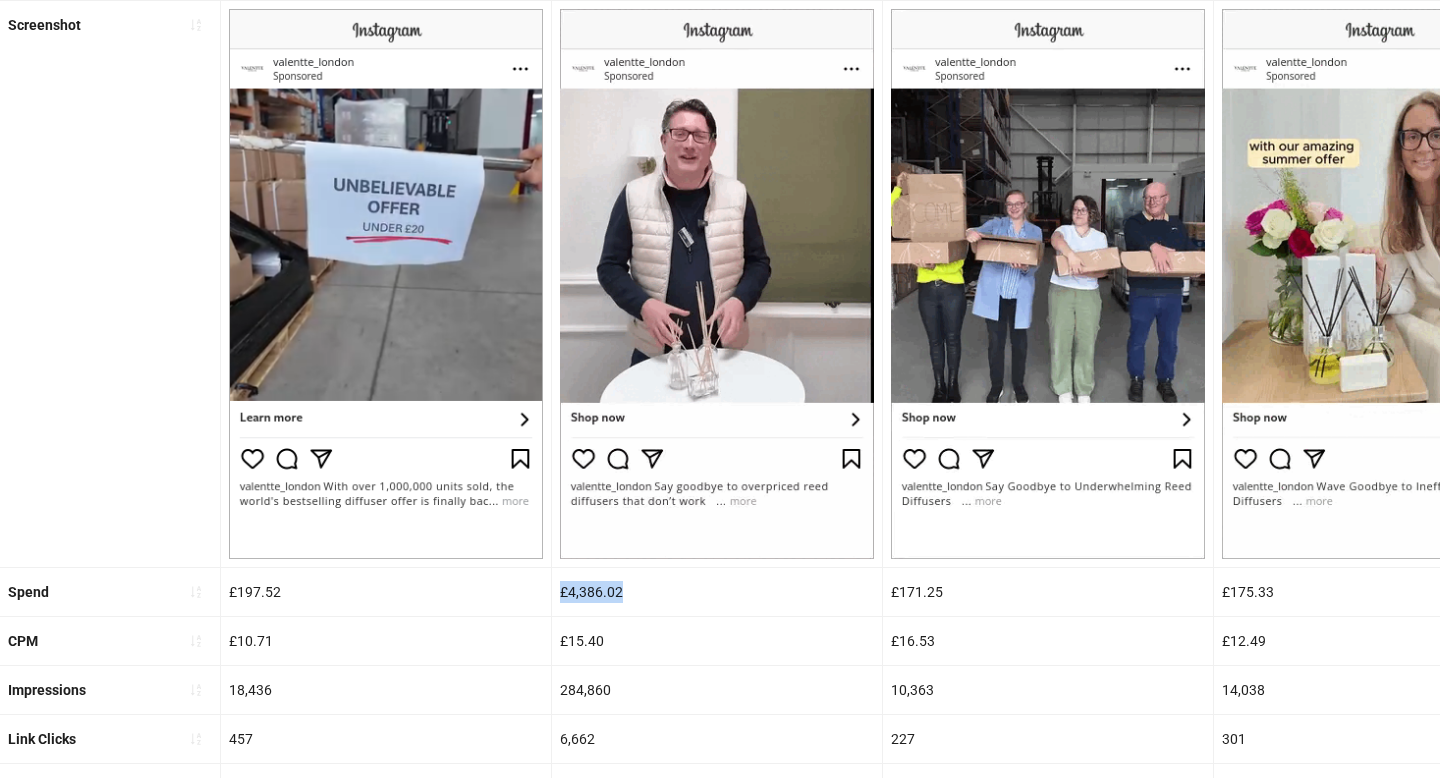 click on "£4,386.02" at bounding box center (717, 592) 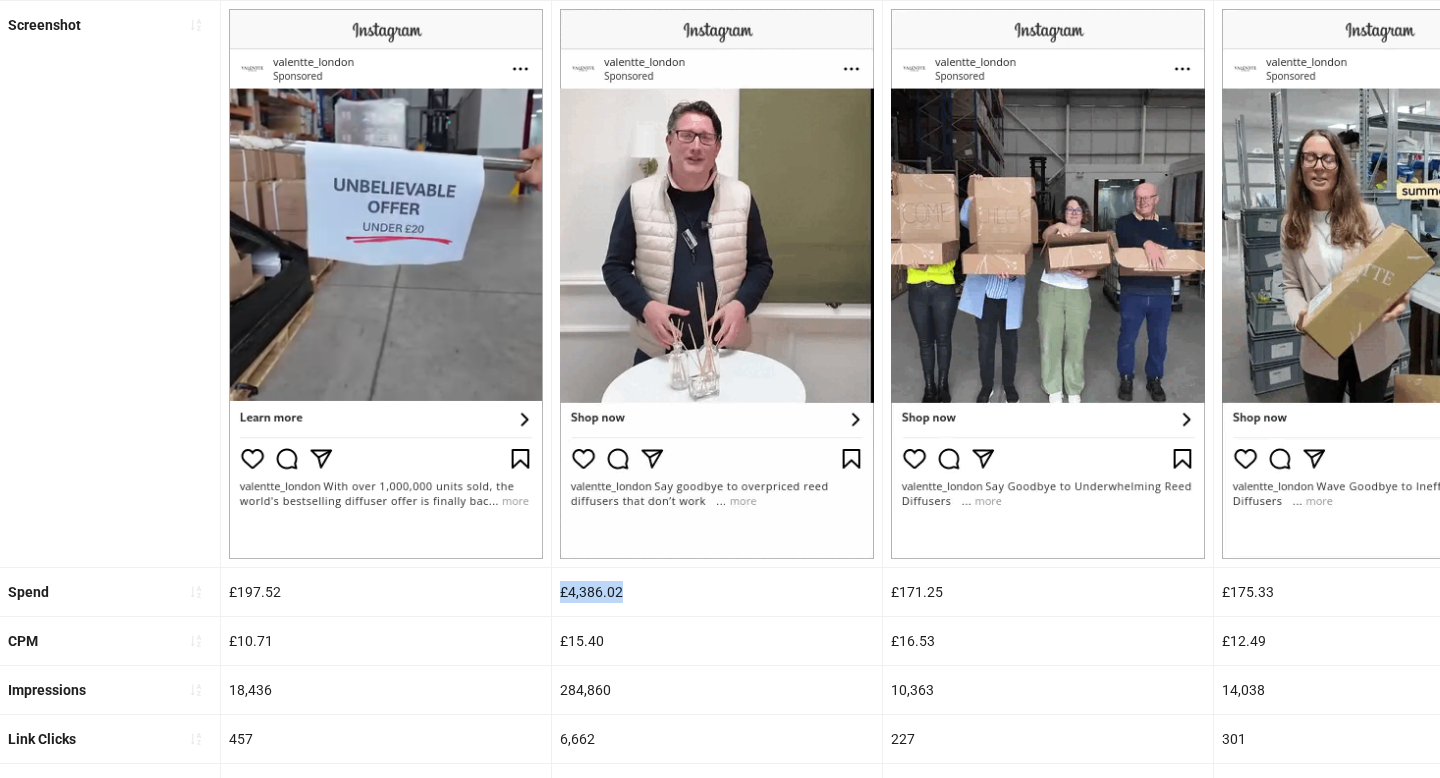 copy on "£4,386.02" 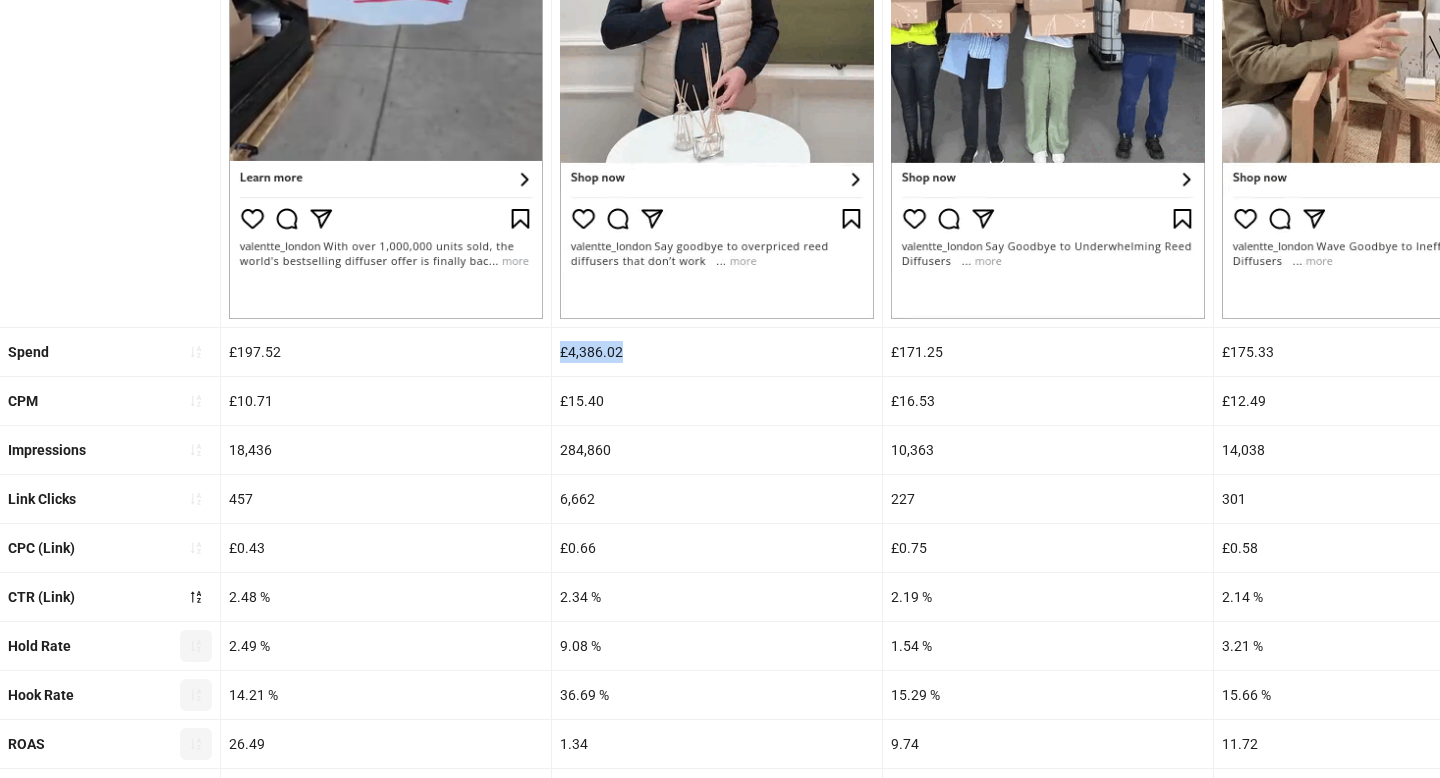 scroll, scrollTop: 651, scrollLeft: 0, axis: vertical 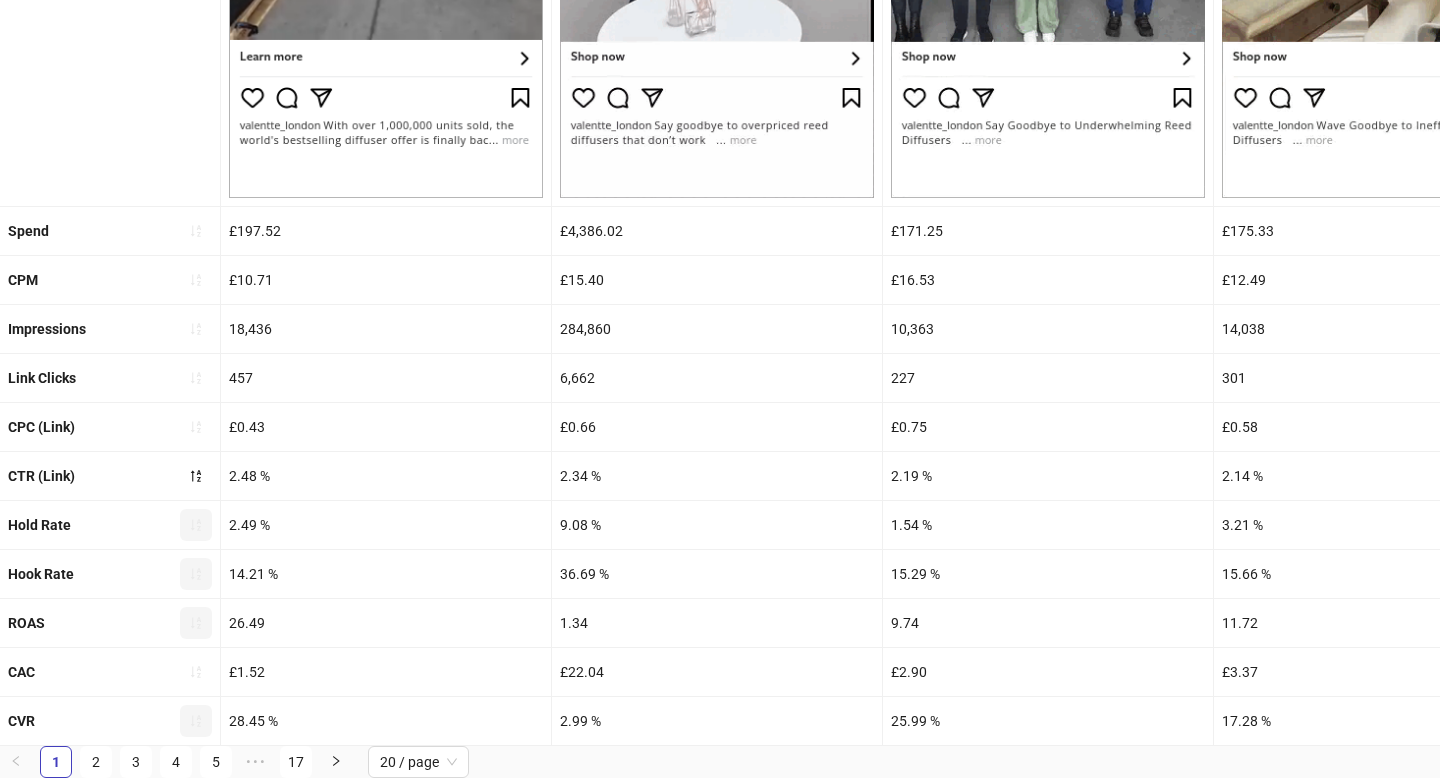 drag, startPoint x: 604, startPoint y: 366, endPoint x: 560, endPoint y: 367, distance: 44.011364 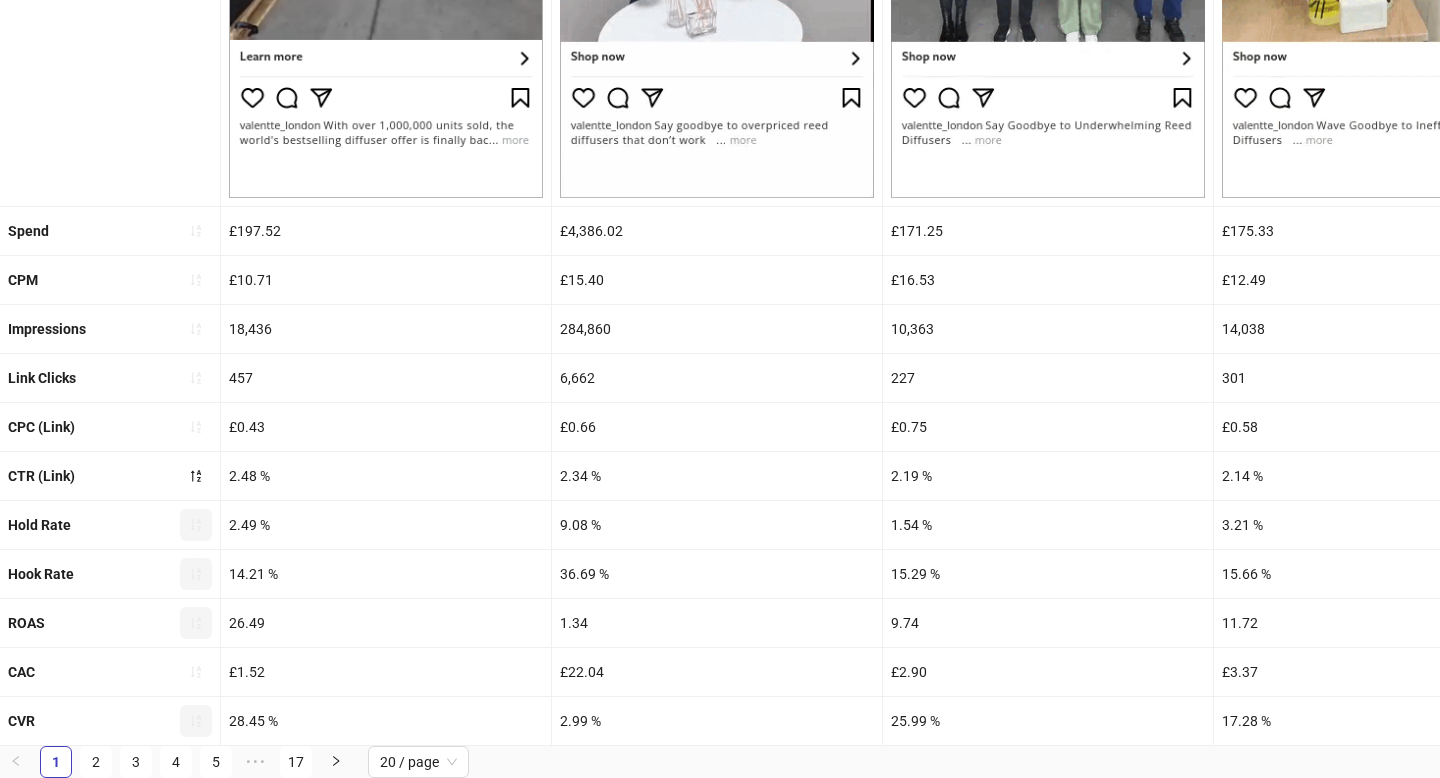 click on "6,662" at bounding box center [717, 378] 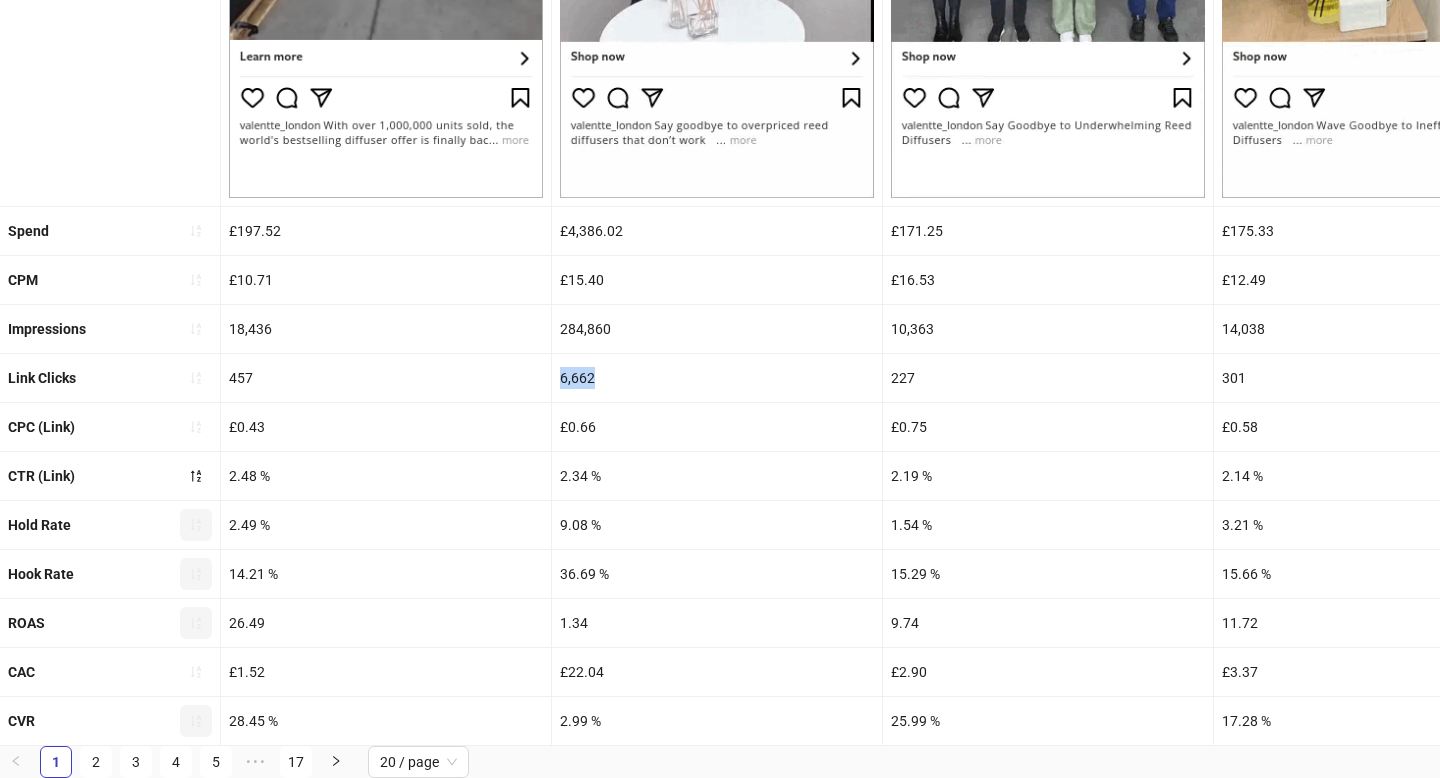 drag, startPoint x: 560, startPoint y: 377, endPoint x: 604, endPoint y: 377, distance: 44 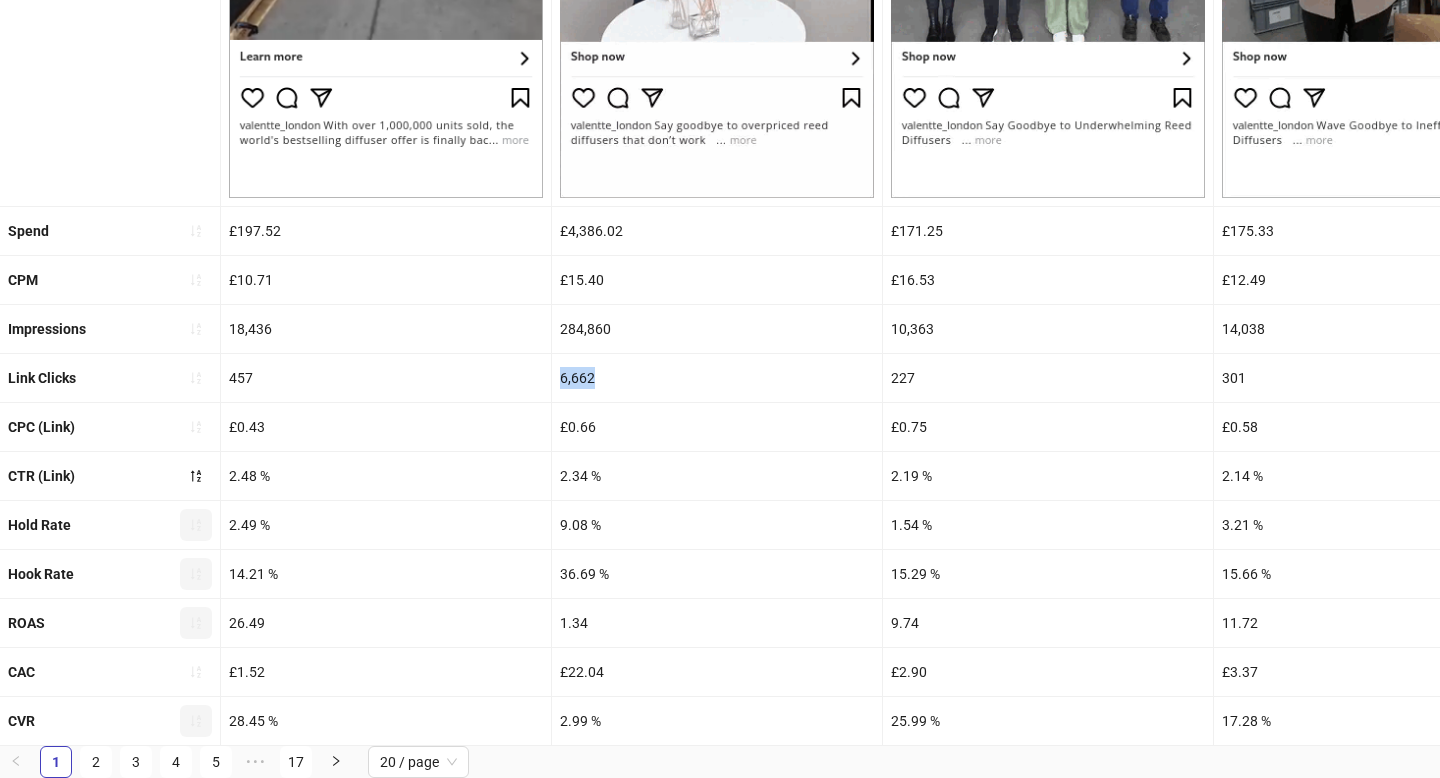 click on "6,662" at bounding box center [717, 378] 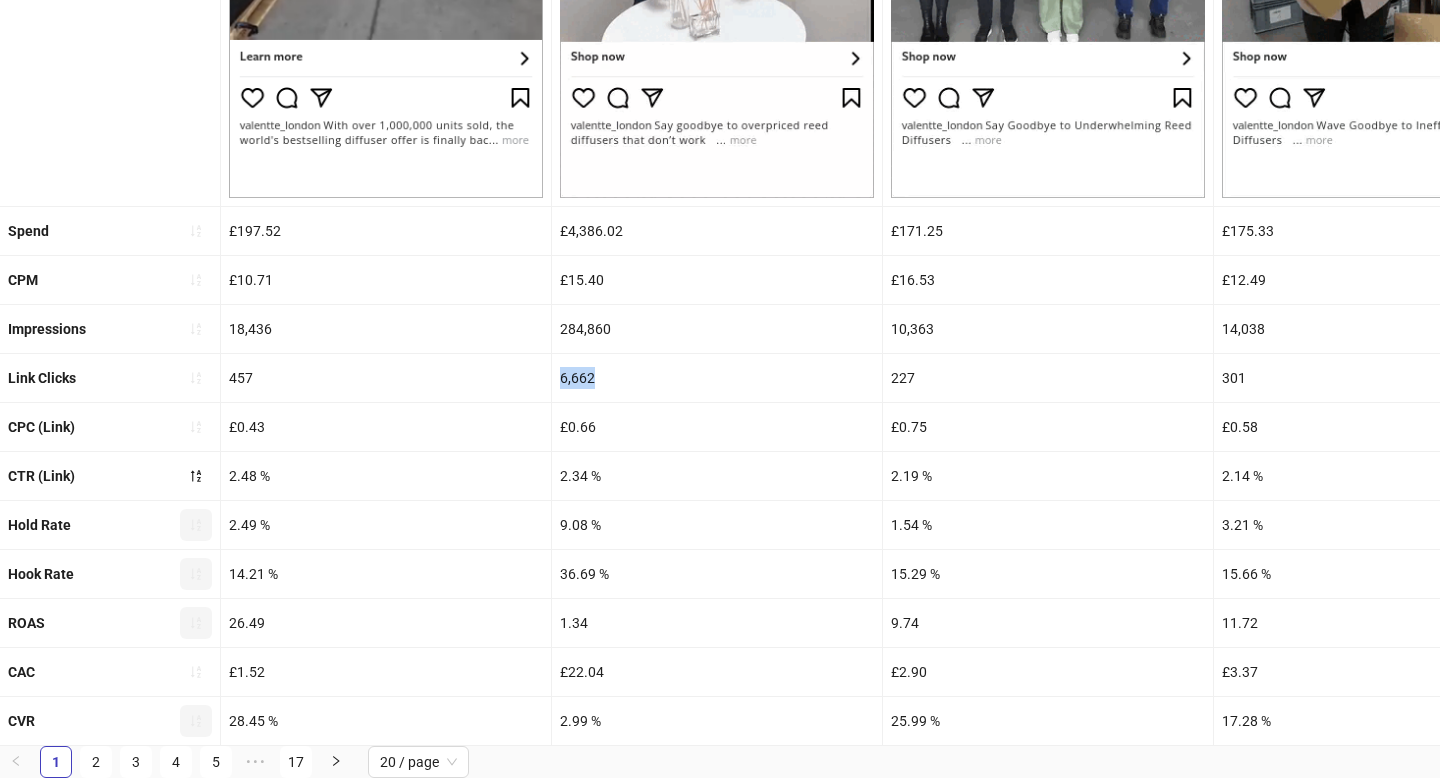 copy on "6,662" 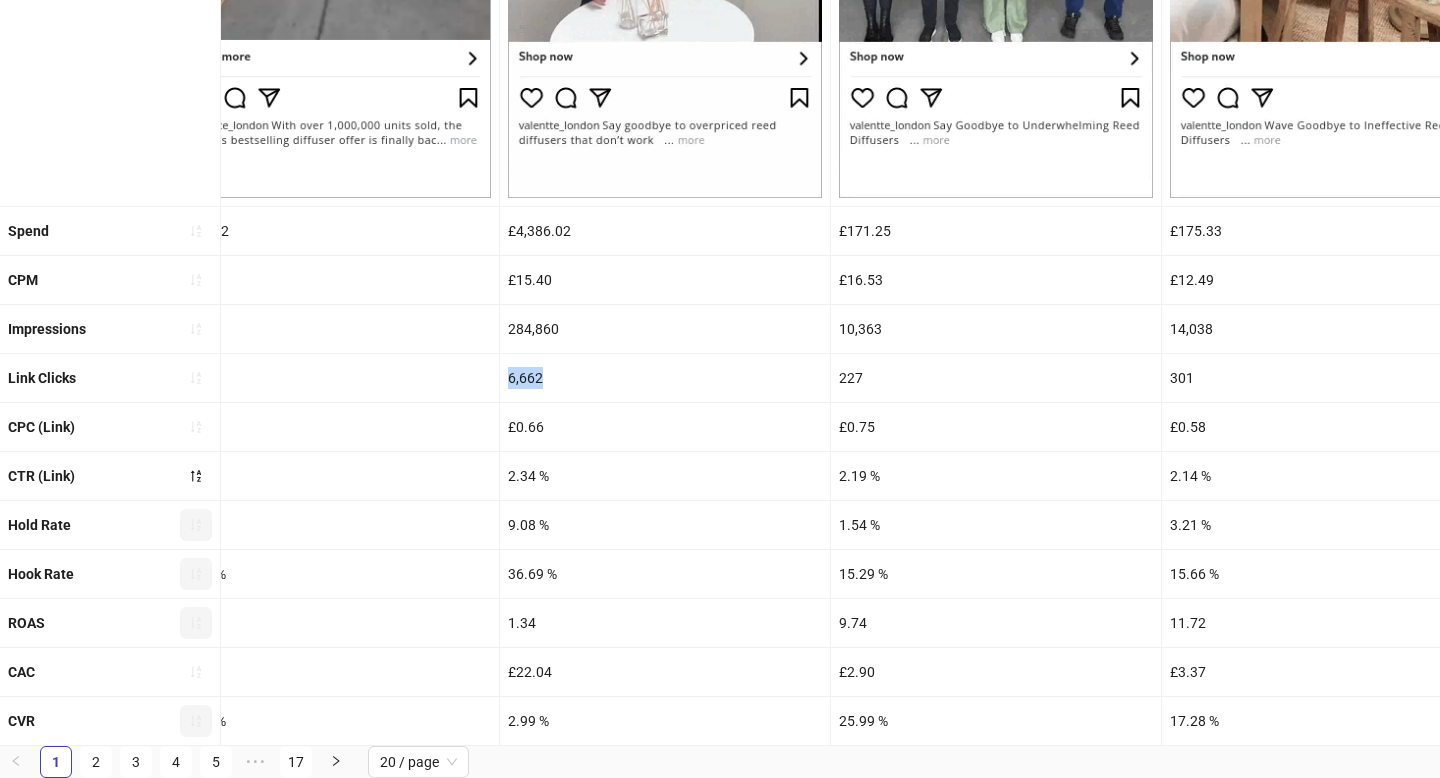 scroll, scrollTop: 0, scrollLeft: 0, axis: both 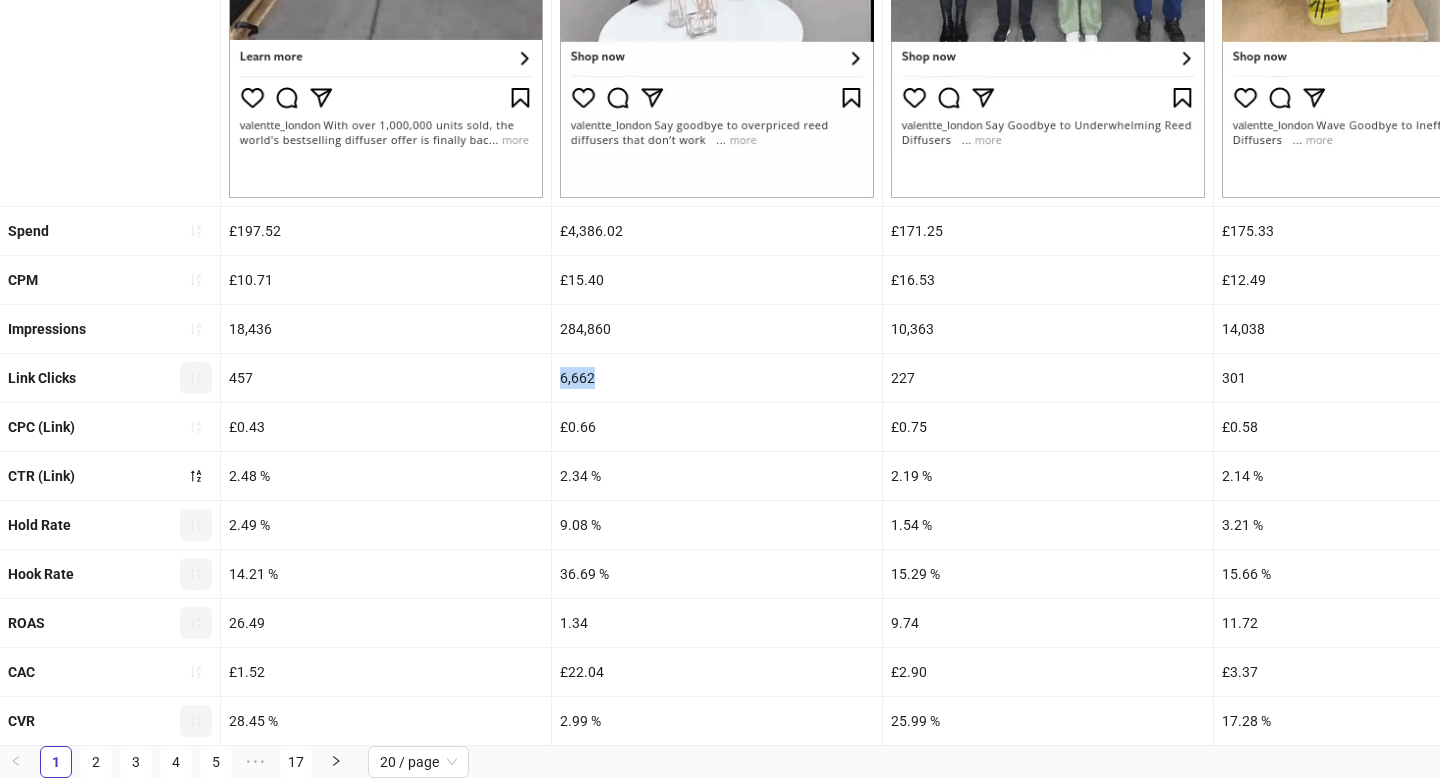 click at bounding box center [196, 378] 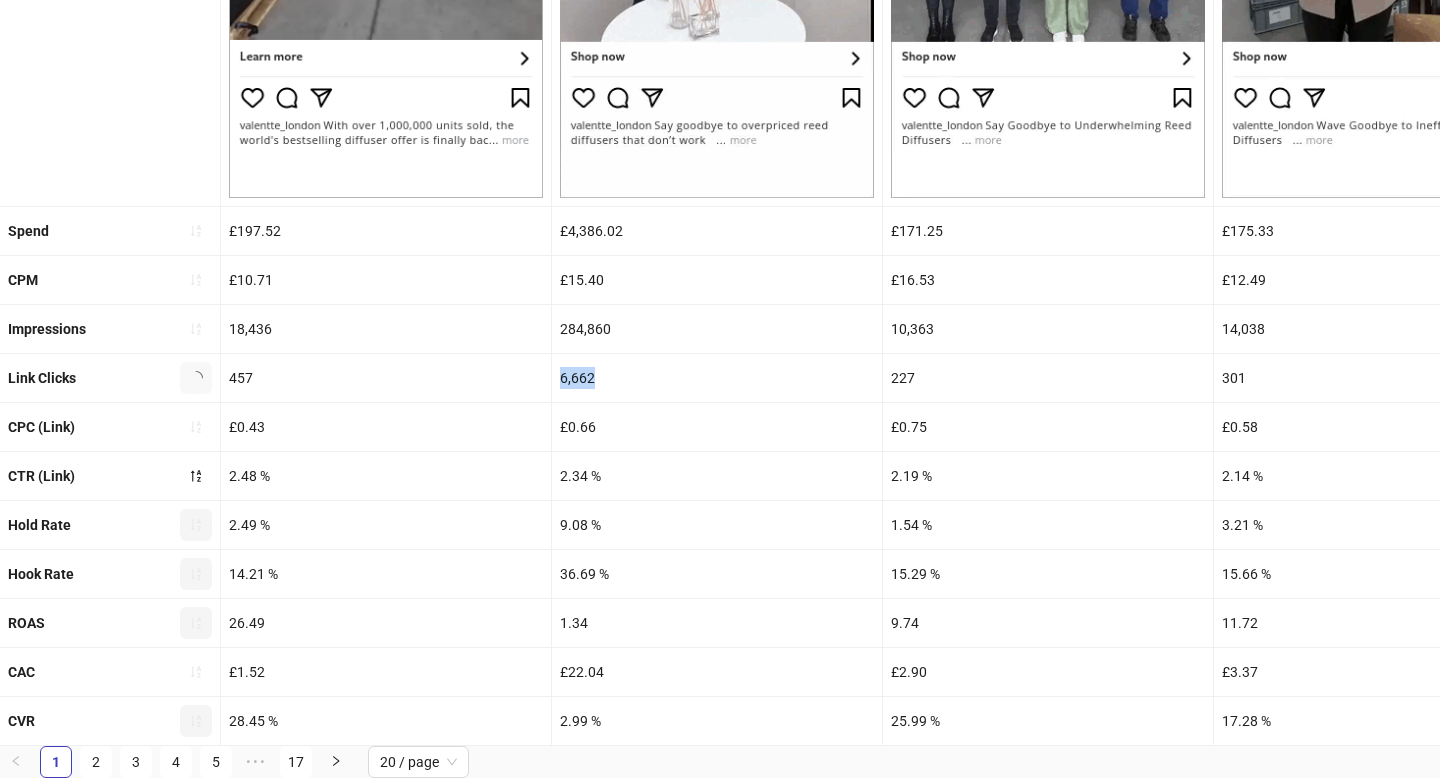 click at bounding box center [196, 378] 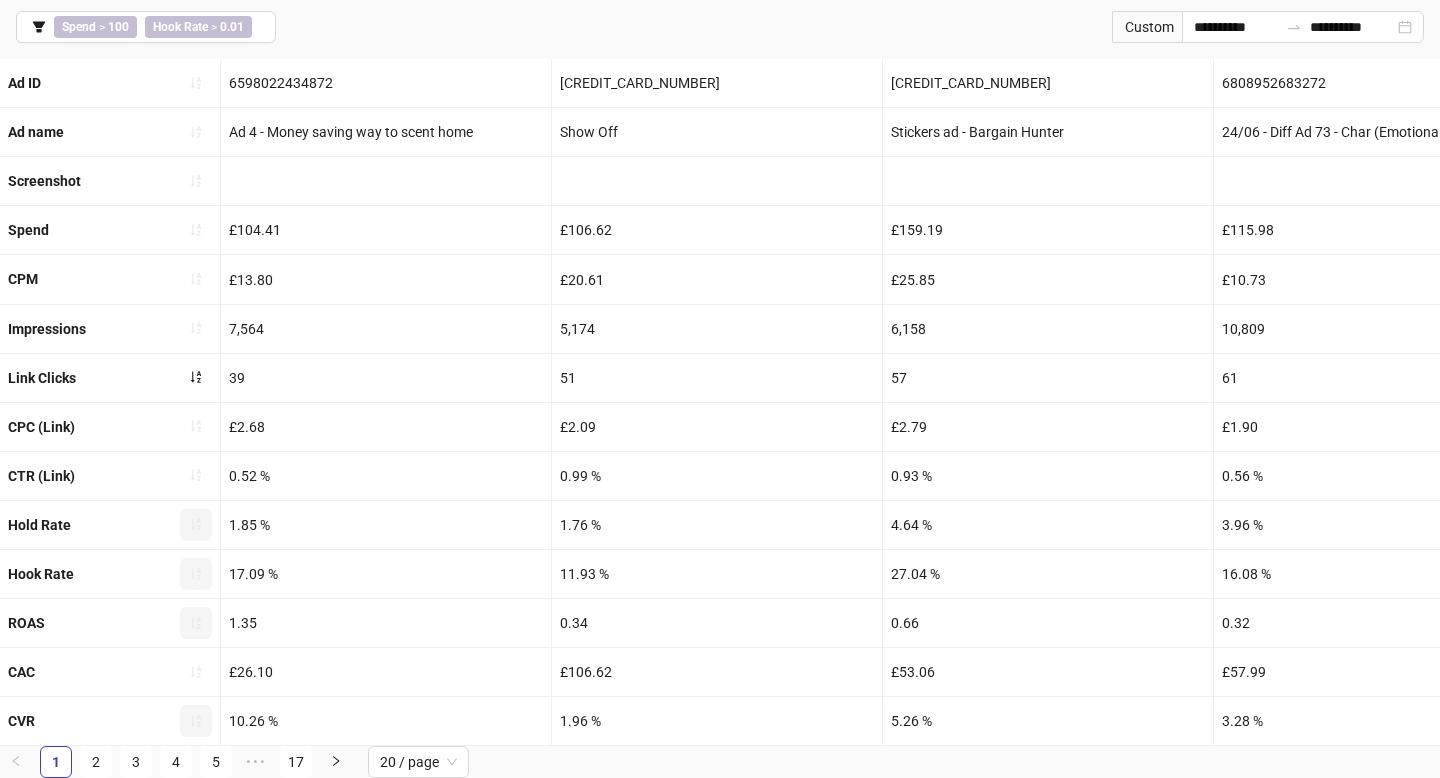 scroll, scrollTop: 651, scrollLeft: 0, axis: vertical 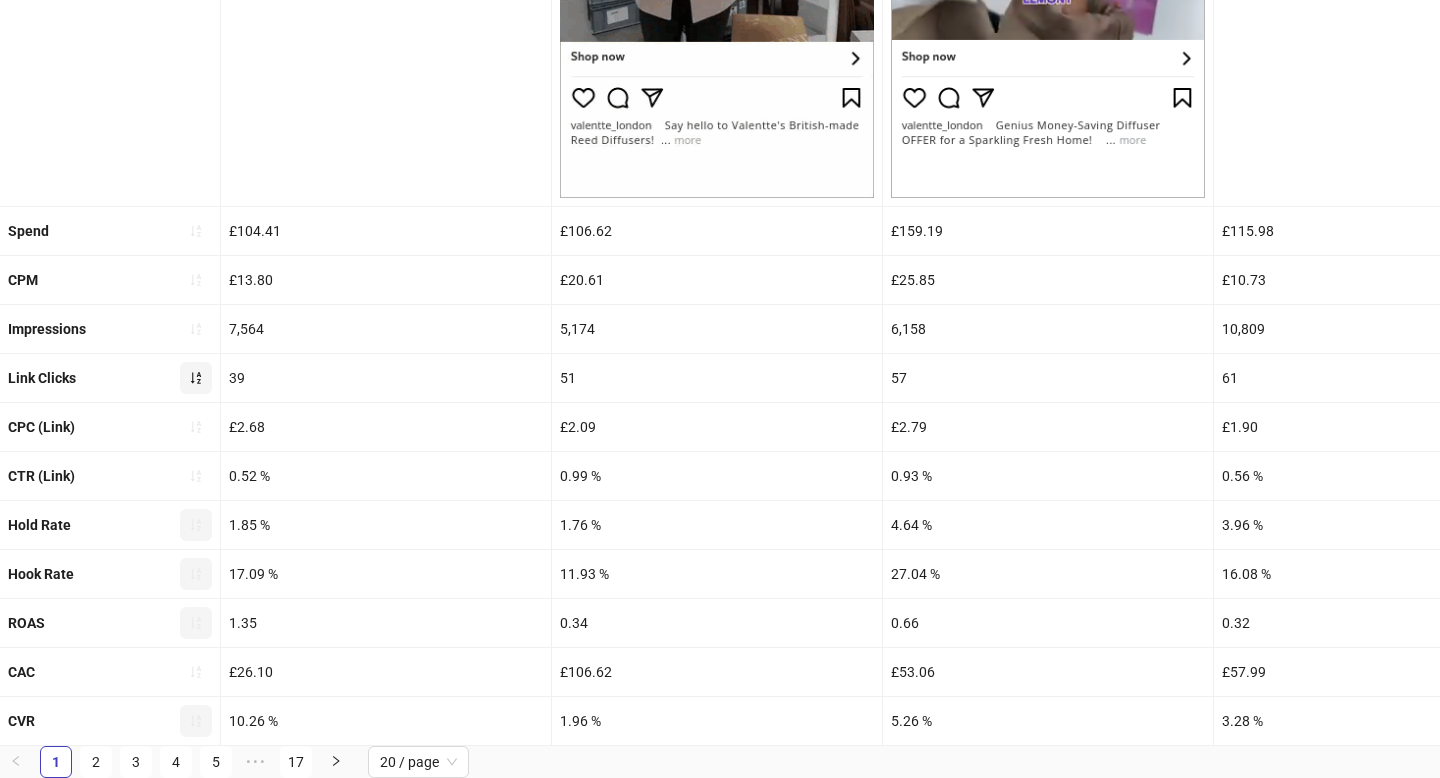 click 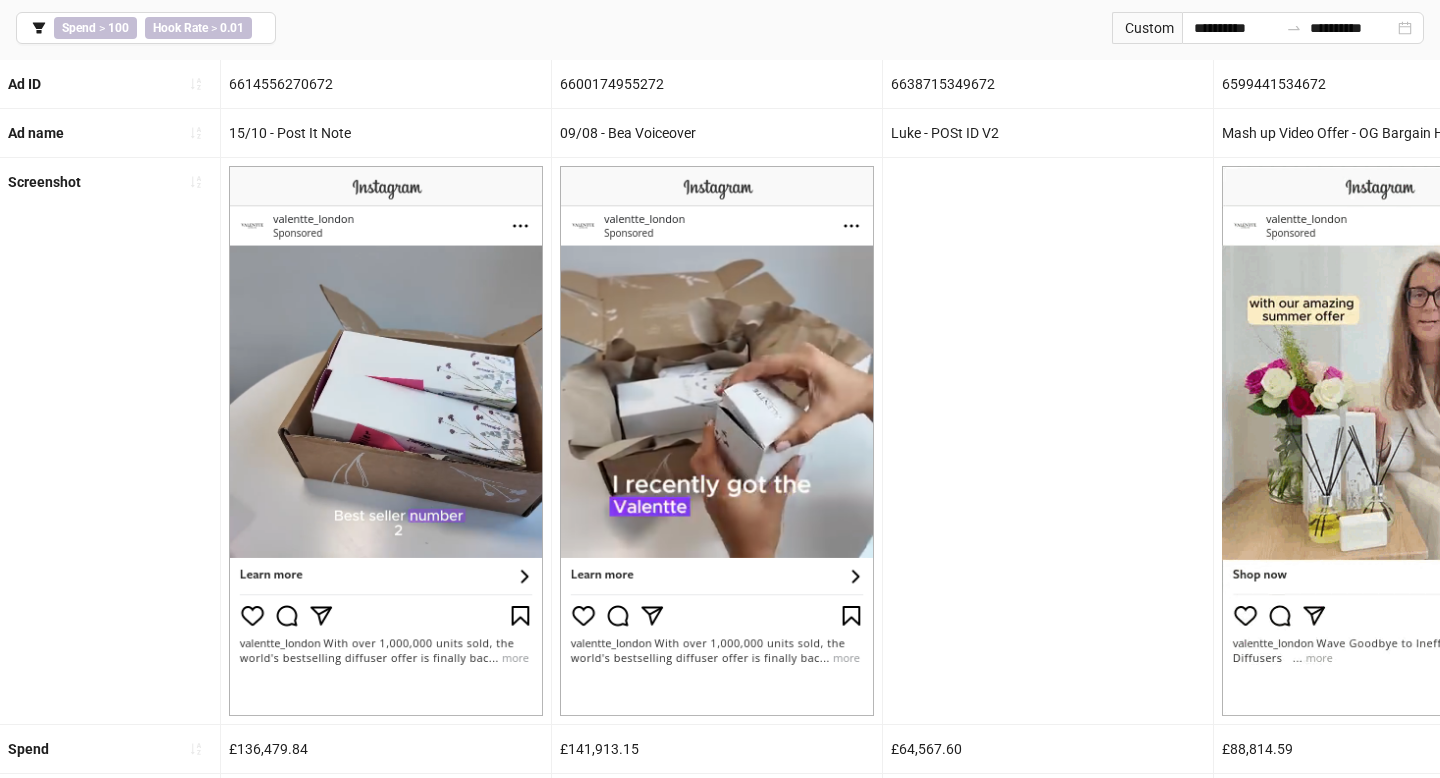 scroll, scrollTop: 651, scrollLeft: 0, axis: vertical 